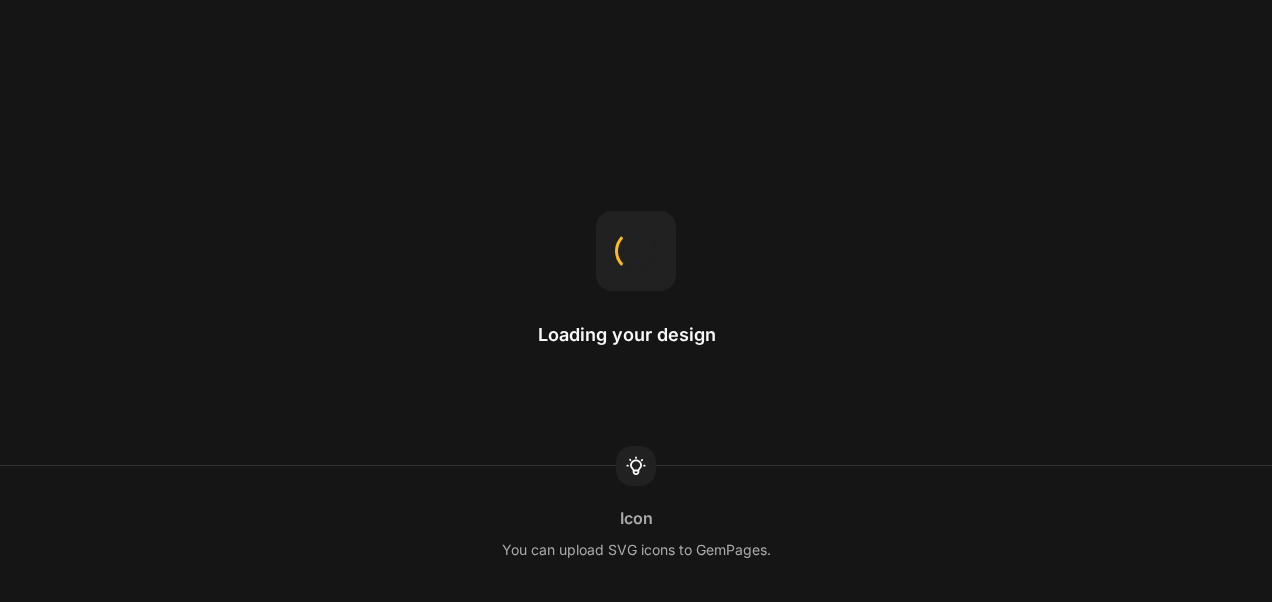 scroll, scrollTop: 0, scrollLeft: 0, axis: both 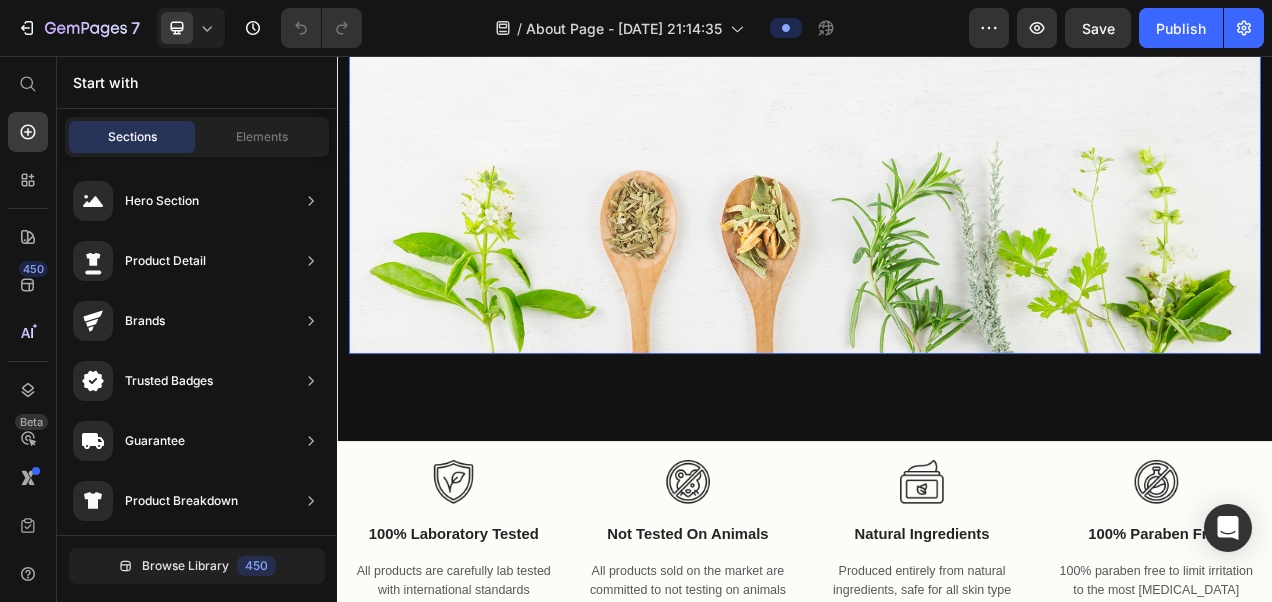 click at bounding box center (937, 228) 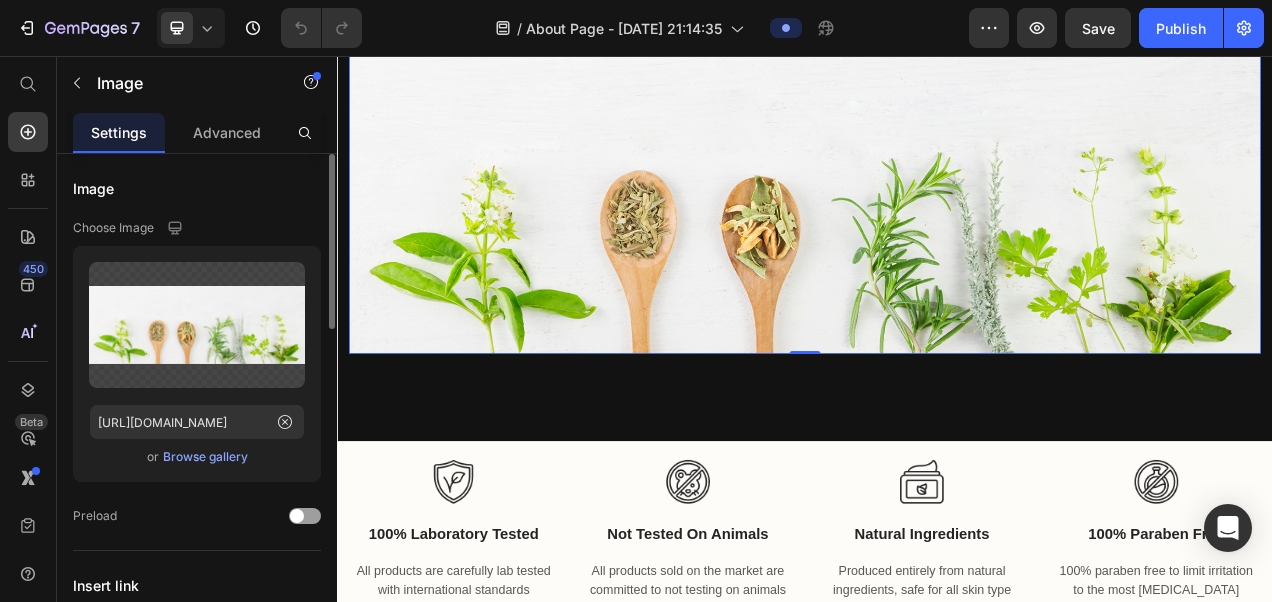 click on "Browse gallery" at bounding box center [205, 457] 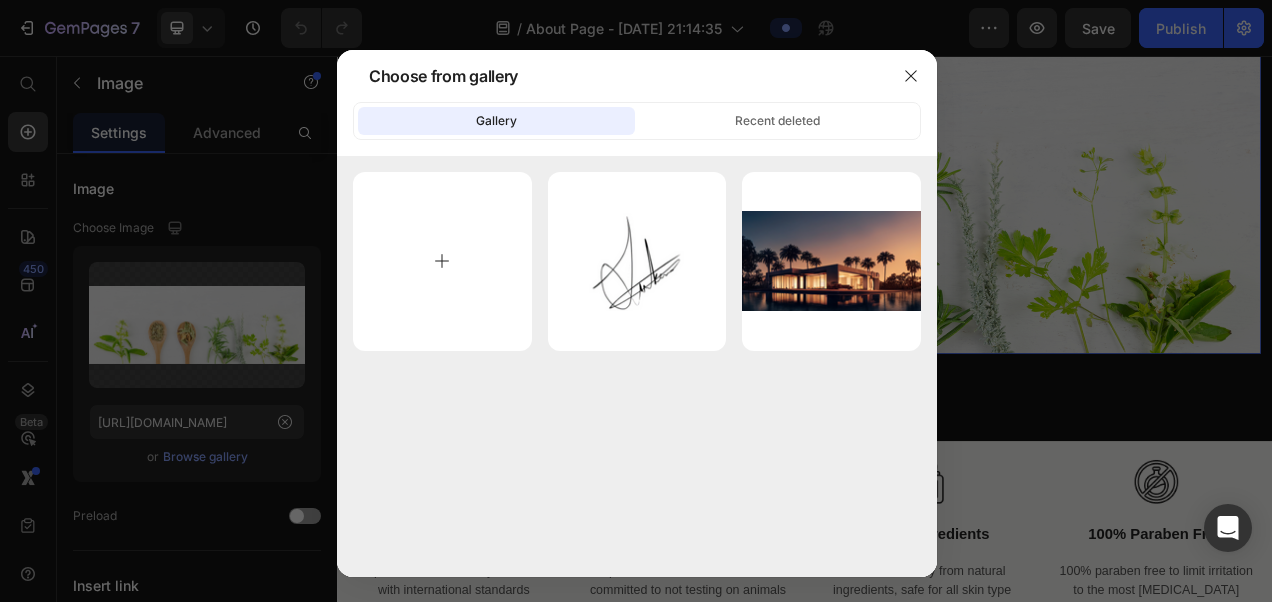 click at bounding box center [442, 261] 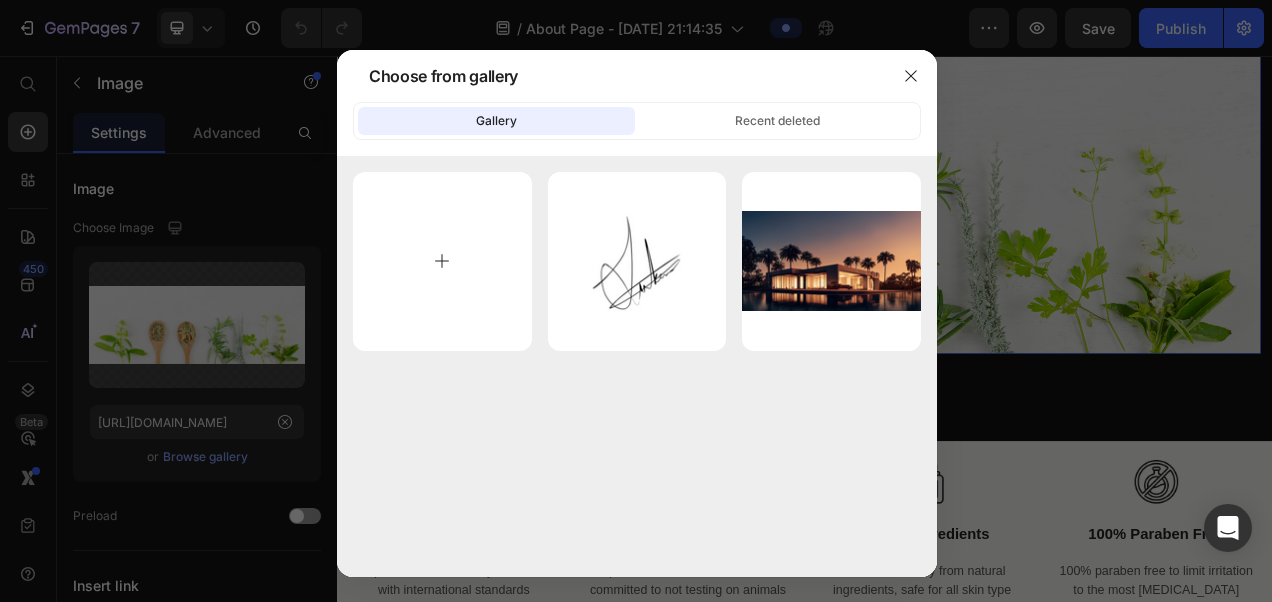 type on "C:\fakepath\Untitled design - 2025-07-10T094344.890.png" 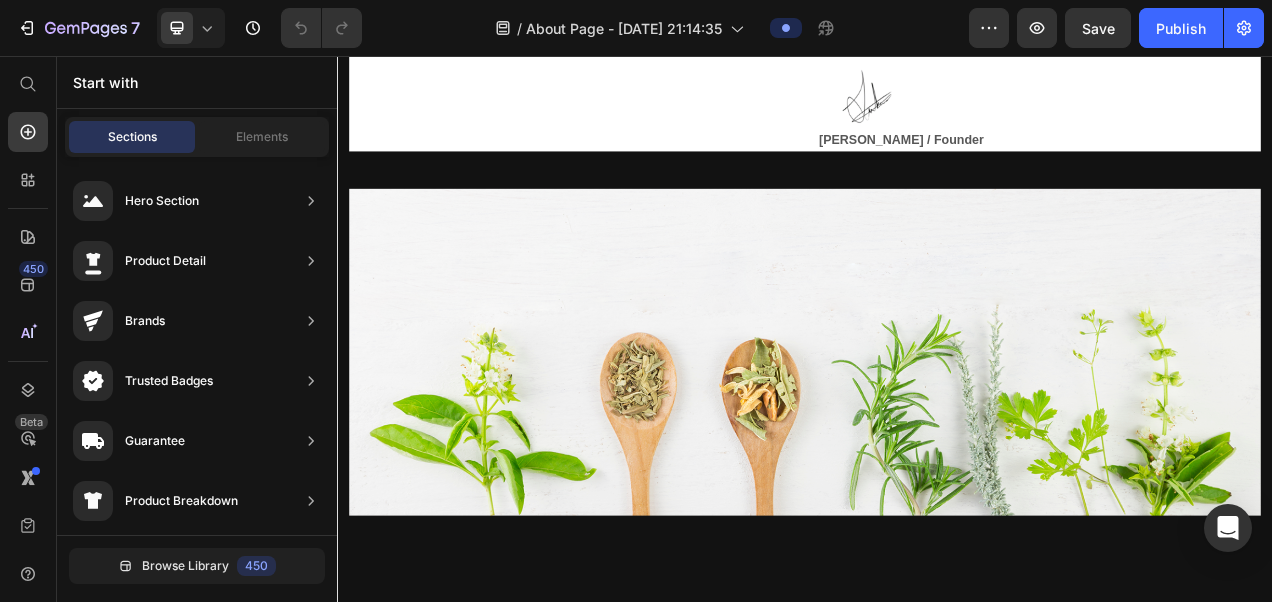 scroll, scrollTop: 1014, scrollLeft: 0, axis: vertical 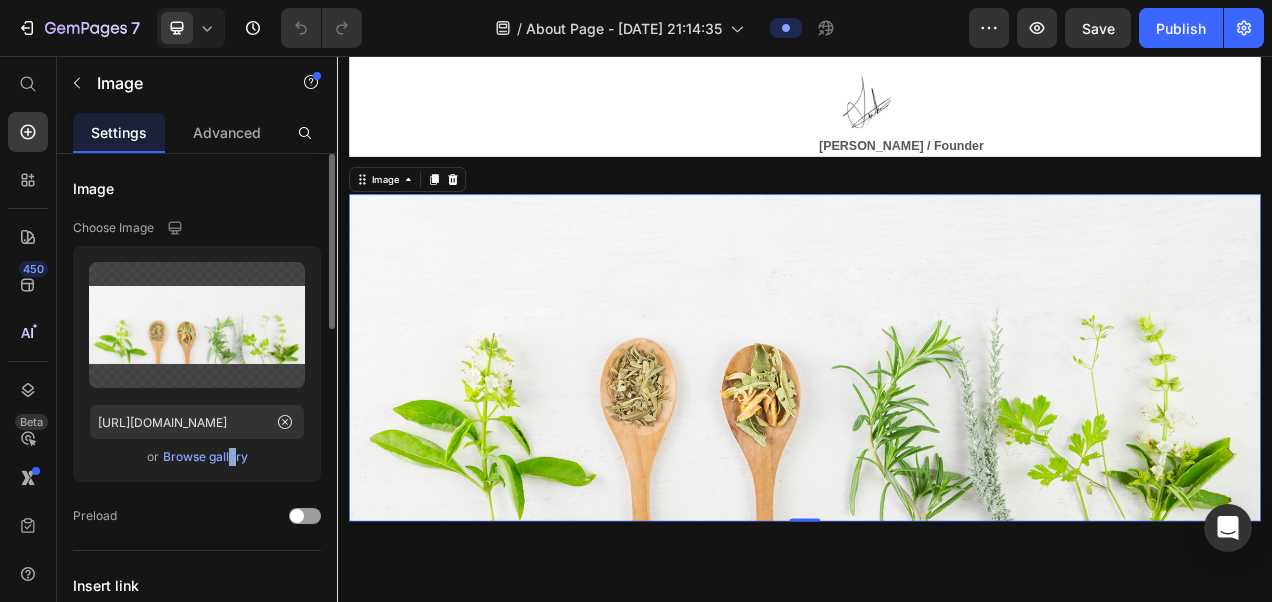 drag, startPoint x: 232, startPoint y: 466, endPoint x: 223, endPoint y: 460, distance: 10.816654 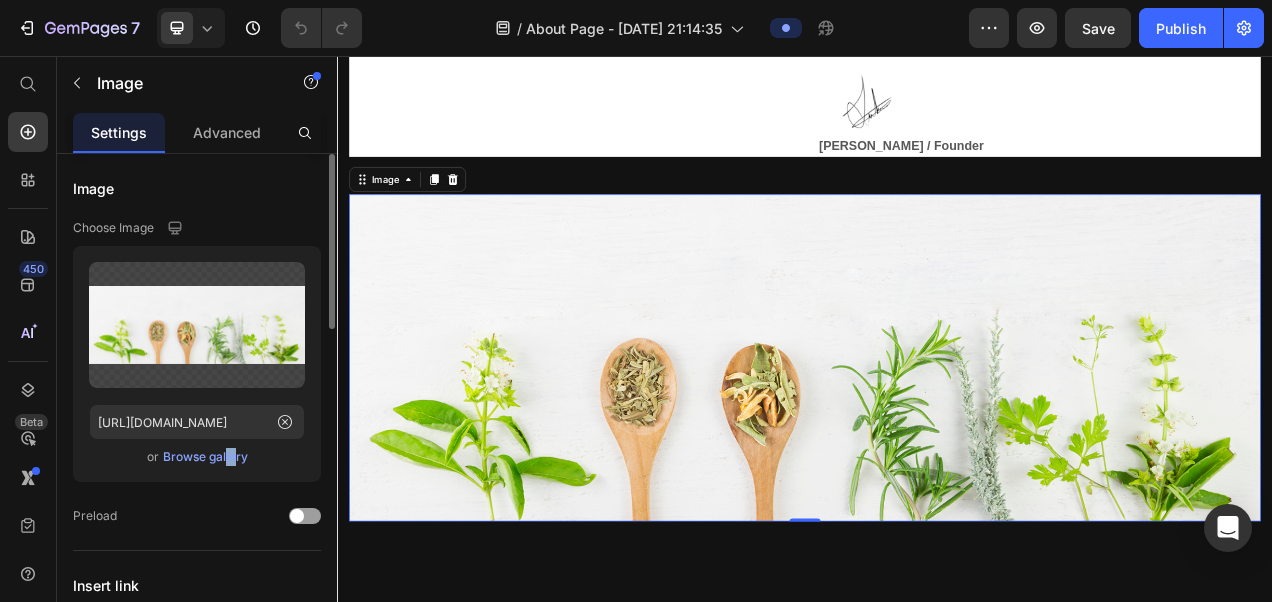 click on "Browse gallery" at bounding box center [205, 457] 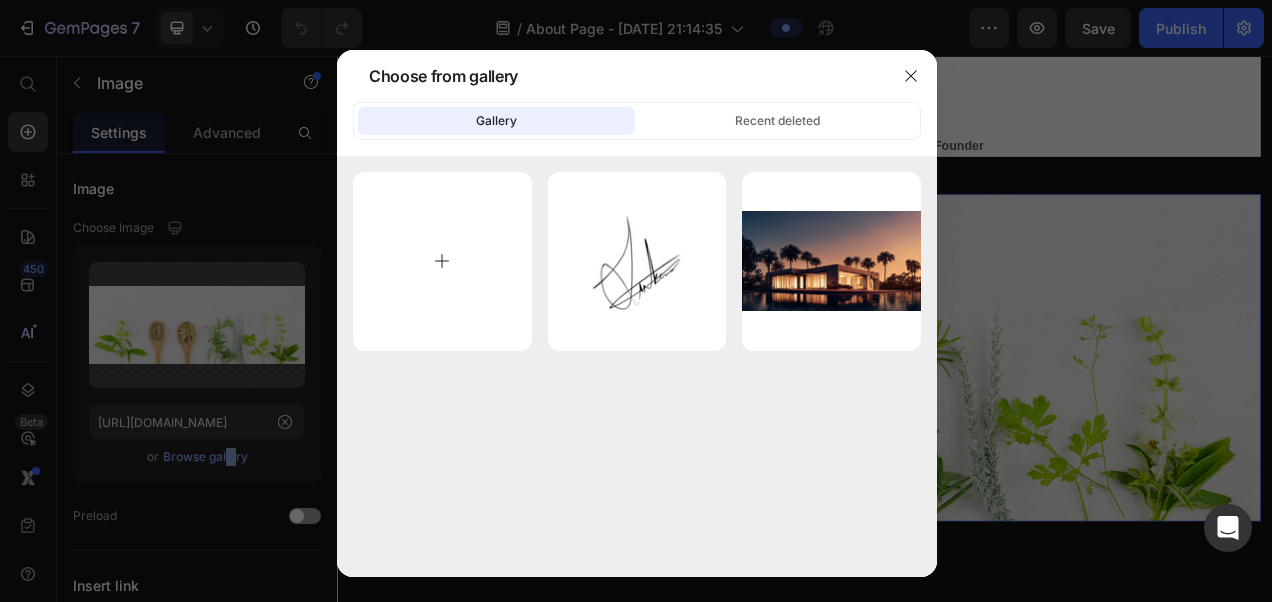 click at bounding box center [442, 261] 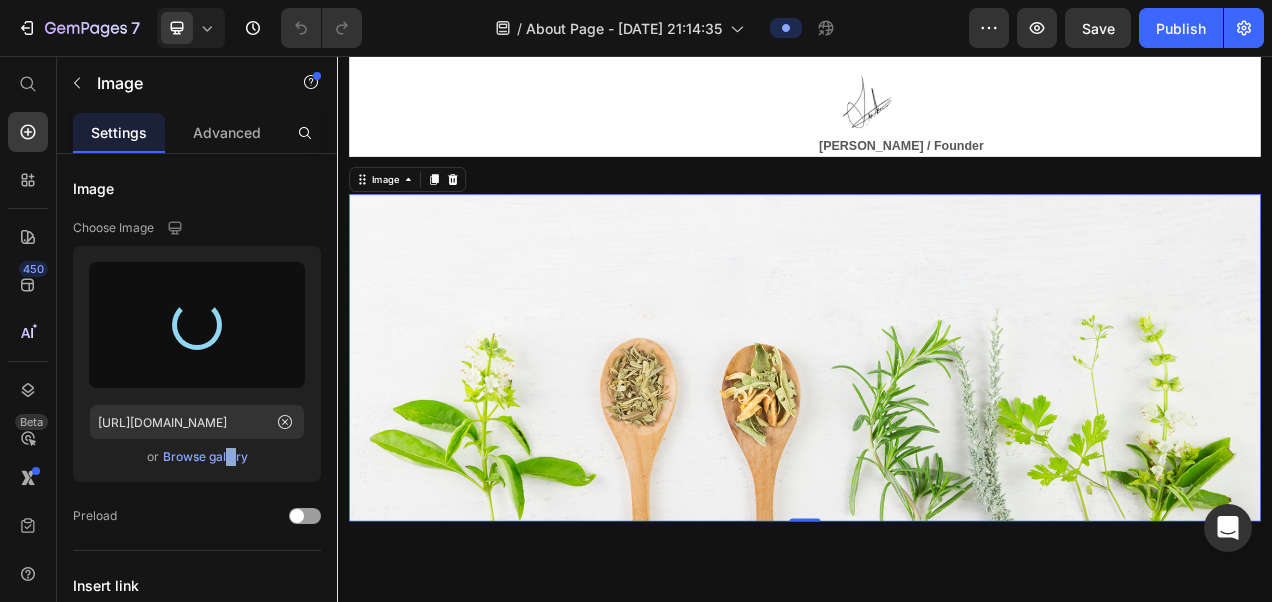 type on "[URL][DOMAIN_NAME]" 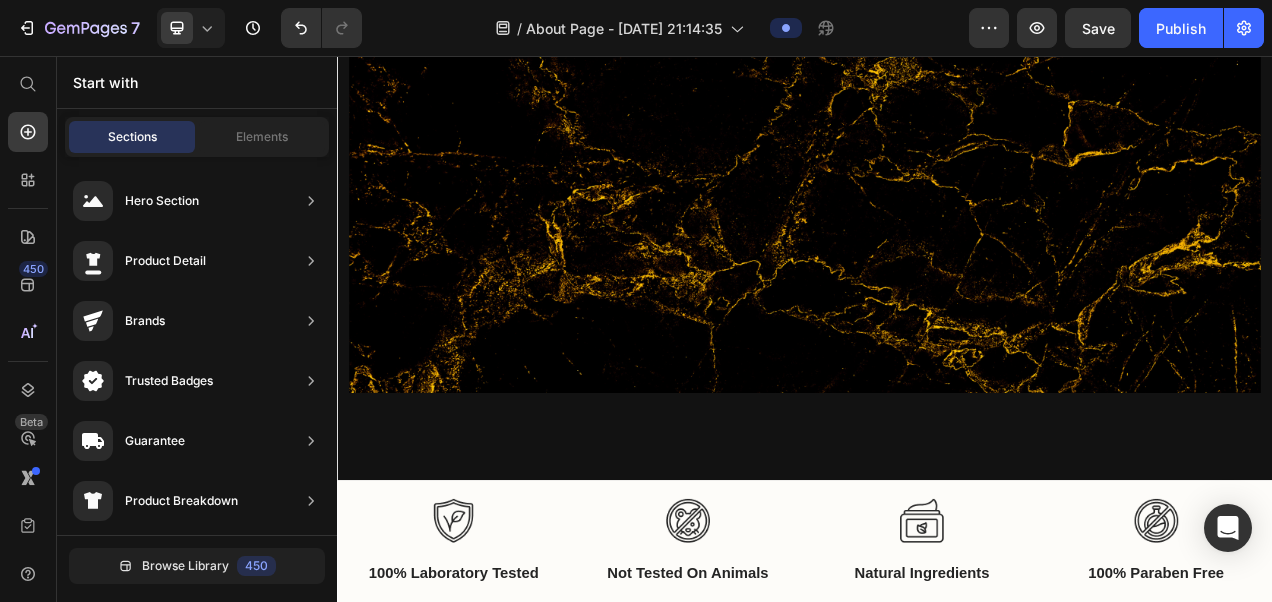 scroll, scrollTop: 1397, scrollLeft: 0, axis: vertical 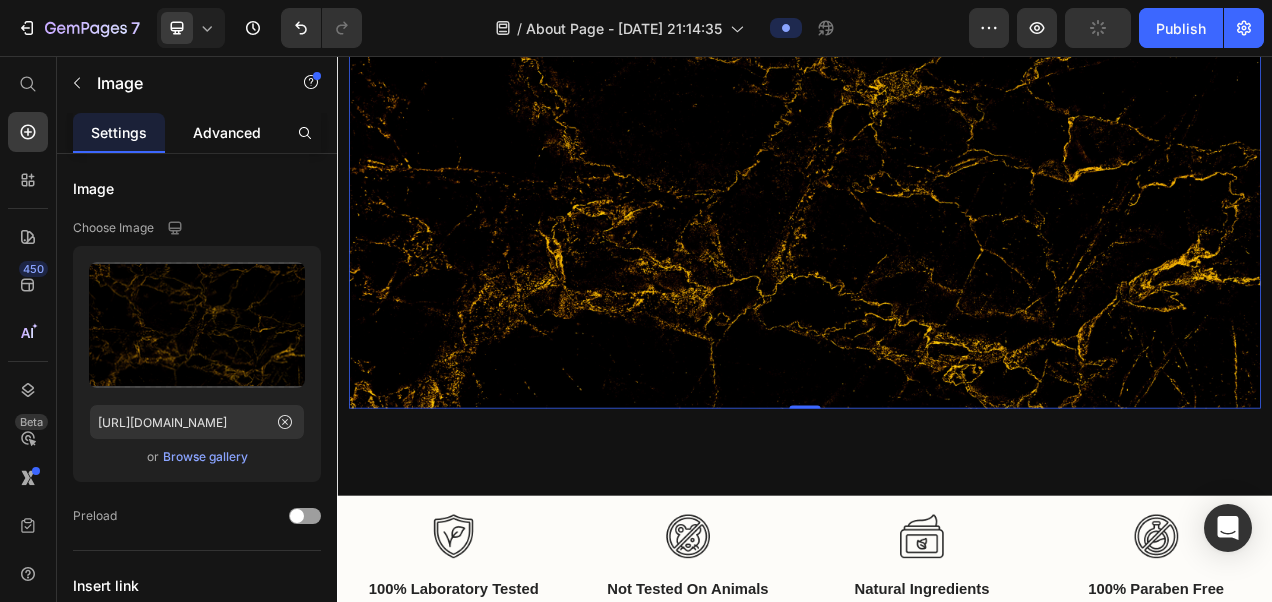 click on "Advanced" at bounding box center [227, 132] 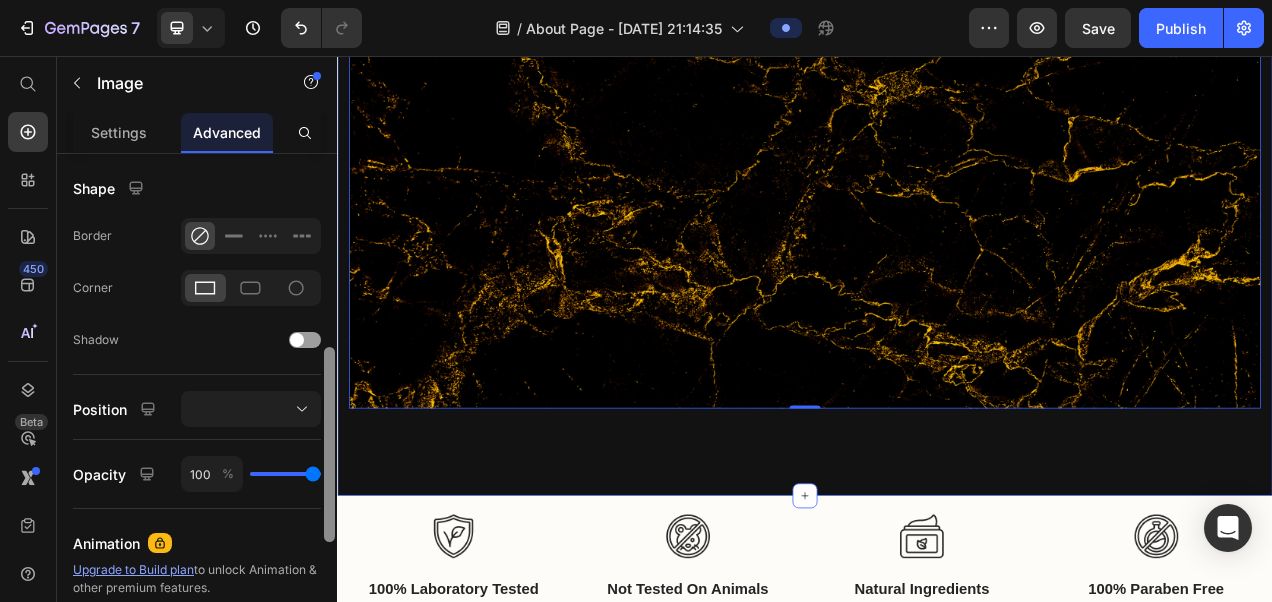 drag, startPoint x: 667, startPoint y: 269, endPoint x: 339, endPoint y: 524, distance: 415.4624 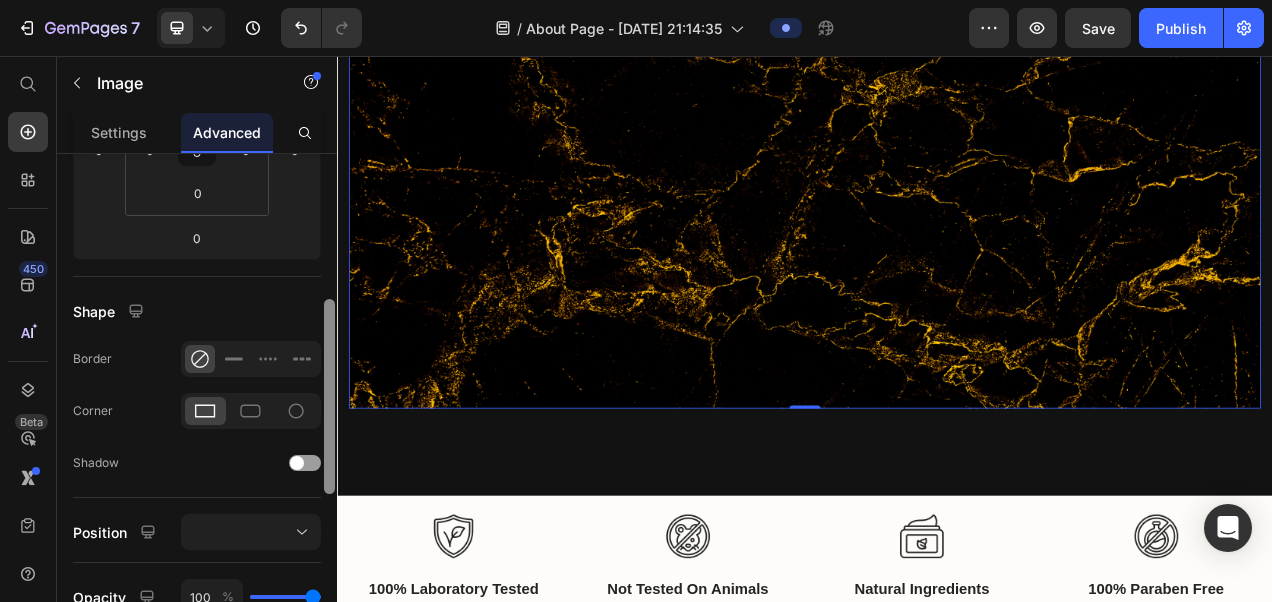 scroll, scrollTop: 796, scrollLeft: 0, axis: vertical 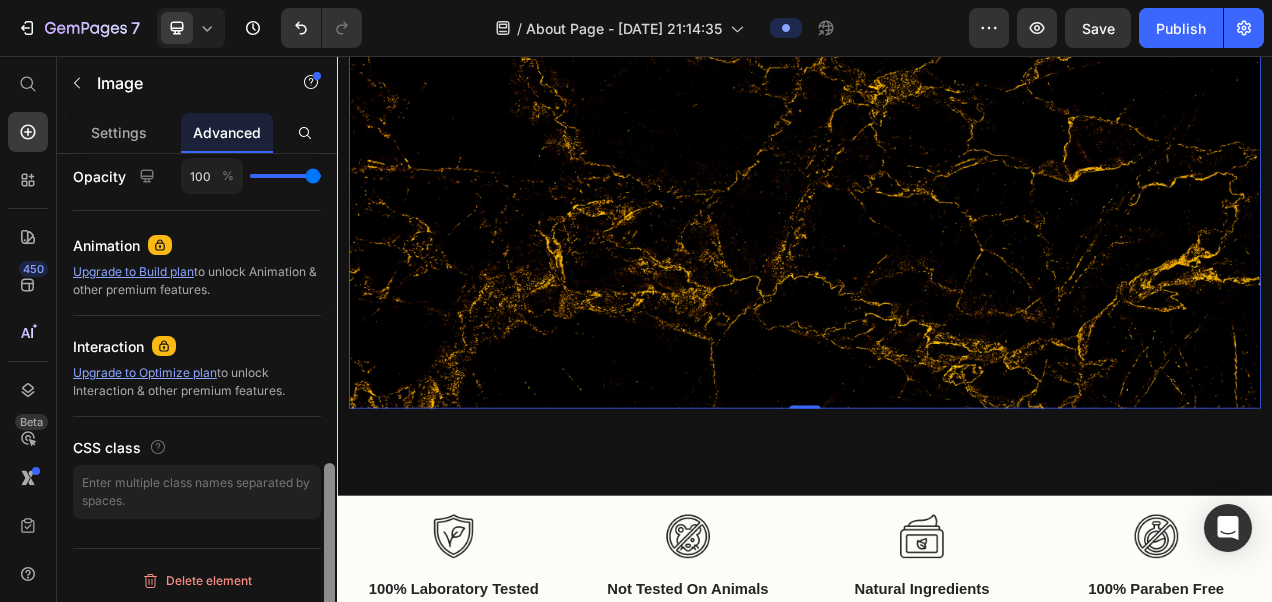click at bounding box center (329, 406) 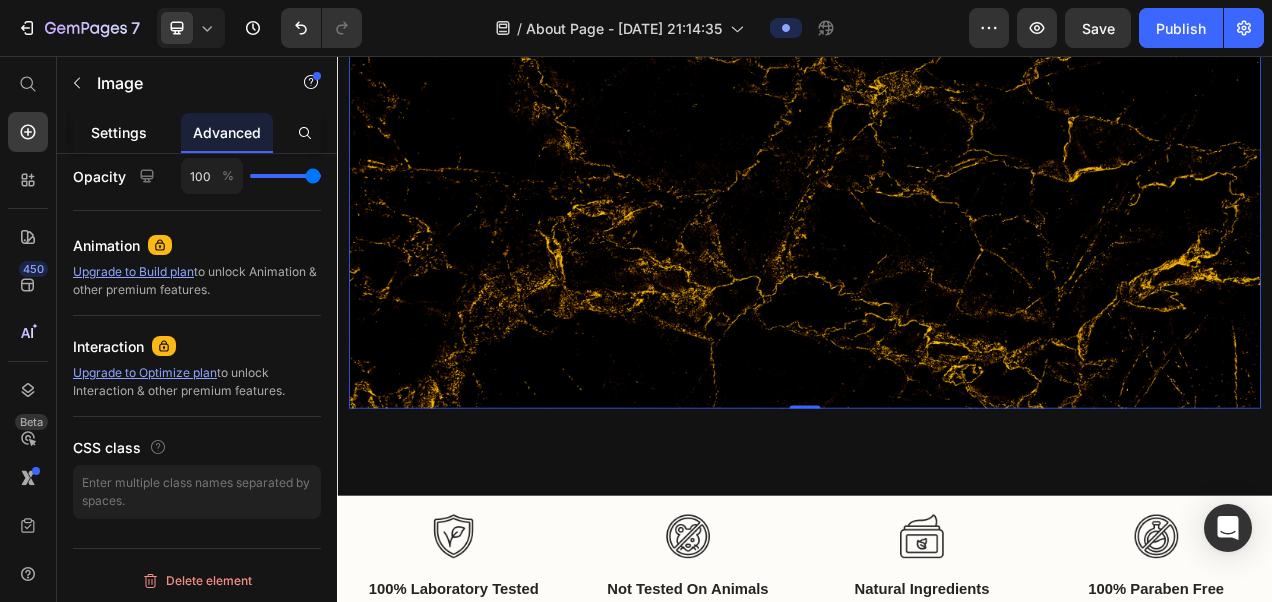 click on "Settings" 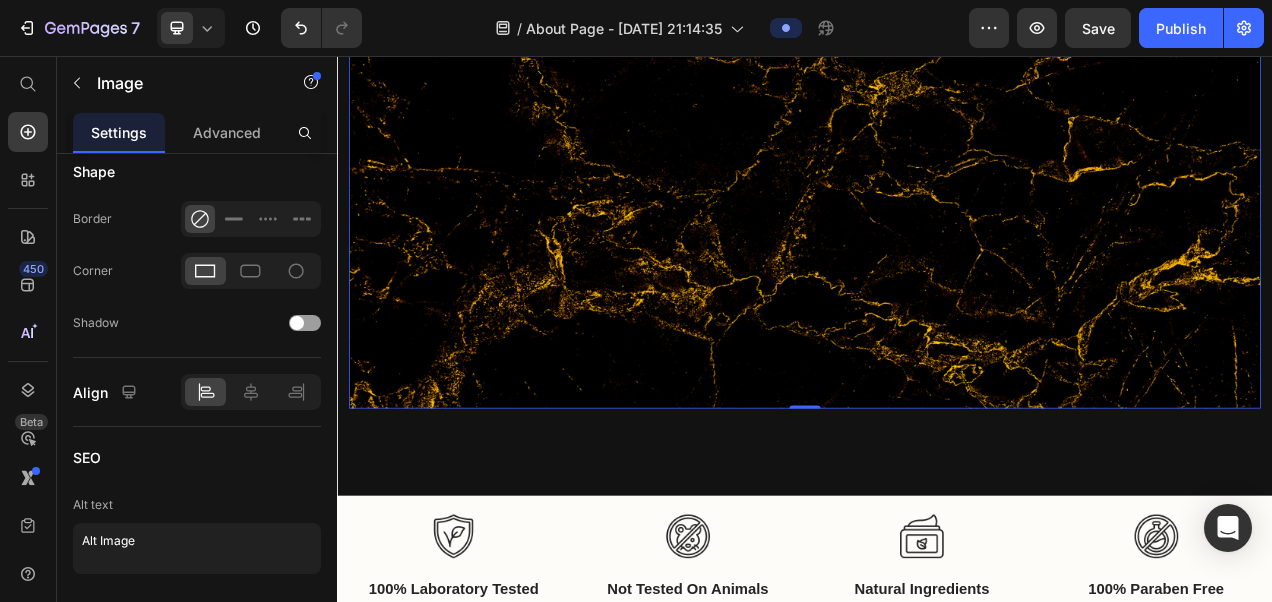 scroll, scrollTop: 0, scrollLeft: 0, axis: both 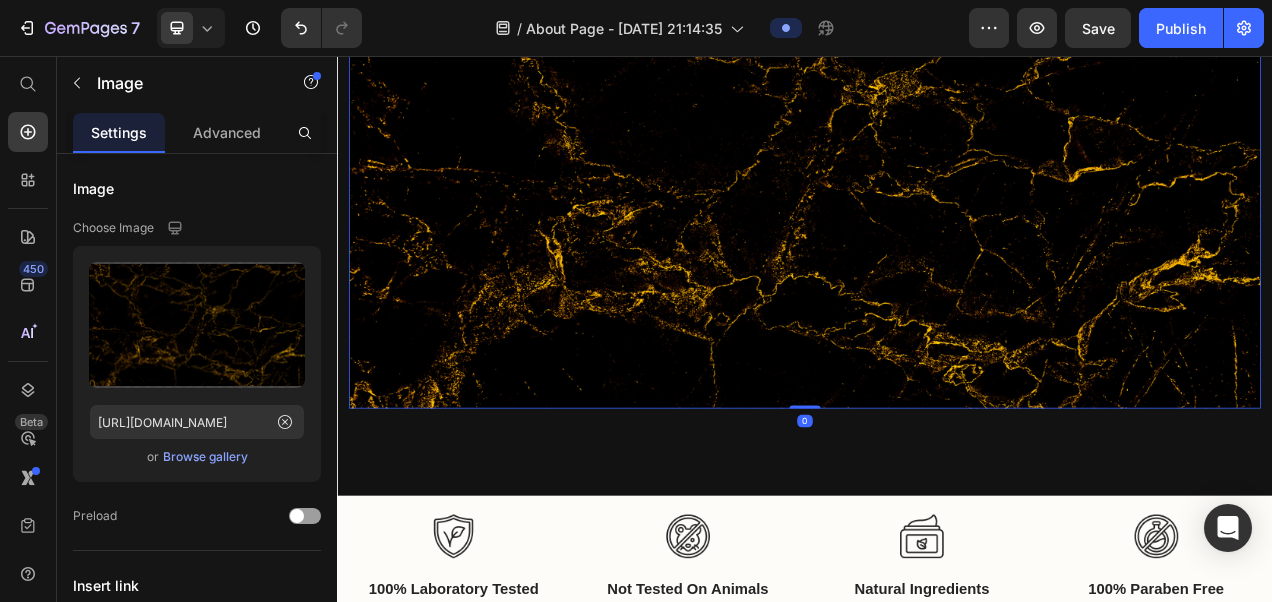 drag, startPoint x: 938, startPoint y: 517, endPoint x: 926, endPoint y: 448, distance: 70.035706 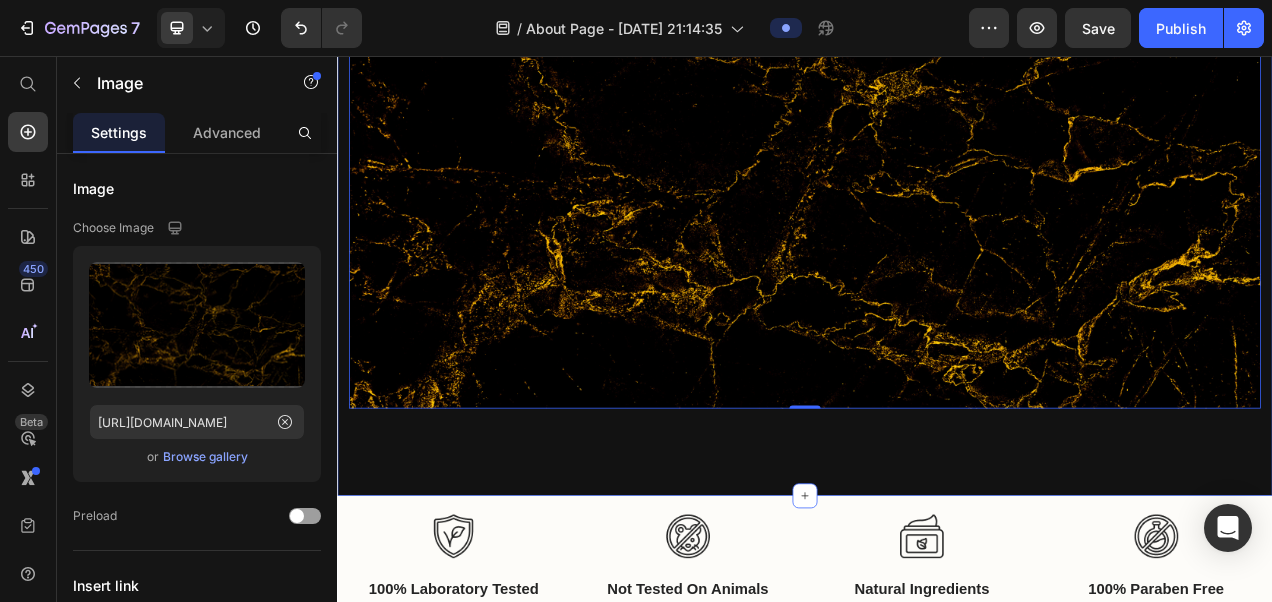 drag, startPoint x: 938, startPoint y: 630, endPoint x: 931, endPoint y: 547, distance: 83.294655 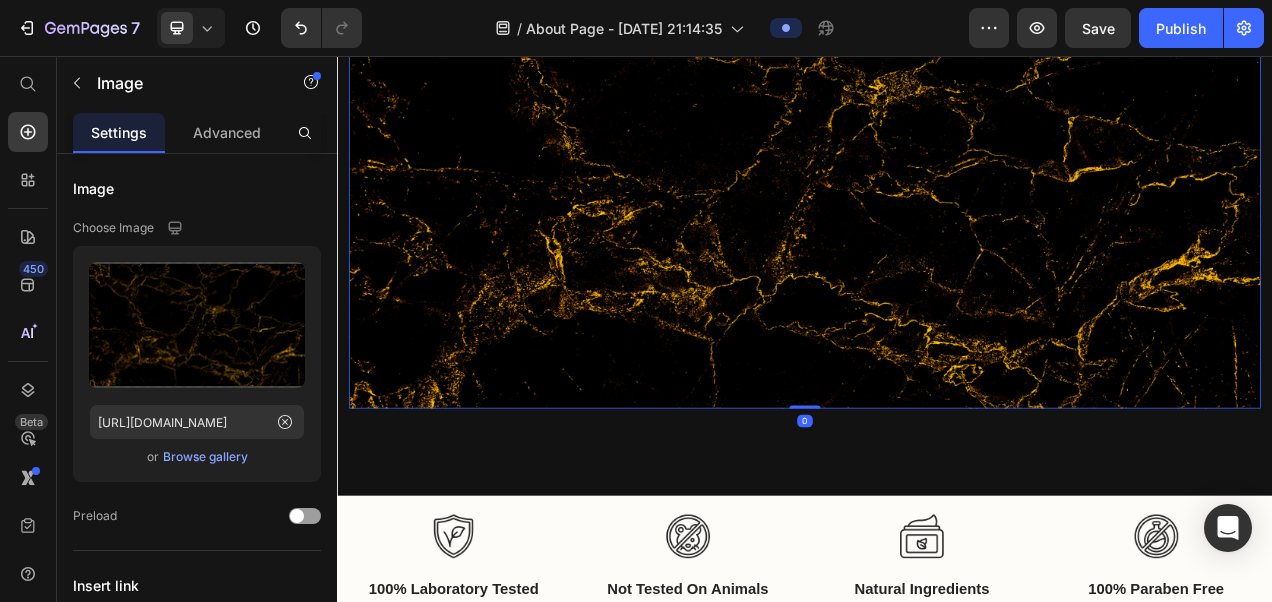drag, startPoint x: 925, startPoint y: 519, endPoint x: 908, endPoint y: 397, distance: 123.178734 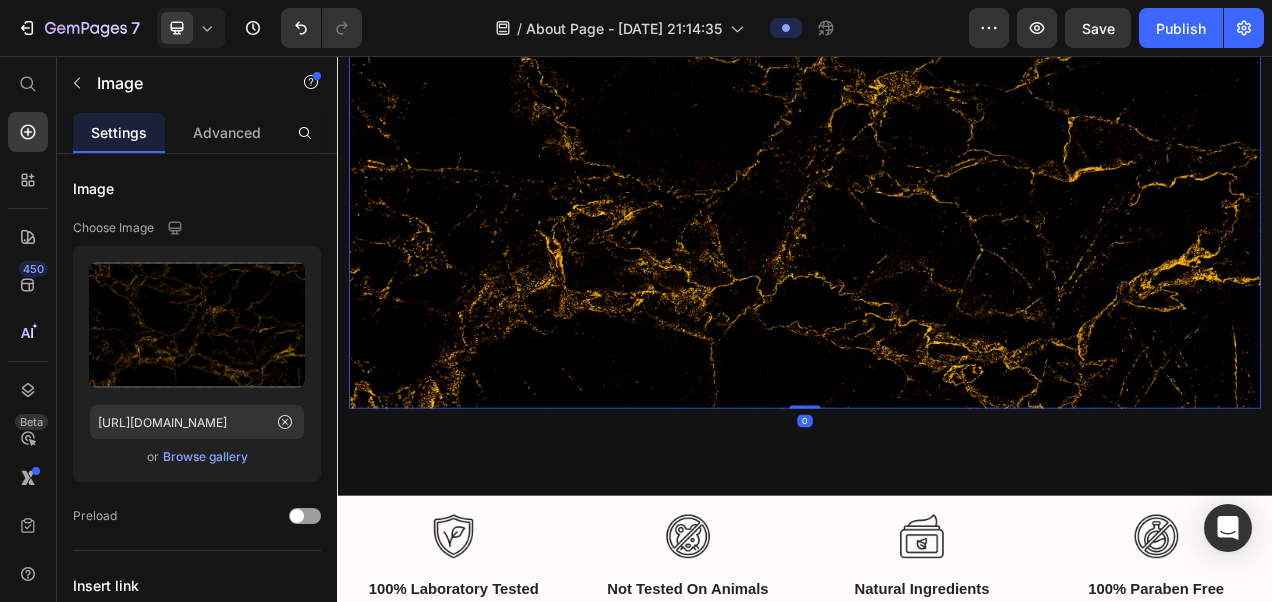drag, startPoint x: 935, startPoint y: 522, endPoint x: 976, endPoint y: 441, distance: 90.78546 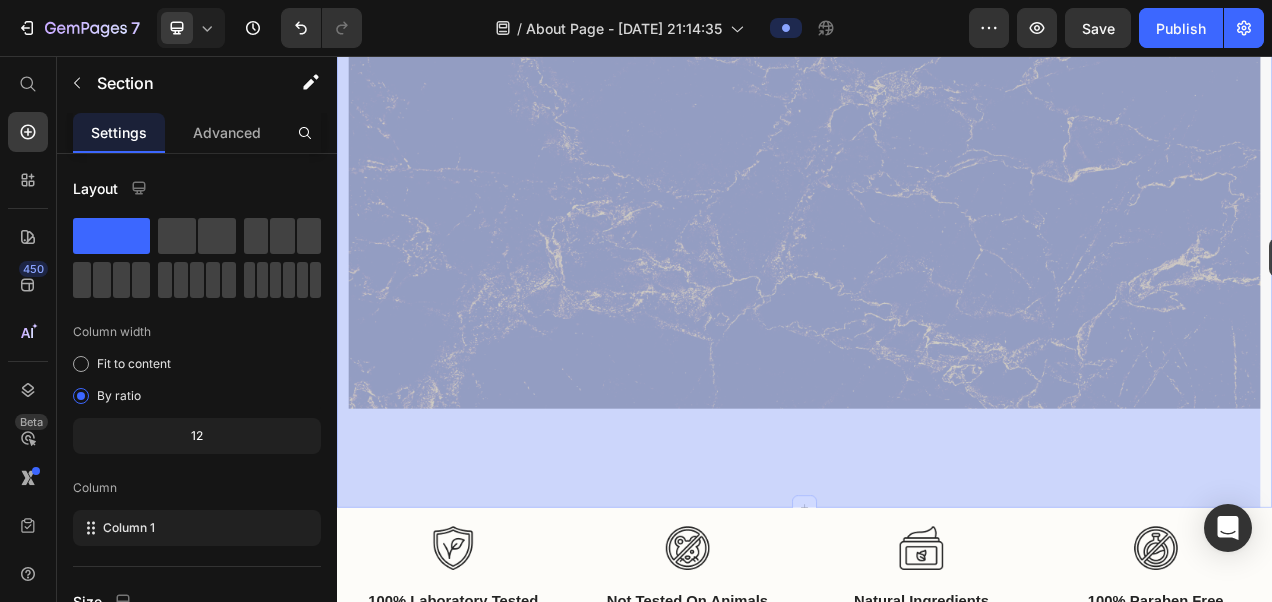 drag, startPoint x: 1519, startPoint y: 322, endPoint x: 1535, endPoint y: 353, distance: 34.88553 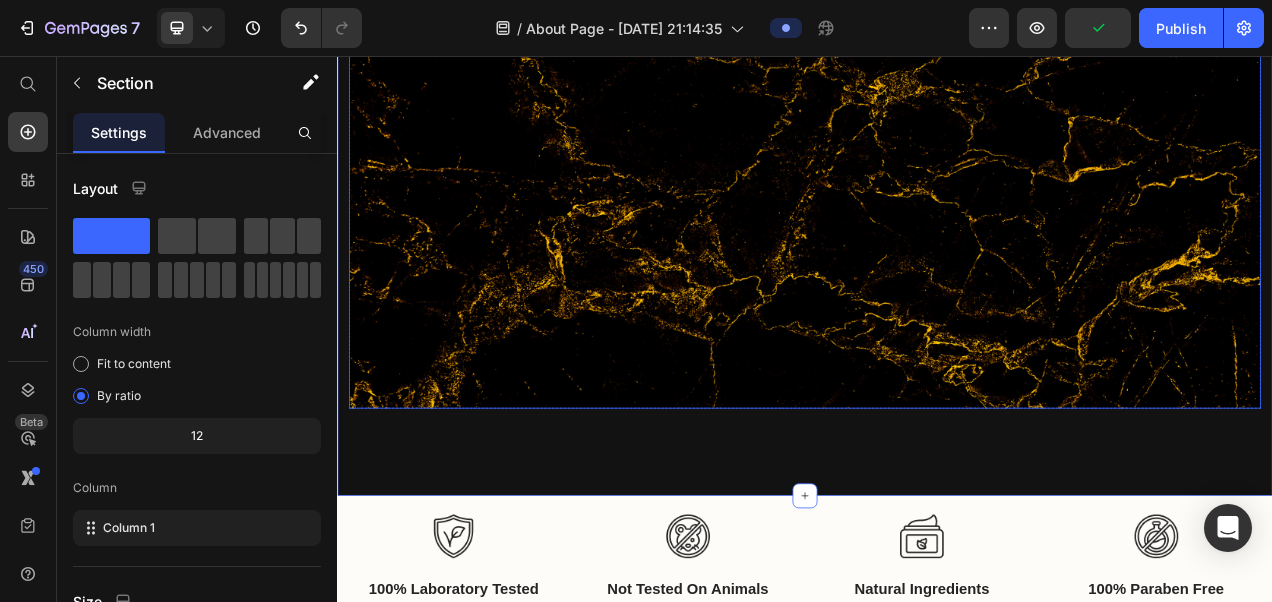 drag, startPoint x: 1582, startPoint y: 558, endPoint x: 1414, endPoint y: 406, distance: 226.55684 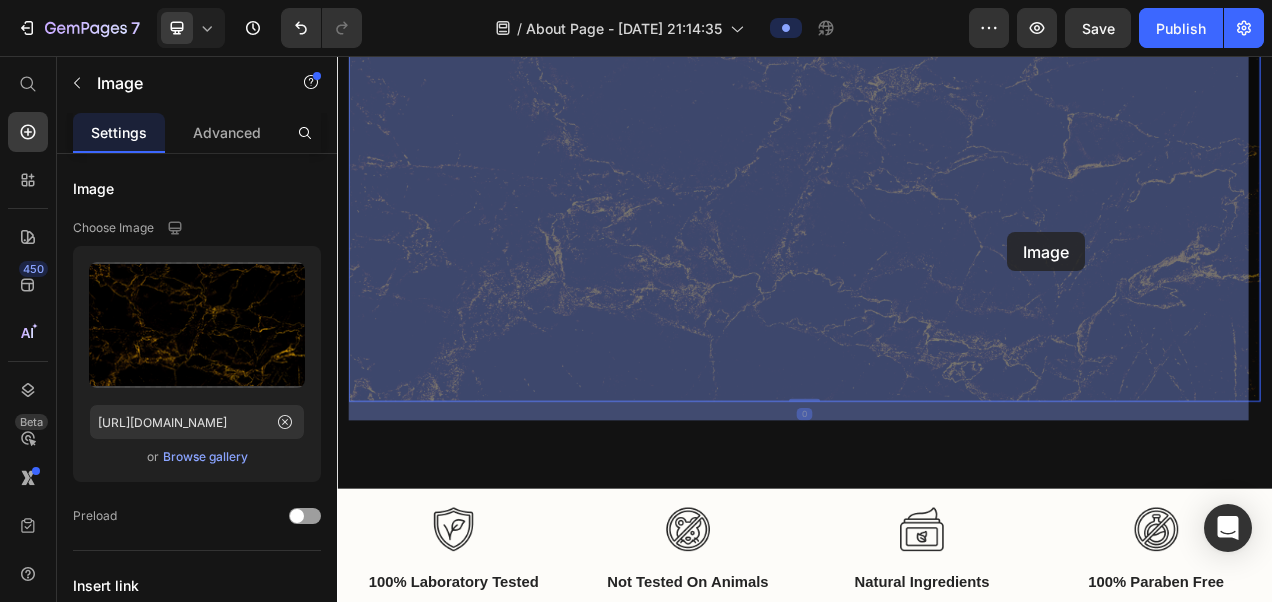 drag, startPoint x: 1231, startPoint y: 454, endPoint x: 1217, endPoint y: 325, distance: 129.75746 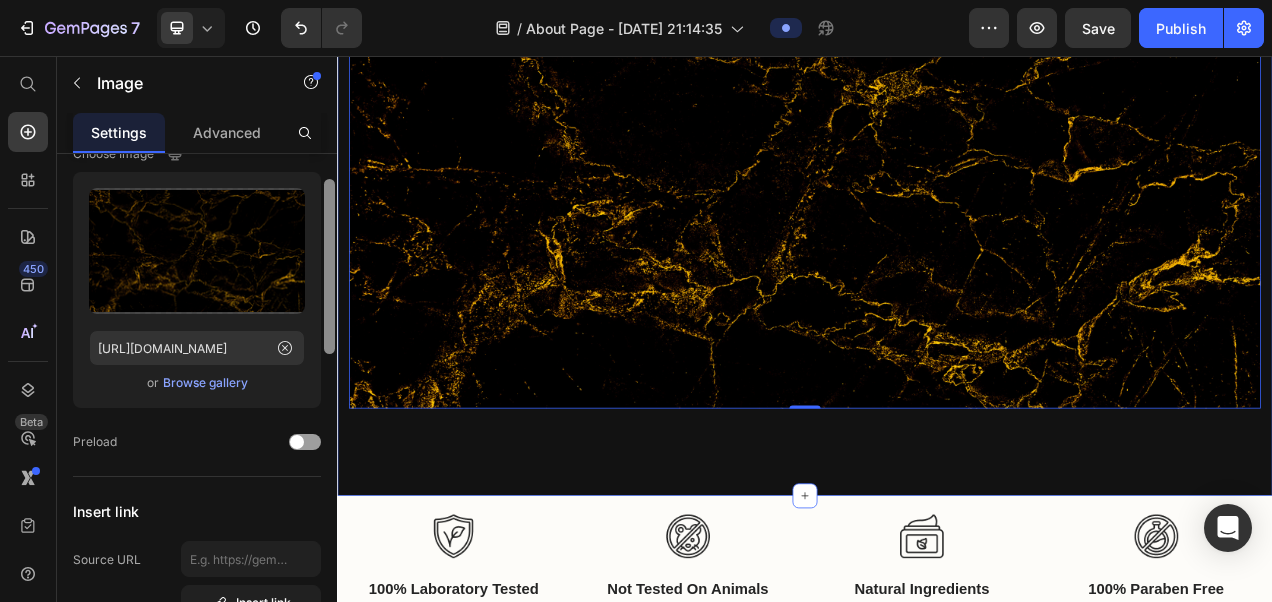 drag, startPoint x: 671, startPoint y: 250, endPoint x: 367, endPoint y: 543, distance: 422.2144 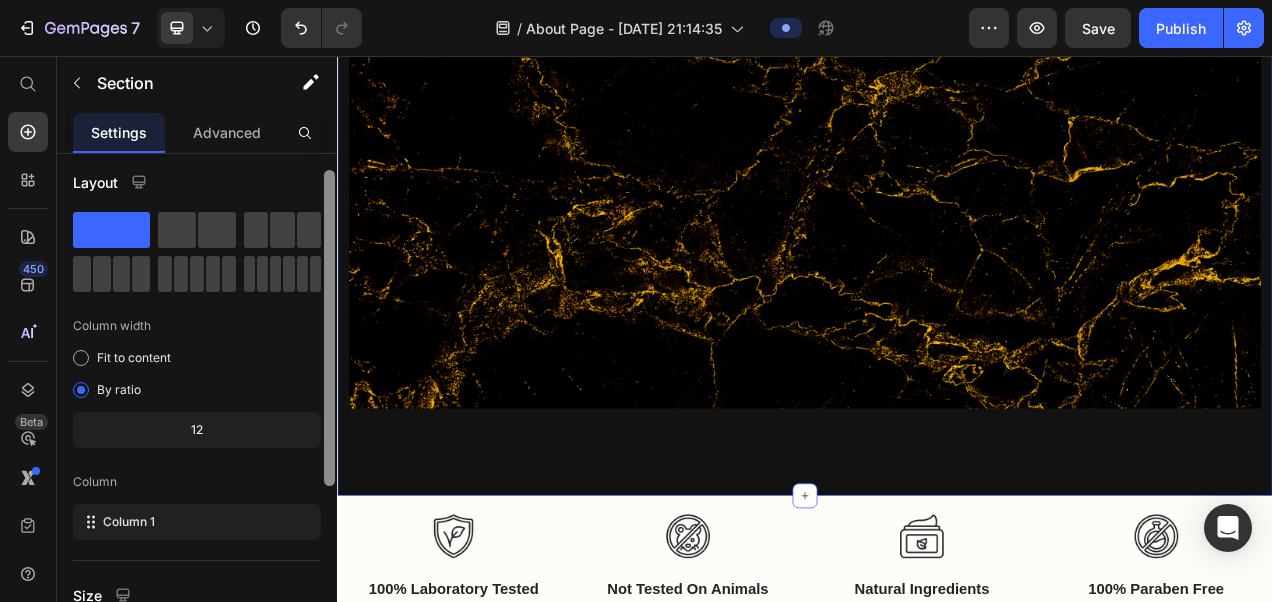 scroll, scrollTop: 0, scrollLeft: 0, axis: both 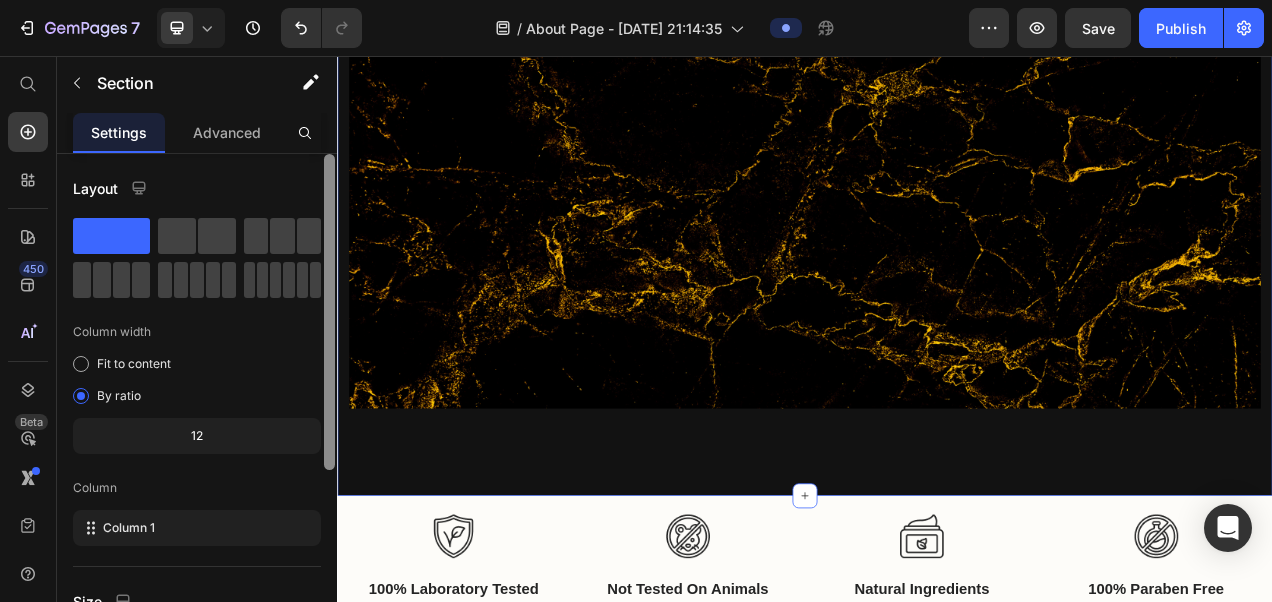 drag, startPoint x: 329, startPoint y: 364, endPoint x: 322, endPoint y: 142, distance: 222.11034 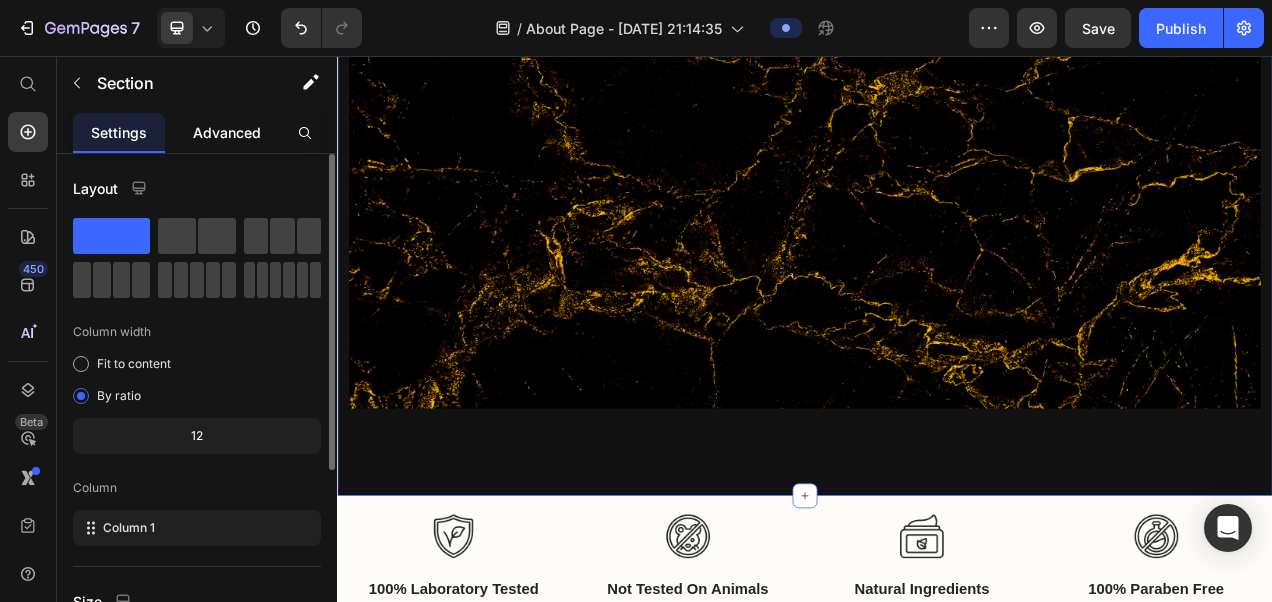 click on "Advanced" 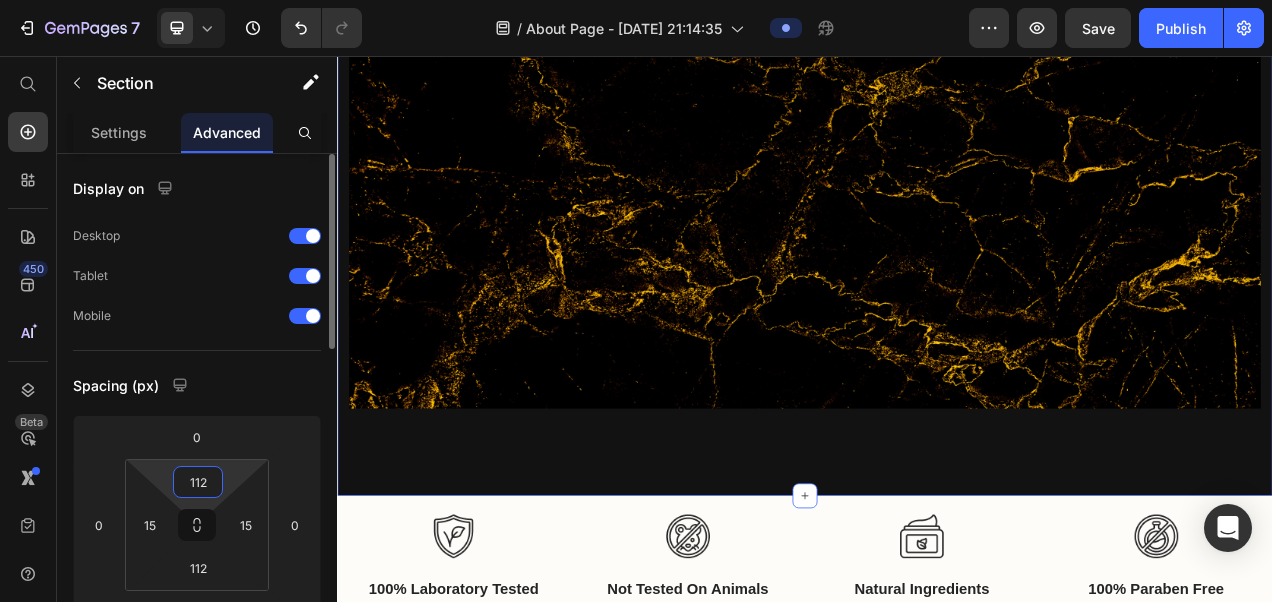 click on "112" at bounding box center [198, 482] 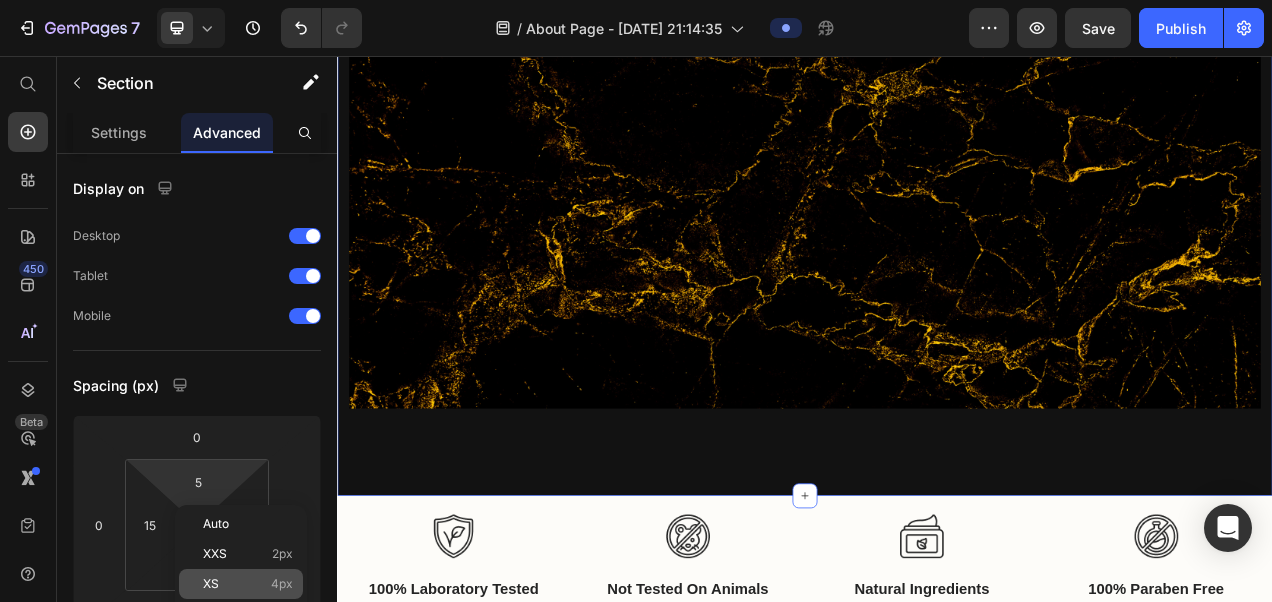 click on "XS 4px" at bounding box center [248, 584] 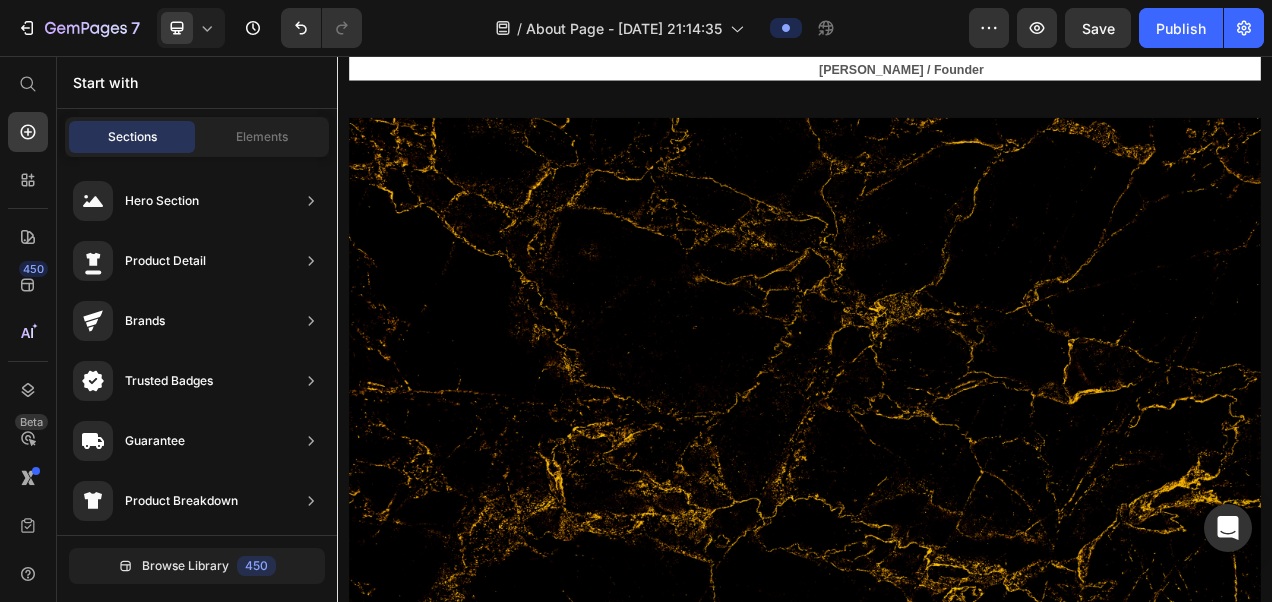 scroll, scrollTop: 997, scrollLeft: 0, axis: vertical 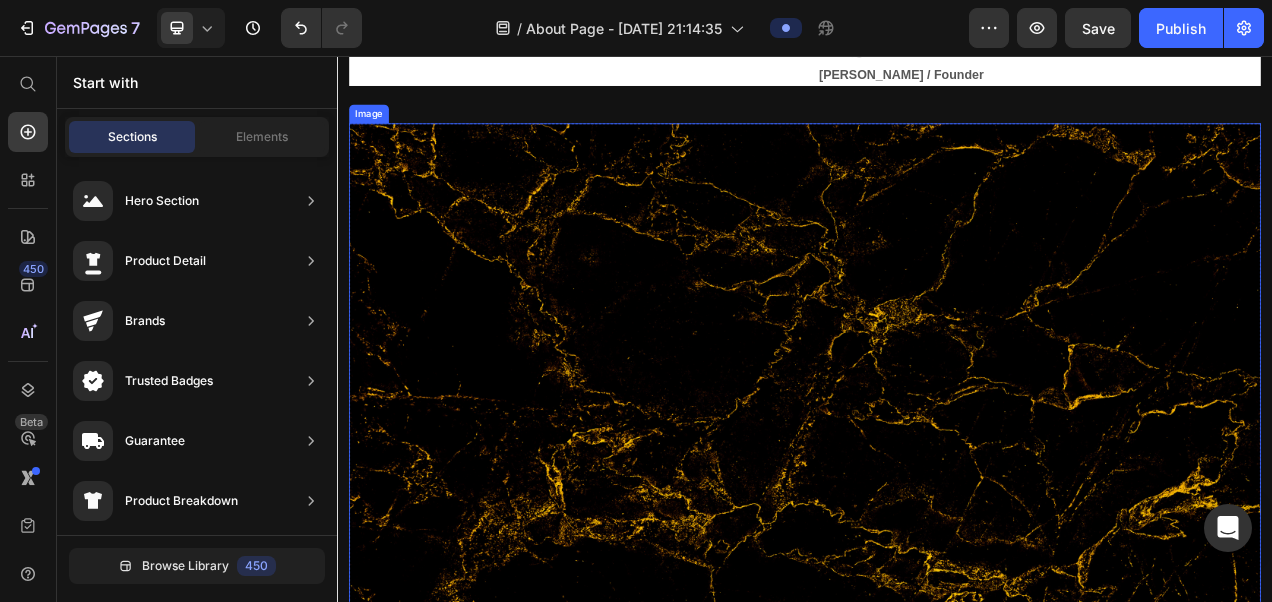 click at bounding box center (937, 471) 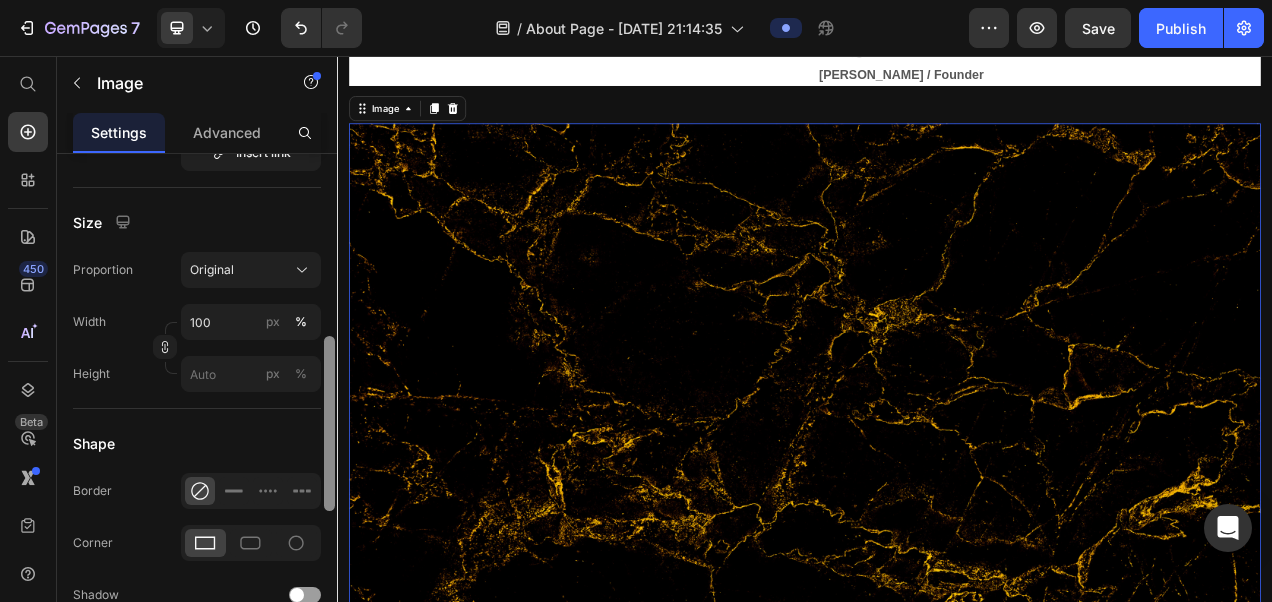 drag, startPoint x: 330, startPoint y: 276, endPoint x: 331, endPoint y: 458, distance: 182.00275 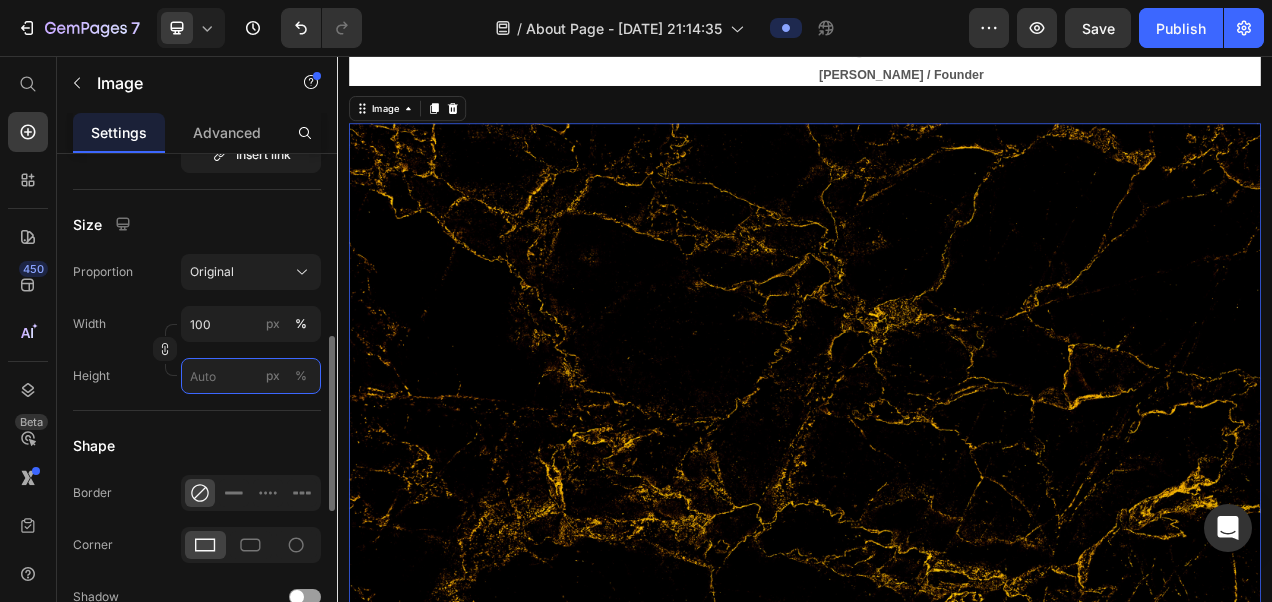 click on "px %" at bounding box center [251, 376] 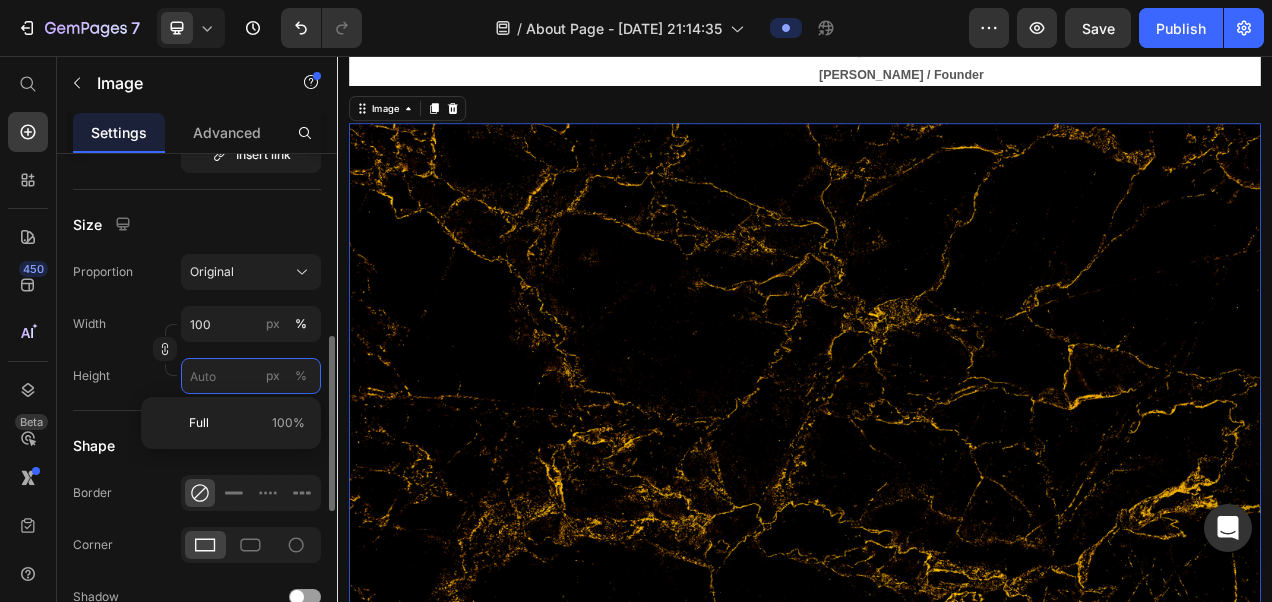 type 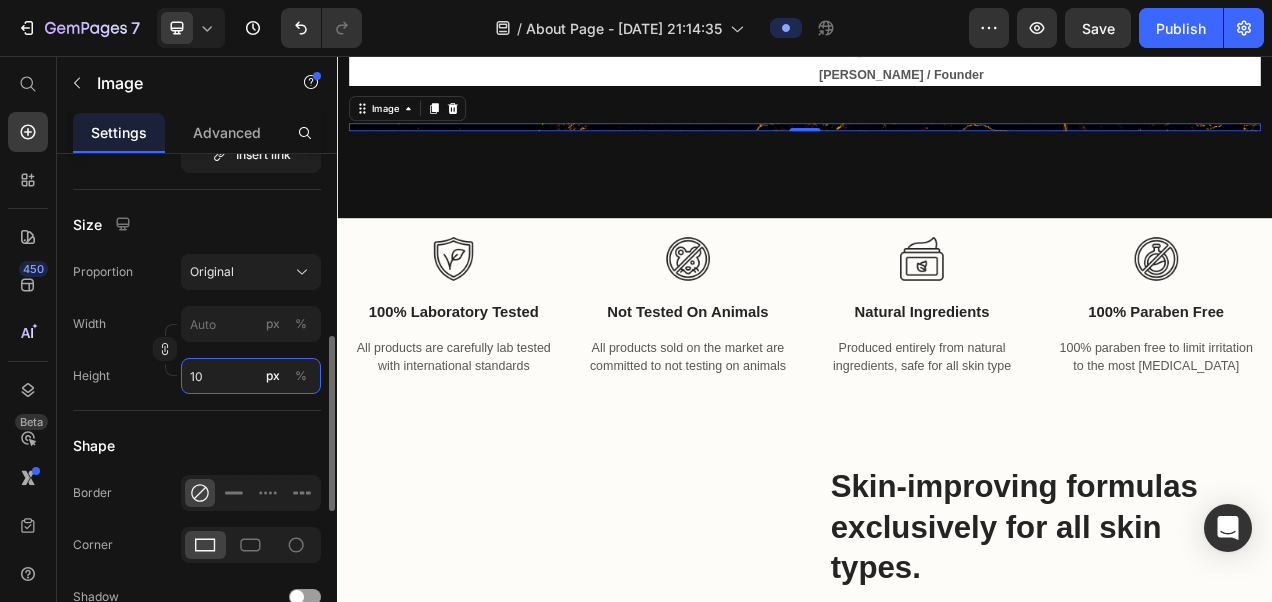 type on "1" 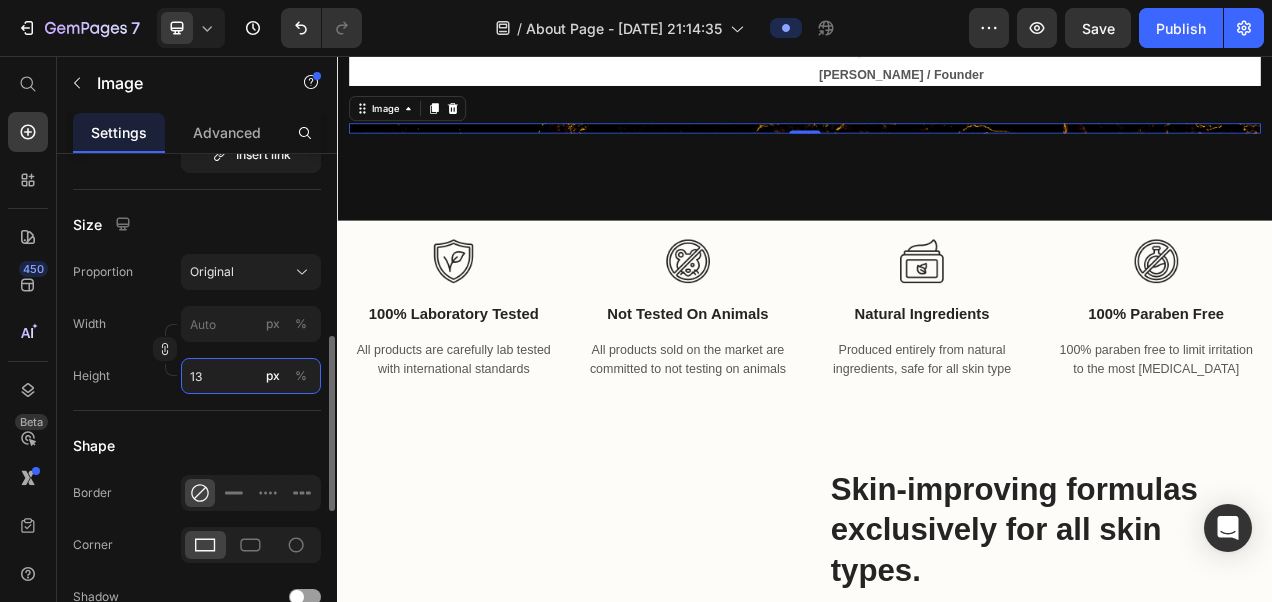 type on "1" 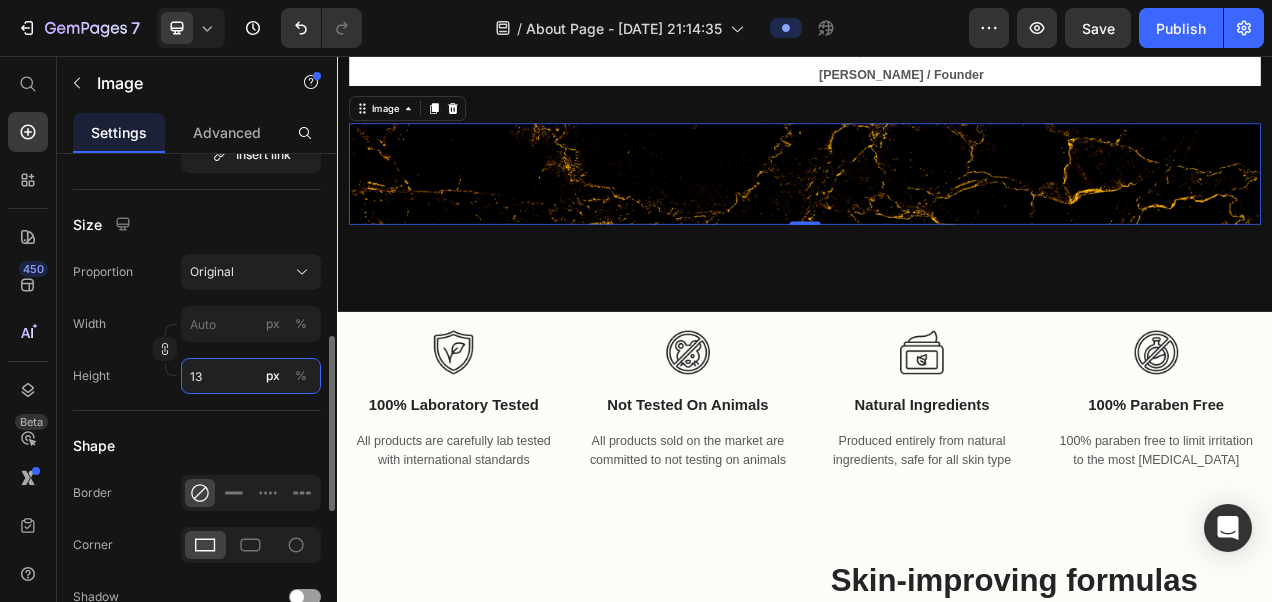type on "1" 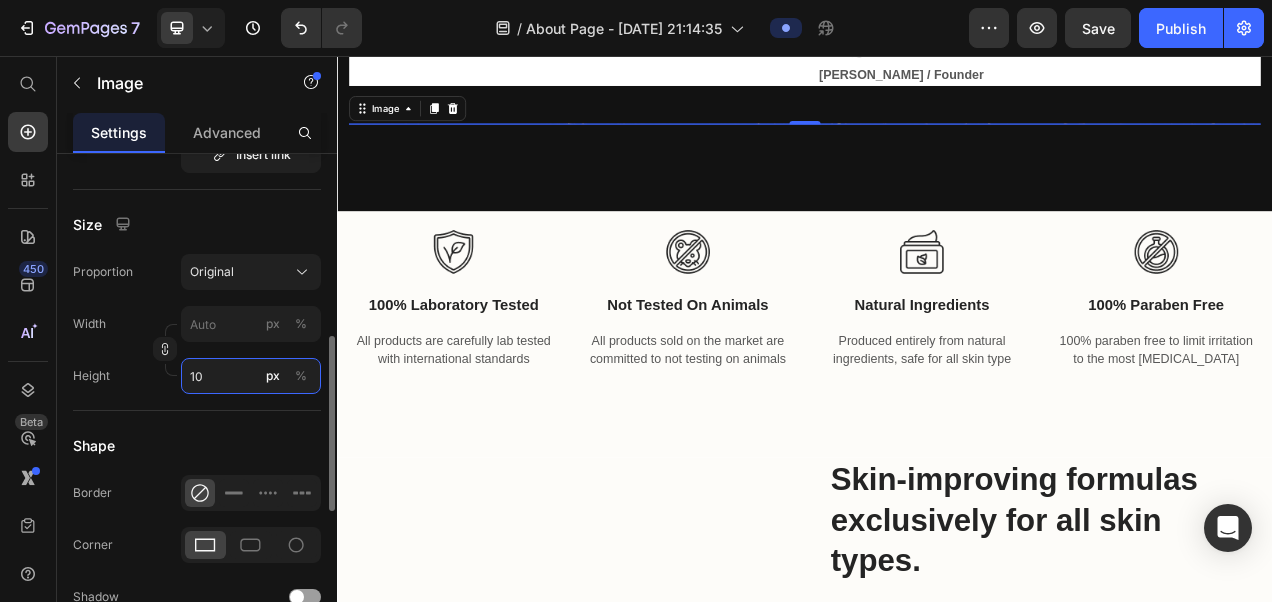 type on "1" 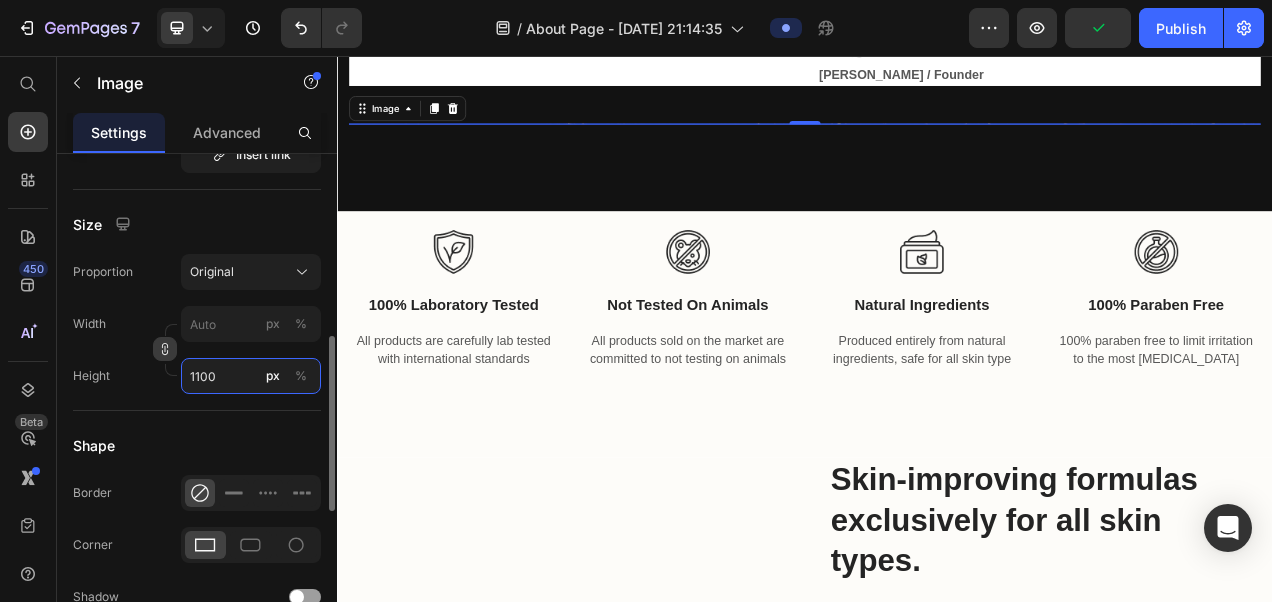 type on "1" 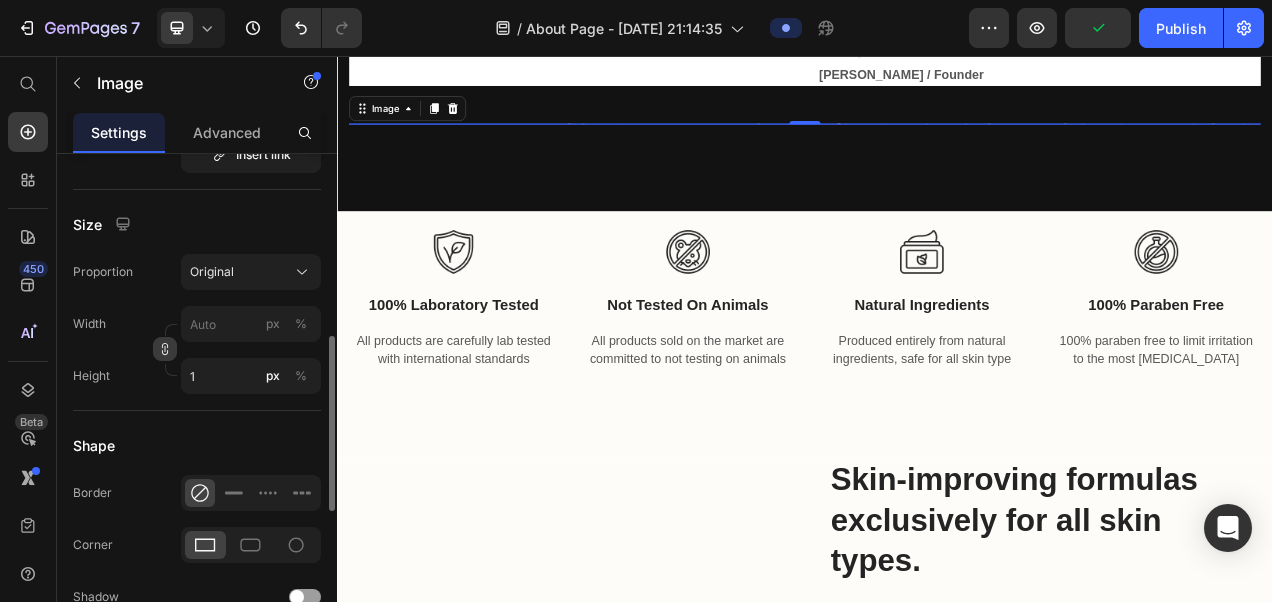 click 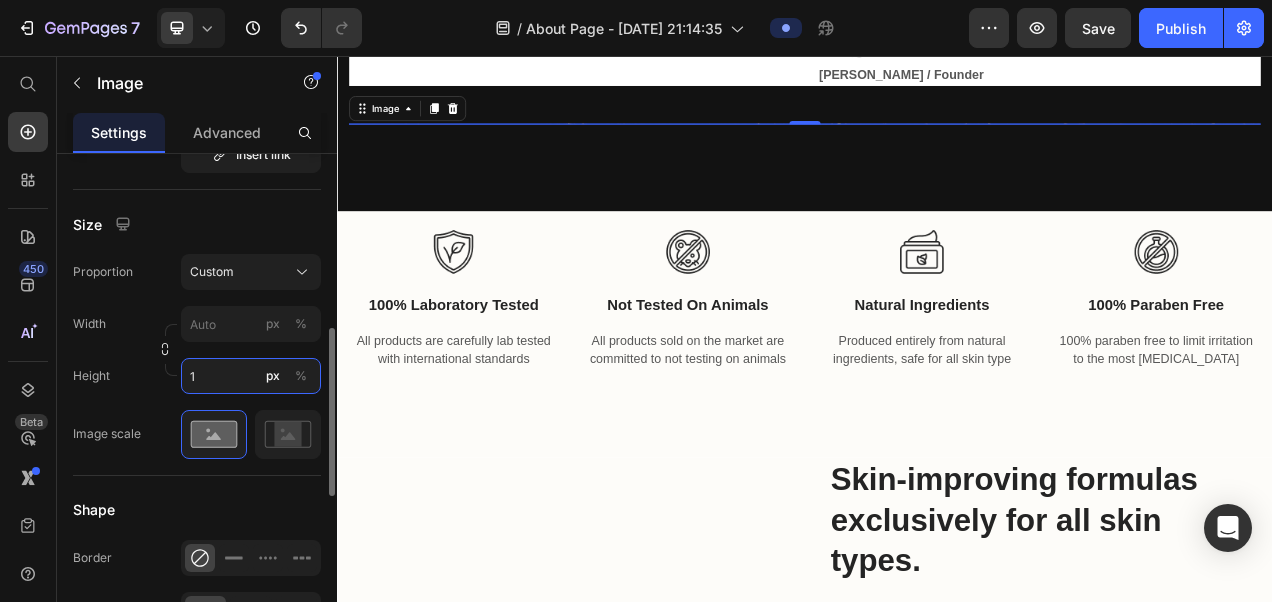 click on "1" at bounding box center (251, 376) 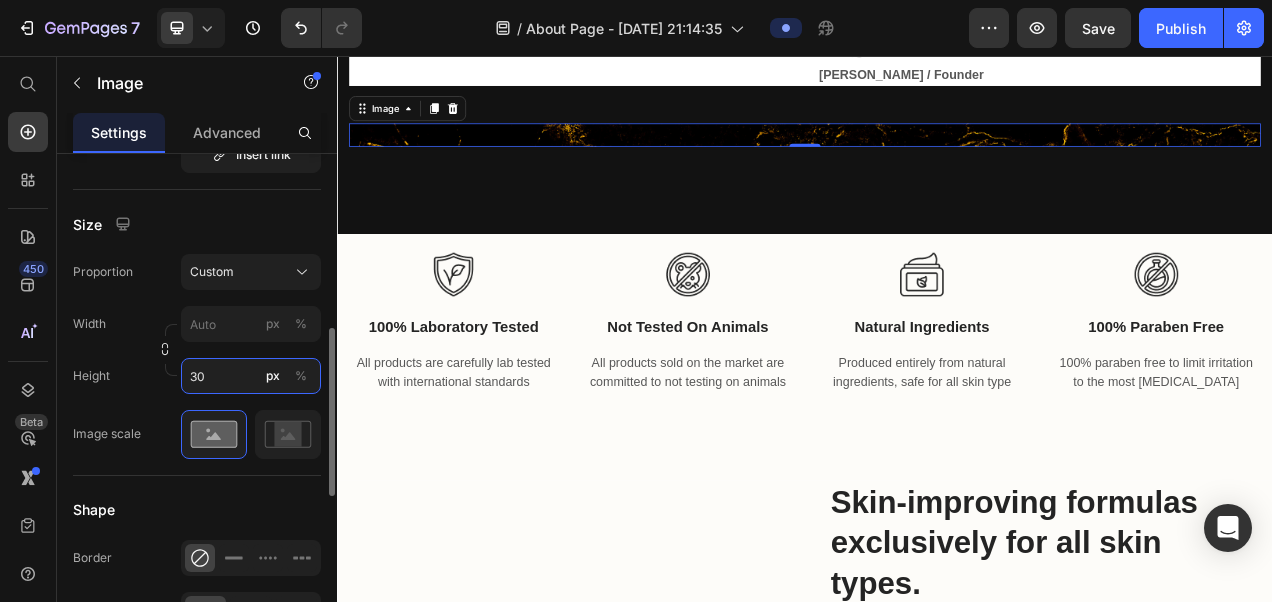type on "3" 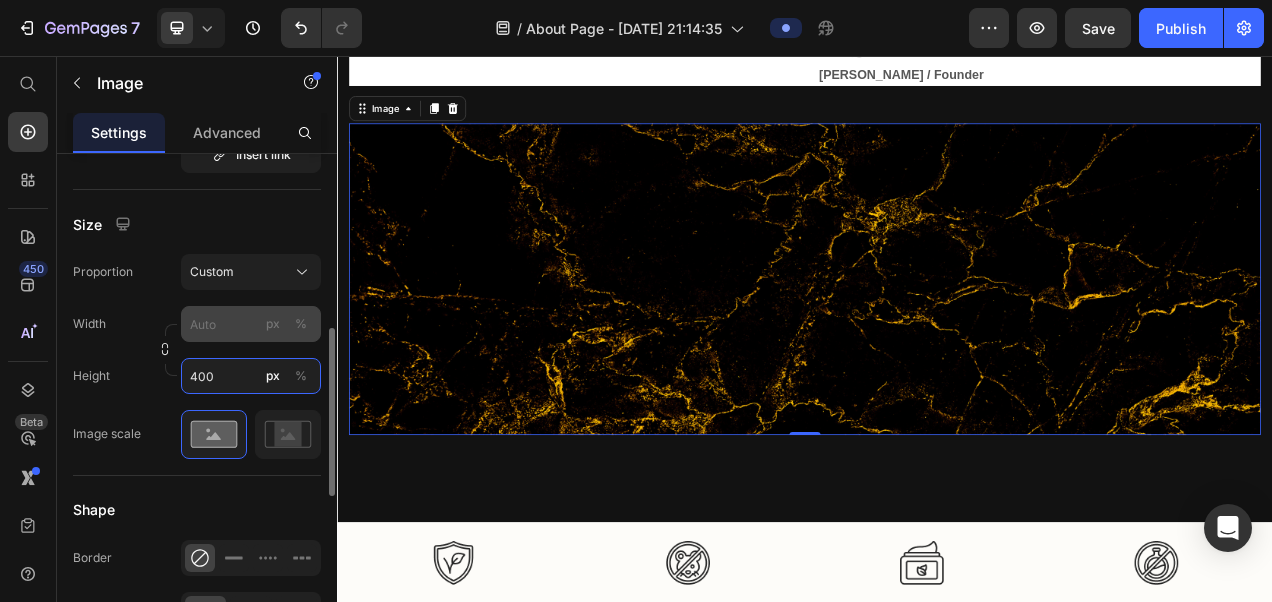 type on "400" 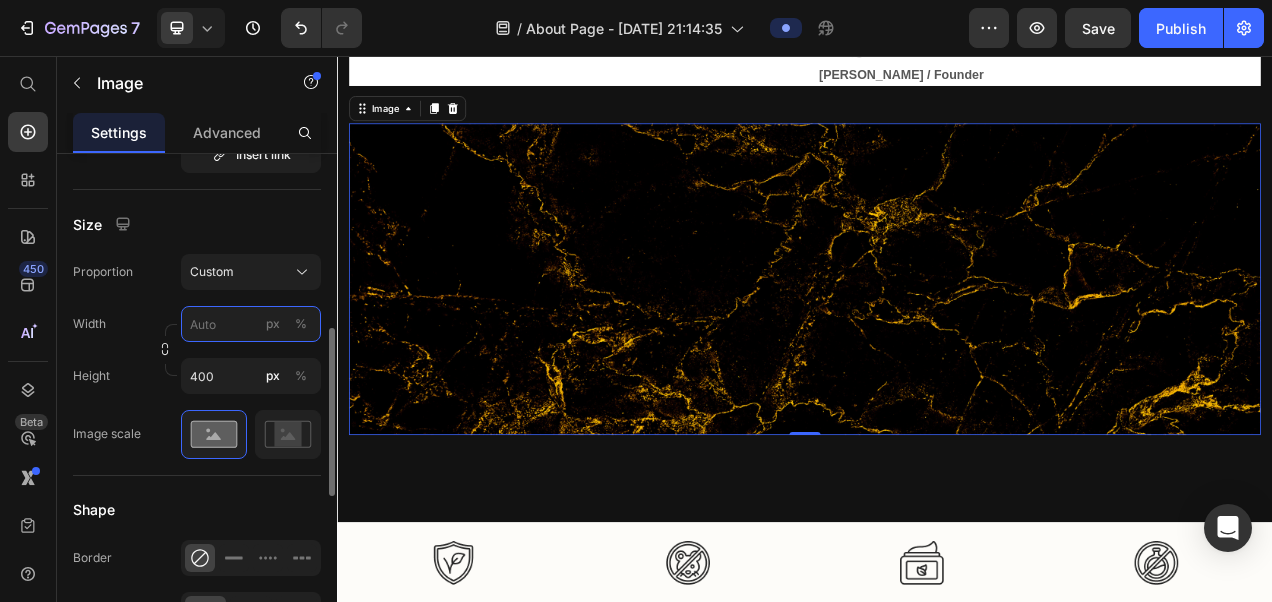 click on "px %" at bounding box center (251, 324) 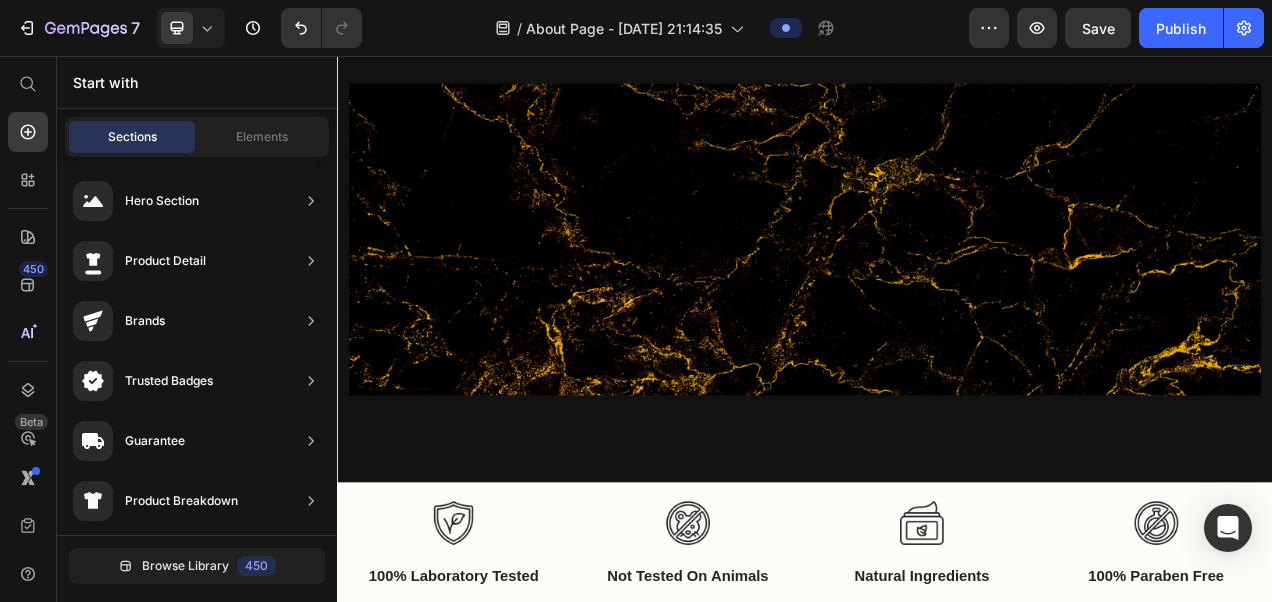 scroll, scrollTop: 1134, scrollLeft: 0, axis: vertical 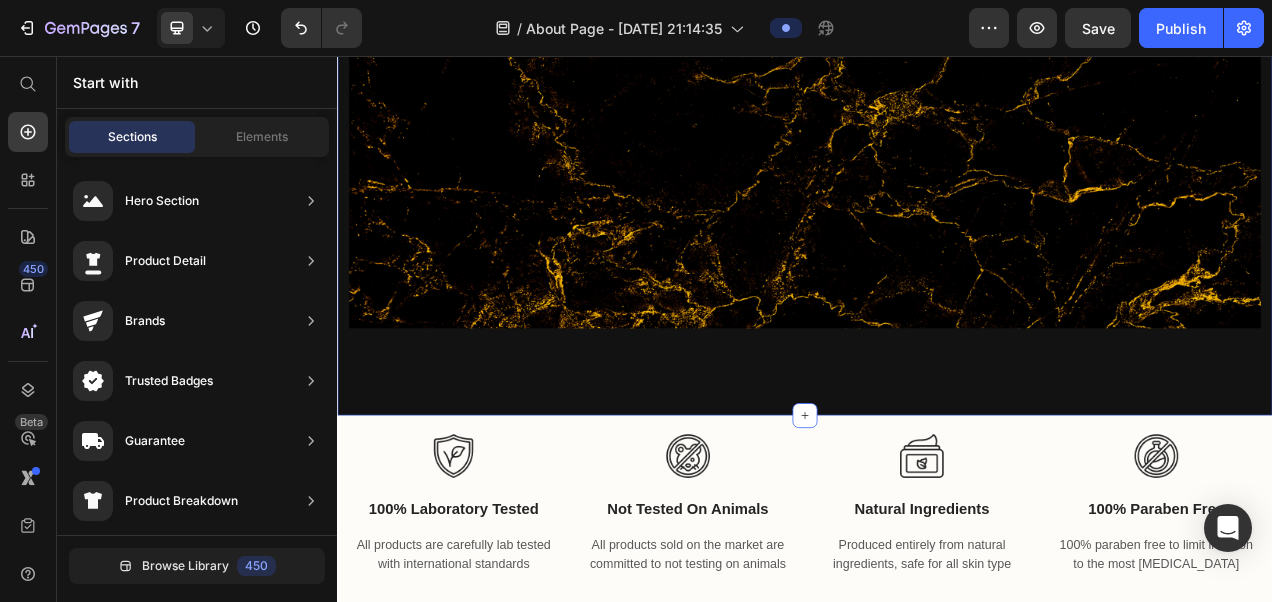 click on "Above the market. Beyond the moment. Aligned for legacy. Heading Divine Estates was founded on the belief that the most significant opportunities are never announced — they are aligned quietly, with precision, among those whose choices shape markets and generations.   We curate an exceptional circle of global acquisitions, private mandates, and elite developments, each selected with uncompromising discernment. Every relationship is personally led at the highest level, offering a concierge partnership defined not by volume, but by vision, discretion, and enduring impact.   More than transactional, every move is crafted to elevate, connect, and compose legacy. Text block Image [PERSON_NAME] / Founder Text block Row Image Row Section 2   You can create reusable sections Create Theme Section AI Content Write with GemAI What would you like to describe here? Tone and Voice Persuasive Product Show more Generate" at bounding box center (937, 19) 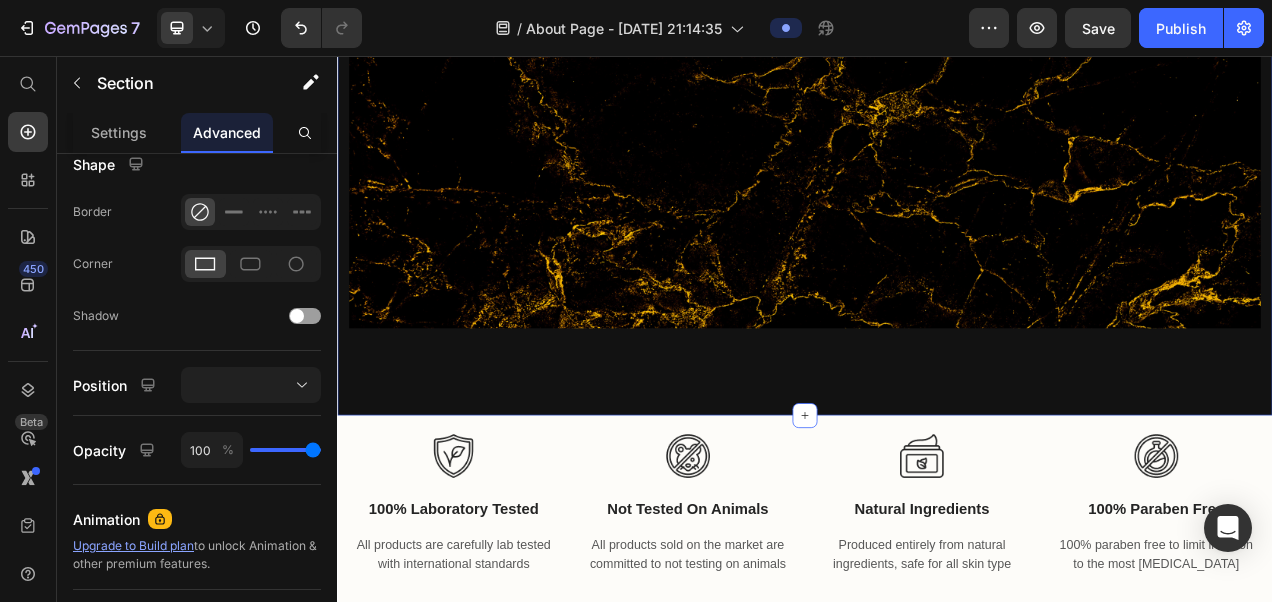 scroll, scrollTop: 0, scrollLeft: 0, axis: both 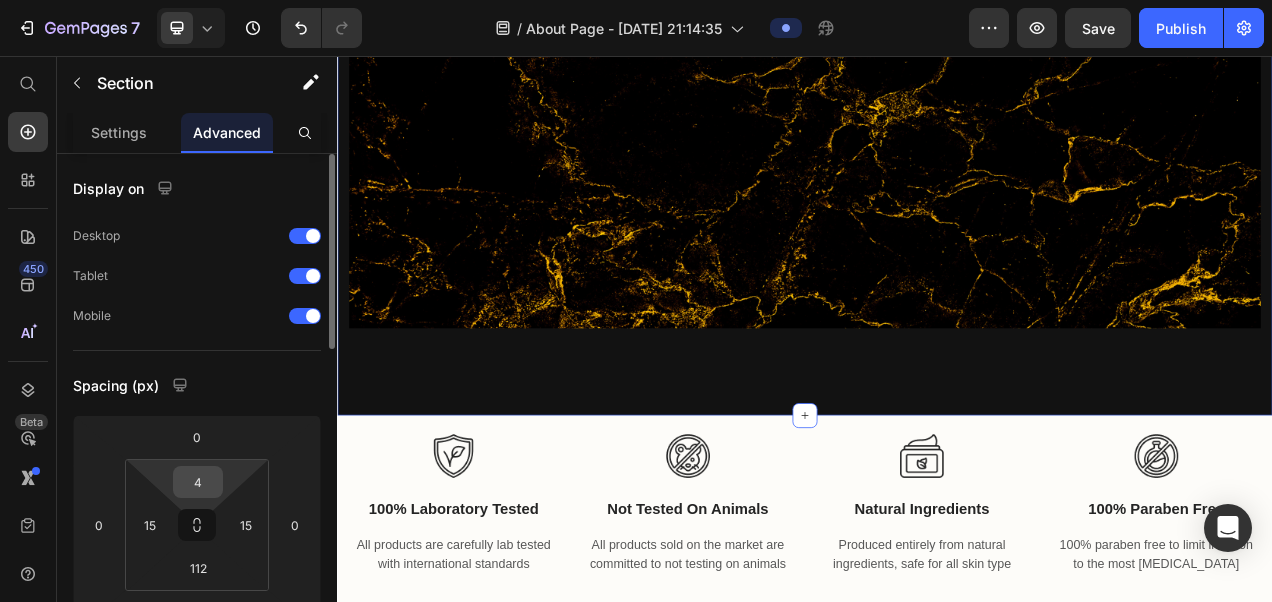 click on "4" at bounding box center [198, 482] 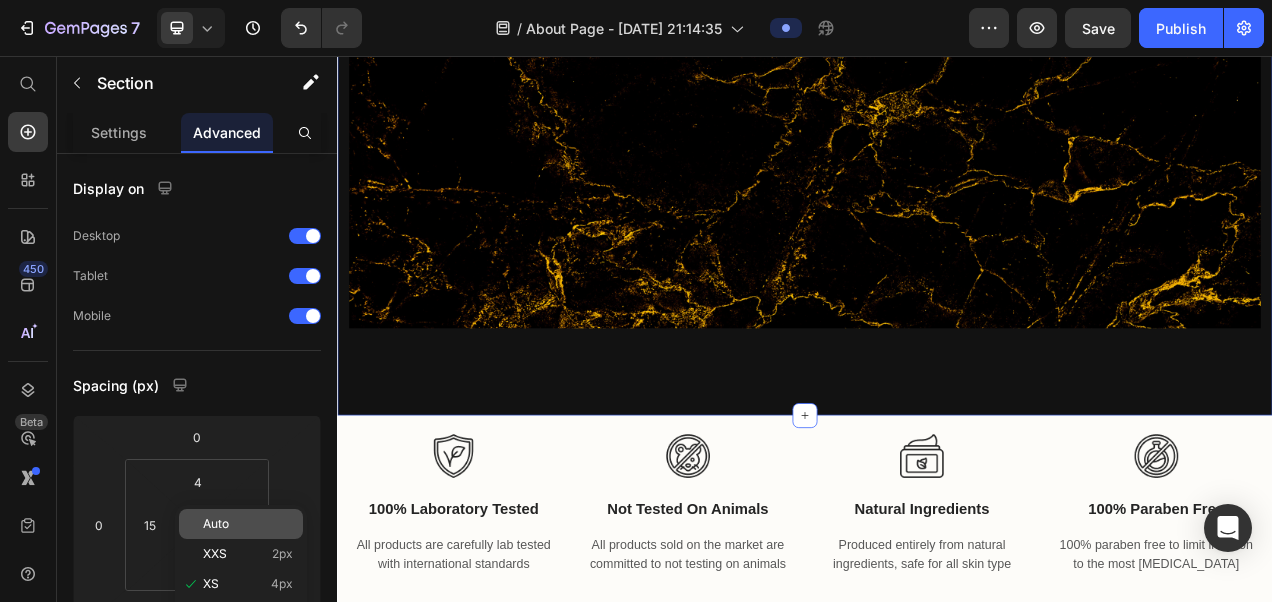 click on "Auto" at bounding box center (216, 524) 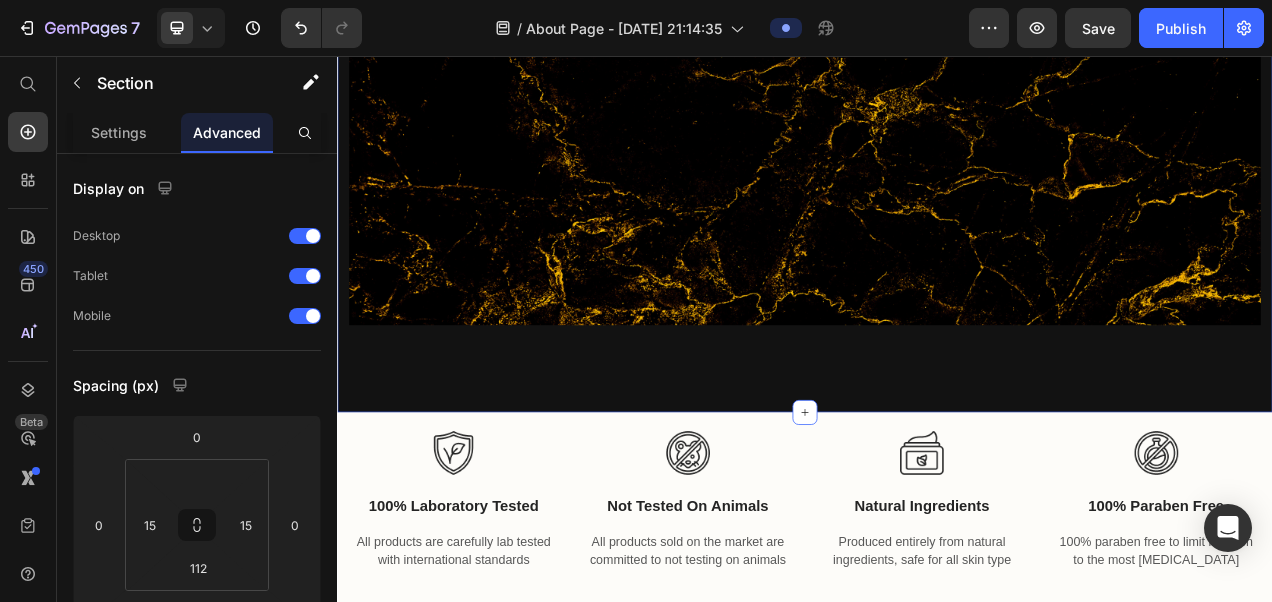 click on "7   /  About Page - [DATE] 21:14:35 Preview  Save   Publish  450 Beta Start with Sections Elements Hero Section Product Detail Brands Trusted Badges Guarantee Product Breakdown How to use Testimonials Compare Bundle FAQs Social Proof Brand Story Product List Collection Blog List Contact Sticky Add to Cart Custom Footer Browse Library 450 Layout
Row
Row
Row
Row Text
Heading
Text Block Button
Button
Button
Sticky Back to top Media
Image
Image" at bounding box center (636, 40) 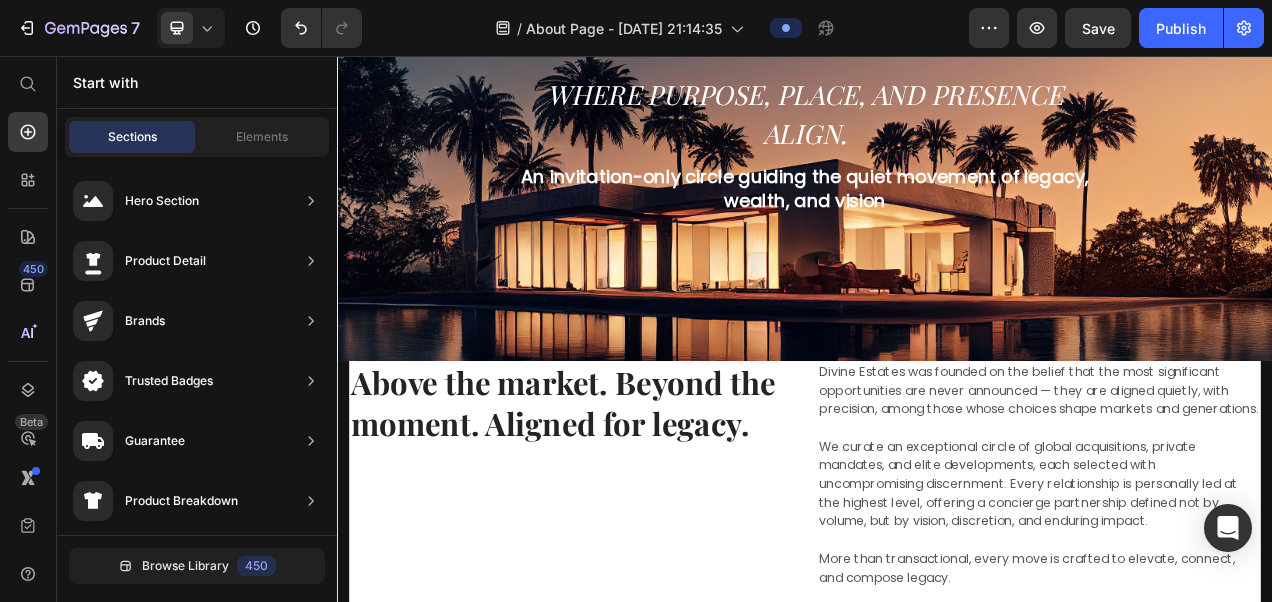 scroll, scrollTop: 238, scrollLeft: 0, axis: vertical 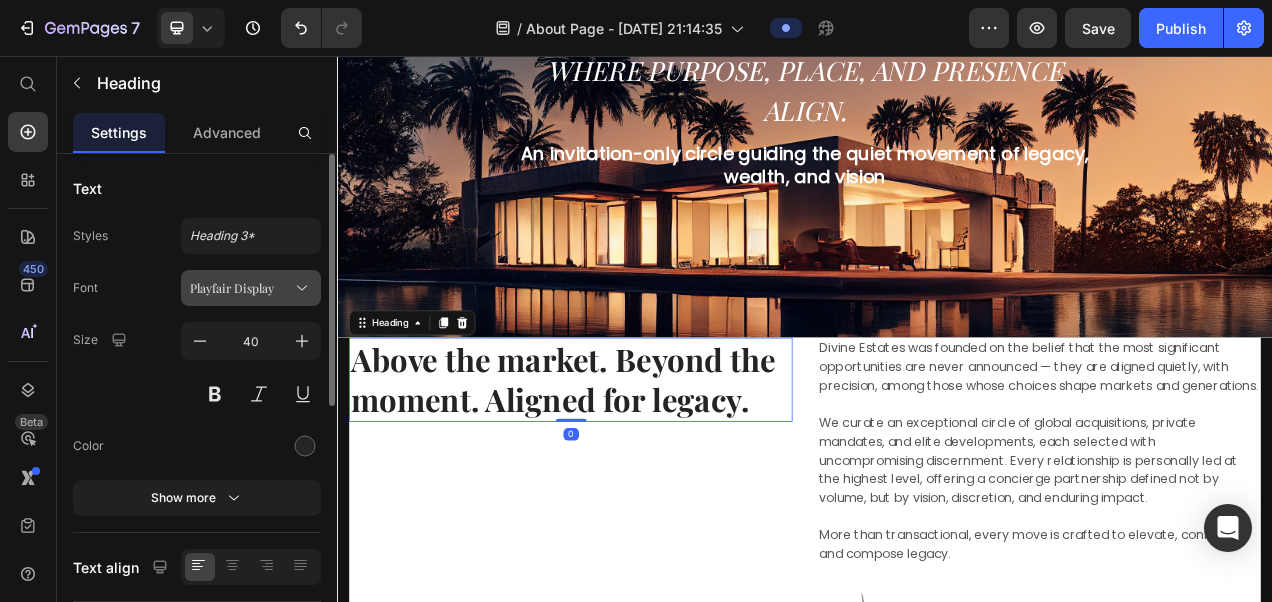 click on "Playfair Display" at bounding box center [241, 288] 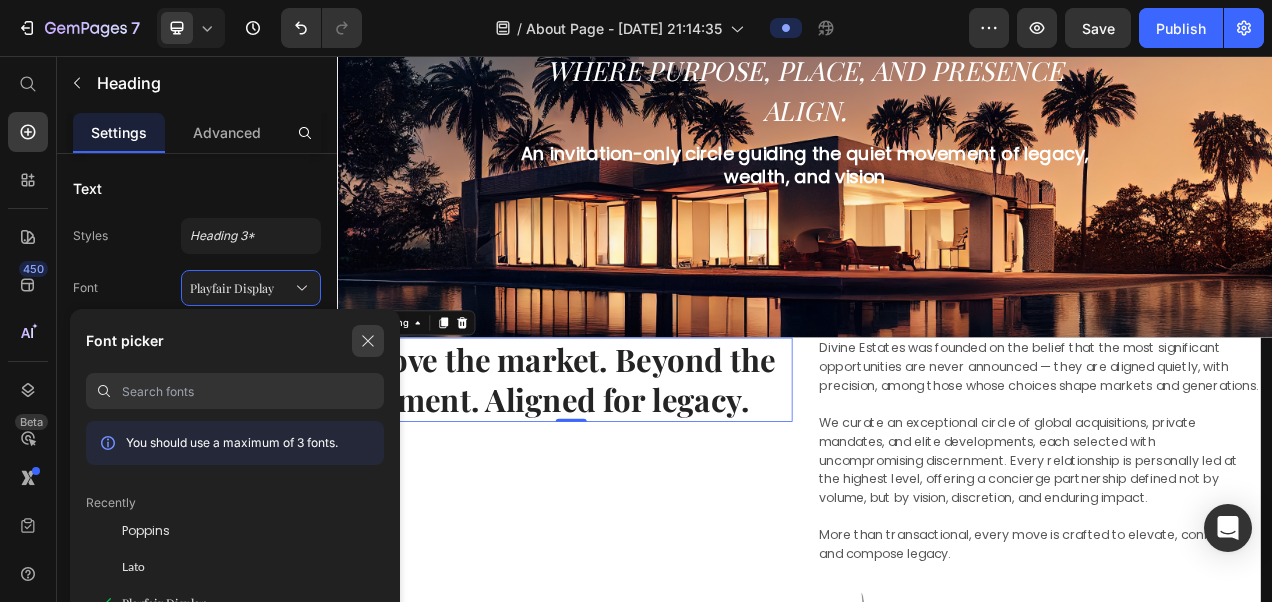 click 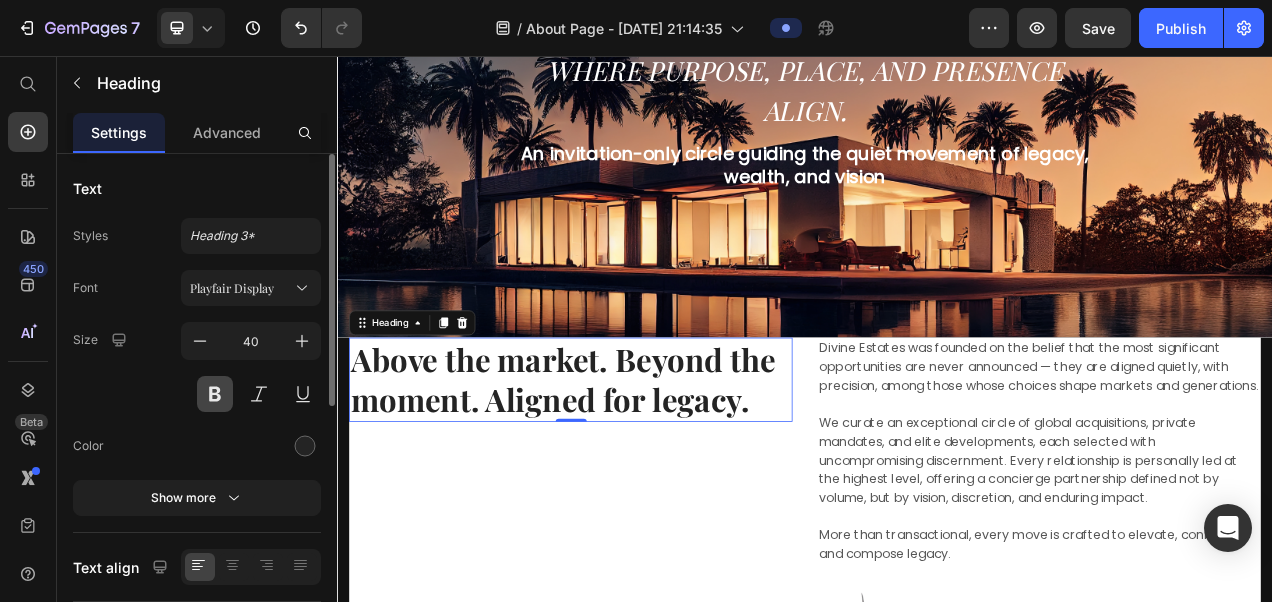 click at bounding box center (215, 394) 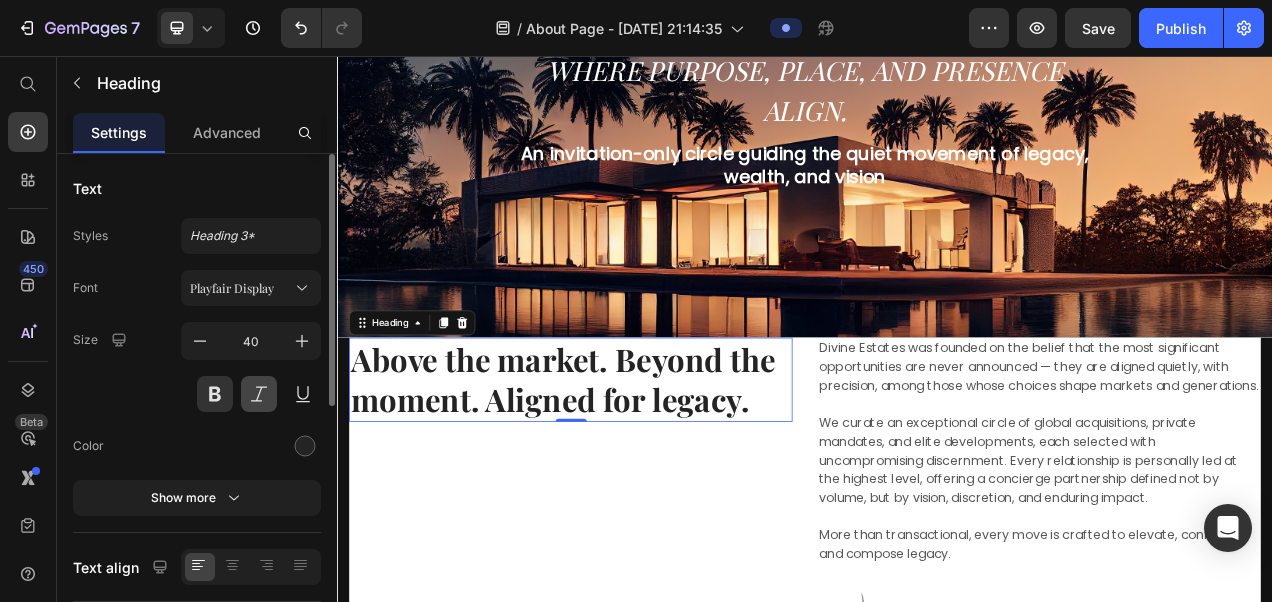 click at bounding box center [259, 394] 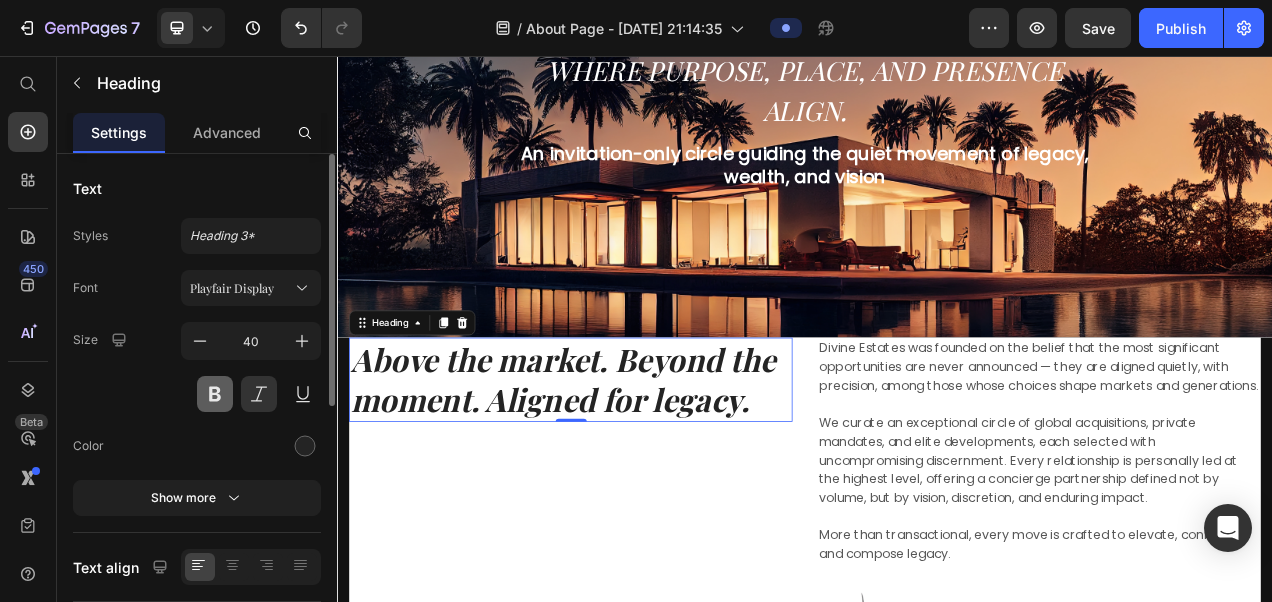 click at bounding box center (215, 394) 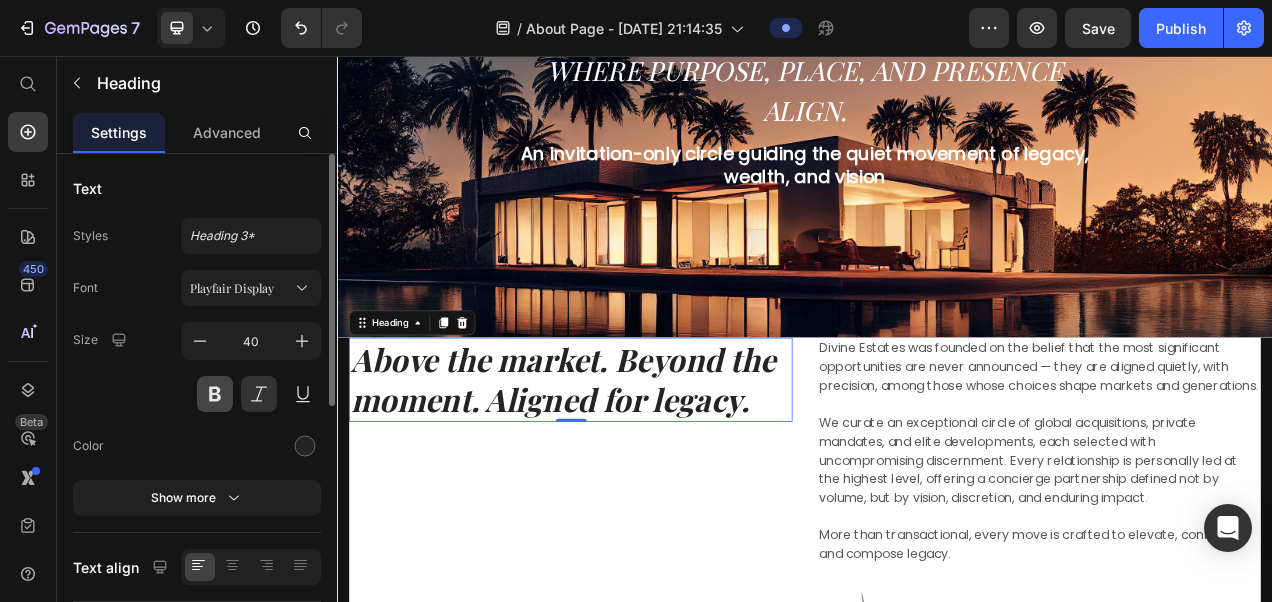 click at bounding box center [215, 394] 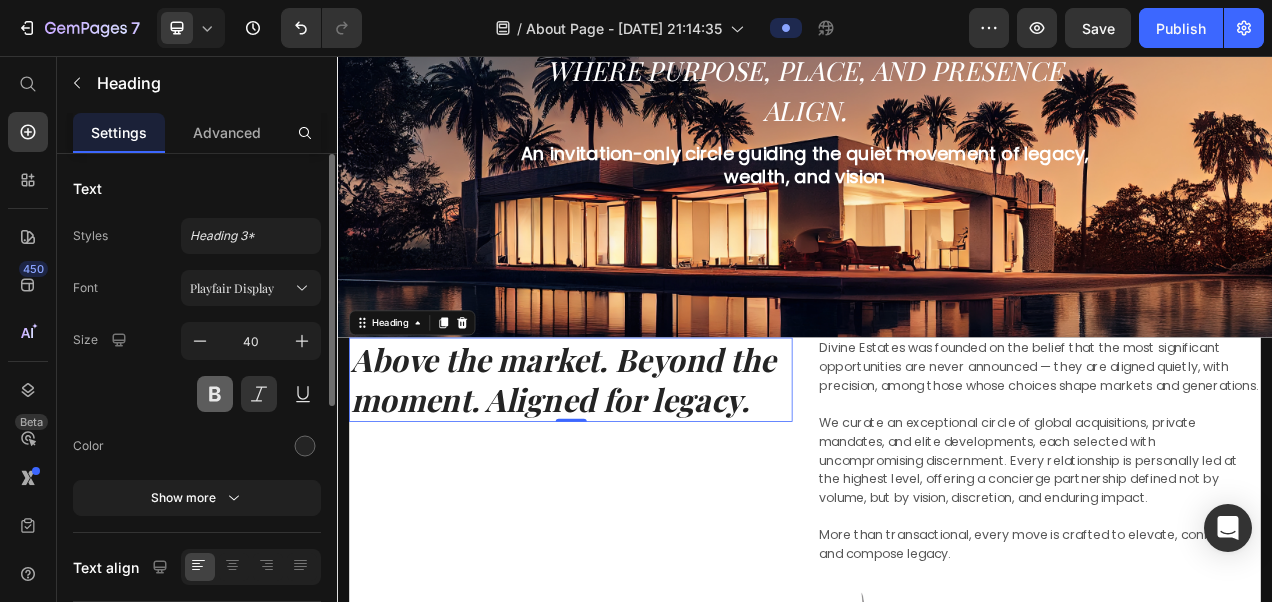 click at bounding box center (215, 394) 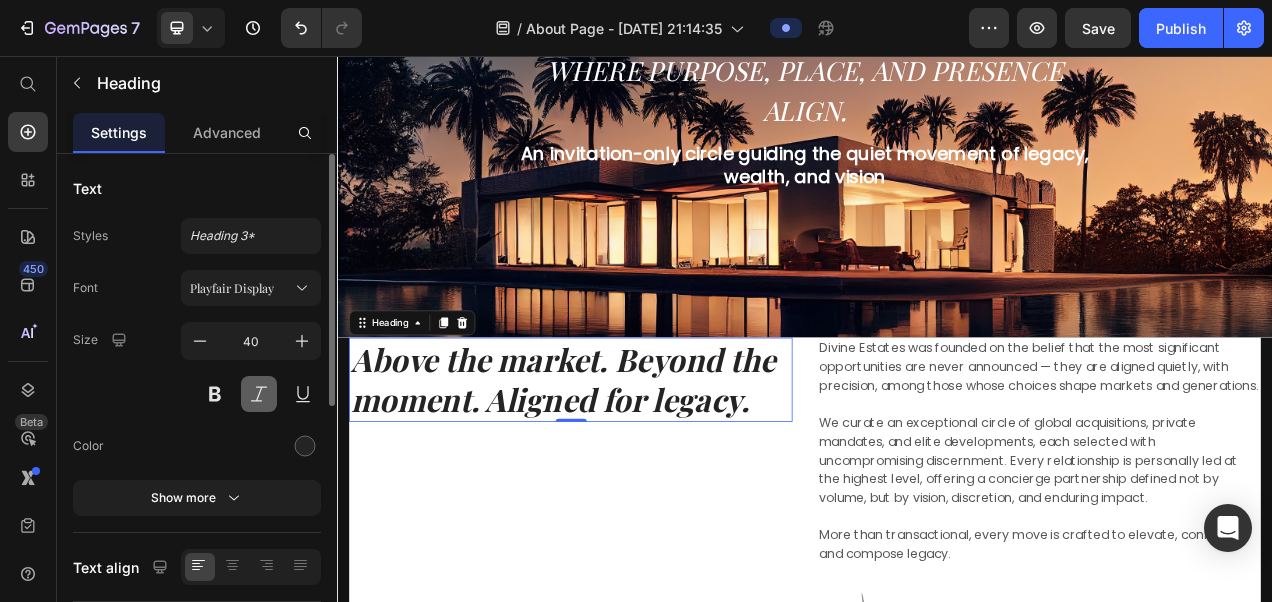 click at bounding box center (259, 394) 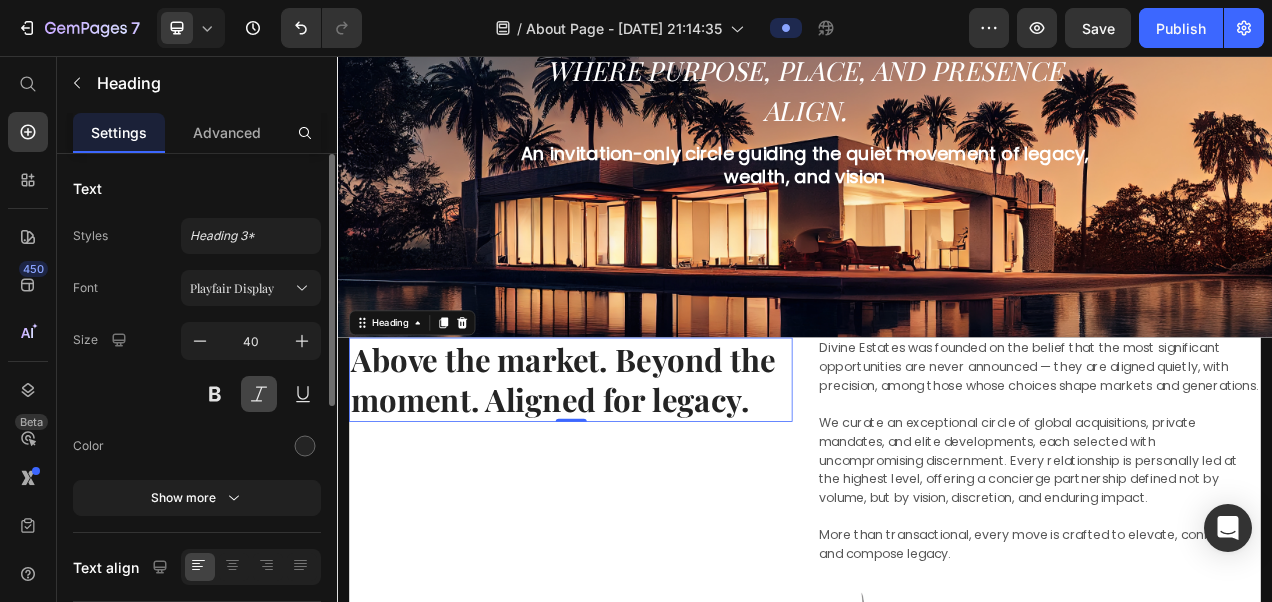 click at bounding box center [259, 394] 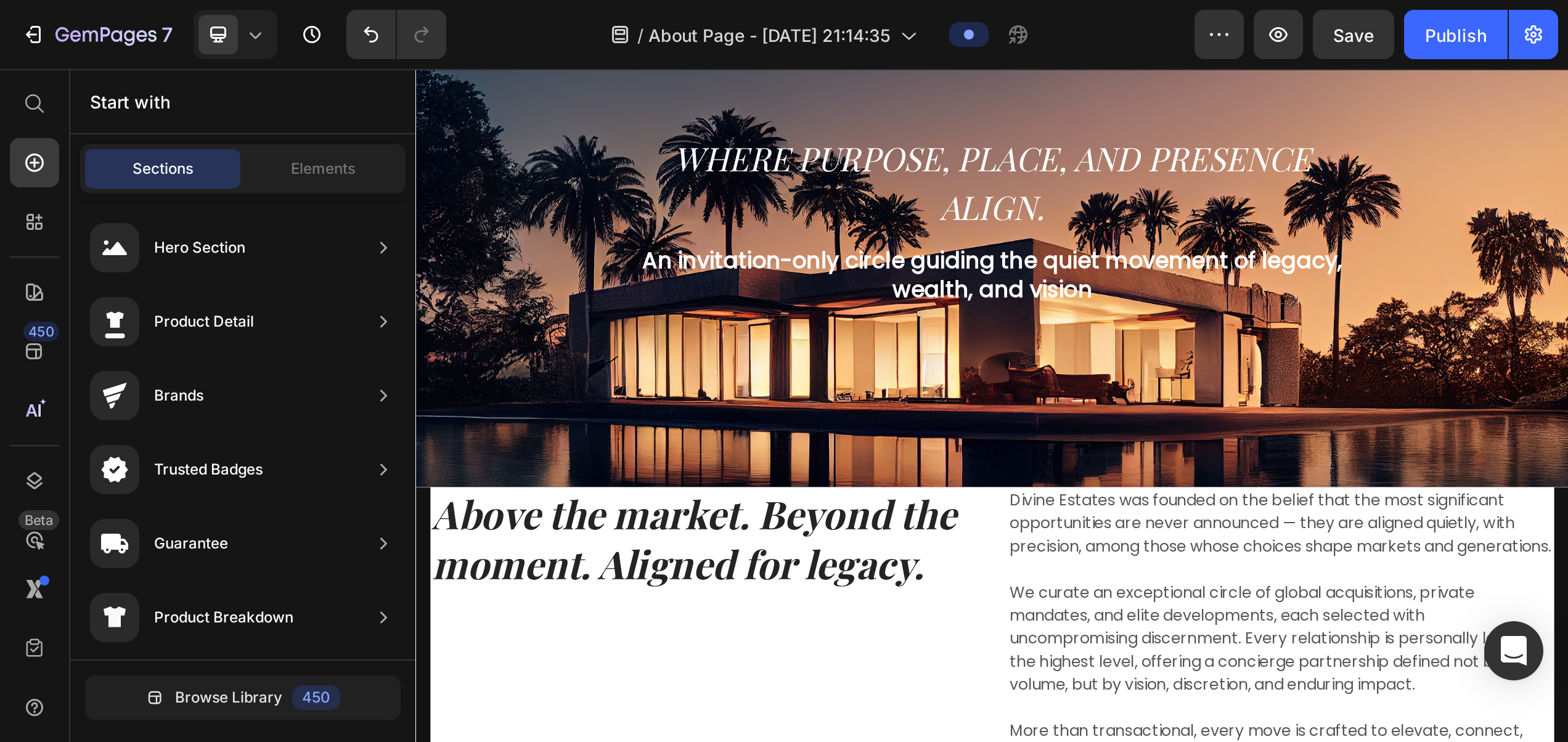 scroll, scrollTop: 0, scrollLeft: 0, axis: both 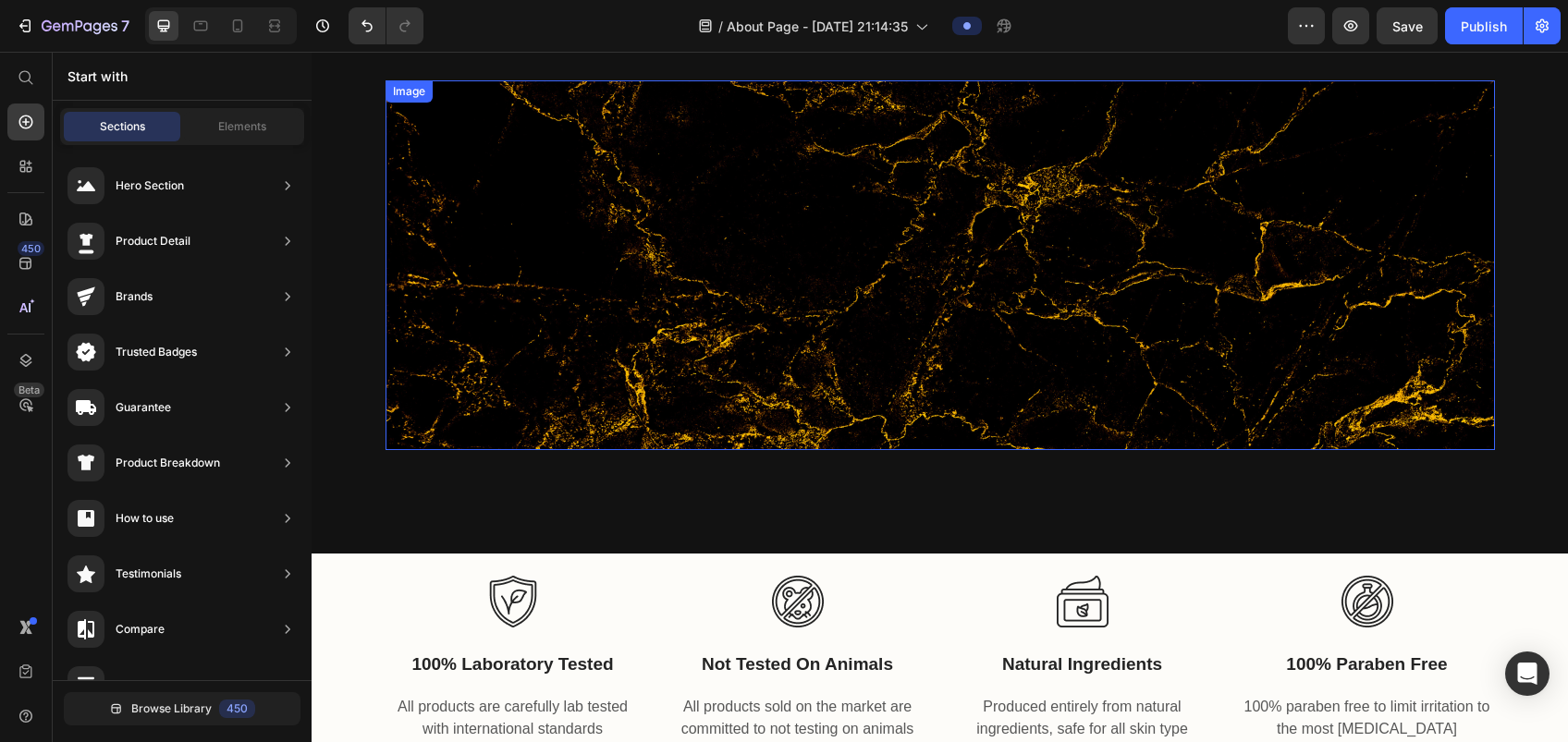 click at bounding box center [940, 265] 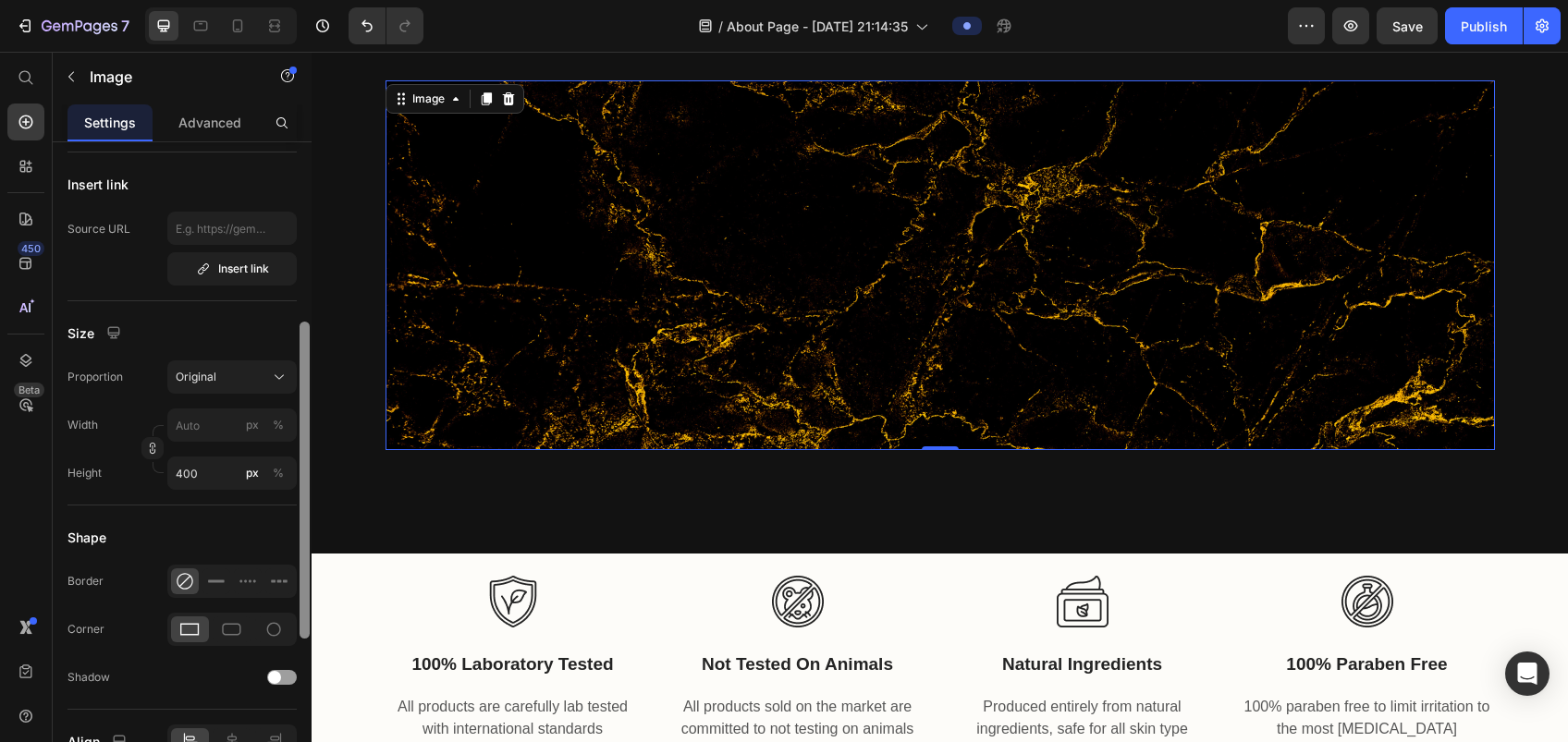 scroll, scrollTop: 362, scrollLeft: 0, axis: vertical 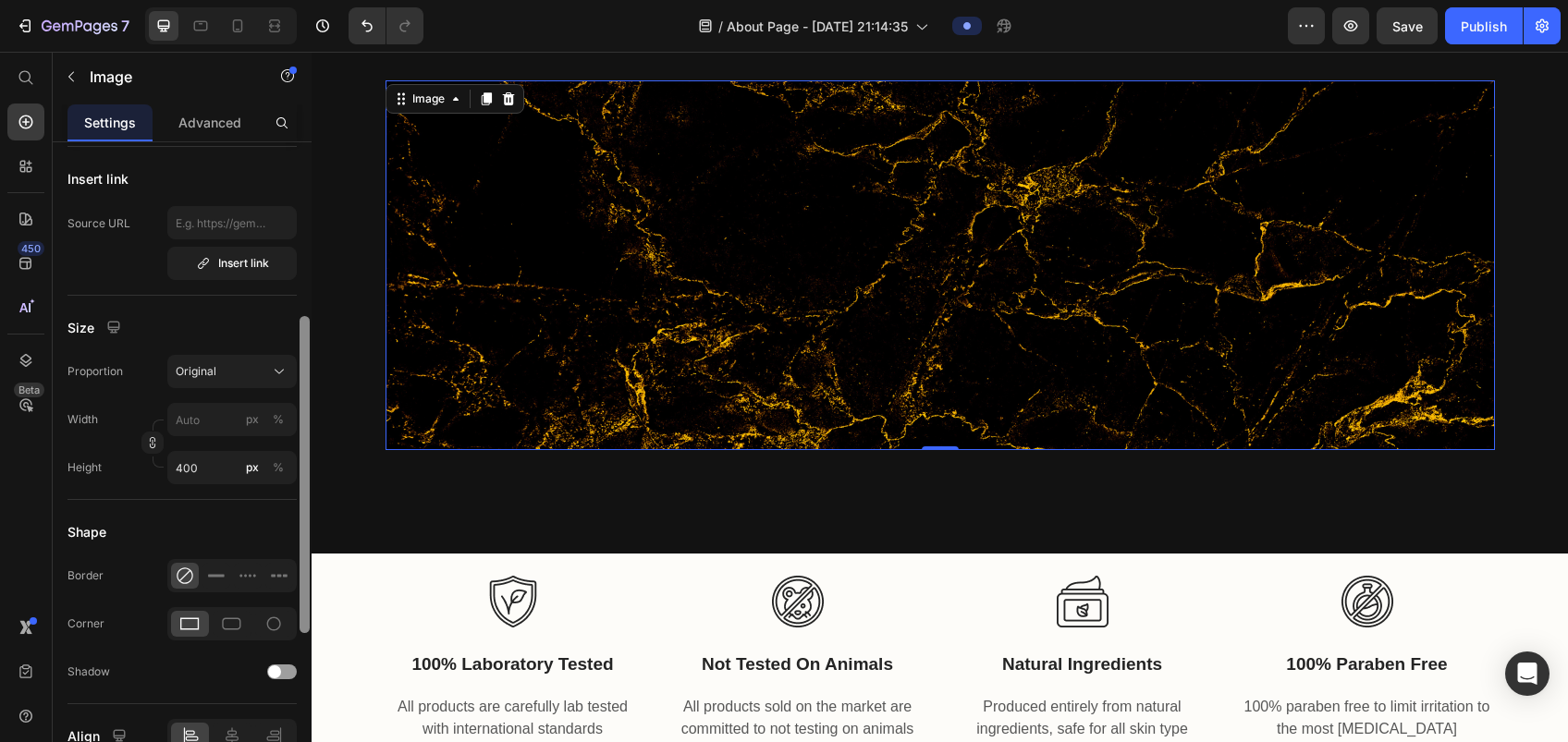 drag, startPoint x: 308, startPoint y: 179, endPoint x: 296, endPoint y: 356, distance: 177.4063 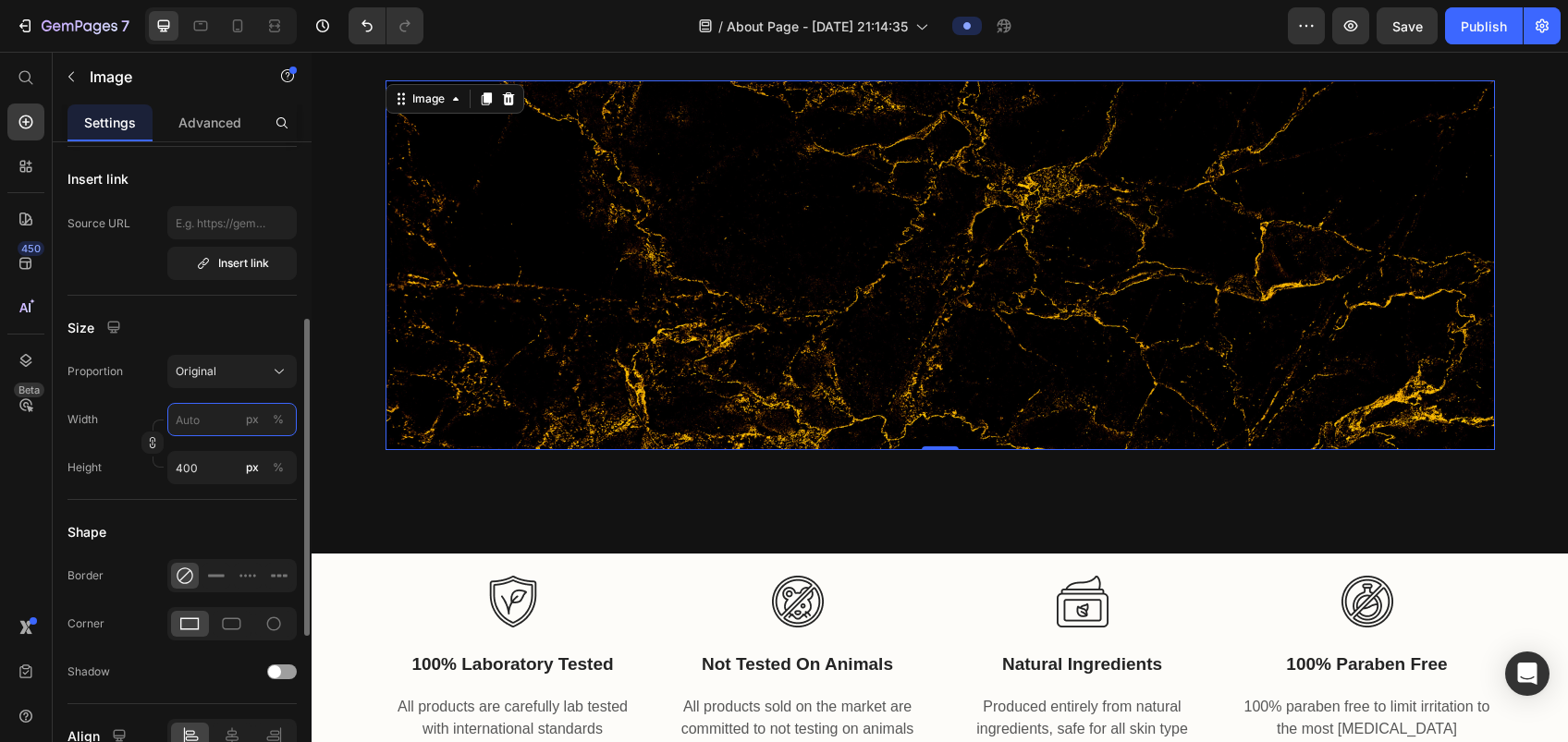 click on "px %" at bounding box center [232, 420] 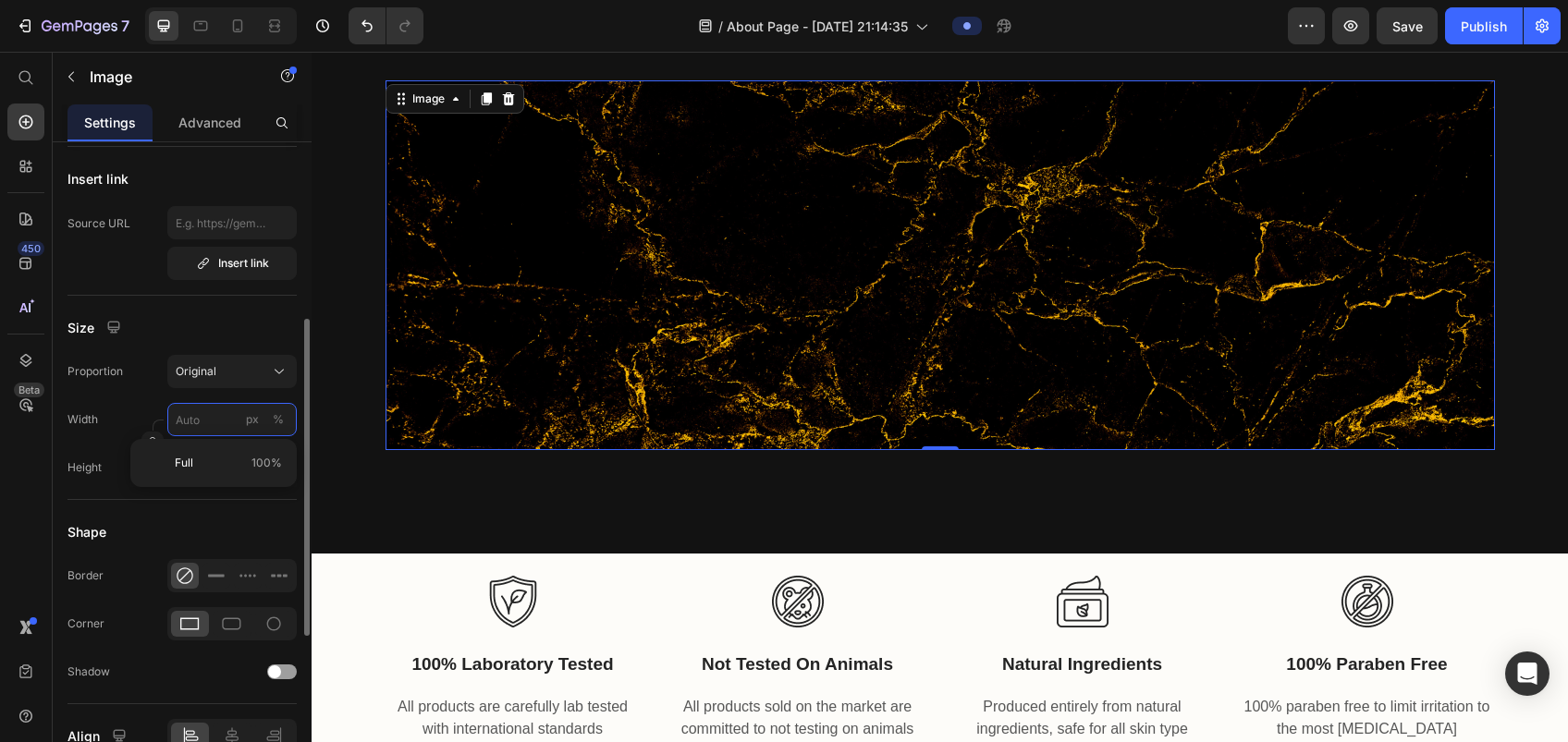 type on "5" 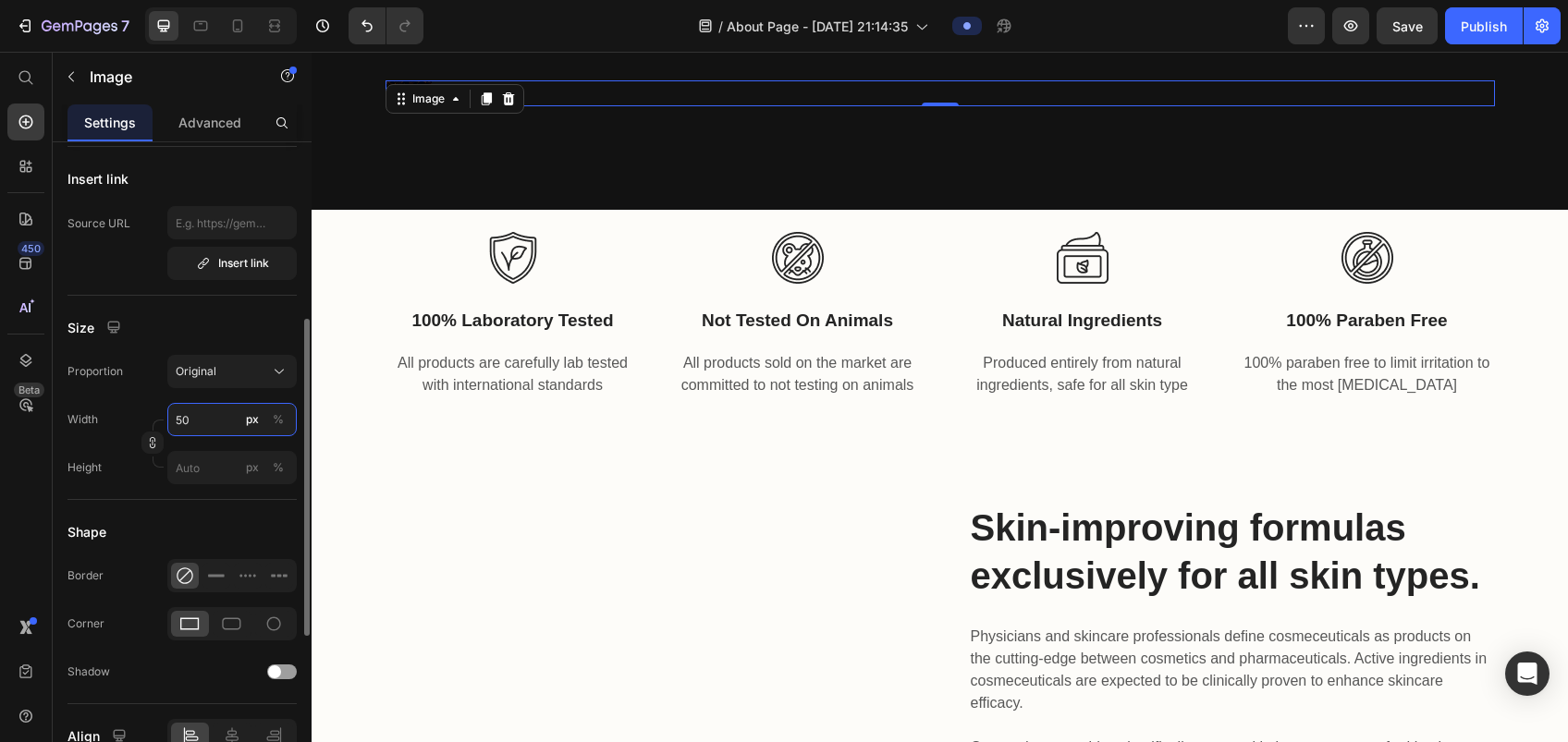 type on "5" 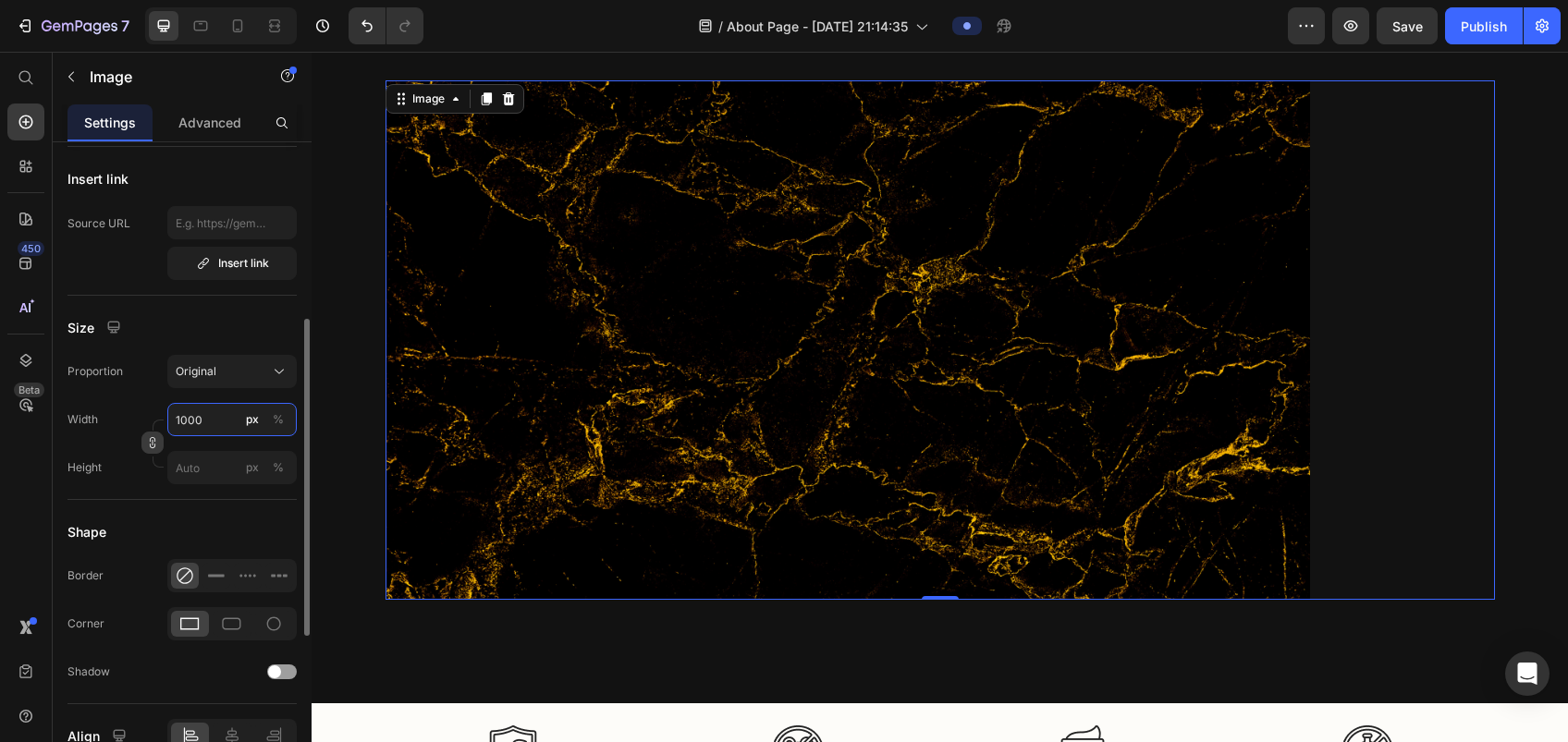 type on "1000" 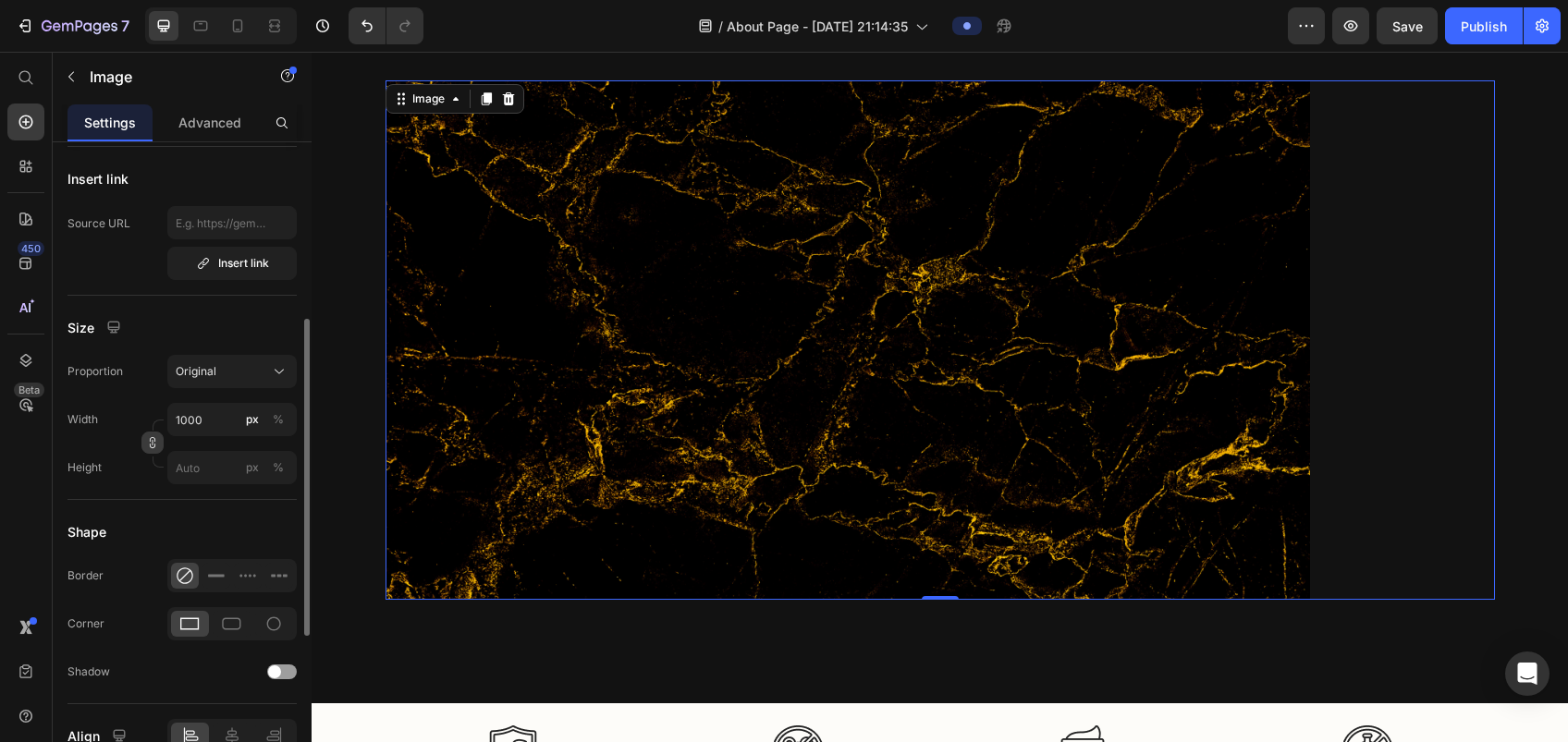 click 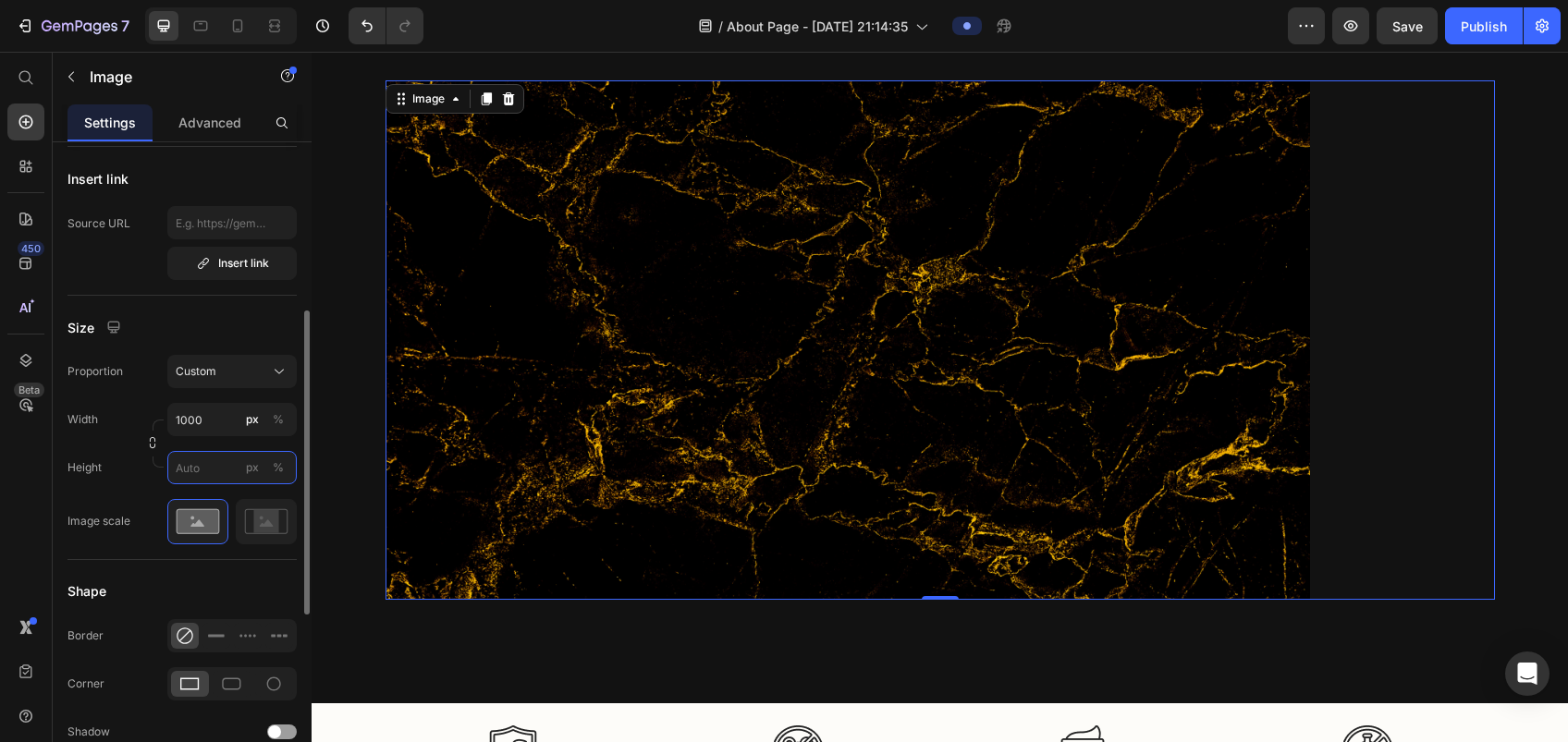 click on "px %" at bounding box center [232, 468] 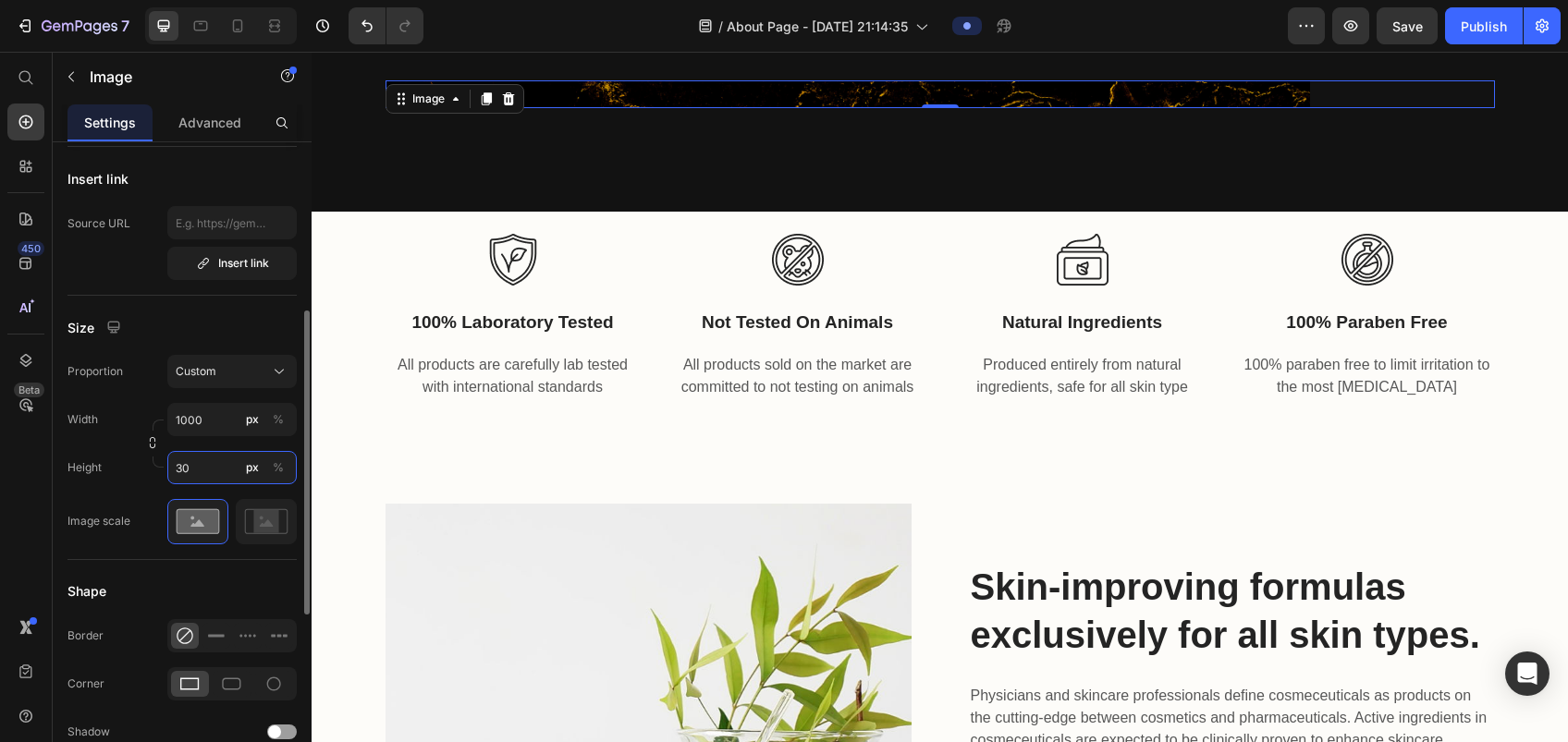 type on "300" 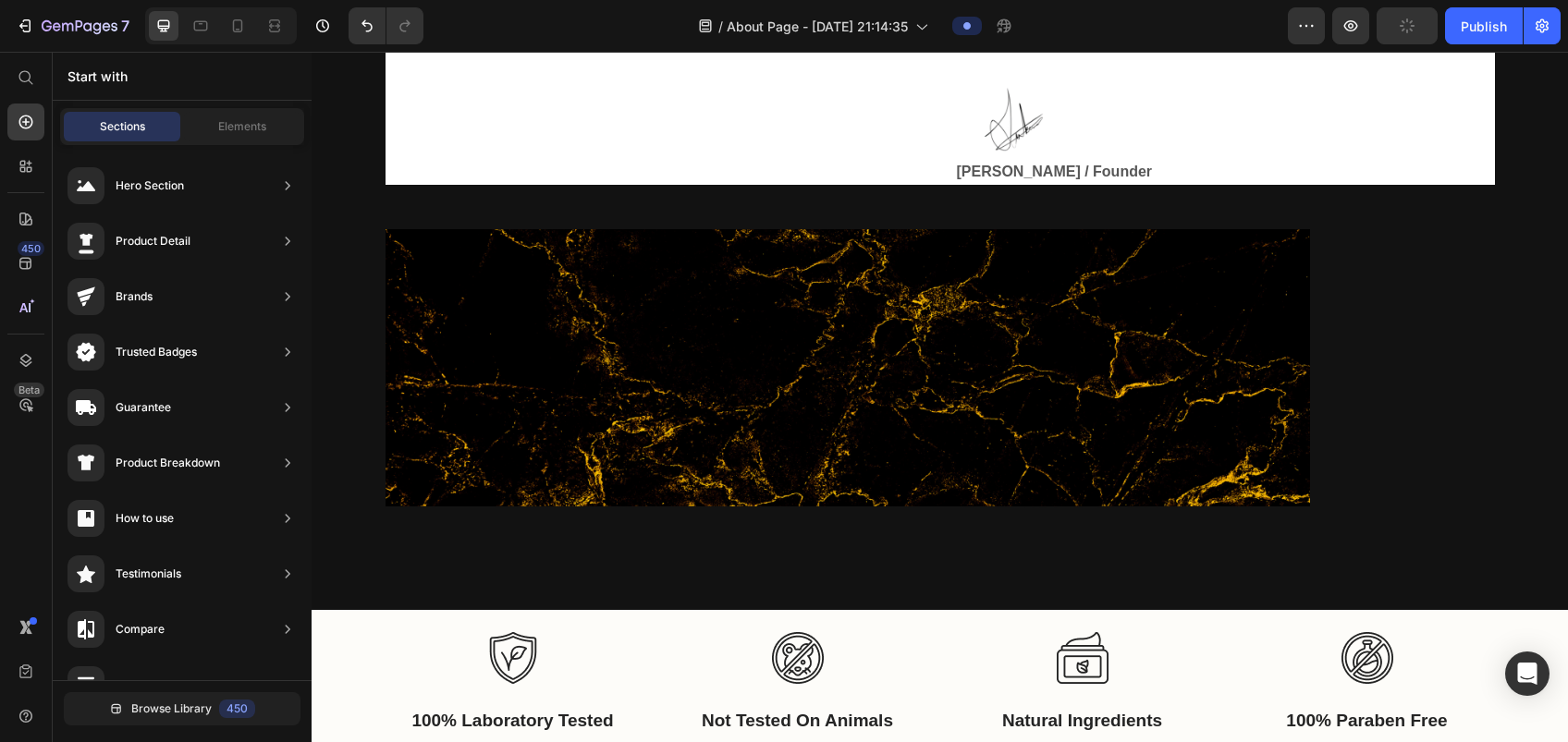 scroll, scrollTop: 847, scrollLeft: 0, axis: vertical 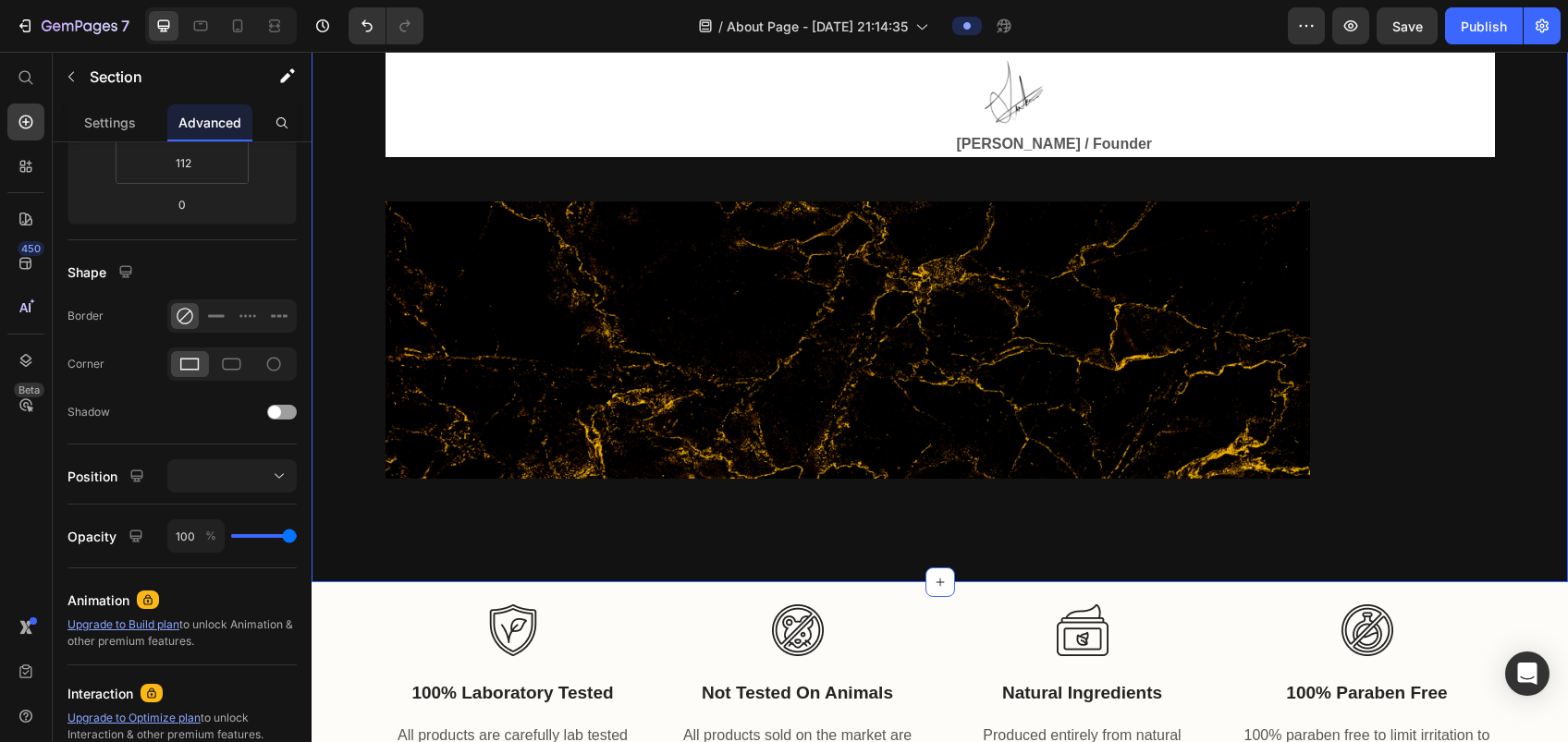 click on "Above the market. Beyond the moment. Aligned for legacy. Heading Divine Estates was founded on the belief that the most significant opportunities are never announced — they are aligned quietly, with precision, among those whose choices shape markets and generations.   We curate an exceptional circle of global acquisitions, private mandates, and elite developments, each selected with uncompromising discernment. Every relationship is personally led at the highest level, offering a concierge partnership defined not by volume, but by vision, discretion, and enduring impact.   More than transactional, every move is crafted to elevate, connect, and compose legacy. Text block Image [PERSON_NAME] / Founder Text block Row Image Row Section 2   You can create reusable sections Create Theme Section AI Content Write with GemAI What would you like to describe here? Tone and Voice Persuasive Product Show more Generate" at bounding box center [939, 170] 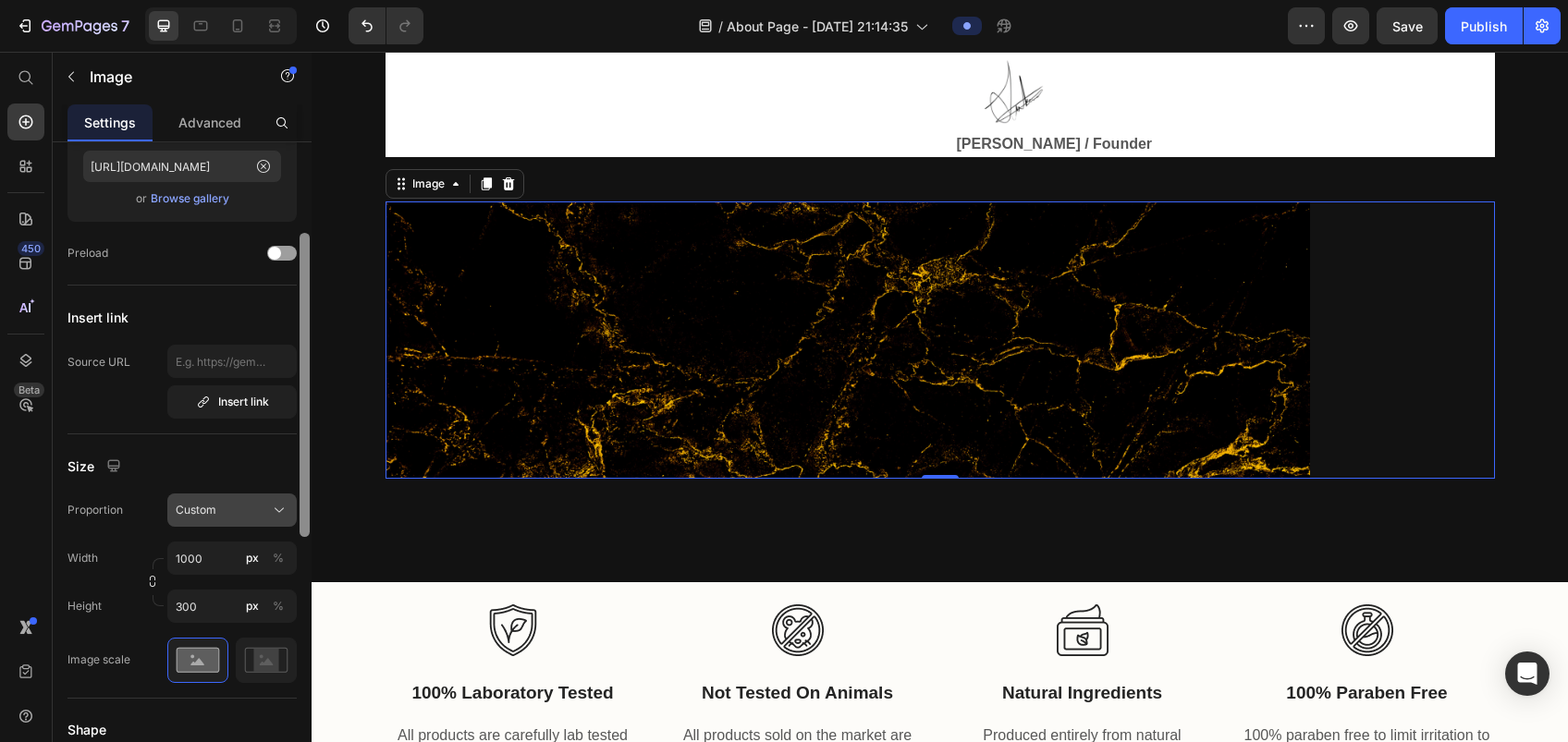 drag, startPoint x: 300, startPoint y: 392, endPoint x: 293, endPoint y: 497, distance: 105.23307 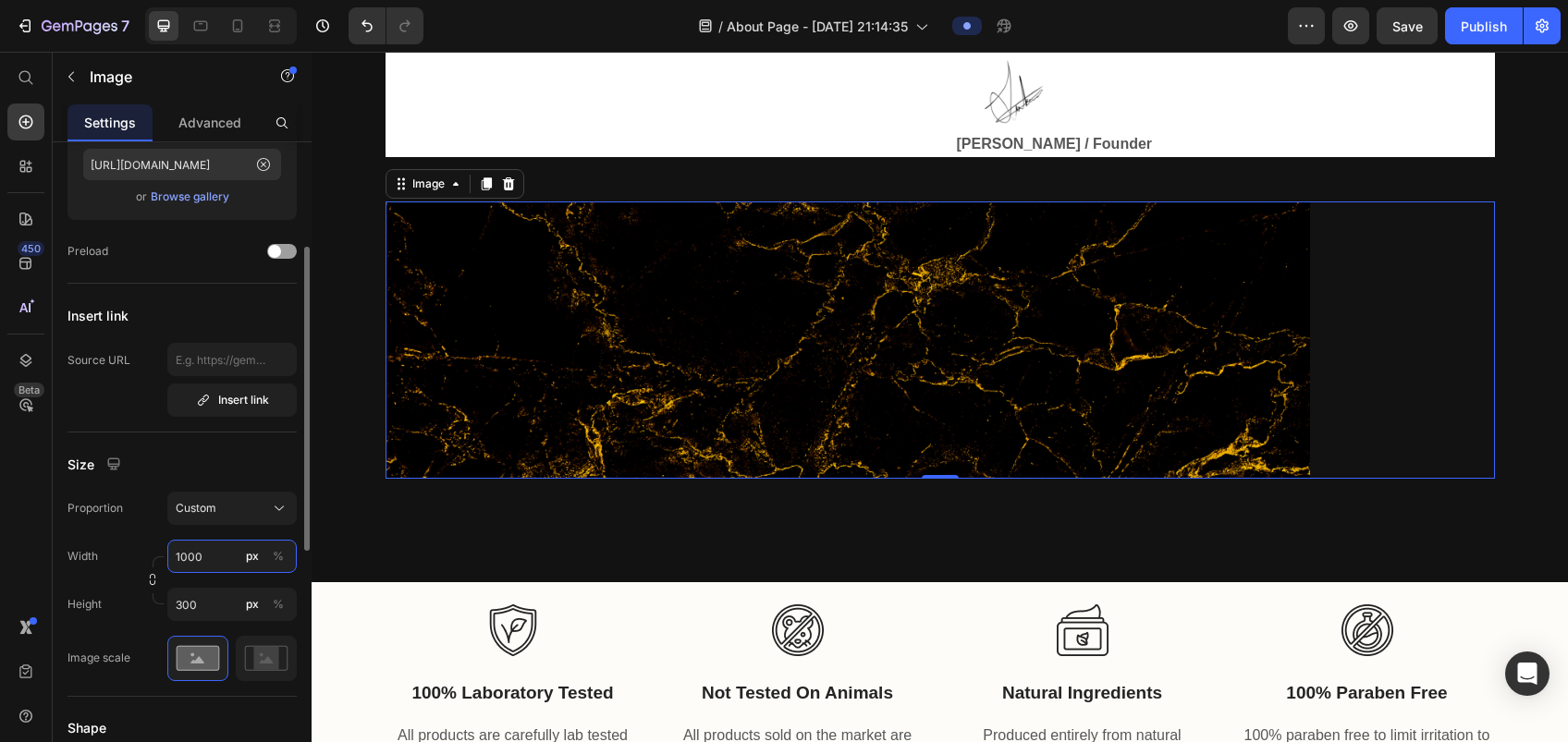 click on "1000" at bounding box center (232, 556) 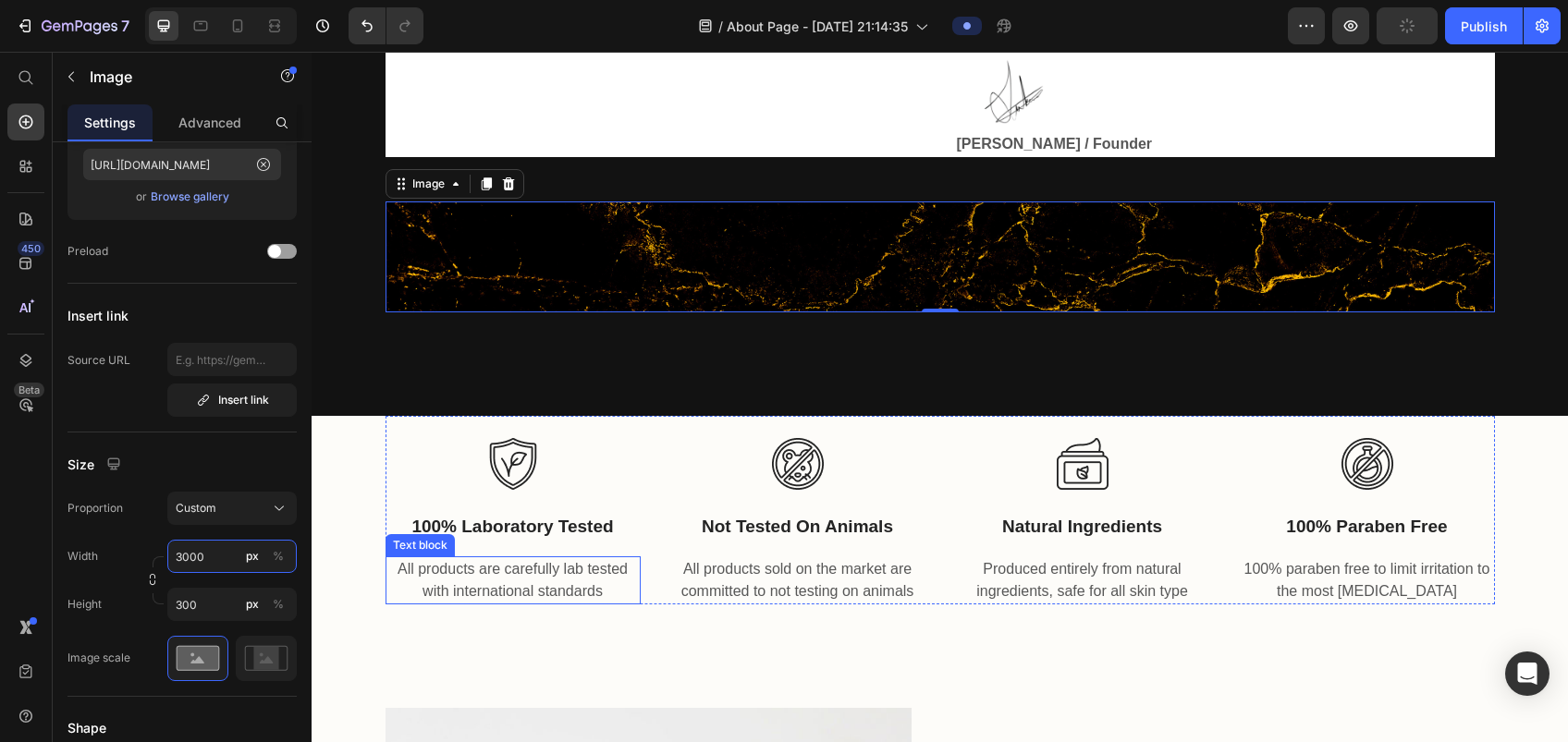 type on "1000" 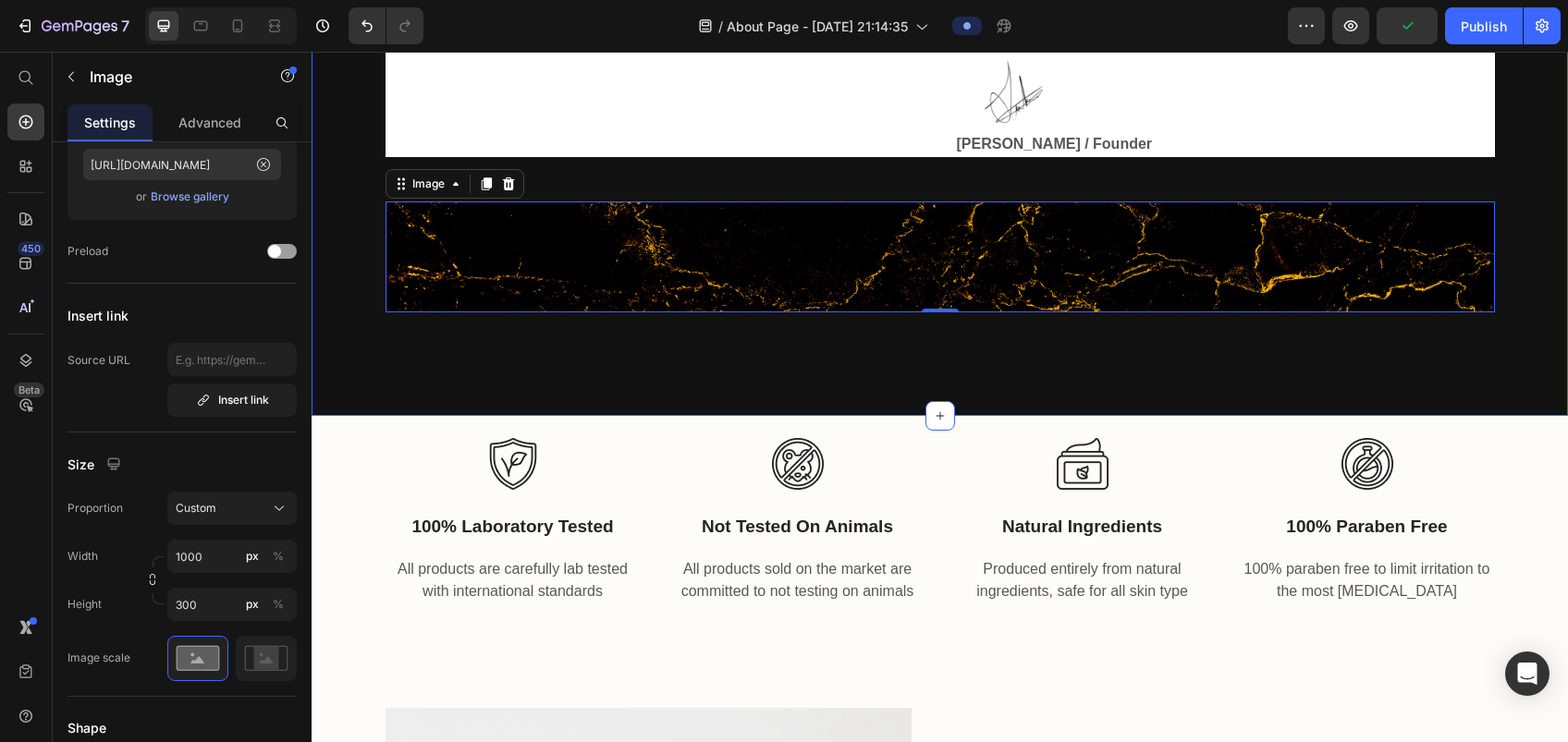 click on "Above the market. Beyond the moment. Aligned for legacy. Heading Divine Estates was founded on the belief that the most significant opportunities are never announced — they are aligned quietly, with precision, among those whose choices shape markets and generations.   We curate an exceptional circle of global acquisitions, private mandates, and elite developments, each selected with uncompromising discernment. Every relationship is personally led at the highest level, offering a concierge partnership defined not by volume, but by vision, discretion, and enduring impact.   More than transactional, every move is crafted to elevate, connect, and compose legacy. Text block Image [PERSON_NAME] / Founder Text block Row Image   0 Row Section 2" at bounding box center [939, 87] 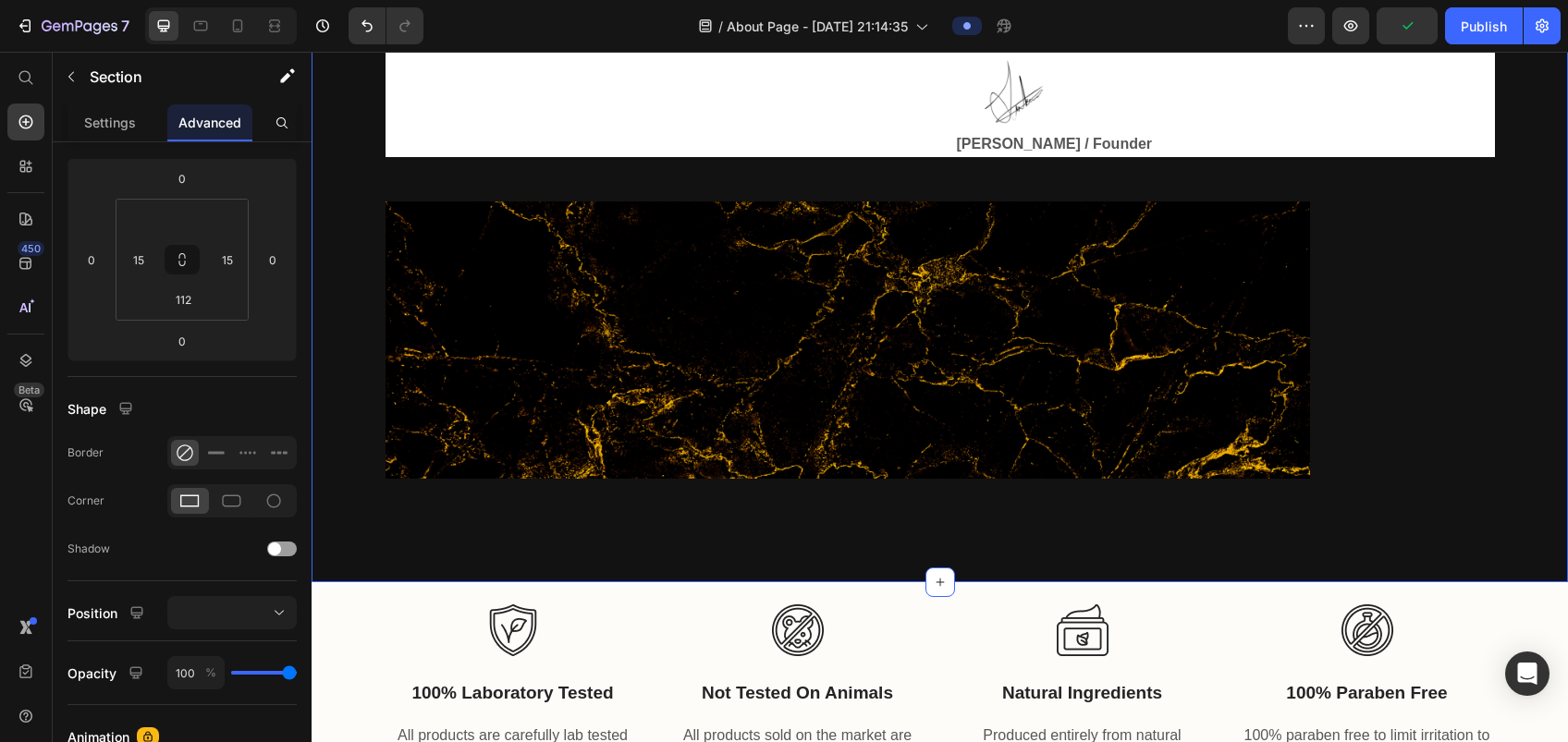 scroll, scrollTop: 0, scrollLeft: 0, axis: both 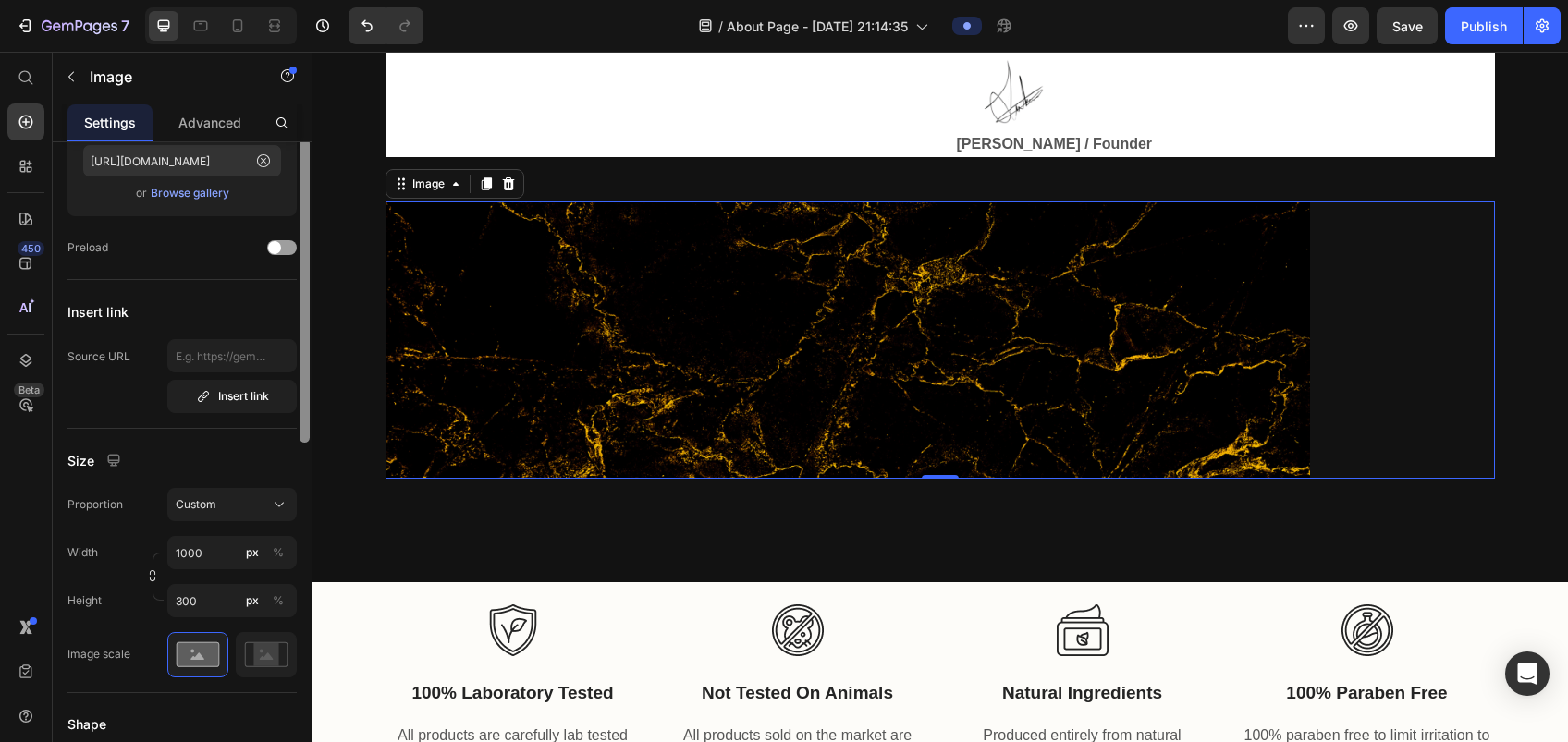 drag, startPoint x: 305, startPoint y: 402, endPoint x: 310, endPoint y: 511, distance: 109.11462 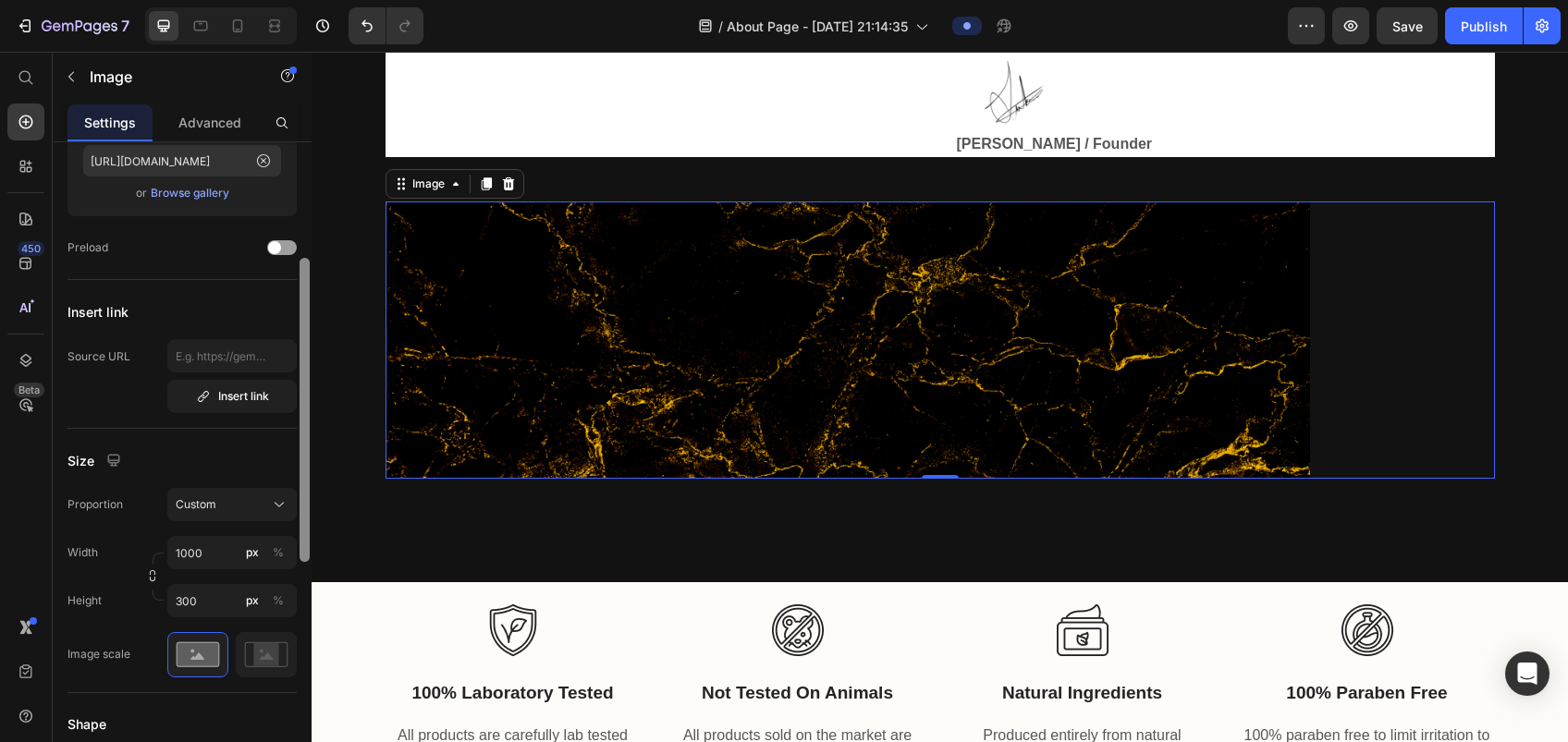 scroll, scrollTop: 236, scrollLeft: 0, axis: vertical 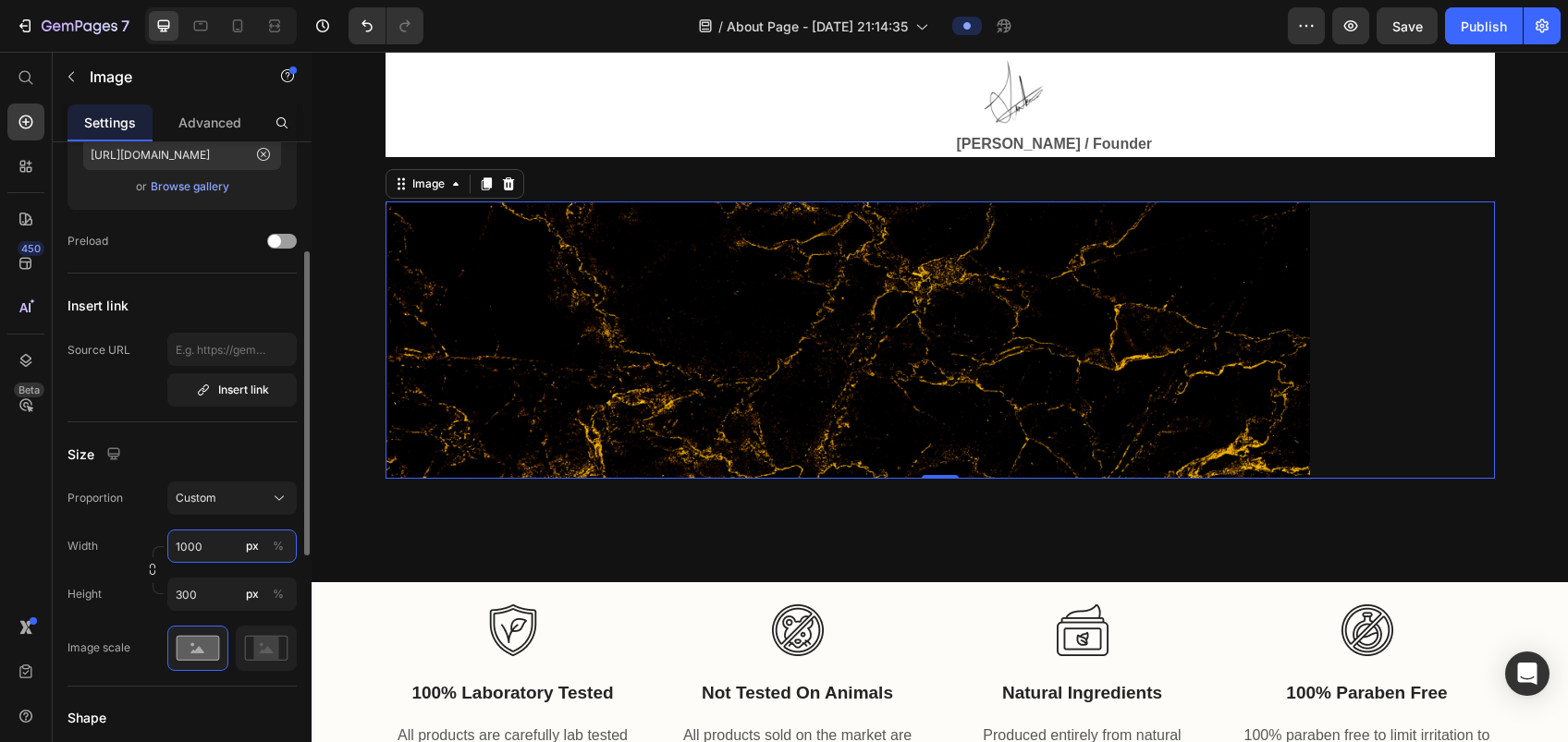 click on "1000" at bounding box center [232, 546] 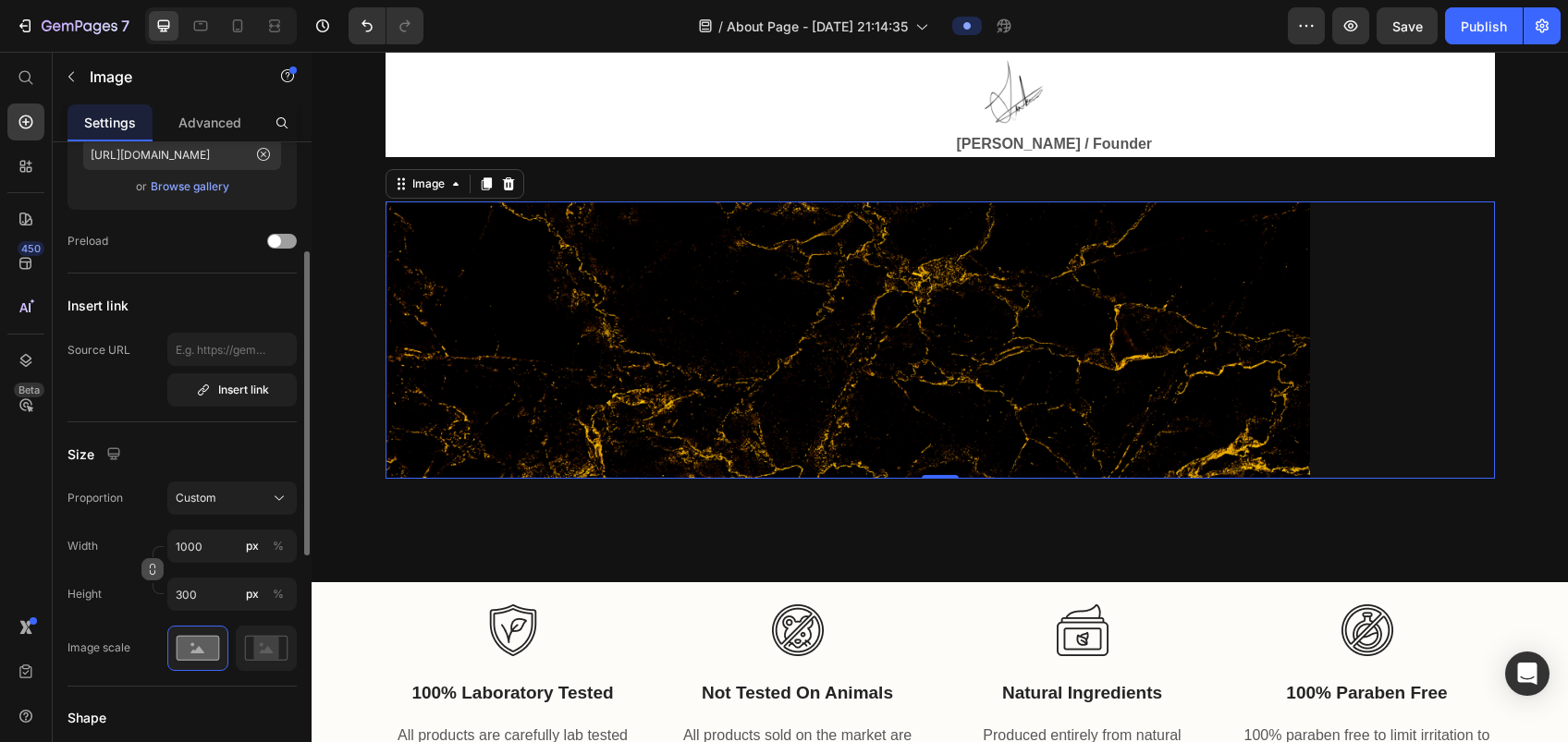 click 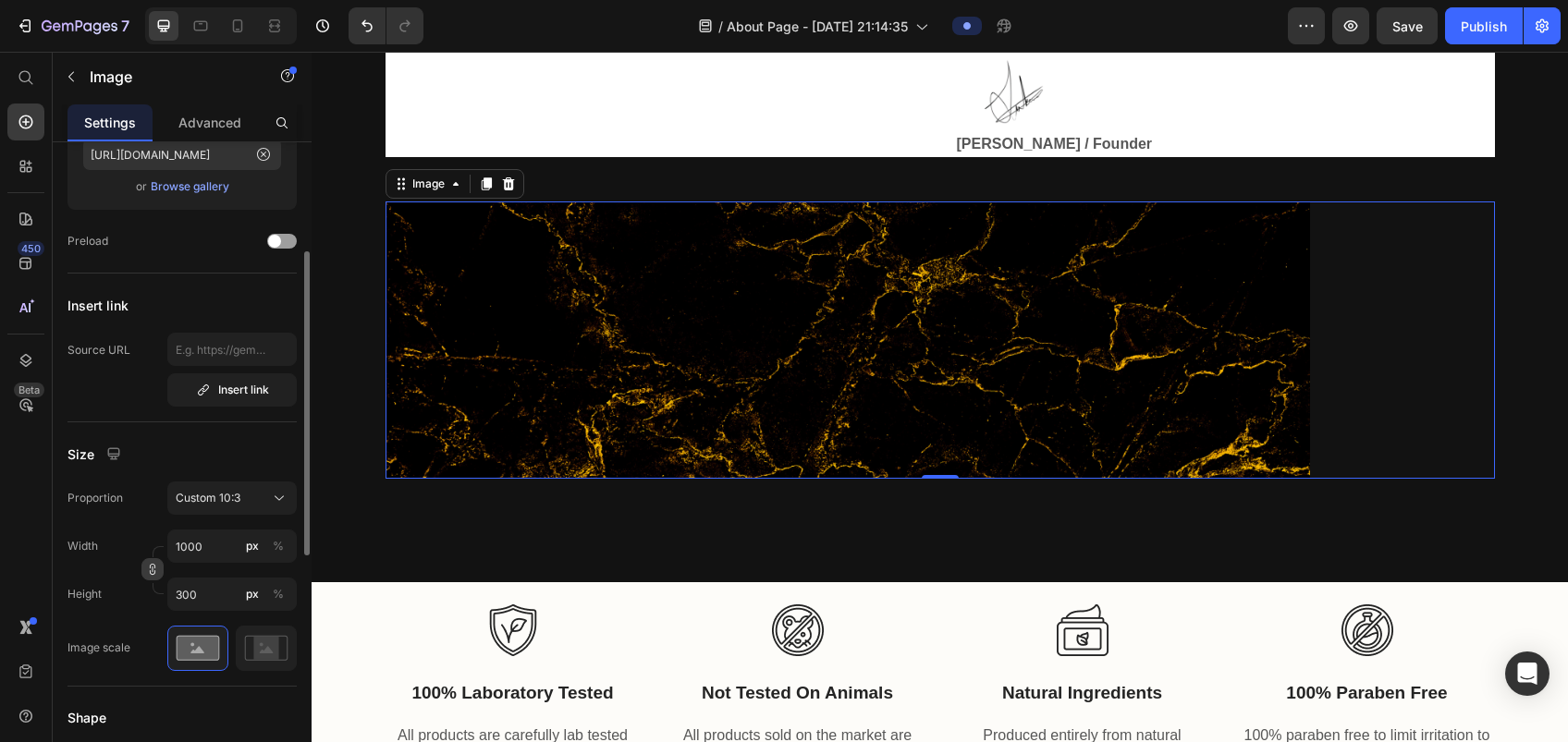 click 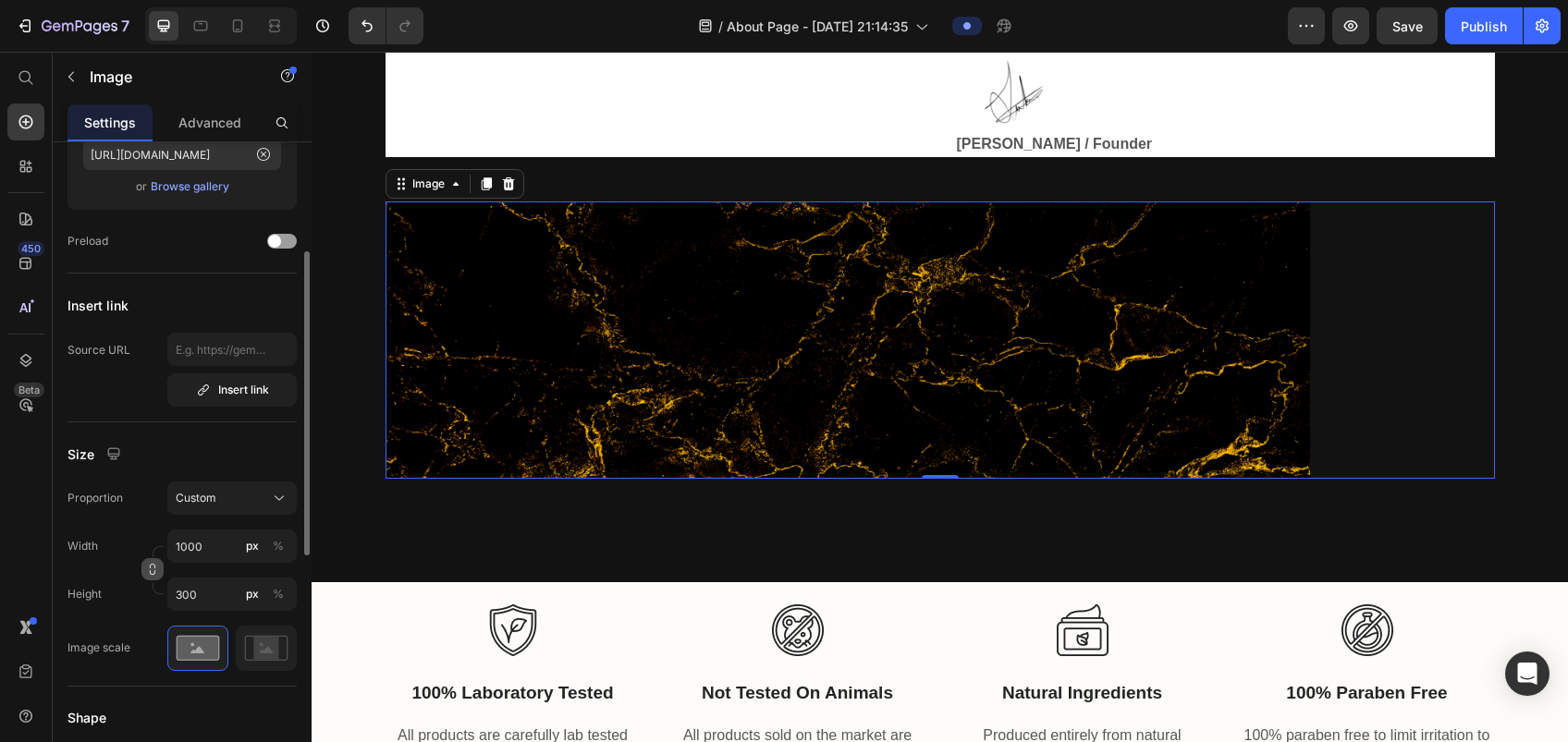 click 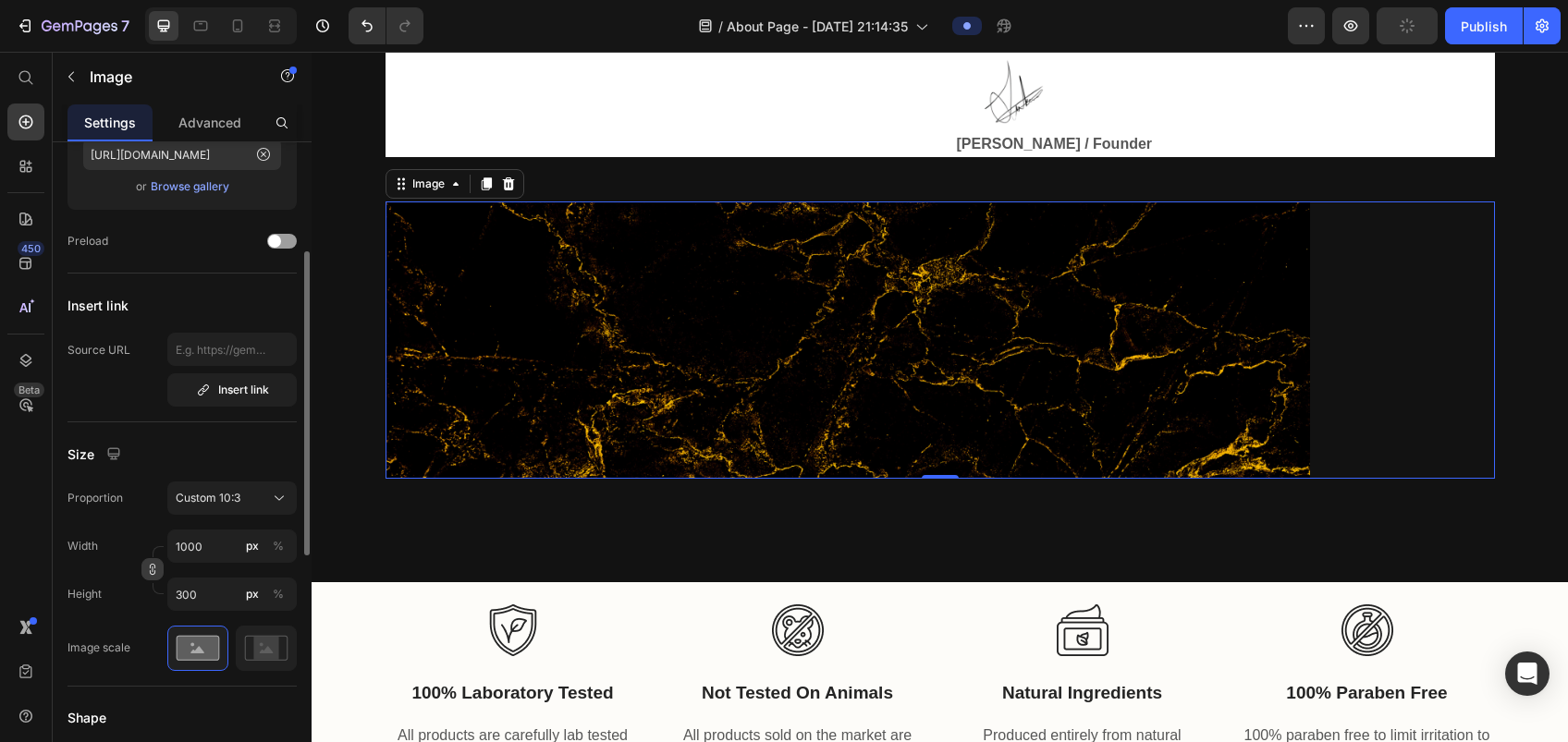 click 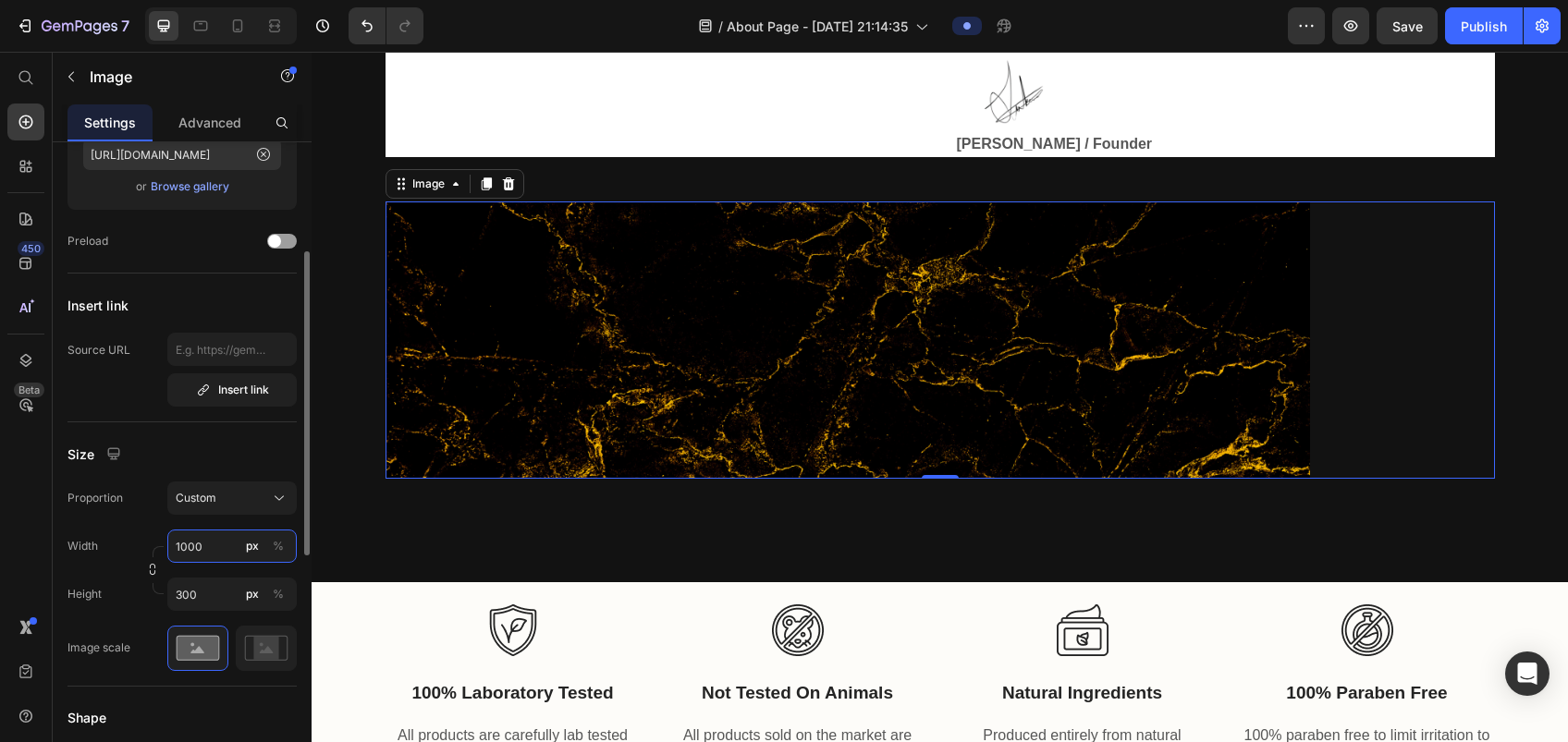 click on "1000" at bounding box center [232, 546] 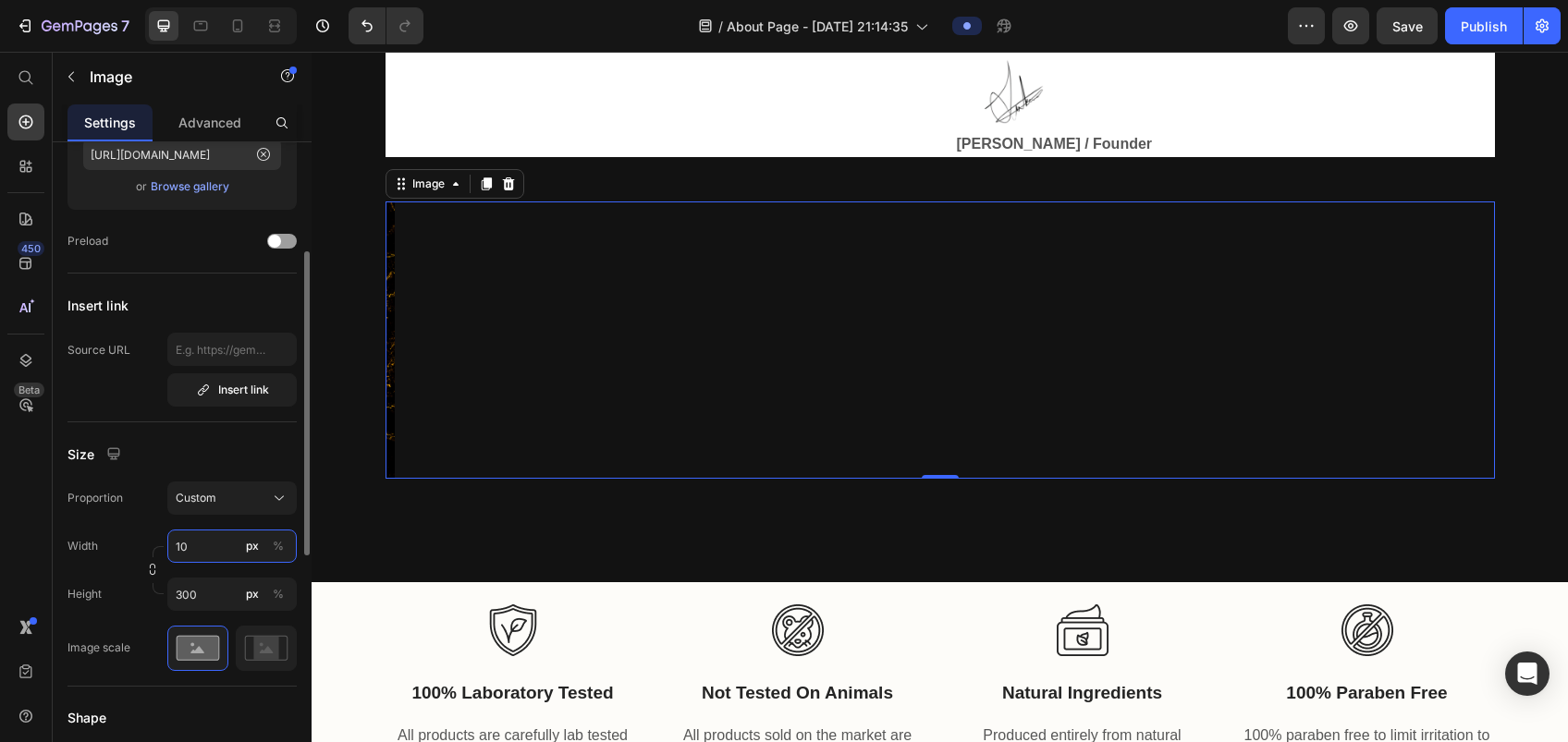 type on "1" 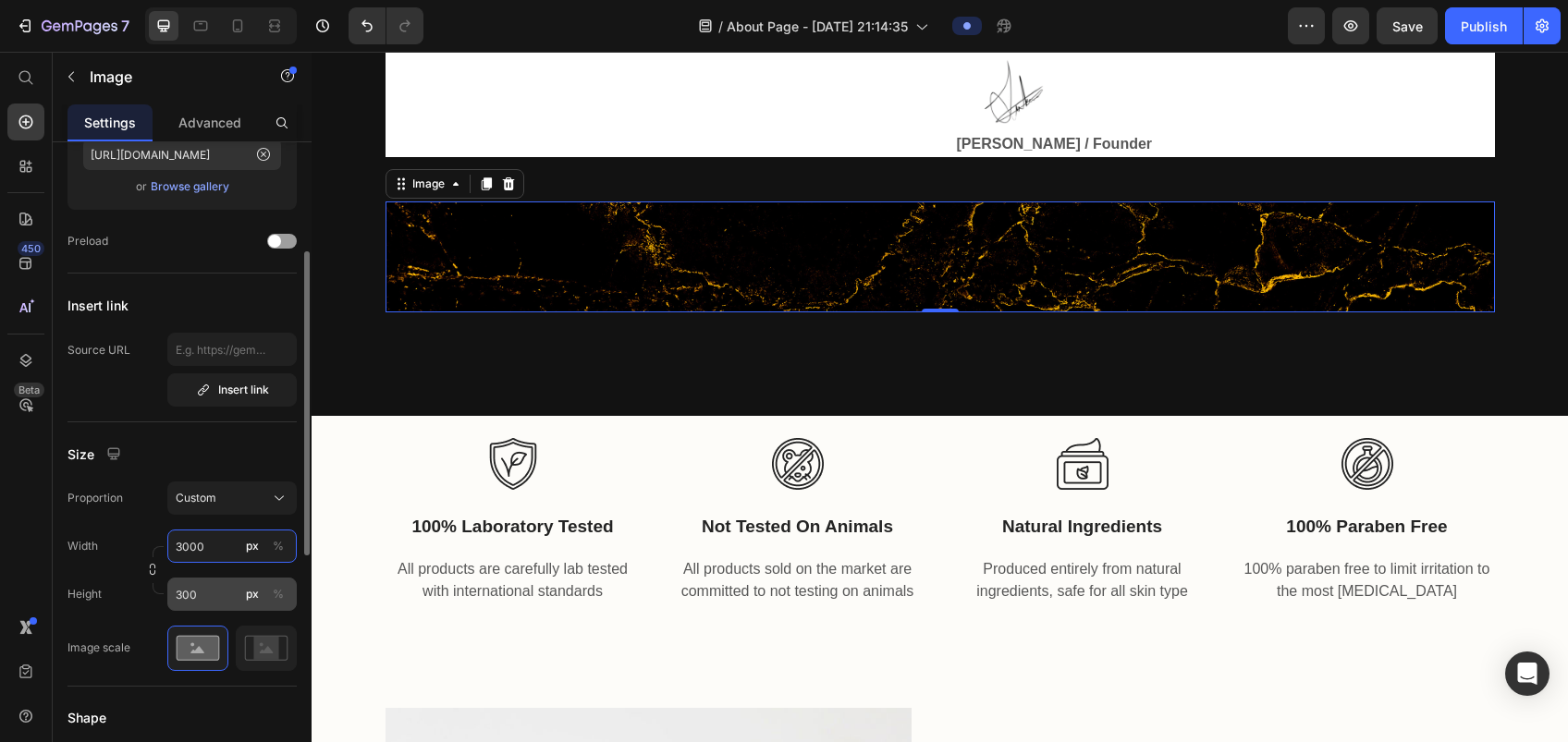 type on "3000" 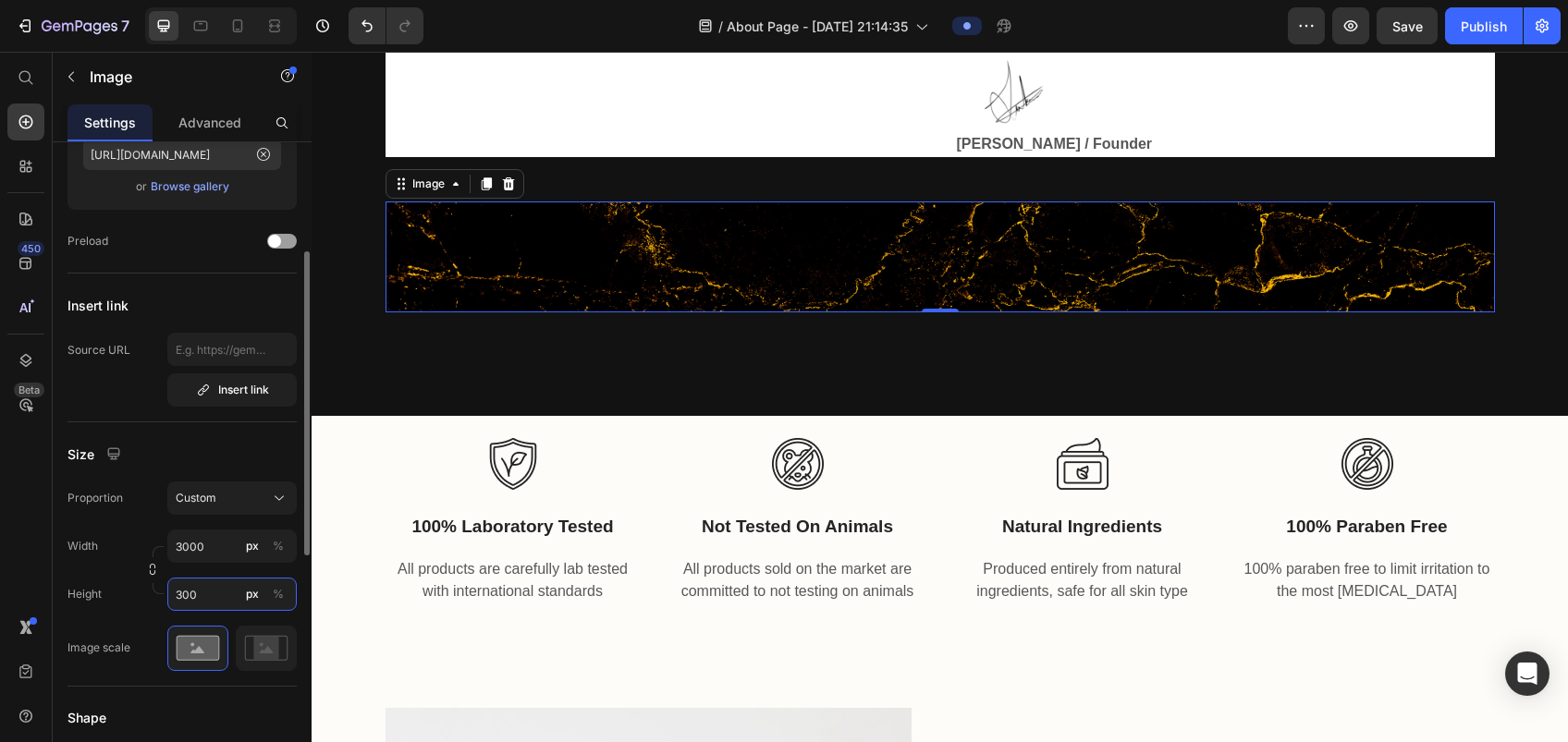 click on "300" at bounding box center (232, 594) 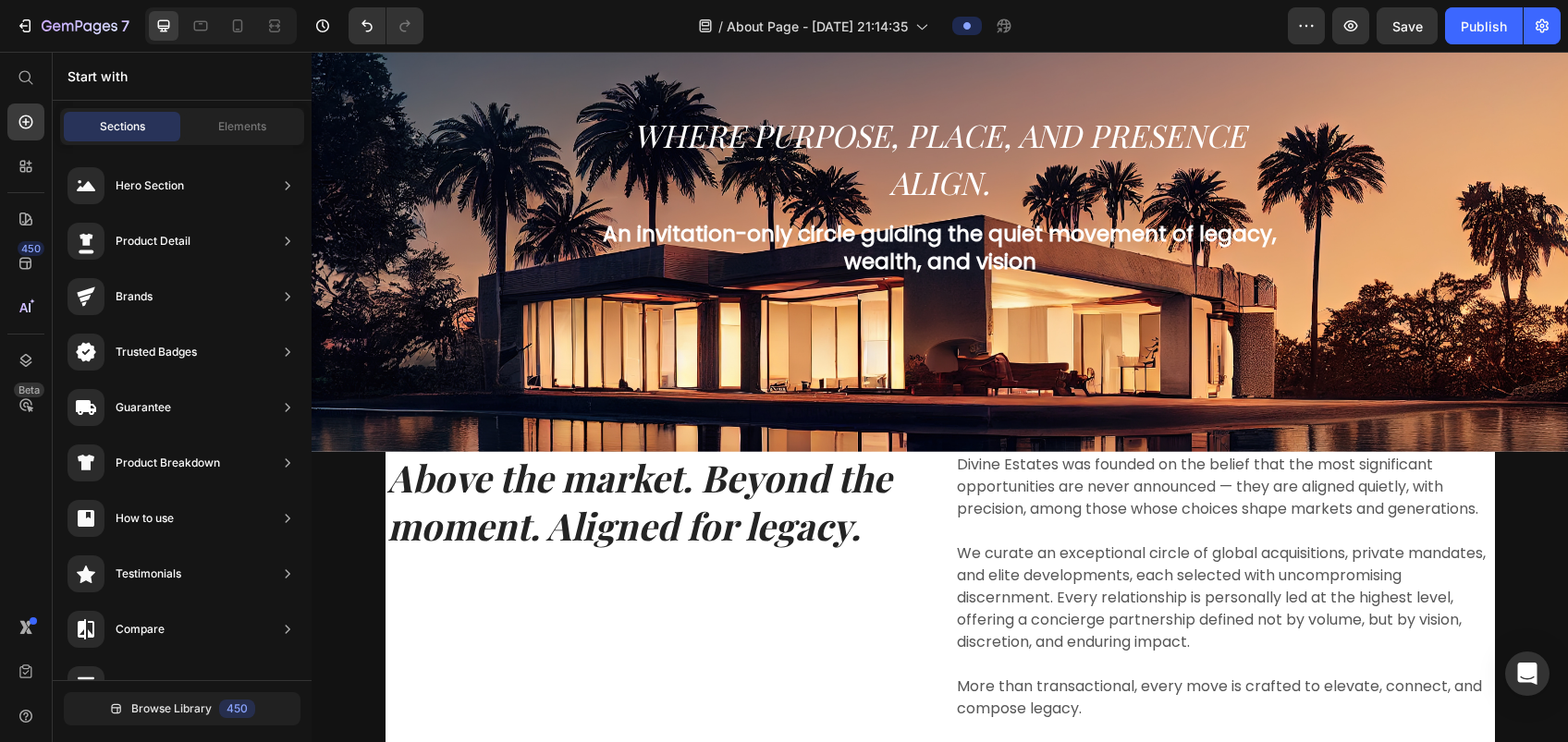 scroll, scrollTop: 0, scrollLeft: 0, axis: both 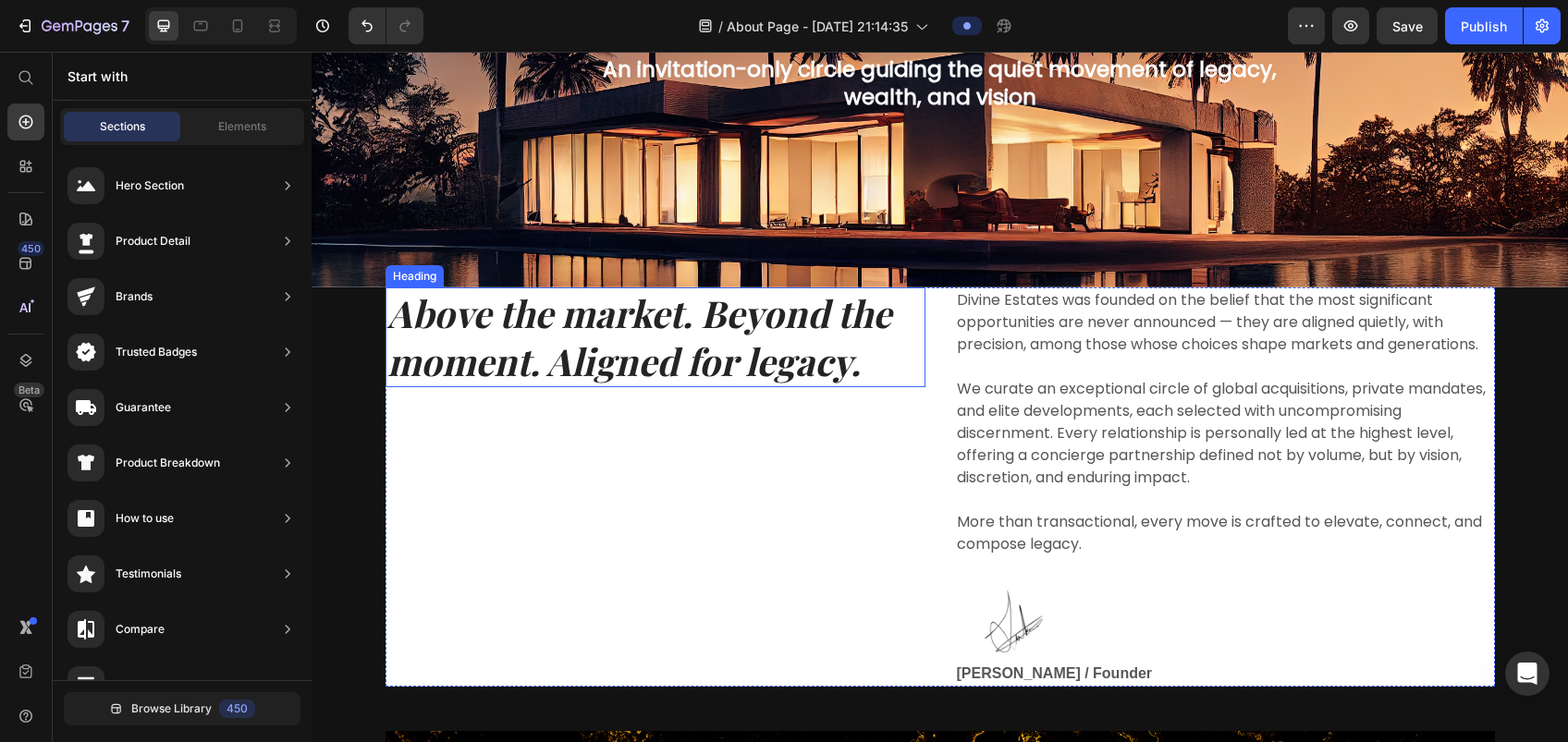 click on "Above the market. Beyond the moment. Aligned for legacy." at bounding box center [655, 337] 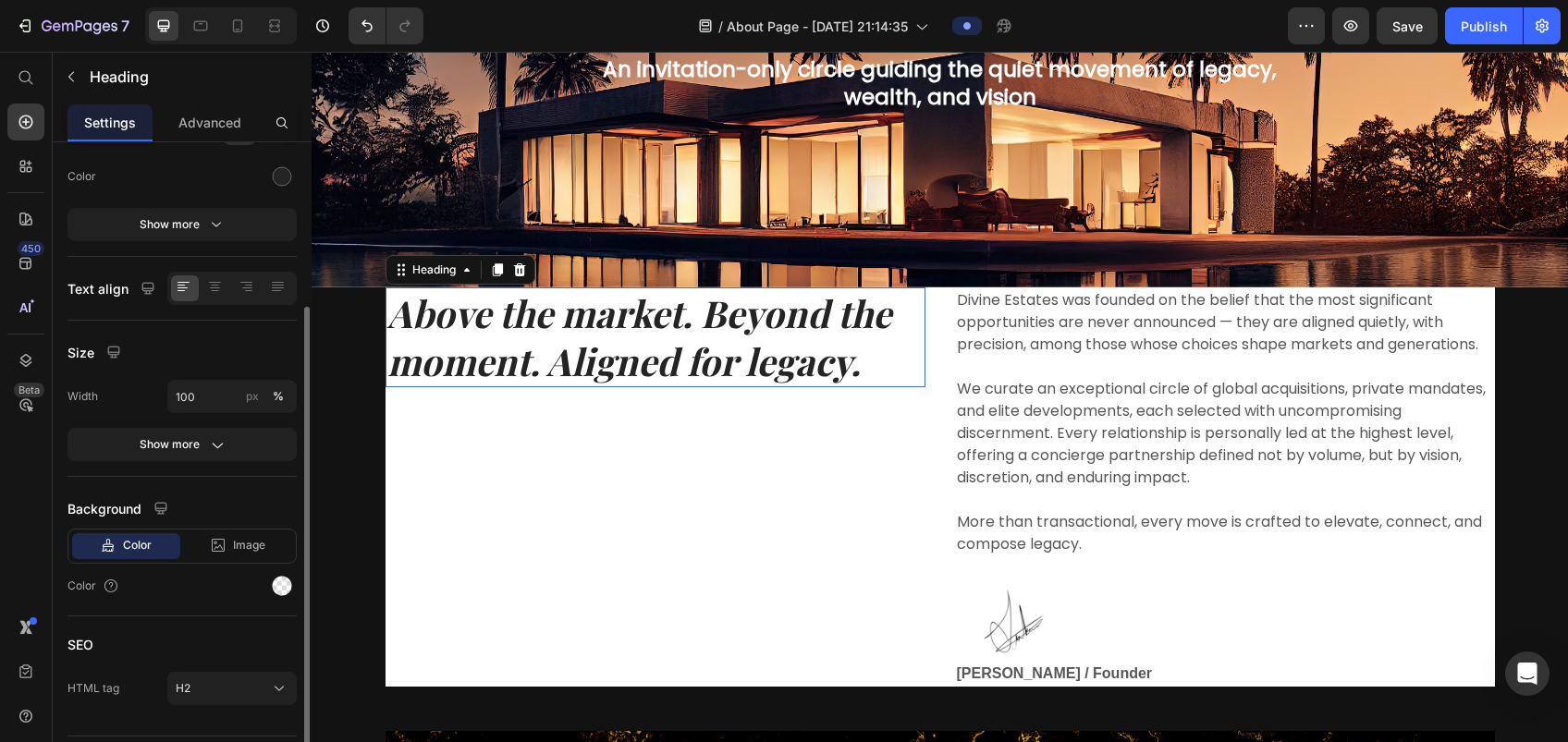 scroll, scrollTop: 0, scrollLeft: 0, axis: both 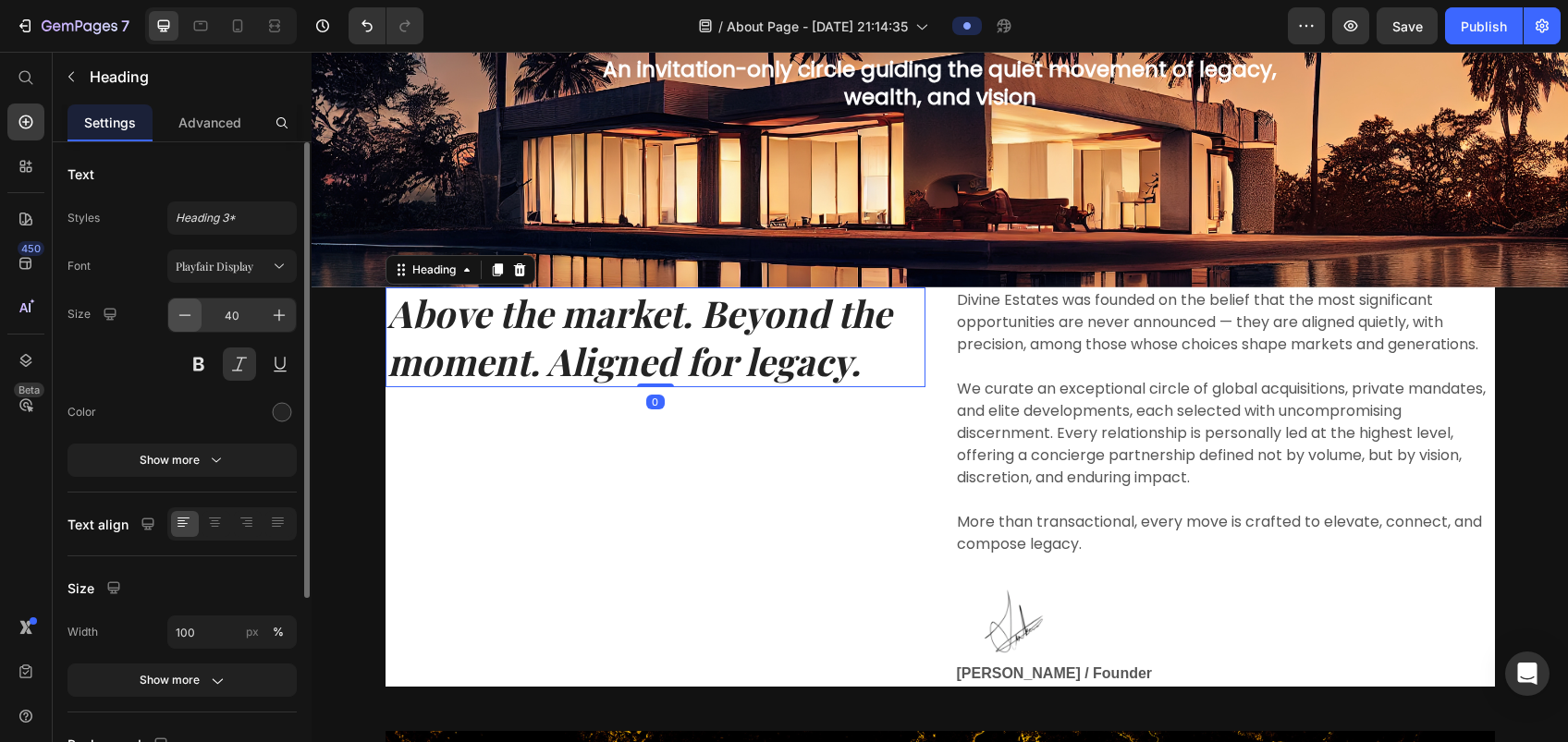 click 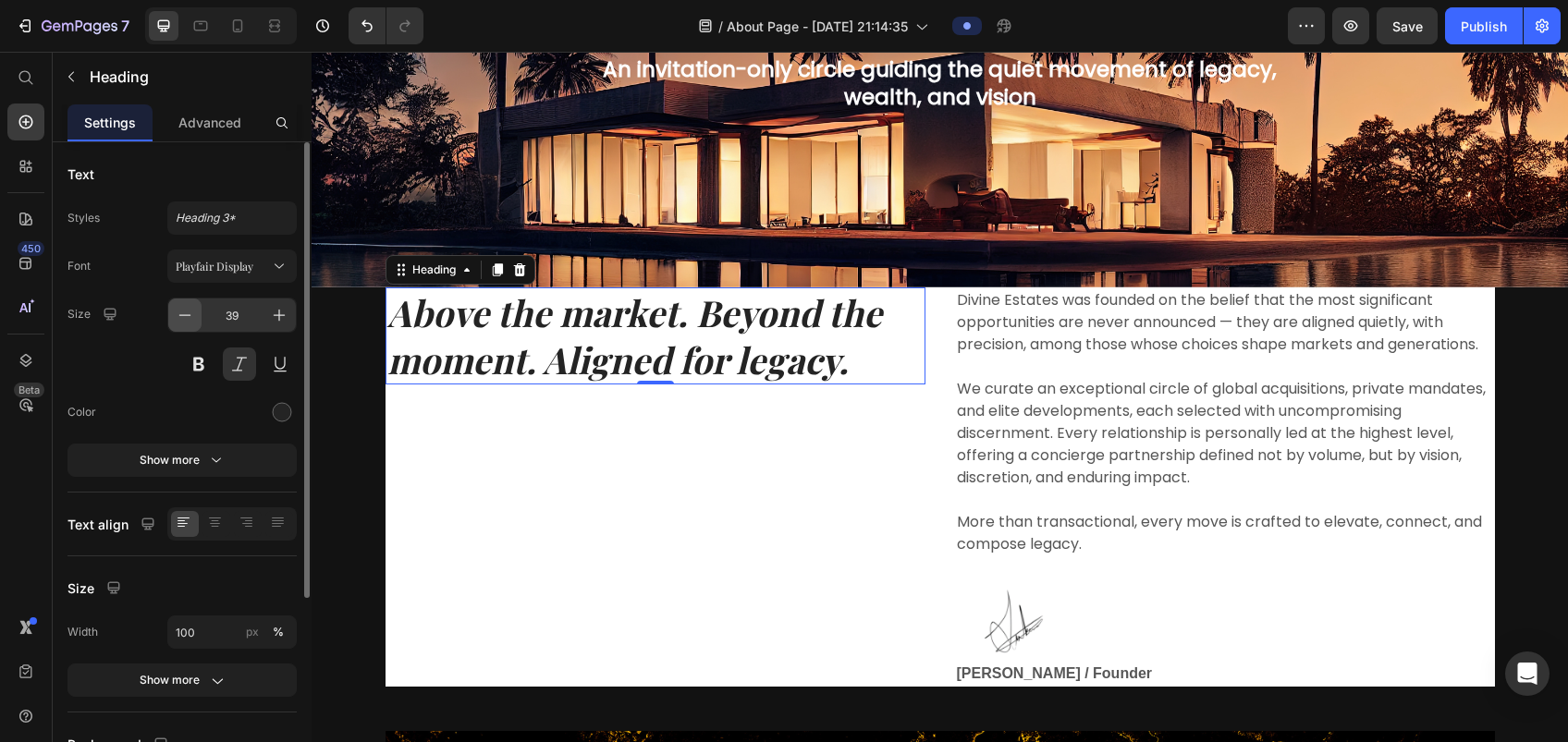 click 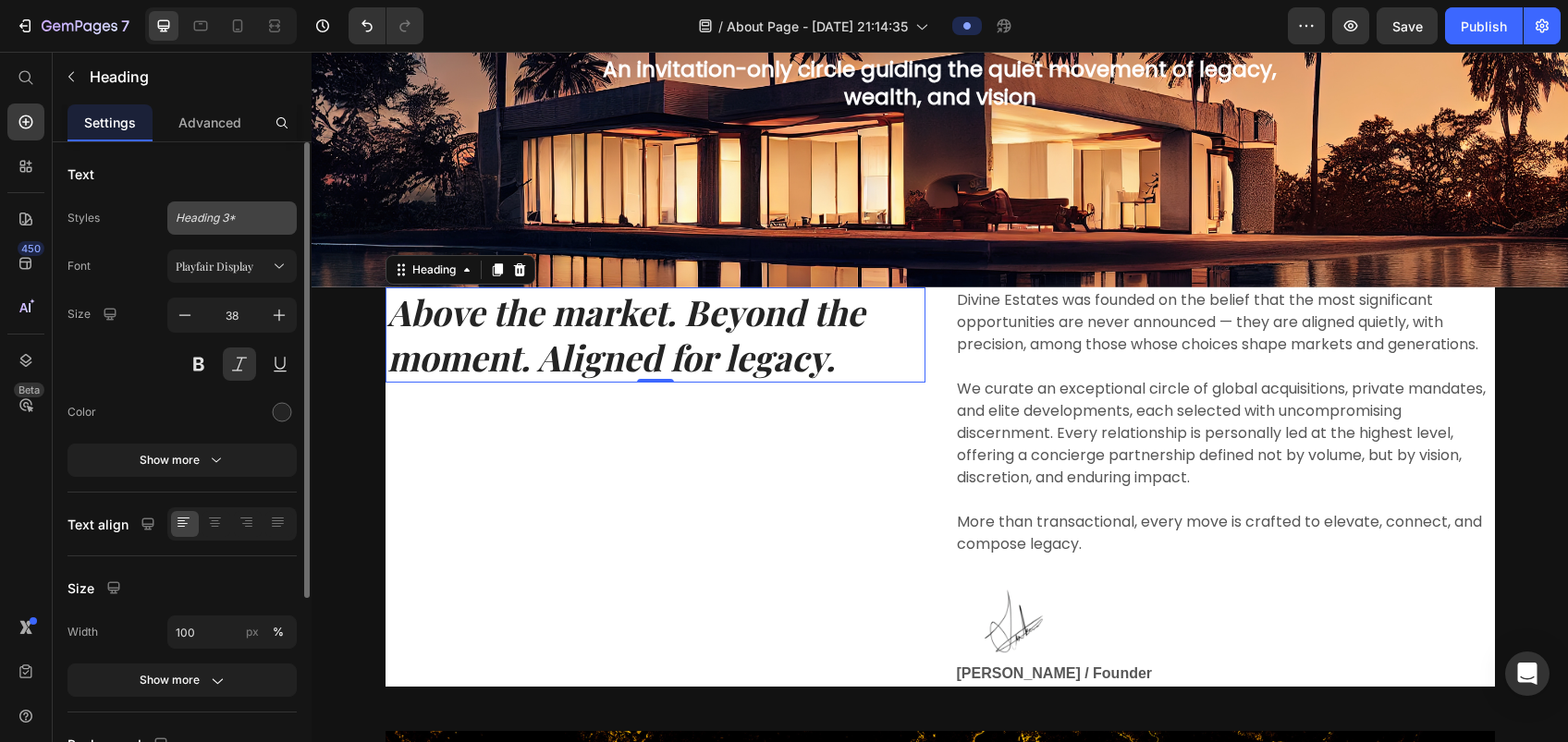 click on "Heading 3*" at bounding box center (232, 218) 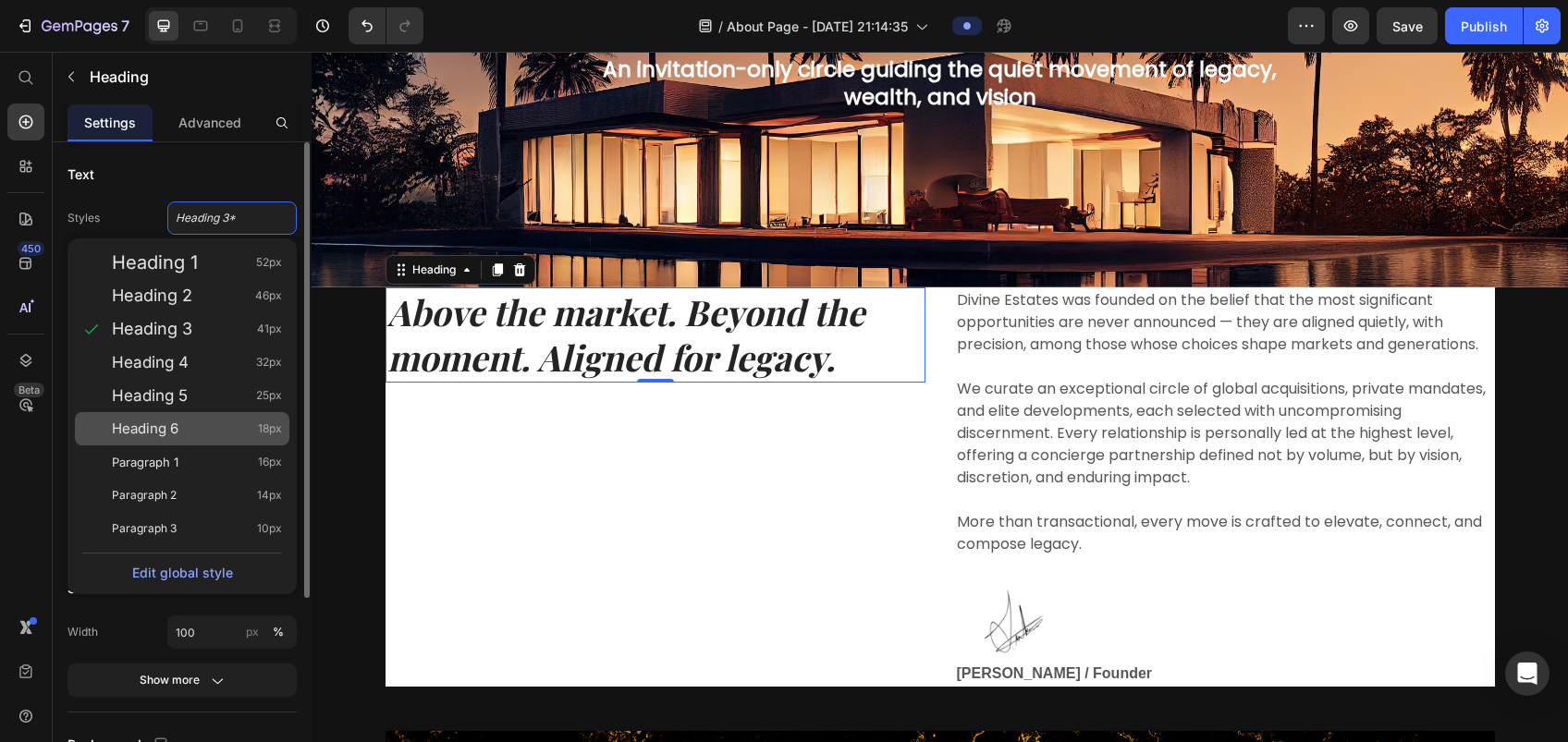 click on "Heading 6 18px" 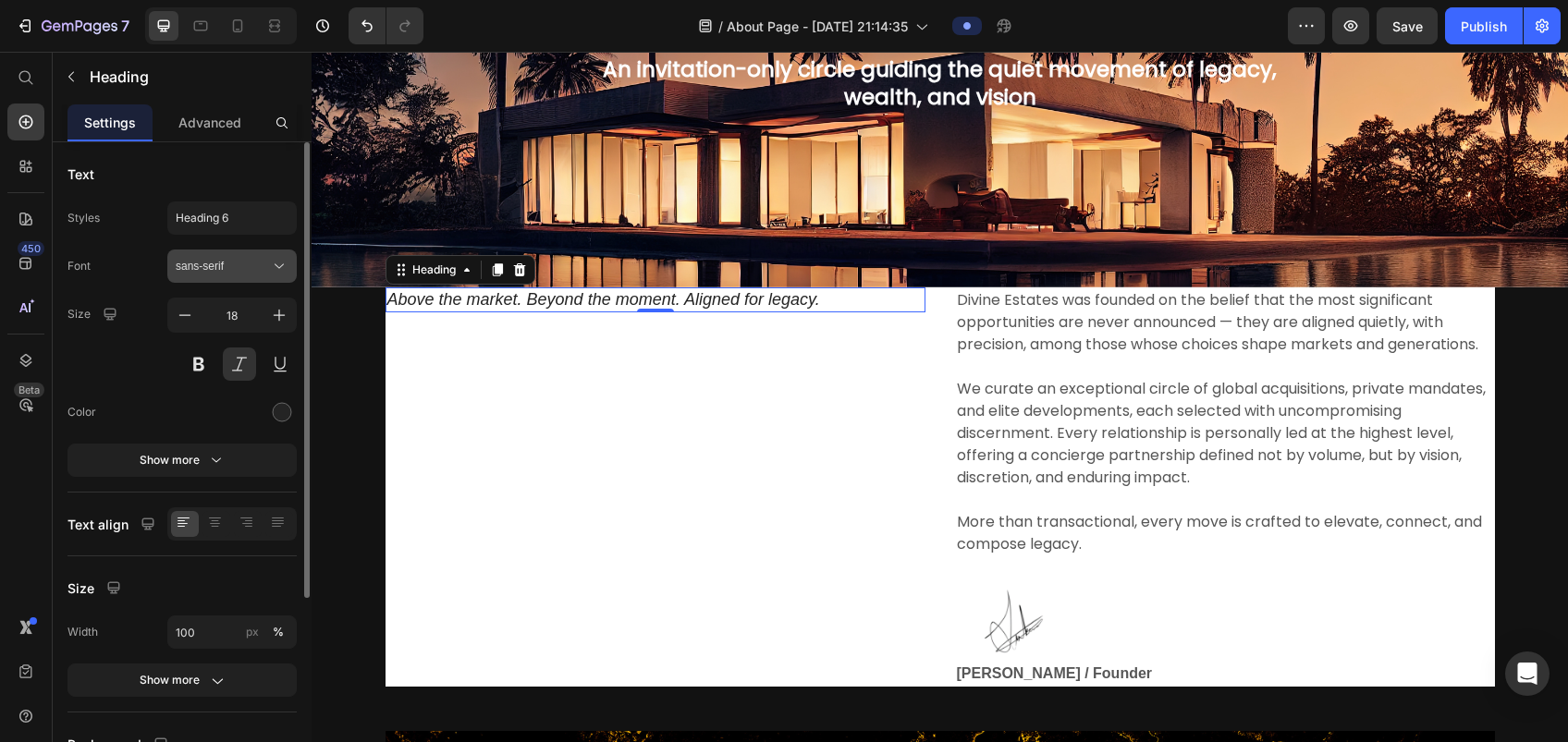 click on "sans-serif" at bounding box center (223, 266) 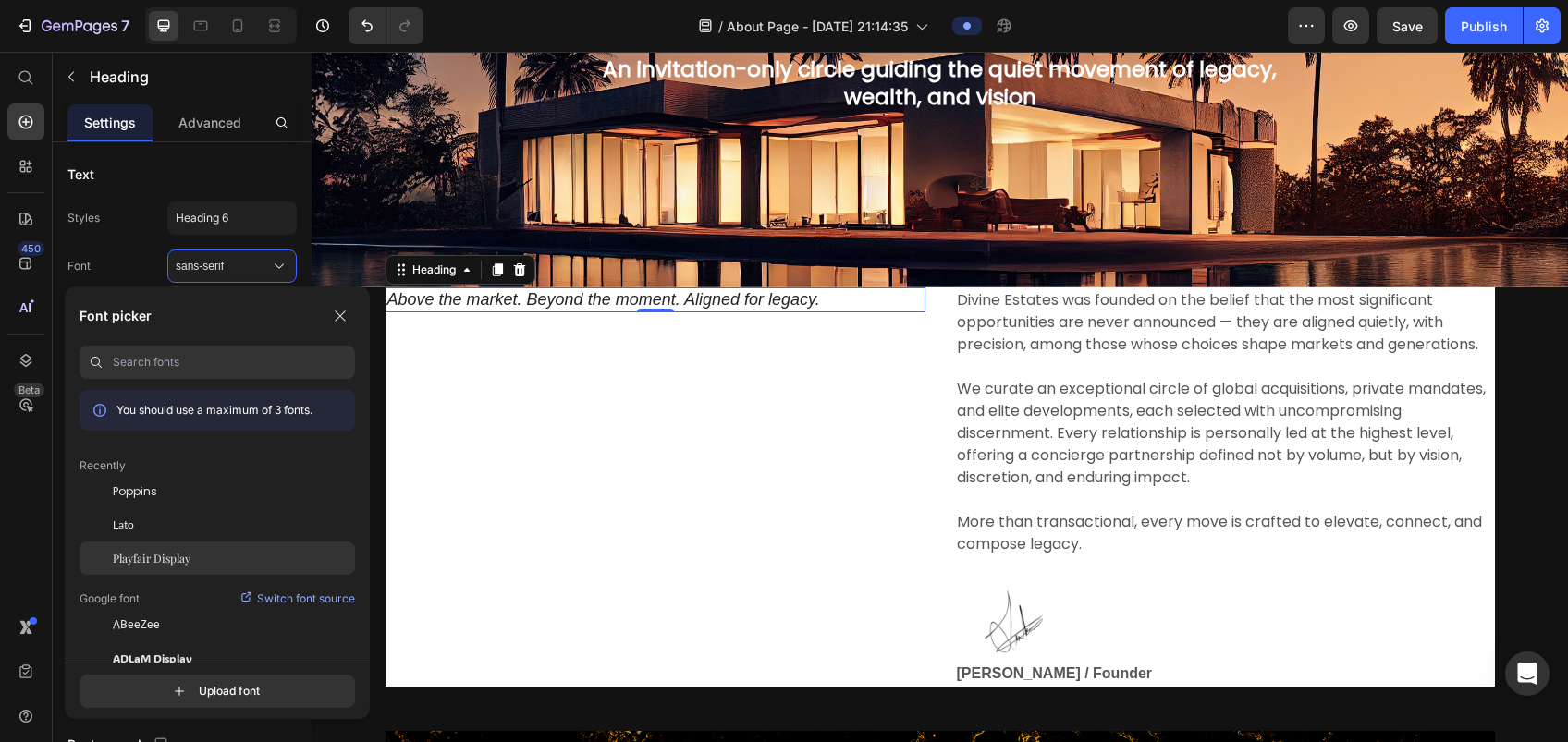 click on "Playfair Display" 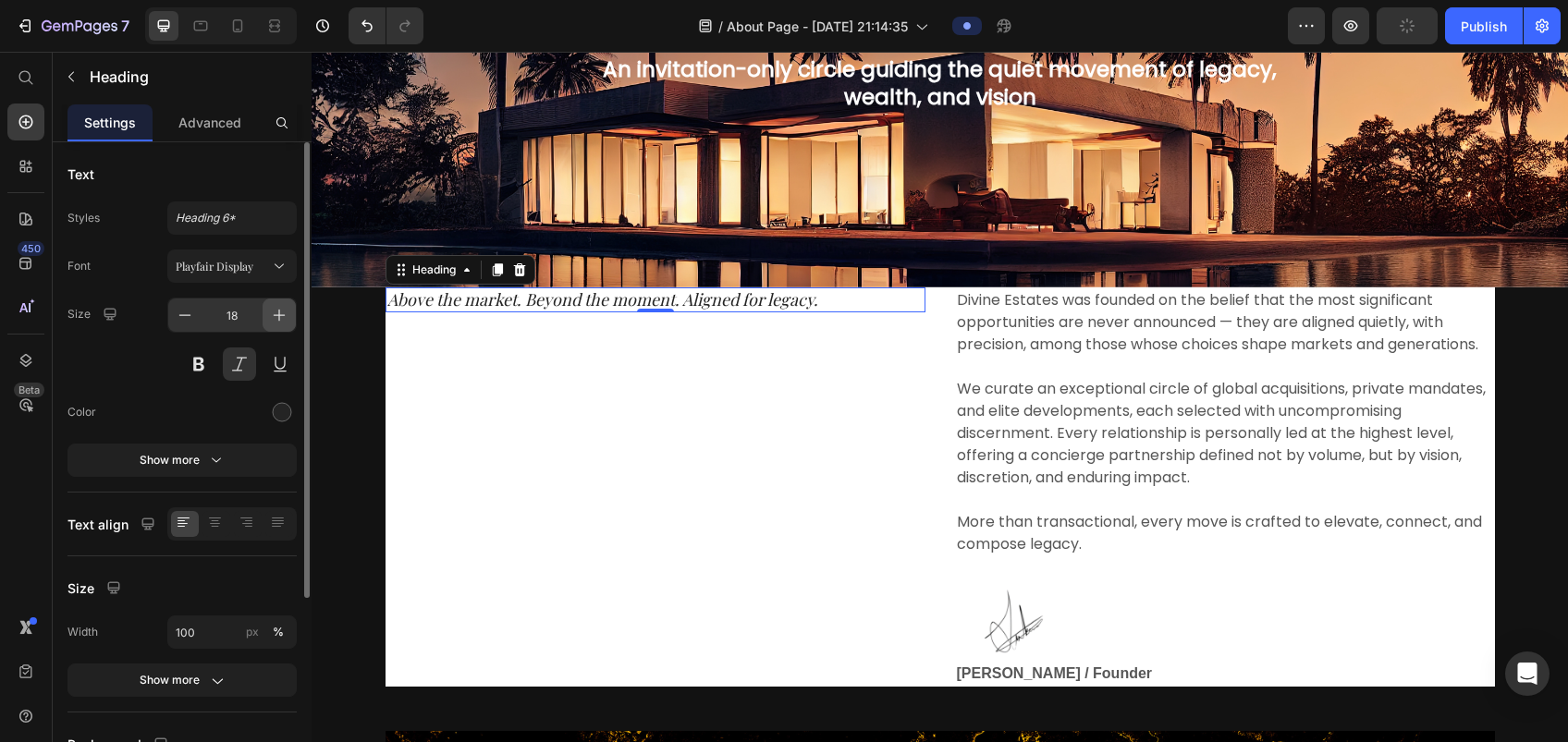 click 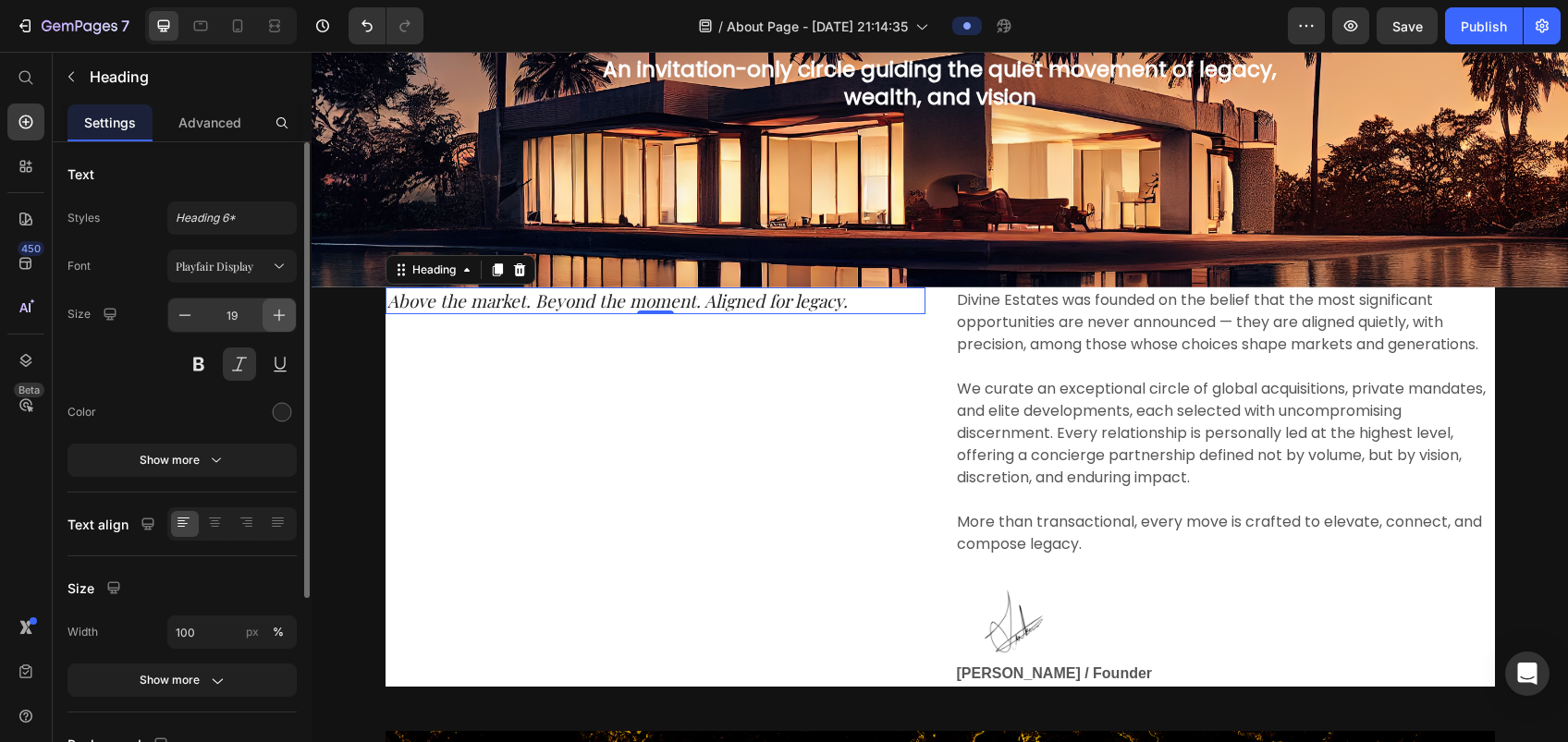 click 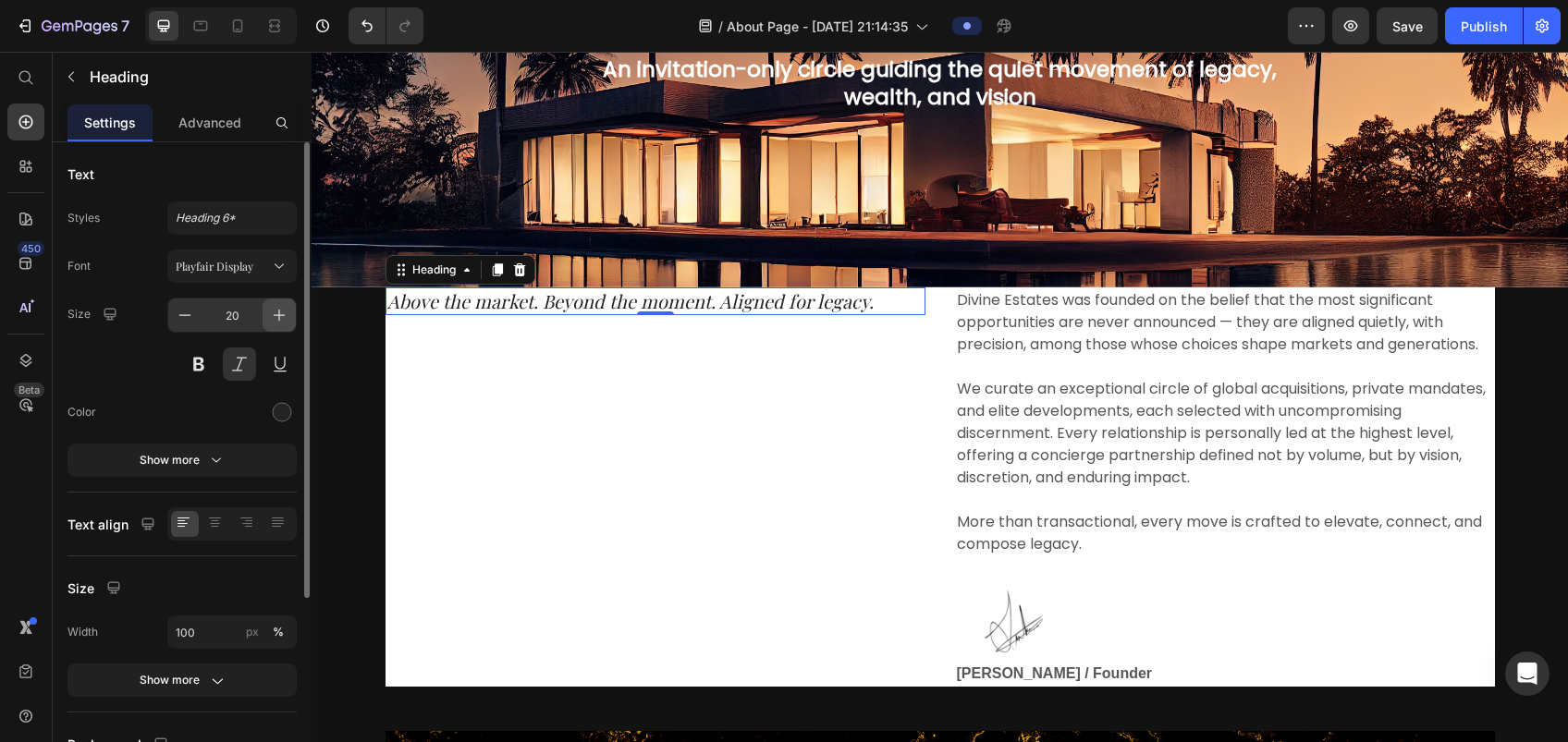 click 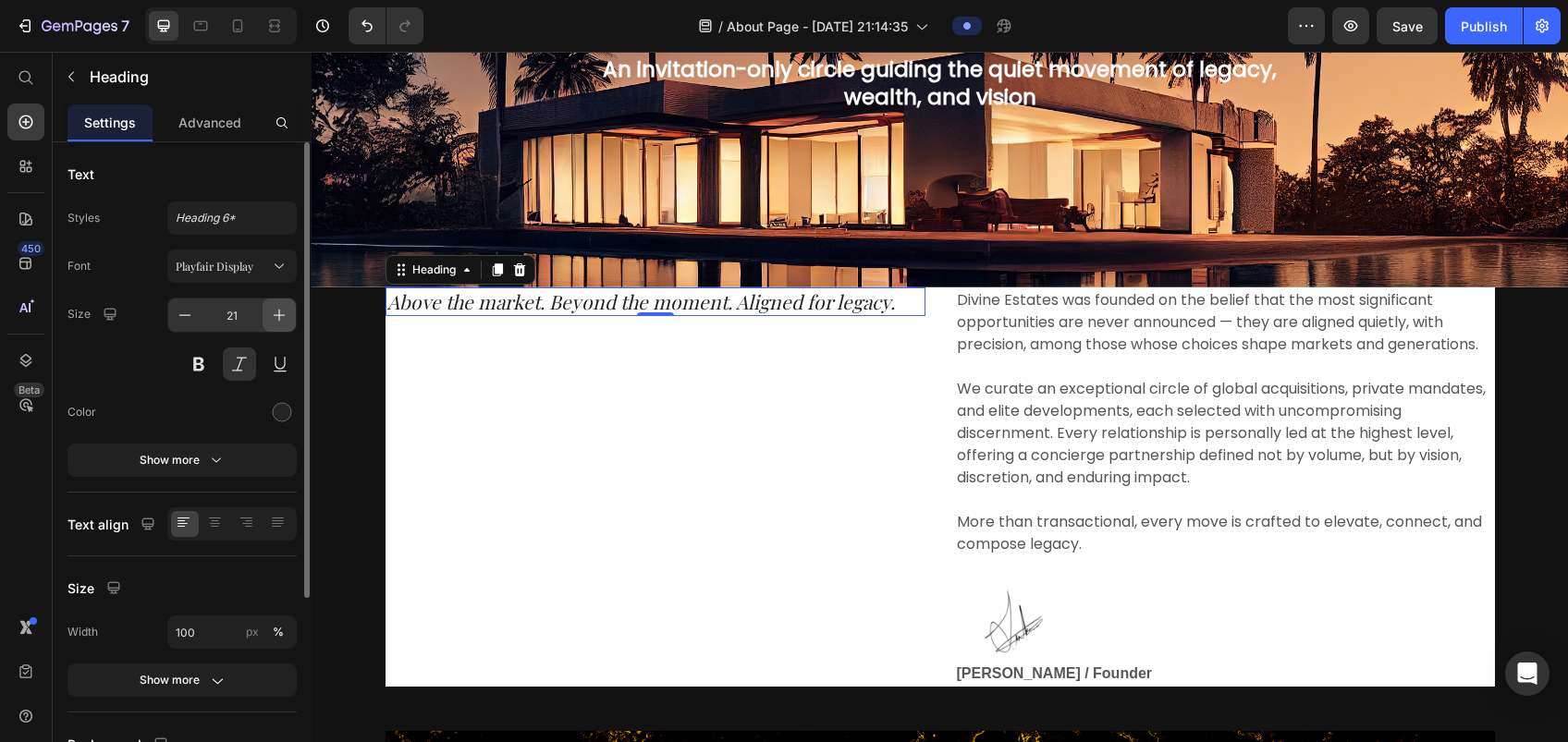 click 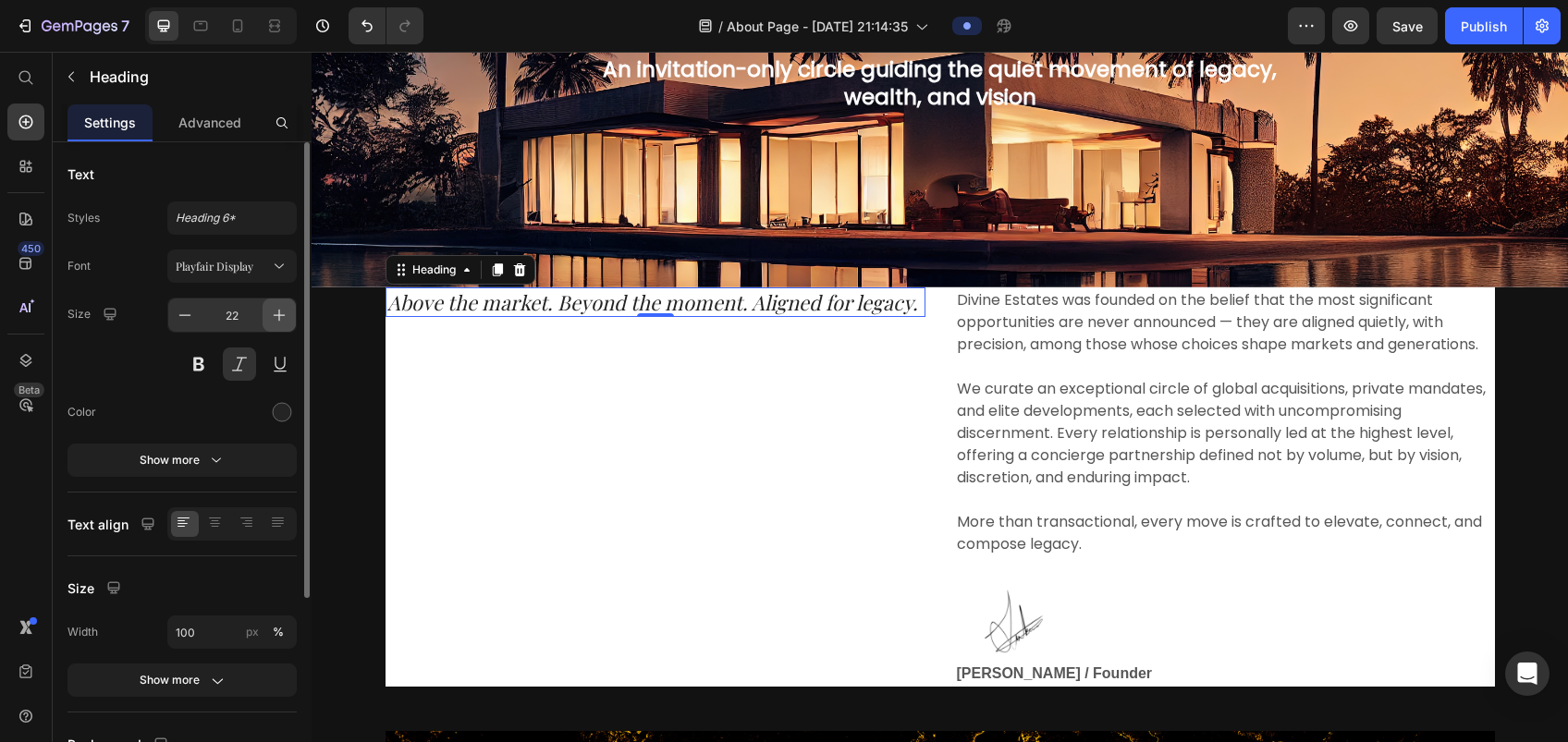 click 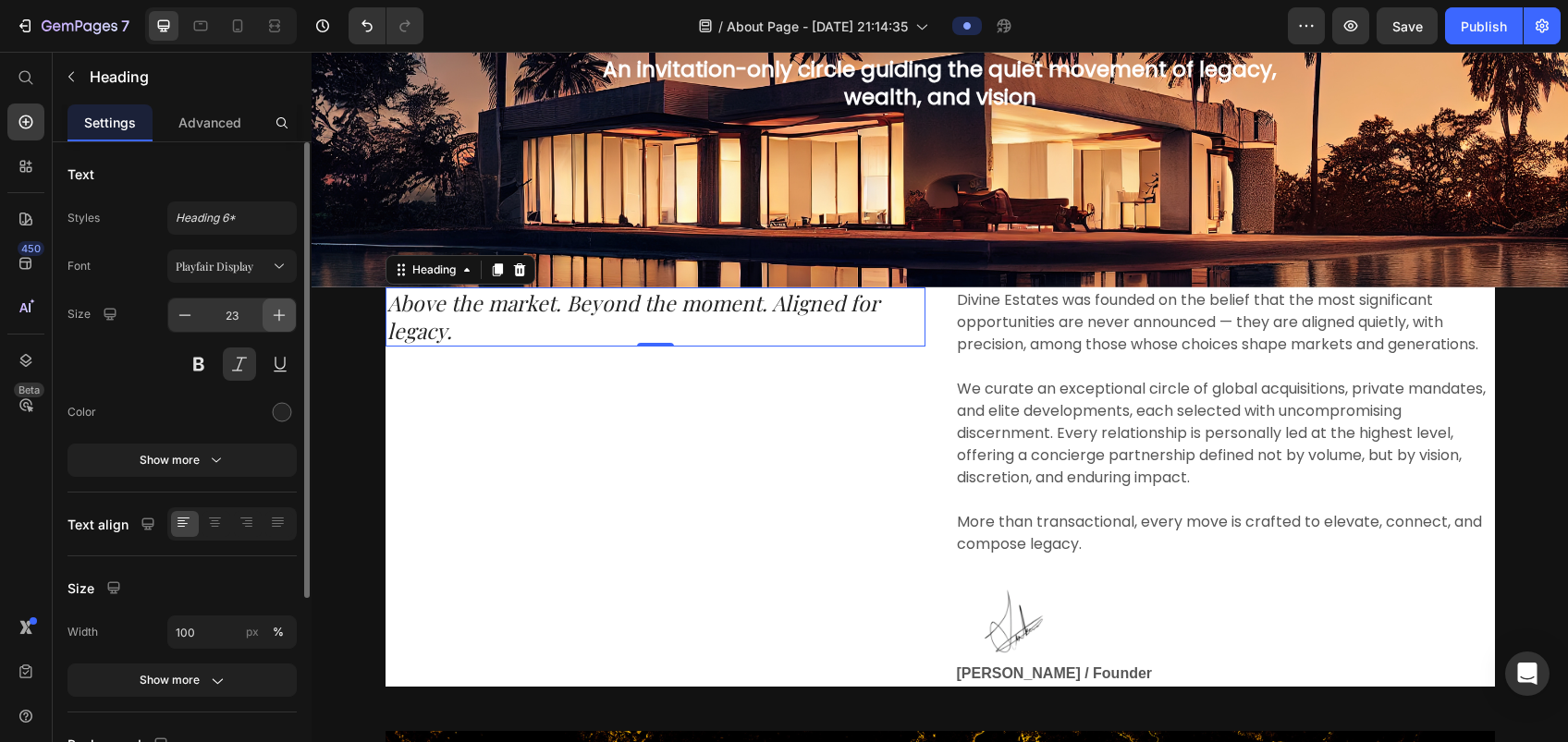 click 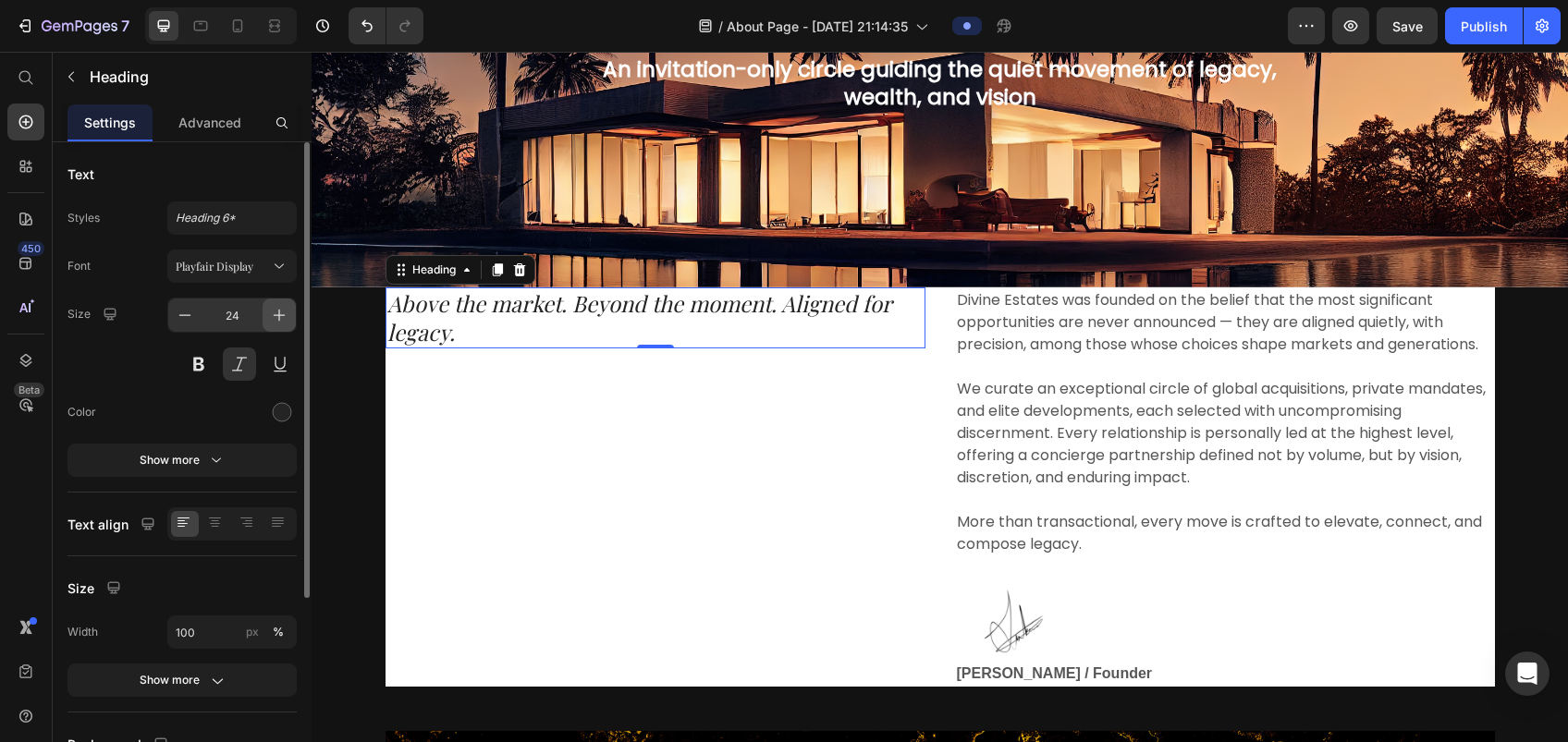 click 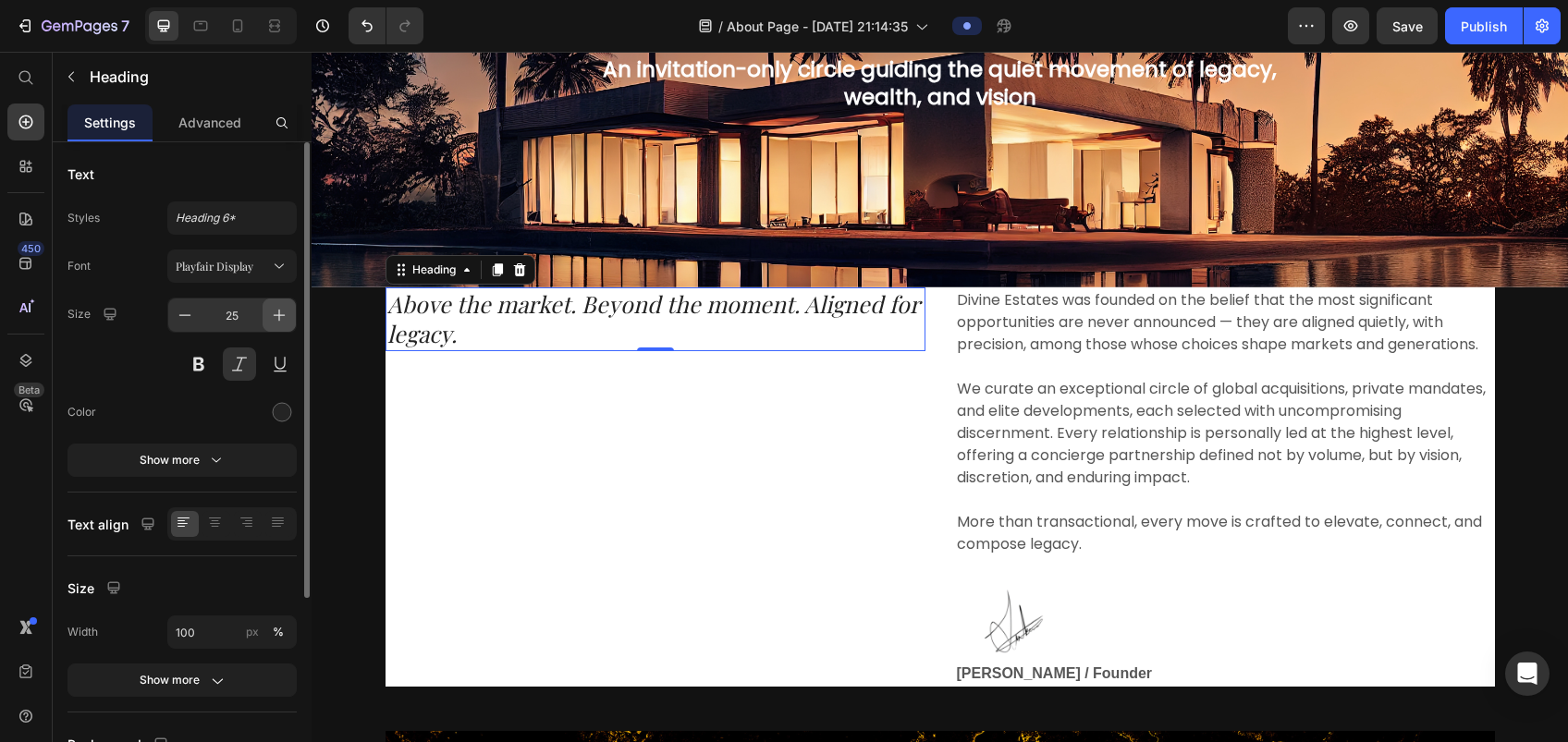 click 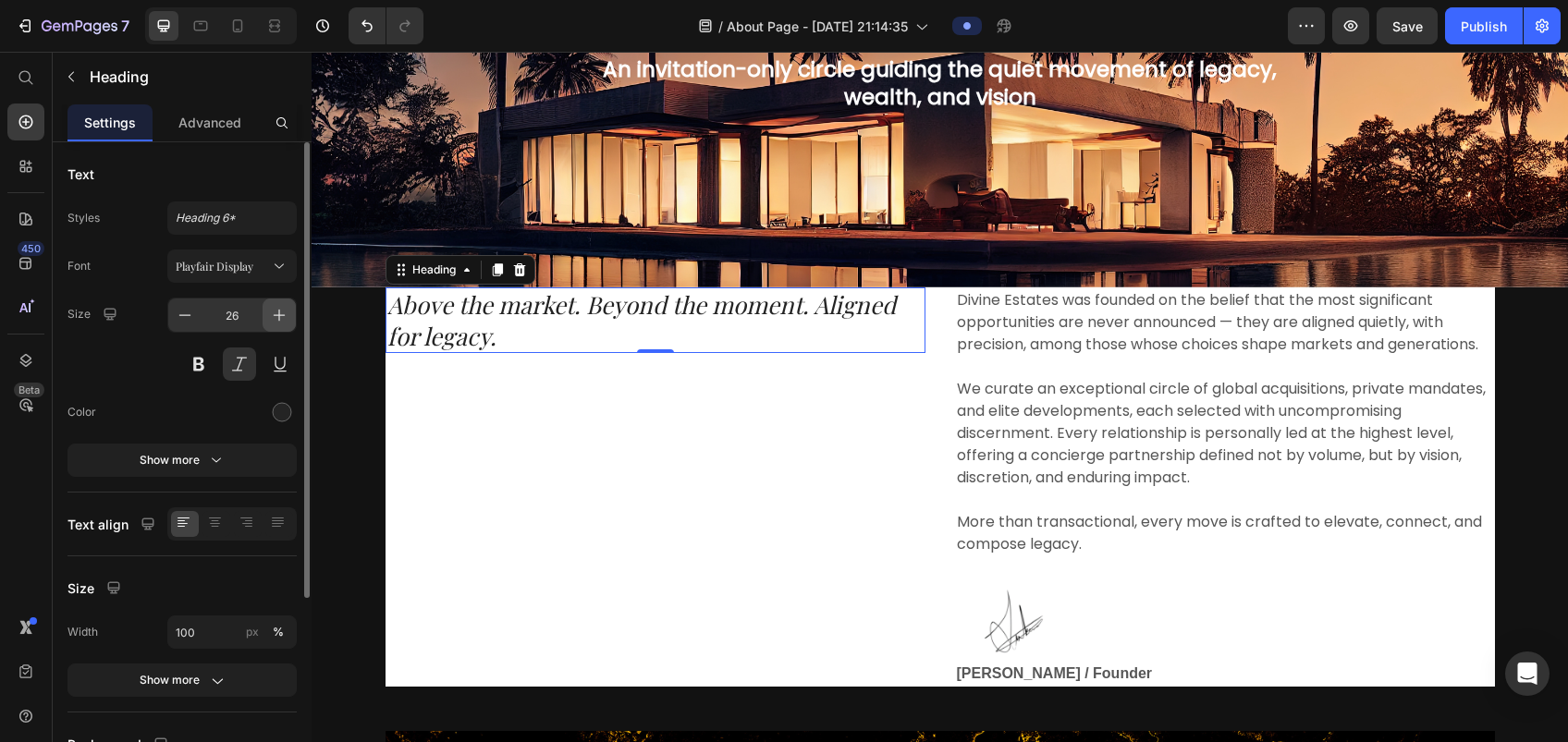 click 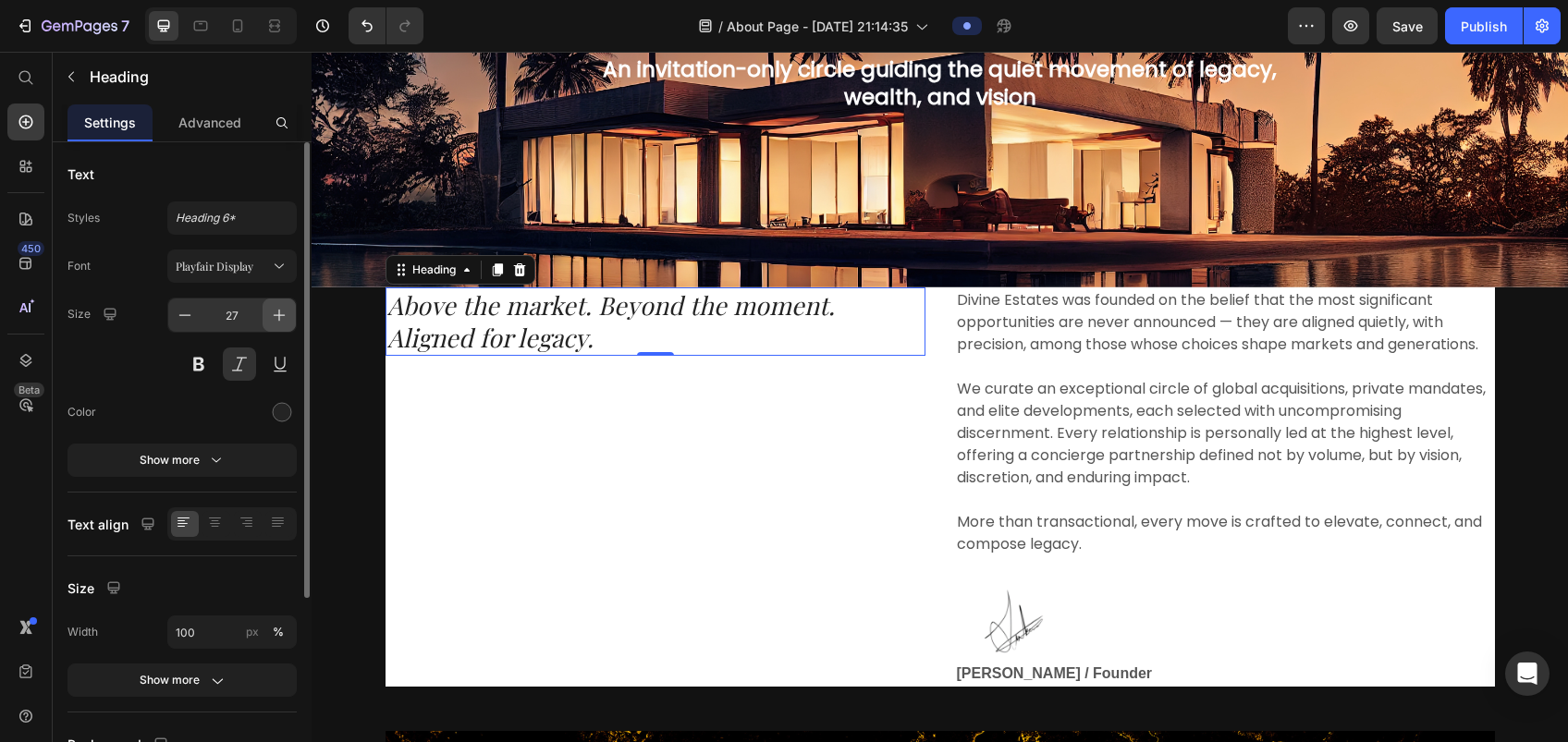 click 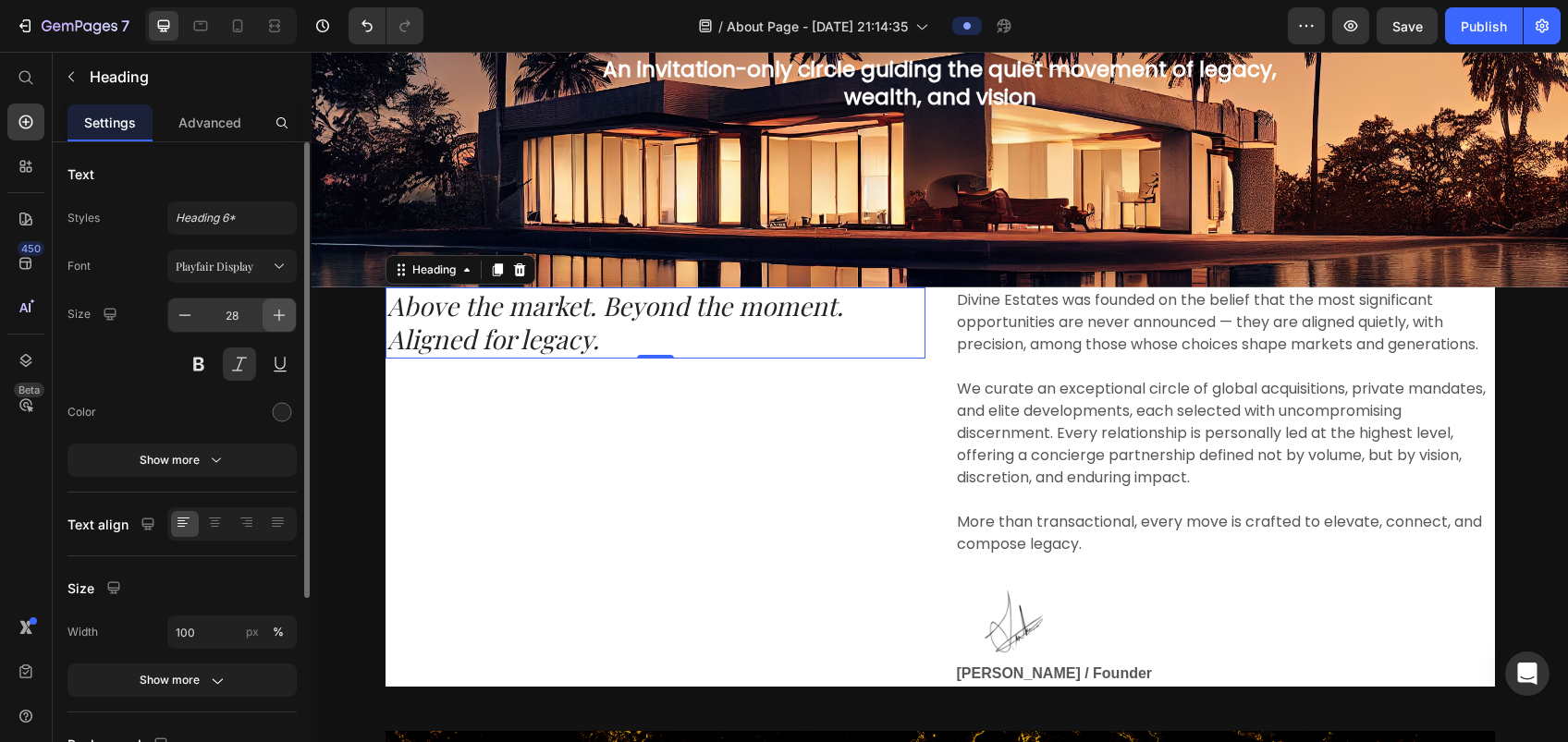 click 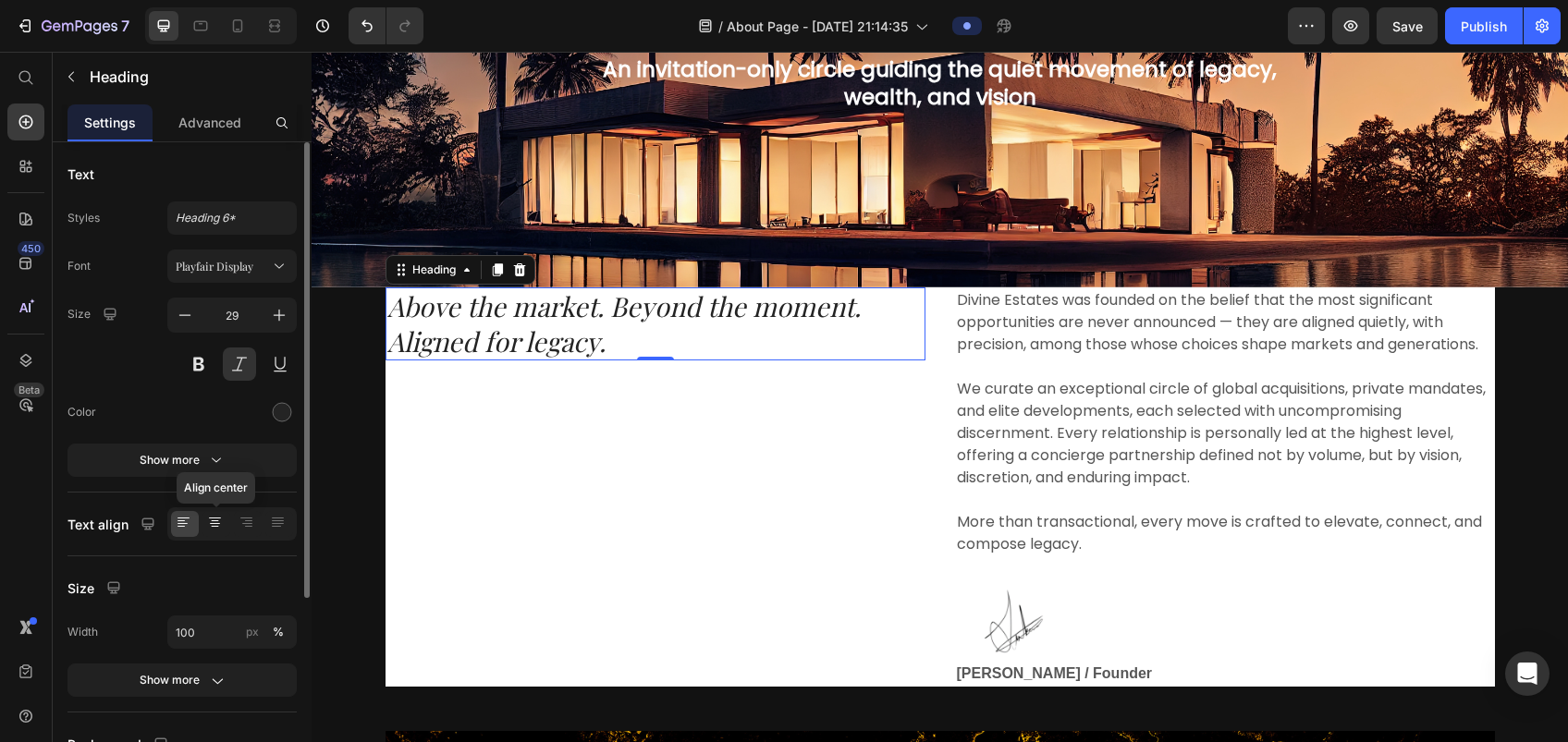 click 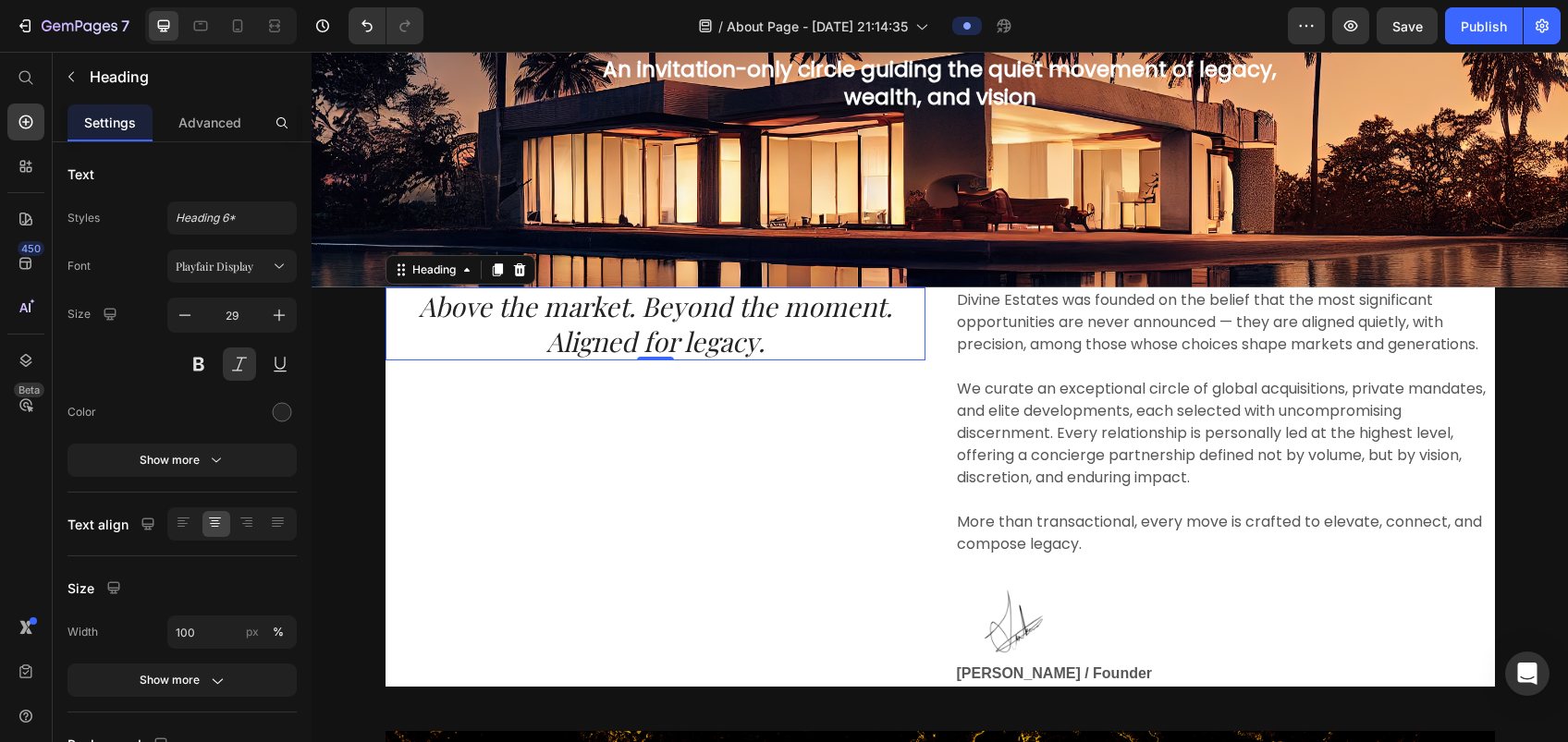 click on "Above the market. Beyond the moment. Aligned for legacy." at bounding box center [655, 323] 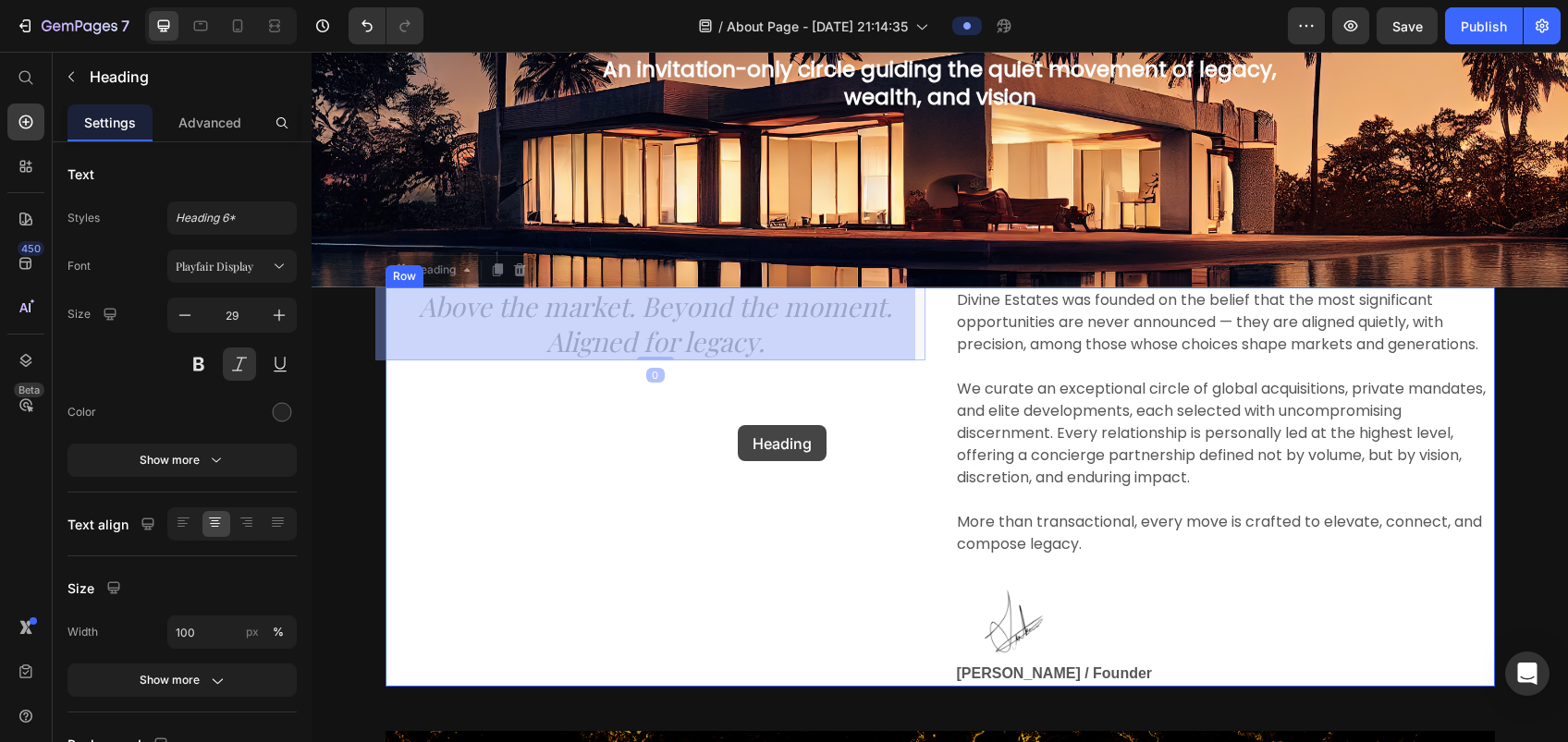 drag, startPoint x: 753, startPoint y: 310, endPoint x: 738, endPoint y: 425, distance: 115.9741 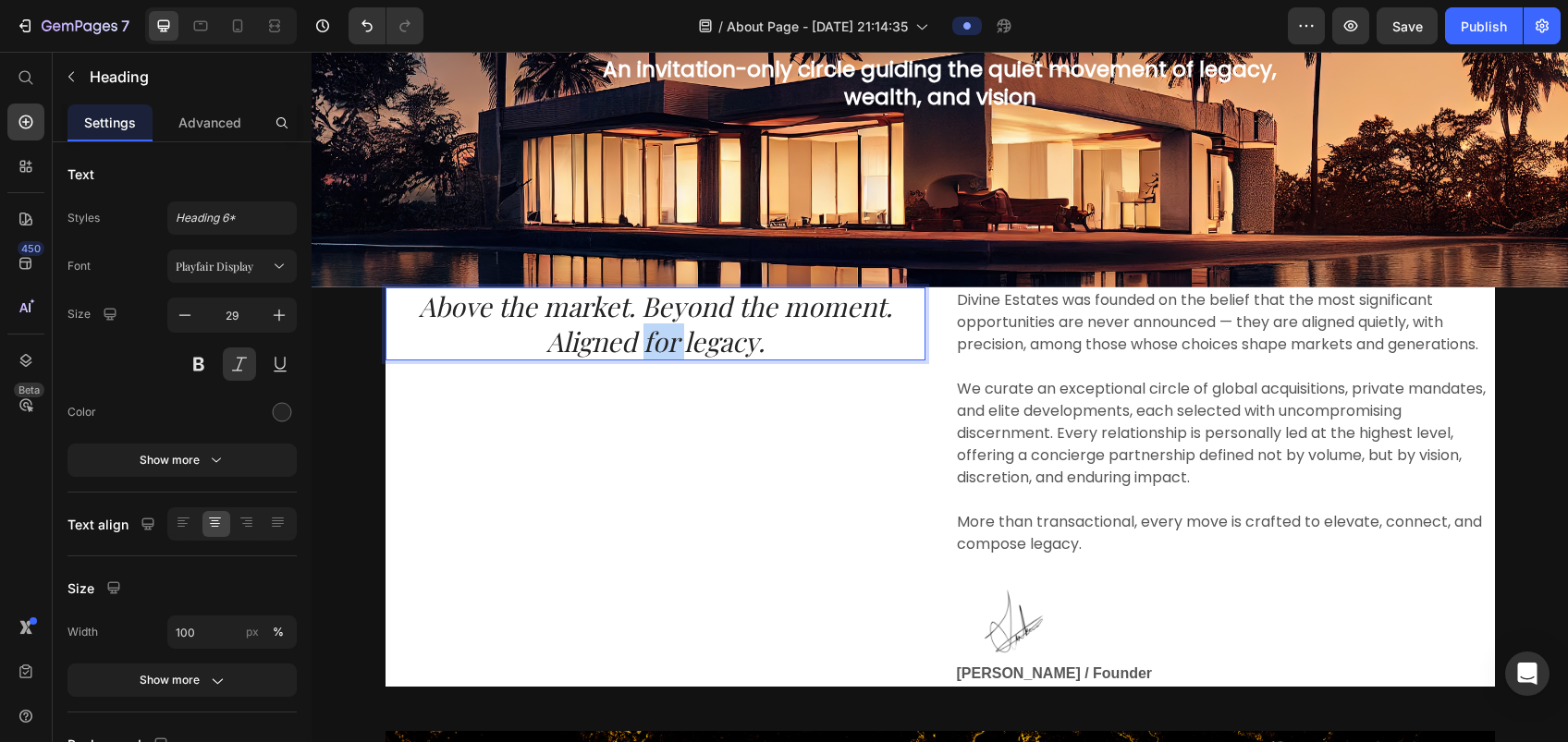 click on "Above the market. Beyond the moment. Aligned for legacy." at bounding box center [655, 323] 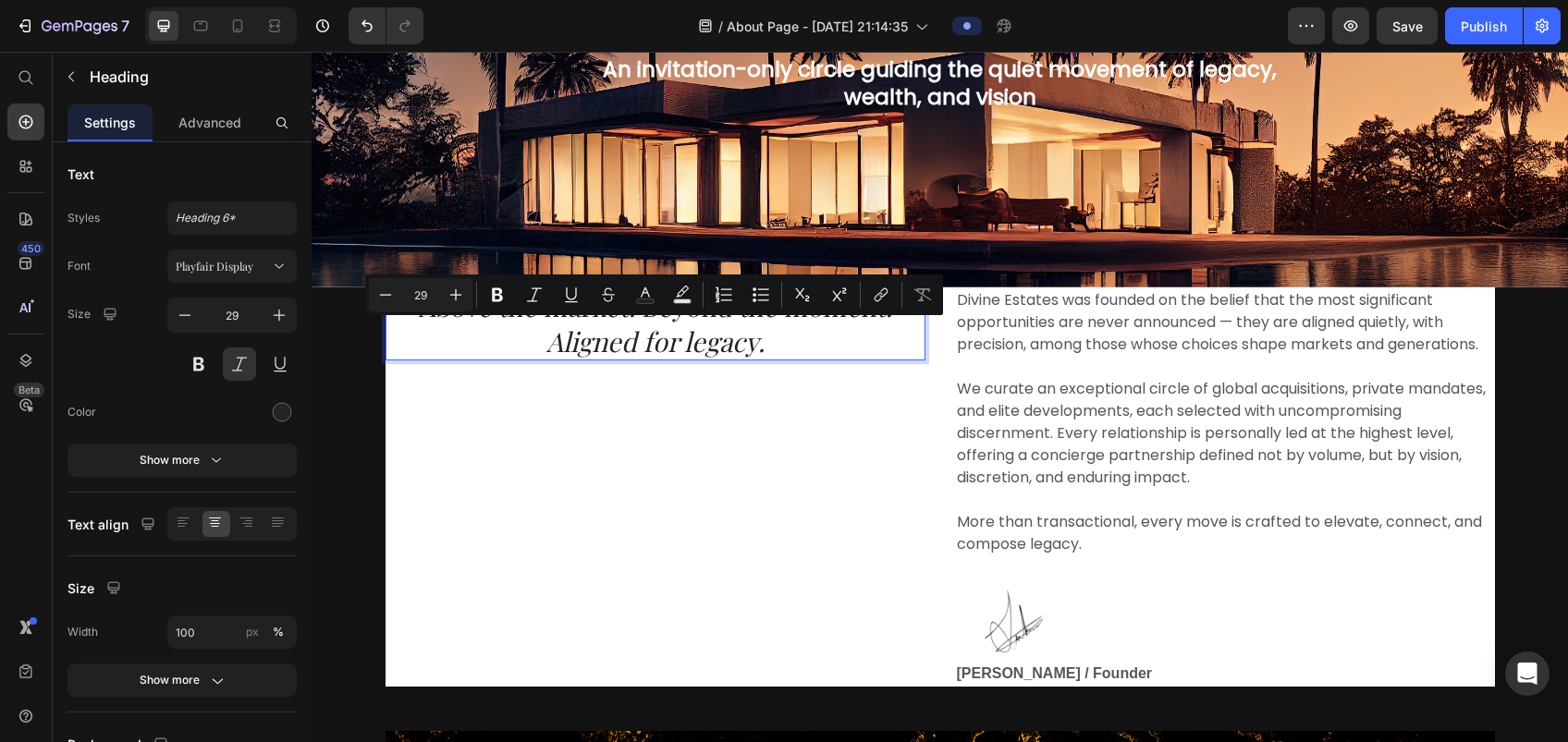 click on "Above the market. Beyond the moment. Aligned for legacy." at bounding box center [655, 323] 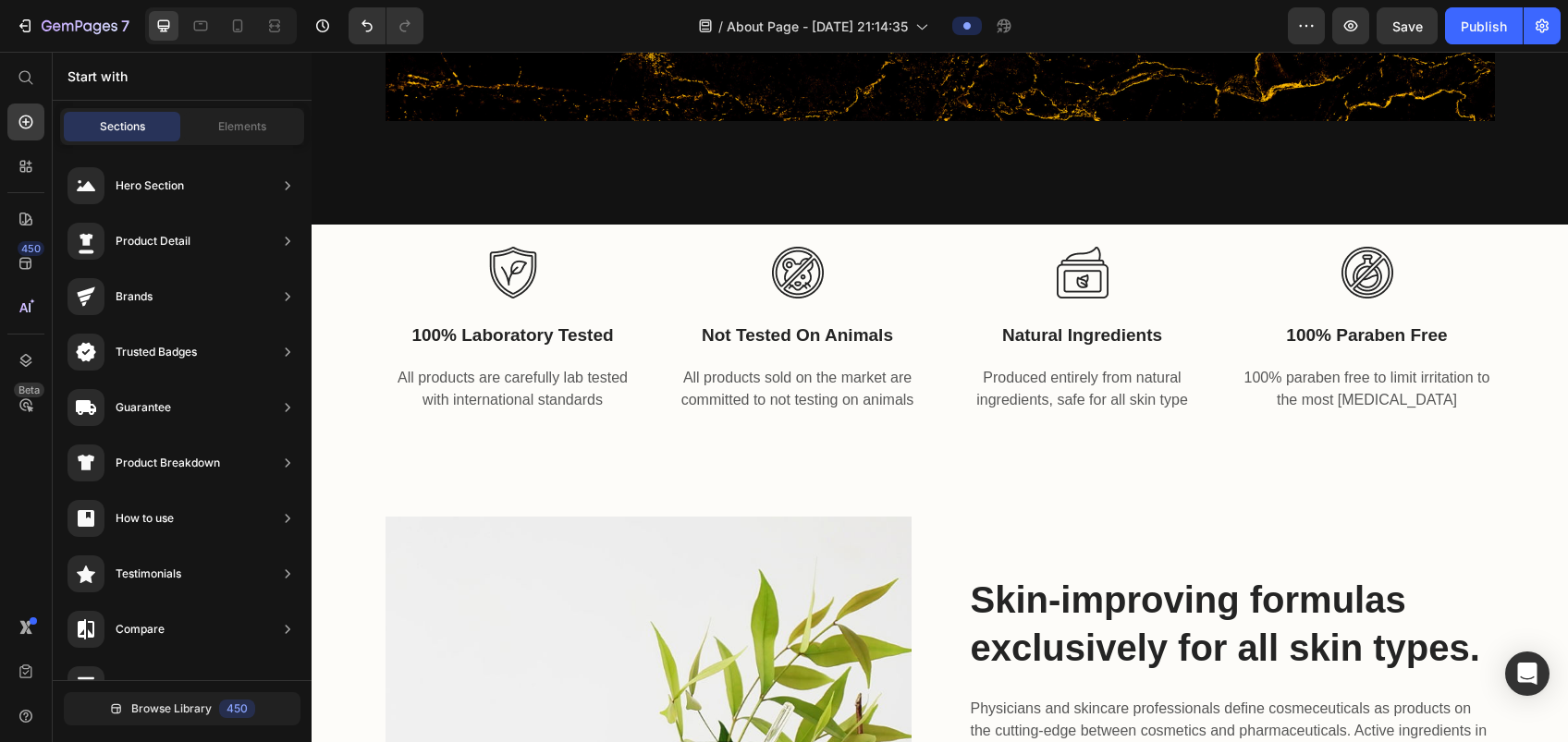 scroll, scrollTop: 991, scrollLeft: 0, axis: vertical 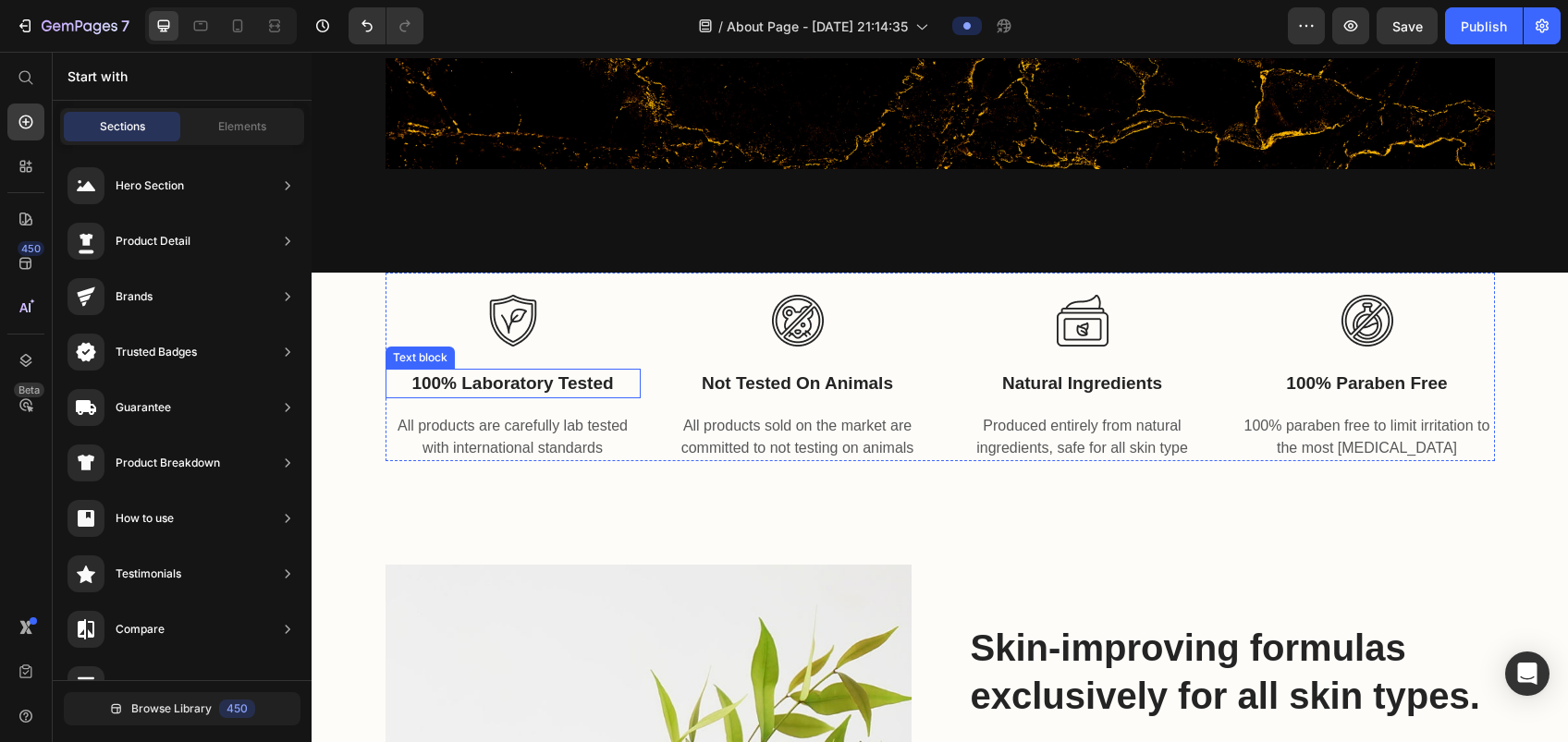 click on "100% Laboratory Tested" at bounding box center (513, 383) 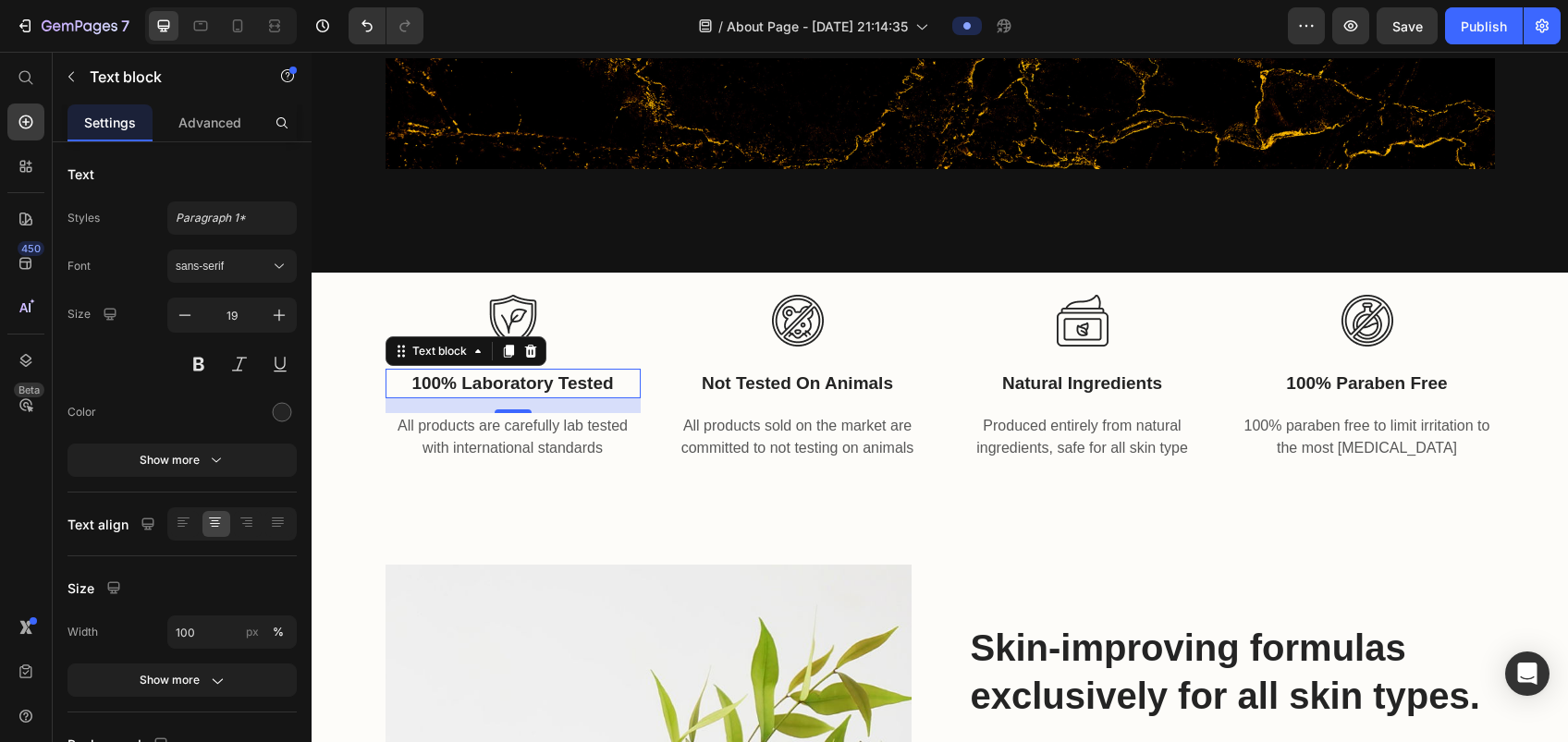 click on "100% Laboratory Tested" at bounding box center (513, 383) 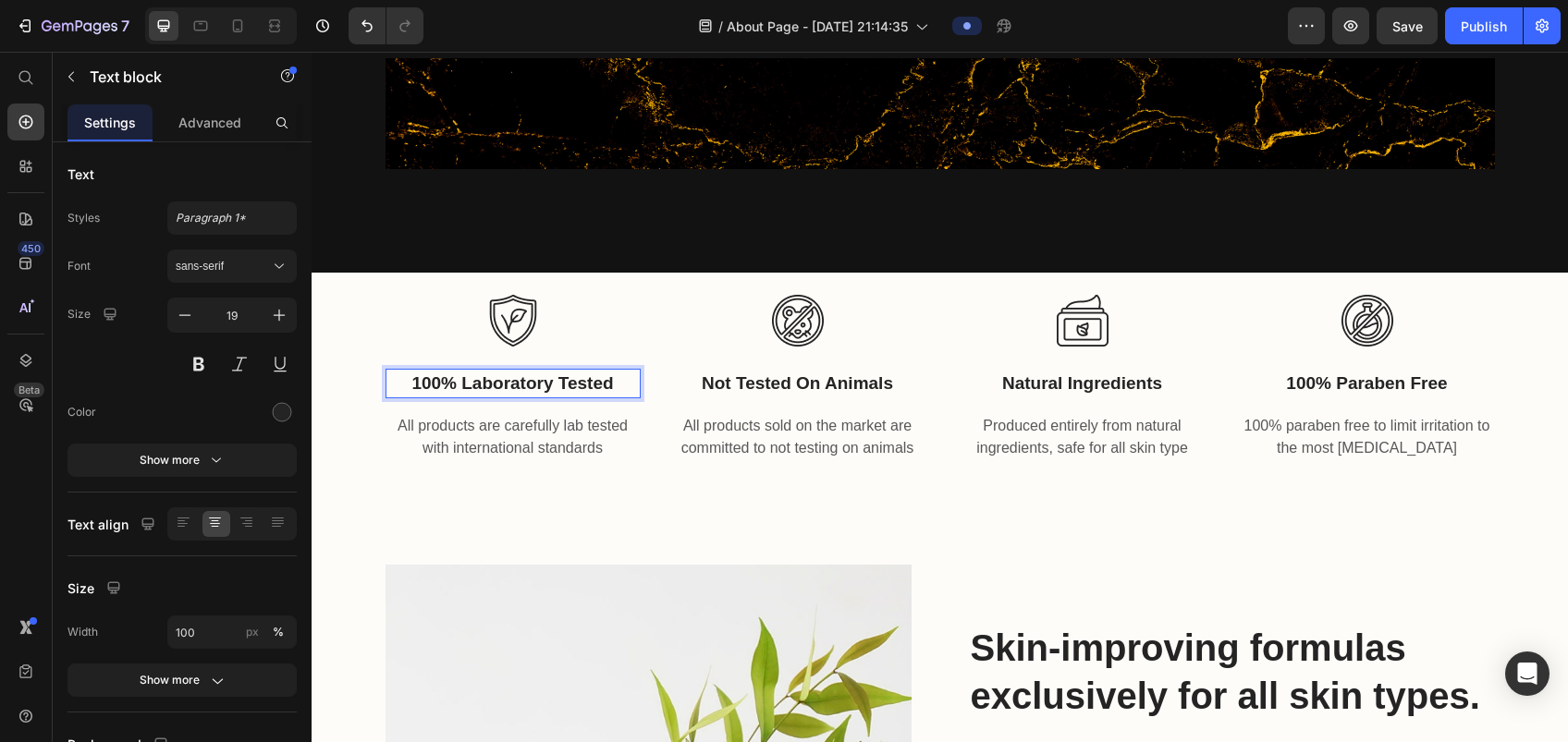 click on "100% Laboratory Tested" at bounding box center (513, 383) 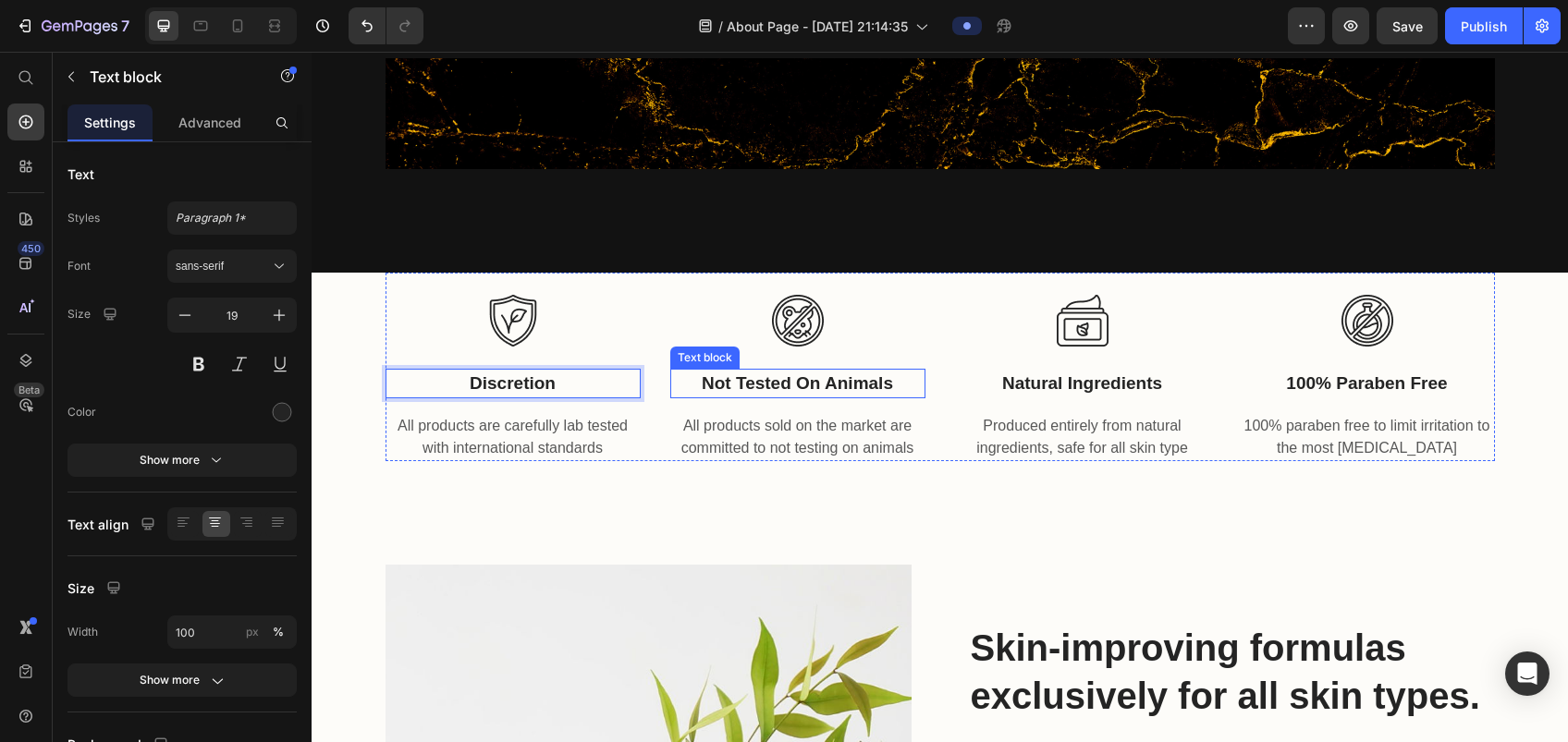 click on "Not Tested On Animals" at bounding box center [798, 383] 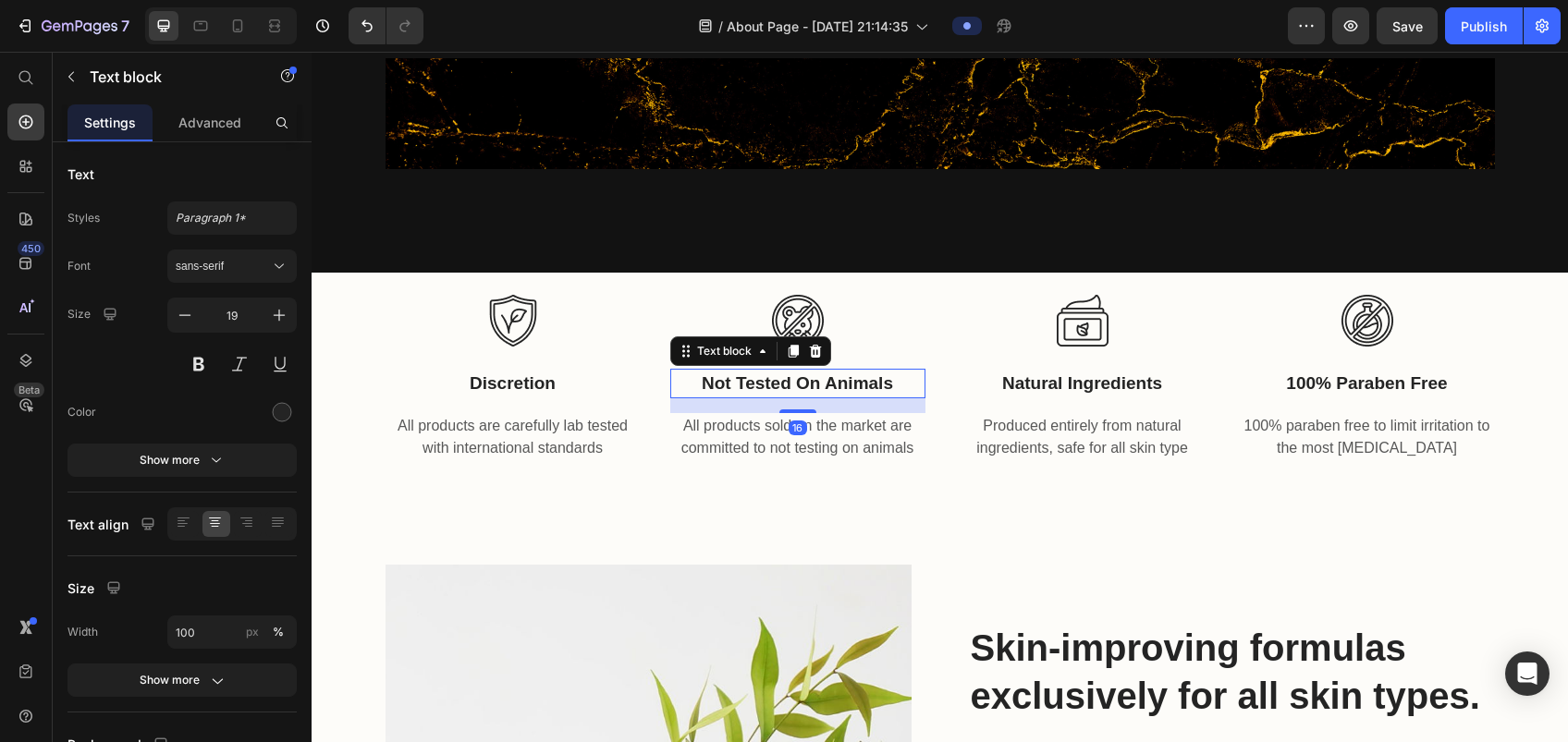 click on "Not Tested On Animals" at bounding box center (798, 383) 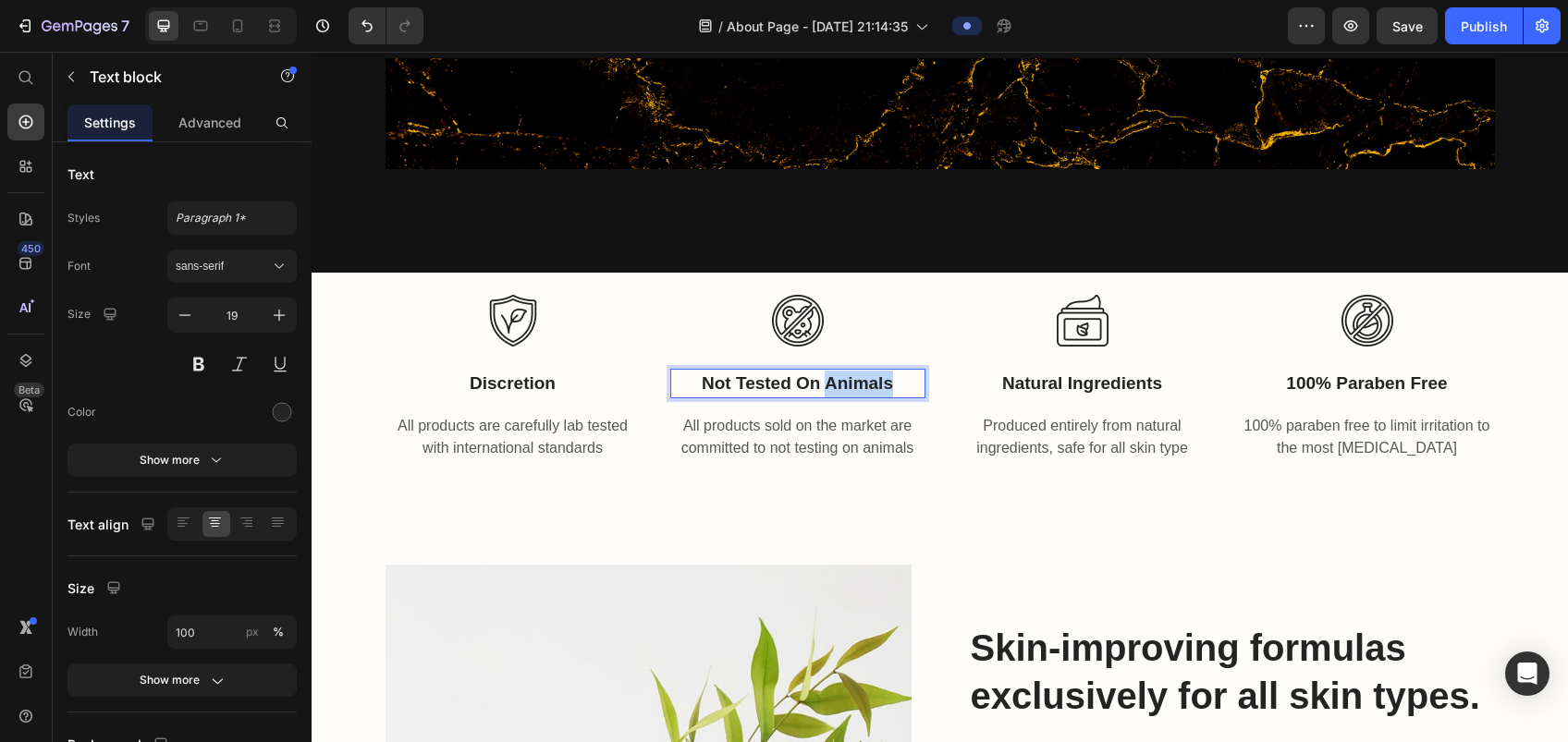 click on "Not Tested On Animals" at bounding box center (798, 383) 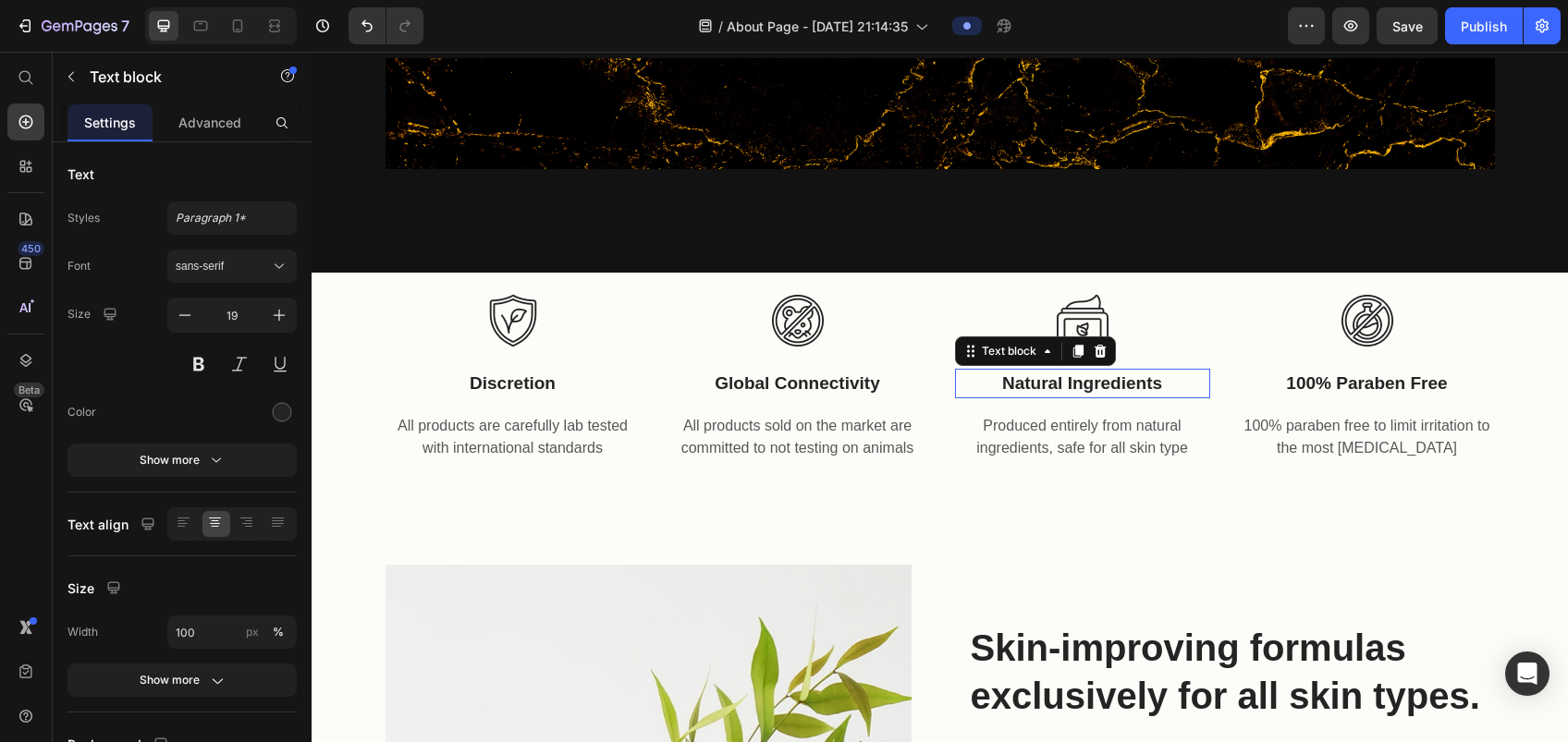 click on "Natural Ingredients" at bounding box center [1083, 383] 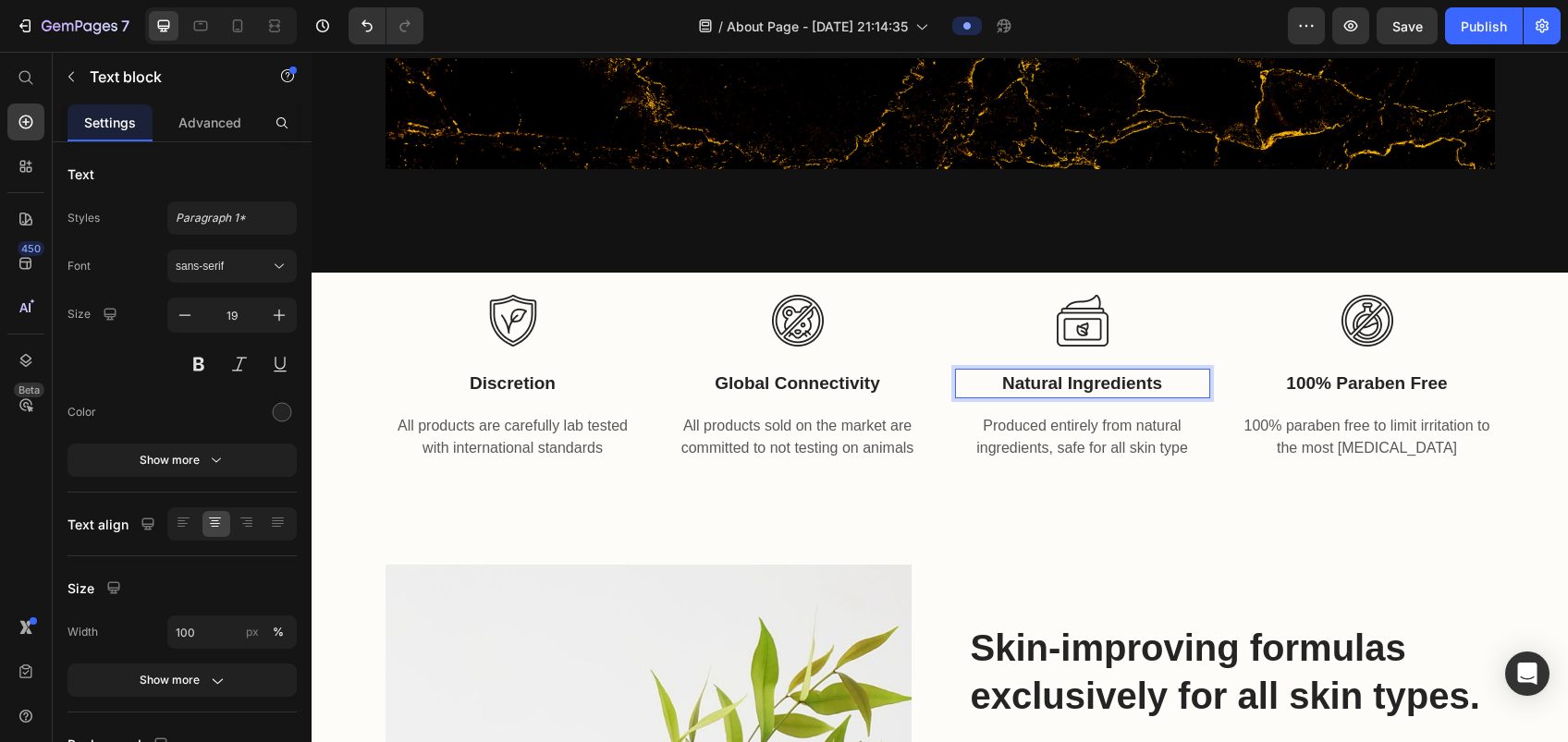 click on "Natural Ingredients" at bounding box center [1083, 383] 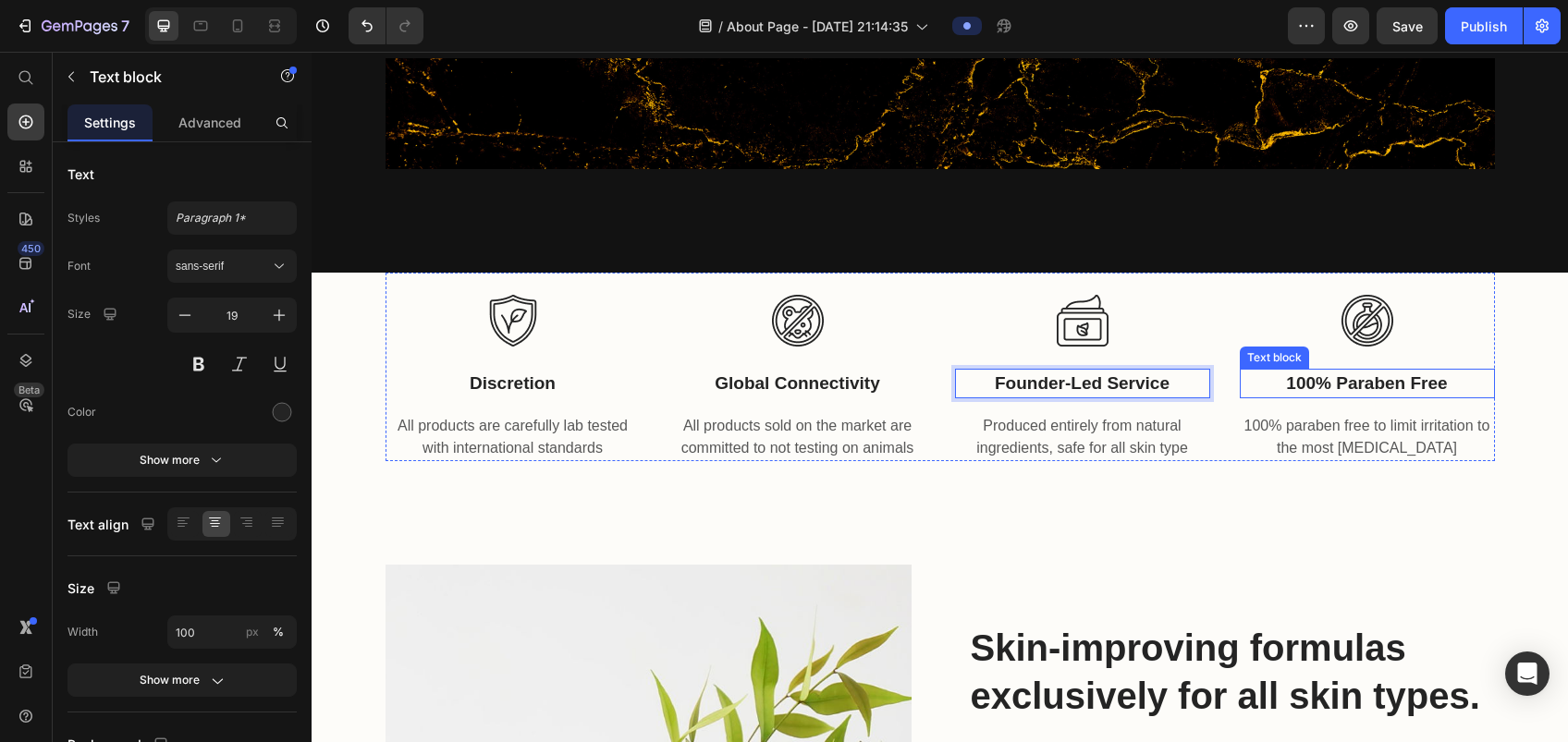 click on "100% Paraben Free" at bounding box center [1367, 383] 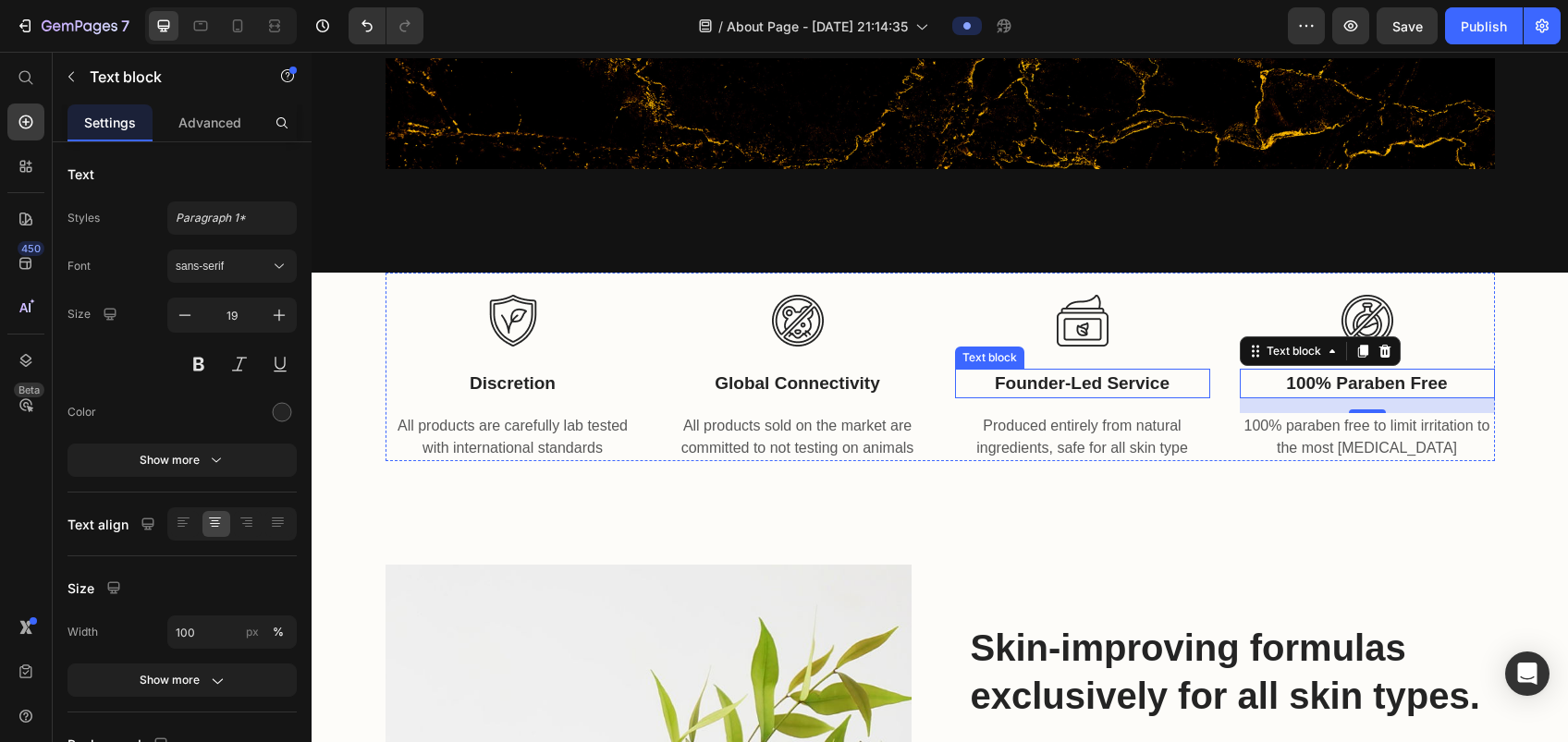 click on "Founder-Led Service" at bounding box center (1083, 383) 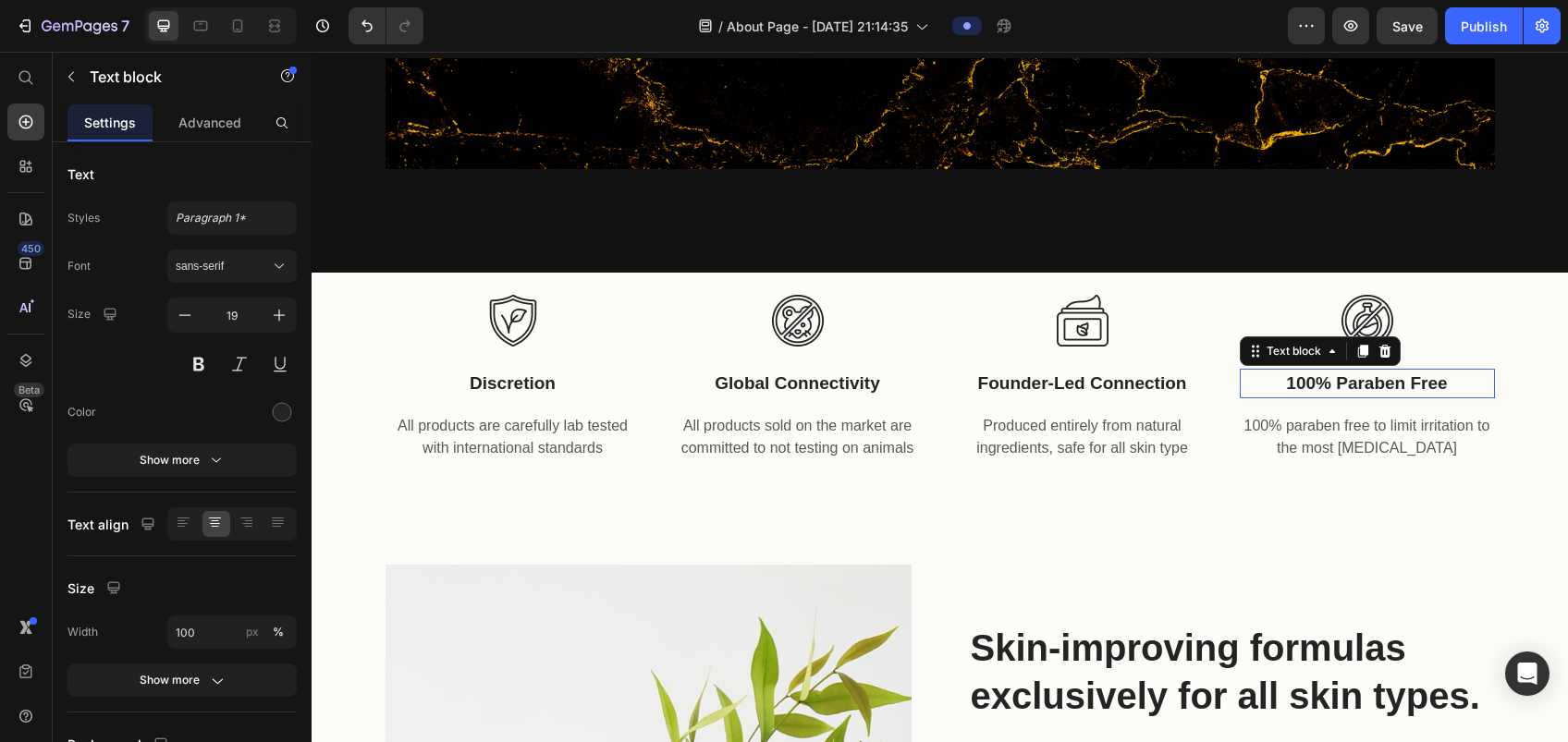 click on "100% Paraben Free" at bounding box center [1367, 383] 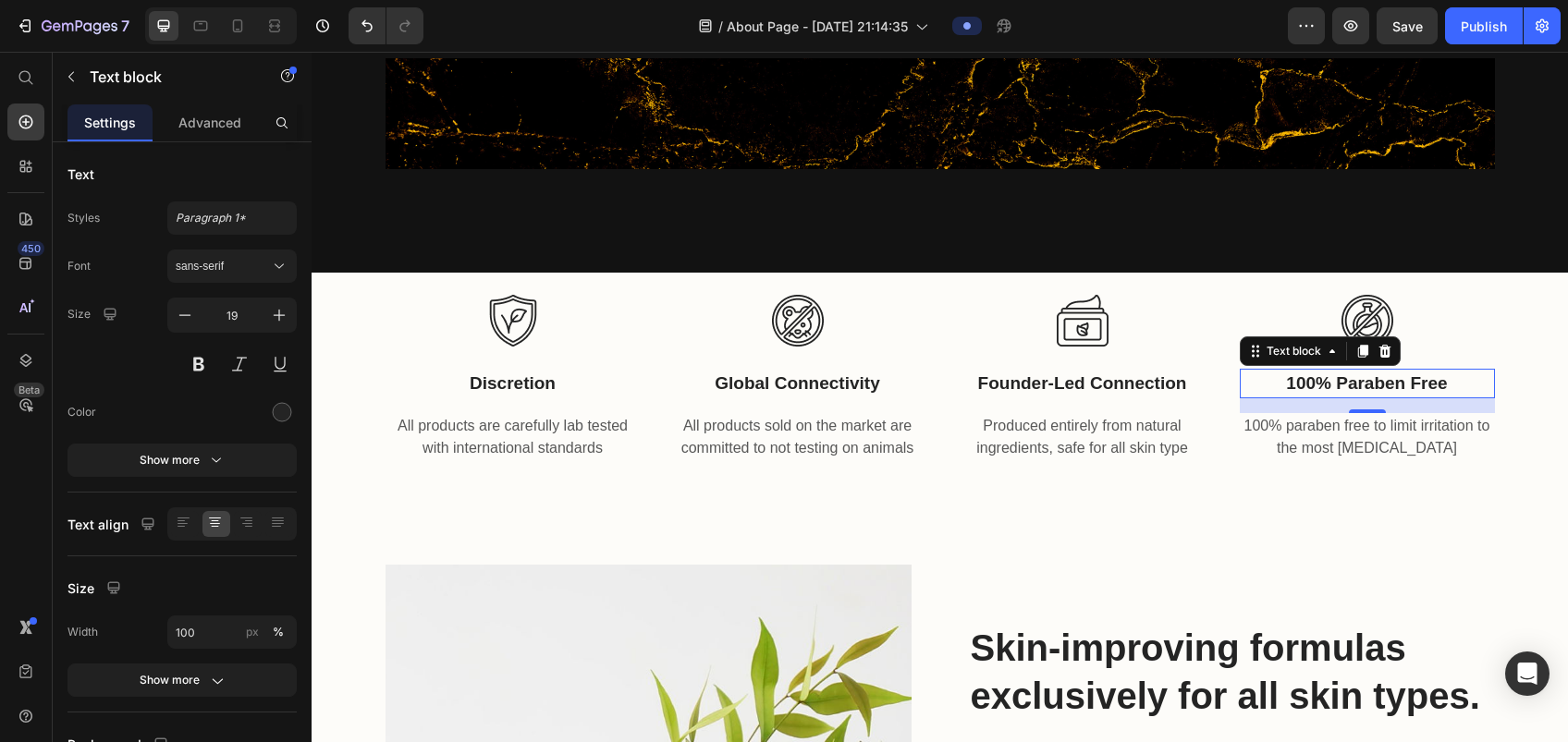 click on "100% Paraben Free" at bounding box center (1367, 383) 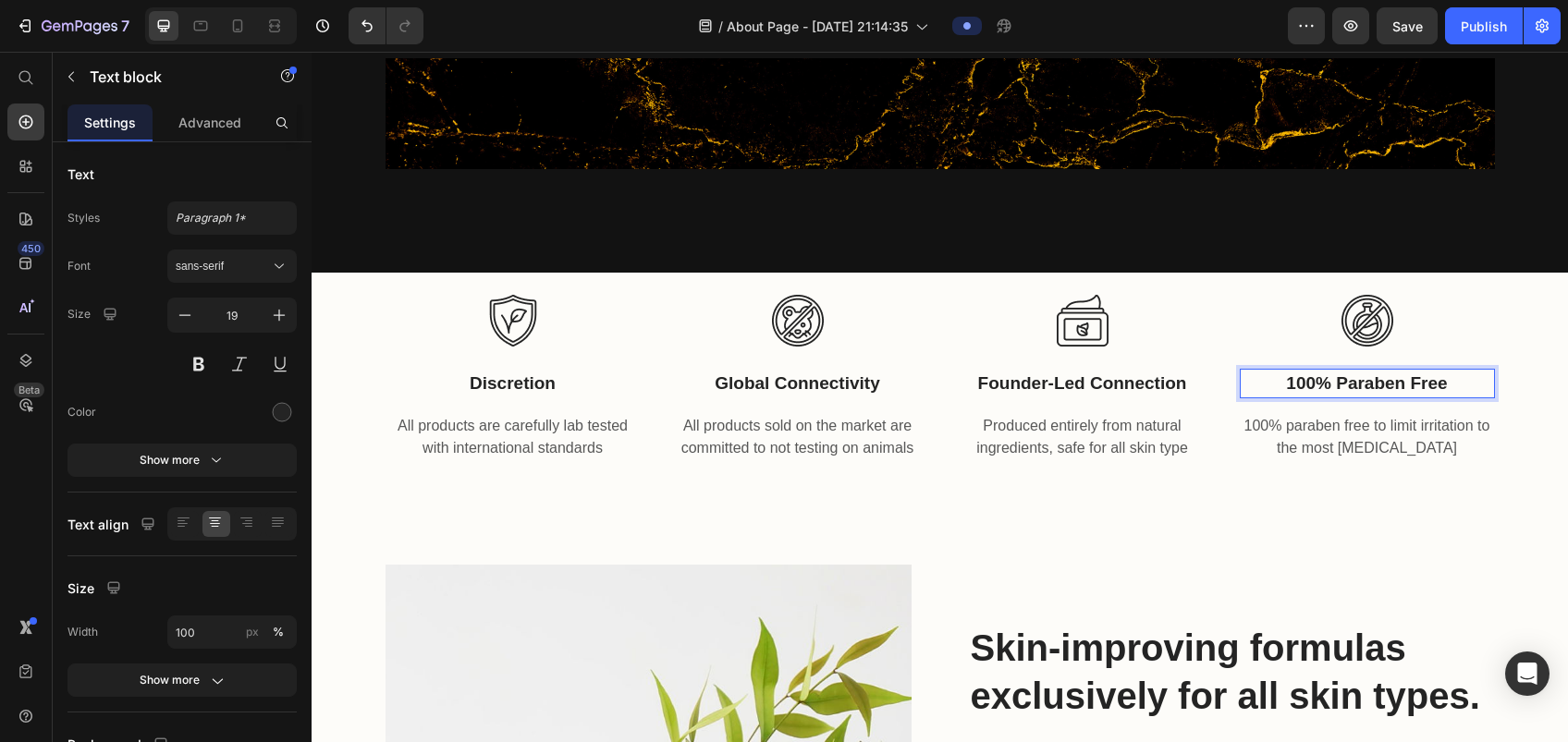 click on "100% Paraben Free" at bounding box center (1367, 383) 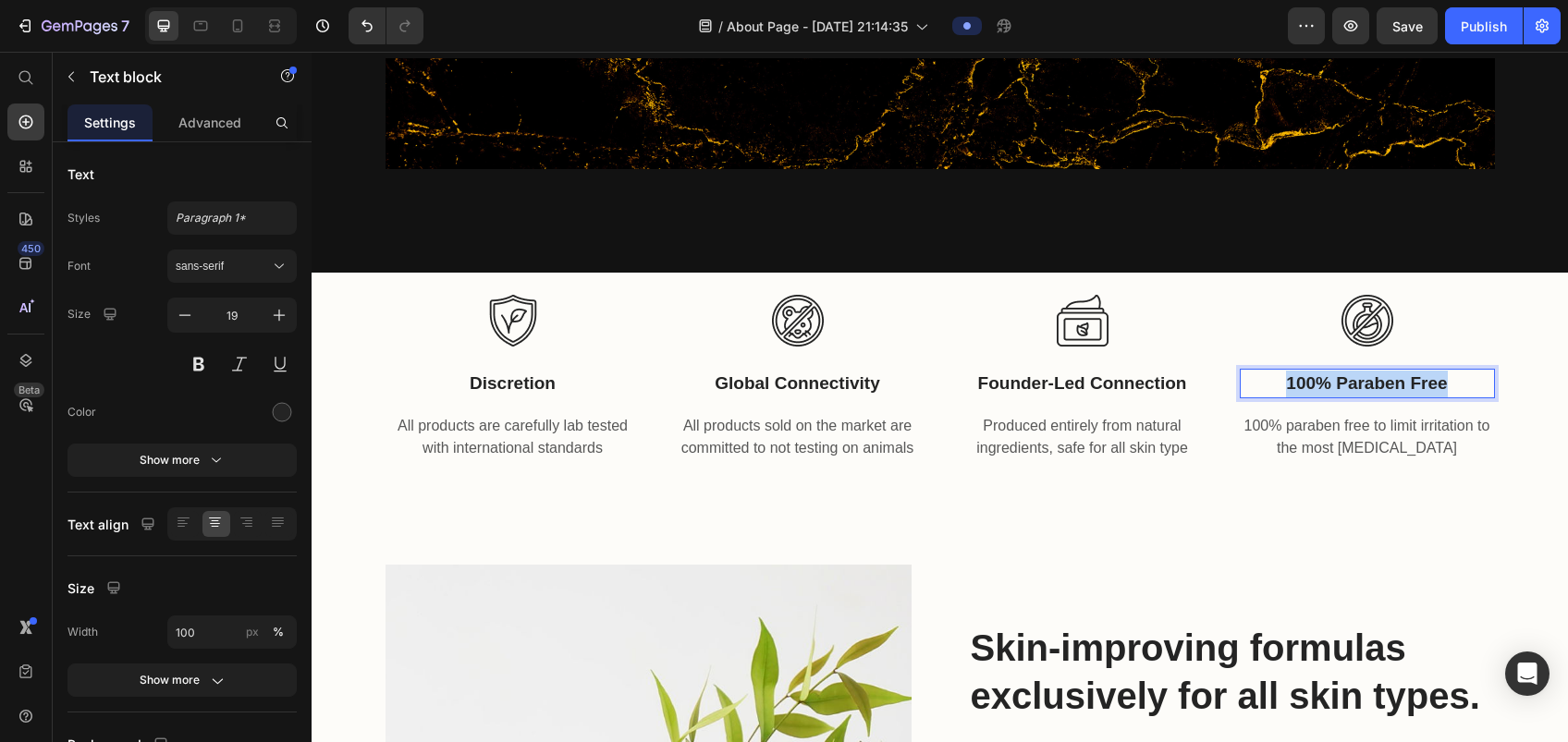 drag, startPoint x: 1442, startPoint y: 378, endPoint x: 1272, endPoint y: 382, distance: 170.04705 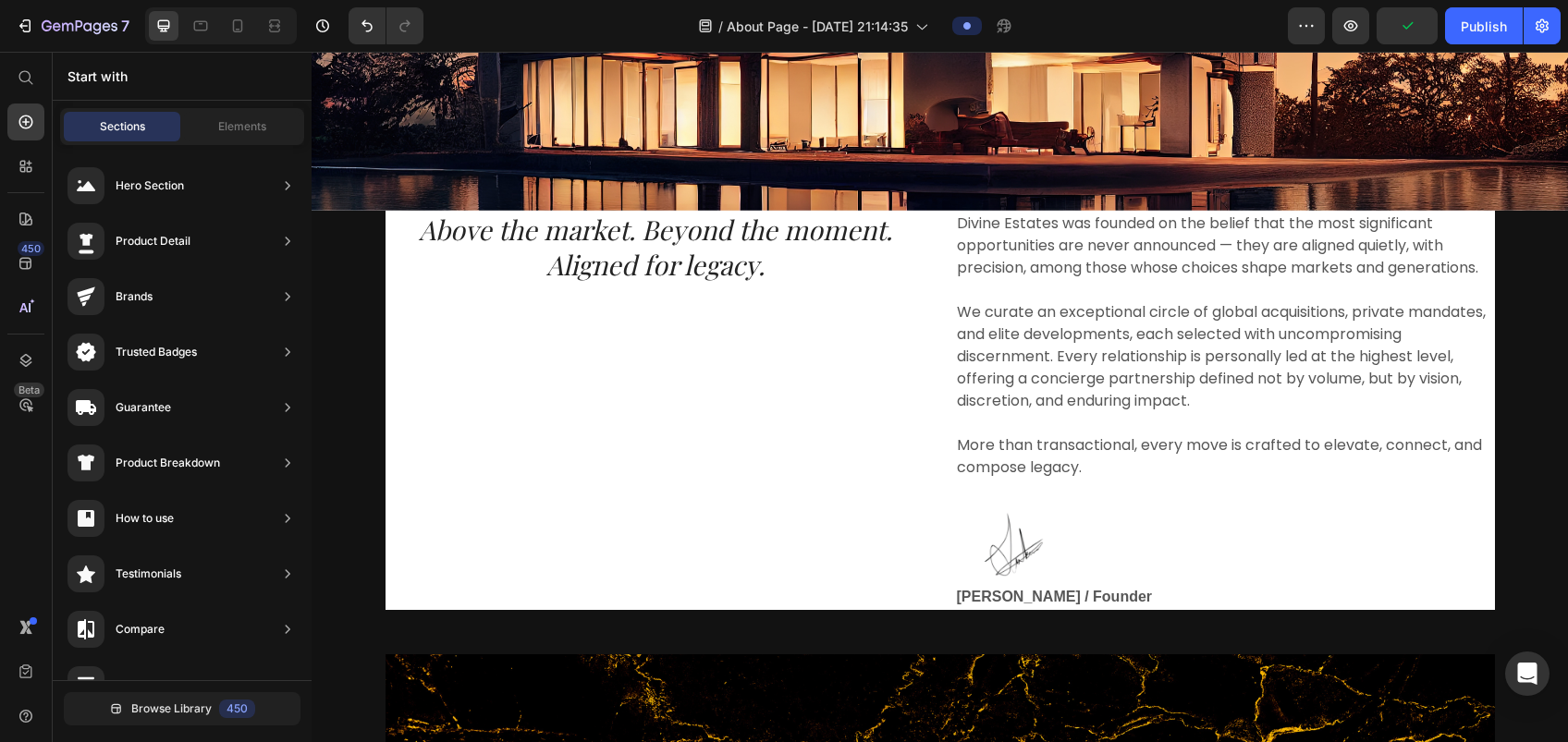 scroll, scrollTop: 378, scrollLeft: 0, axis: vertical 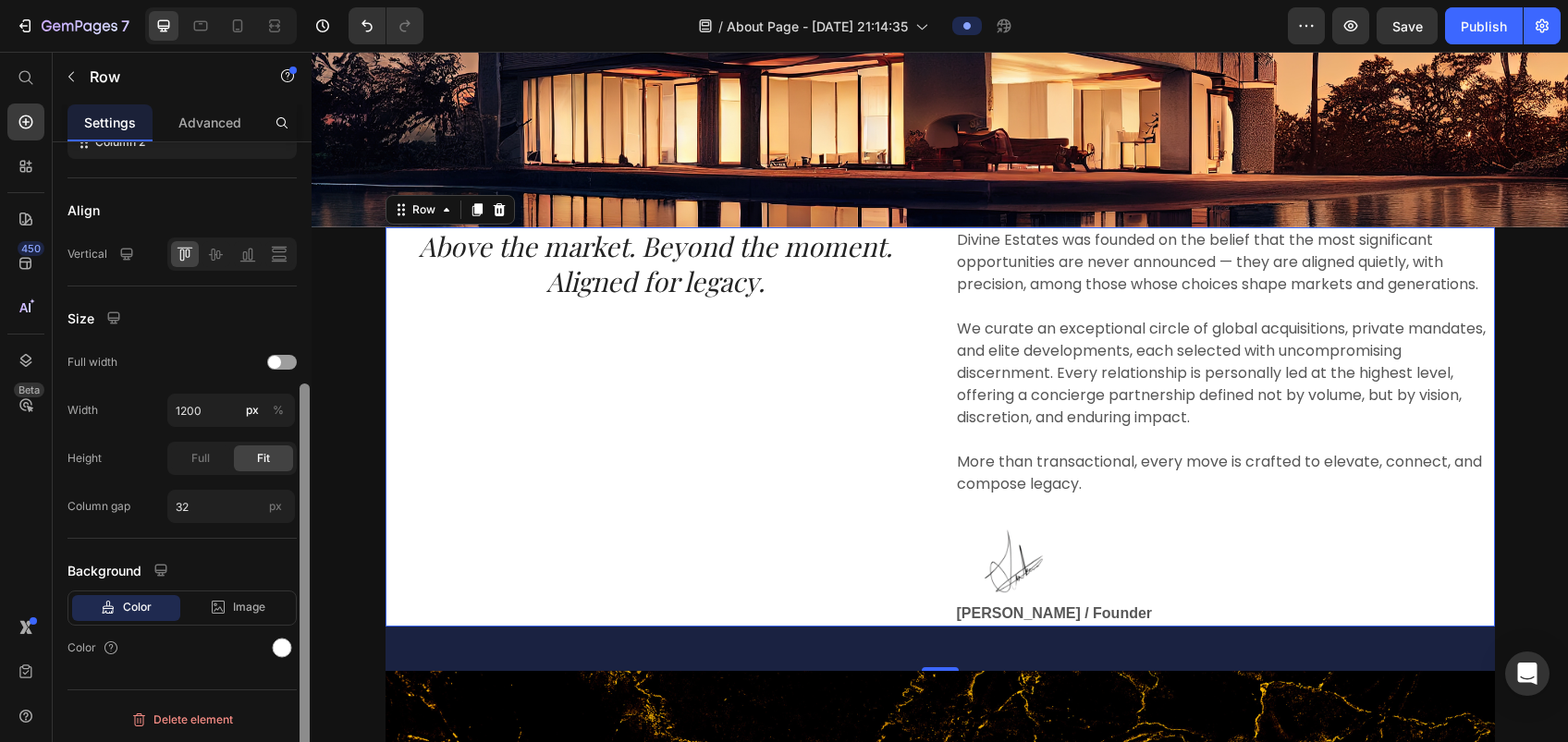 drag, startPoint x: 307, startPoint y: 249, endPoint x: 303, endPoint y: 519, distance: 270.0296 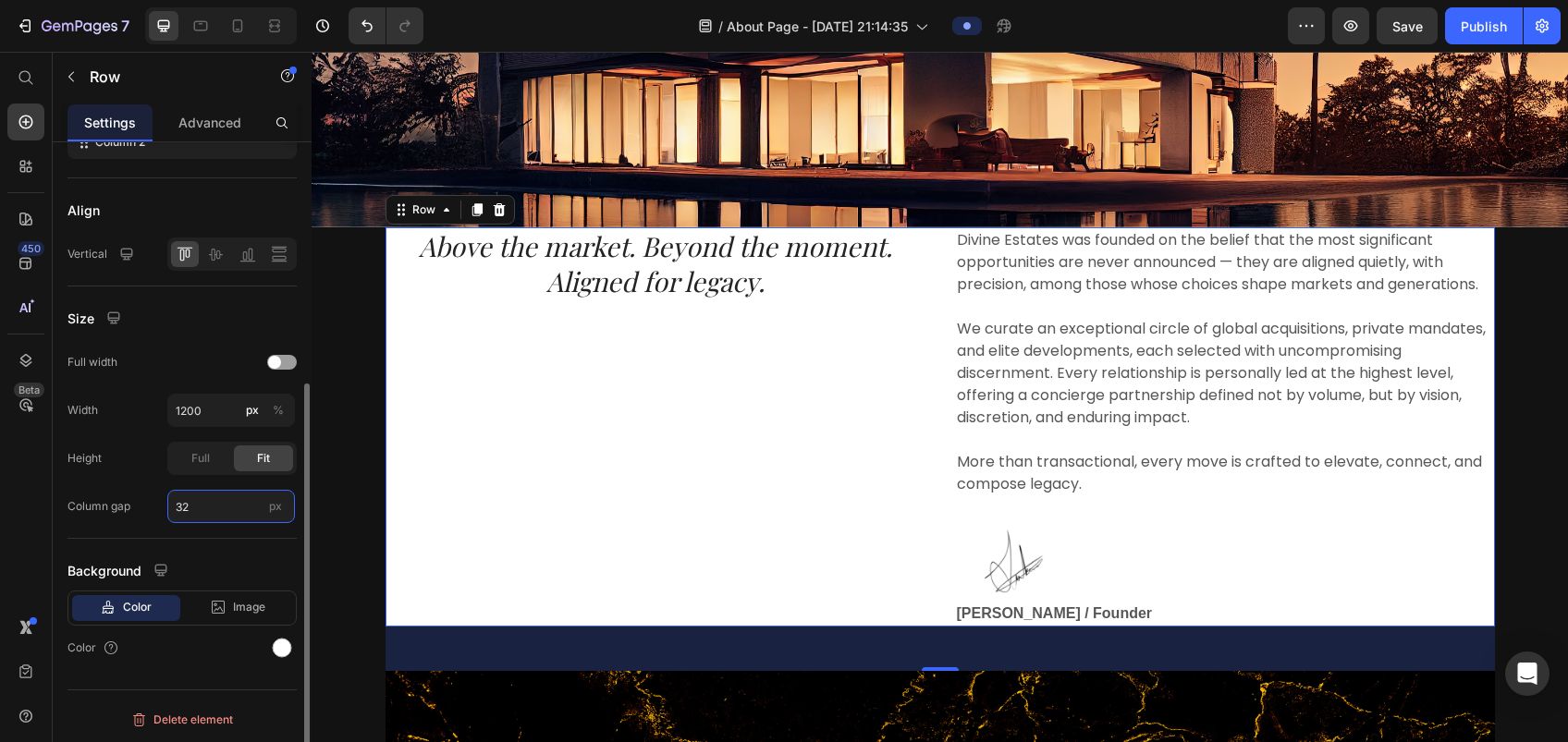 click on "32" at bounding box center [231, 506] 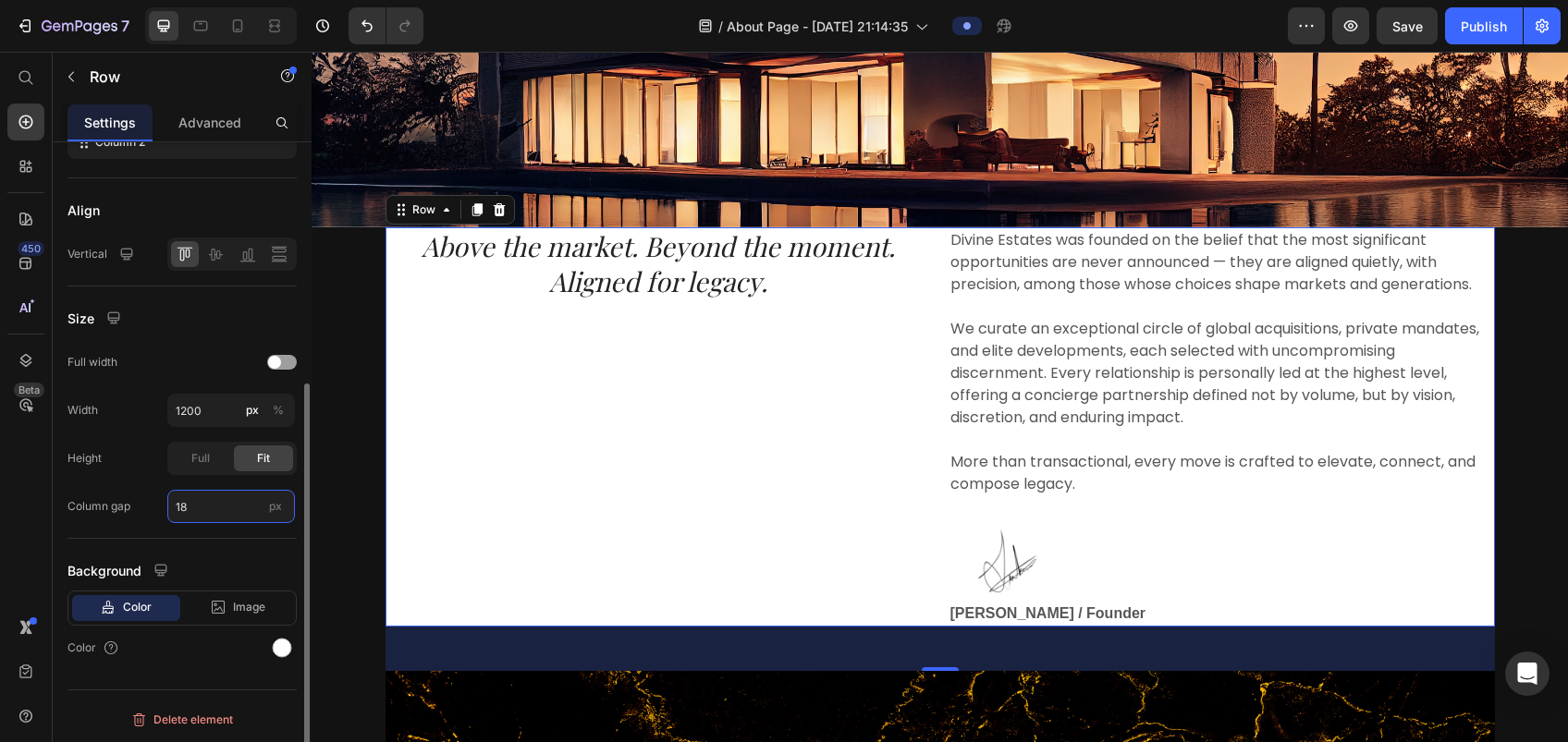 type on "1" 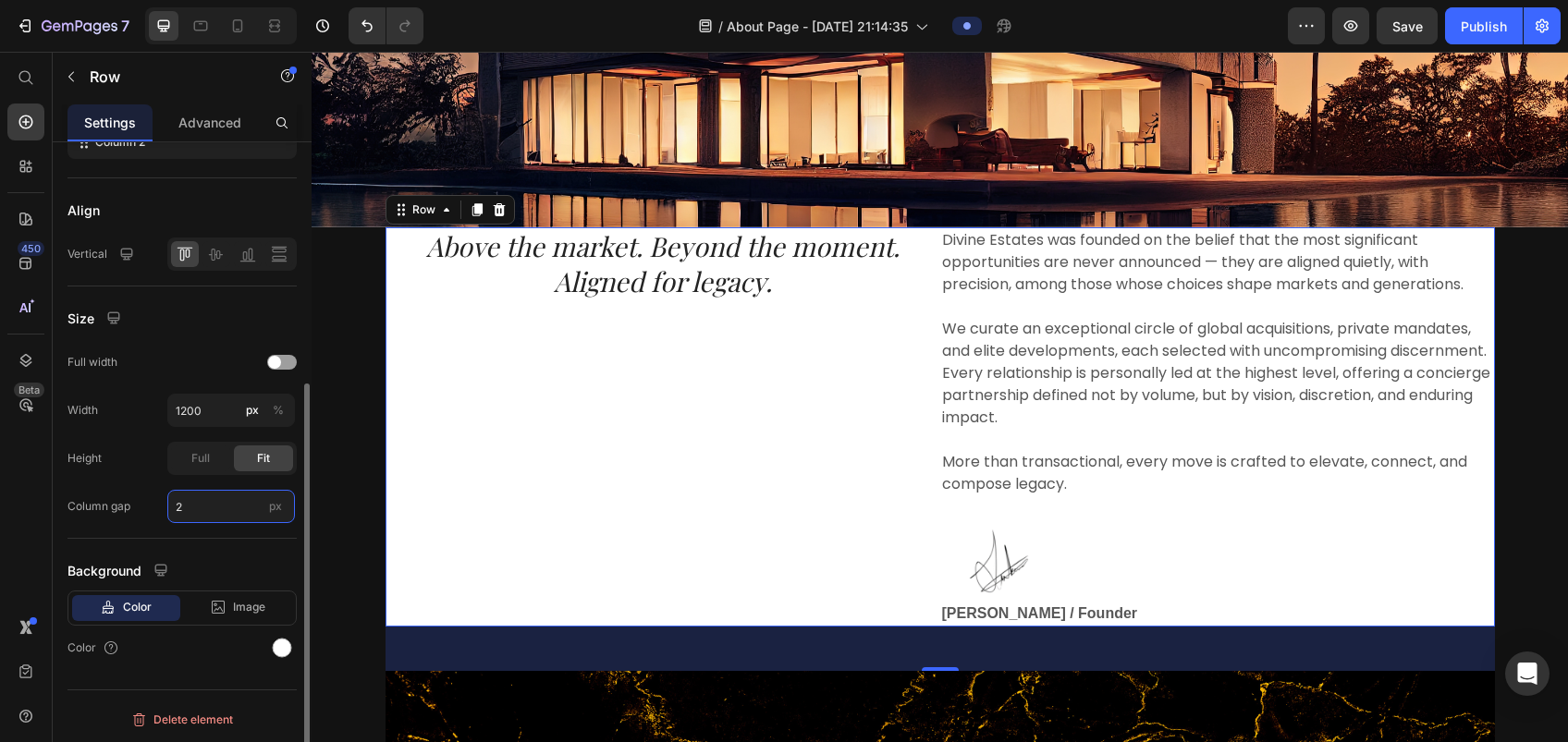 type on "20" 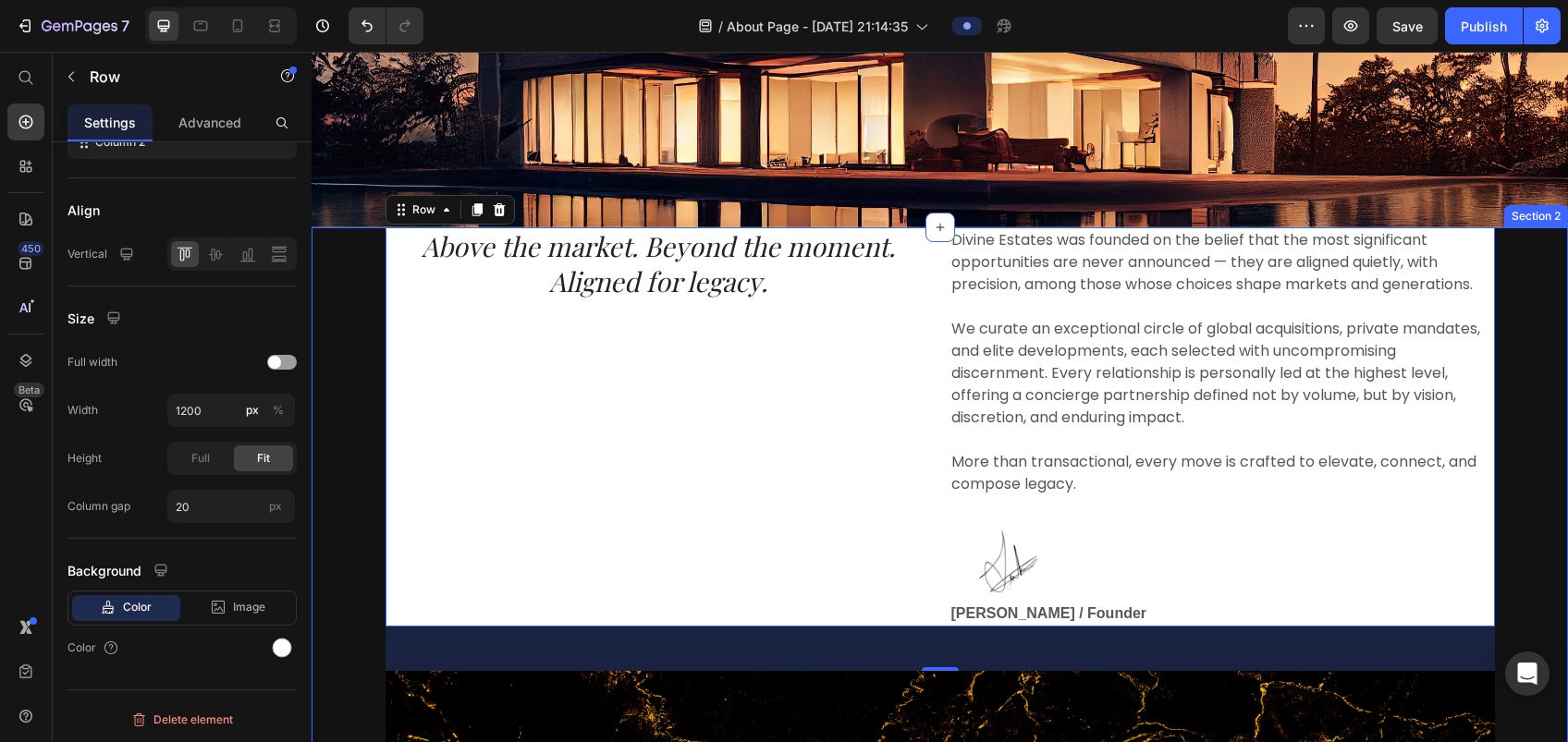 click on "Above the market. Beyond the moment. Aligned for legacy. Heading Divine Estates was founded on the belief that the most significant opportunities are never announced — they are aligned quietly, with precision, among those whose choices shape markets and generations.   We curate an exceptional circle of global acquisitions, private mandates, and elite developments, each selected with uncompromising discernment. Every relationship is personally led at the highest level, offering a concierge partnership defined not by volume, but by vision, discretion, and enduring impact.   More than transactional, every move is crafted to elevate, connect, and compose legacy. Text block Image [PERSON_NAME] / Founder Text block Row   48 Image Row" at bounding box center (939, 505) 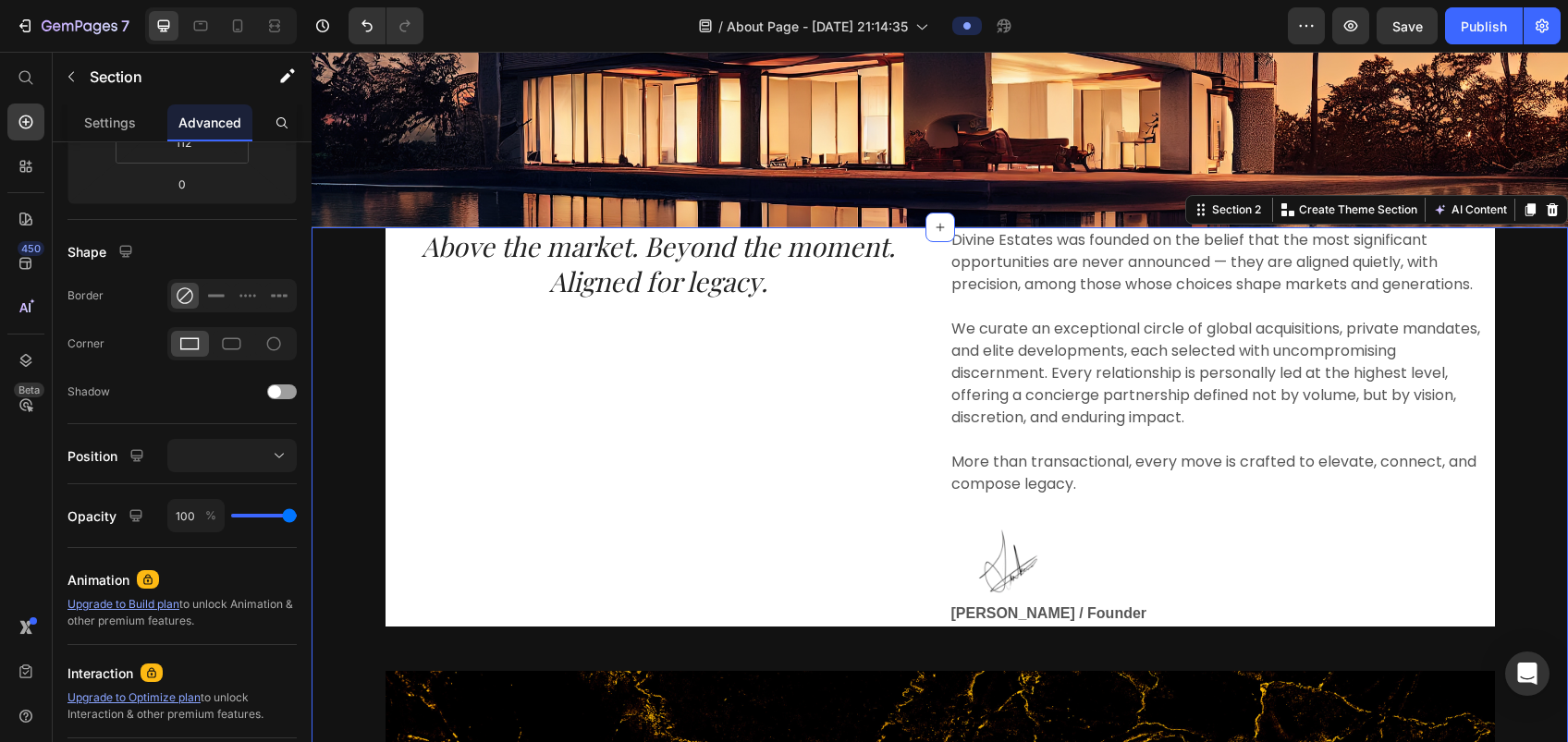 scroll, scrollTop: 0, scrollLeft: 0, axis: both 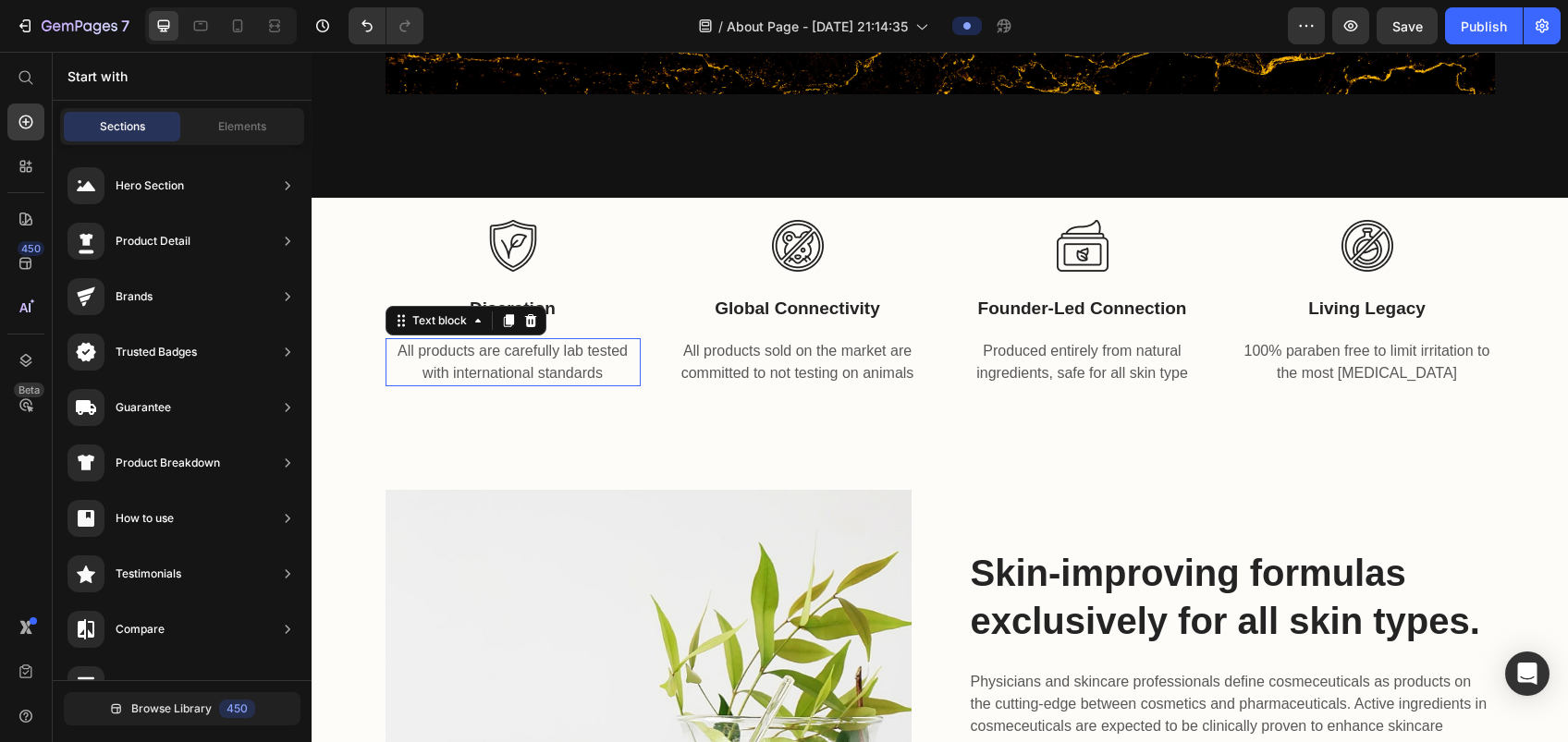 click on "All products are carefully lab tested with international standards" at bounding box center (513, 362) 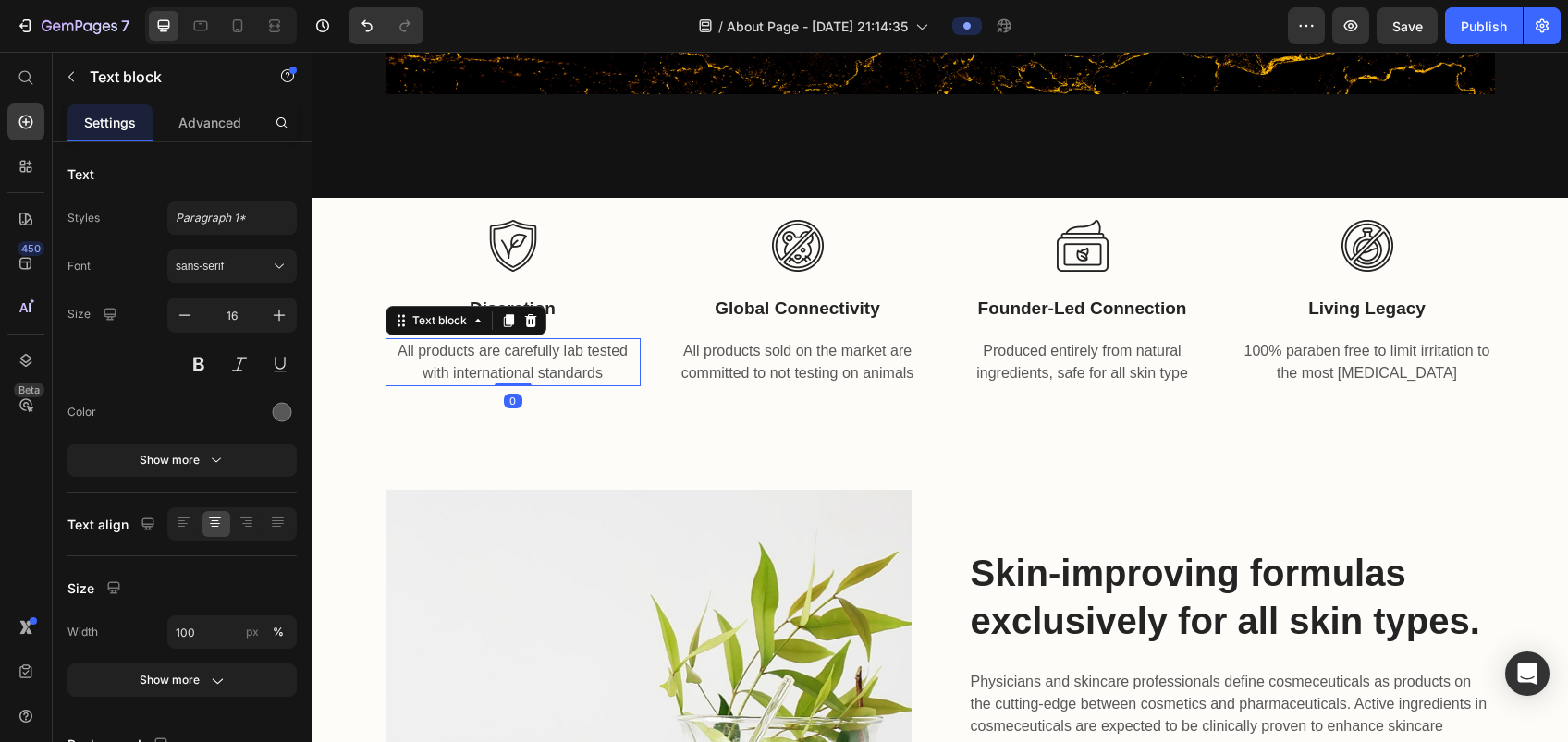 click on "All products are carefully lab tested with international standards" at bounding box center (513, 362) 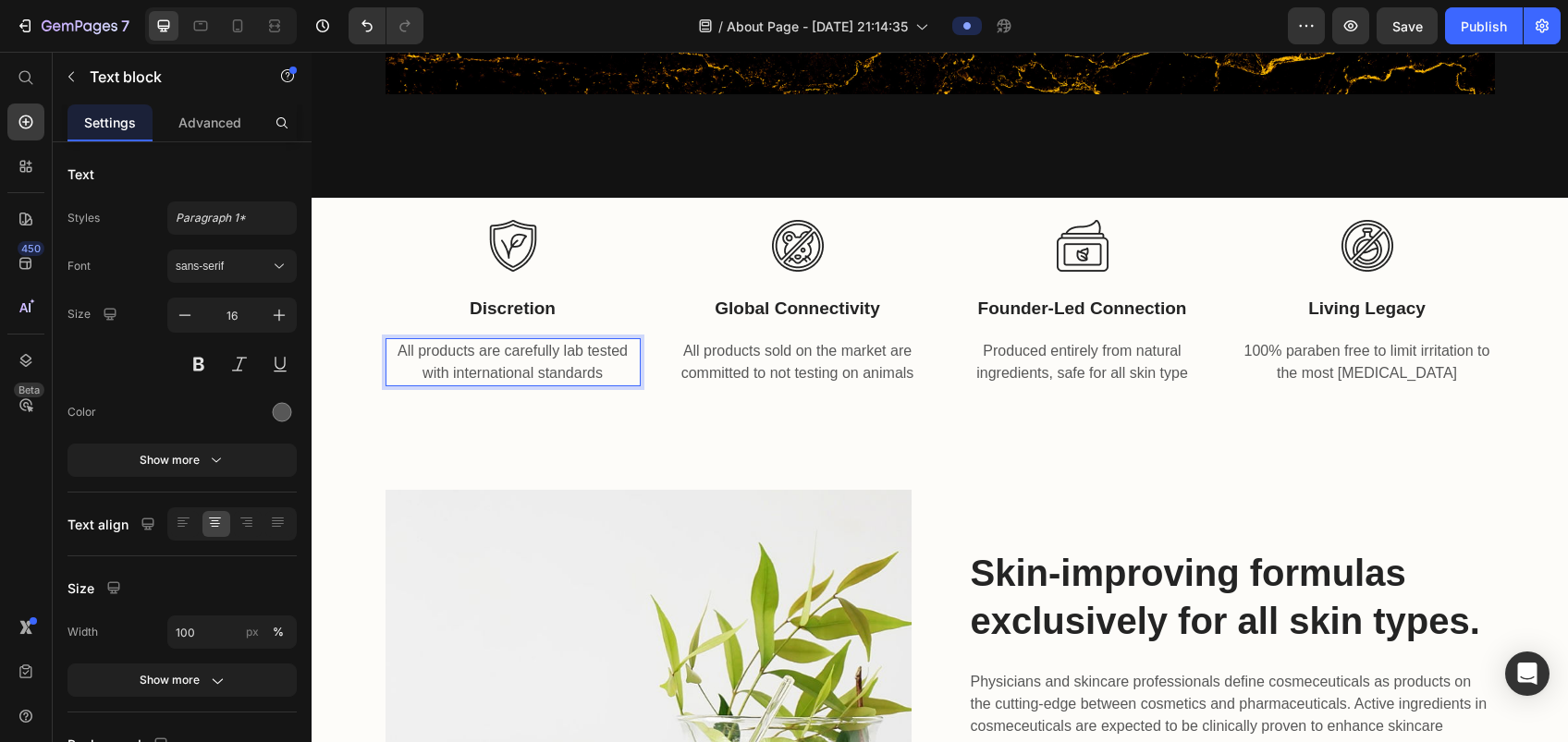 click on "All products are carefully lab tested with international standards" at bounding box center [513, 362] 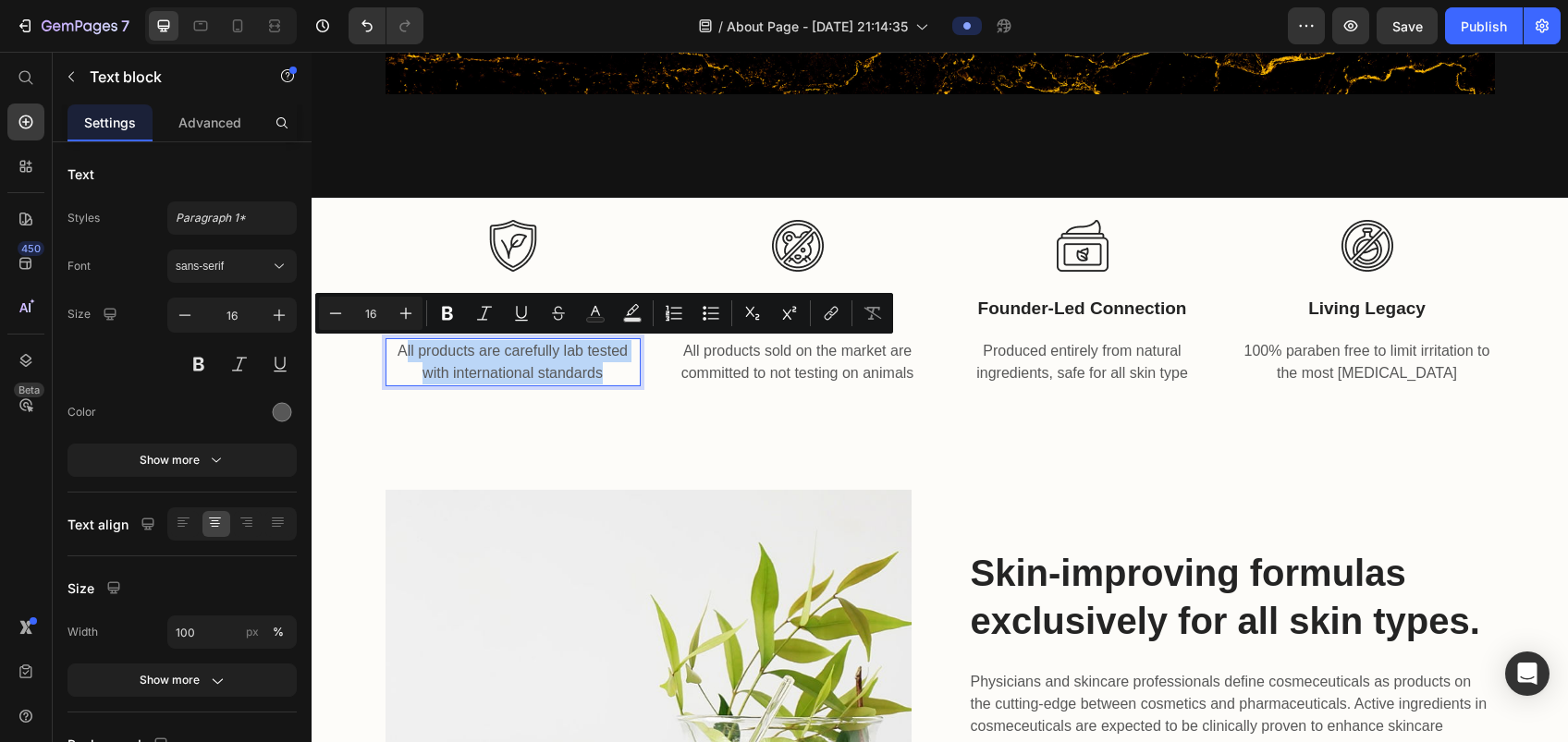 drag, startPoint x: 600, startPoint y: 375, endPoint x: 394, endPoint y: 340, distance: 208.9521 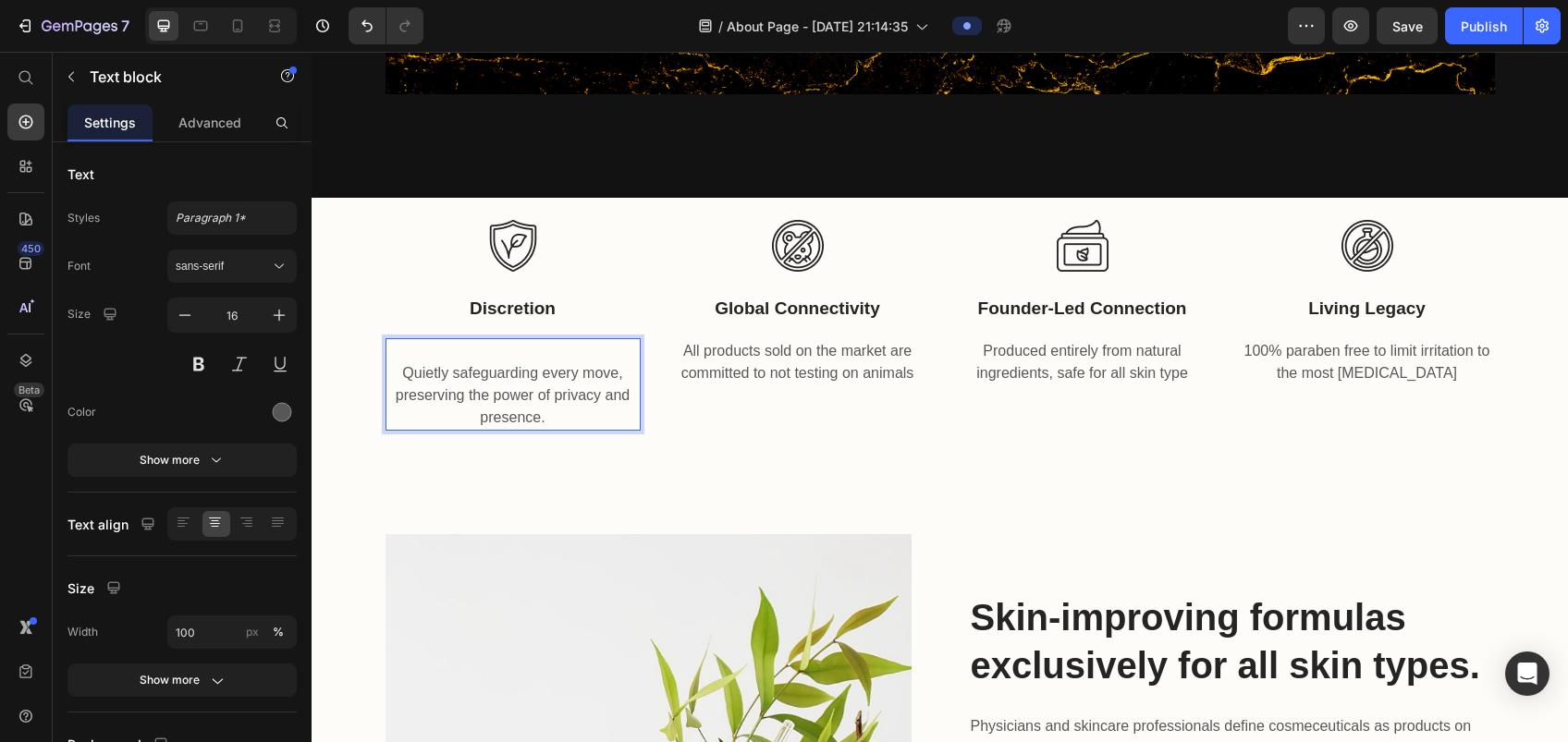 click on "Quietly safeguarding every move, preserving the power of privacy and presence." at bounding box center [513, 395] 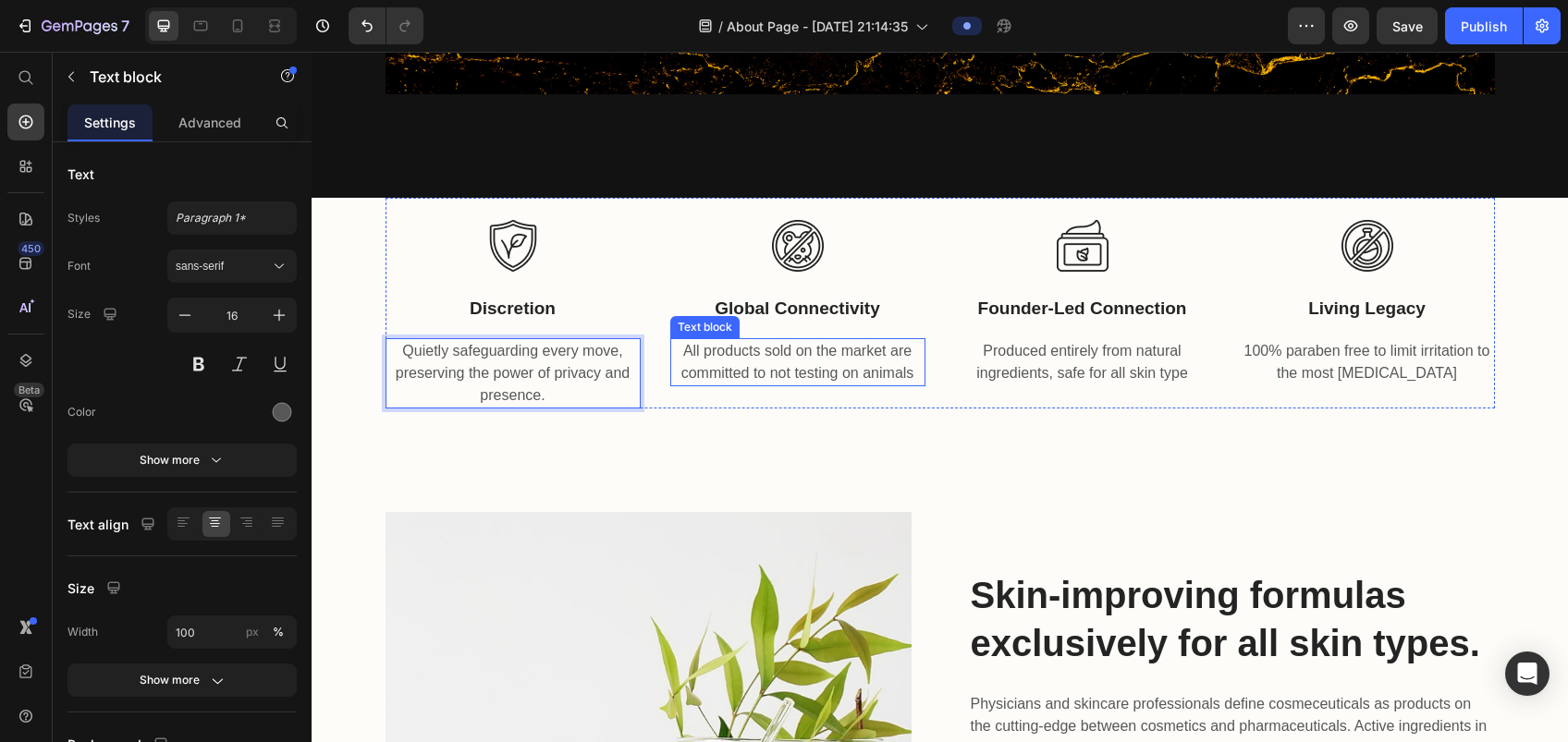 click on "All products sold on the market are committed to not testing on animals" at bounding box center [798, 362] 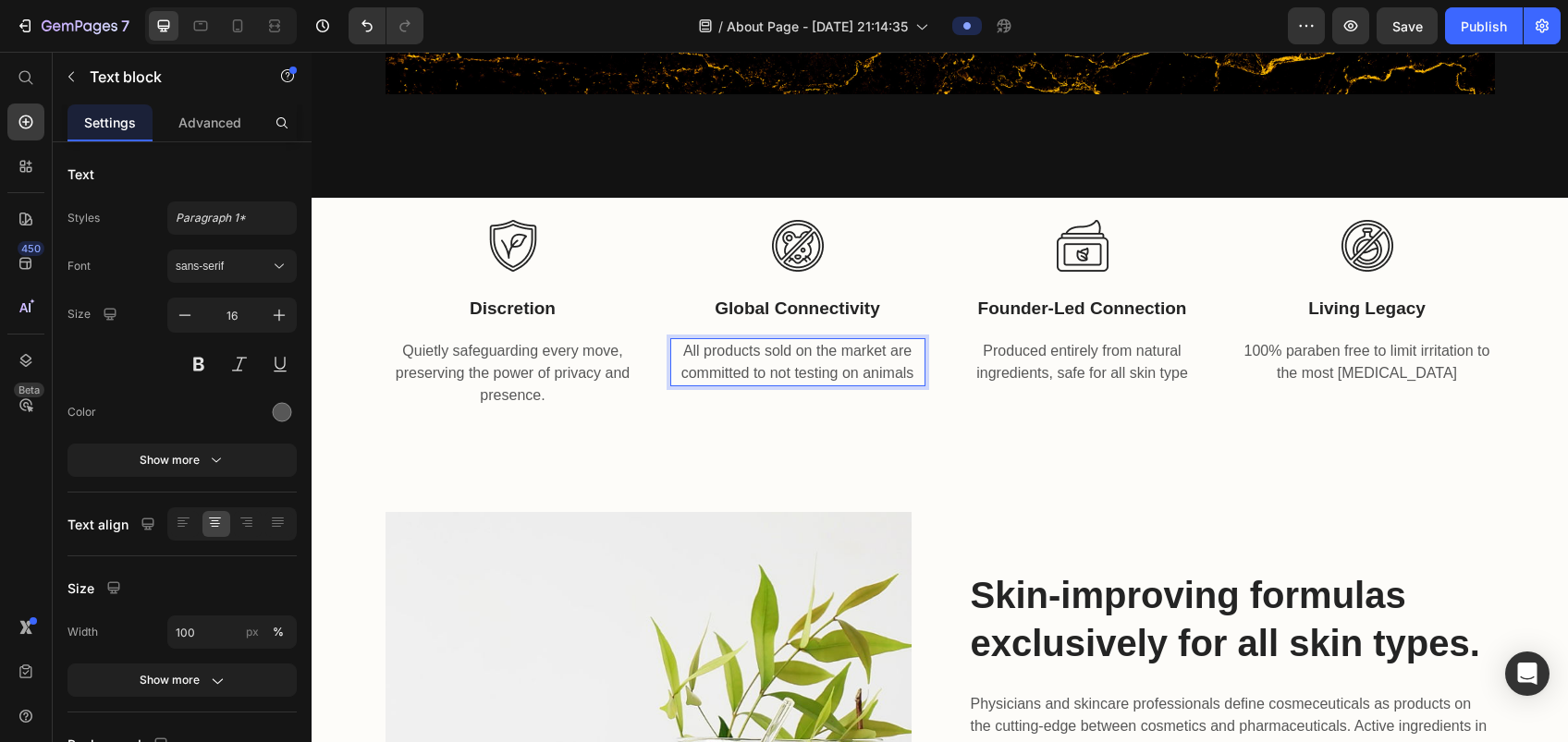 click on "All products sold on the market are committed to not testing on animals" at bounding box center [798, 362] 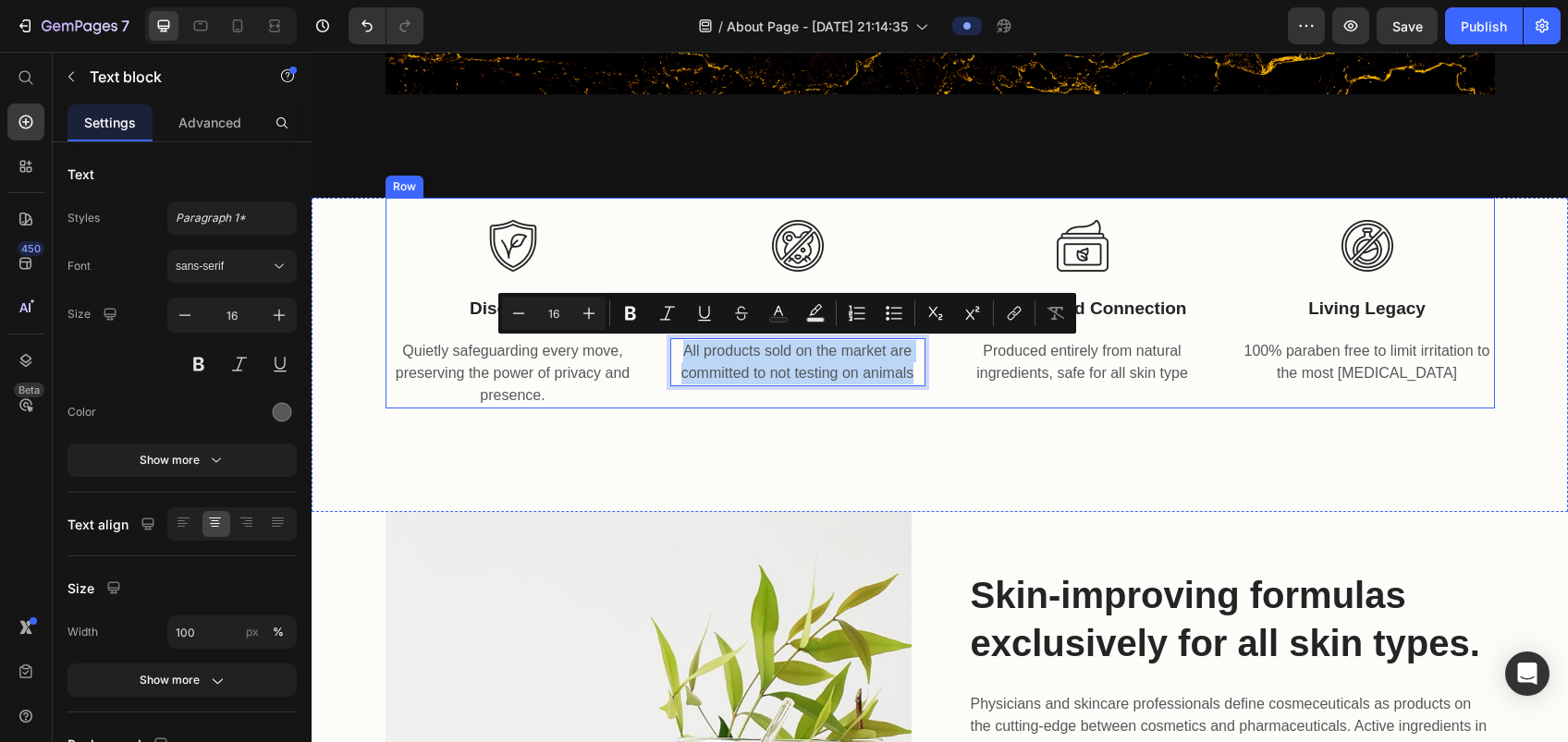 drag, startPoint x: 900, startPoint y: 368, endPoint x: 651, endPoint y: 335, distance: 251.17723 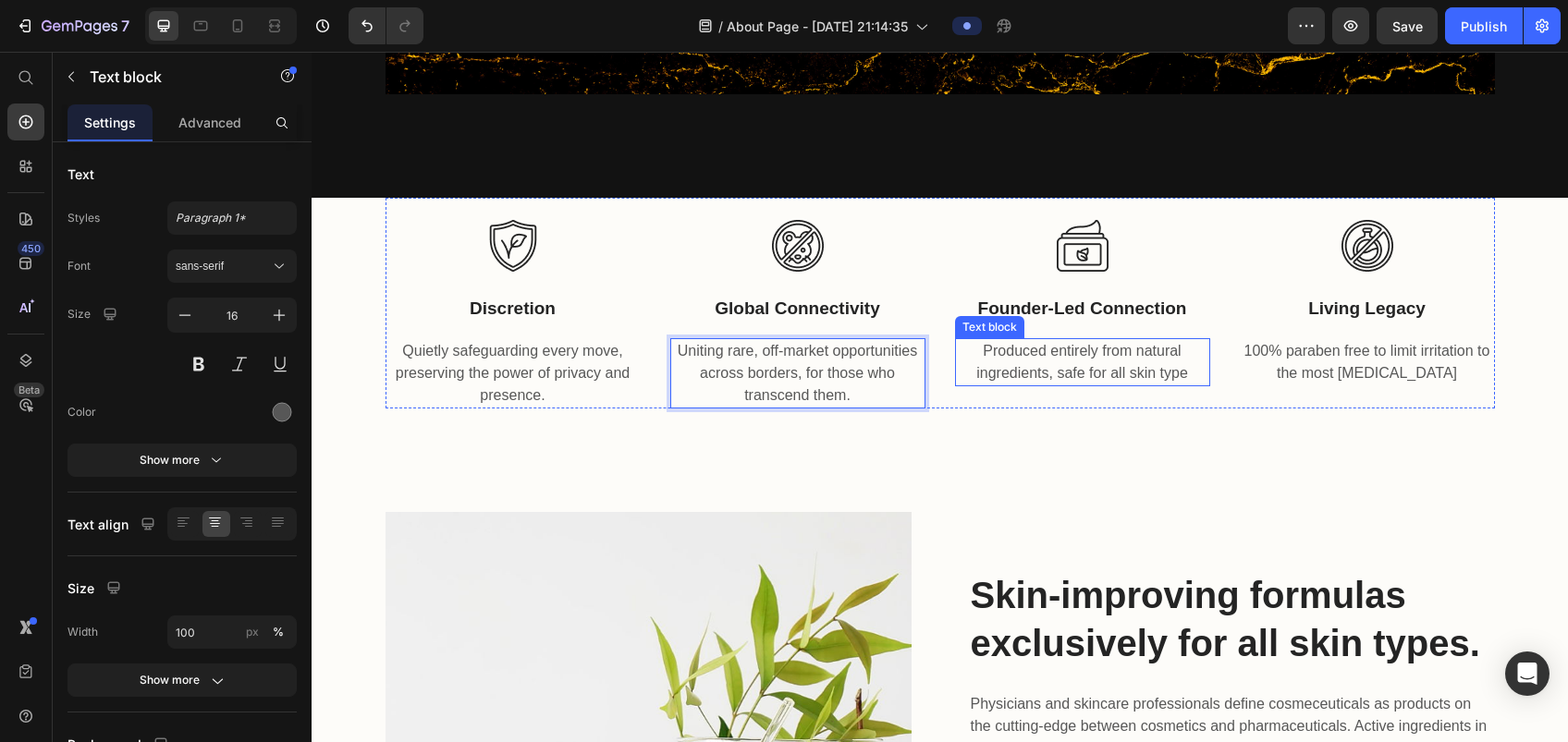 click on "Produced entirely from natural ingredients, safe for all skin type" at bounding box center [1083, 362] 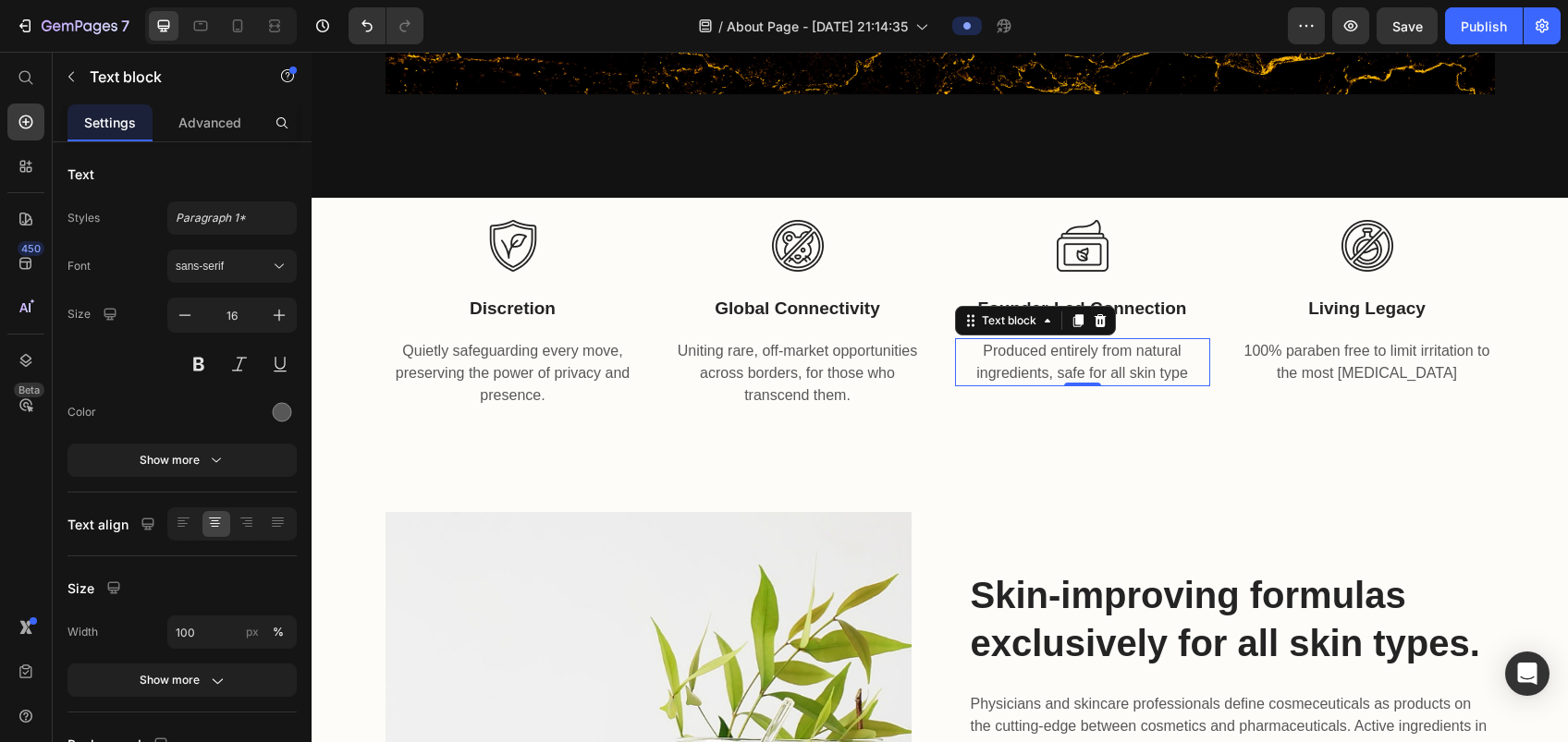 click on "Produced entirely from natural ingredients, safe for all skin type" at bounding box center (1083, 362) 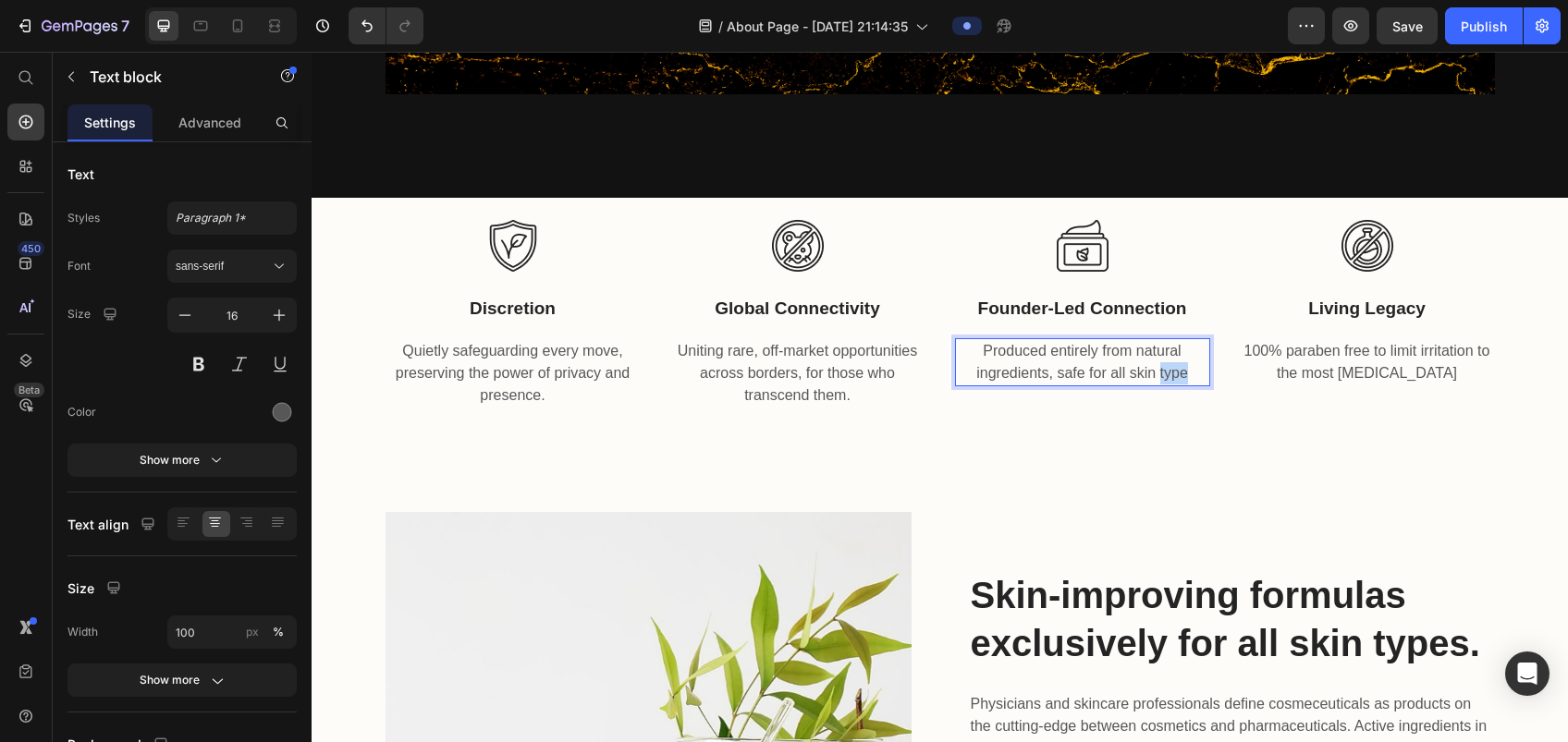 click on "Produced entirely from natural ingredients, safe for all skin type" at bounding box center (1083, 362) 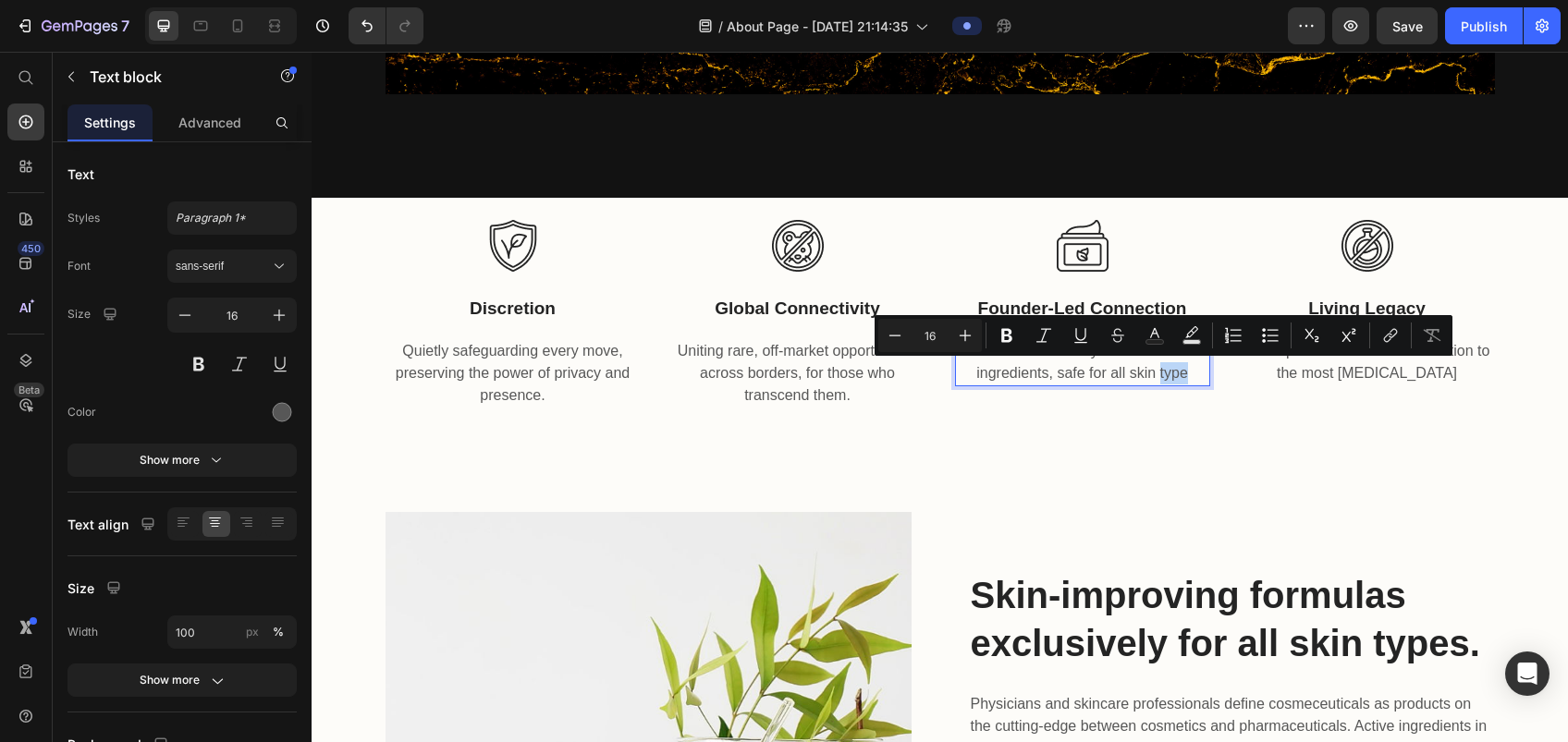 click on "Produced entirely from natural ingredients, safe for all skin type" at bounding box center [1083, 362] 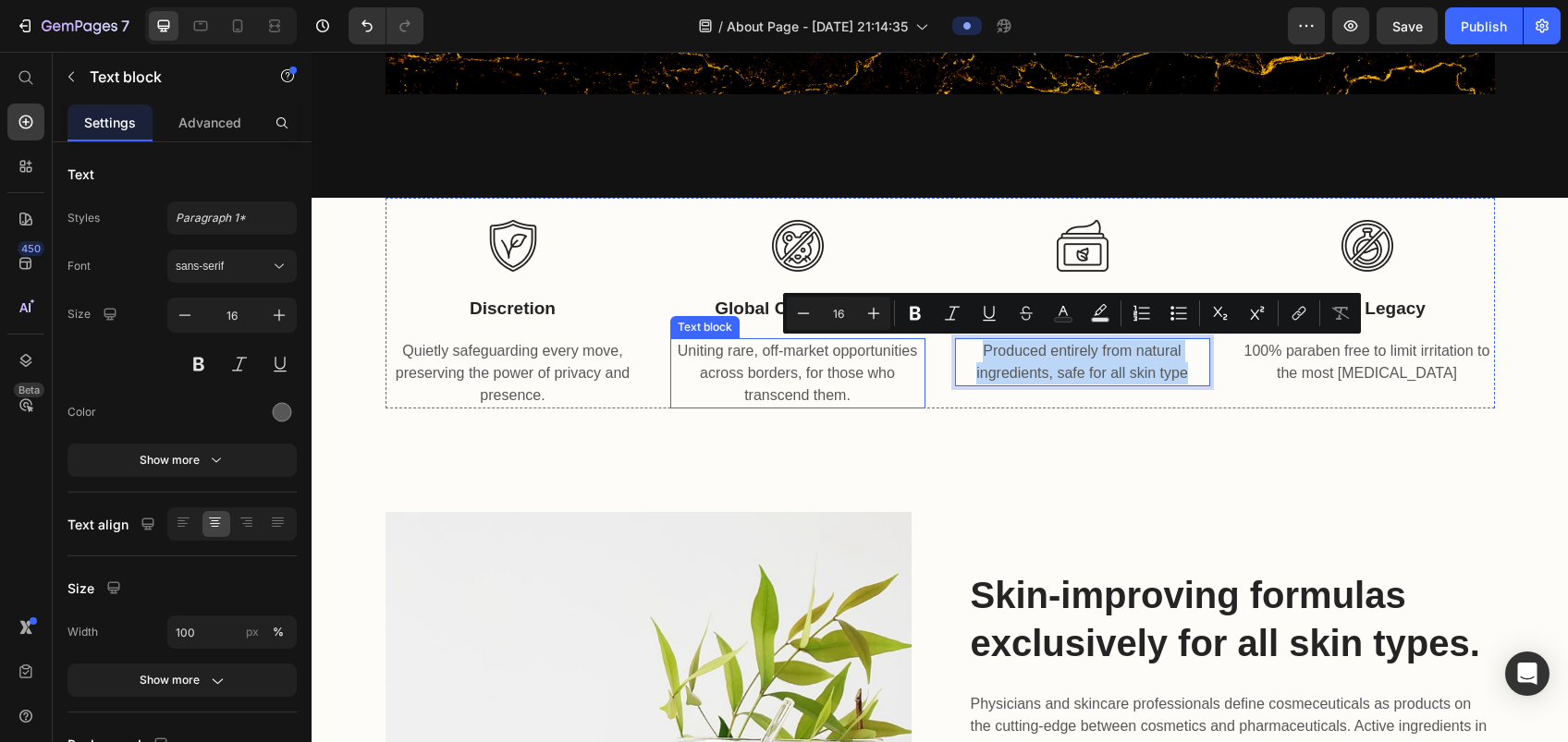 drag, startPoint x: 1179, startPoint y: 369, endPoint x: 904, endPoint y: 349, distance: 275.7263 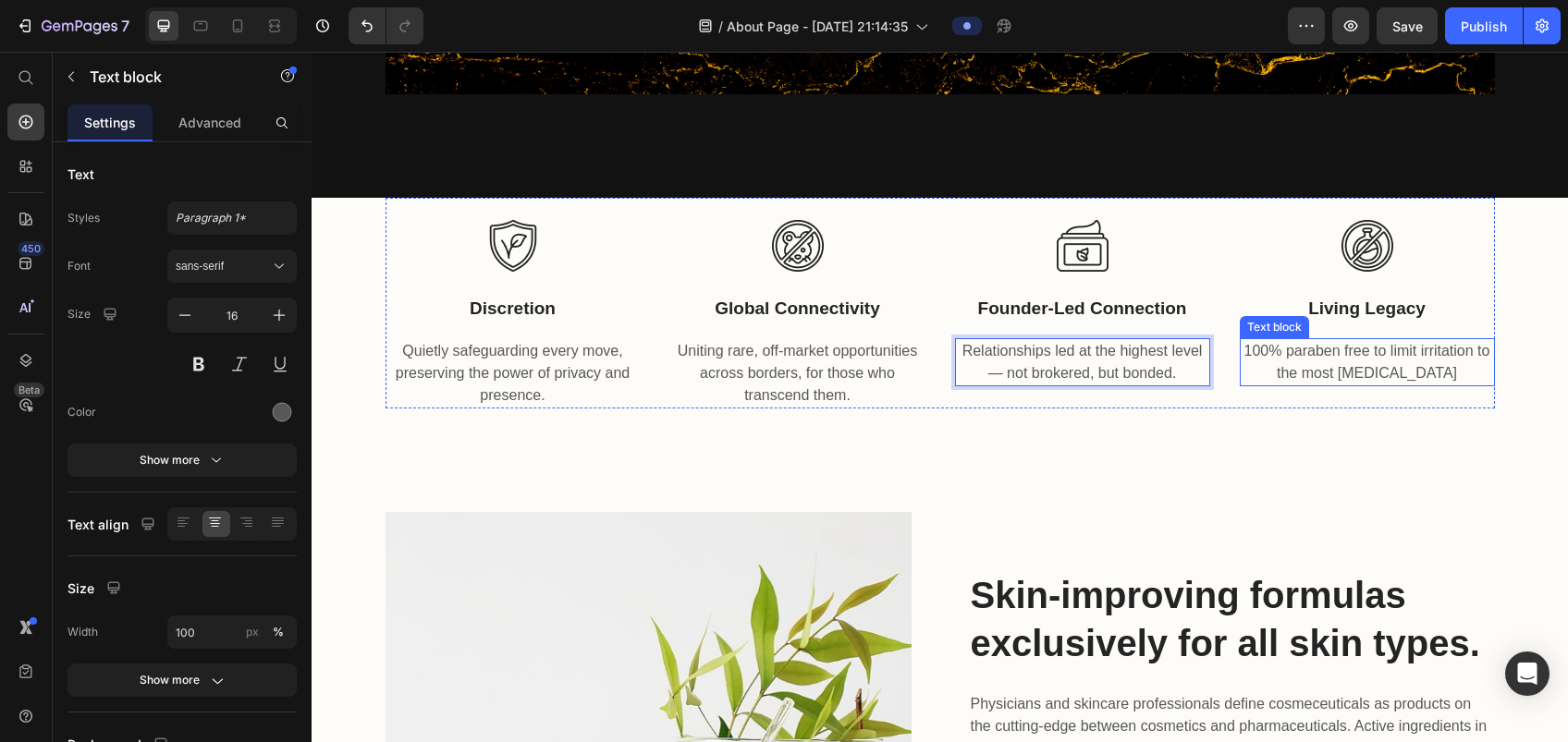 click on "100% paraben free to limit irritation to the most [MEDICAL_DATA]" at bounding box center (1367, 362) 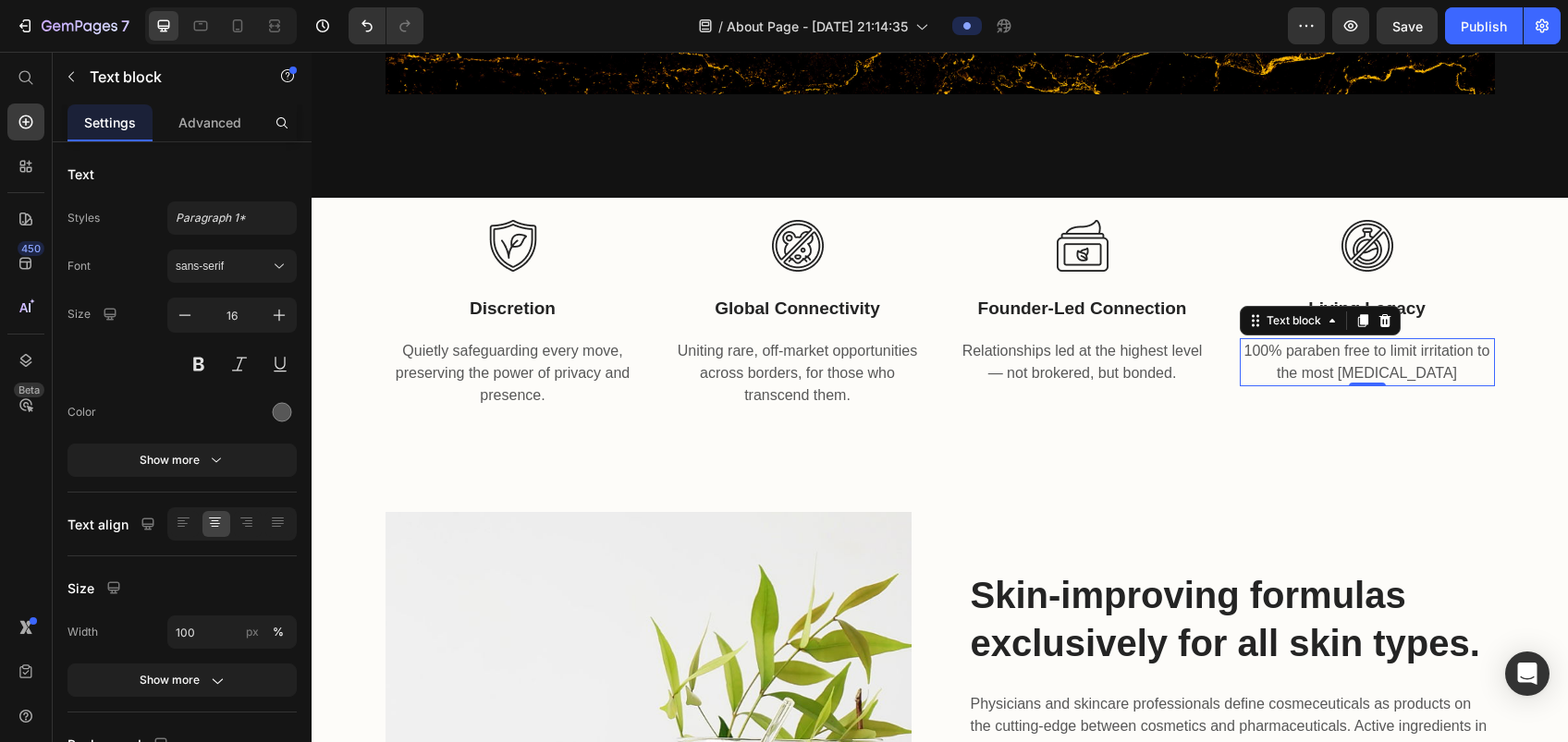click on "100% paraben free to limit irritation to the most [MEDICAL_DATA]" at bounding box center (1367, 362) 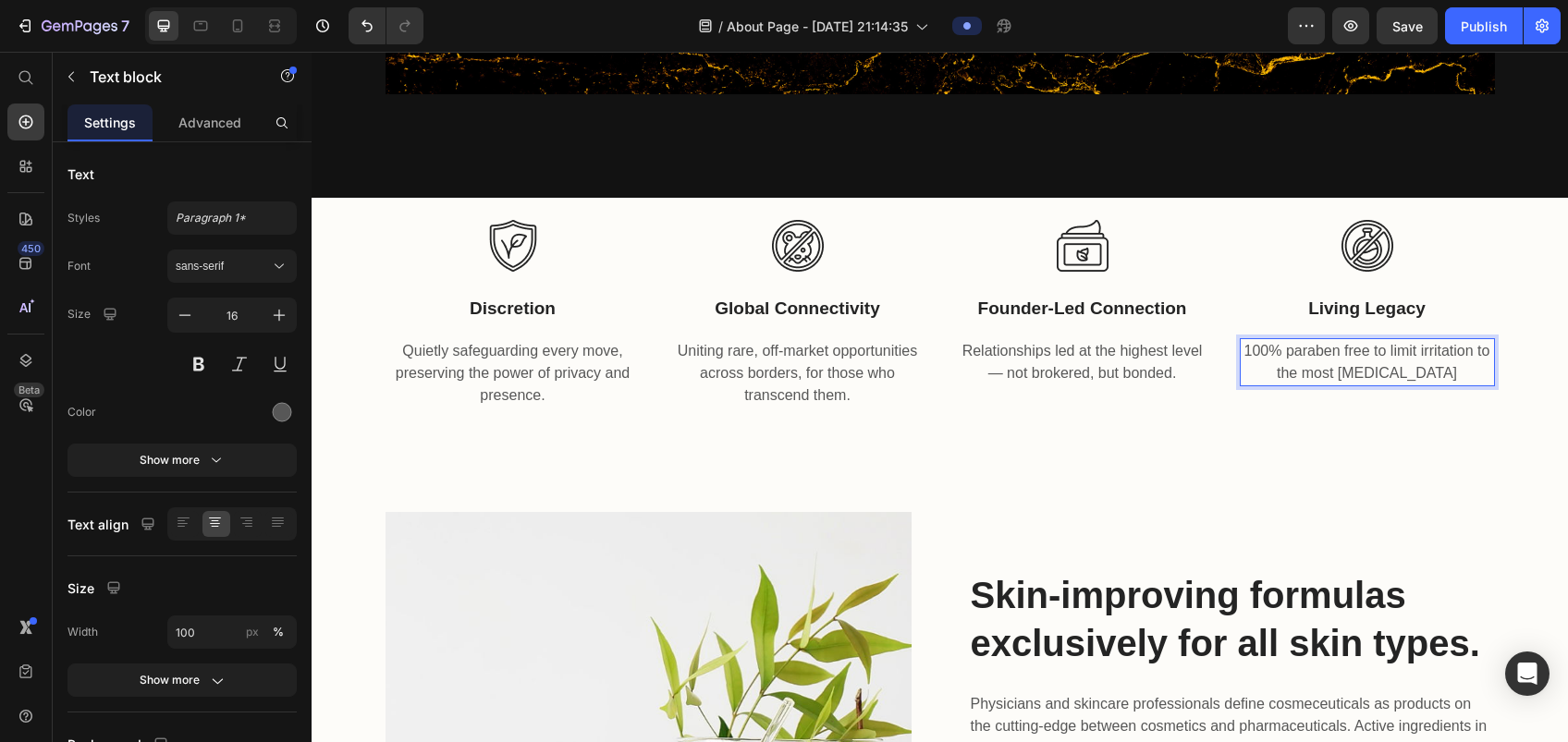 click on "100% paraben free to limit irritation to the most [MEDICAL_DATA]" at bounding box center [1367, 362] 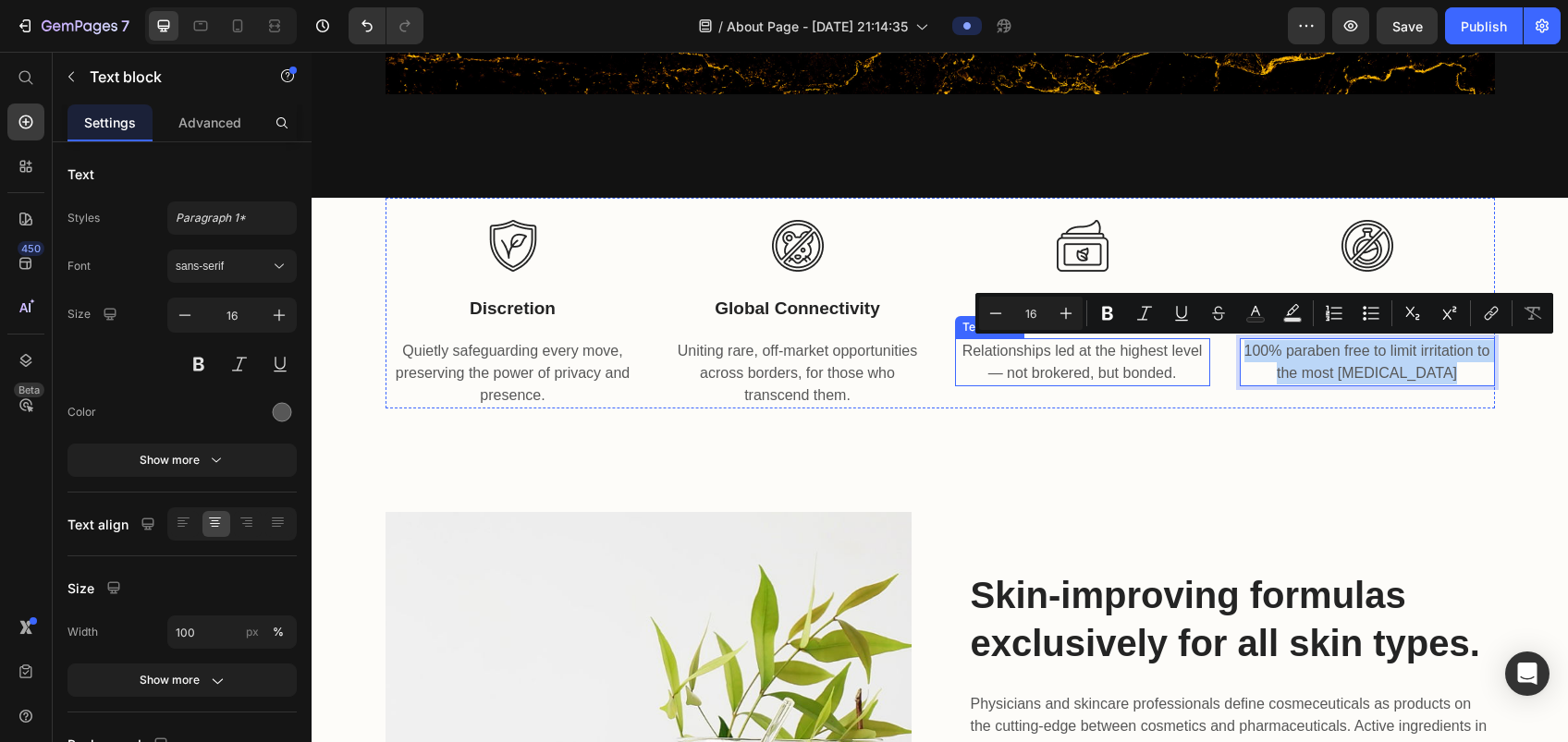 drag, startPoint x: 1458, startPoint y: 385, endPoint x: 1150, endPoint y: 343, distance: 310.85045 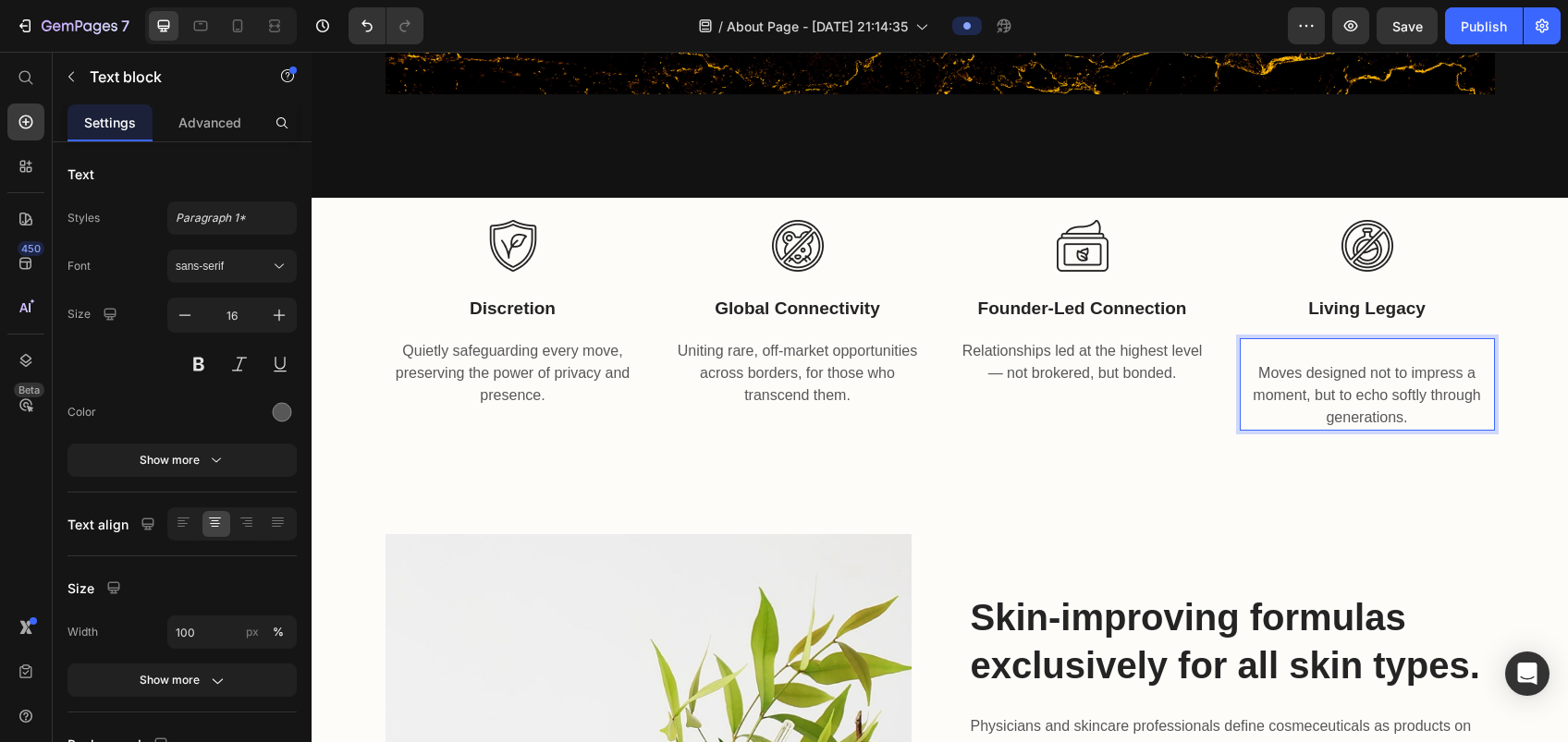 click on "Moves designed not to impress a moment, but to echo softly through generations." at bounding box center [1367, 395] 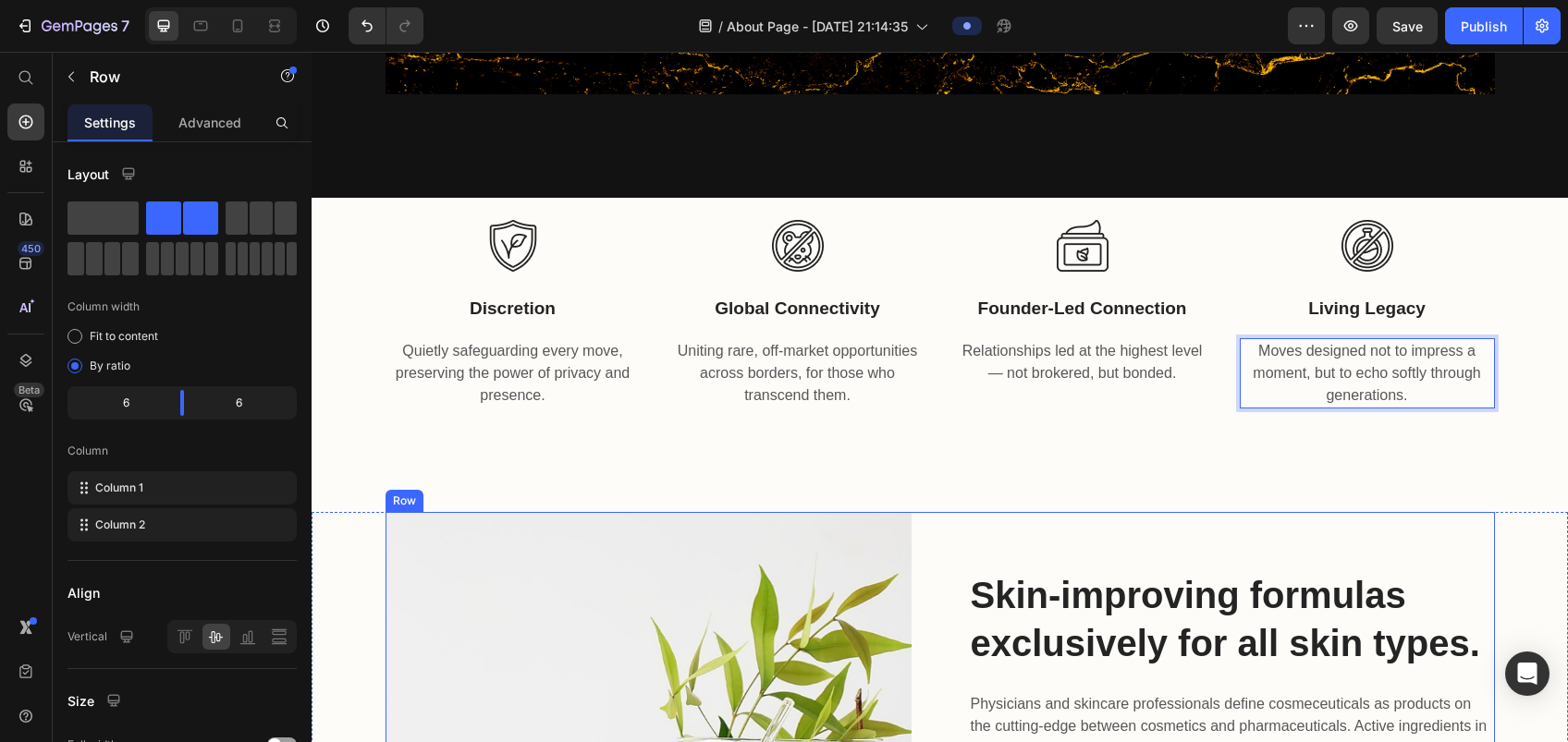click on "Skin-improving formulas exclusively for all skin types. Heading Physicians and skincare professionals define cosmeceuticals as products on the cutting-edge between cosmetics and pharmaceuticals. Active ingredients in cosmeceuticals are expected to be clinically proven to enhance skincare efficacy.  Our products provide scientifically proven skin improvement crafted in elegant formulations for customized skincare regimens. Text block                Title Line 150+ Heading Gempage User Groups Text block 460K+ Heading Certified Professionals Text block 7M+ Heading Monthly Visits Text block Row" at bounding box center (1231, 774) 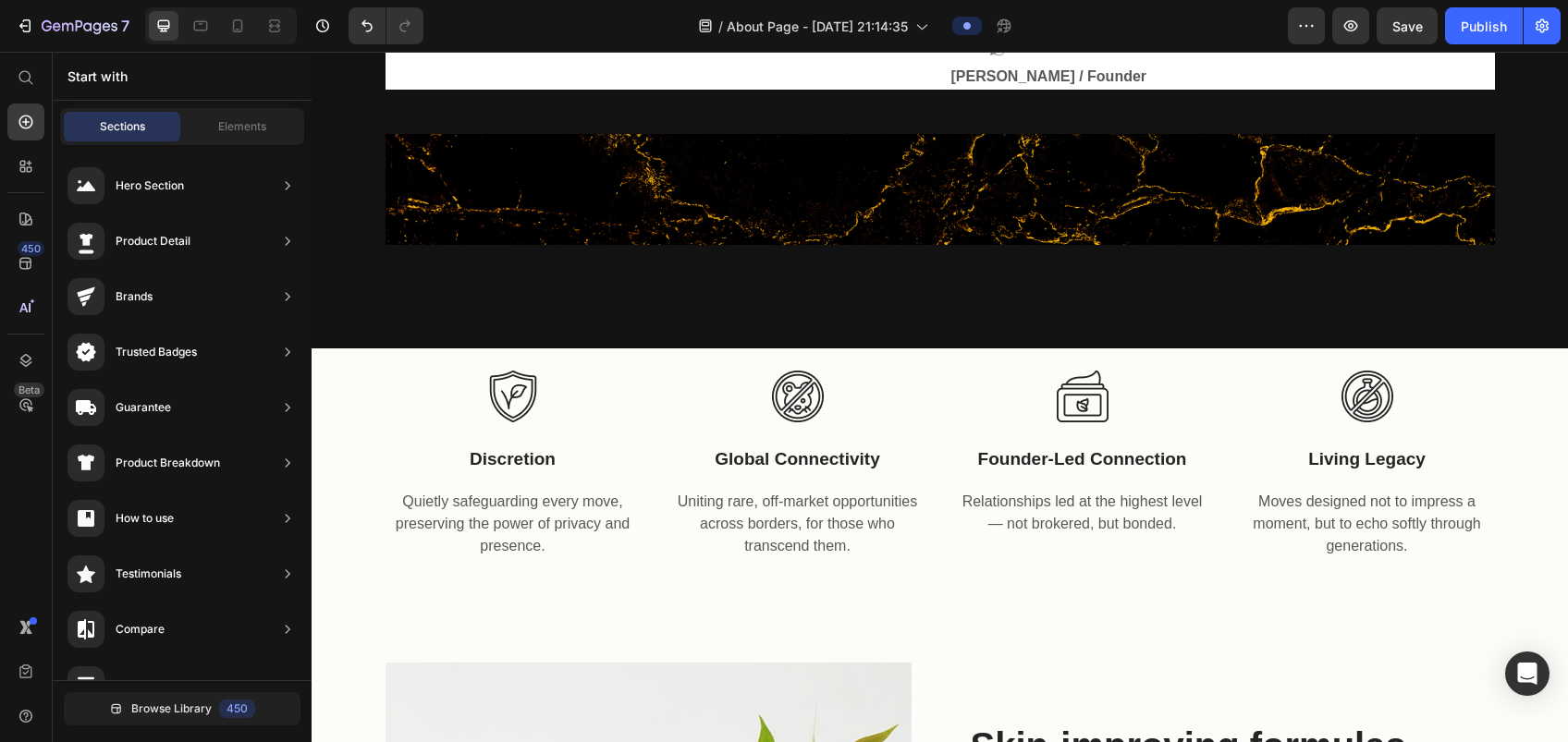 scroll, scrollTop: 909, scrollLeft: 0, axis: vertical 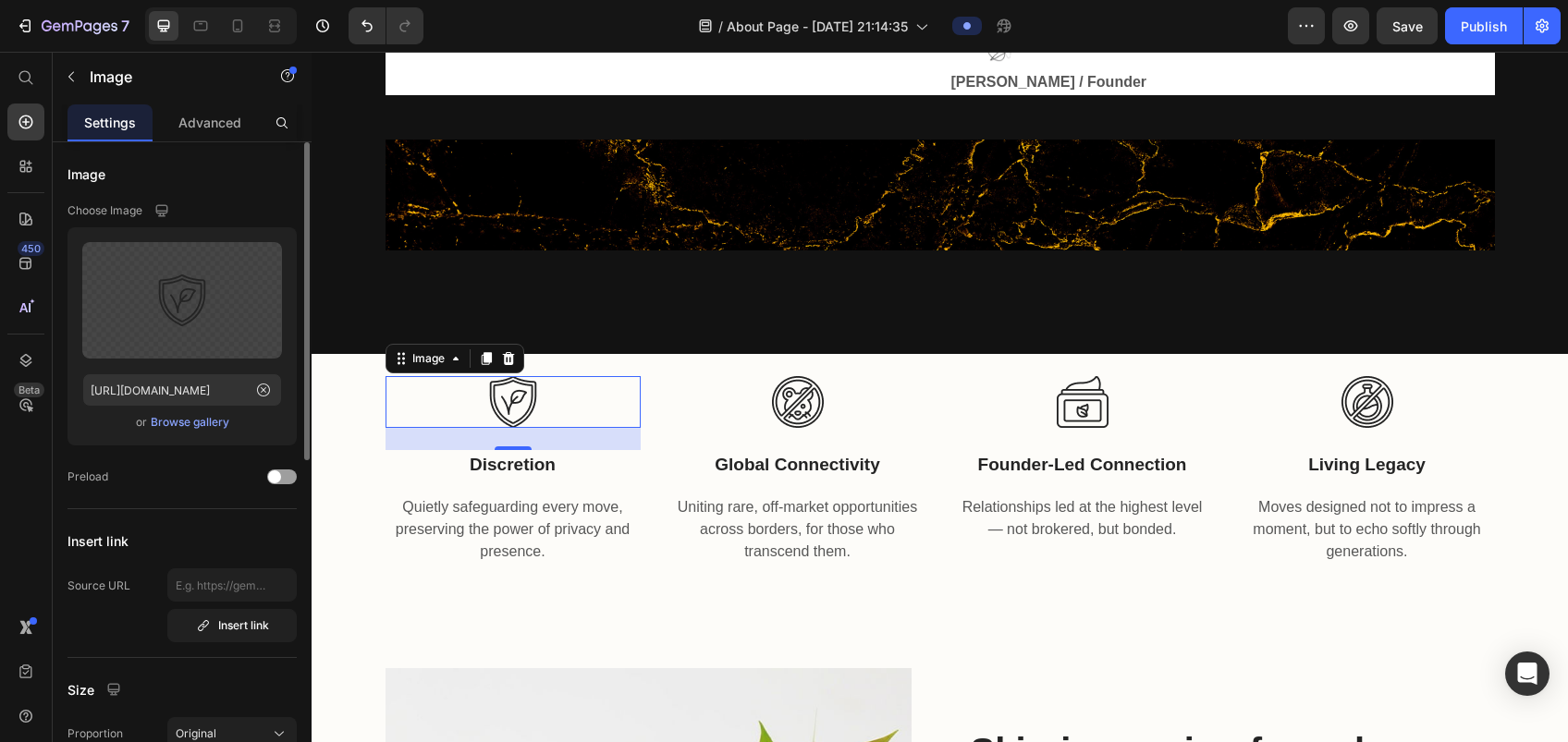 click on "Browse gallery" at bounding box center [190, 422] 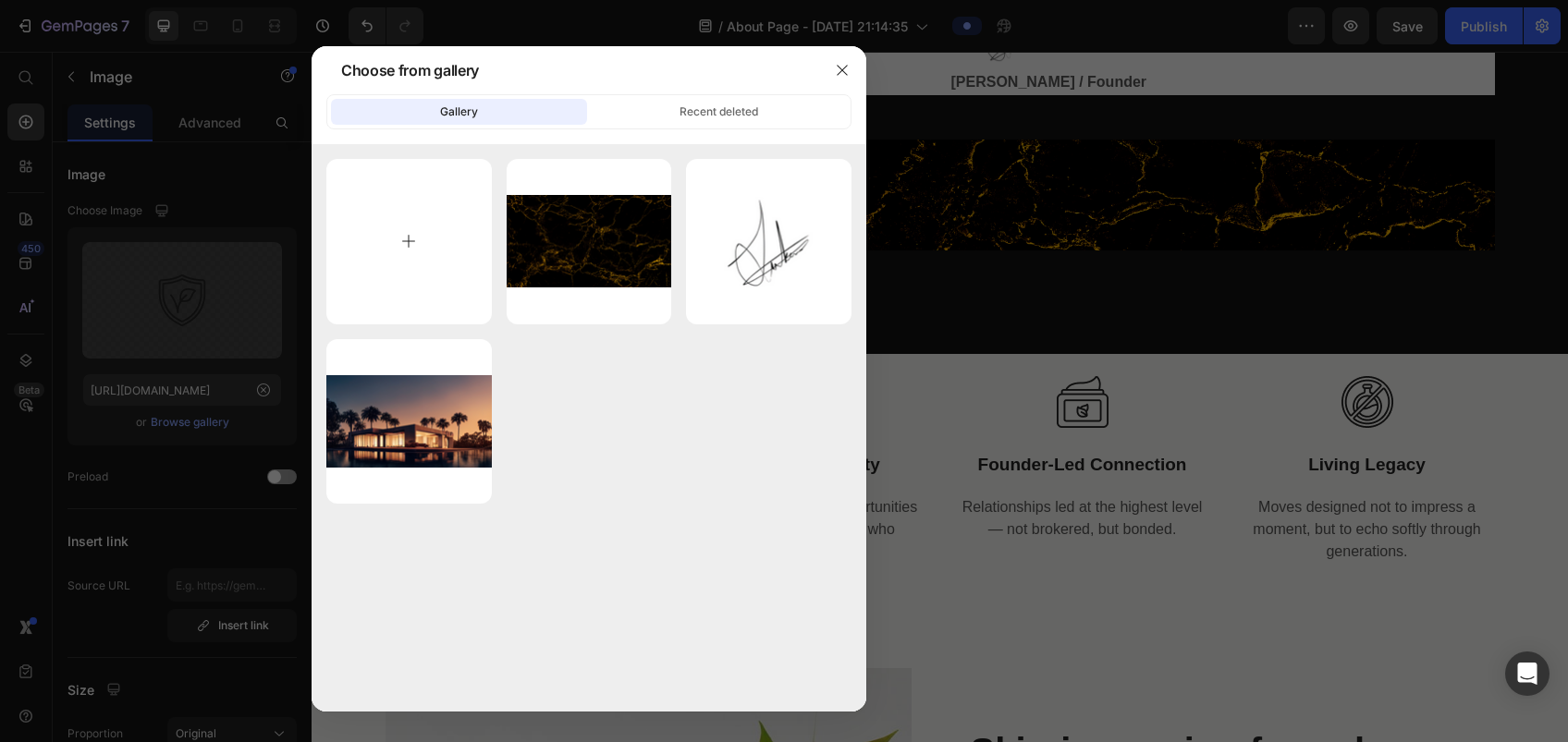 click at bounding box center [409, 241] 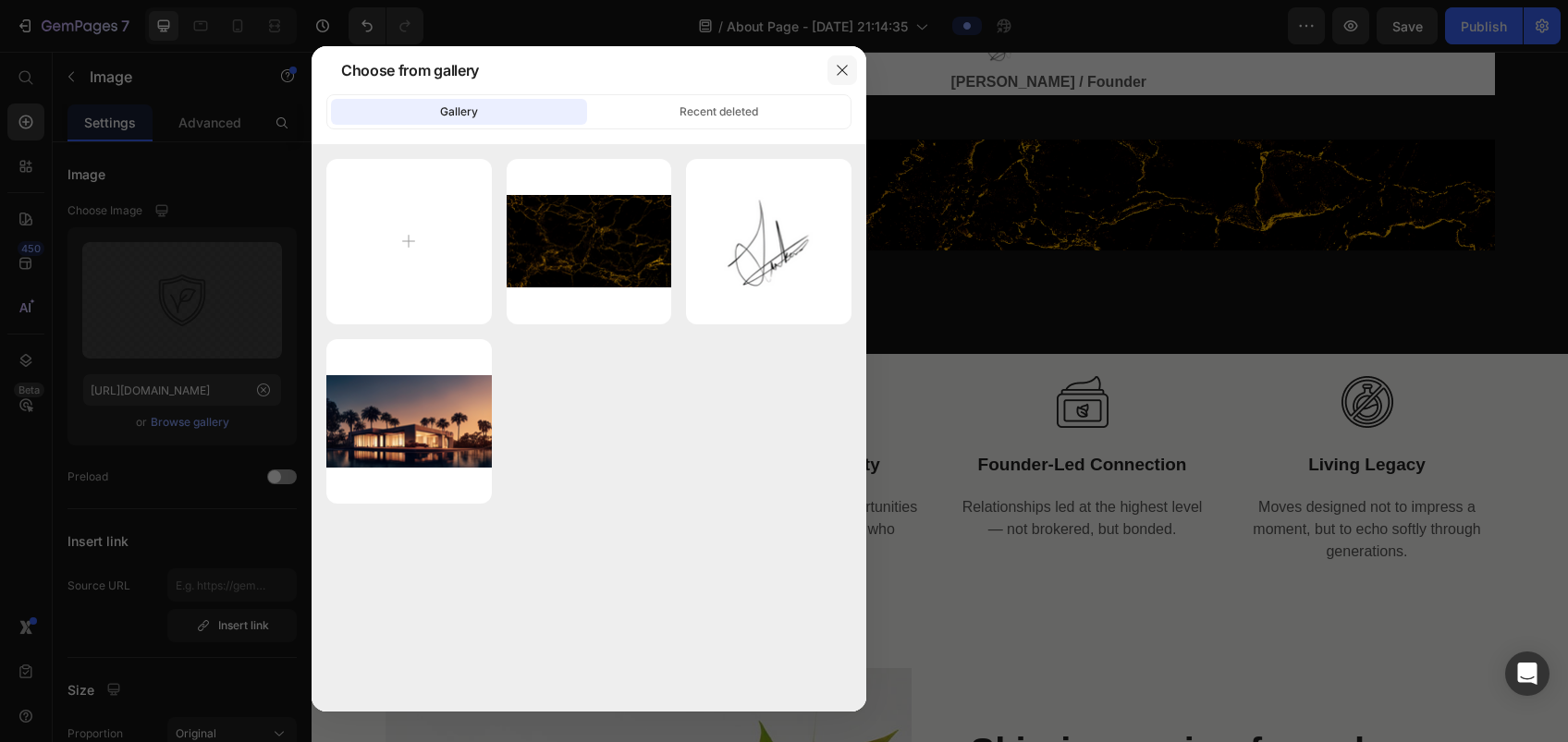 click at bounding box center [842, 70] 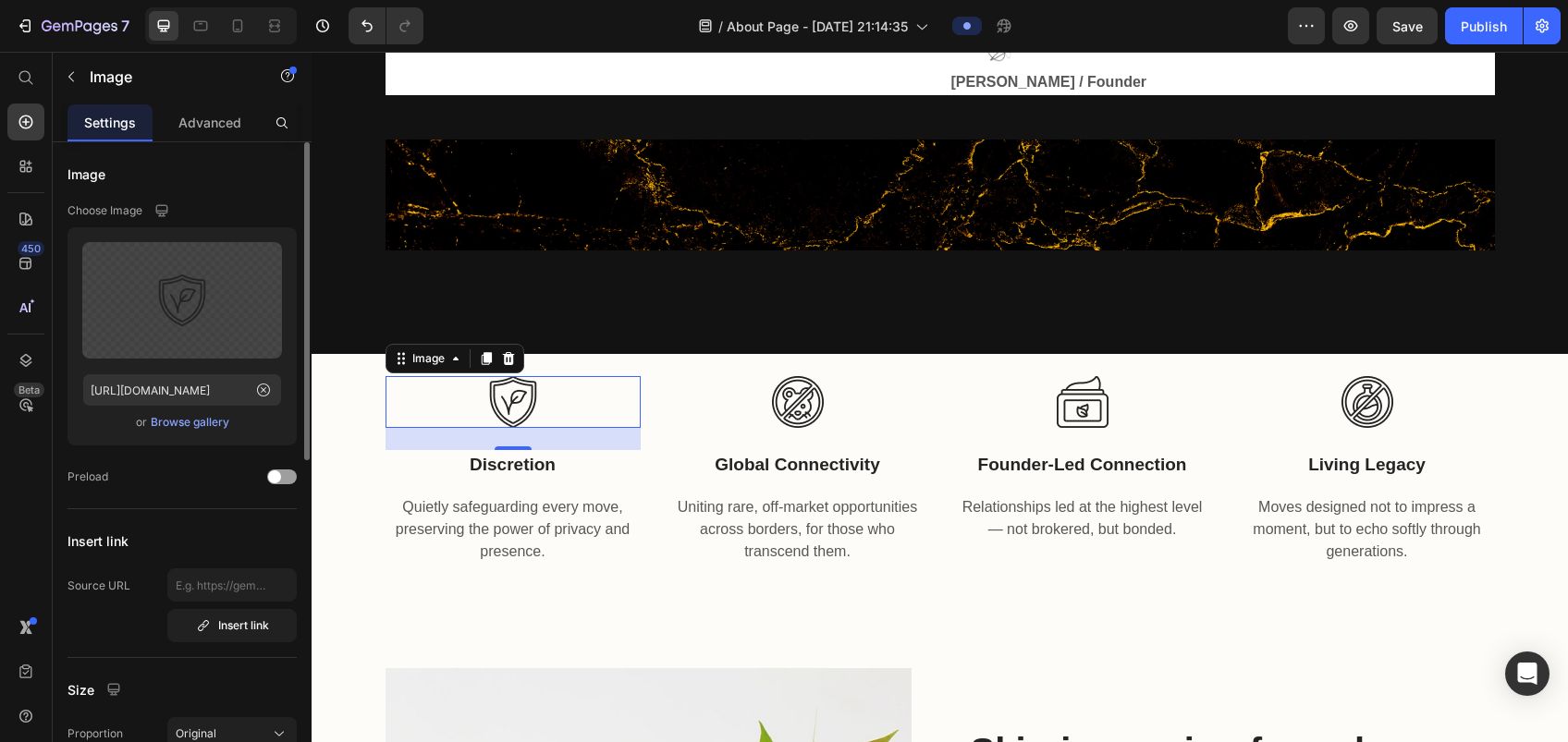 click on "Browse gallery" at bounding box center (190, 422) 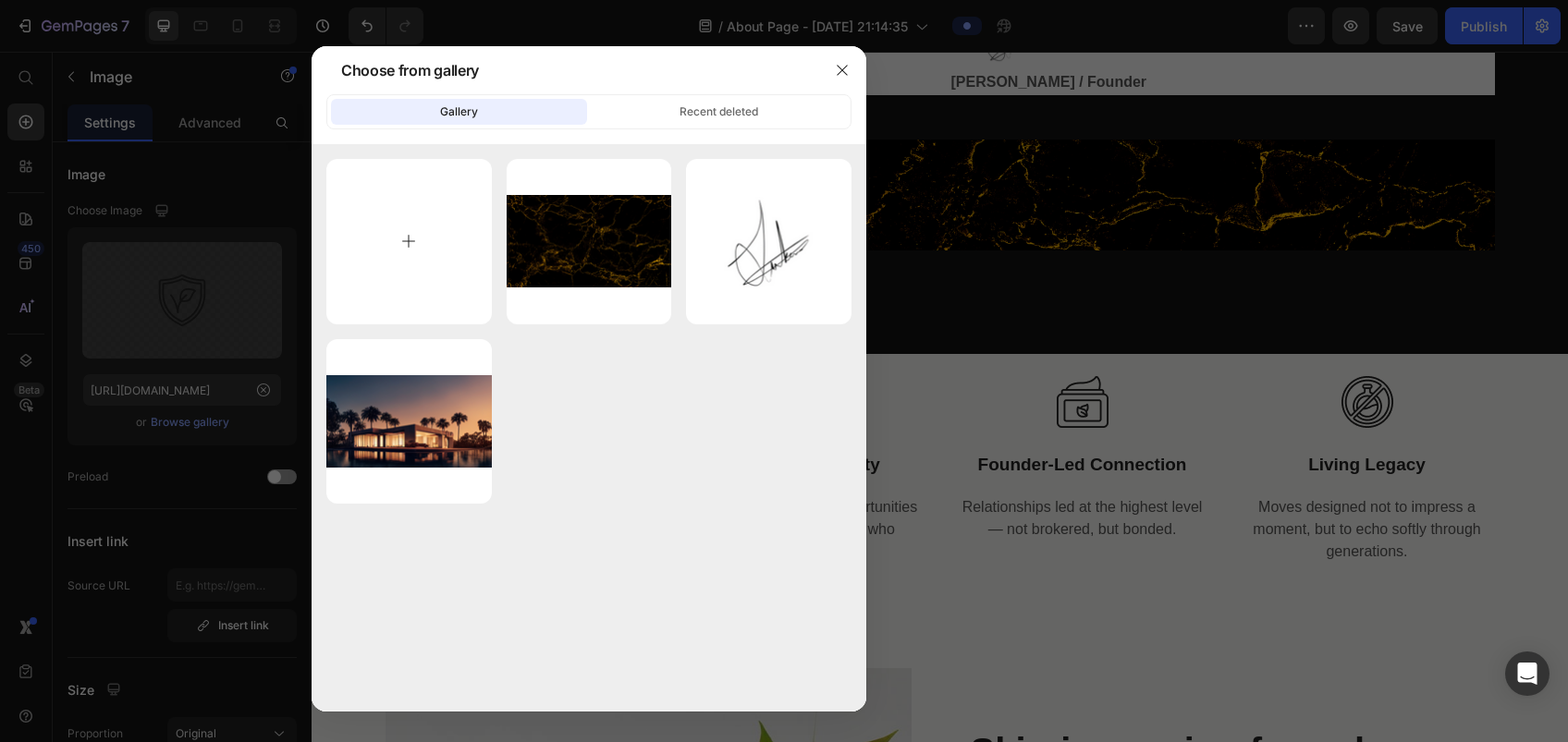 click at bounding box center (409, 241) 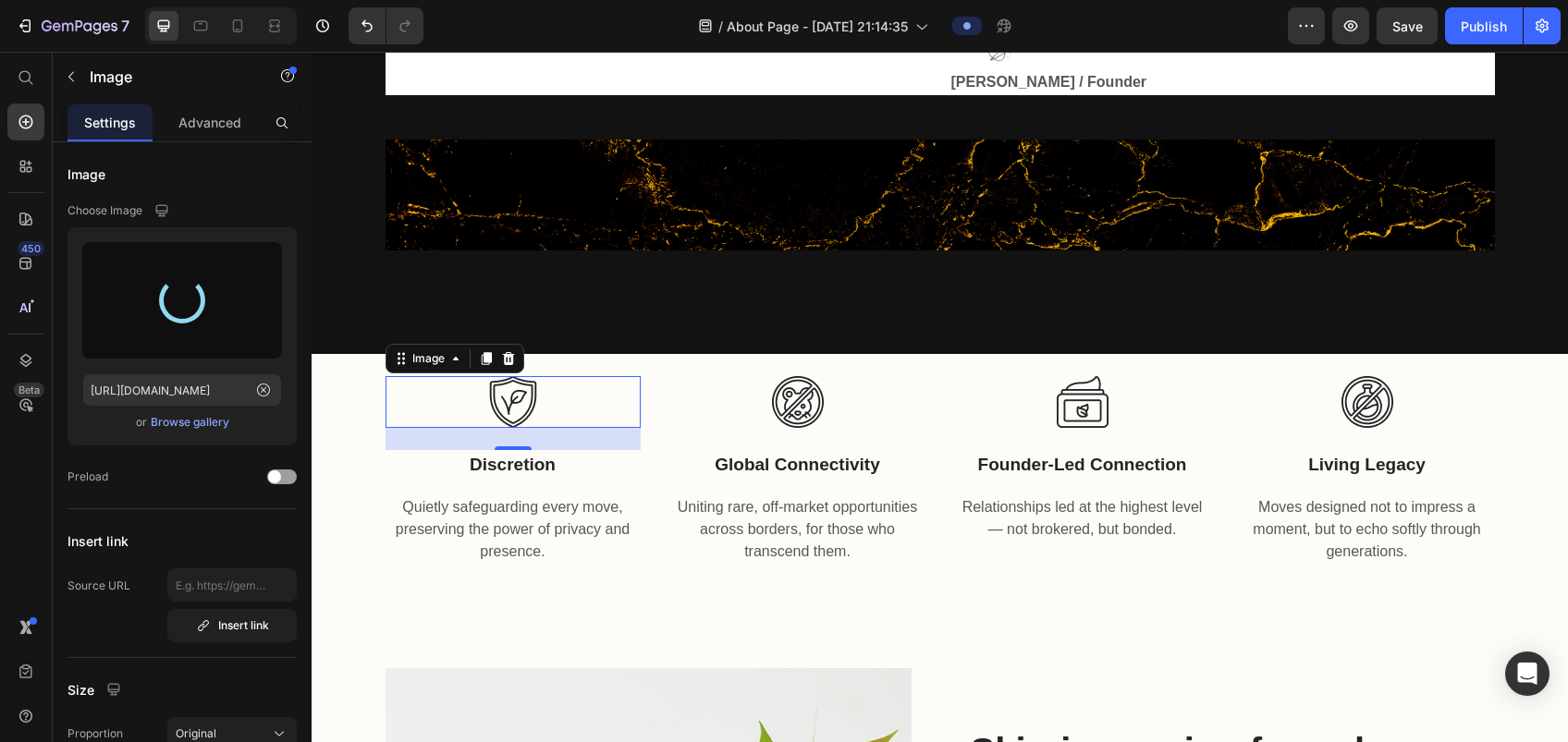 type on "[URL][DOMAIN_NAME]" 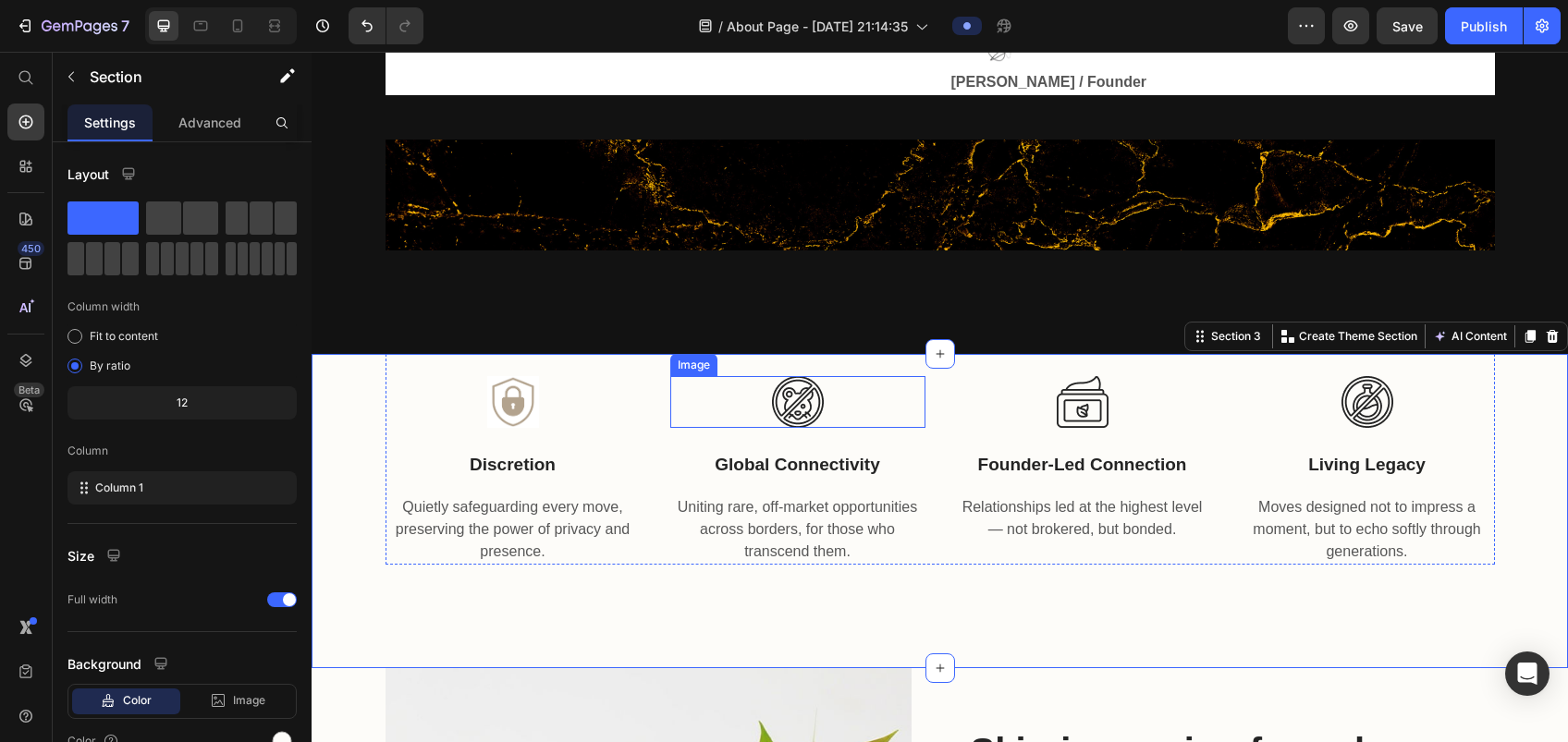 click at bounding box center (798, 402) 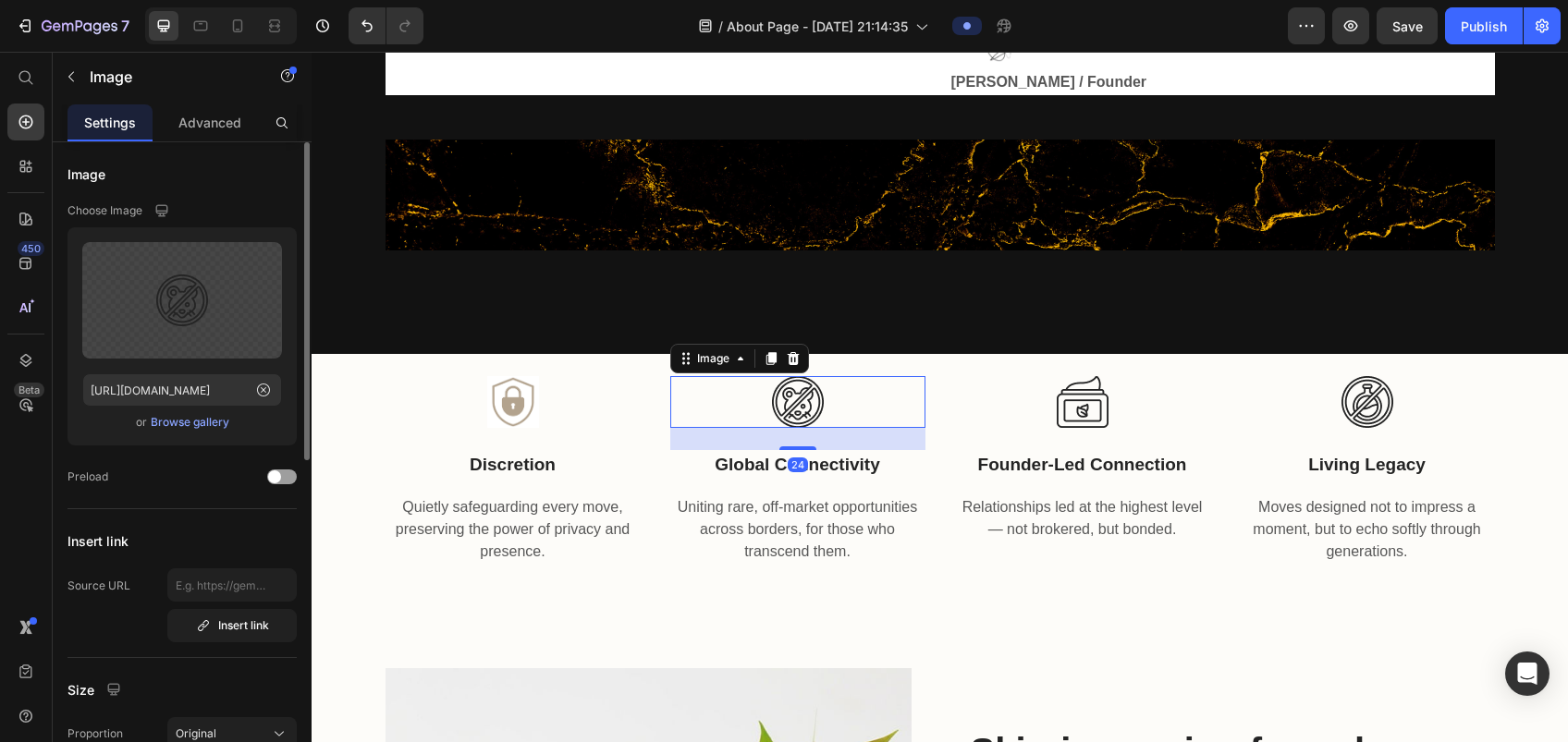 click on "Browse gallery" at bounding box center (190, 422) 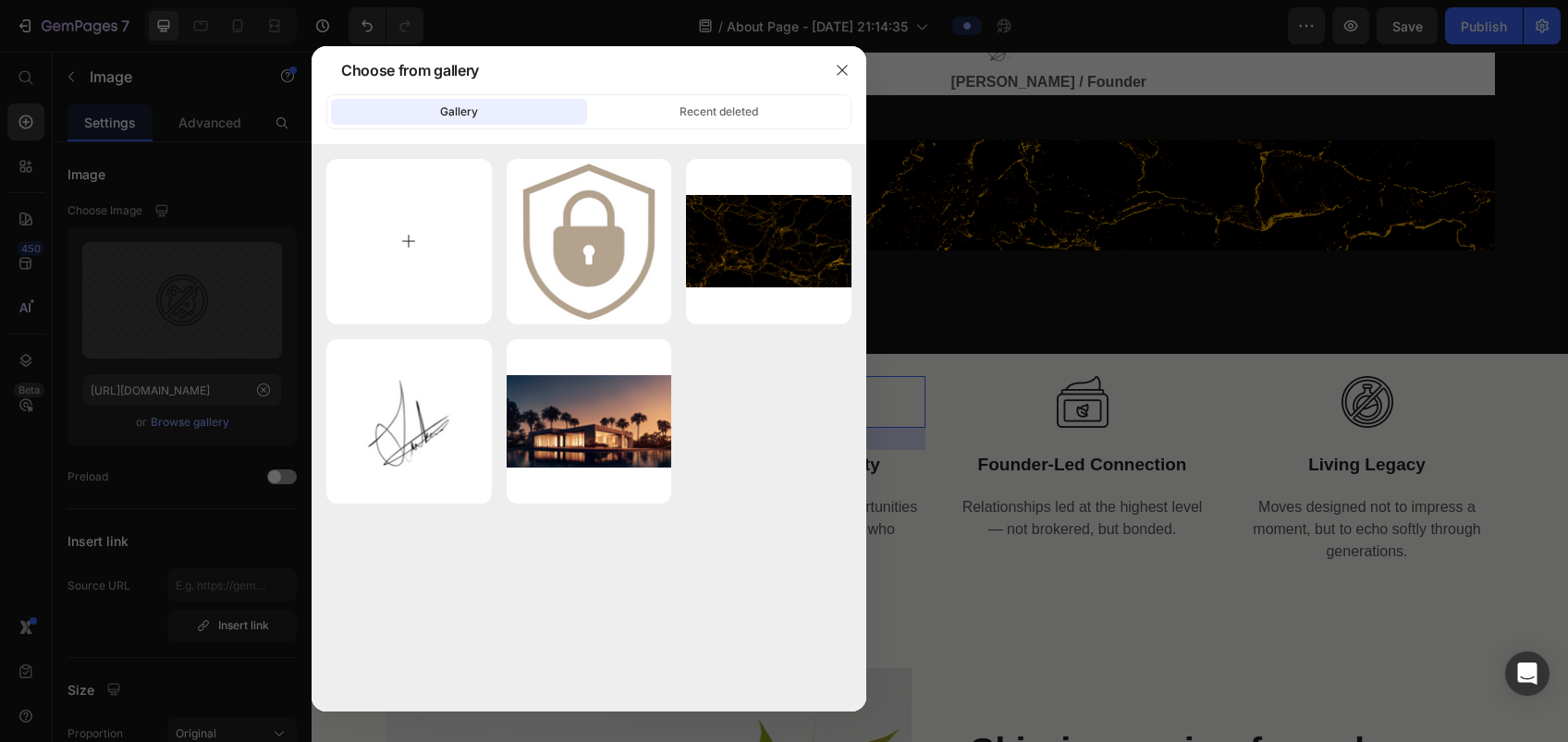 click at bounding box center [409, 241] 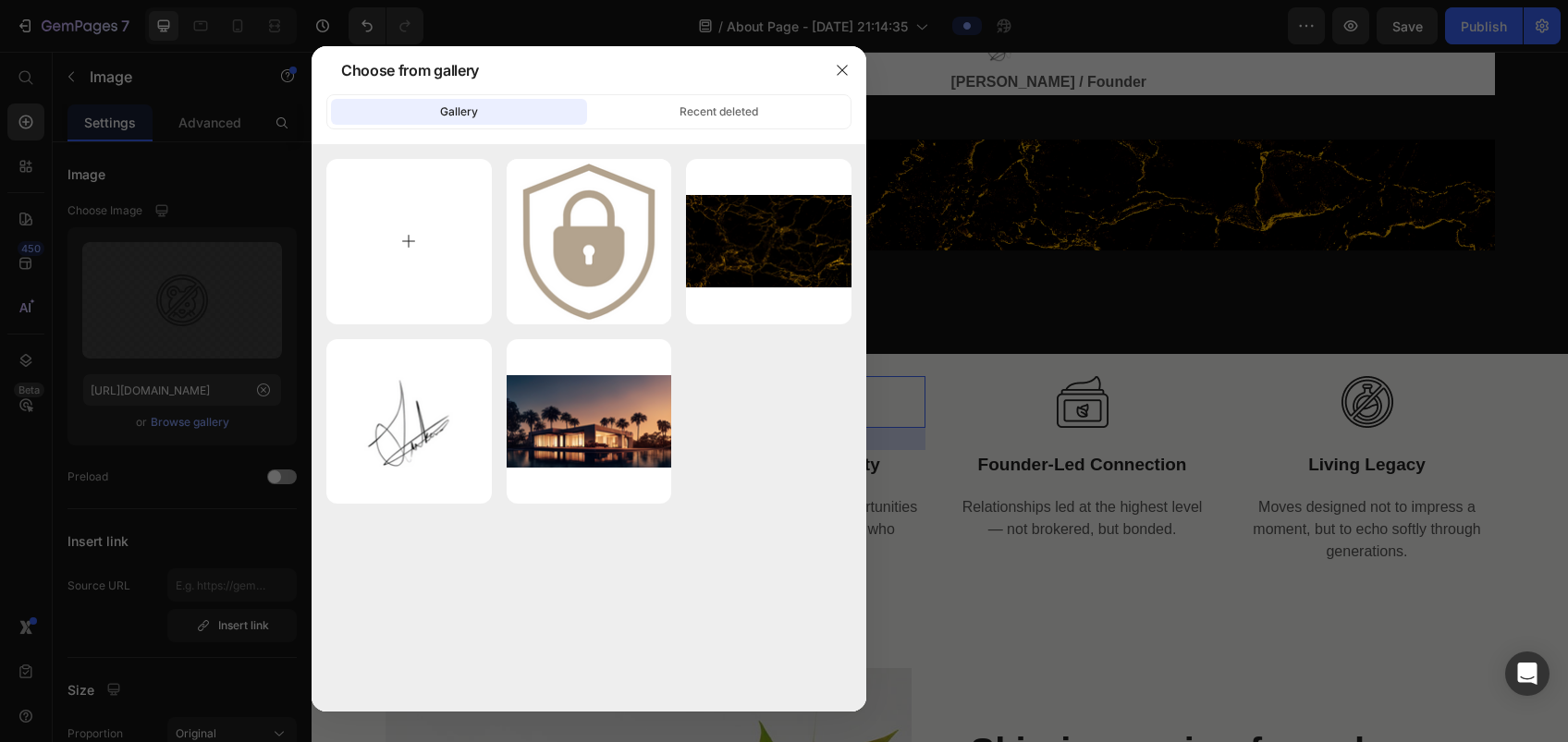 type on "C:\fakepath\Untitled (500 x 500 px) (1).png" 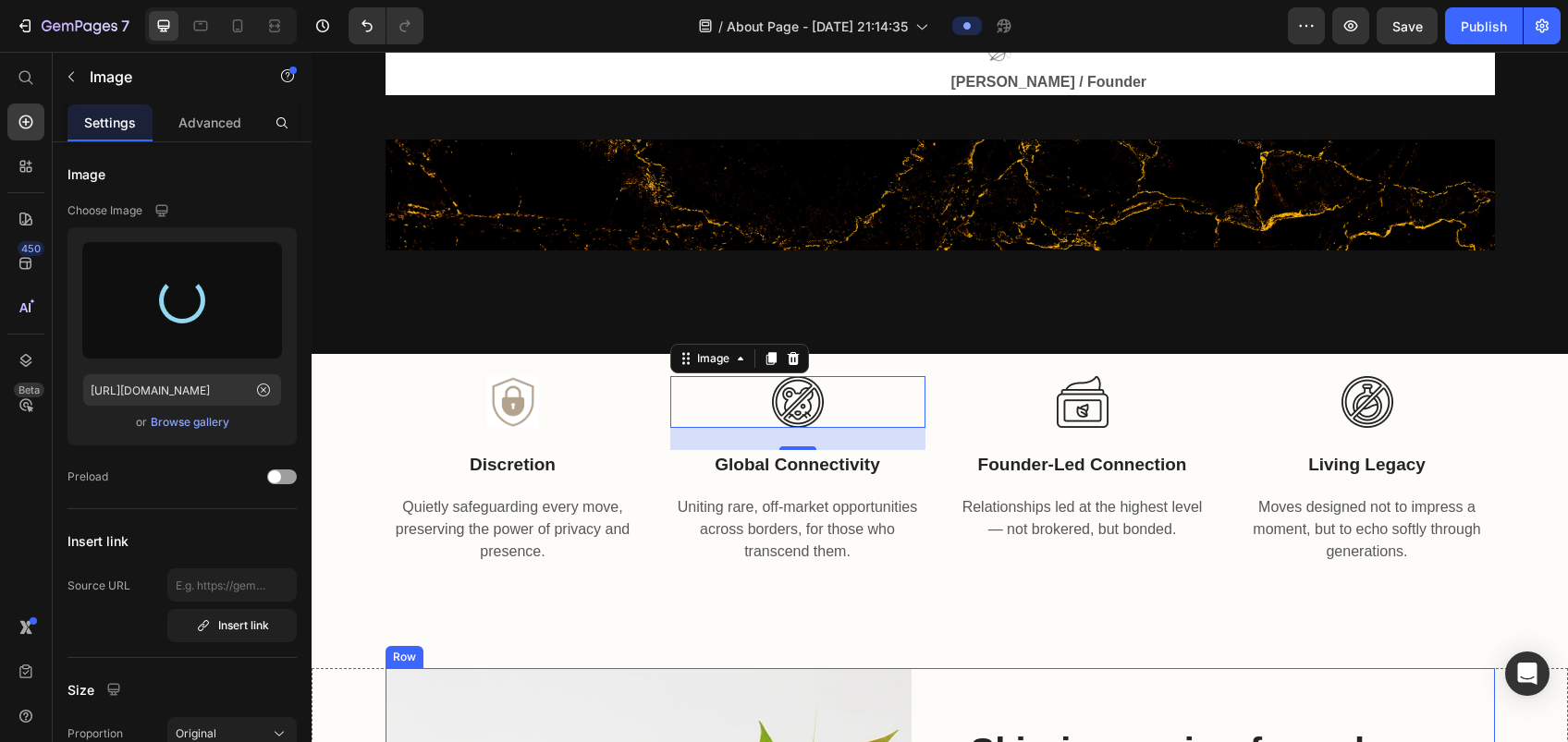 type on "[URL][DOMAIN_NAME]" 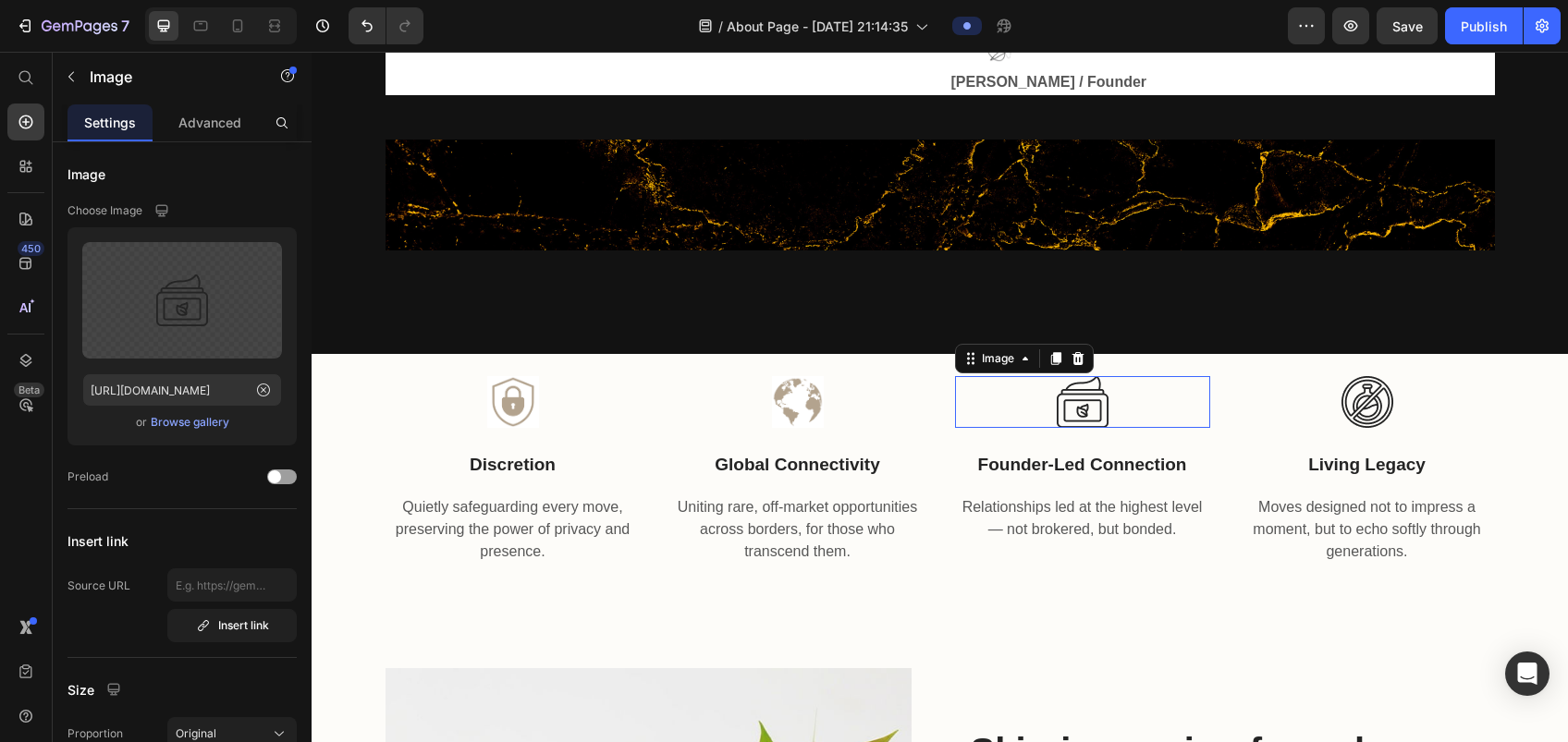 click at bounding box center [1083, 402] 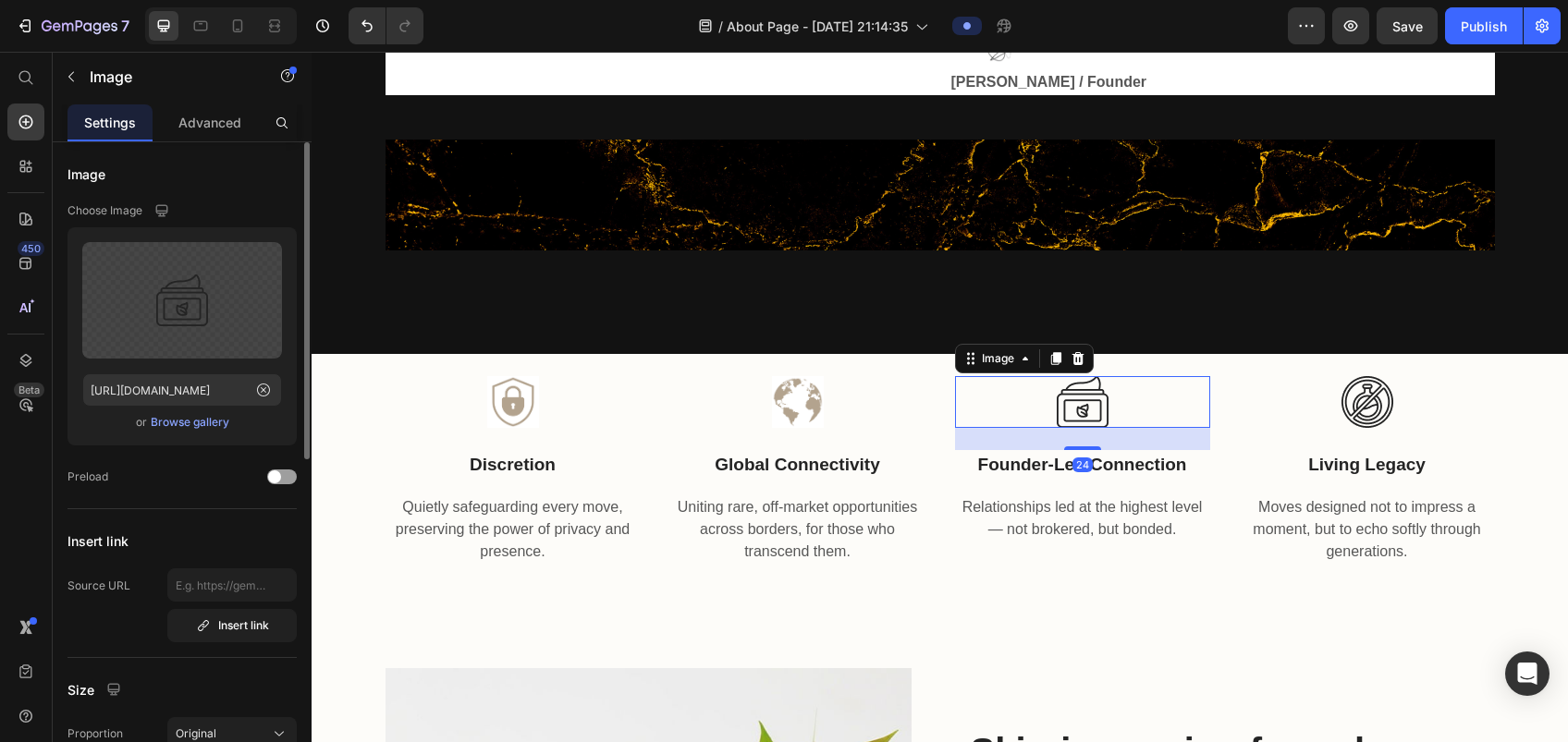 click on "Browse gallery" at bounding box center (190, 422) 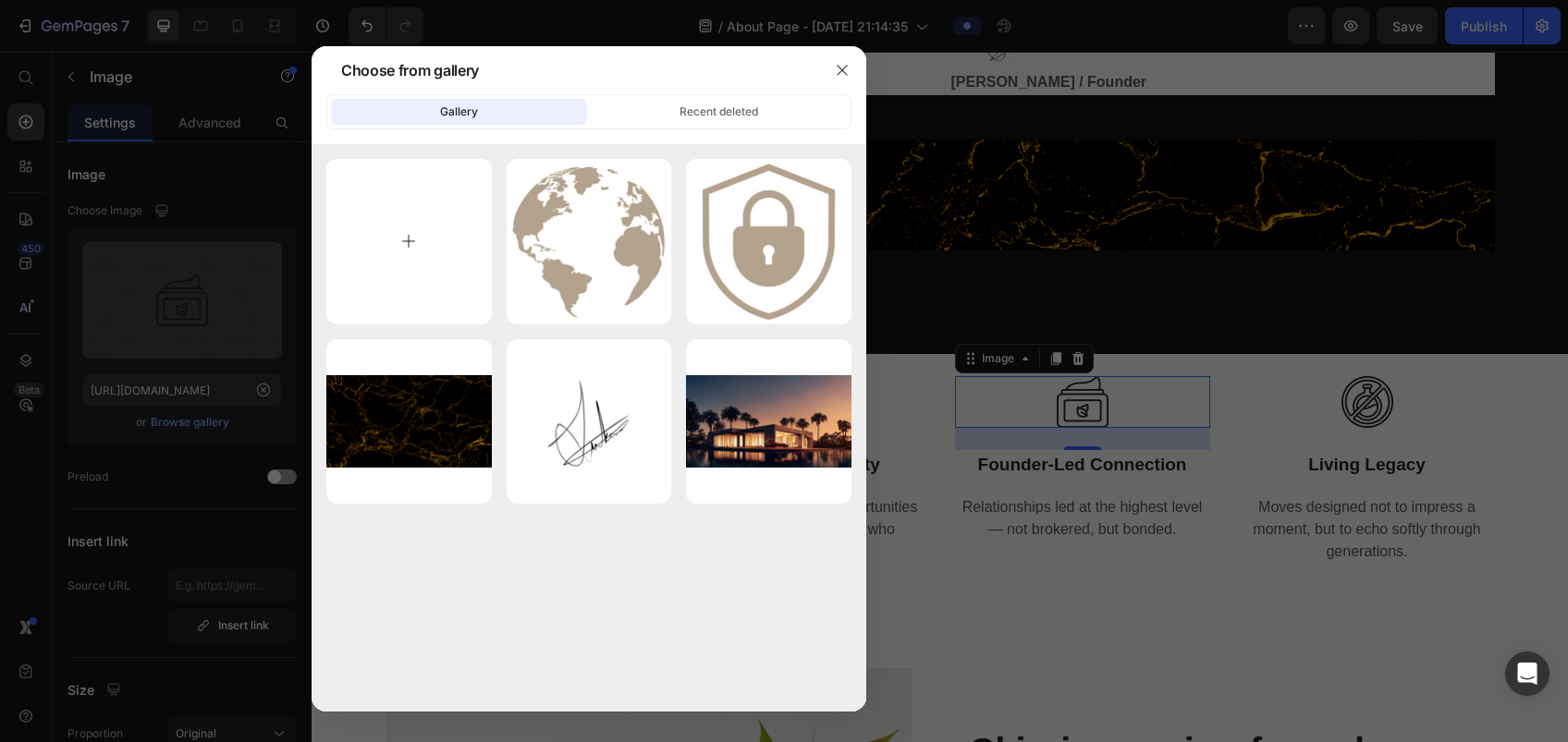 click at bounding box center [409, 241] 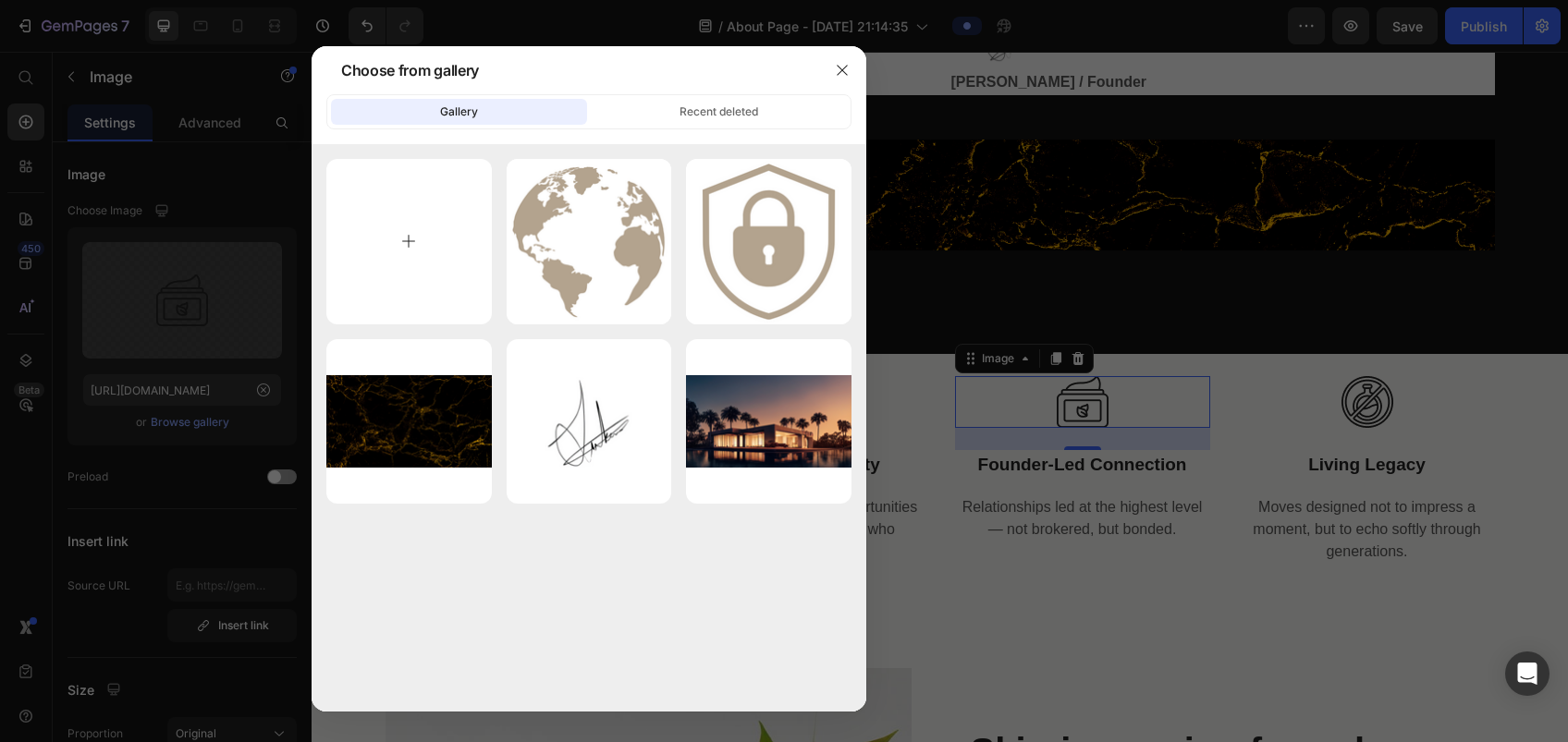 type on "C:\fakepath\Untitled (500 x 500 px) (2).png" 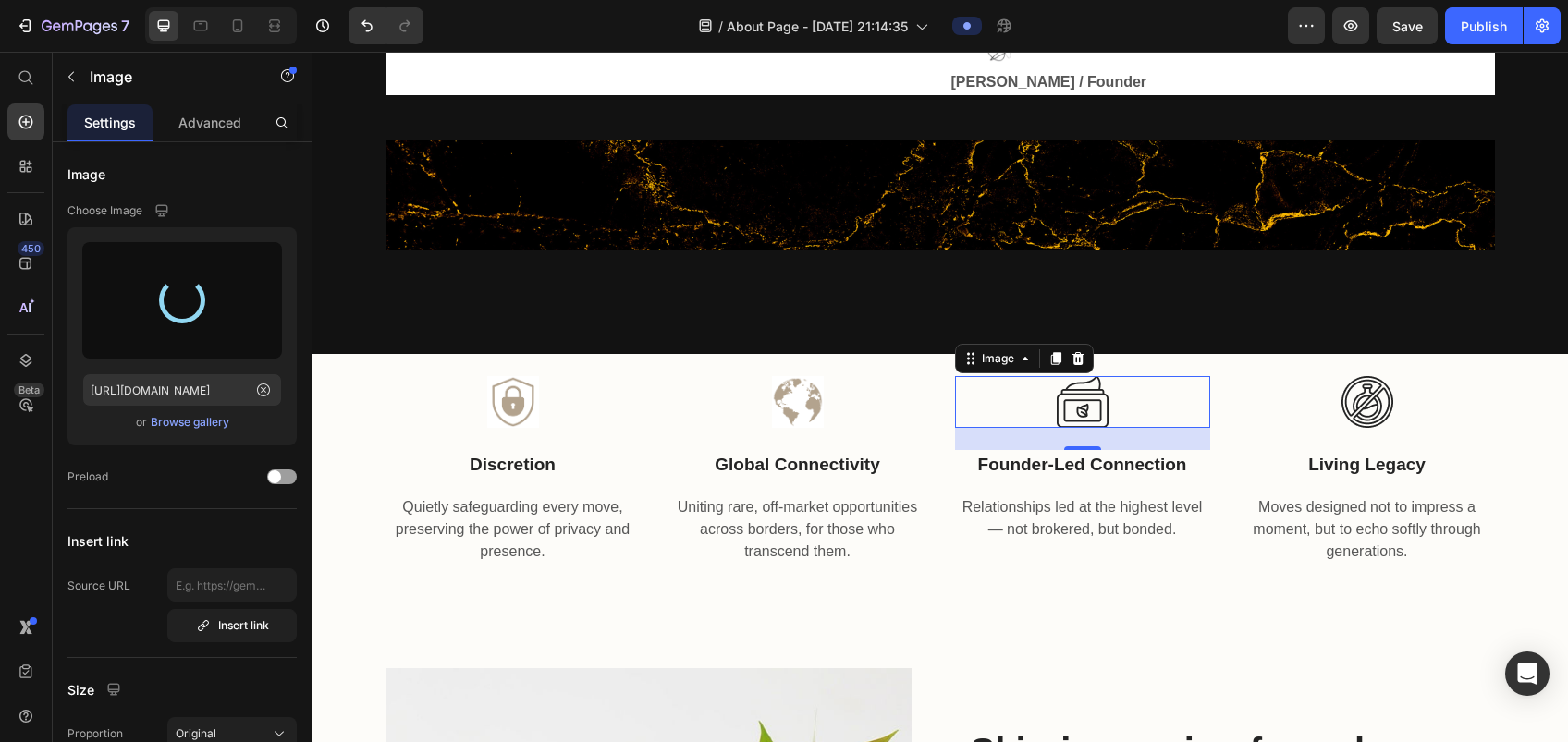 type on "[URL][DOMAIN_NAME]" 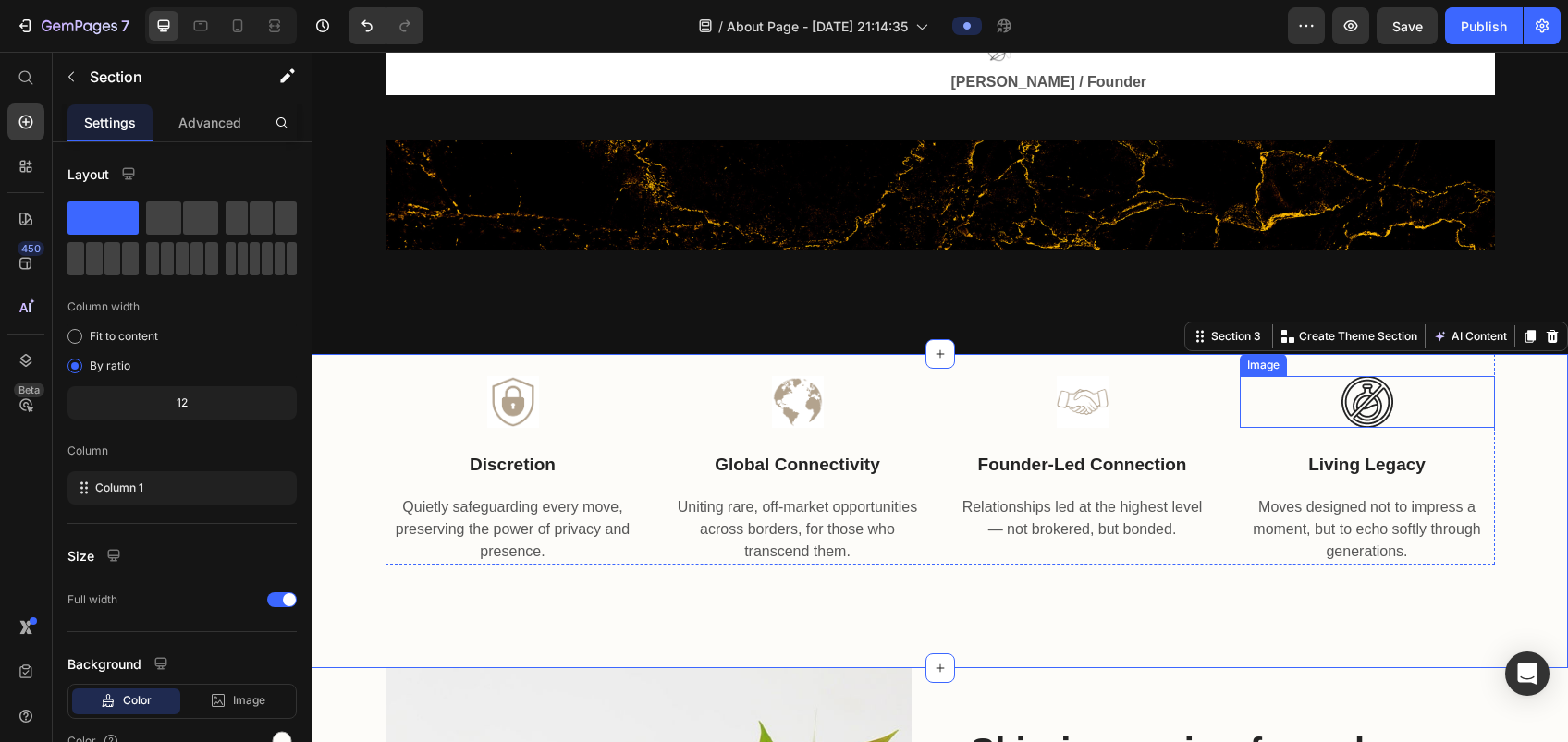 click at bounding box center [1367, 402] 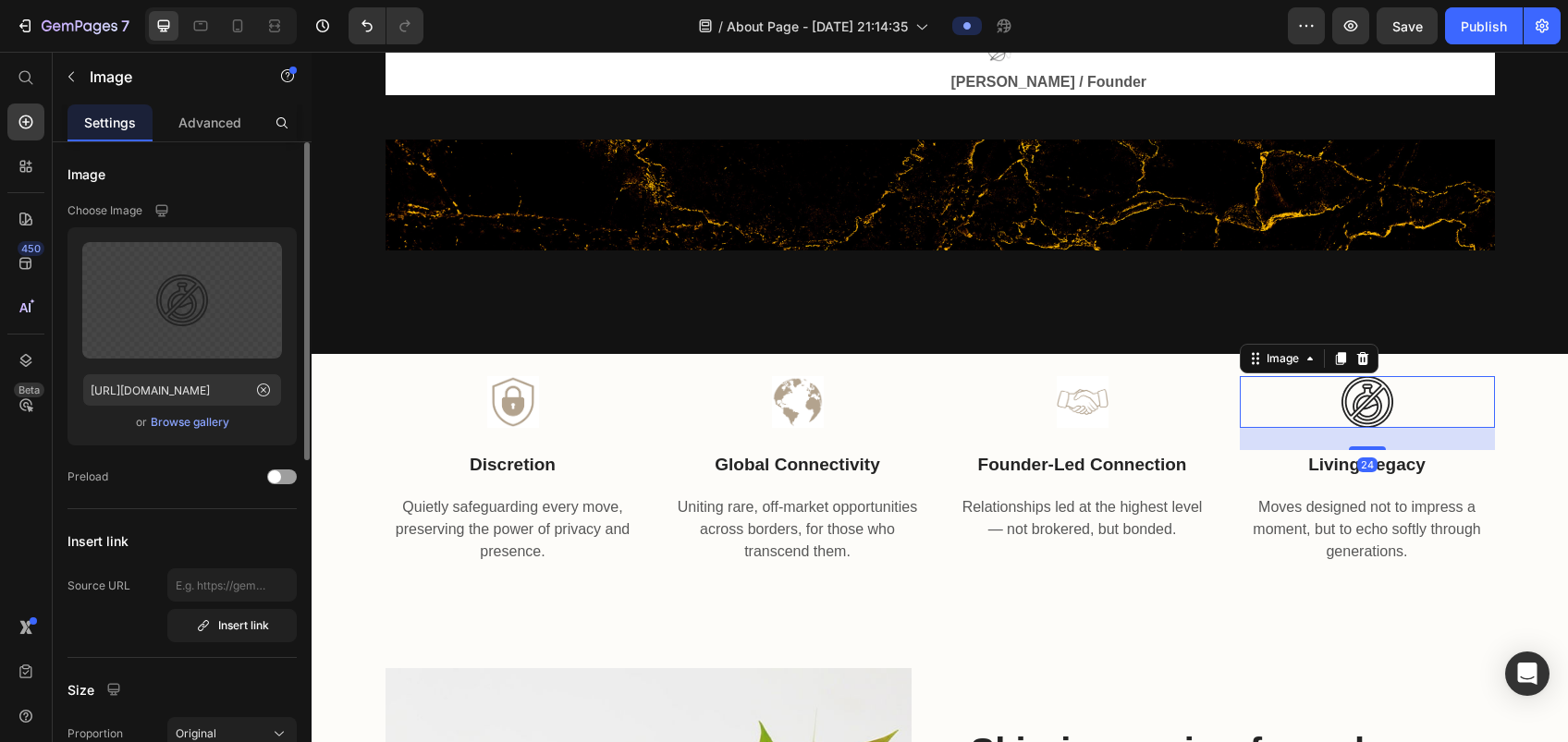click on "Browse gallery" at bounding box center (190, 422) 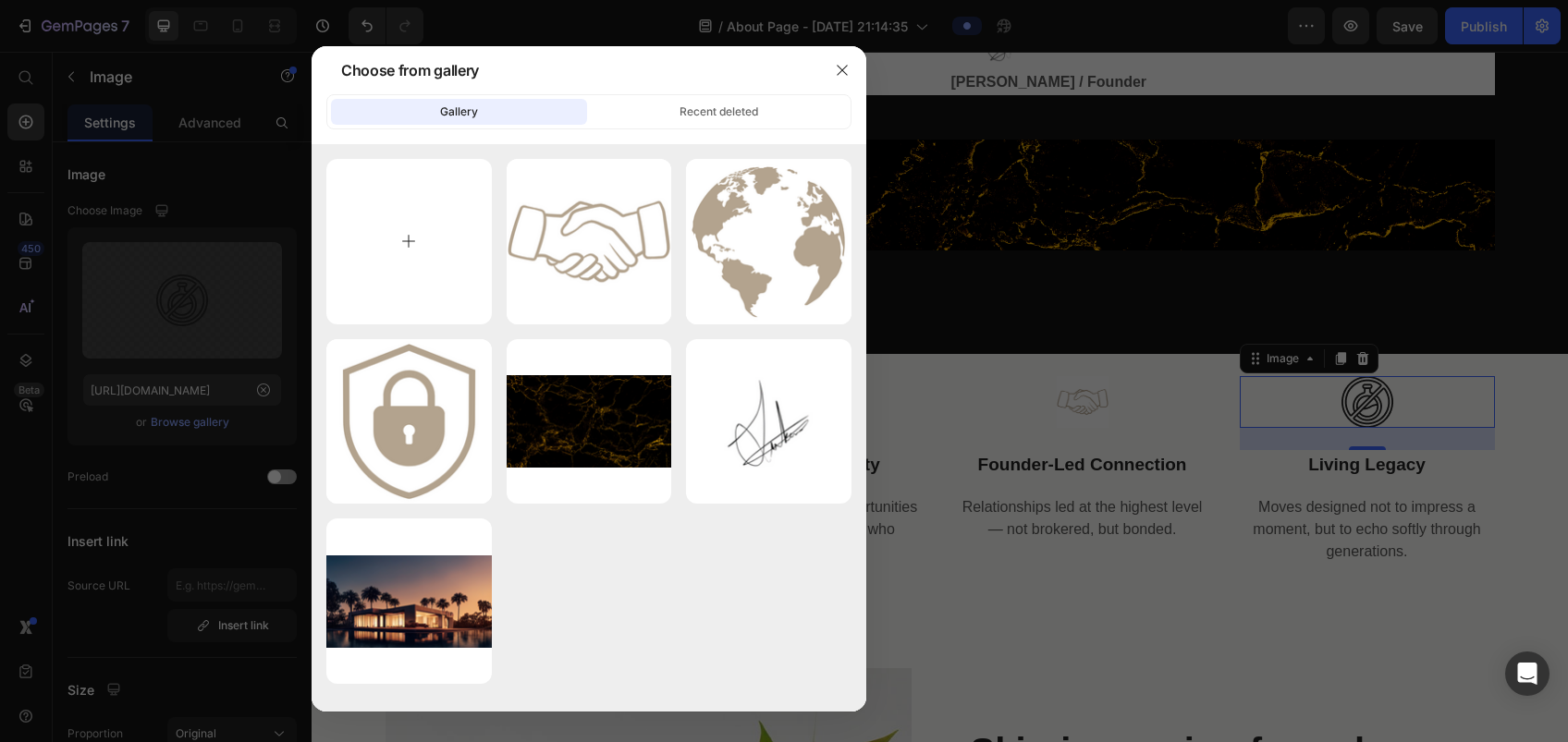 click at bounding box center [409, 241] 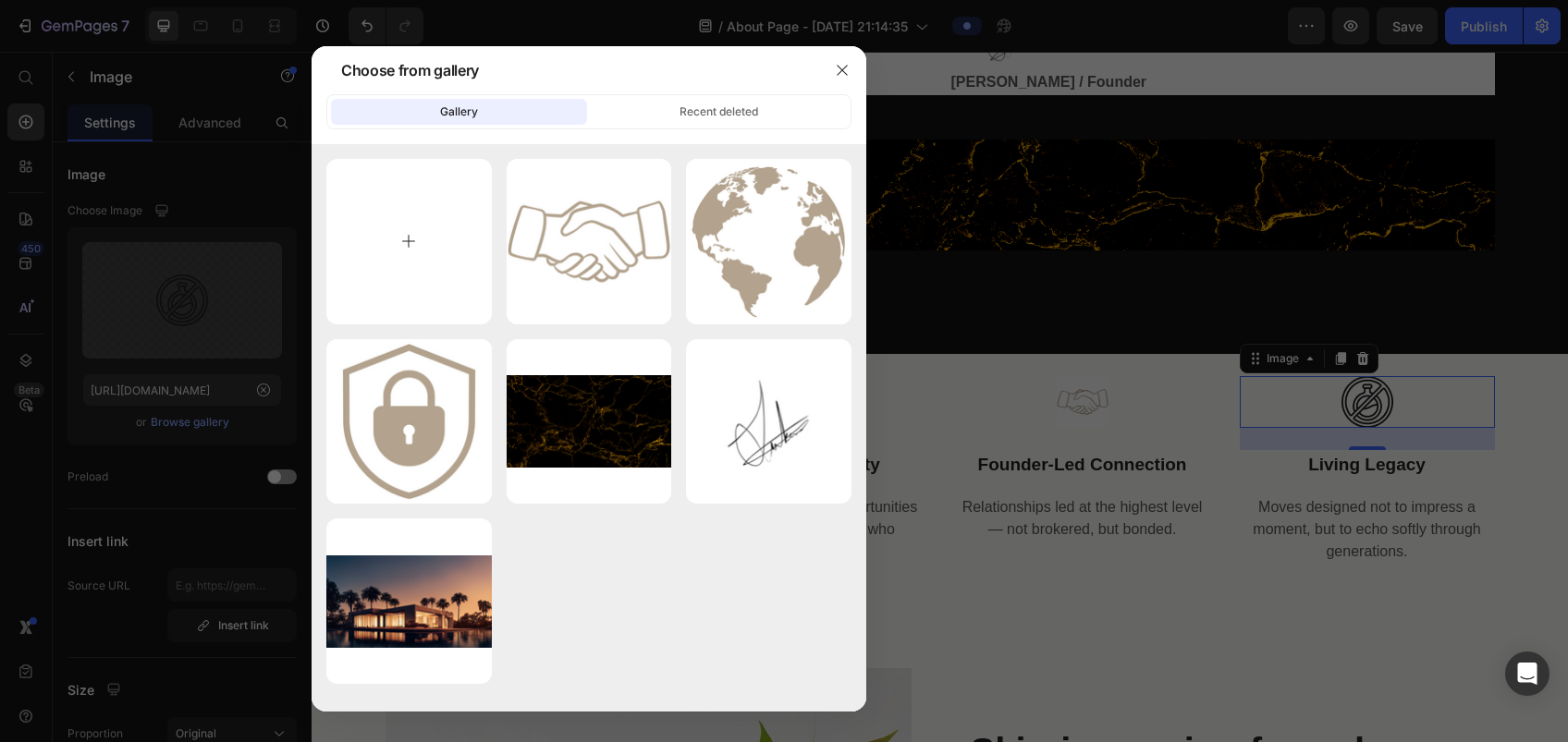 type on "C:\fakepath\Untitled (500 x 500 px) (3).png" 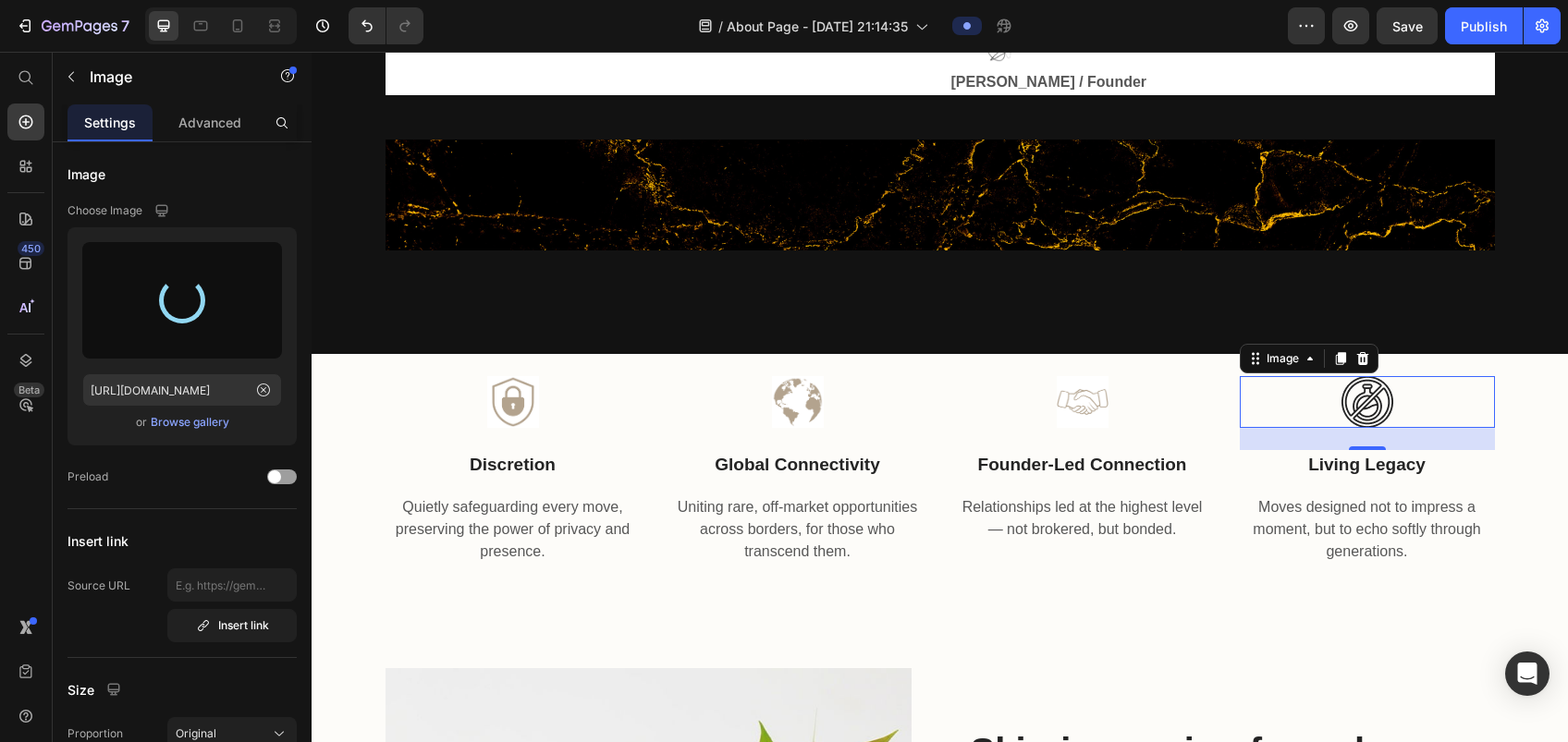 type on "[URL][DOMAIN_NAME]" 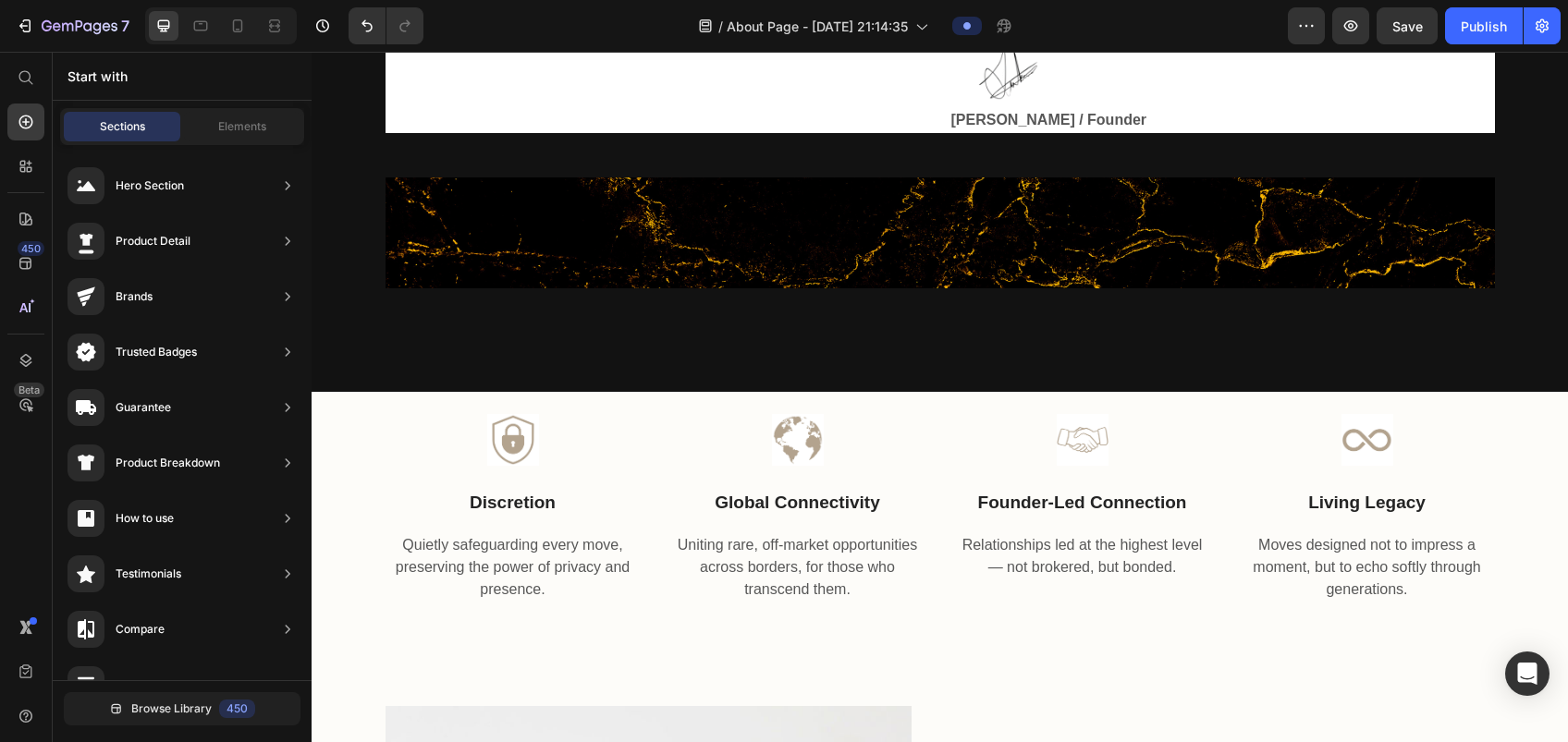 scroll, scrollTop: 850, scrollLeft: 0, axis: vertical 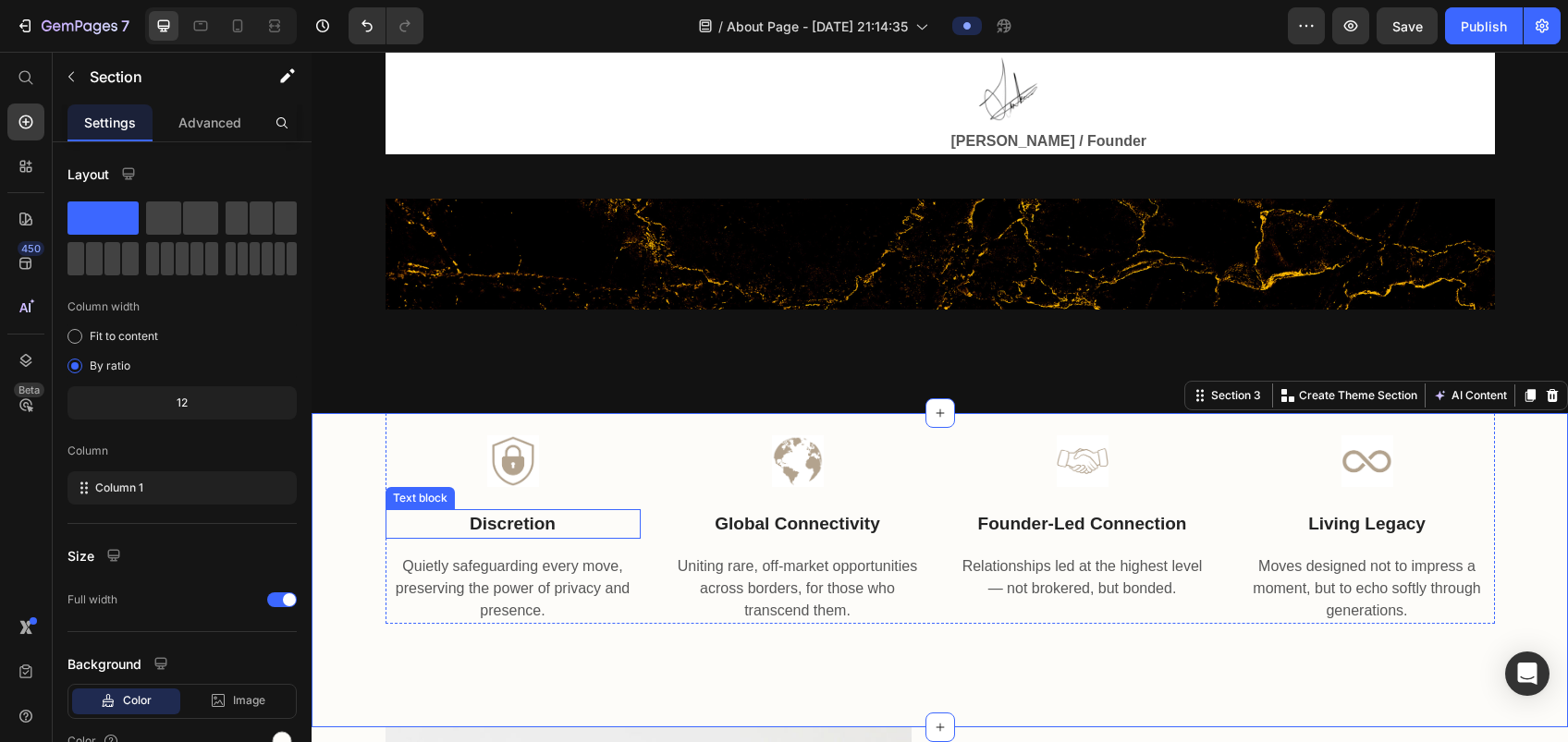 click on "Discretion" at bounding box center [513, 524] 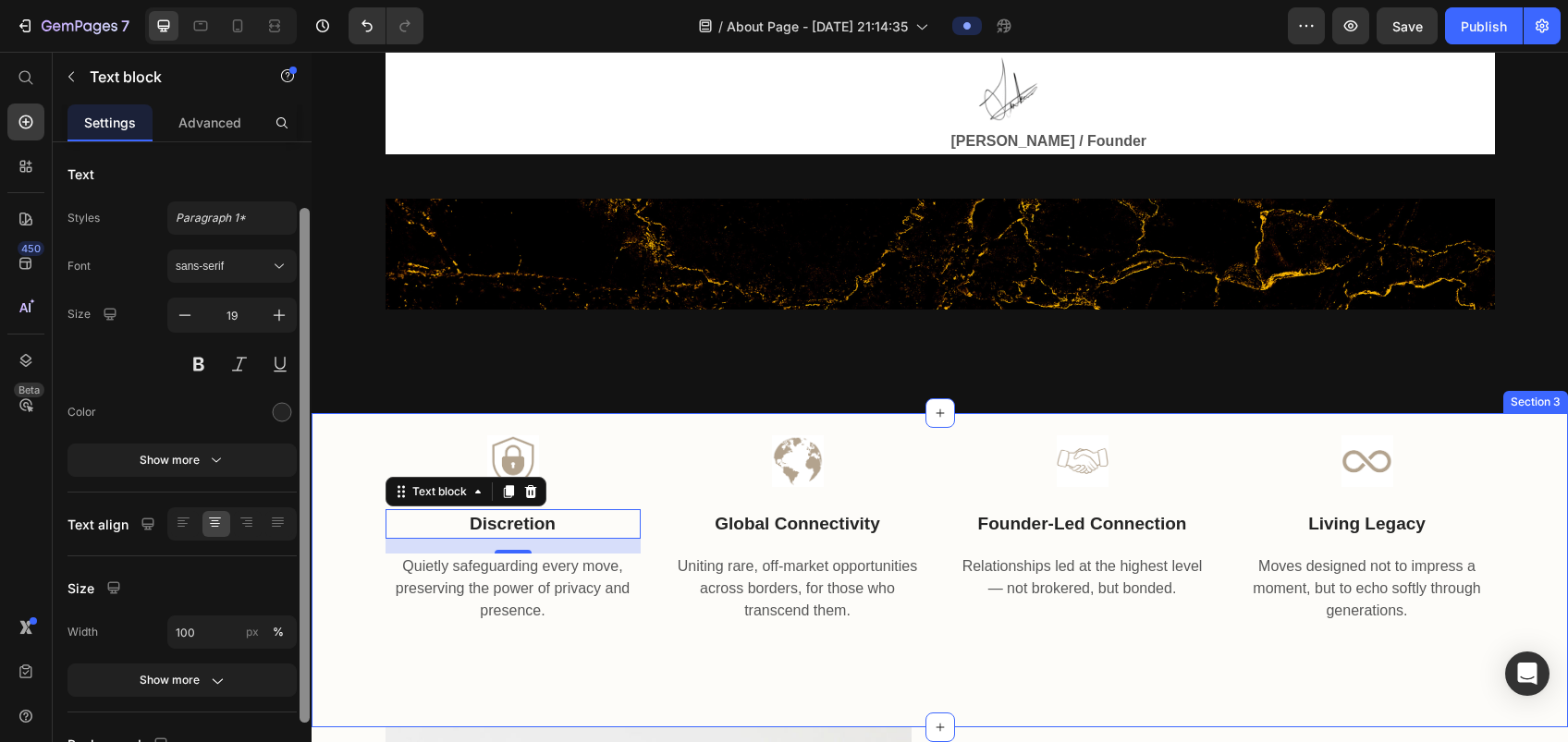 scroll, scrollTop: 37, scrollLeft: 0, axis: vertical 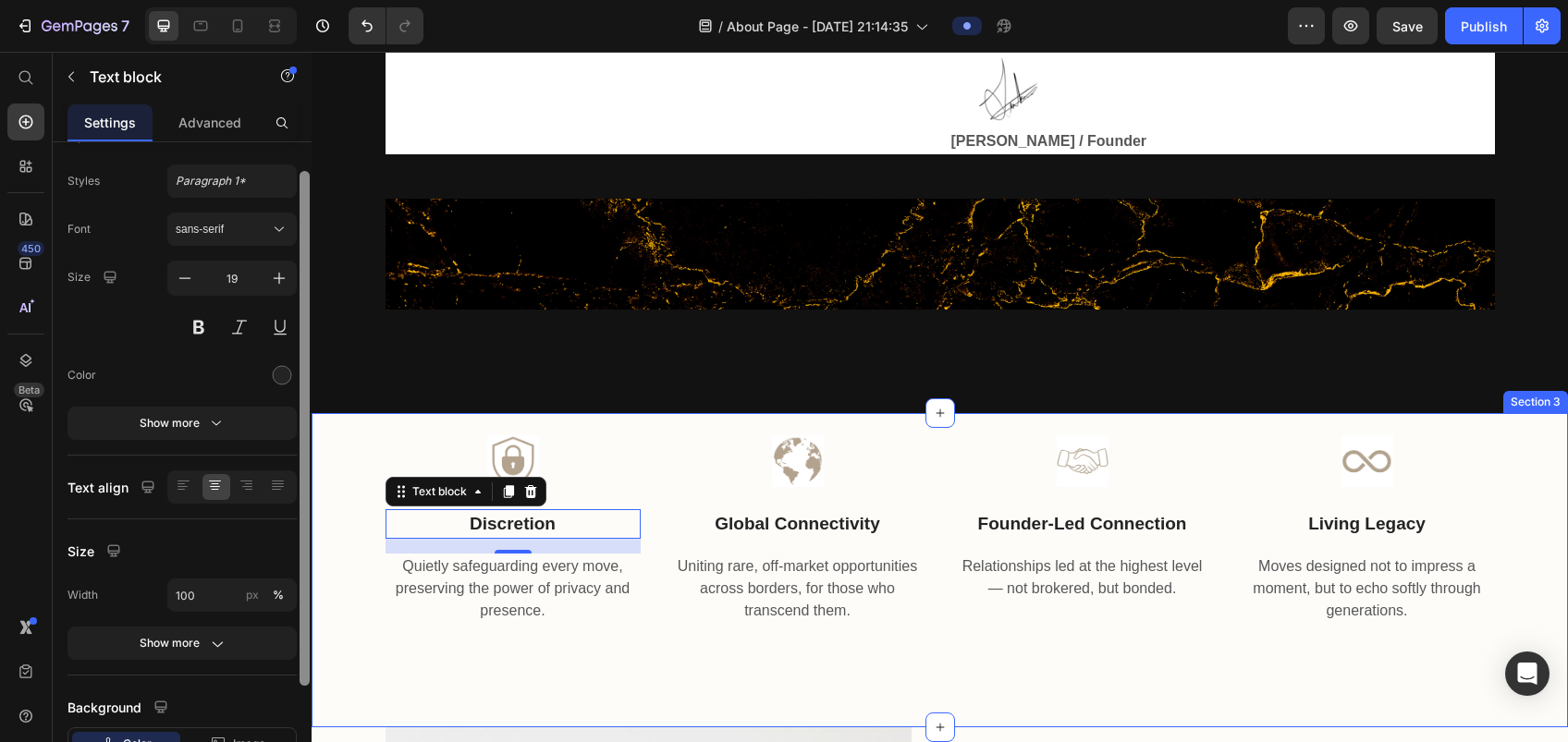 drag, startPoint x: 618, startPoint y: 432, endPoint x: 330, endPoint y: 553, distance: 312.38598 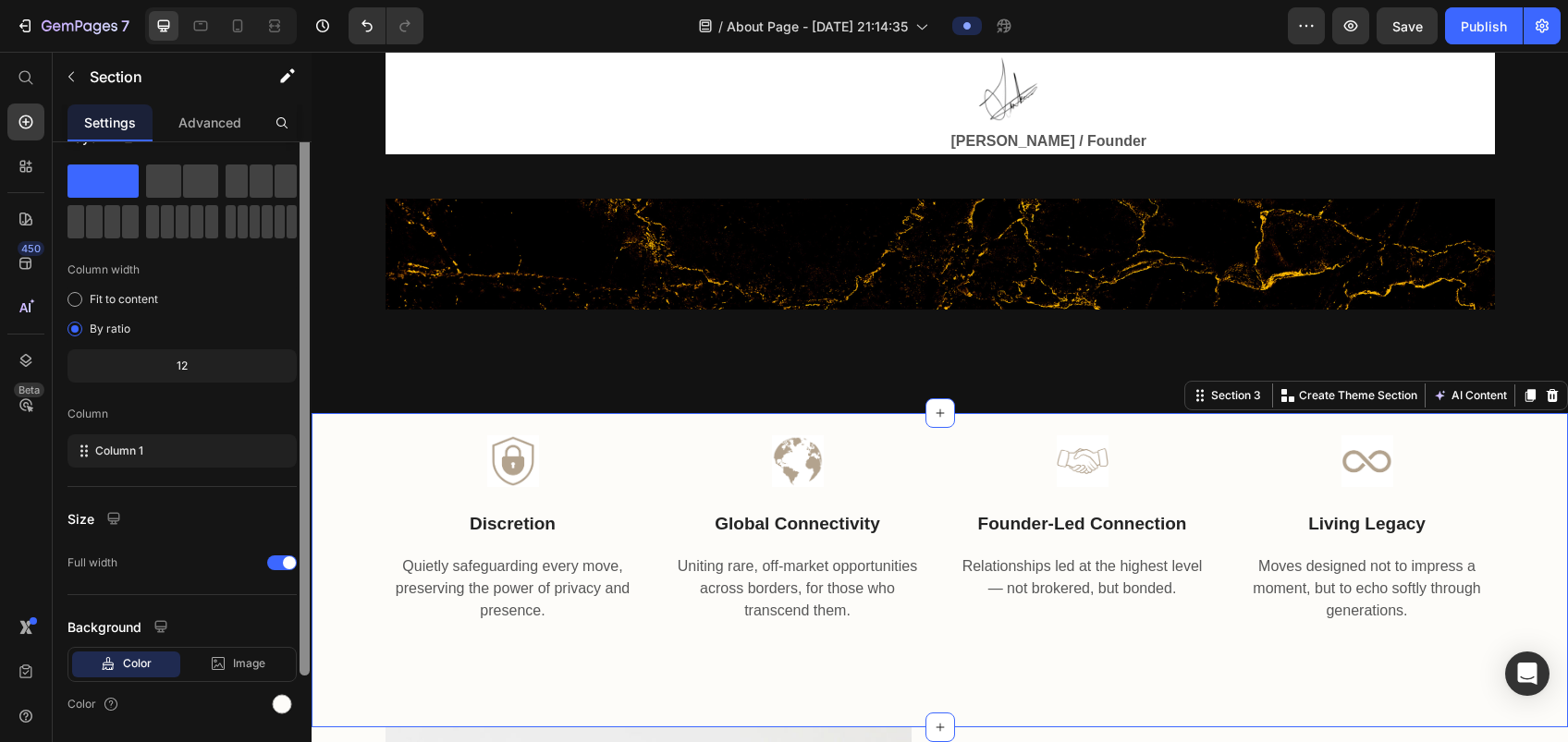 scroll, scrollTop: 0, scrollLeft: 0, axis: both 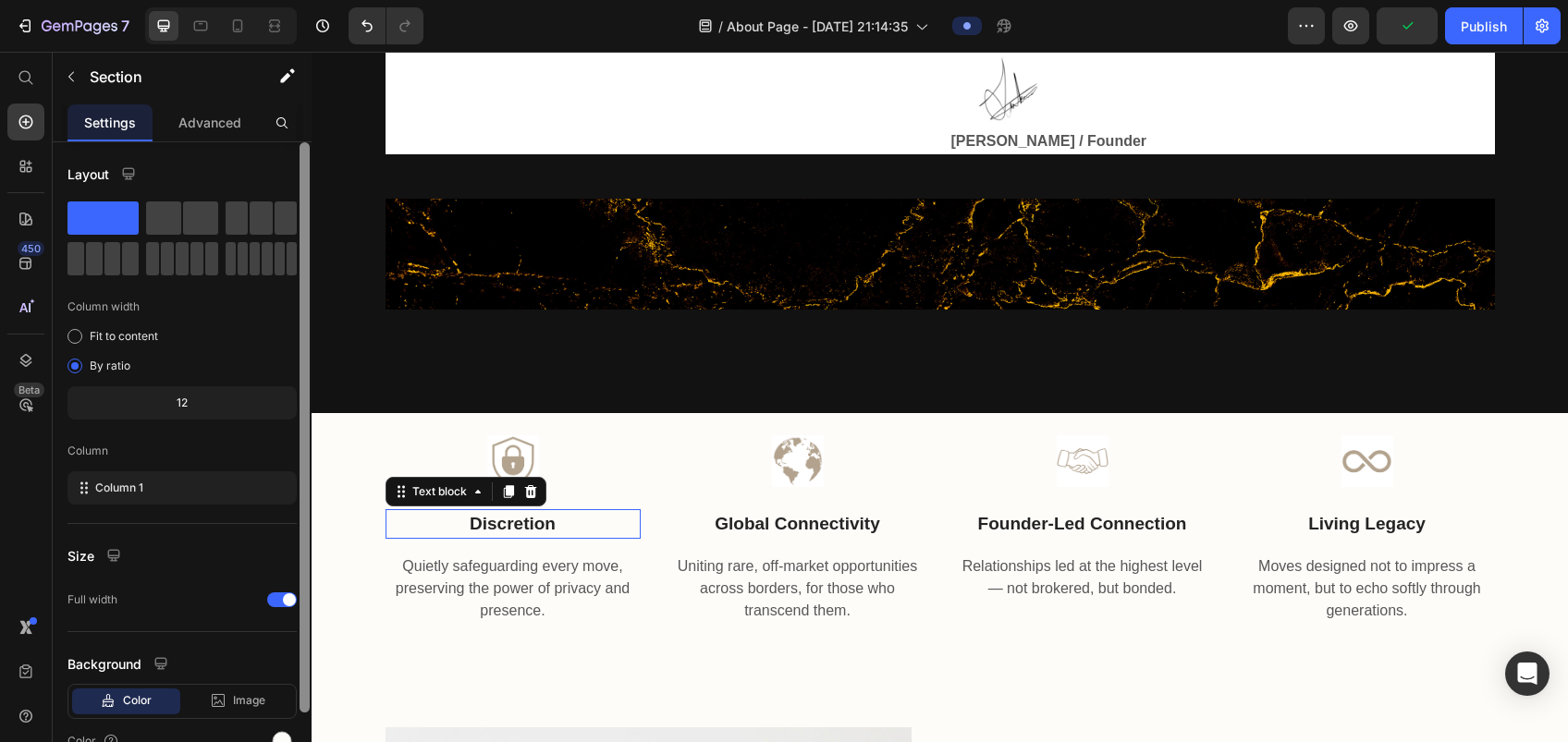 click on "Discretion" at bounding box center (513, 524) 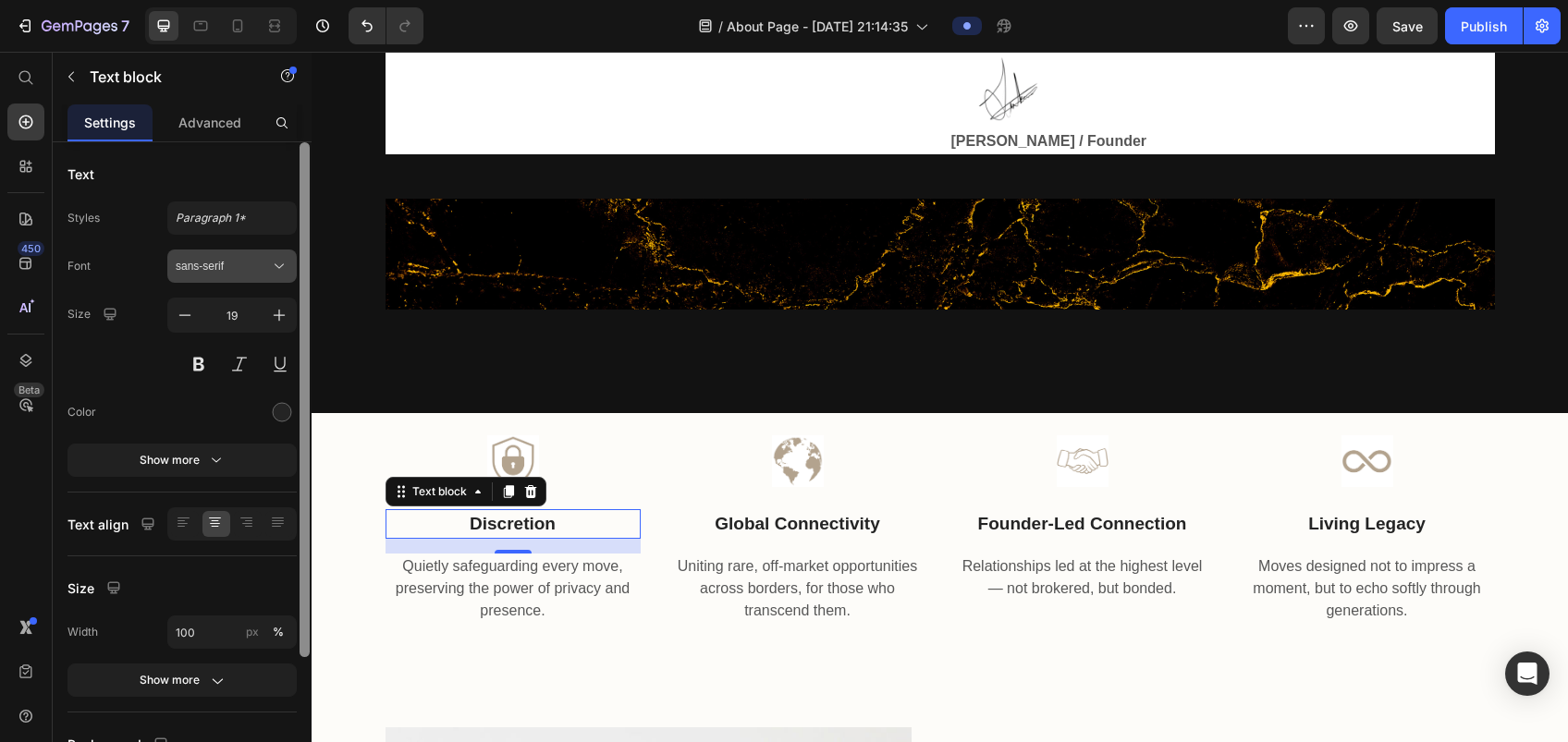 click on "sans-serif" at bounding box center [223, 266] 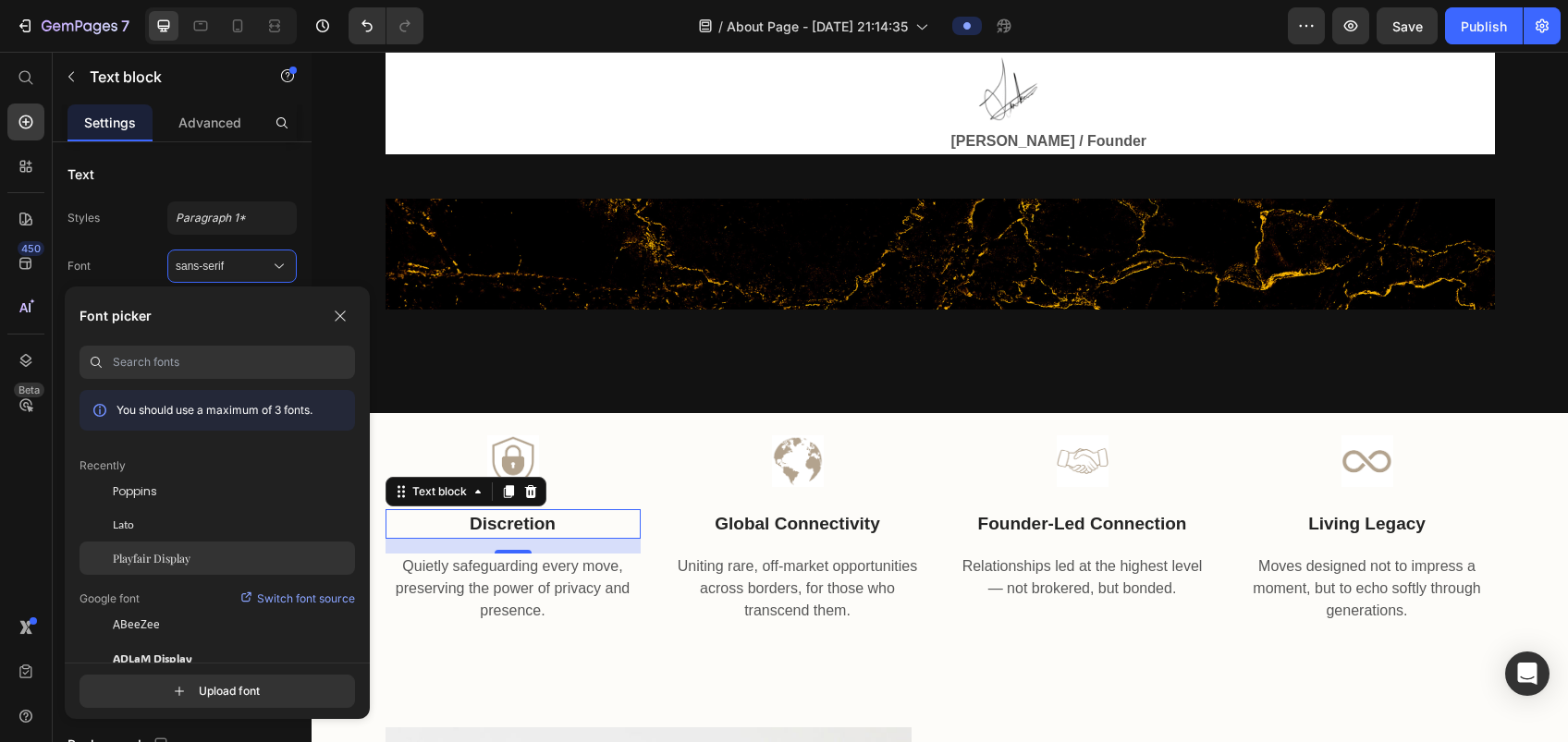 click on "Playfair Display" at bounding box center [152, 558] 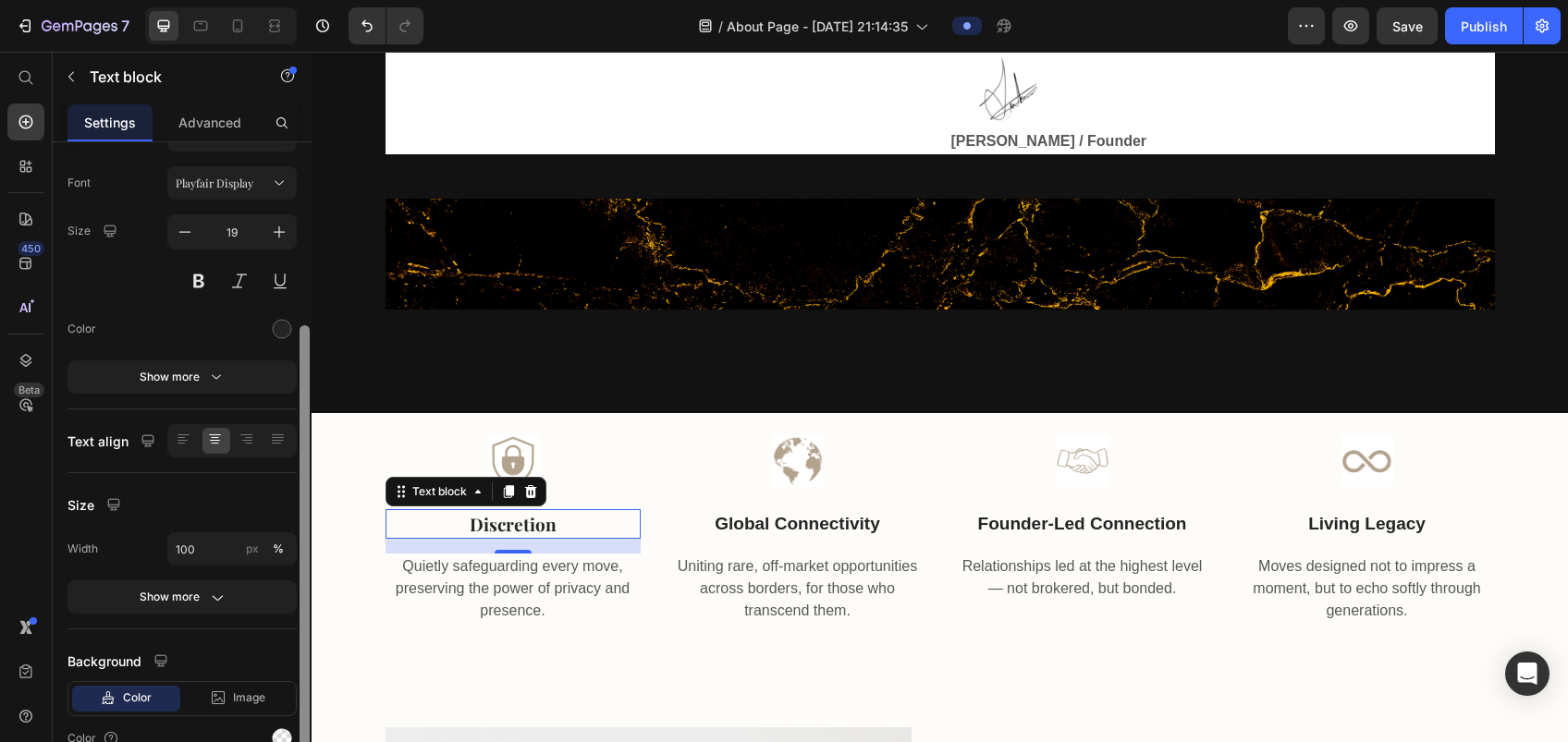 scroll, scrollTop: 0, scrollLeft: 0, axis: both 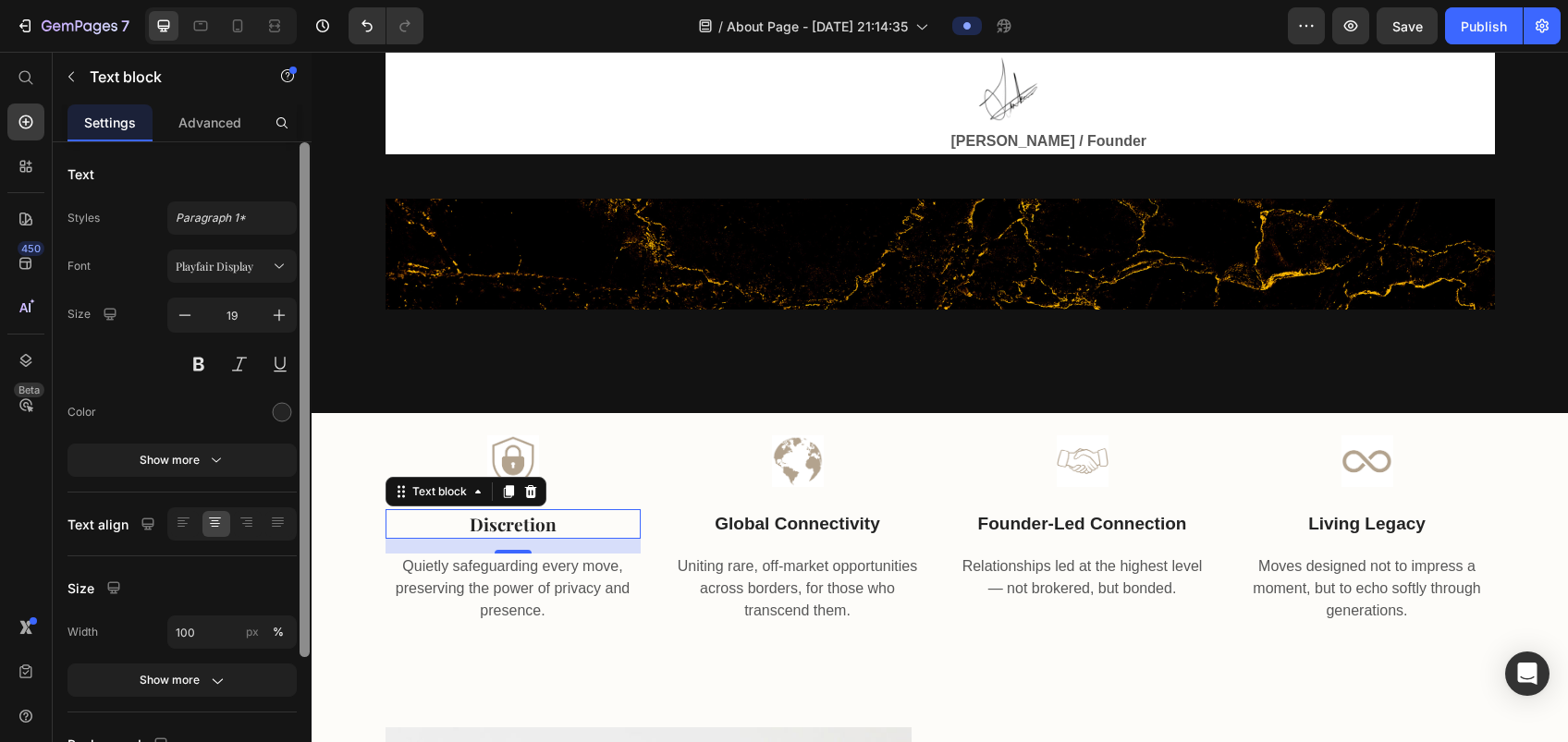 drag, startPoint x: 304, startPoint y: 355, endPoint x: 306, endPoint y: 286, distance: 69.02898 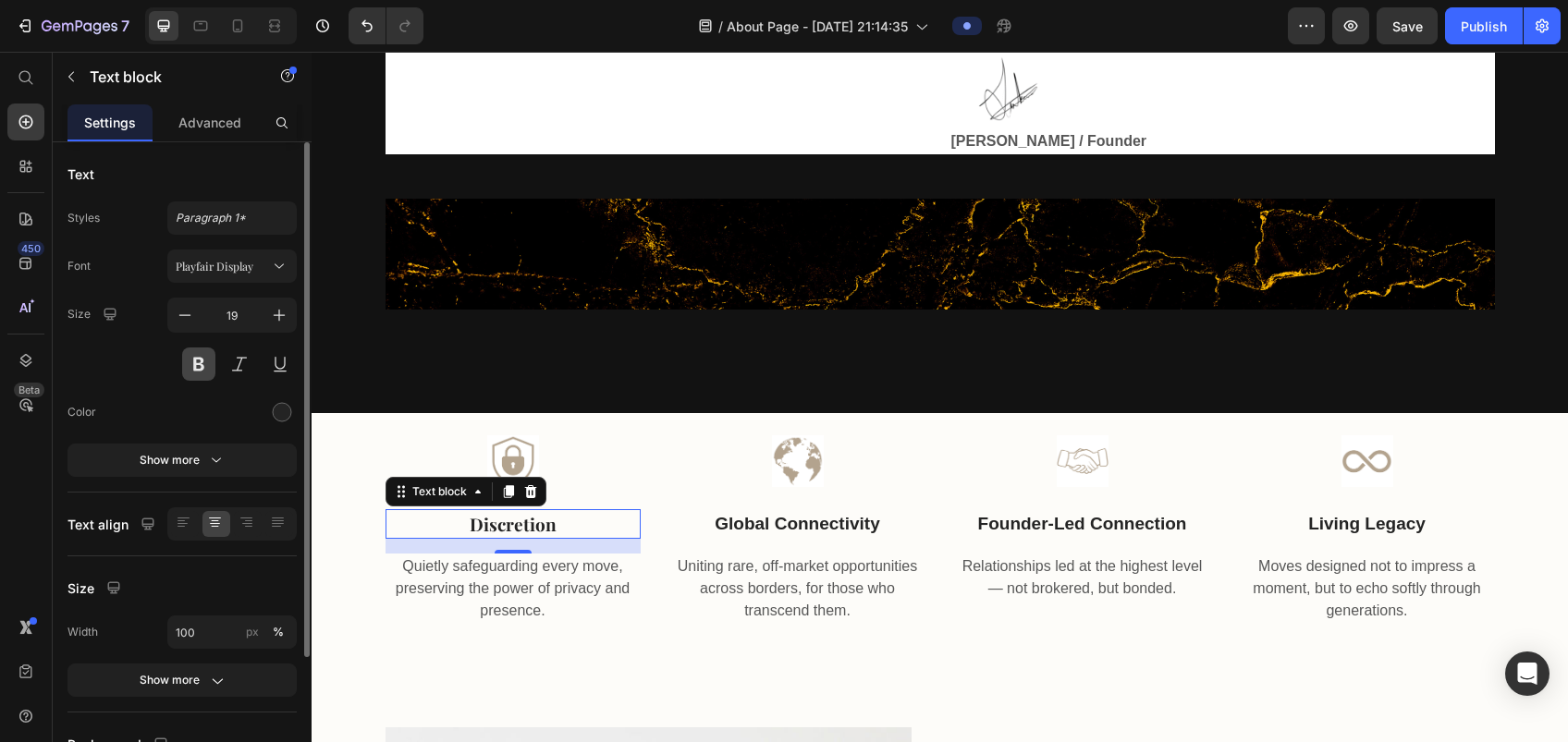 click at bounding box center [199, 364] 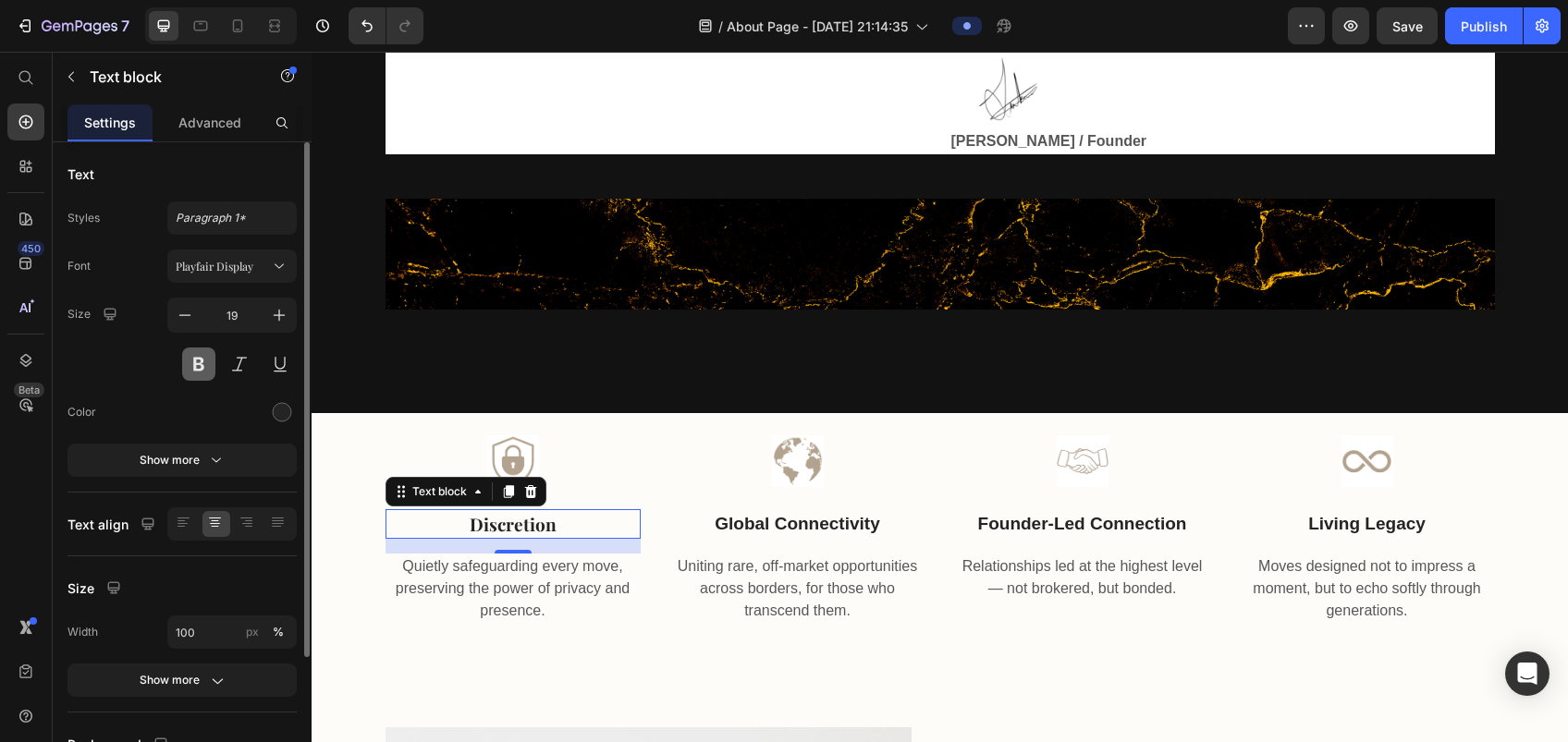 click at bounding box center (199, 364) 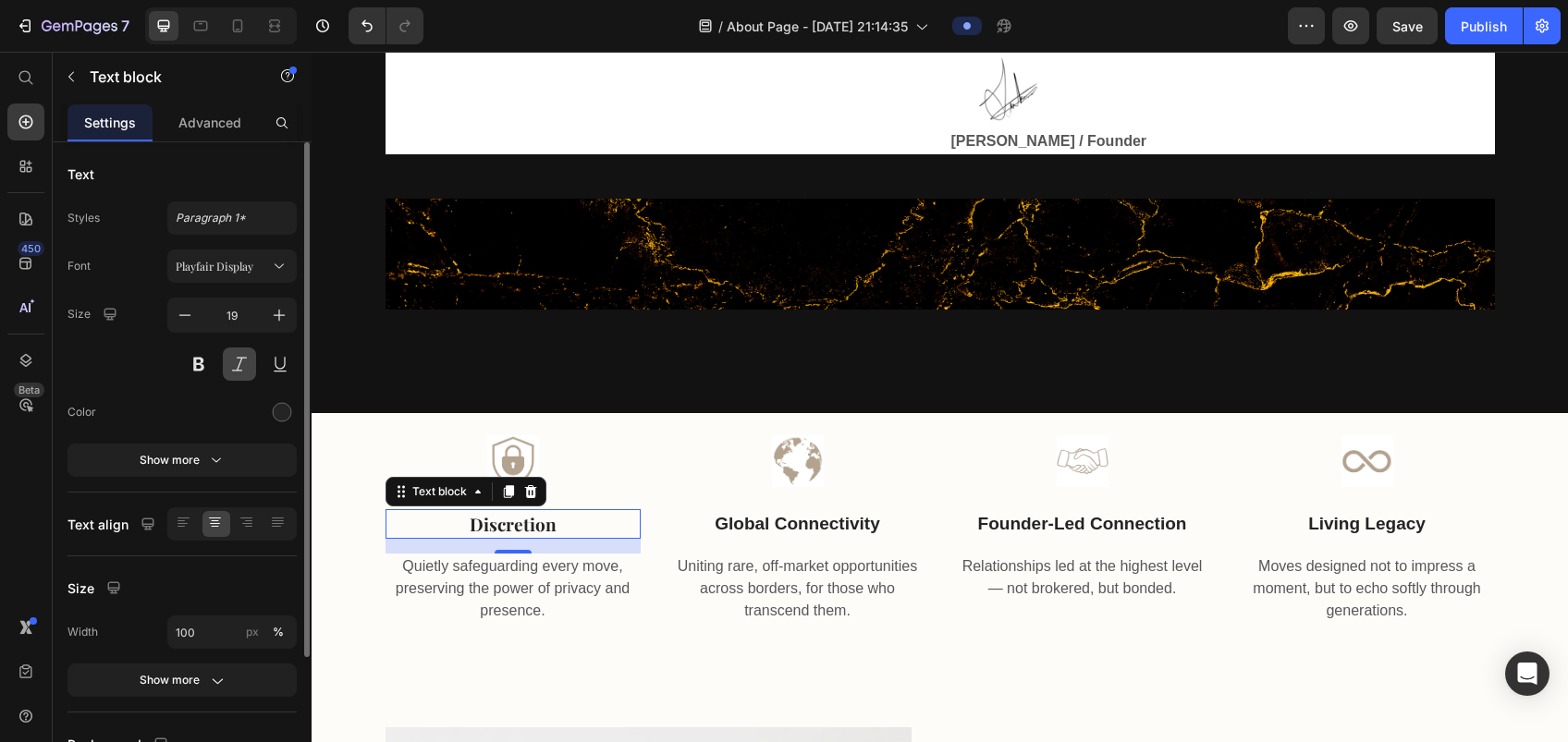 click at bounding box center [239, 364] 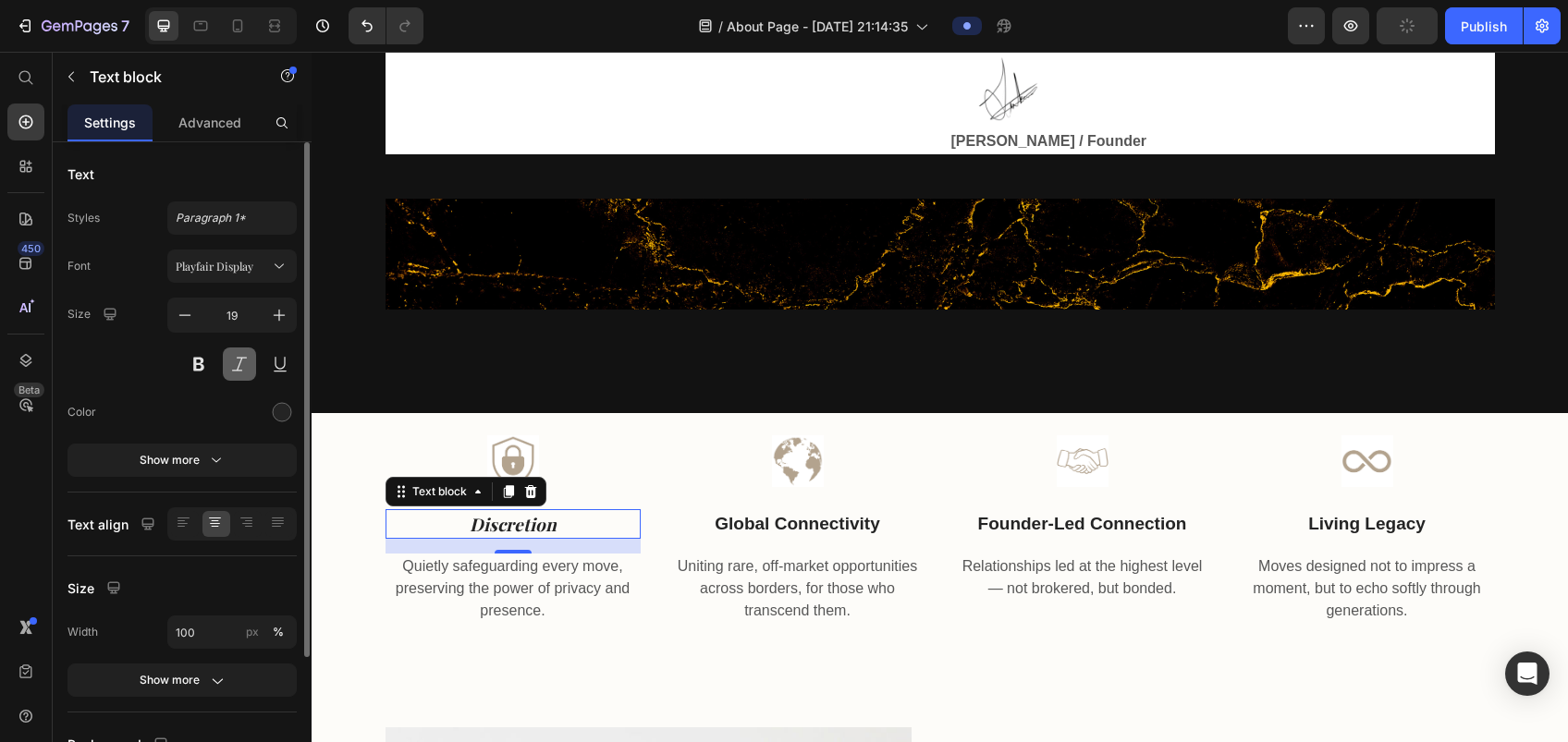click at bounding box center (239, 364) 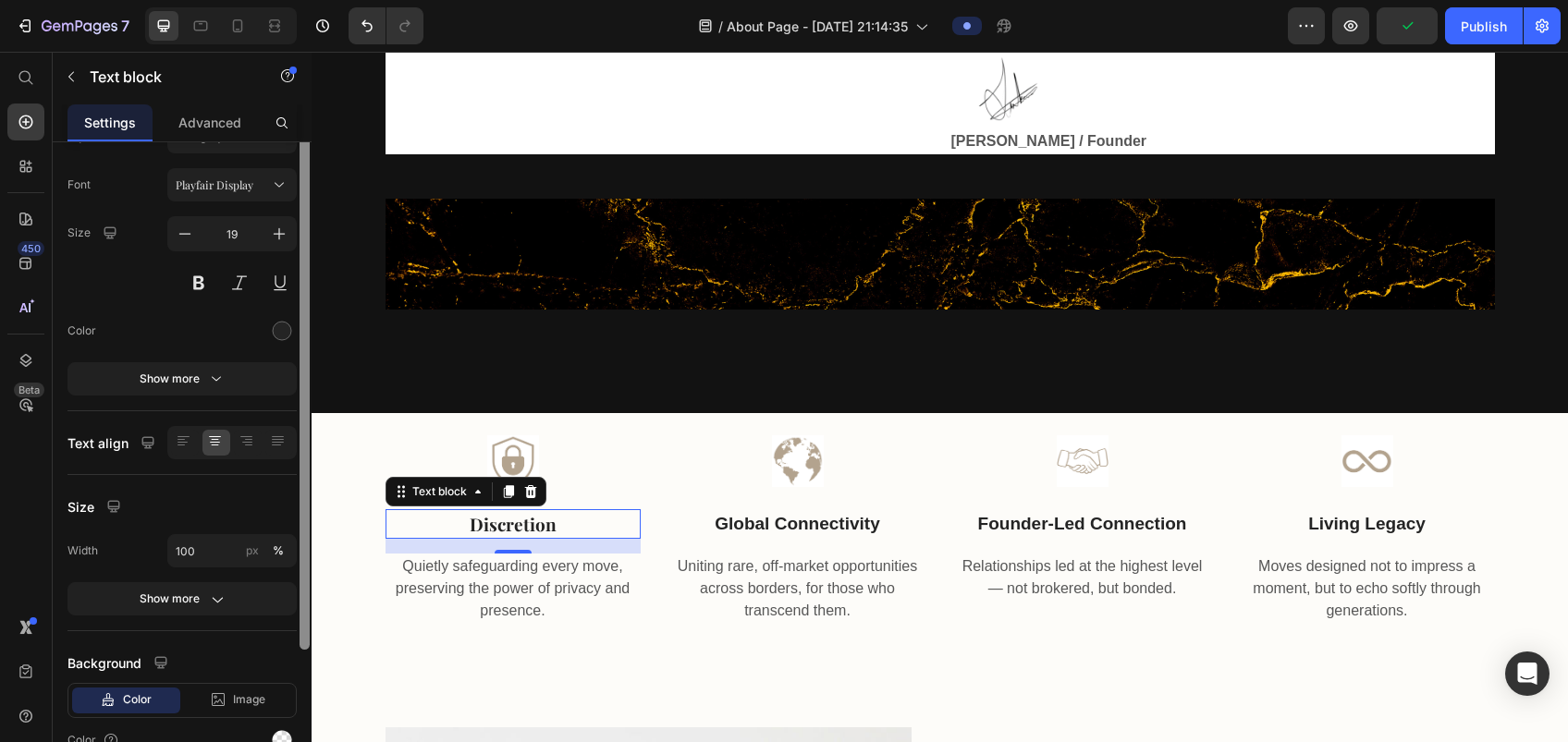 scroll, scrollTop: 113, scrollLeft: 0, axis: vertical 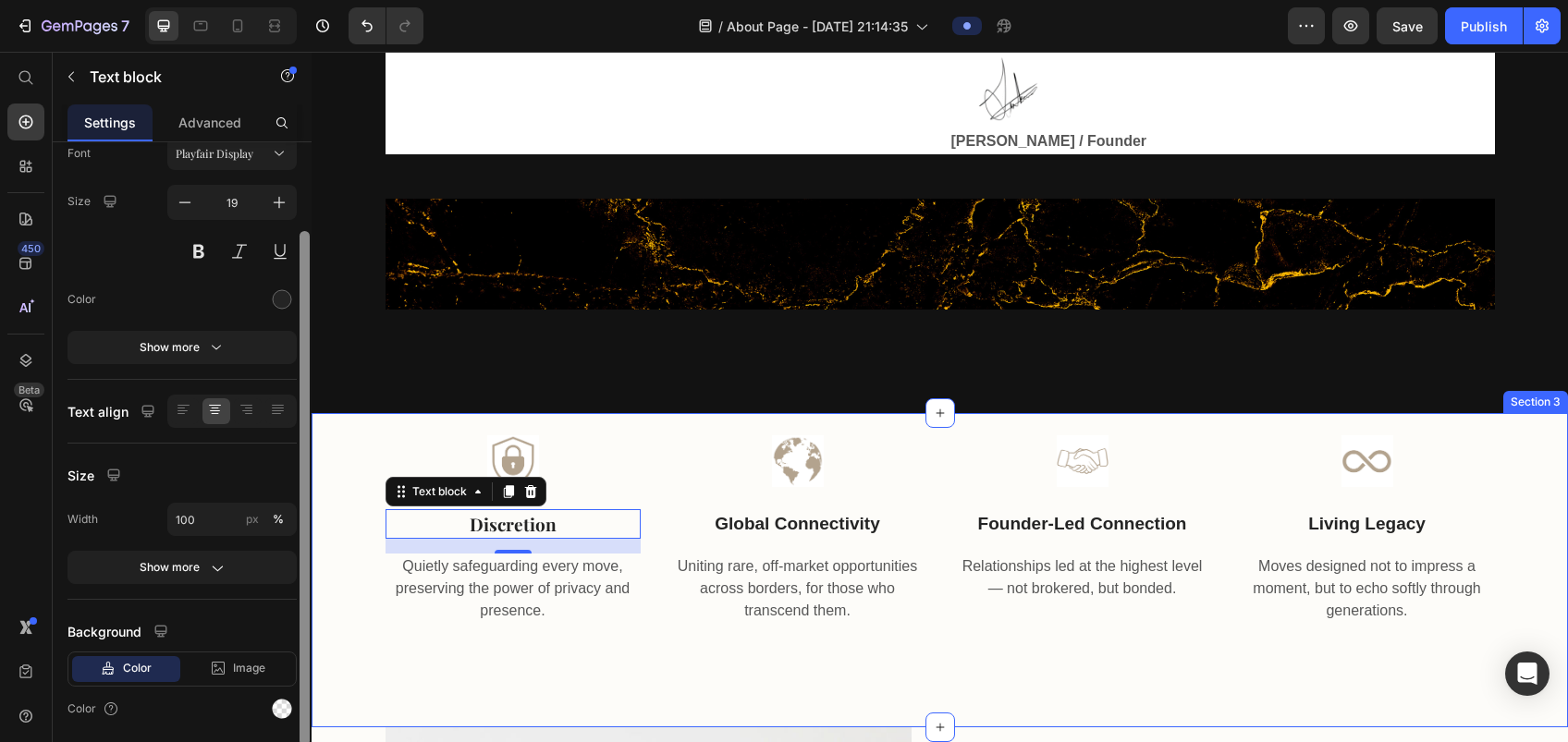 drag, startPoint x: 613, startPoint y: 345, endPoint x: 313, endPoint y: 430, distance: 311.80924 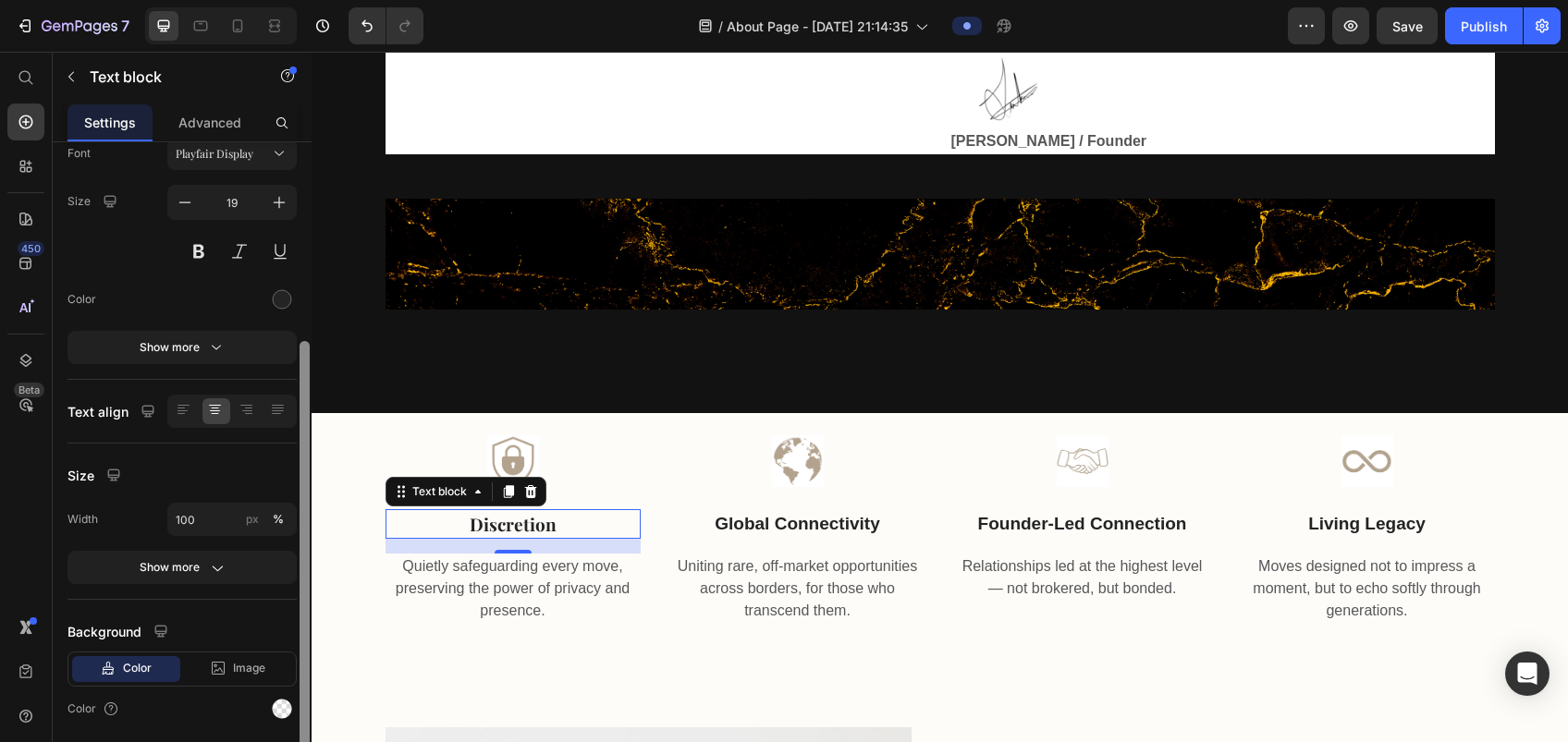 scroll, scrollTop: 174, scrollLeft: 0, axis: vertical 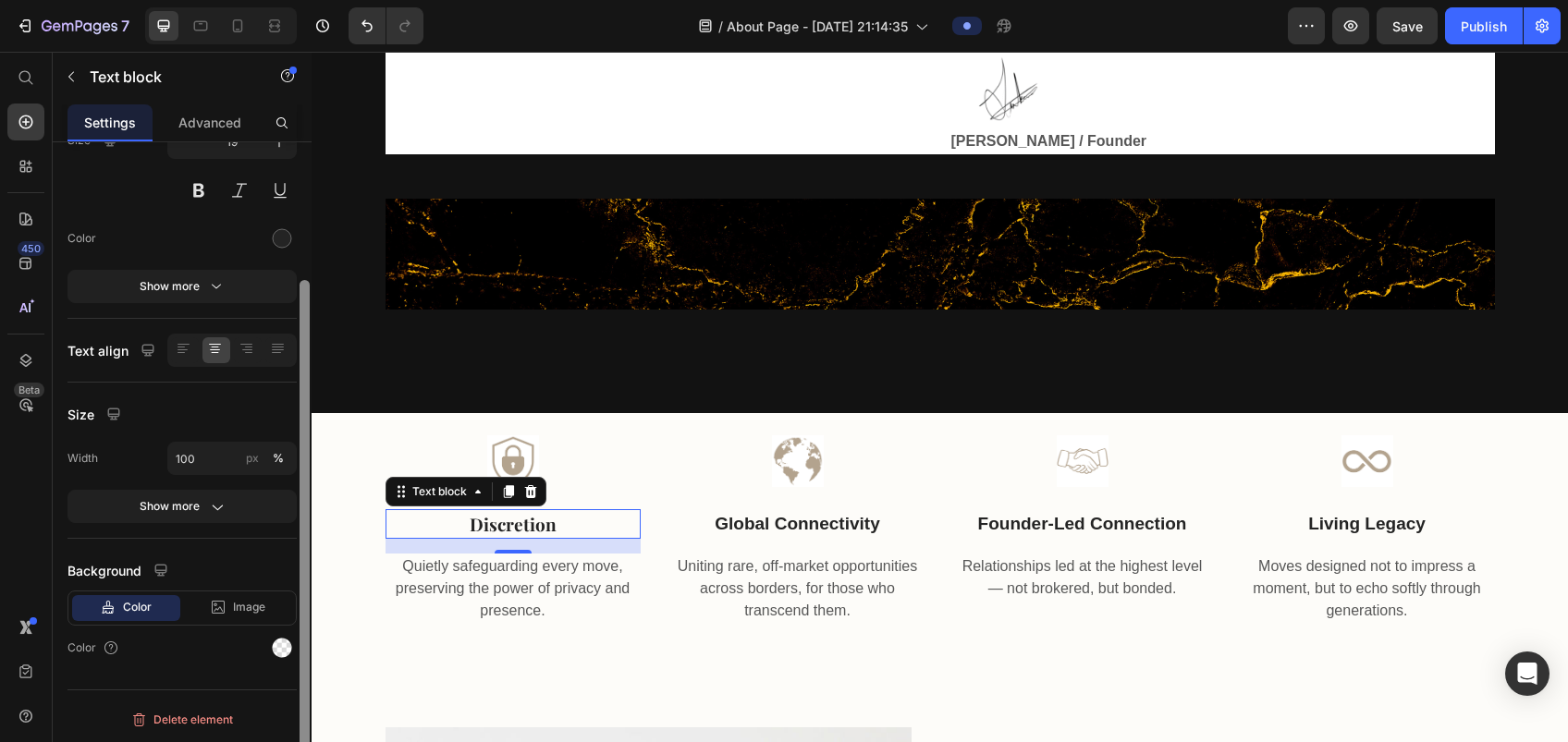 click on "Discretion" at bounding box center [513, 524] 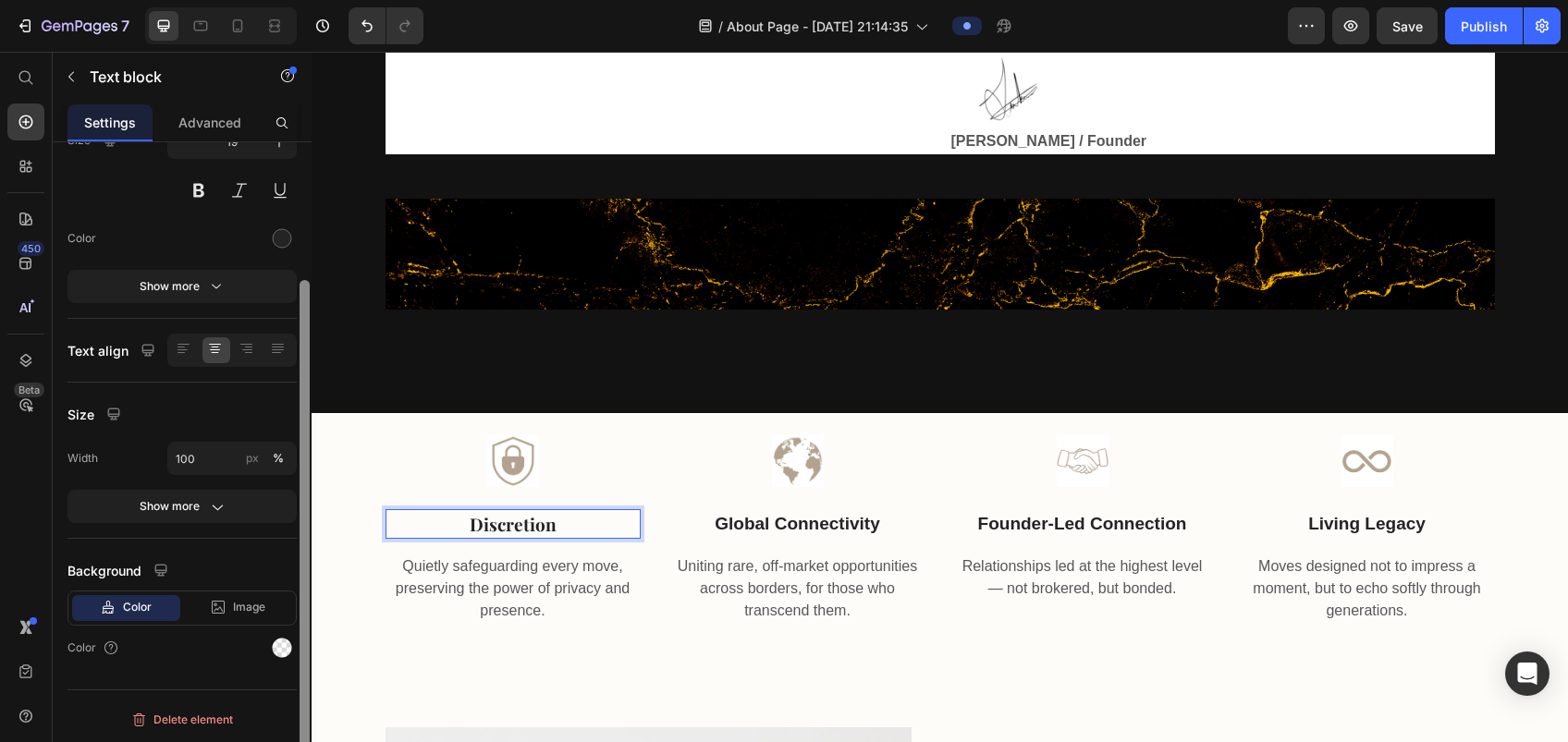 click on "Discretion" at bounding box center [513, 524] 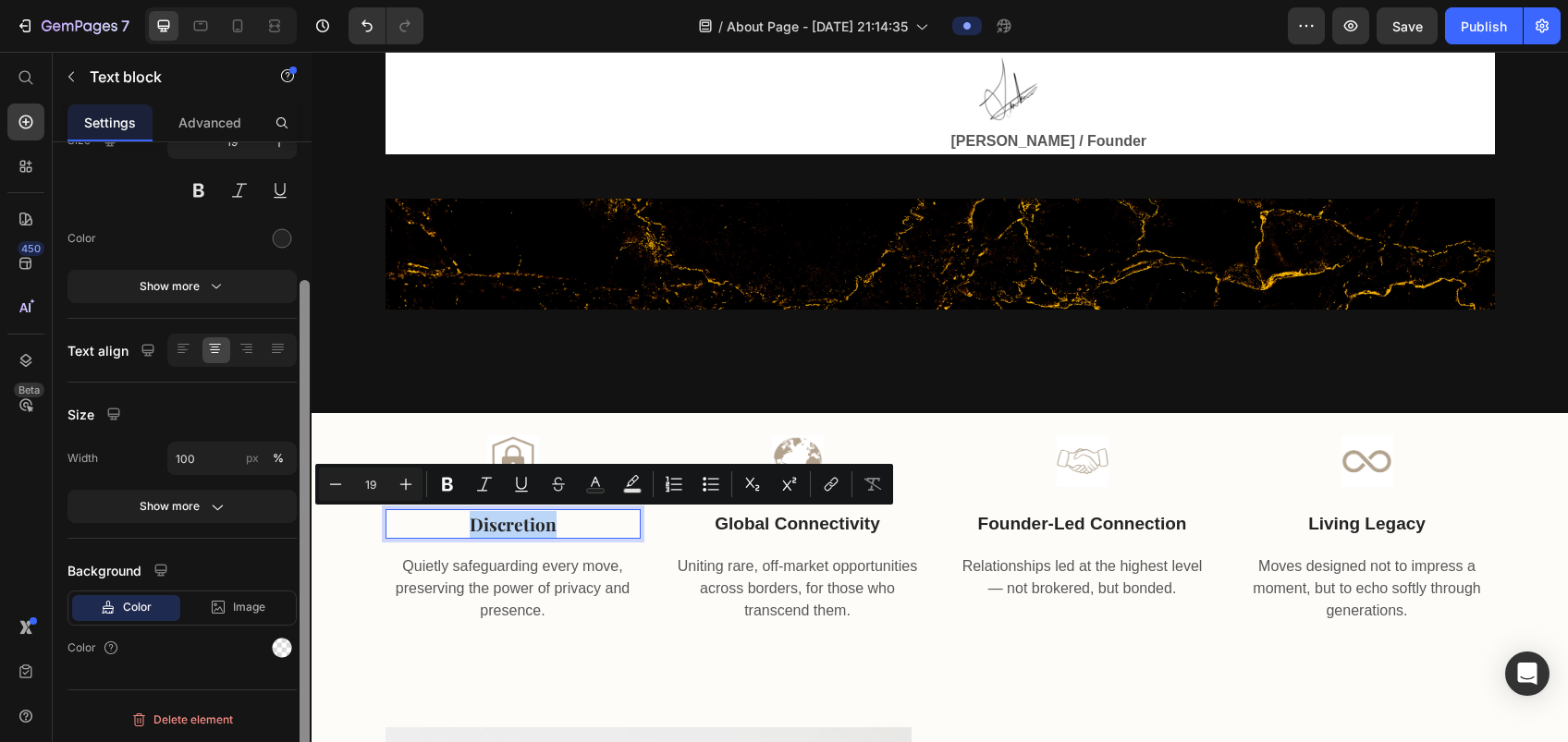 drag, startPoint x: 544, startPoint y: 521, endPoint x: 422, endPoint y: 512, distance: 122.33152 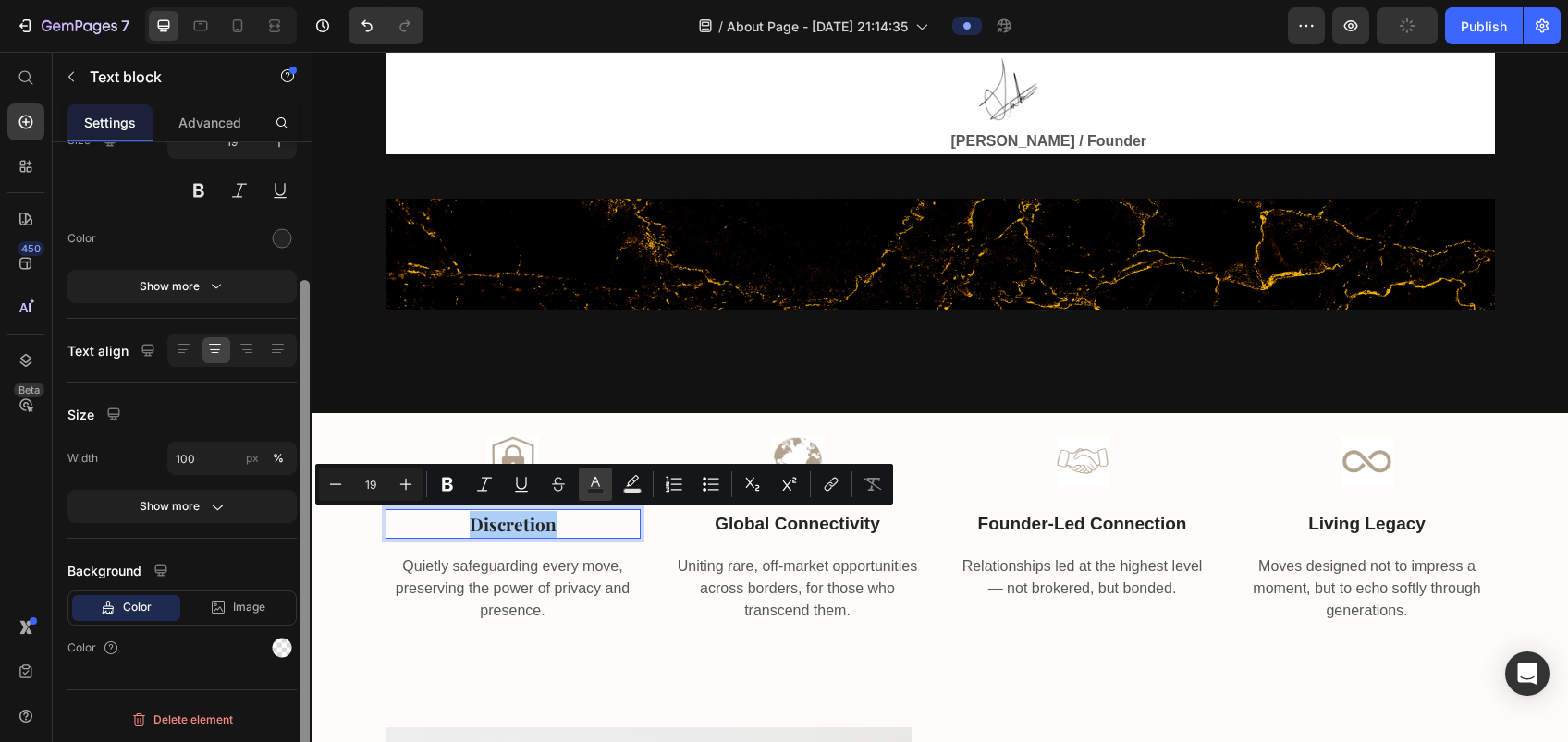 click 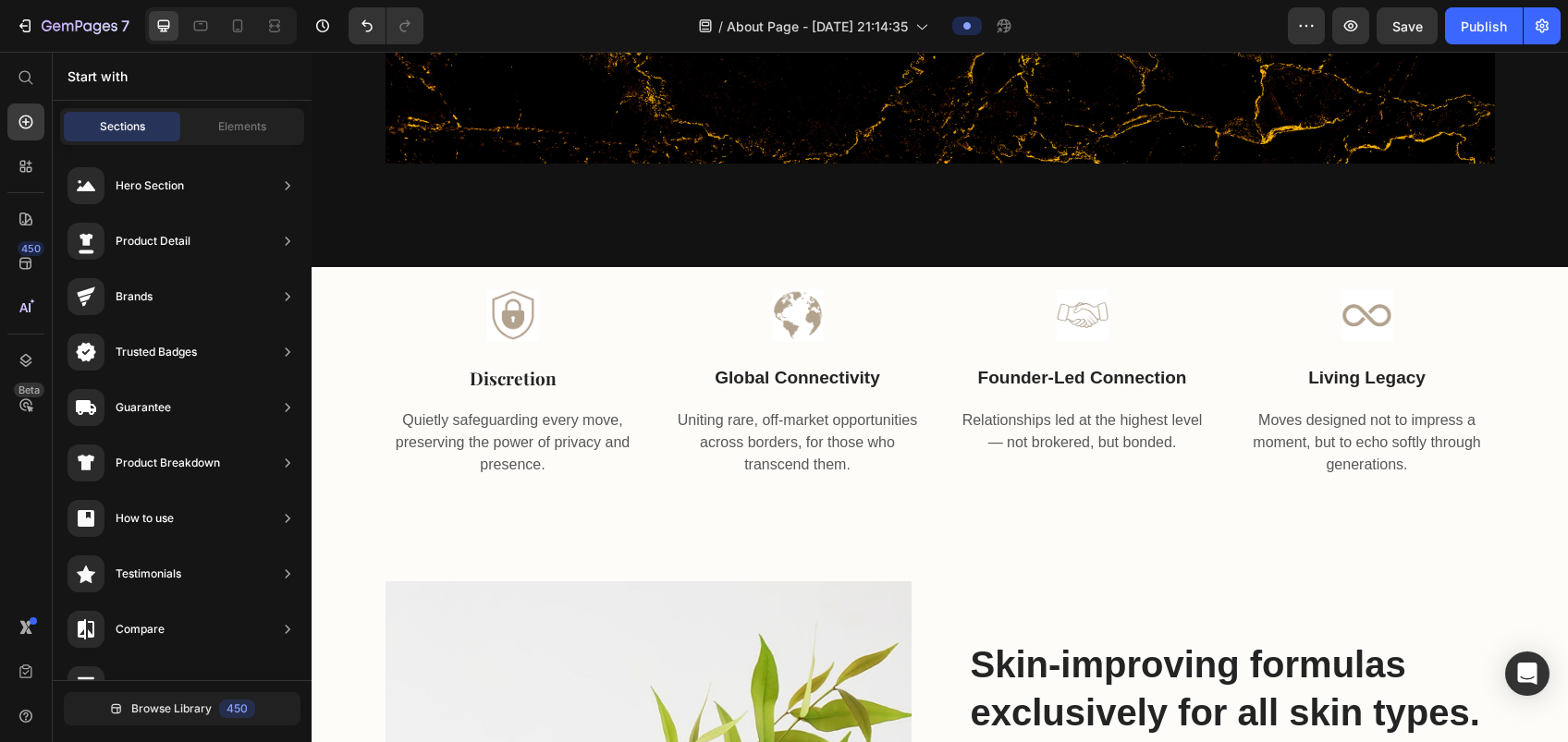scroll, scrollTop: 1012, scrollLeft: 0, axis: vertical 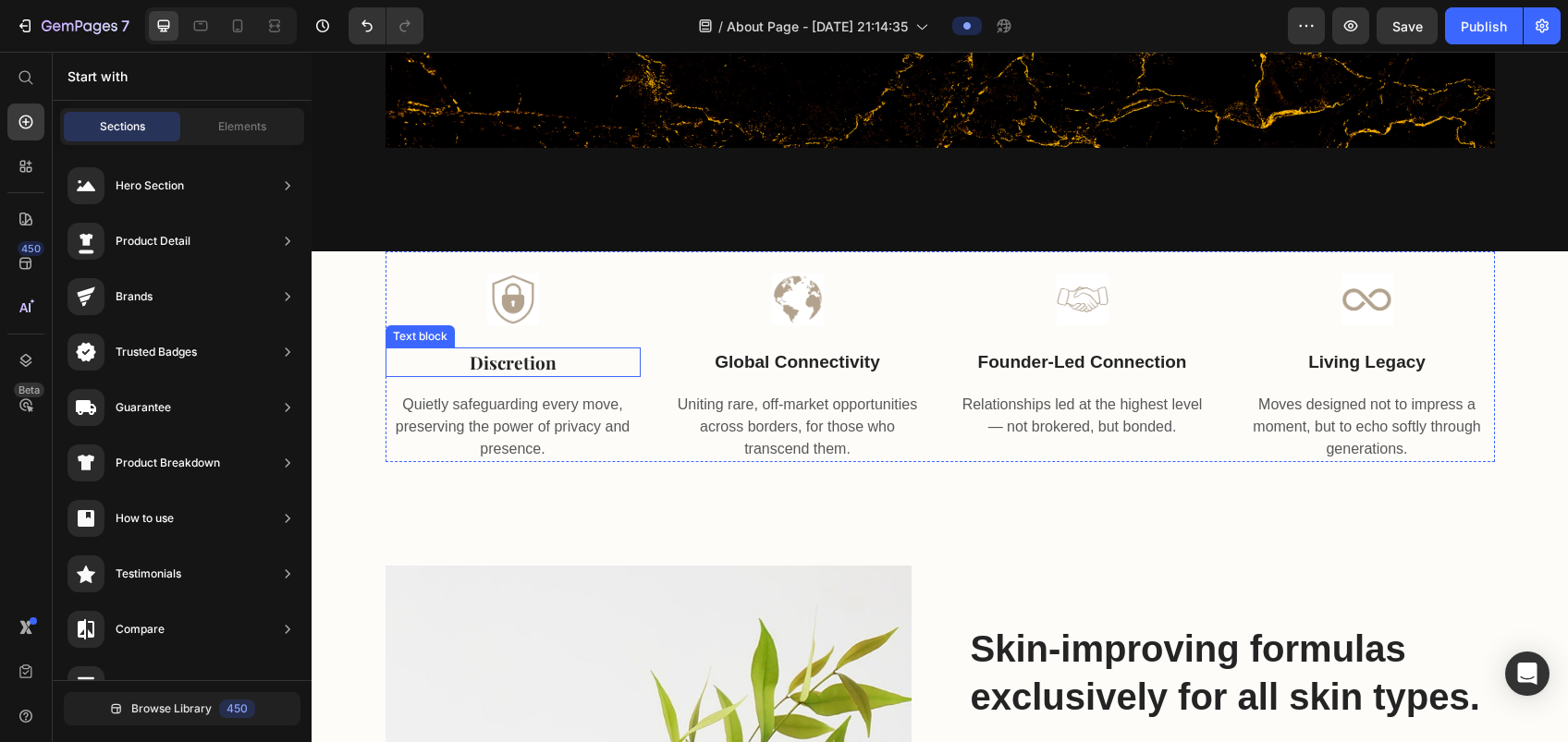 click on "Discretion" at bounding box center [513, 362] 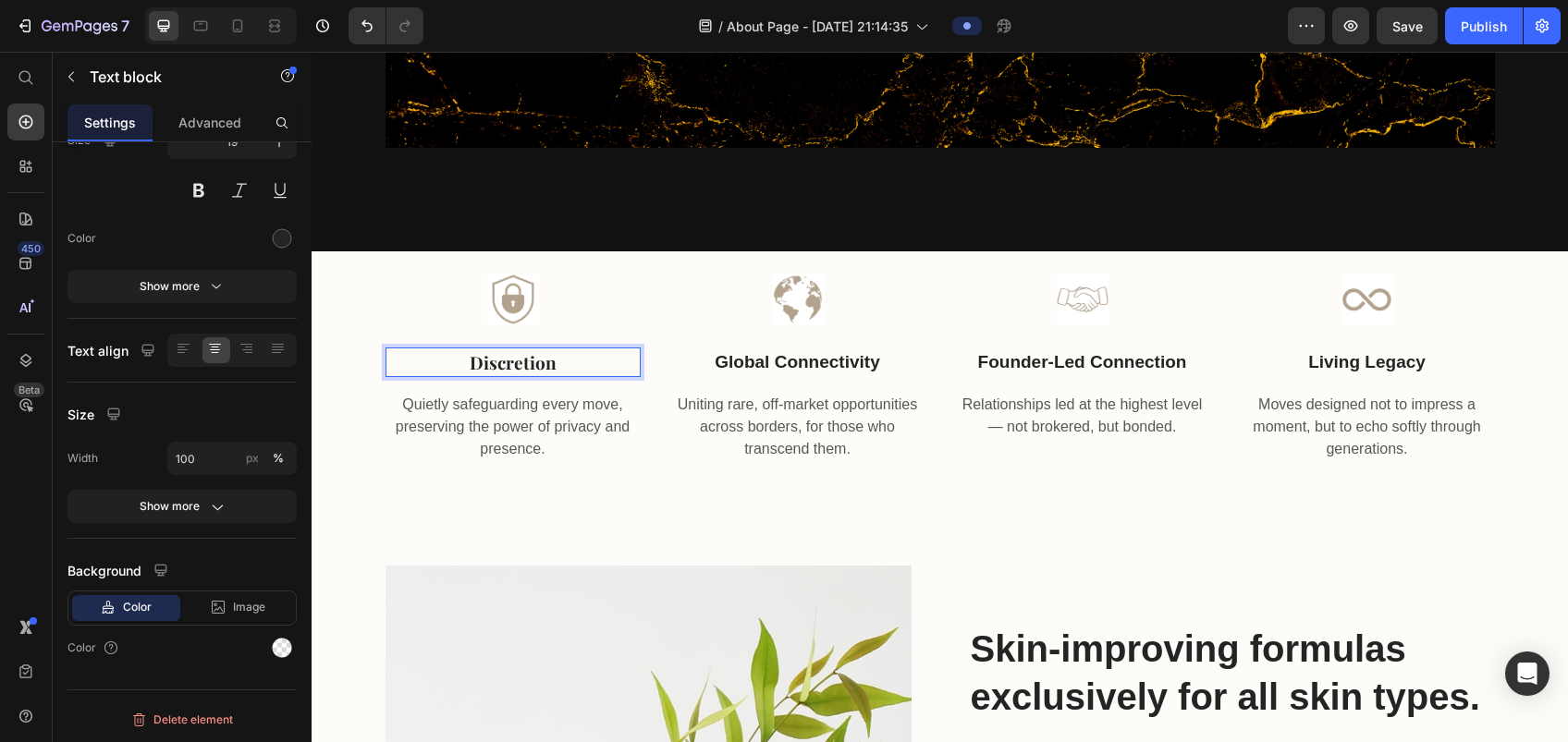 click on "Discretion" at bounding box center (513, 362) 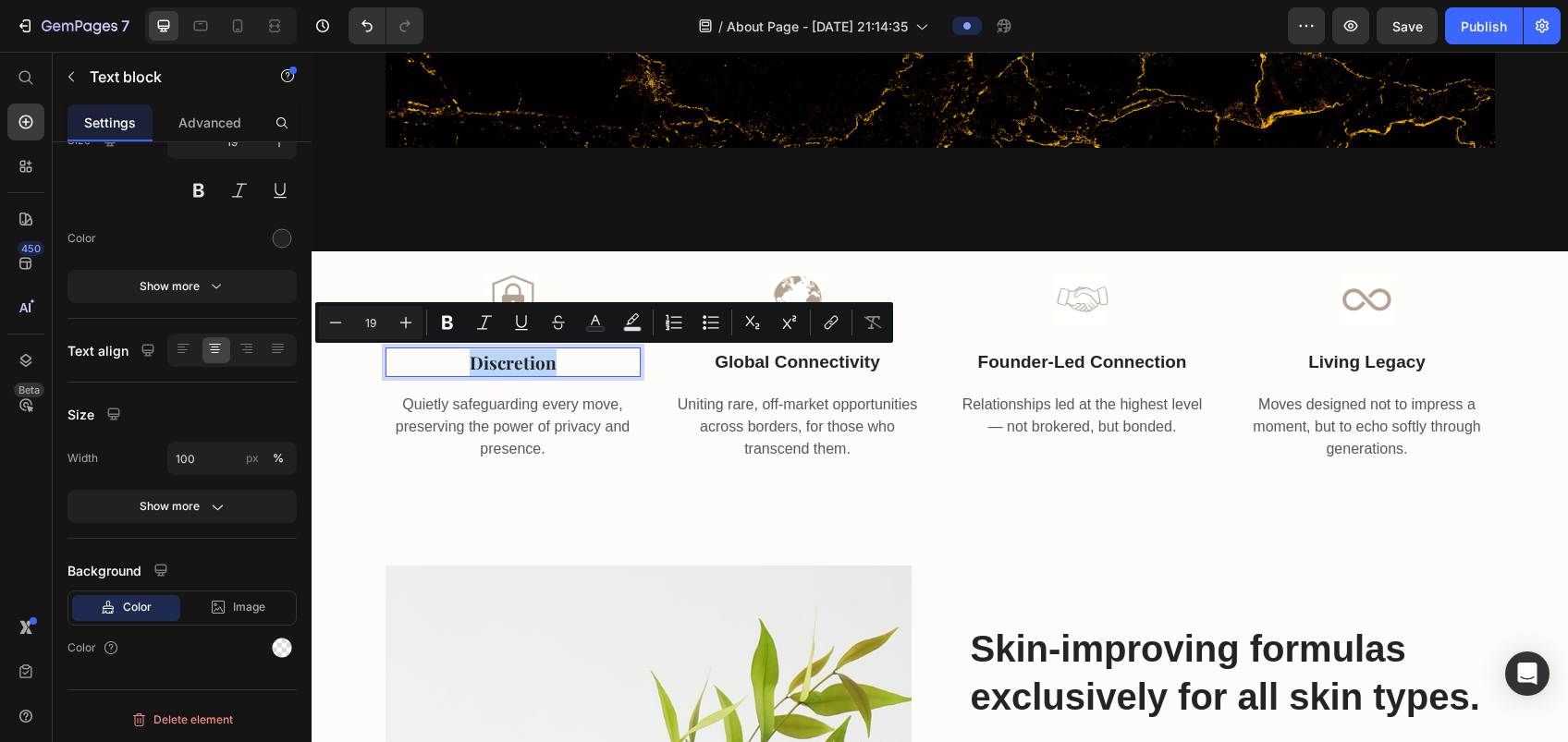 drag, startPoint x: 550, startPoint y: 359, endPoint x: 455, endPoint y: 356, distance: 95.04736 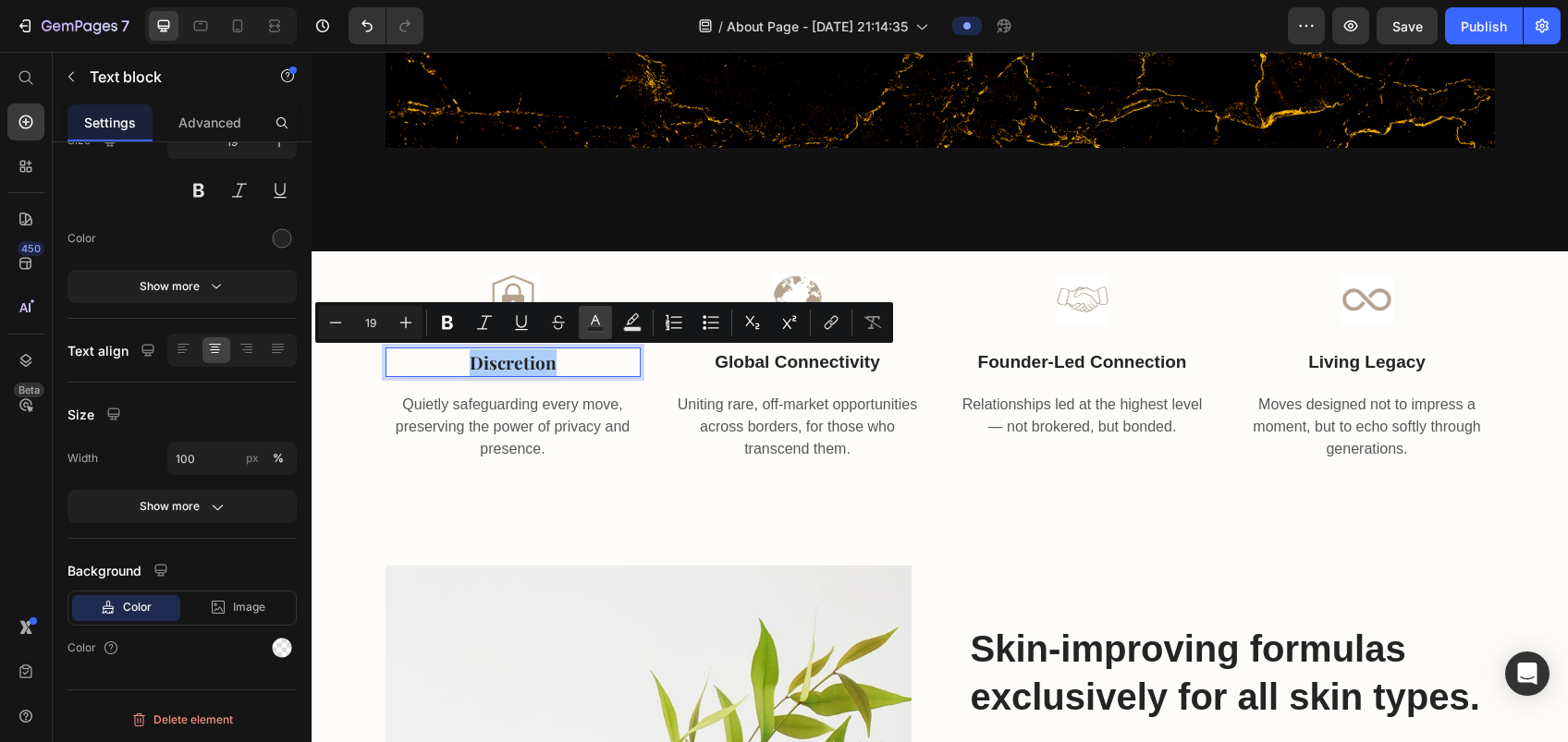 click on "Text Color" at bounding box center [595, 322] 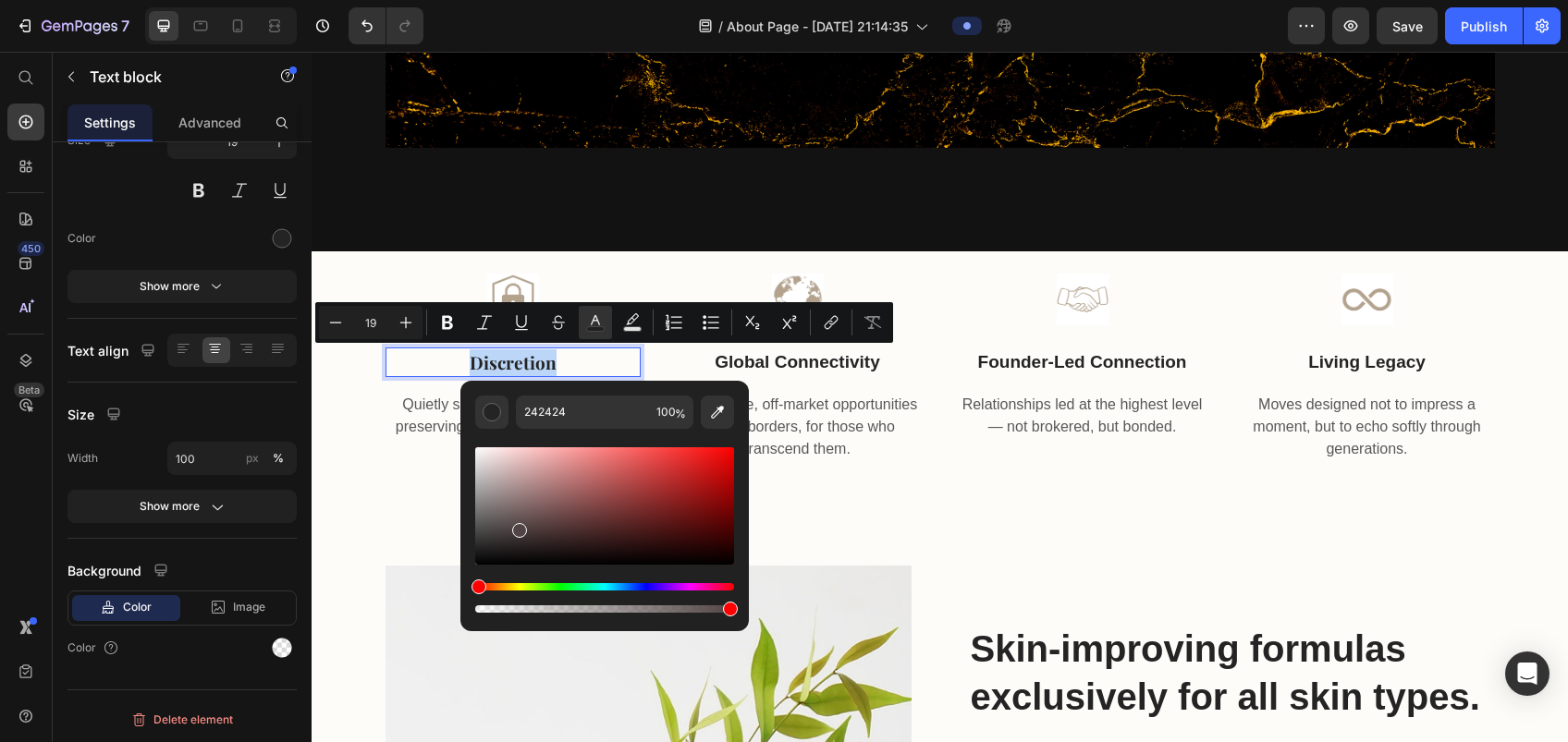 click at bounding box center [605, 505] 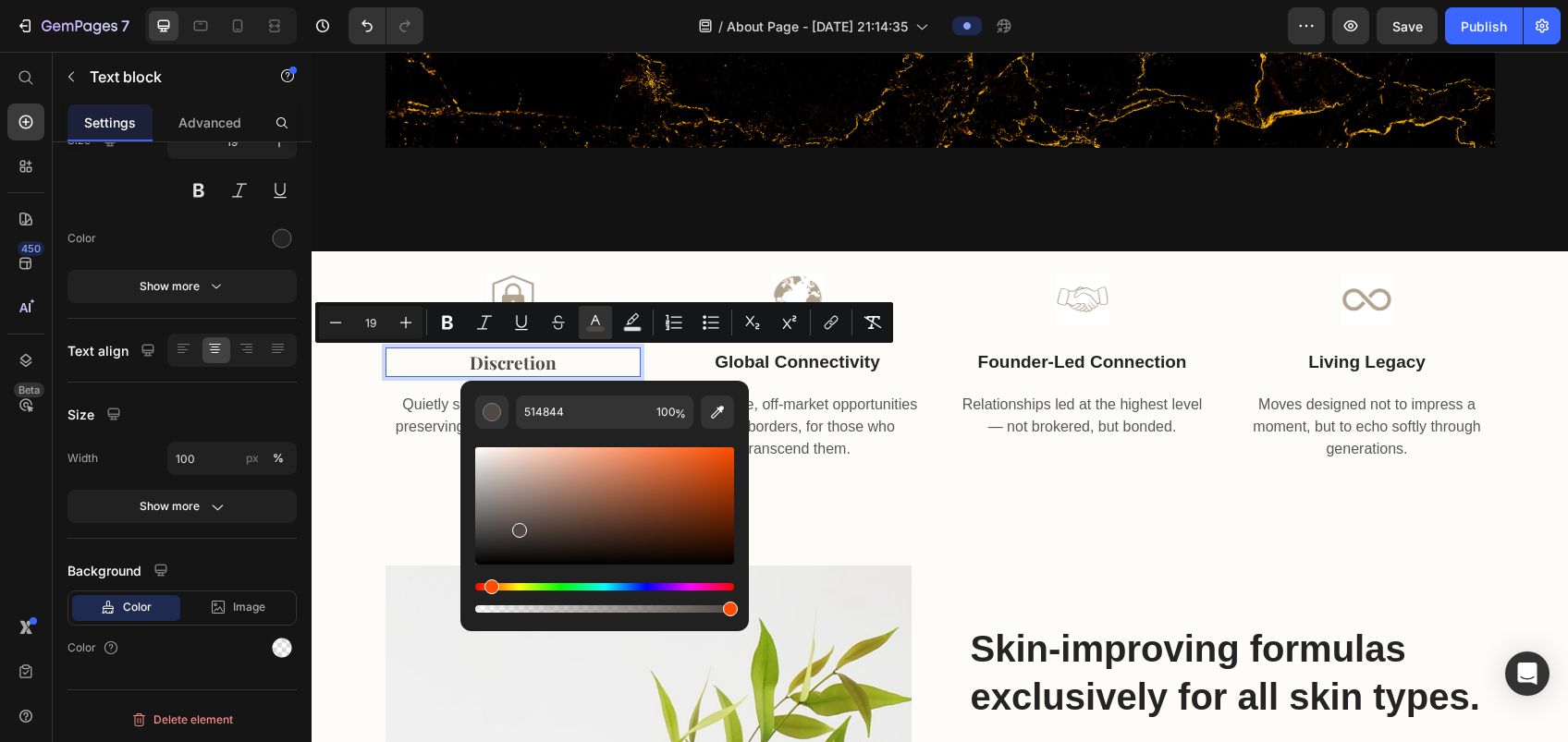 drag, startPoint x: 479, startPoint y: 580, endPoint x: 489, endPoint y: 580, distance: 10 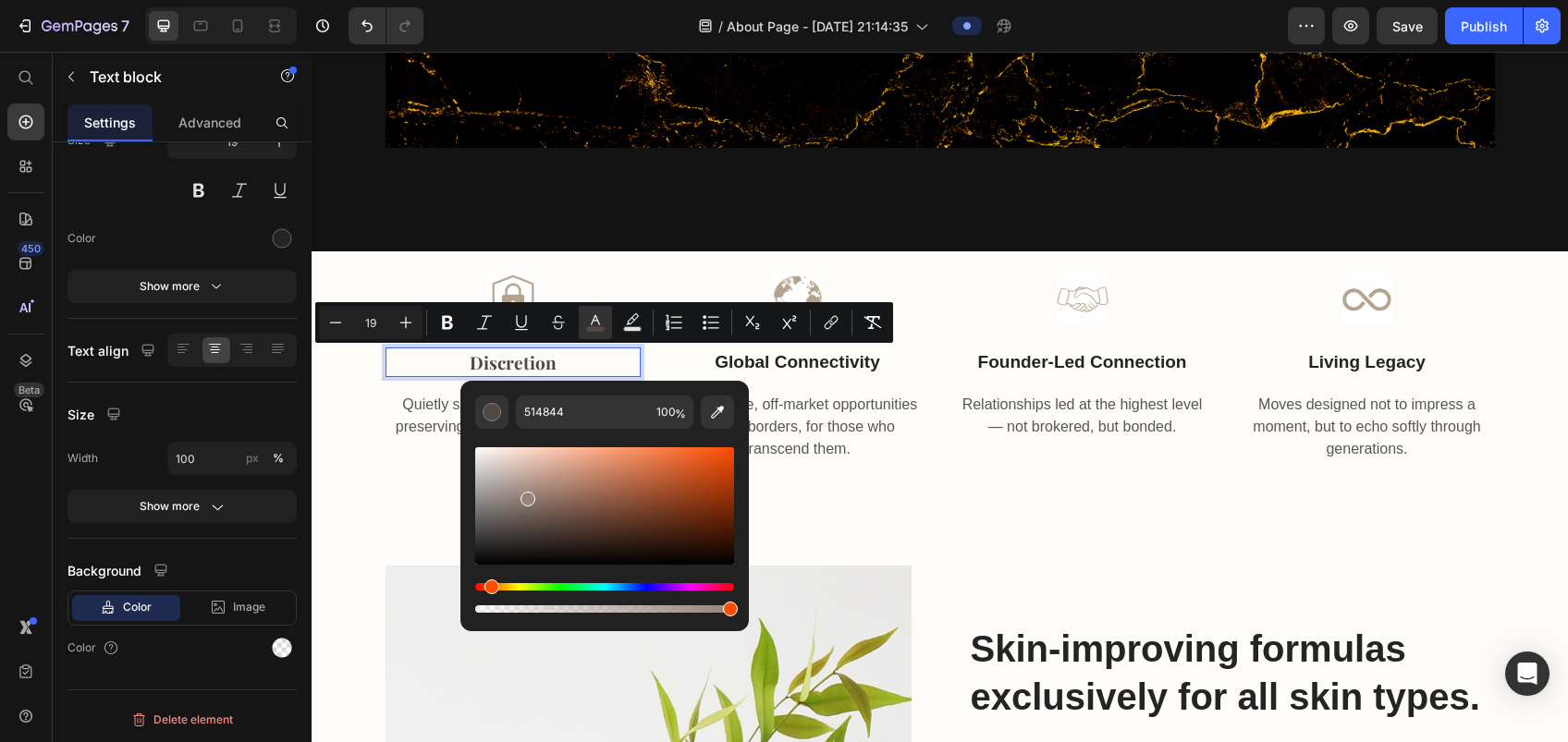 click at bounding box center [605, 505] 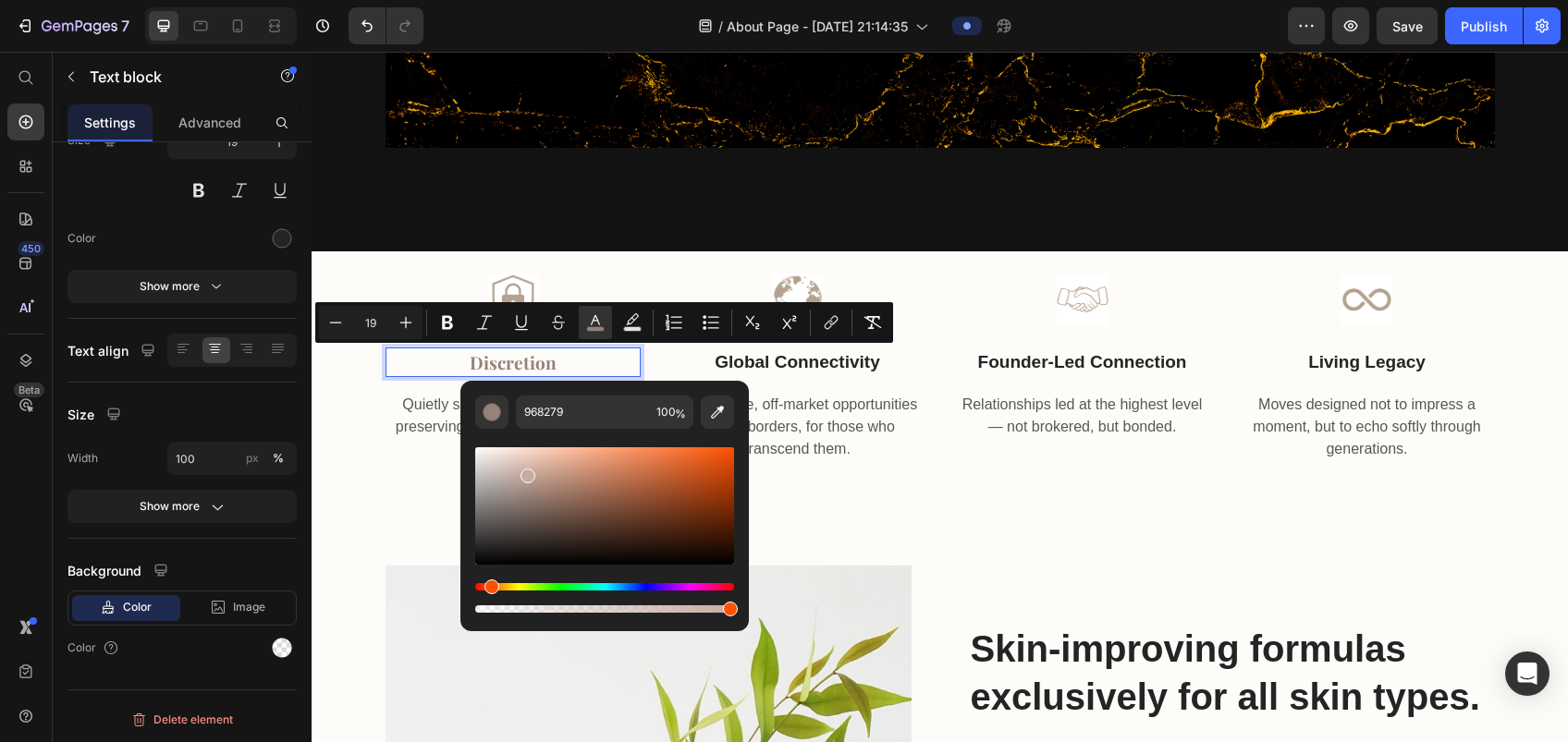click at bounding box center [605, 505] 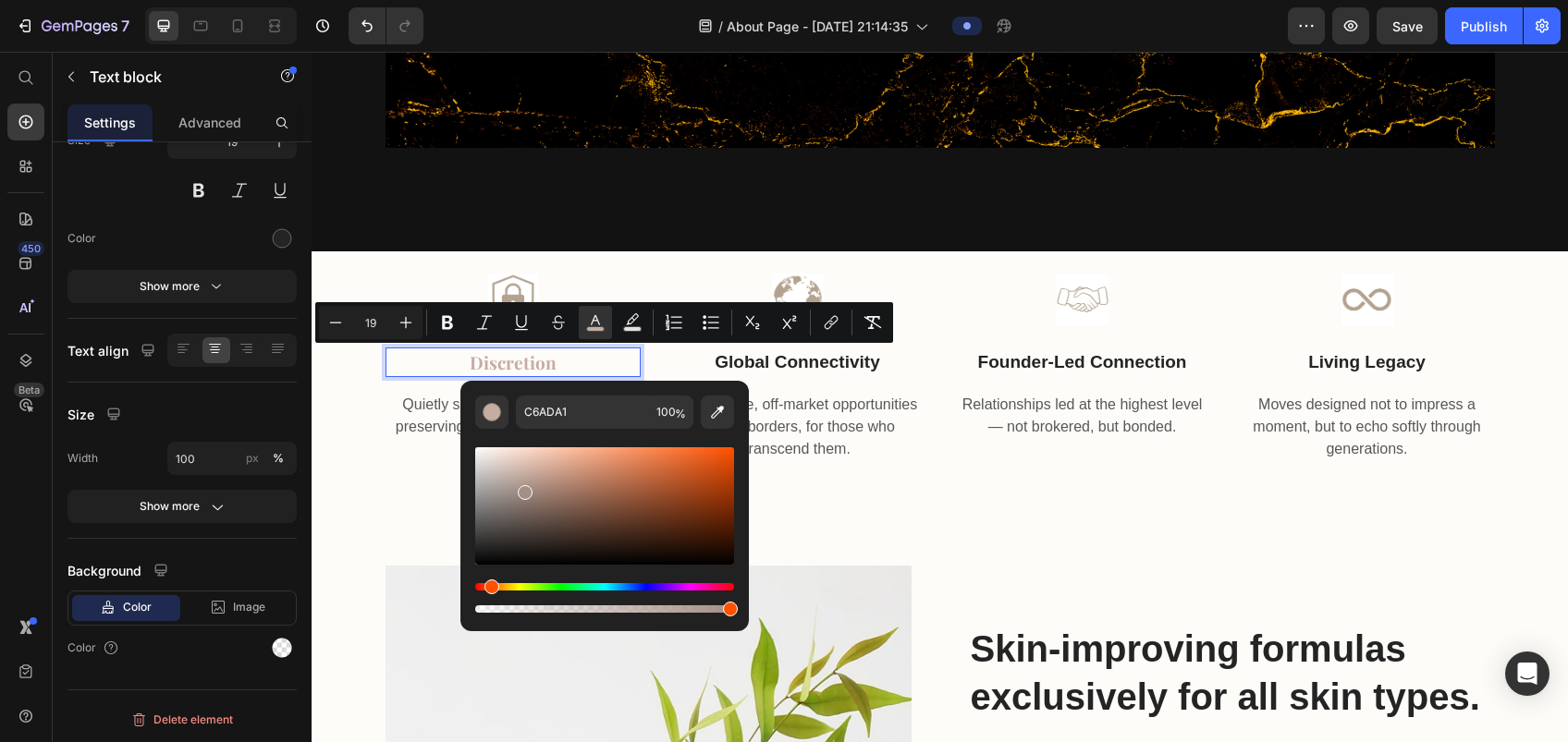 click at bounding box center (605, 505) 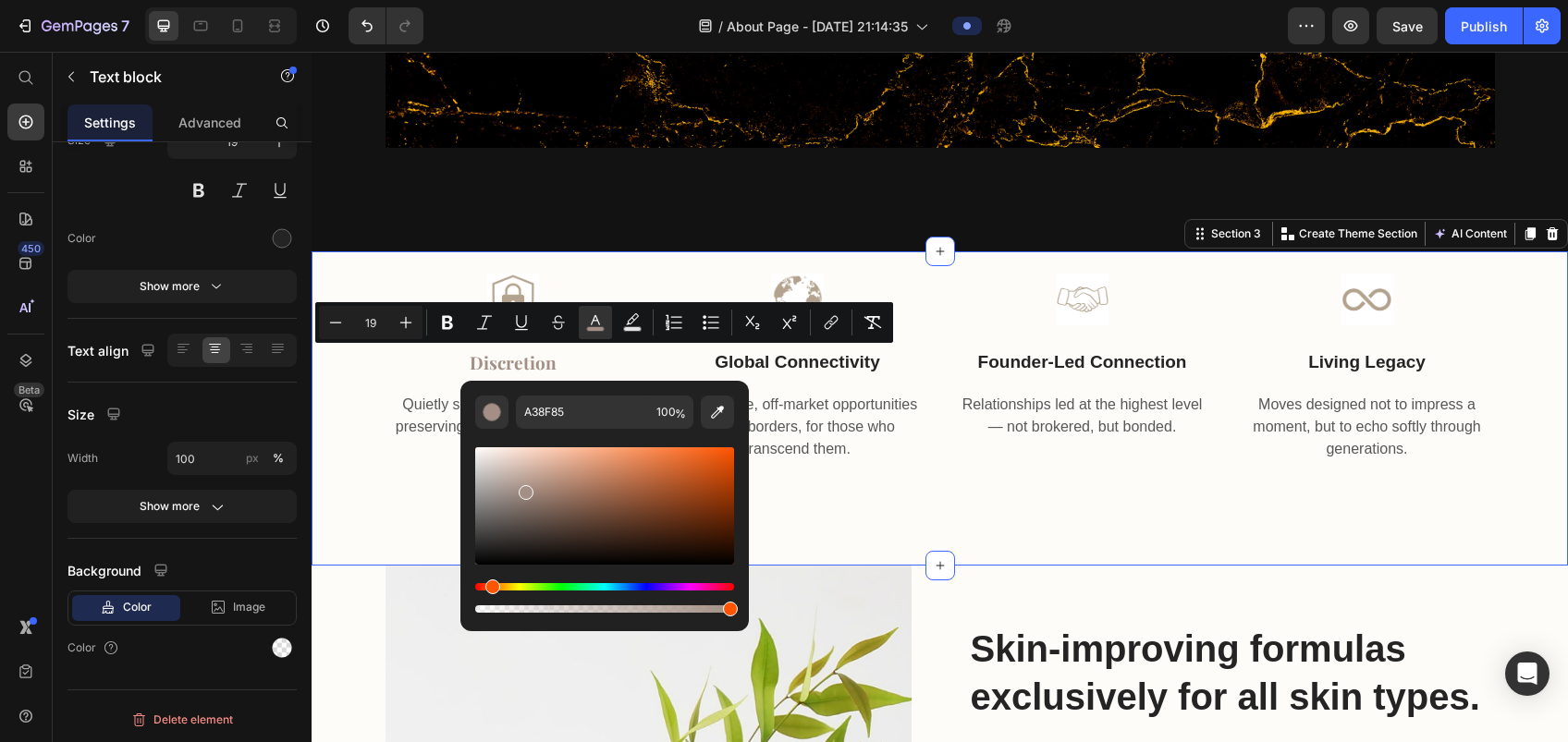 click on "Image Discretion Text block Quietly safeguarding every move, preserving the power of privacy and presence. Text block Image Global Connectivity Text block Uniting rare, off-market opportunities across borders, for those who transcend them. Text block Image Founder-Led Connection Text block Relationships led at the highest level — not brokered, but bonded. Text block Image Living Legacy Text block Moves designed not to impress a moment, but to echo softly through generations. Text block Row Section 3   You can create reusable sections Create Theme Section AI Content Write with GemAI What would you like to describe here? Tone and Voice Persuasive Product Show more Generate" at bounding box center [939, 408] 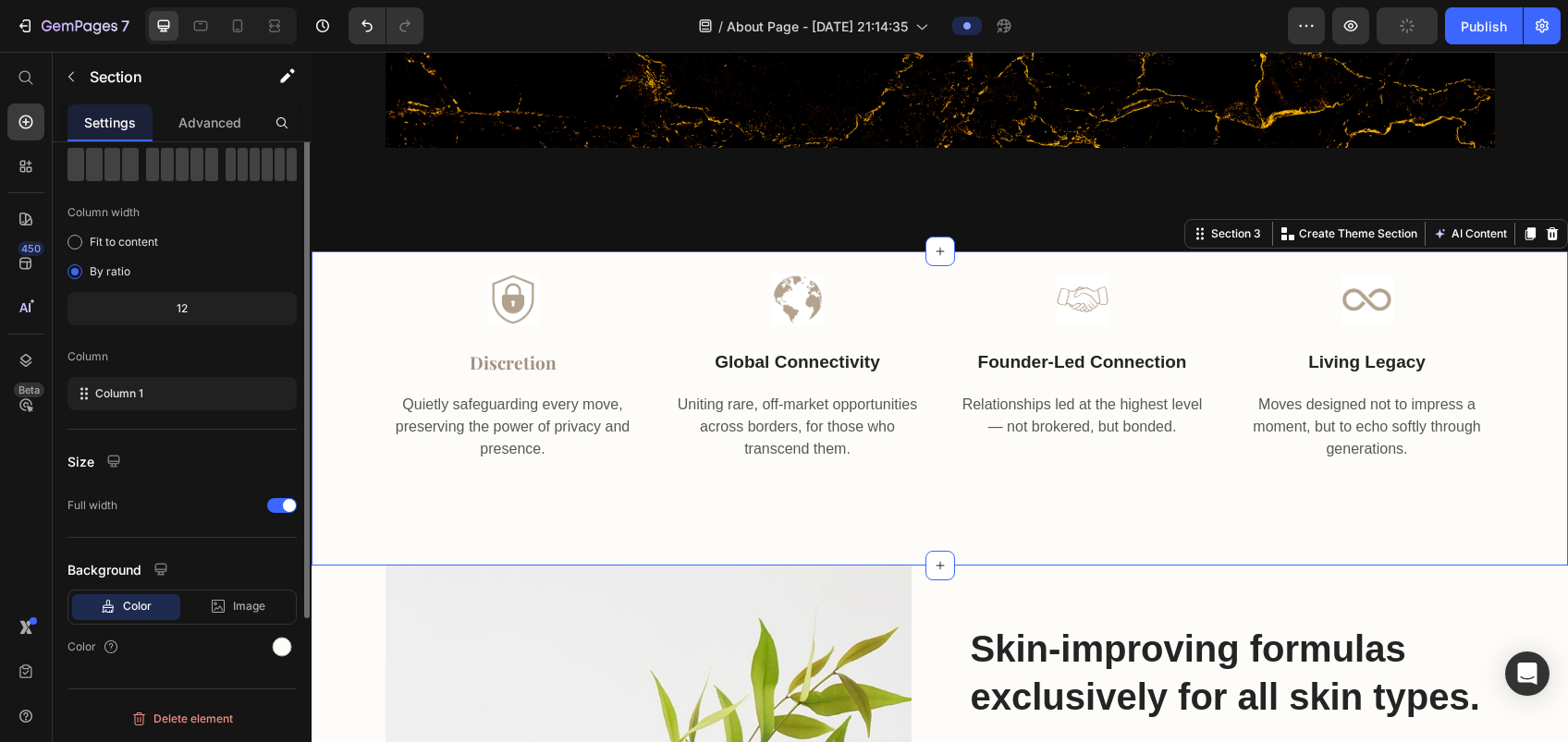 scroll, scrollTop: 0, scrollLeft: 0, axis: both 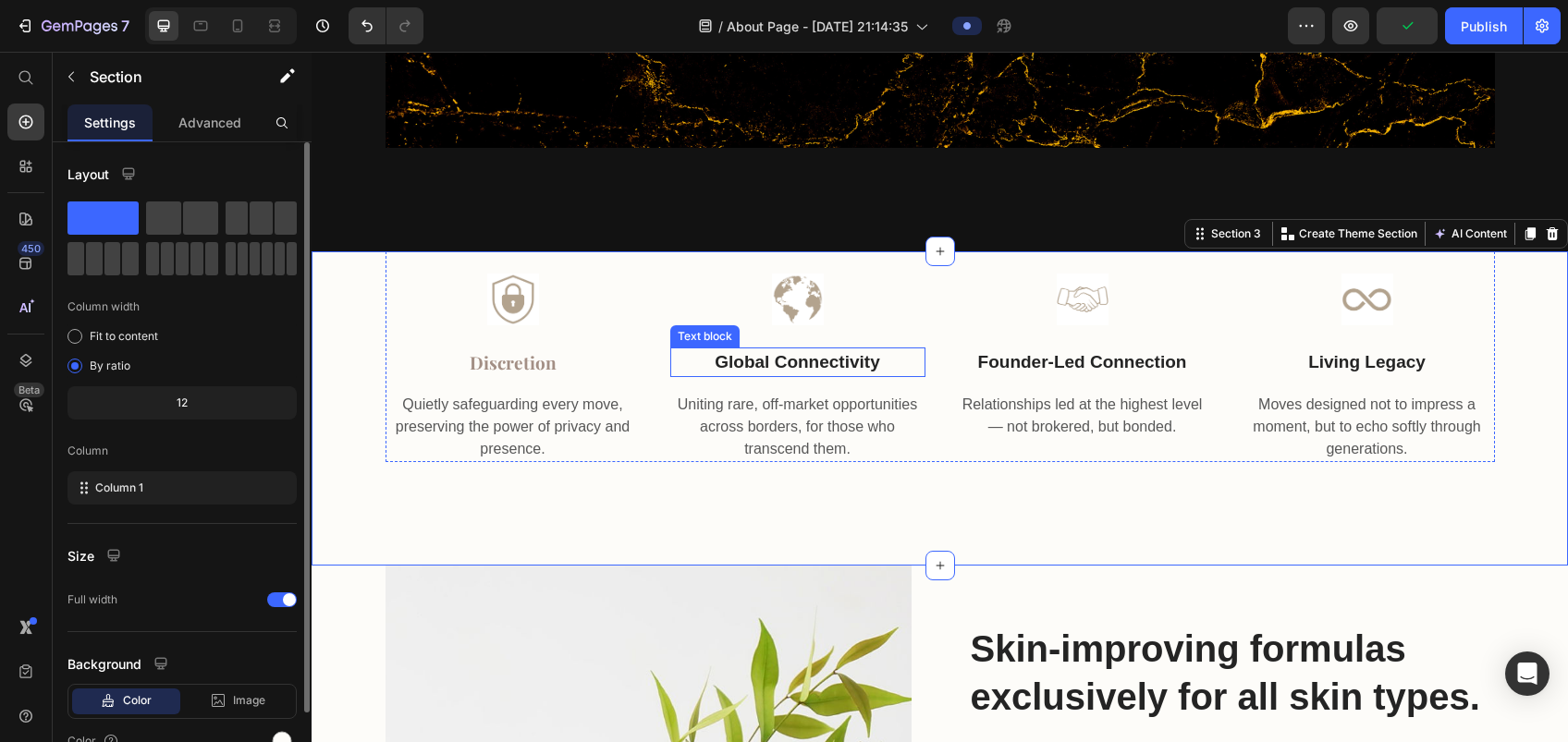 click on "Global Connectivity" at bounding box center [798, 362] 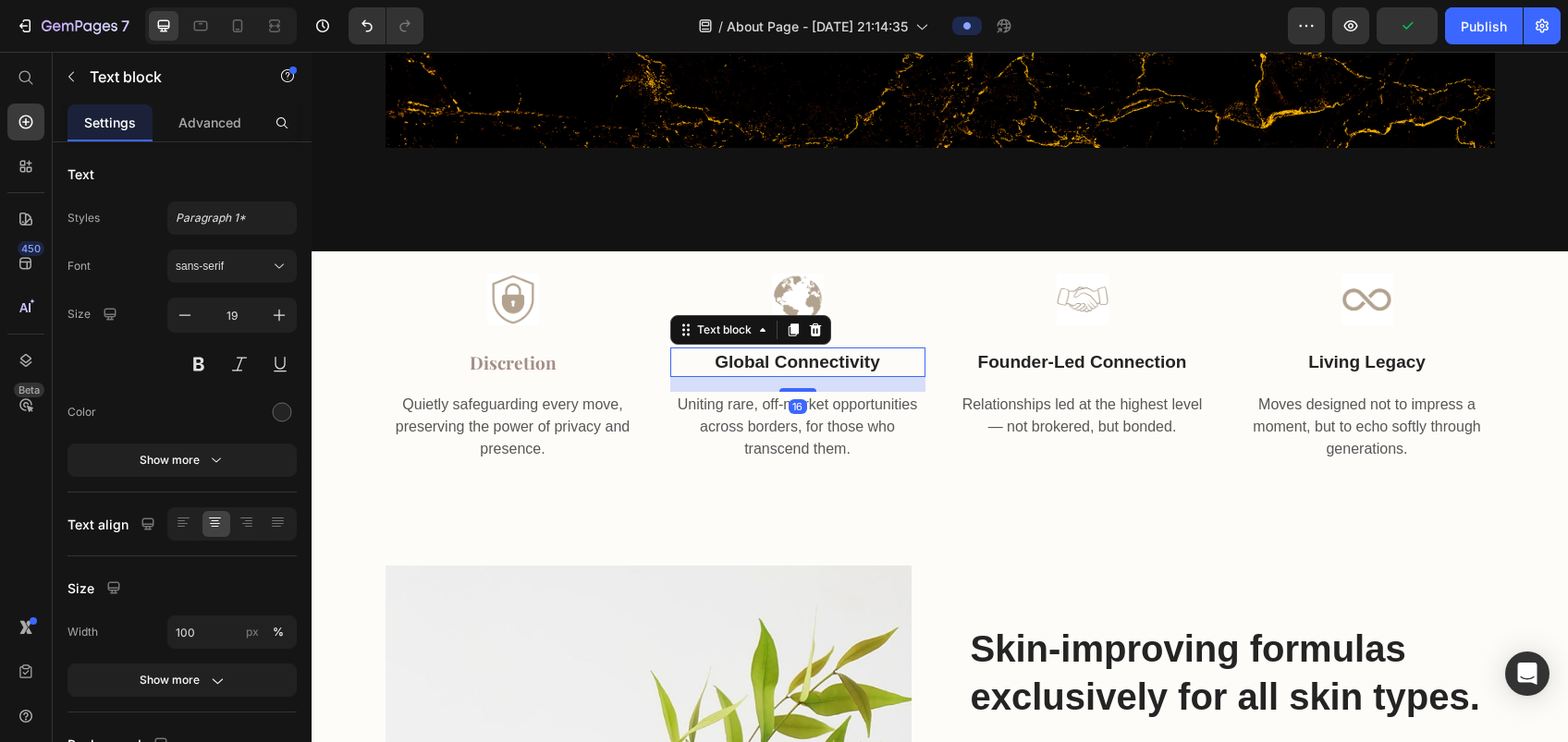 click on "Global Connectivity" at bounding box center [798, 362] 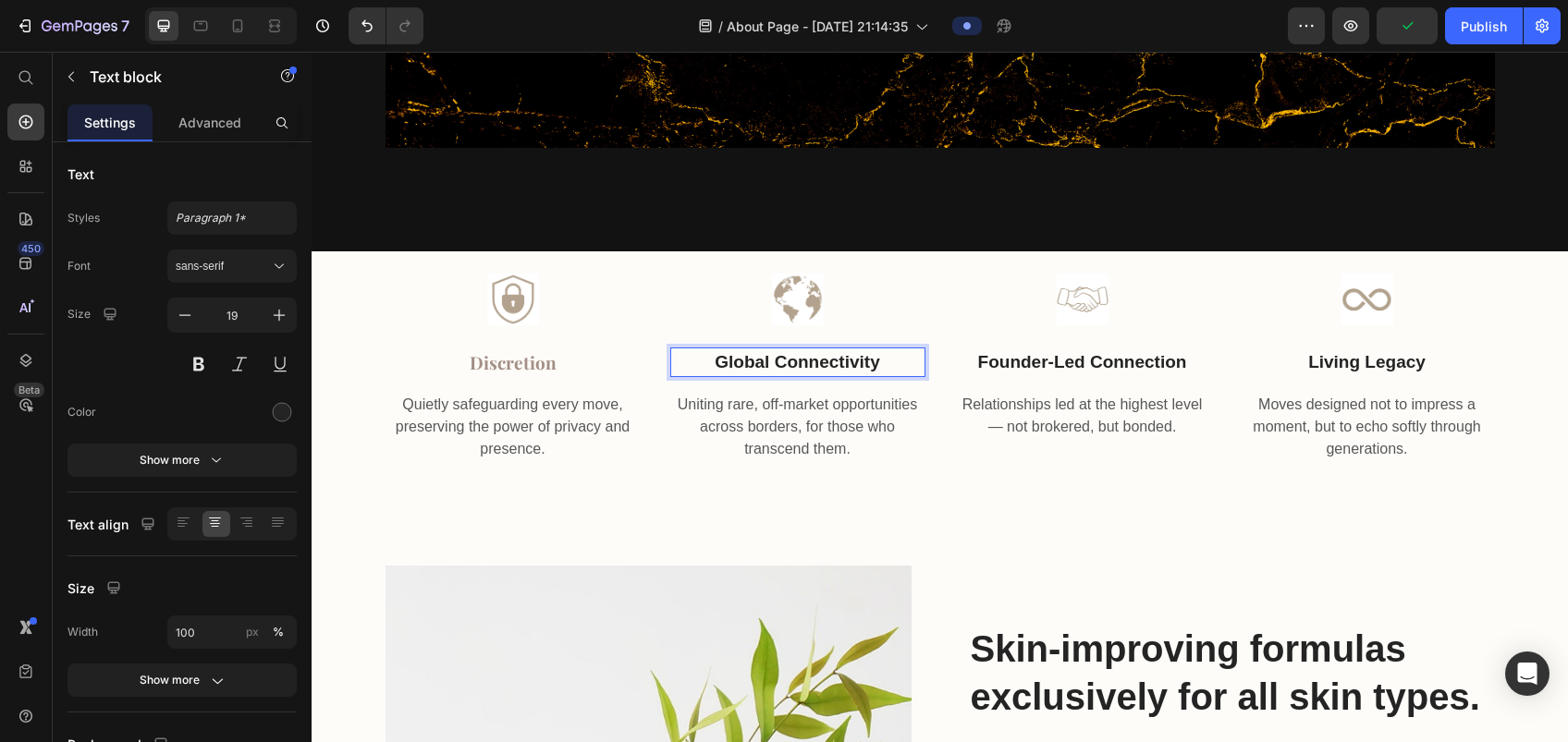 click on "Global Connectivity" at bounding box center [798, 362] 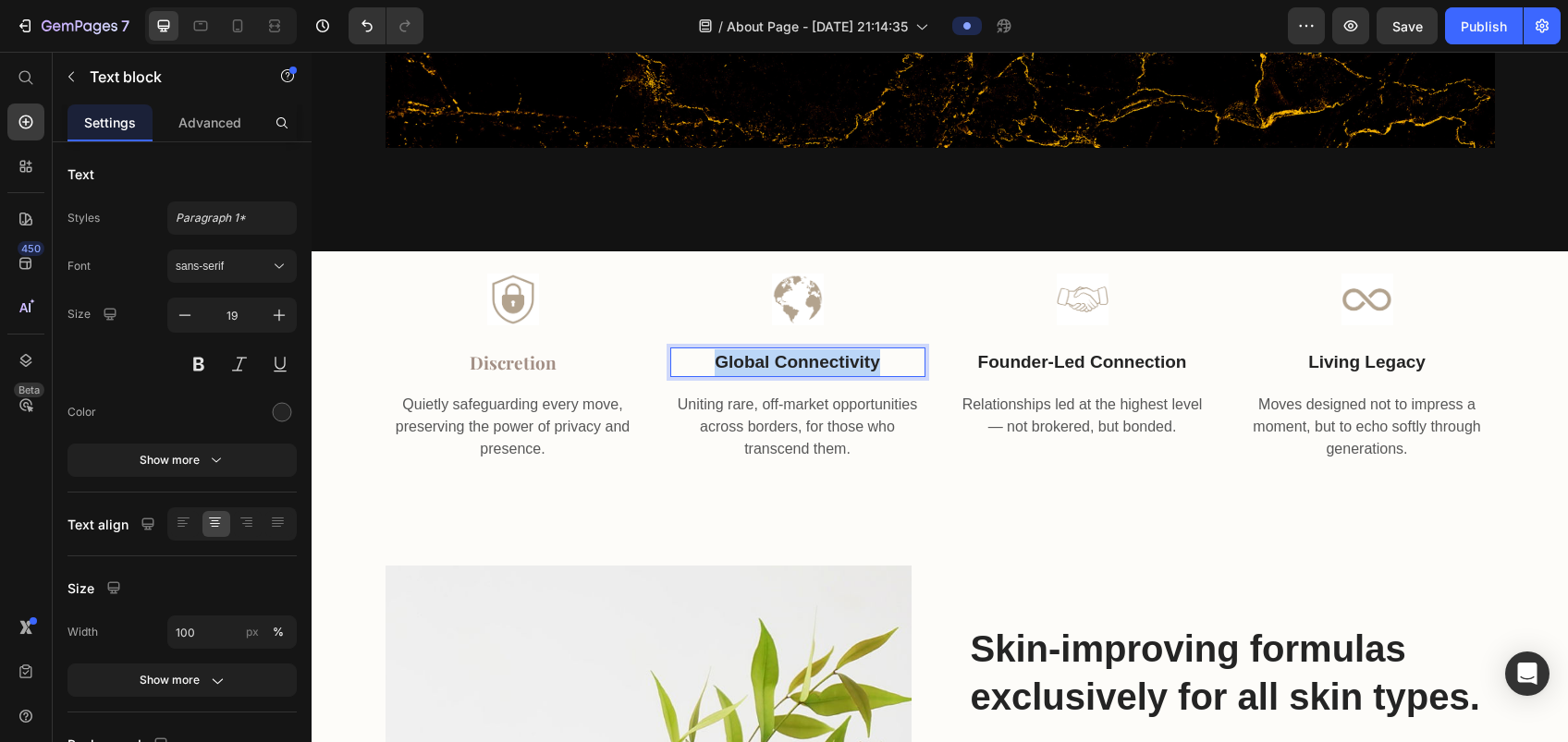 drag, startPoint x: 883, startPoint y: 362, endPoint x: 707, endPoint y: 359, distance: 176.0256 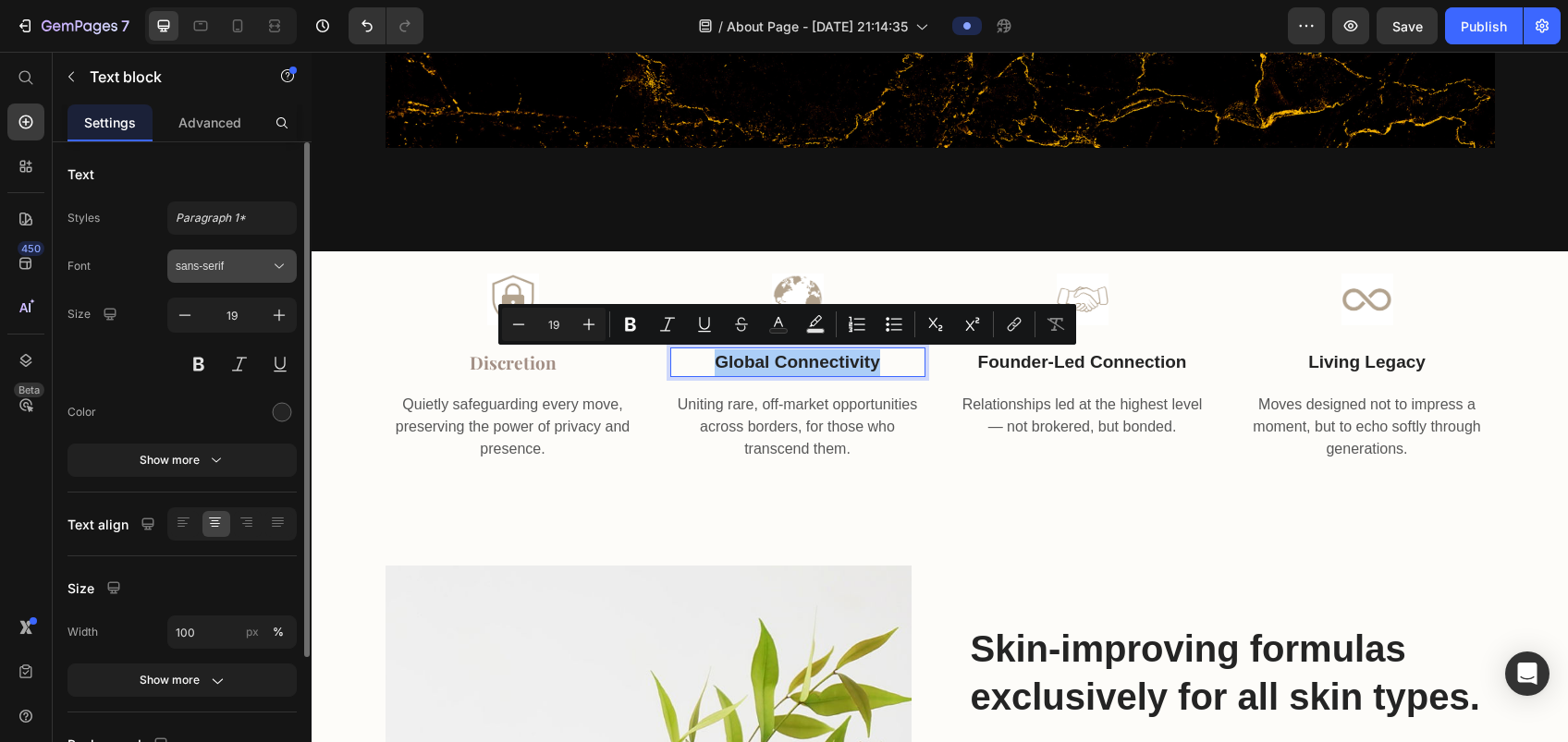 click on "sans-serif" at bounding box center [223, 266] 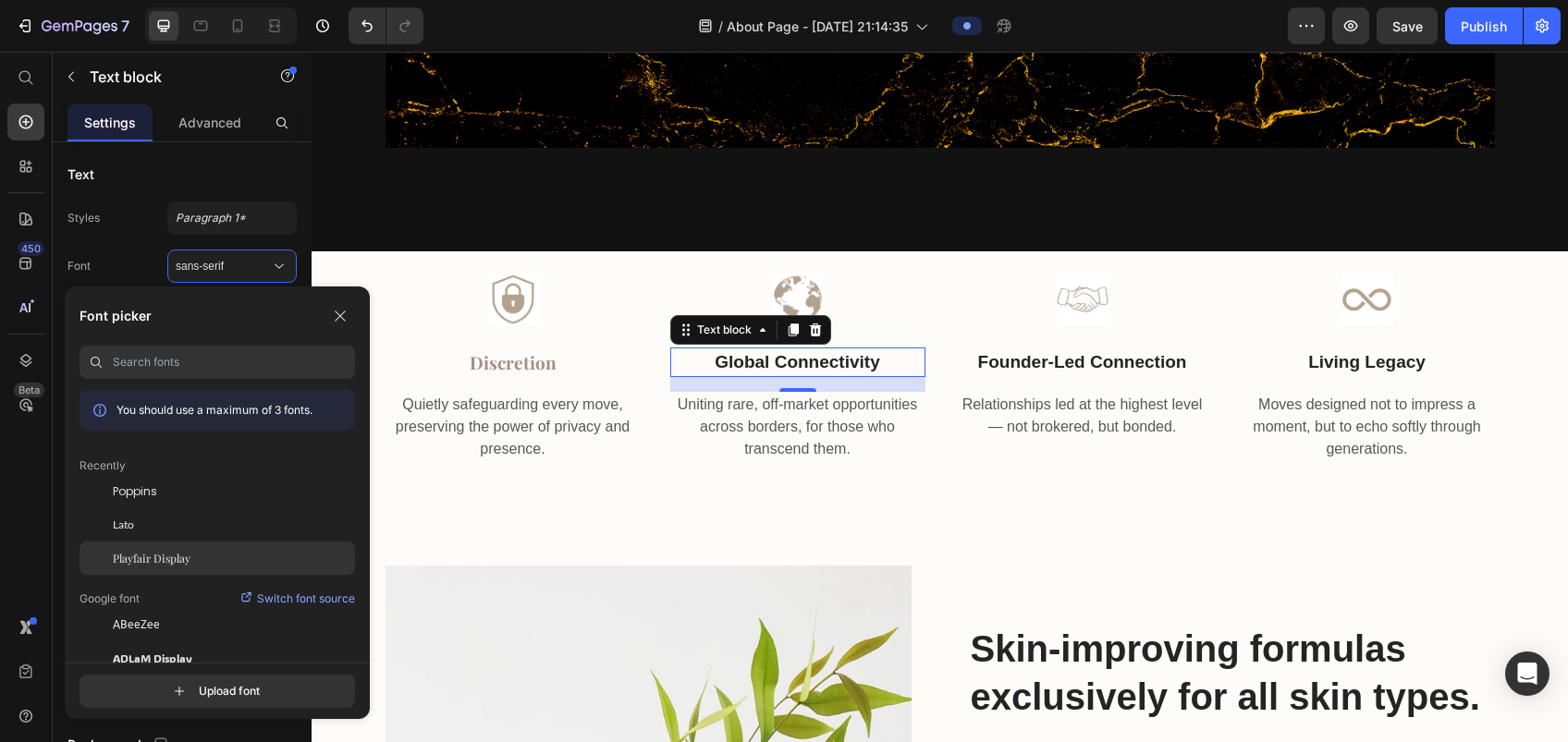 click on "Playfair Display" 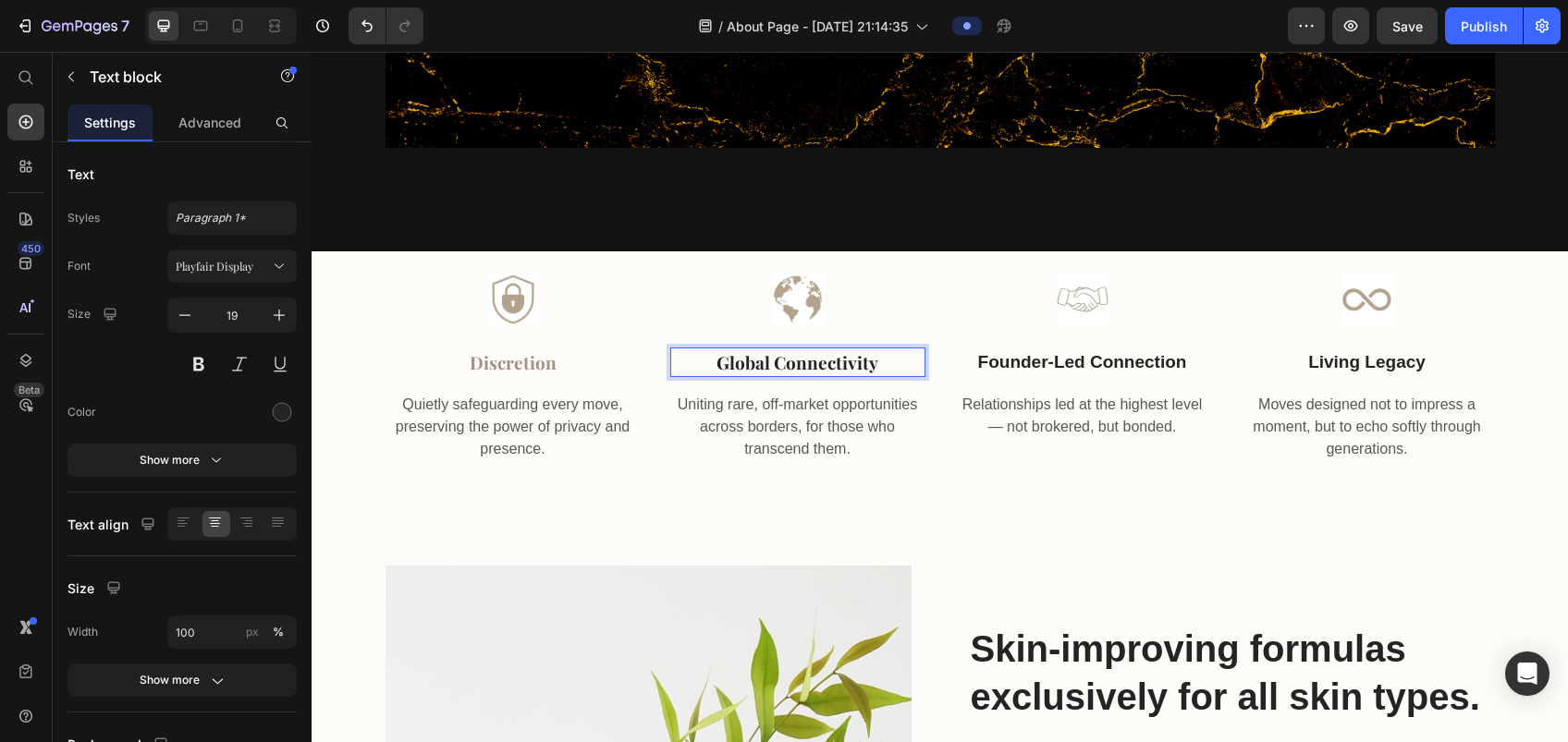 click on "Global Connectivity" at bounding box center [798, 362] 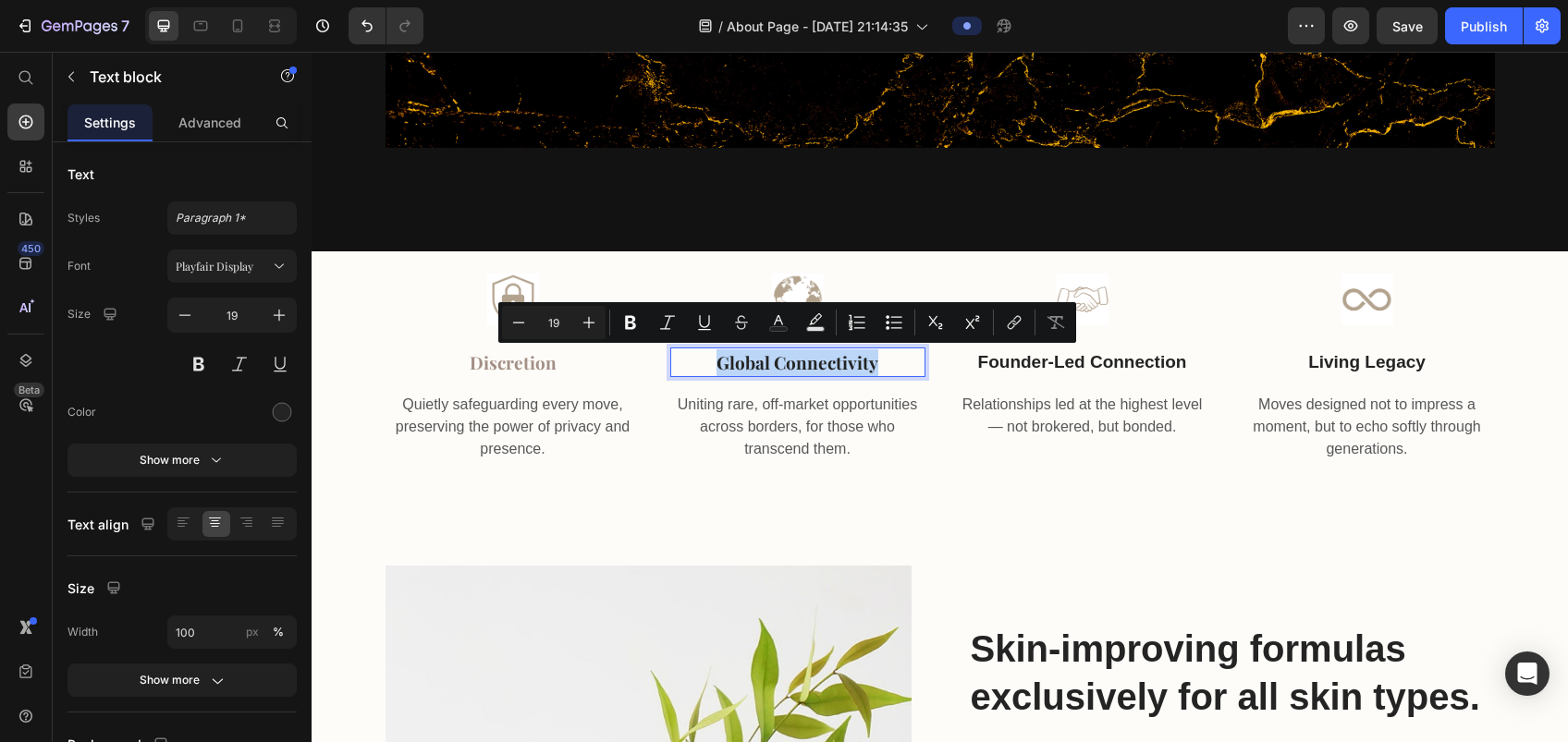 drag, startPoint x: 876, startPoint y: 362, endPoint x: 743, endPoint y: 355, distance: 133.1841 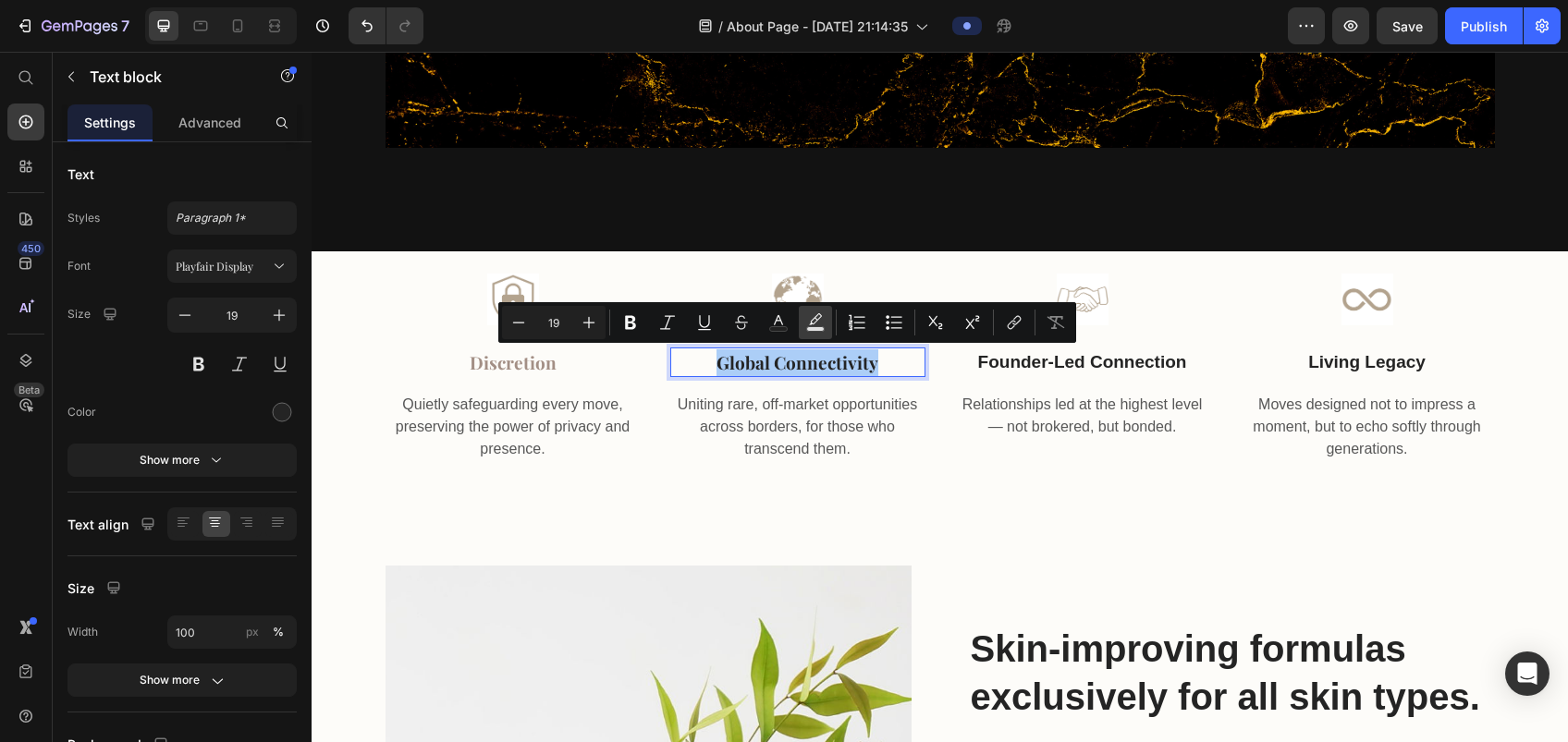 click 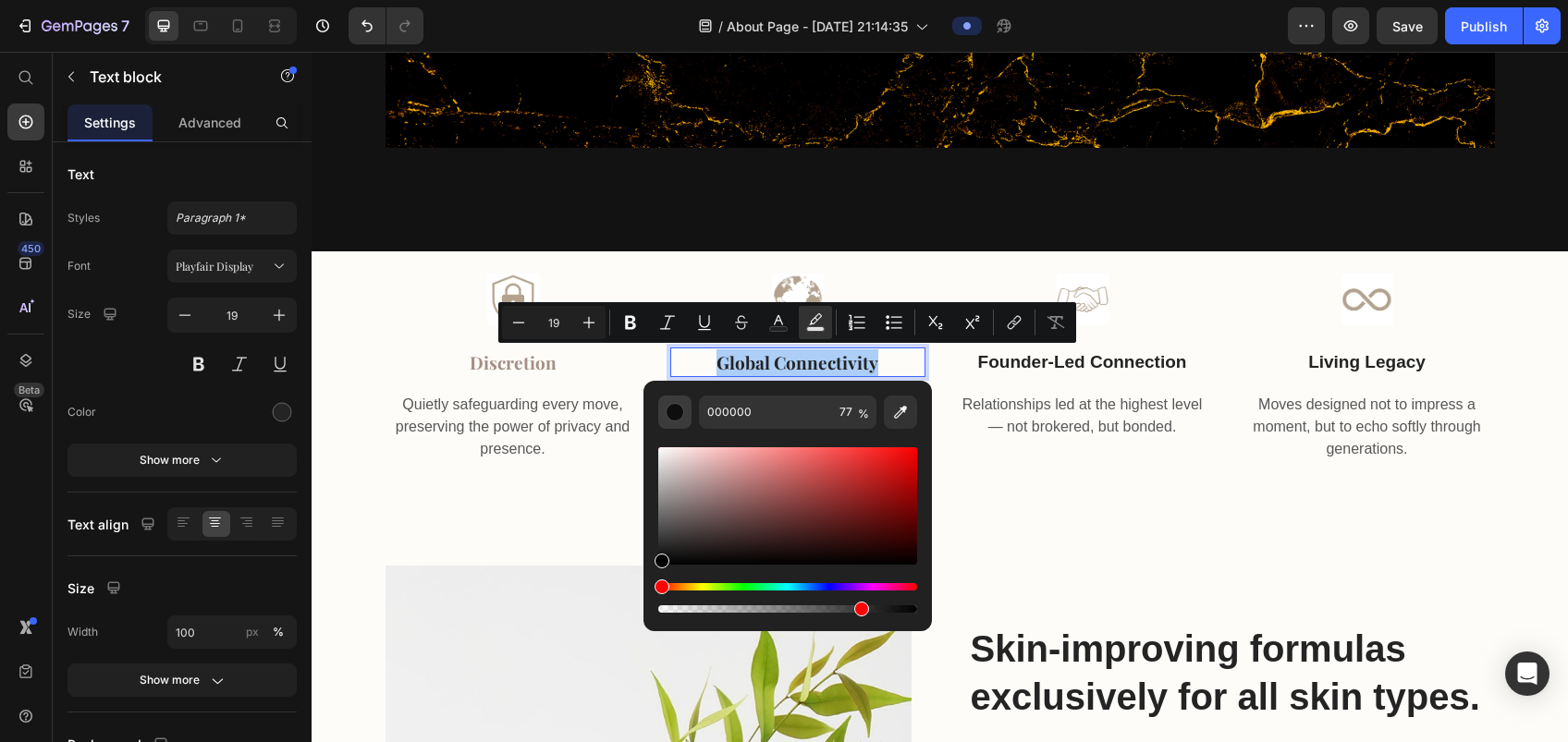 click at bounding box center [675, 412] 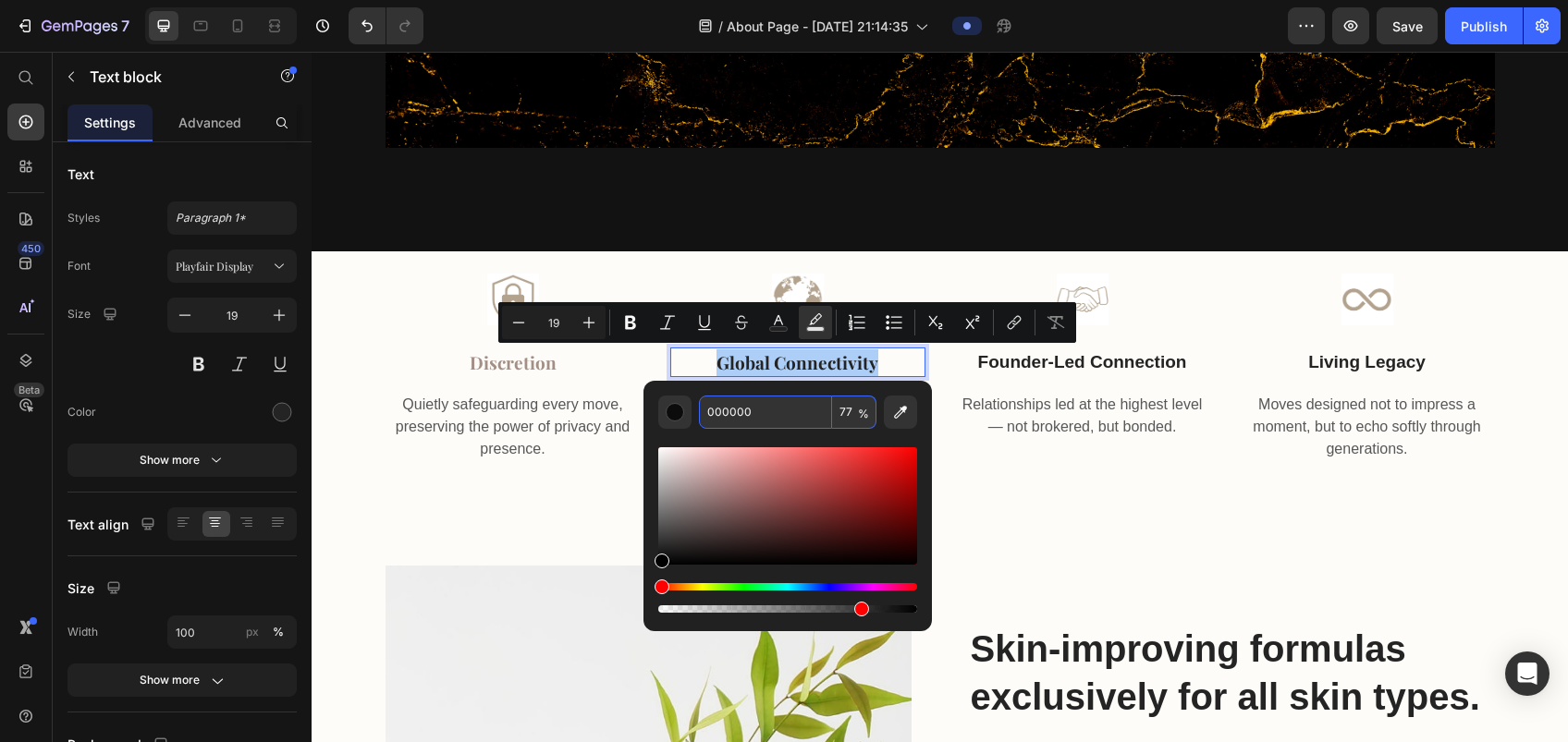 click on "000000" at bounding box center [766, 412] 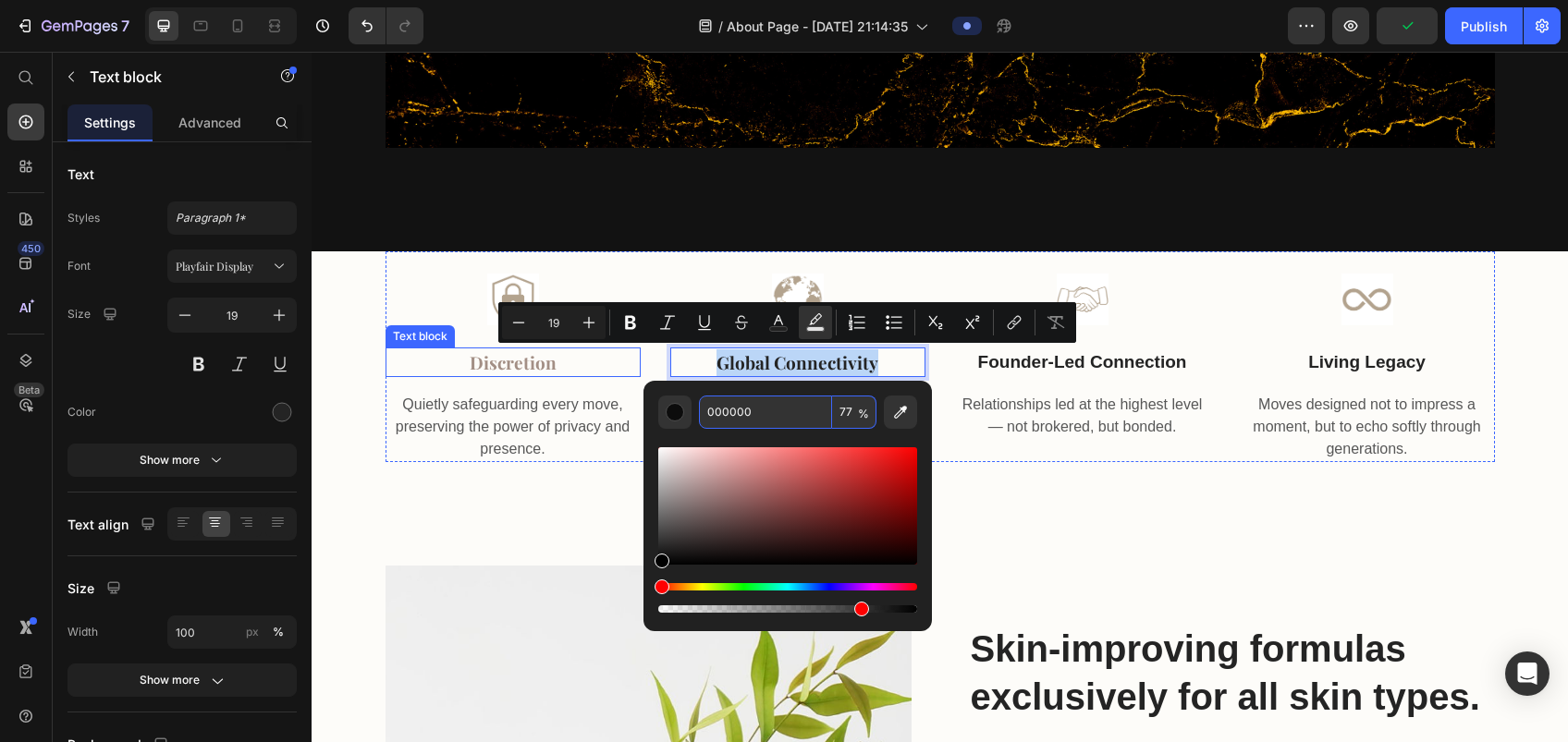 click on "Discretion" at bounding box center [513, 362] 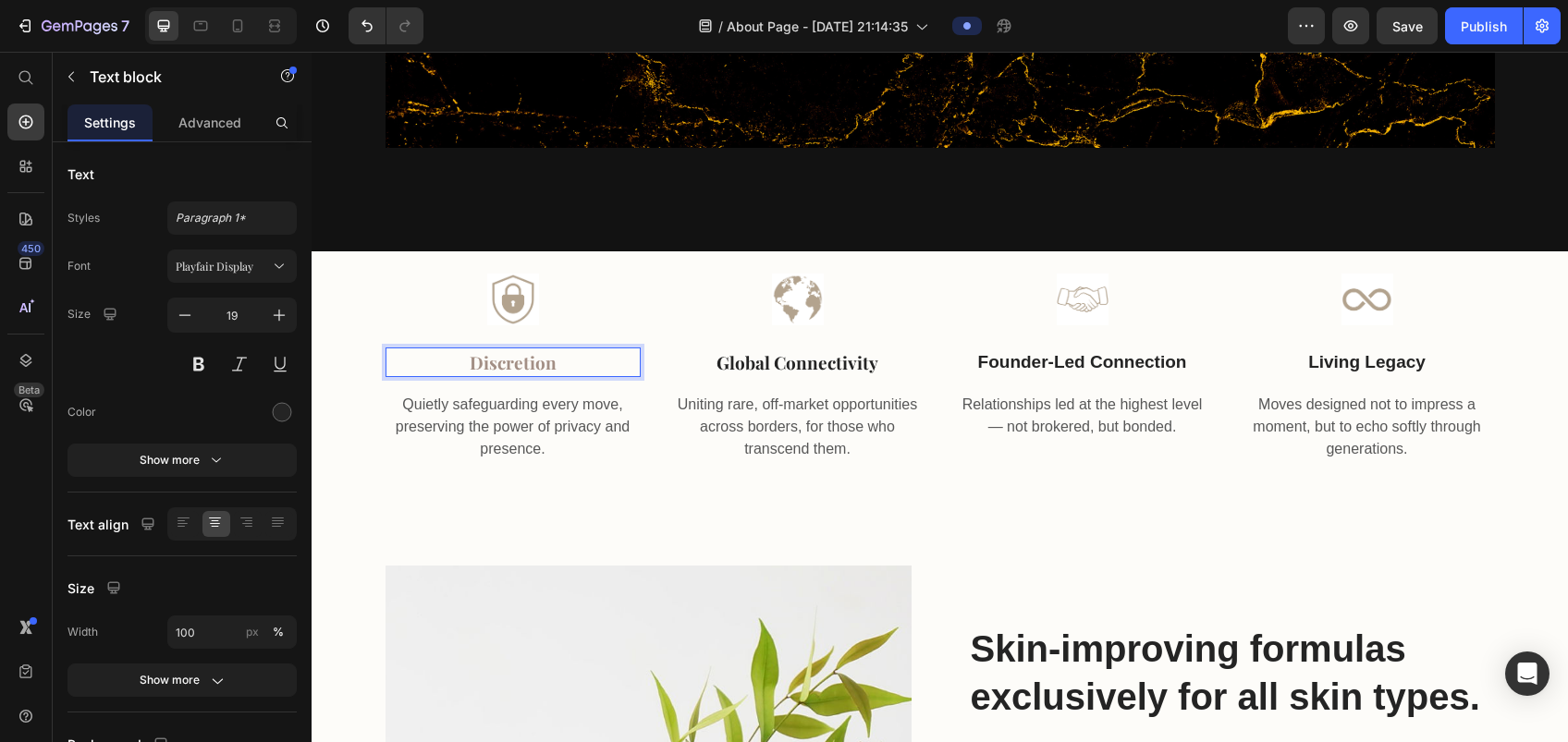 click on "Discretion" at bounding box center [513, 362] 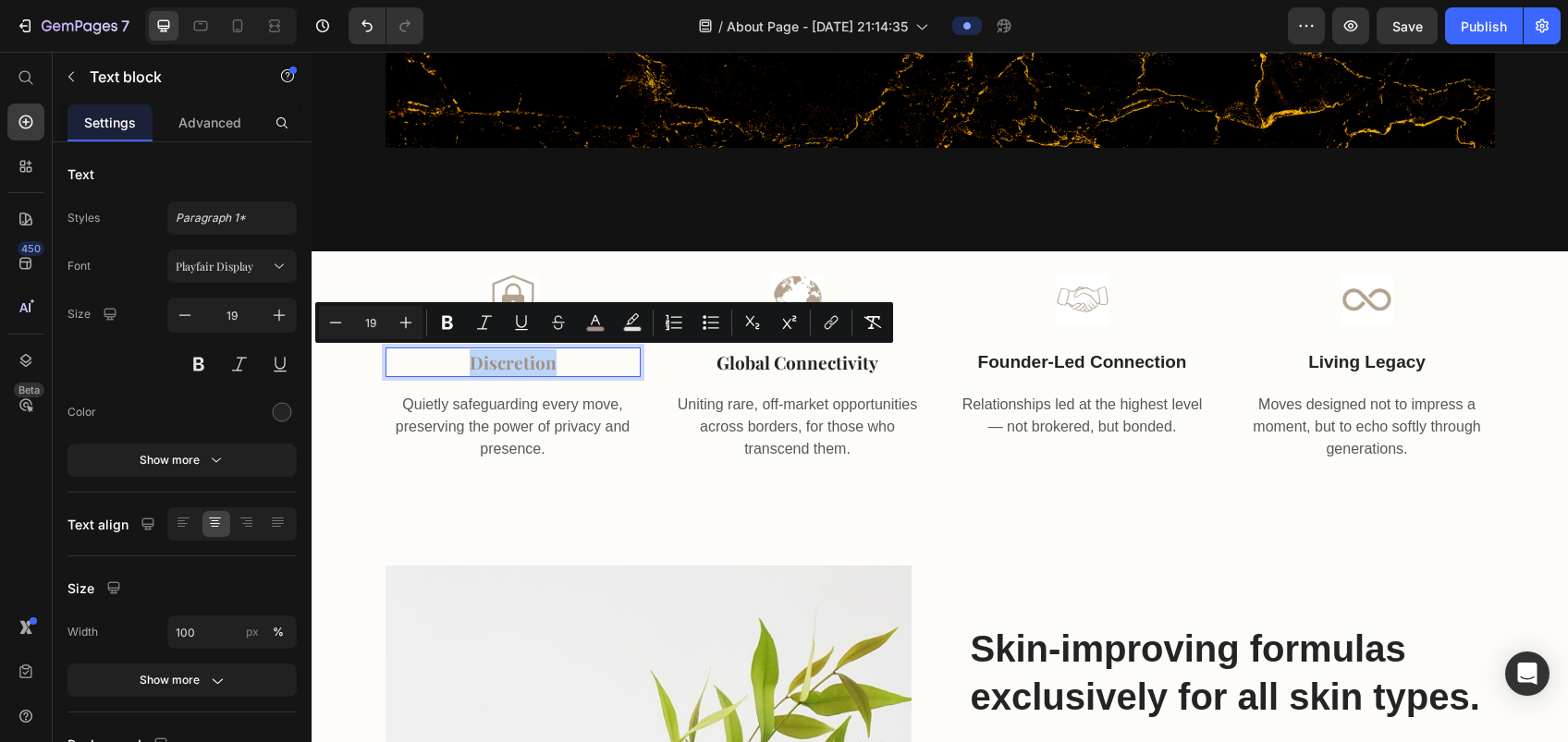 drag, startPoint x: 562, startPoint y: 362, endPoint x: 448, endPoint y: 351, distance: 114.52947 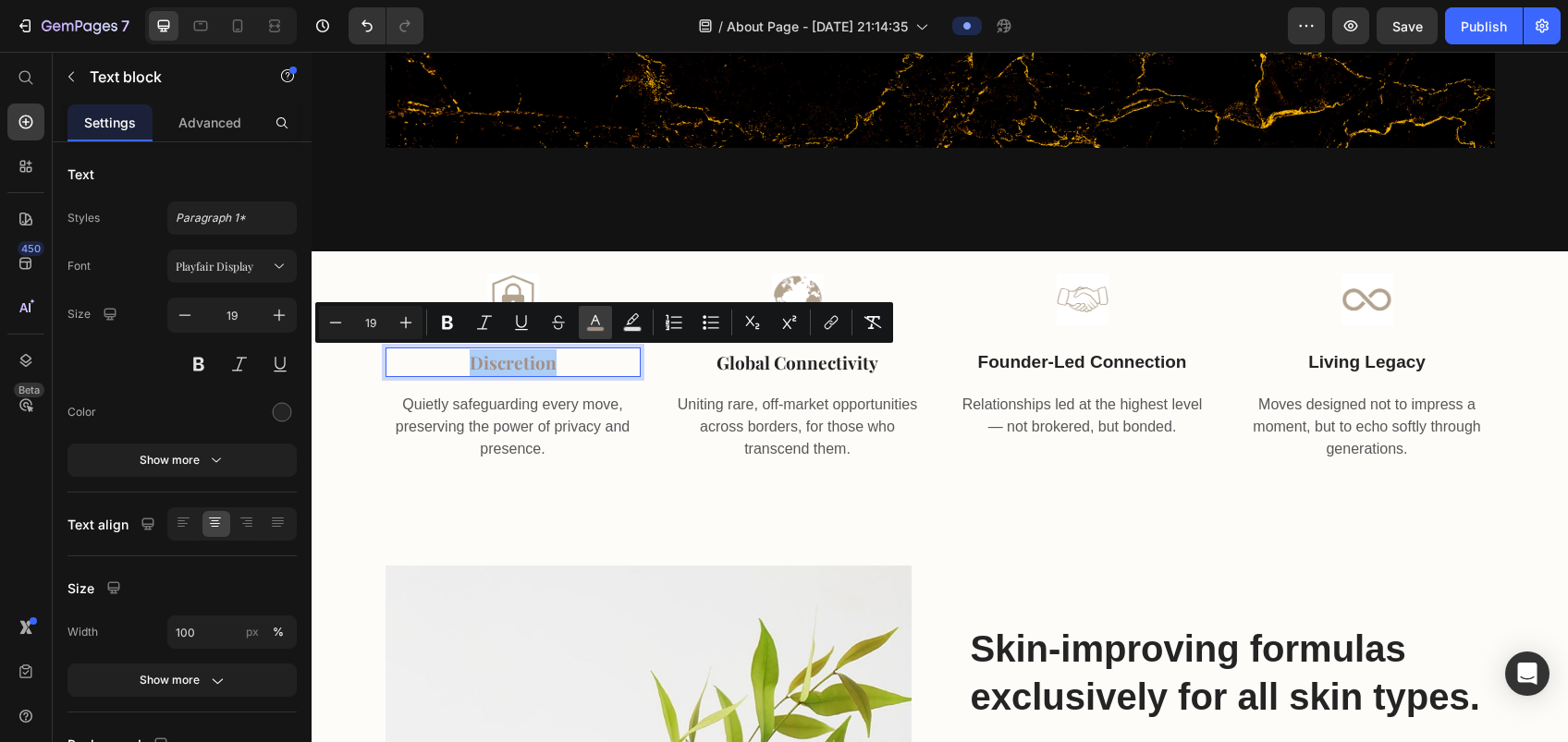 click 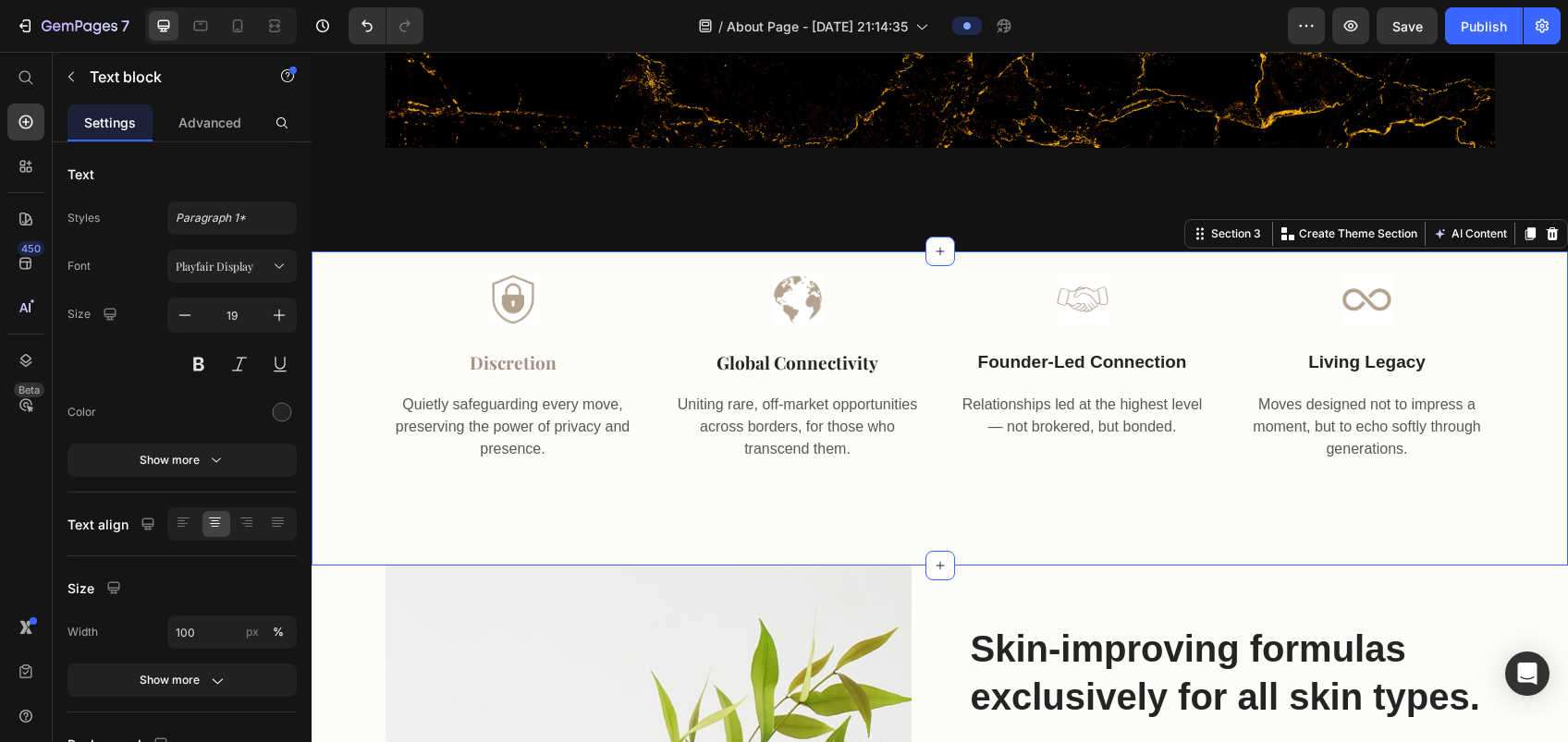 click on "Global Connectivity" at bounding box center (798, 362) 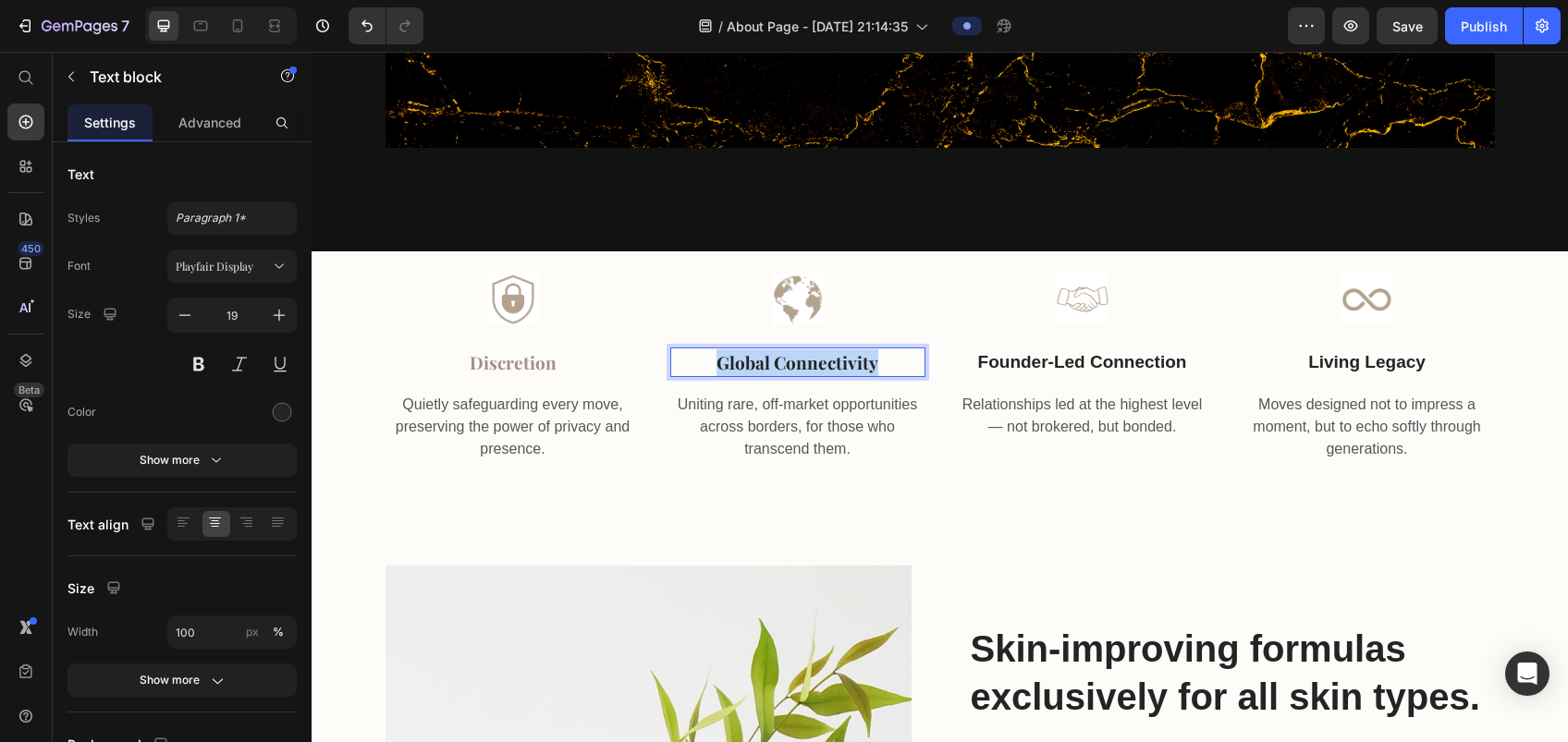 drag, startPoint x: 872, startPoint y: 362, endPoint x: 710, endPoint y: 347, distance: 162.693 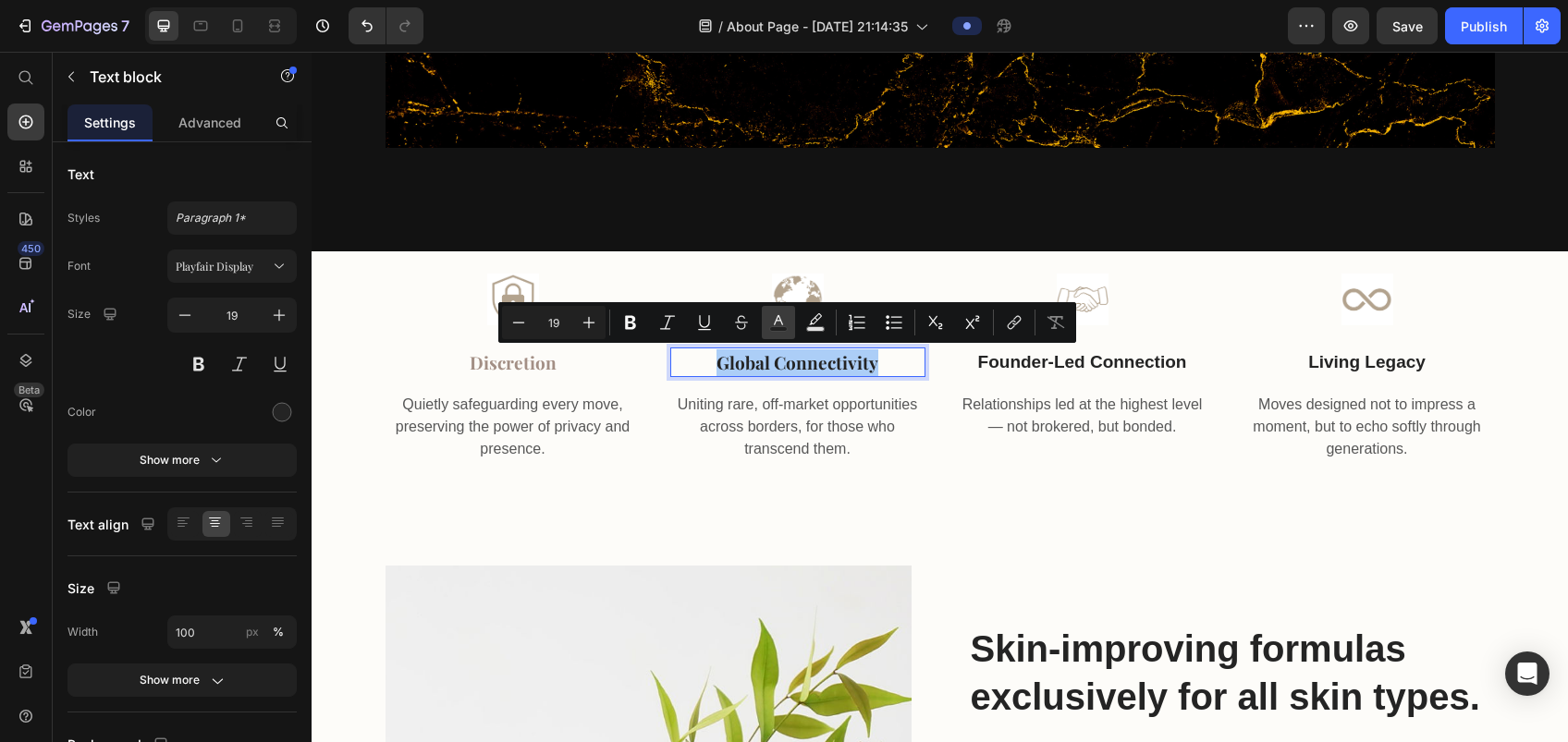 click 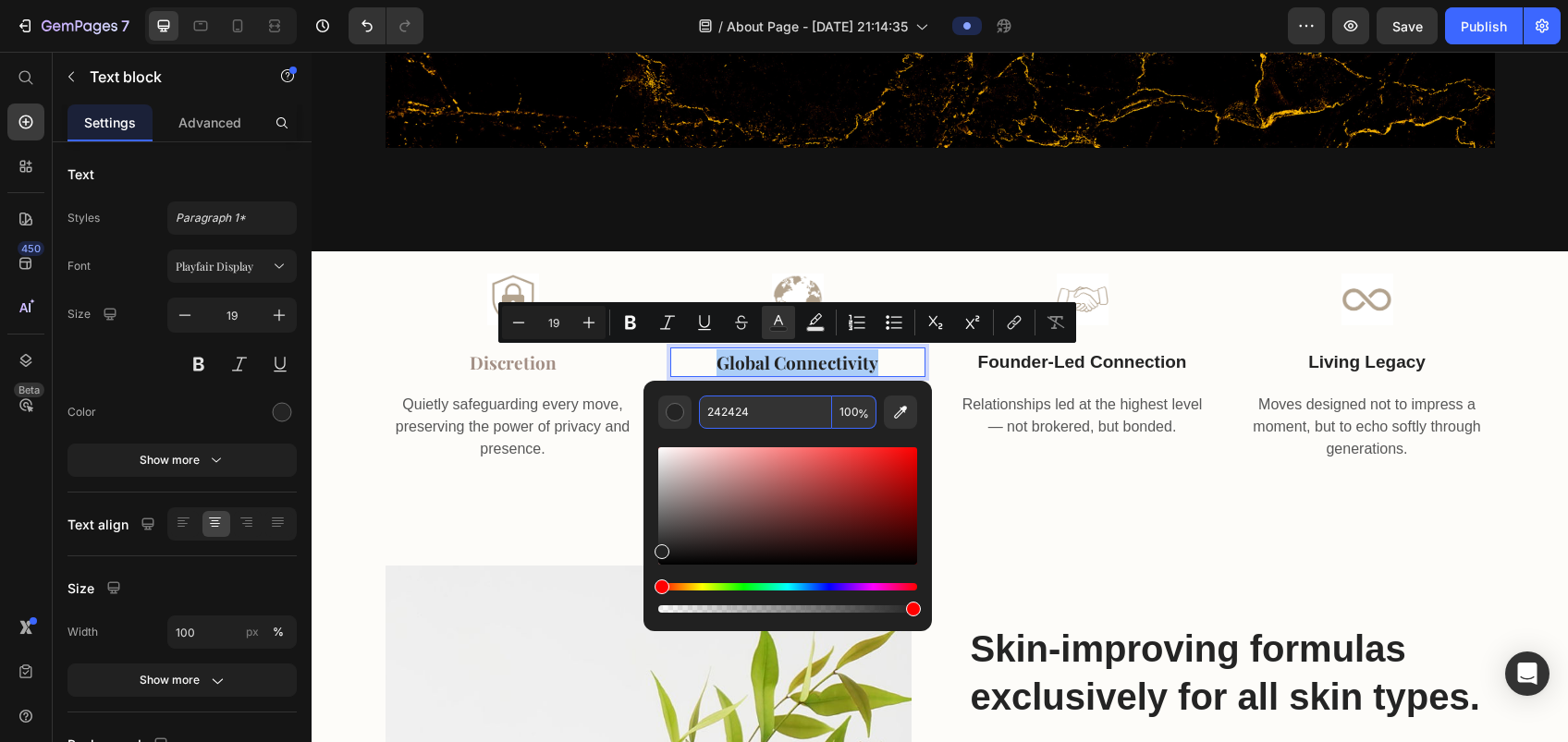 click on "242424" at bounding box center (766, 412) 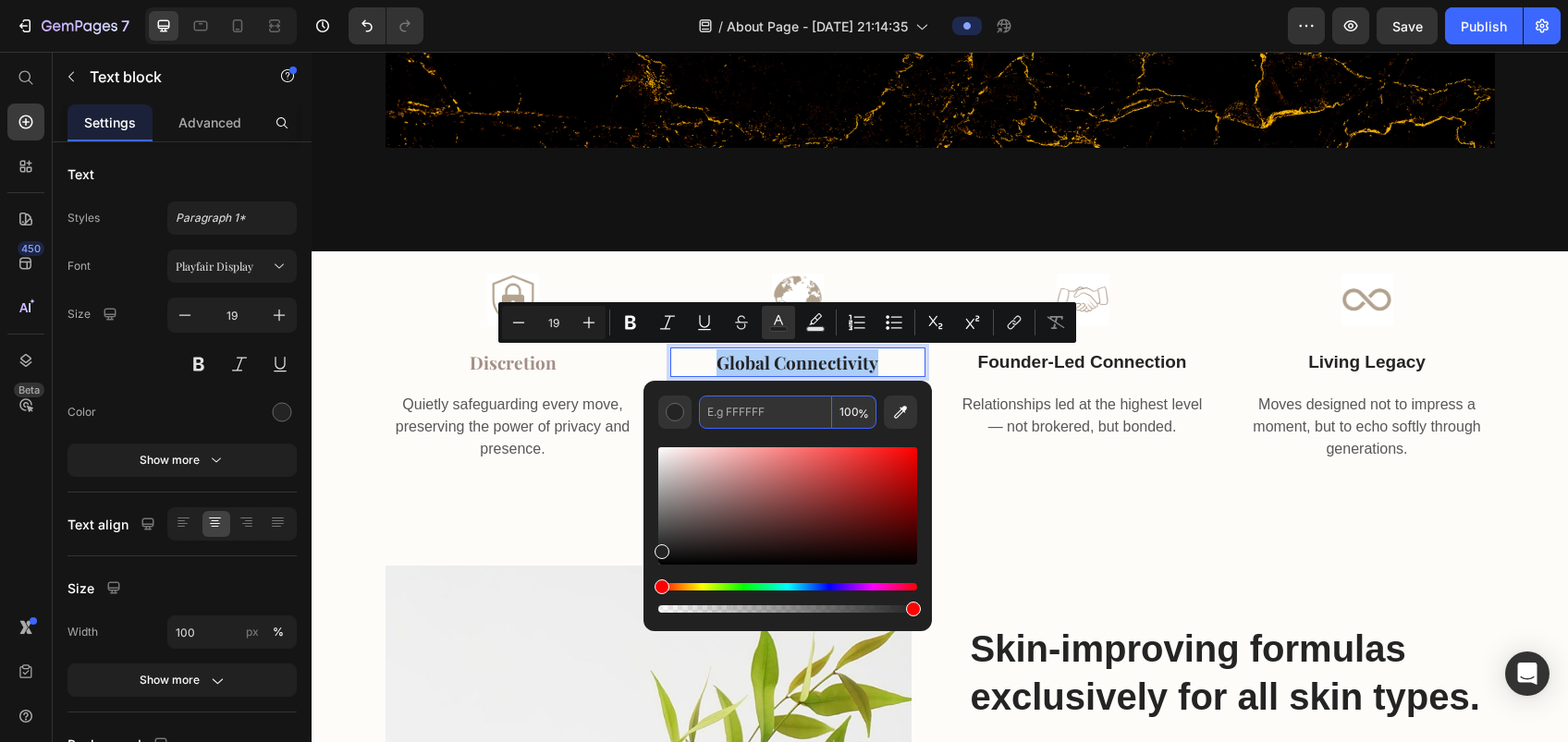 paste on "A38F85" 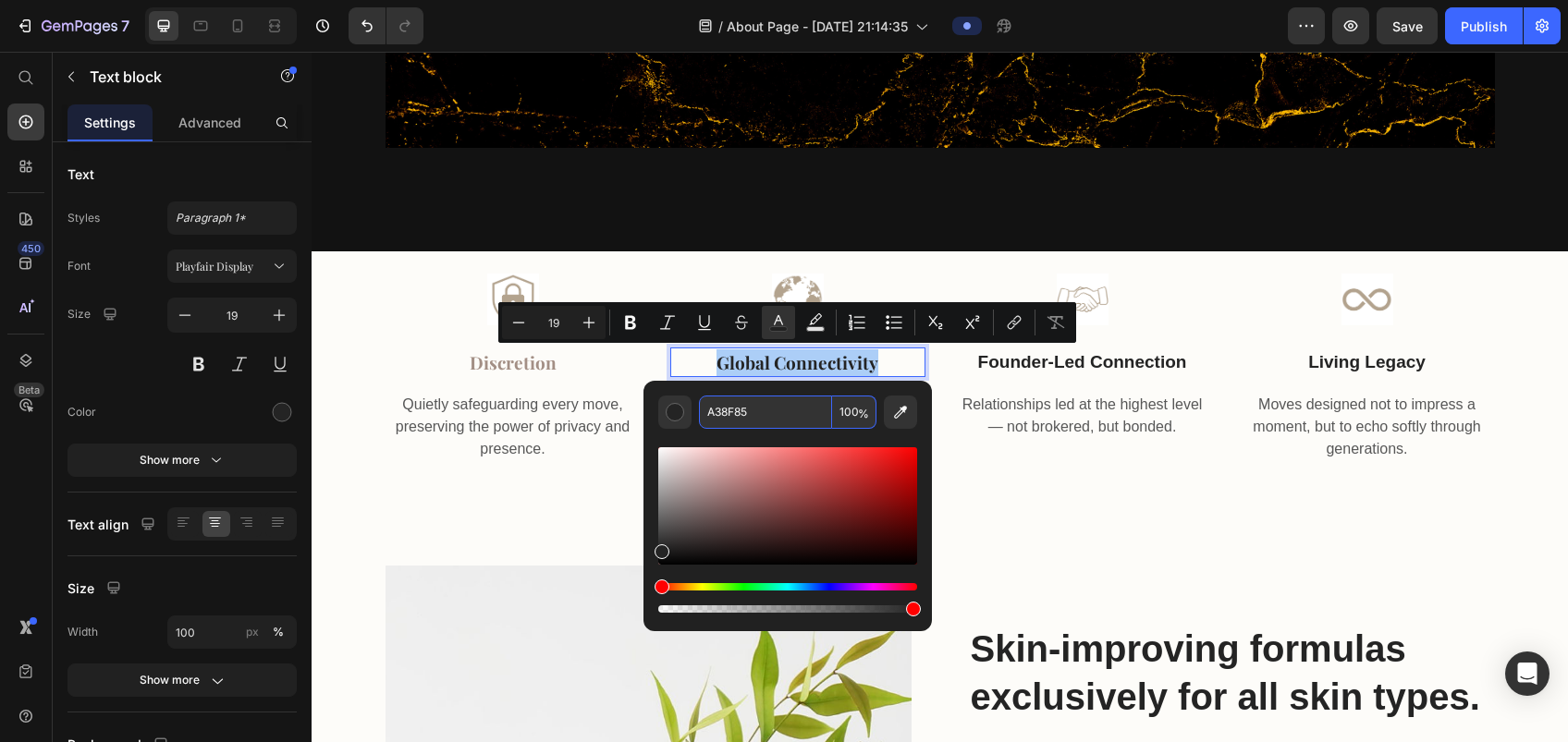 type on "A38F85" 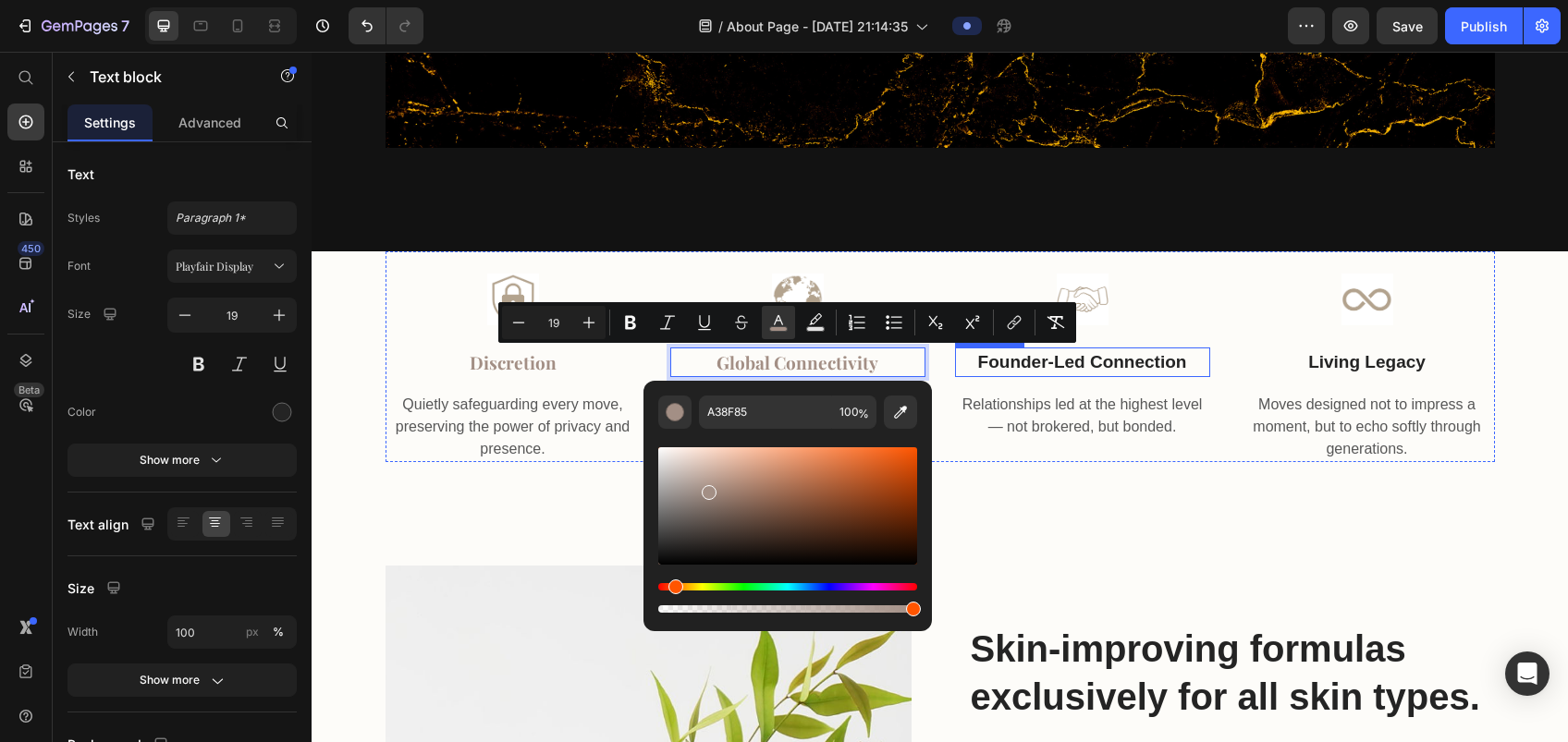 click on "Founder-Led Connection" at bounding box center (1083, 362) 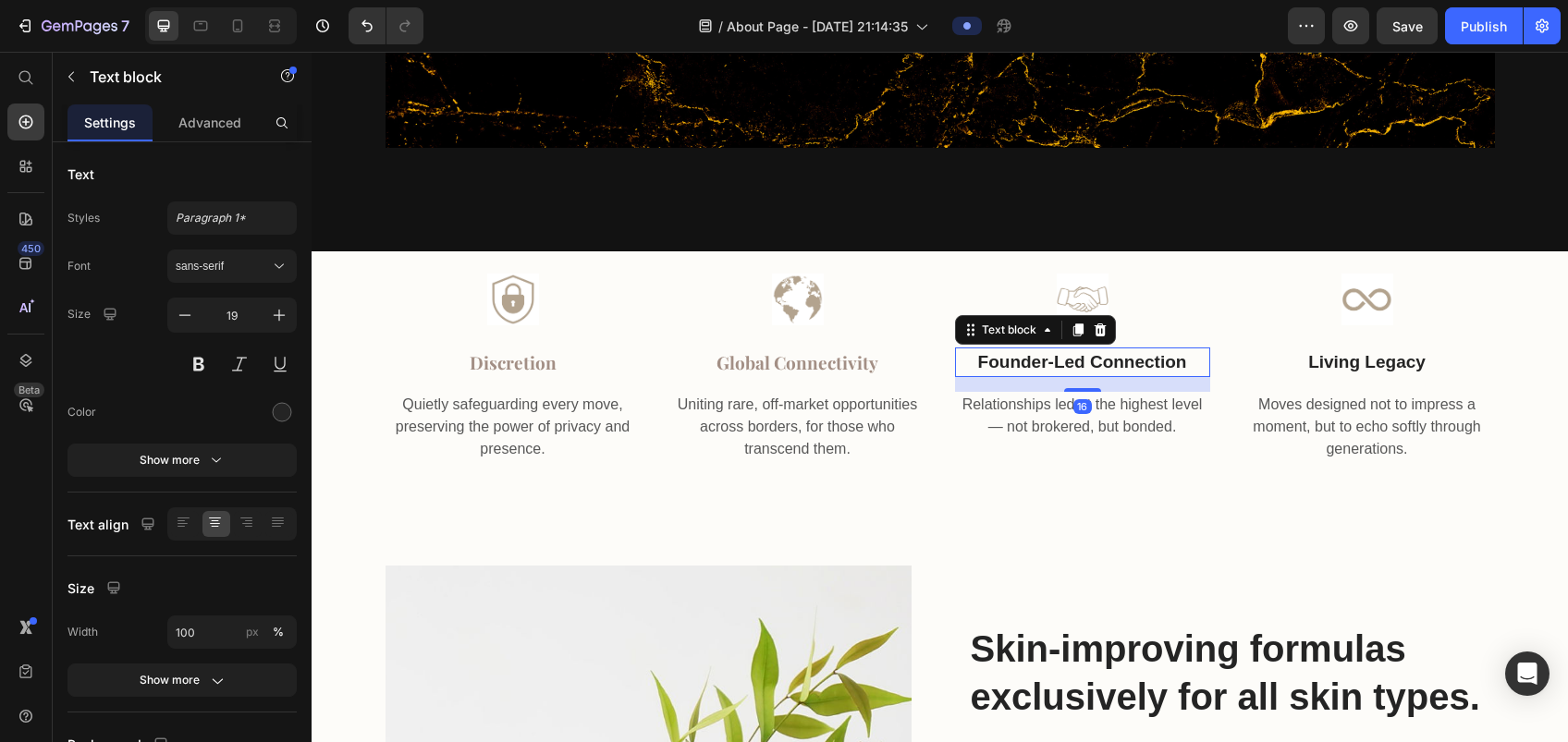 click on "Founder-Led Connection" at bounding box center (1083, 362) 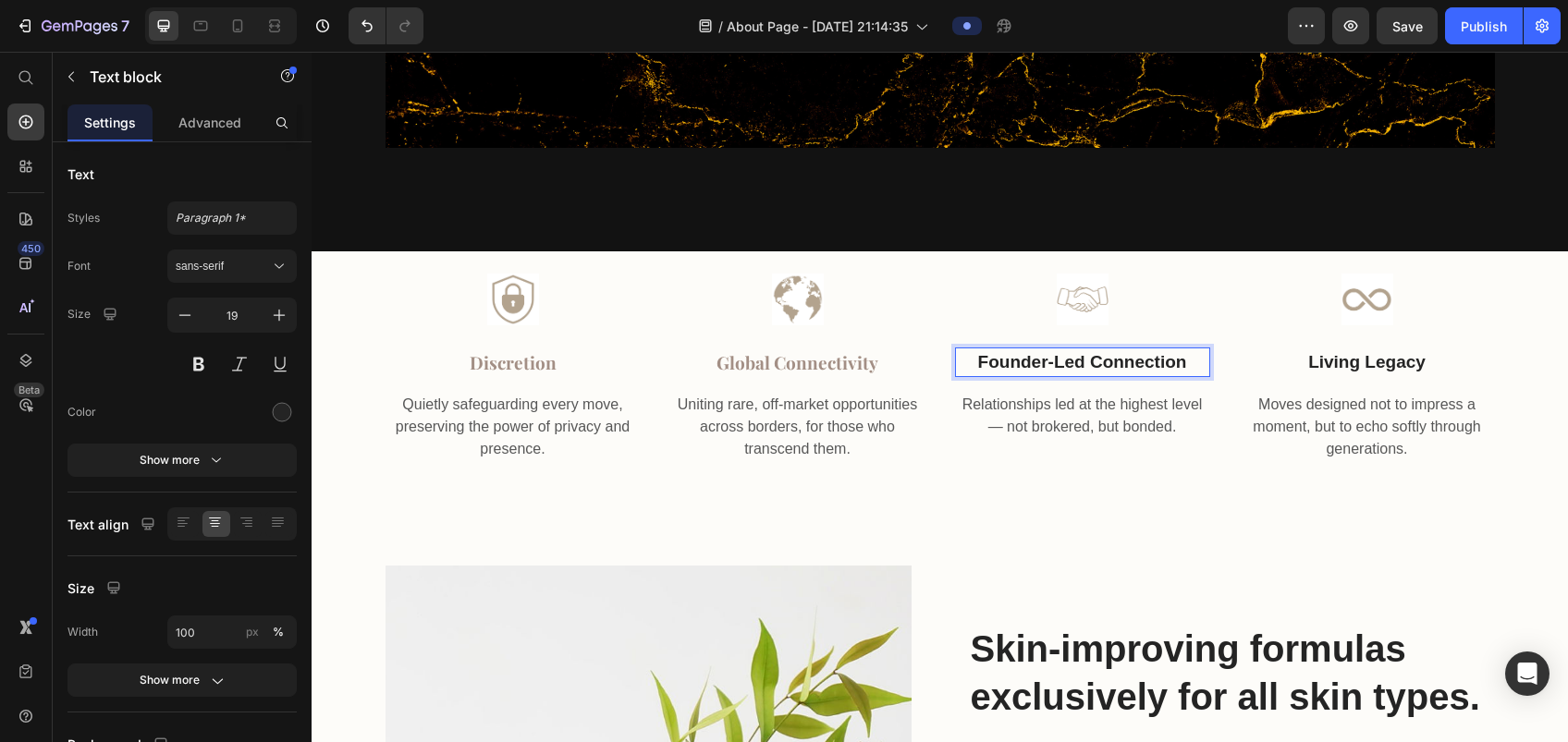 click on "Founder-Led Connection" at bounding box center [1083, 362] 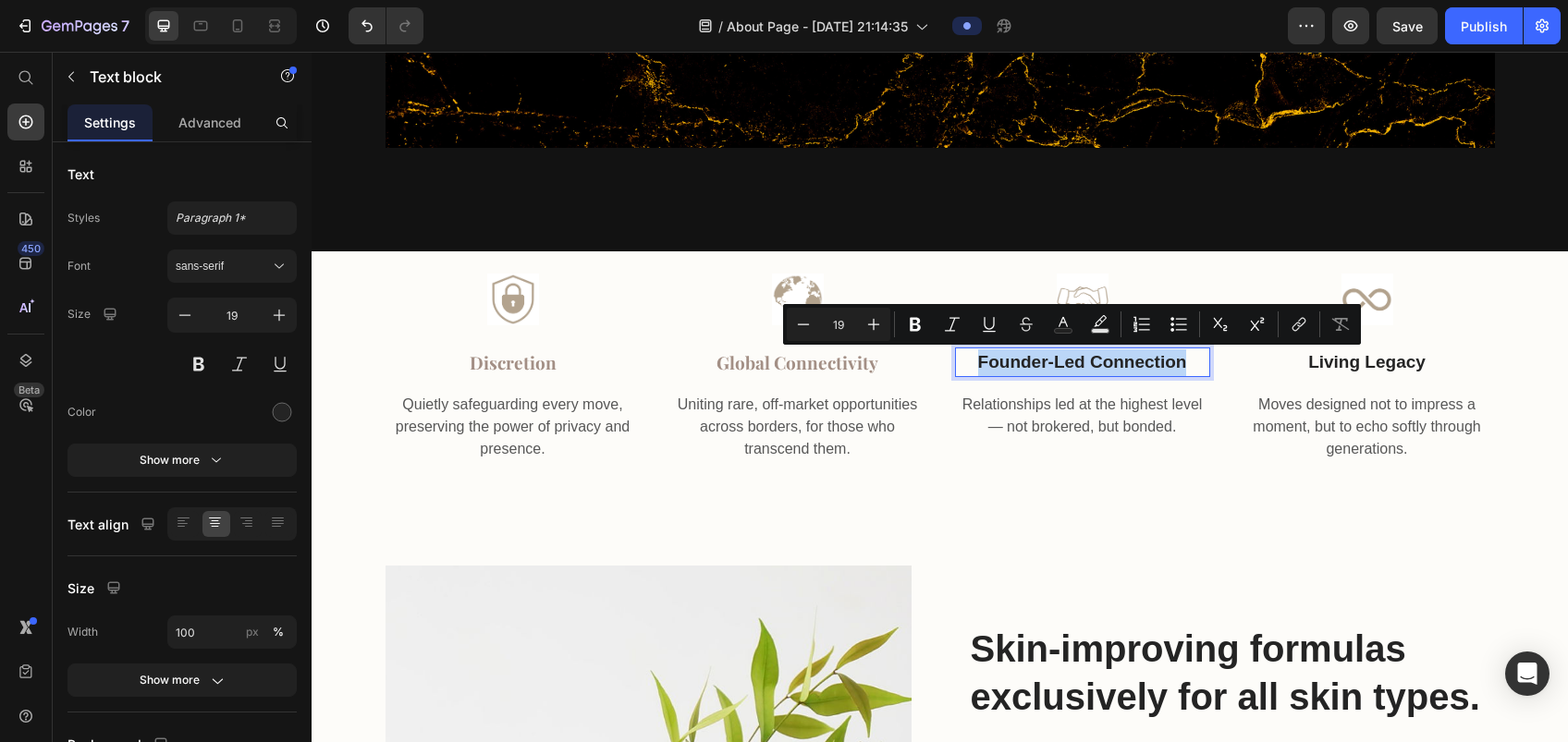 drag, startPoint x: 1180, startPoint y: 359, endPoint x: 964, endPoint y: 350, distance: 216.18742 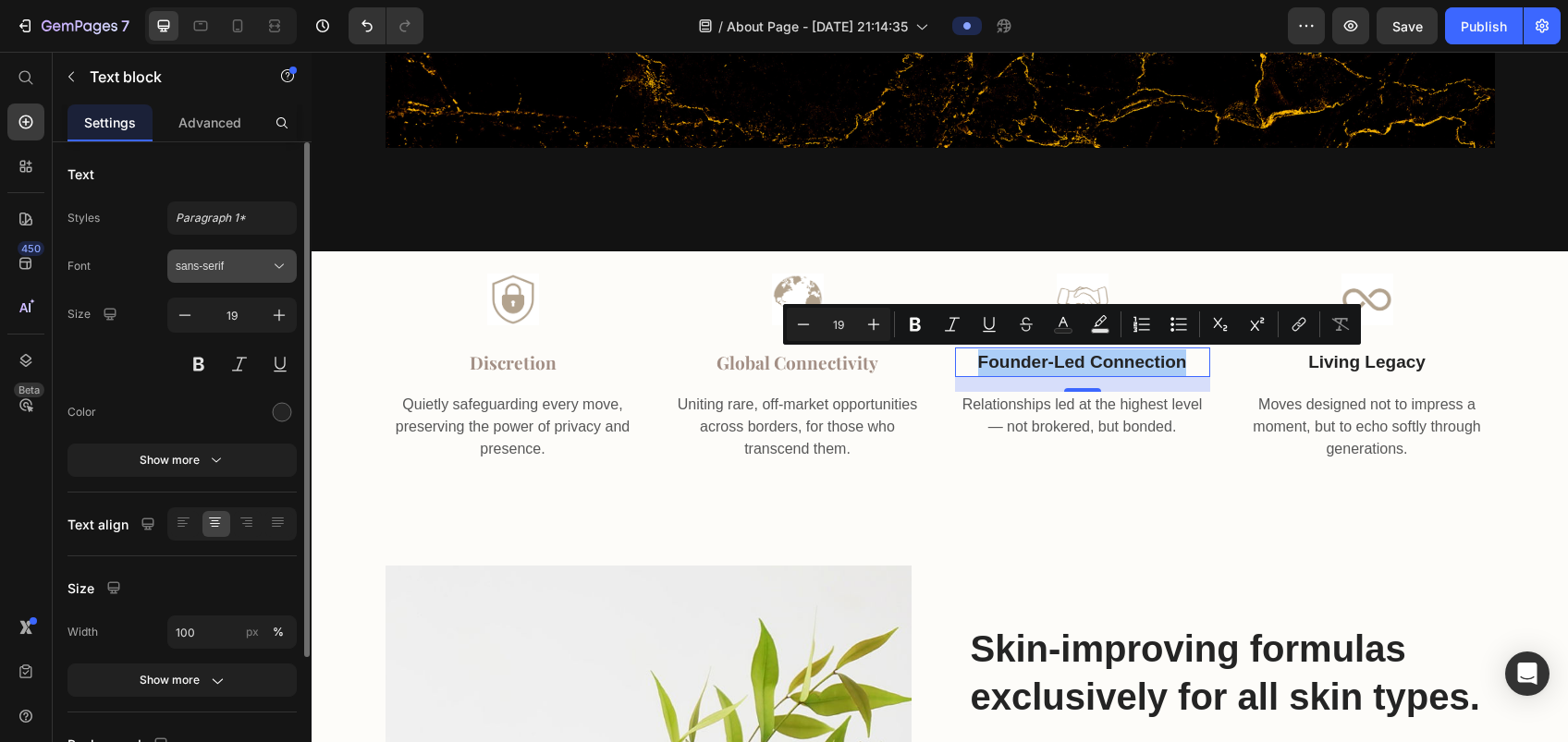 click on "sans-serif" at bounding box center (223, 266) 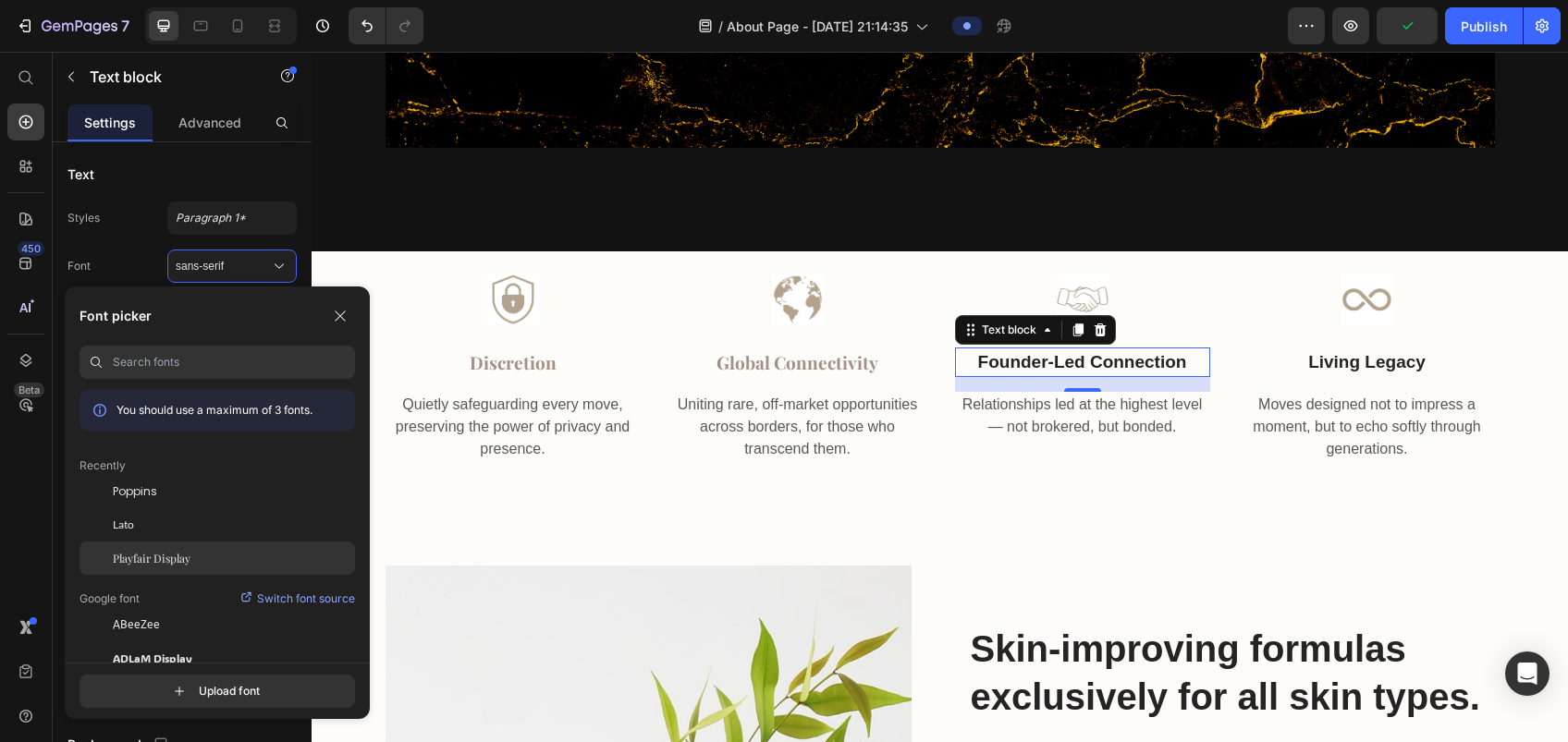 click on "Playfair Display" 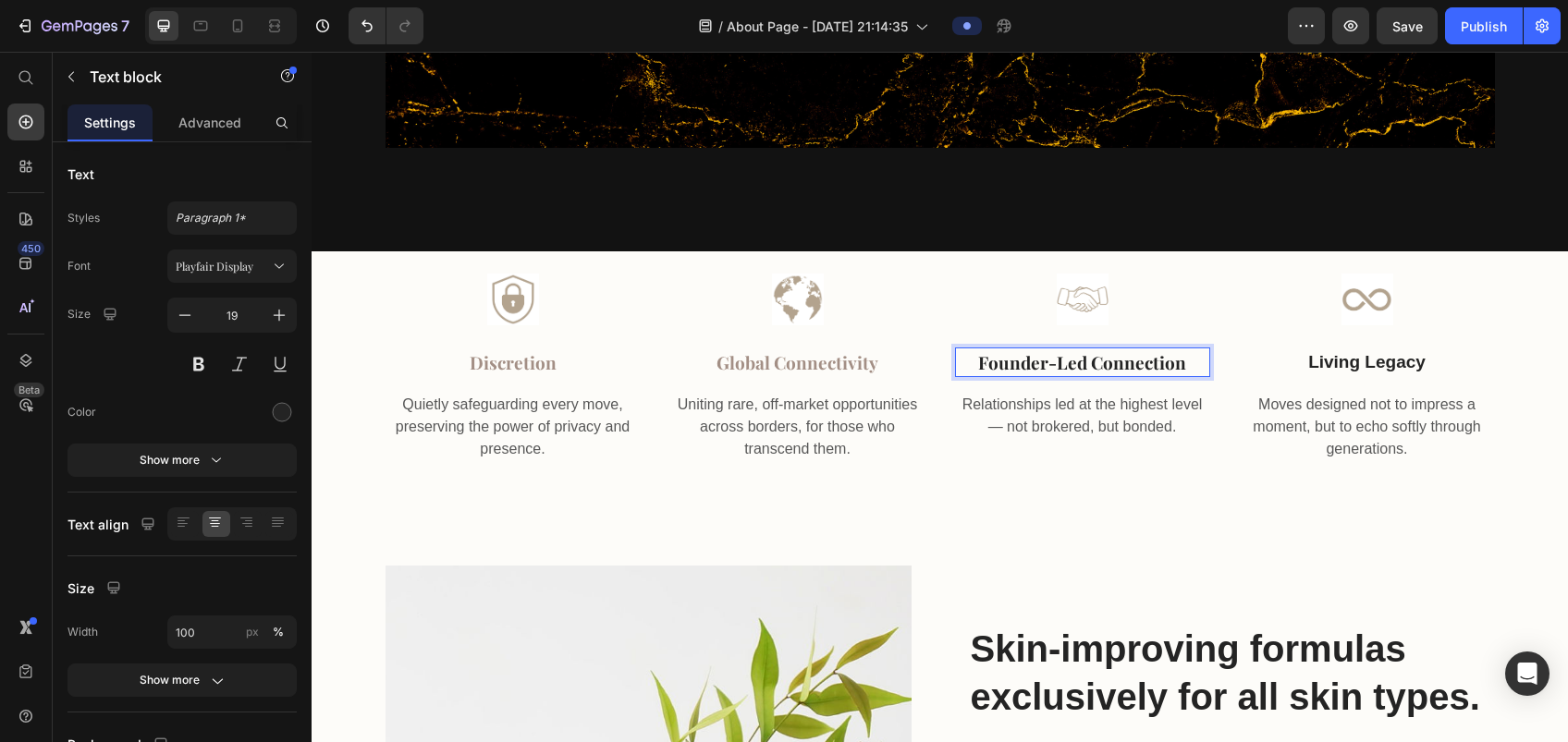 click on "Founder-Led Connection" at bounding box center (1083, 362) 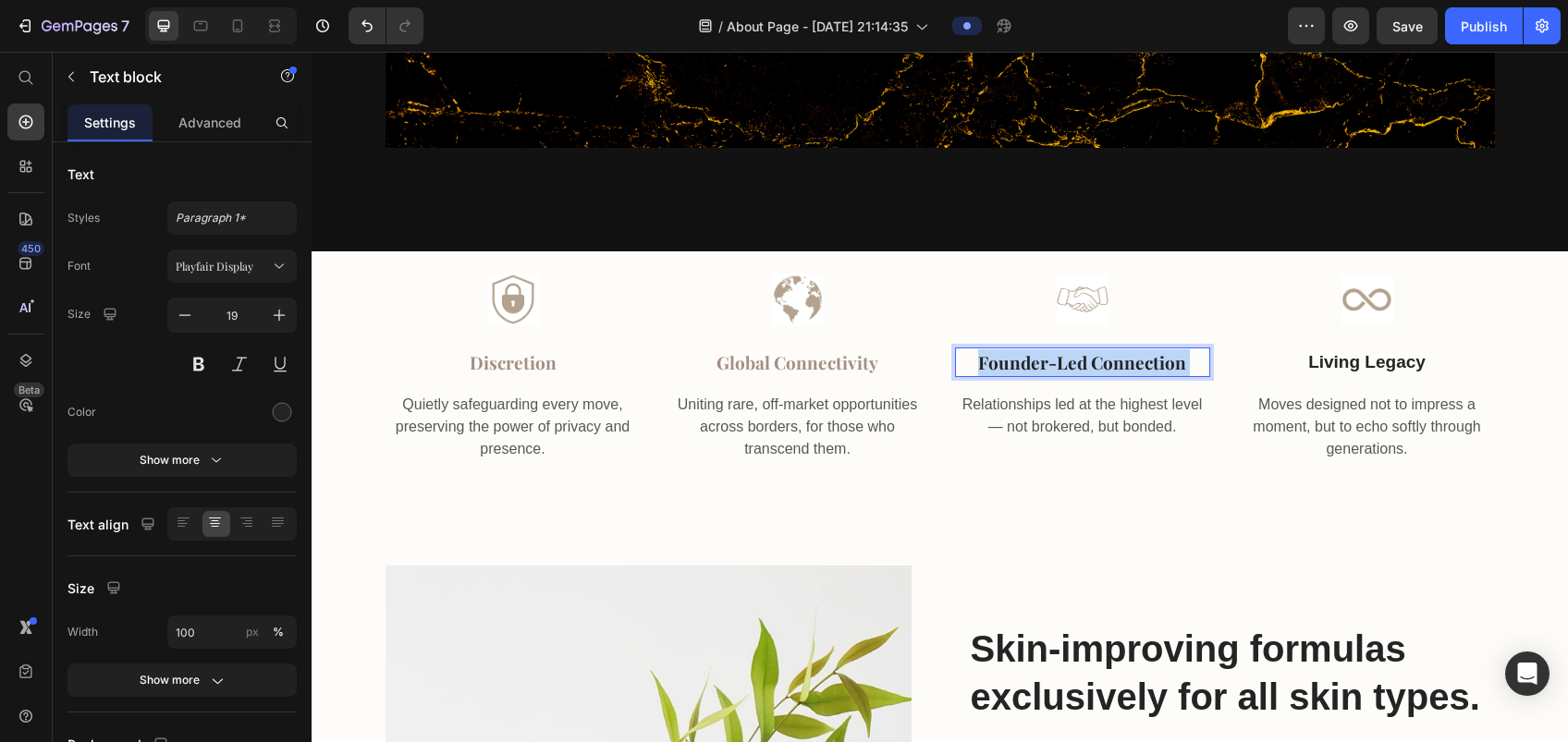 drag, startPoint x: 1182, startPoint y: 357, endPoint x: 967, endPoint y: 360, distance: 215.02093 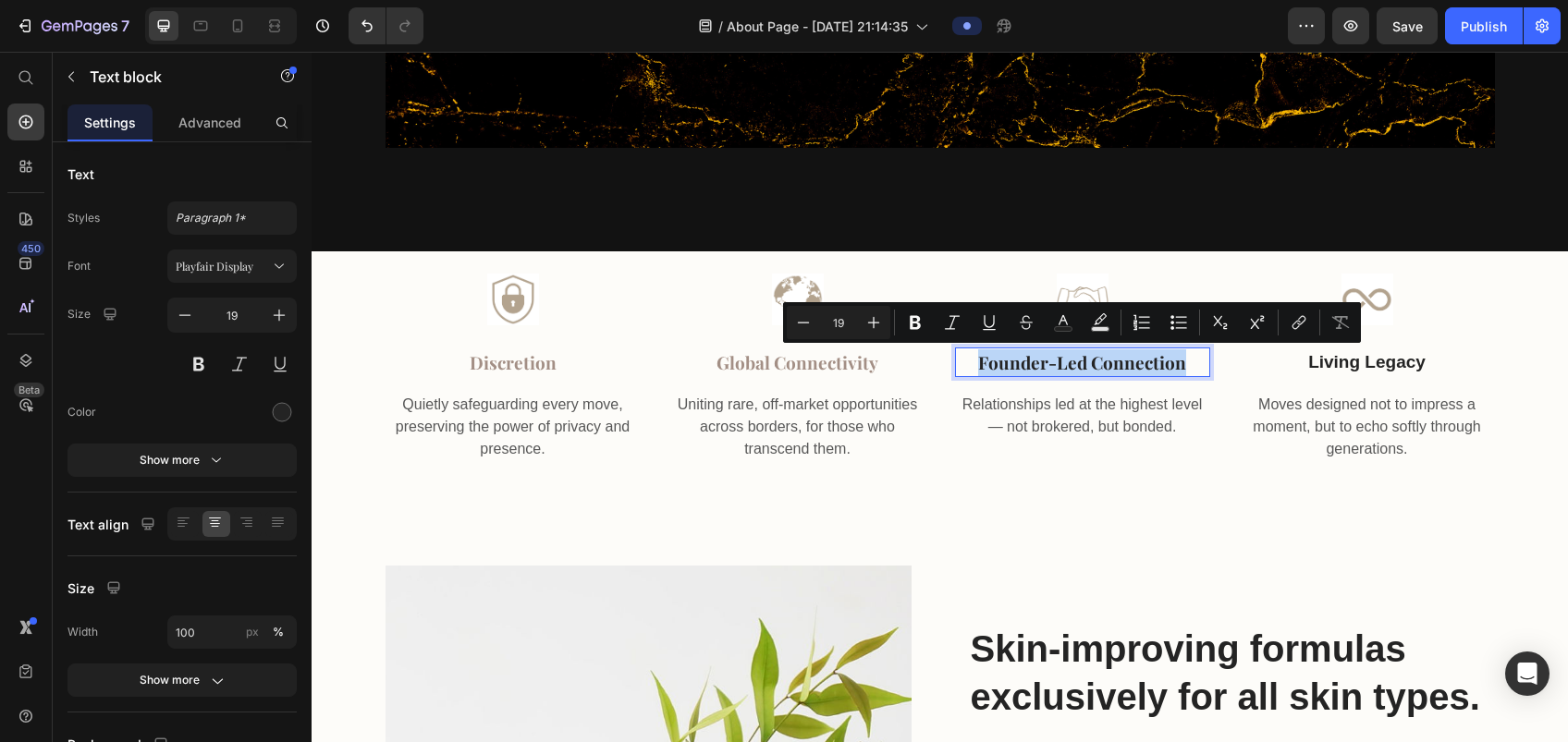 drag, startPoint x: 1182, startPoint y: 362, endPoint x: 962, endPoint y: 370, distance: 220.14541 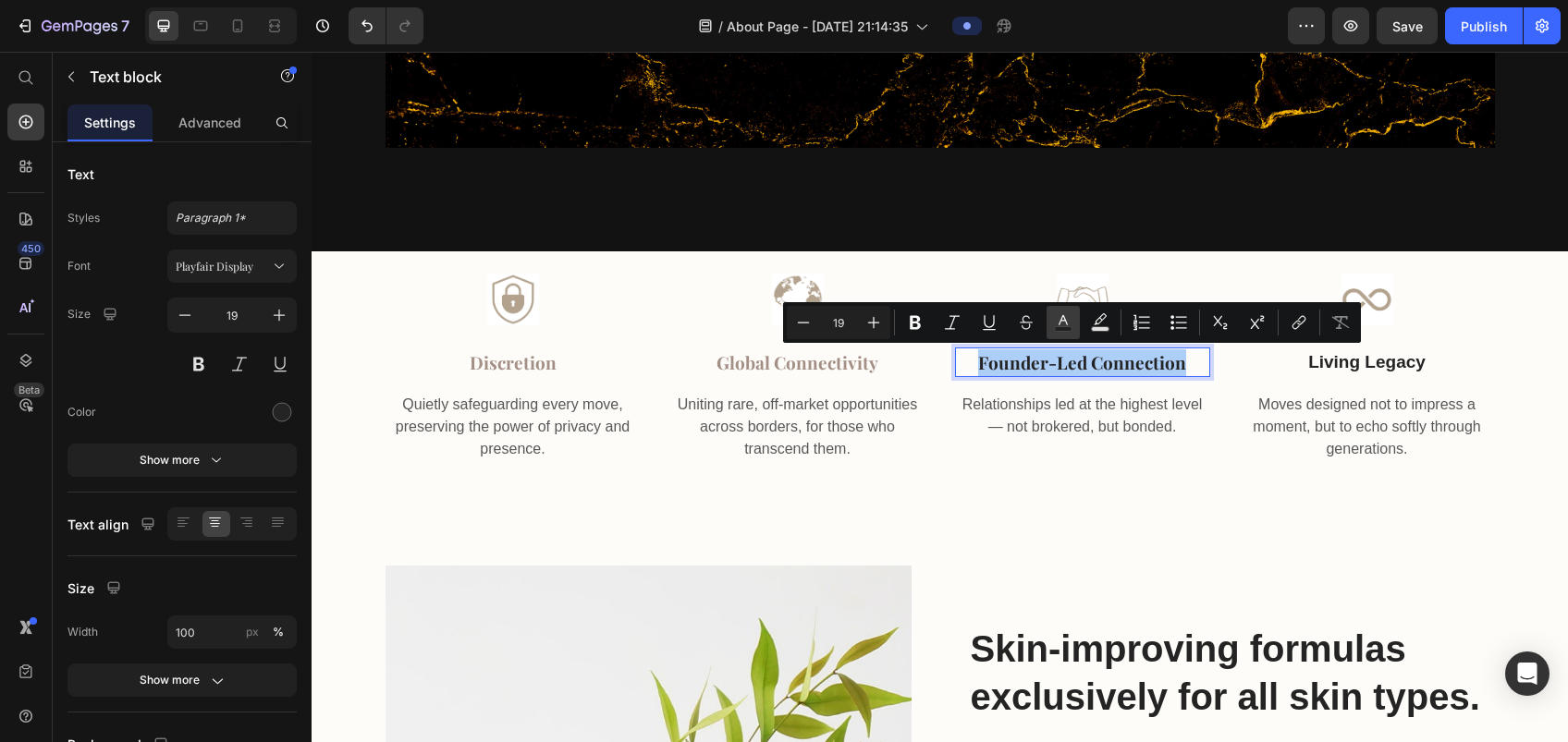 click 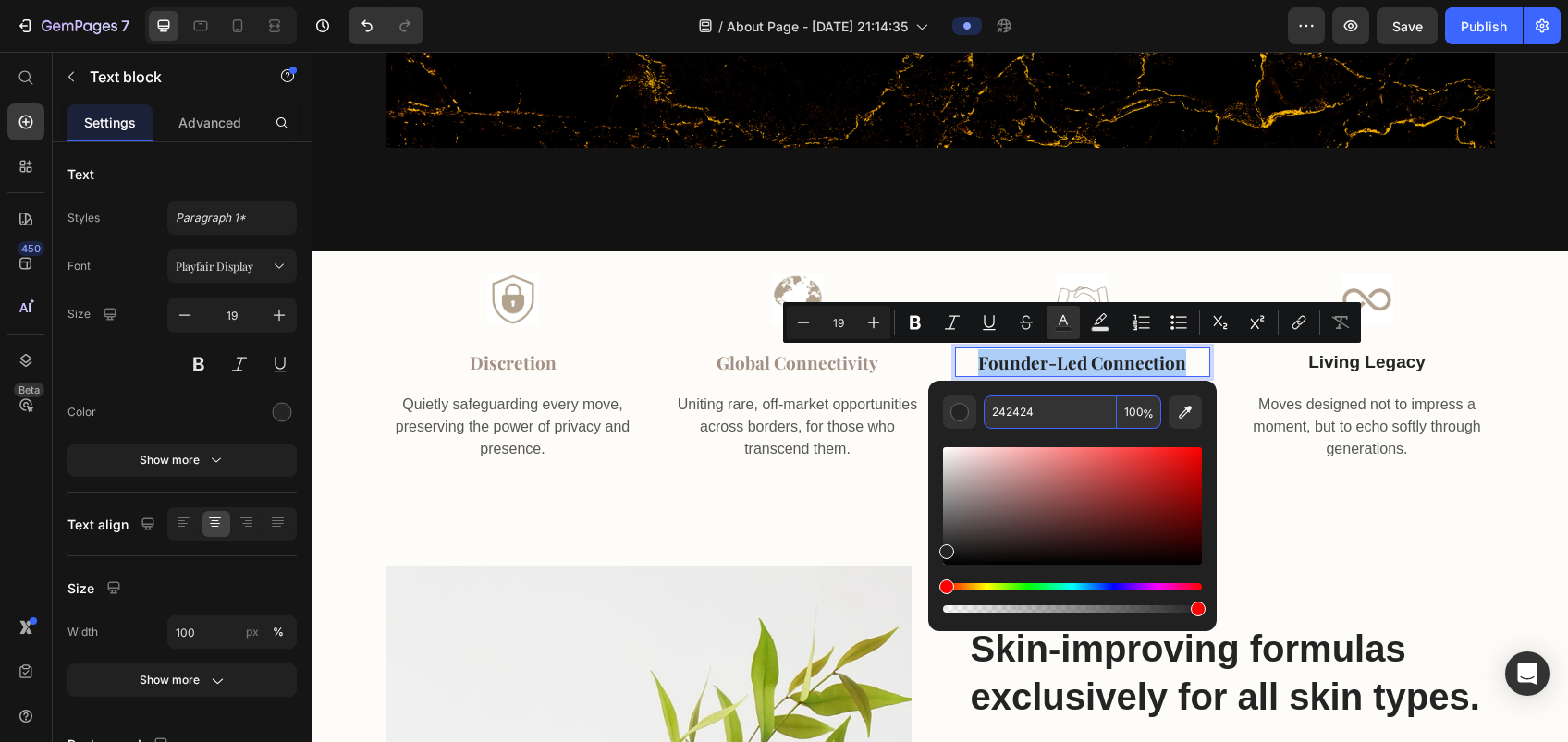 click on "242424" at bounding box center (1050, 412) 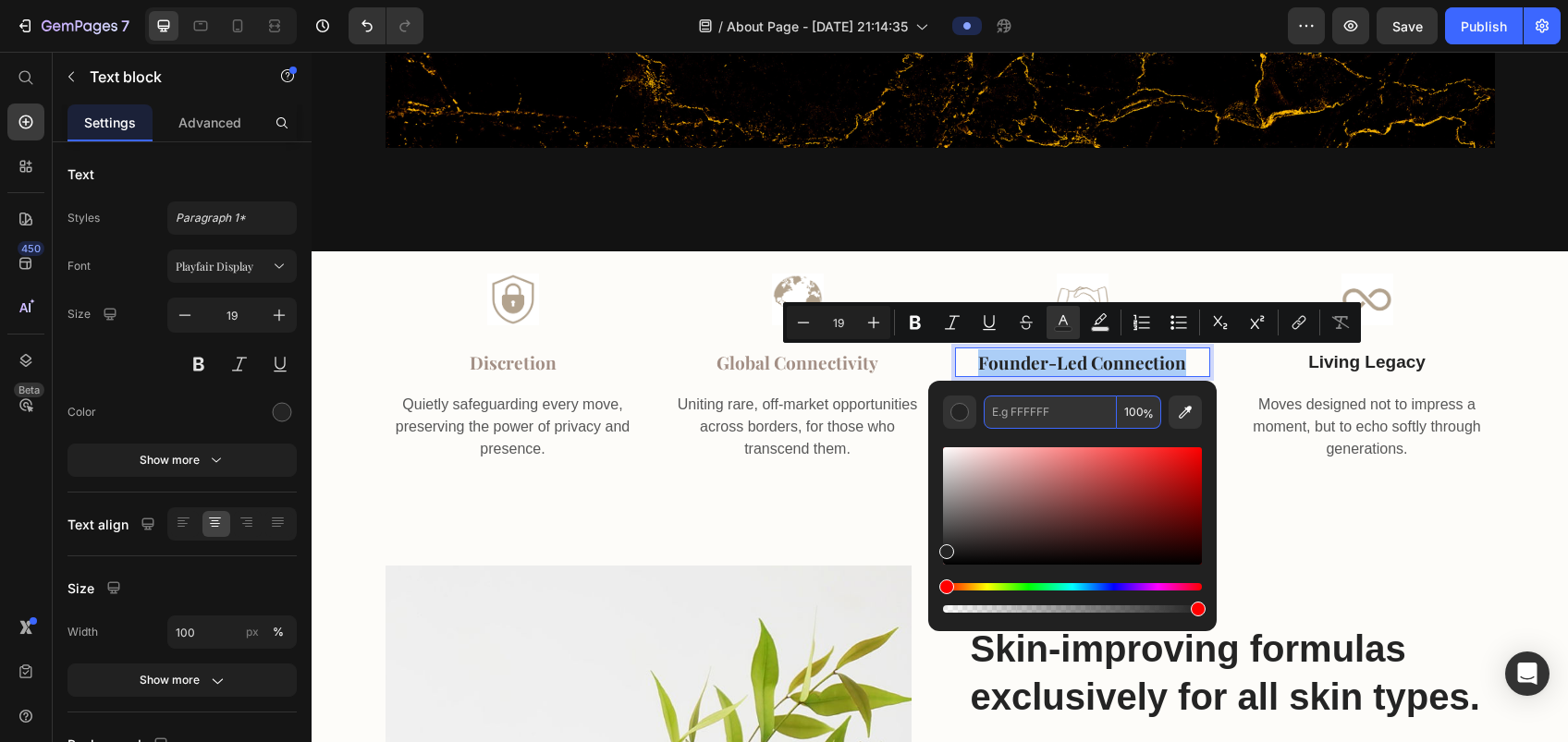 paste on "A38F85" 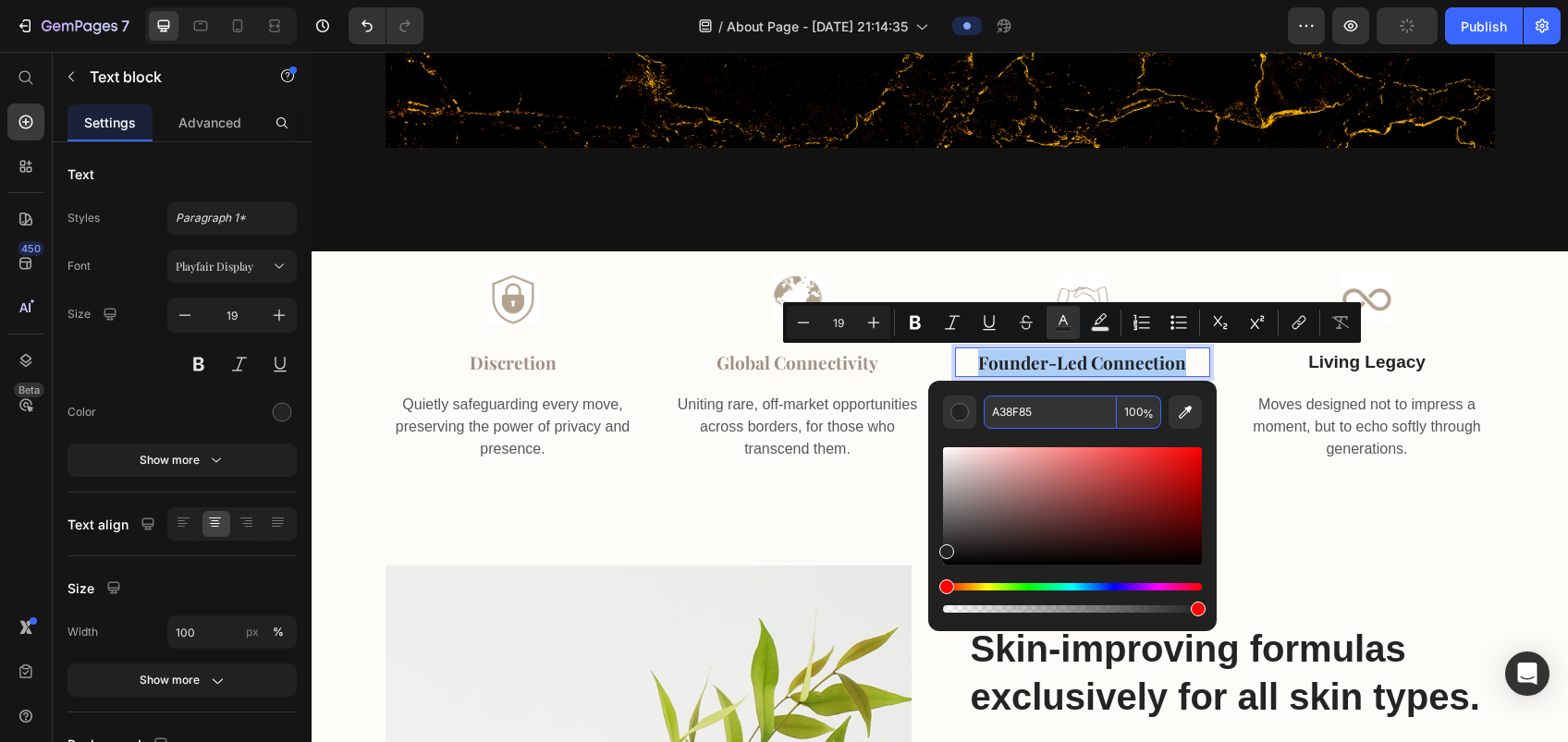 type on "A38F85" 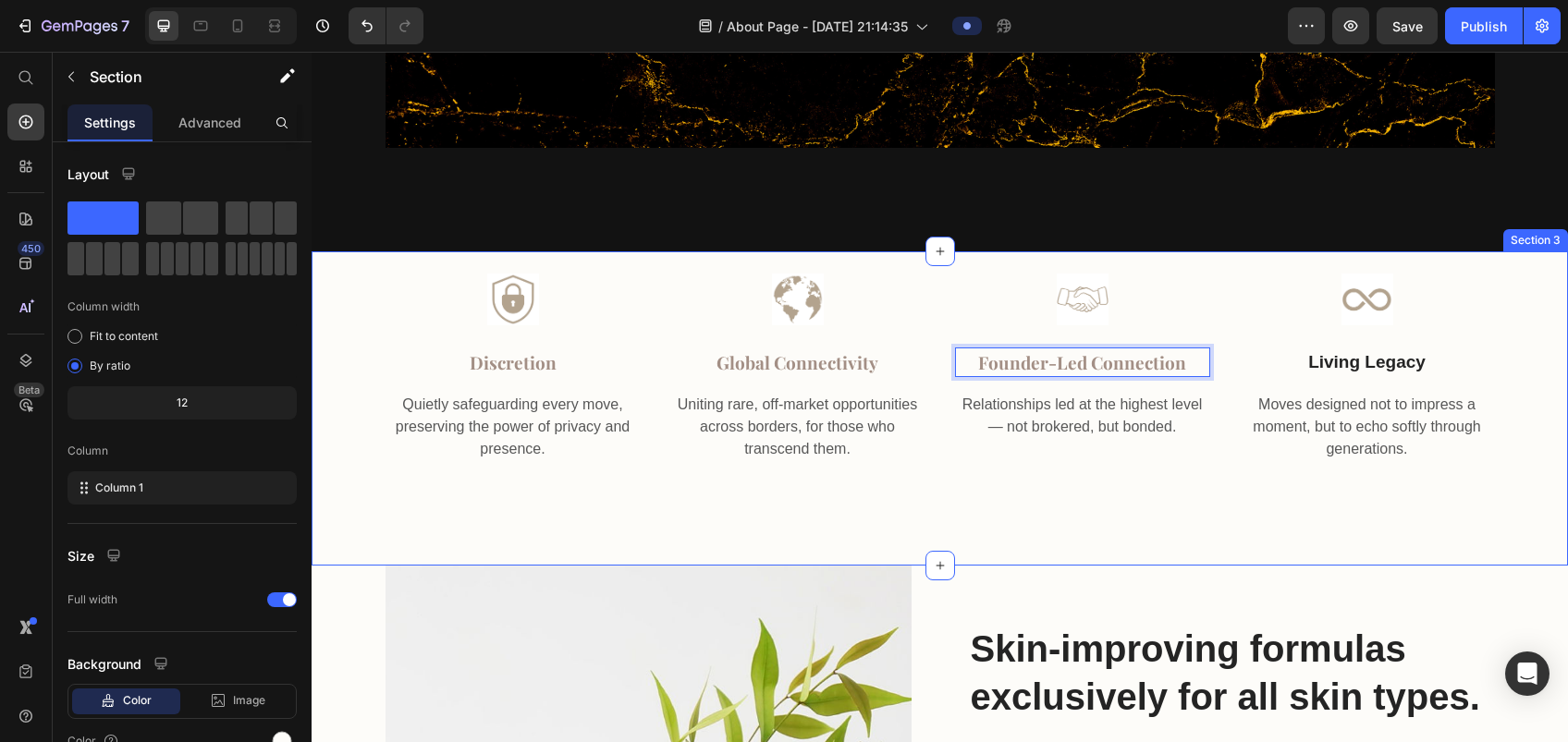 click on "Image Discretion Text block Quietly safeguarding every move, preserving the power of privacy and presence. Text block Image Global Connectivity Text block Uniting rare, off-market opportunities across borders, for those who transcend them. Text block Image Founder-Led Connection Text block   16 Relationships led at the highest level — not brokered, but bonded. Text block Image Living Legacy Text block Moves designed not to impress a moment, but to echo softly through generations. Text block Row Section 3" at bounding box center (939, 408) 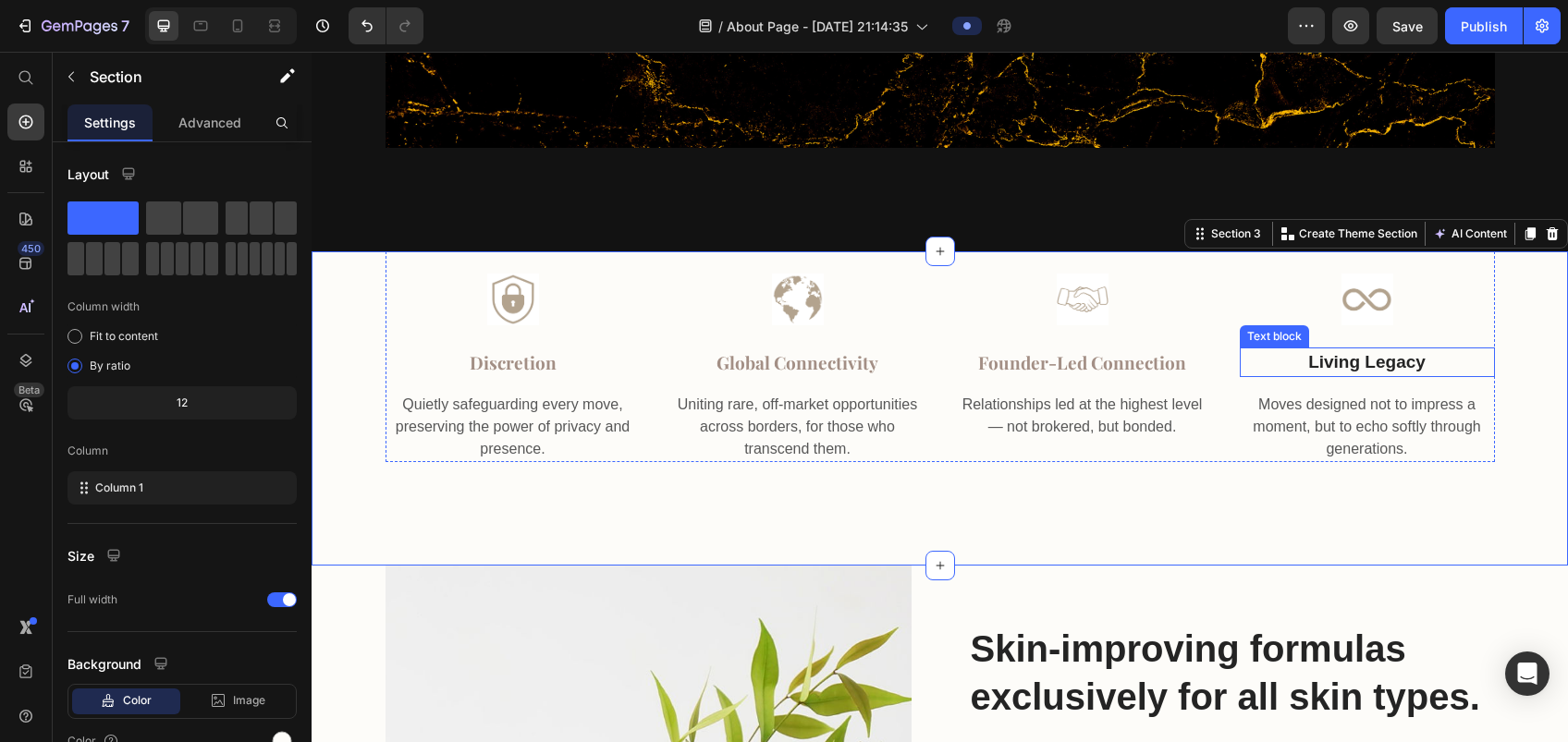 click on "Living Legacy" at bounding box center [1367, 362] 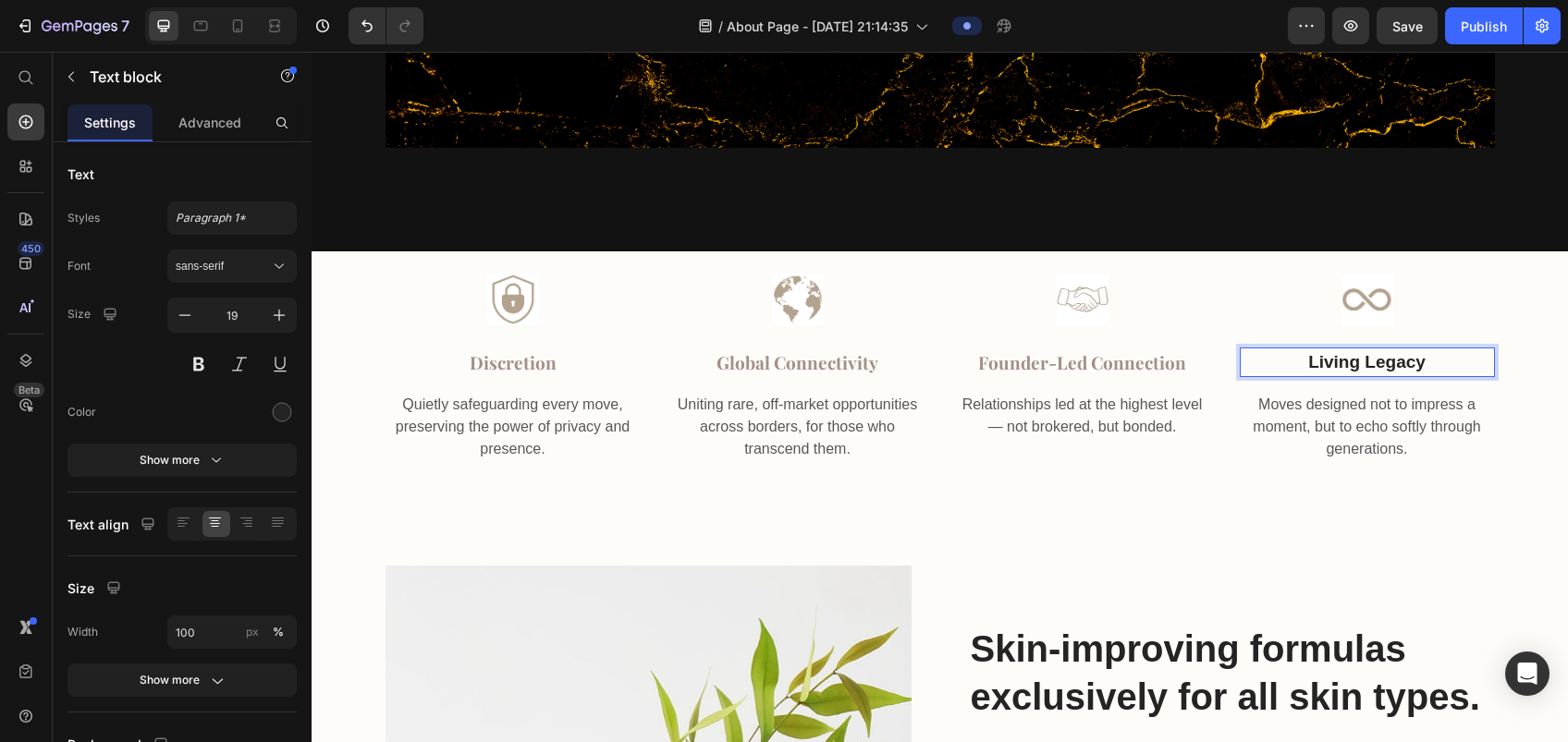 click on "Living Legacy" at bounding box center (1367, 362) 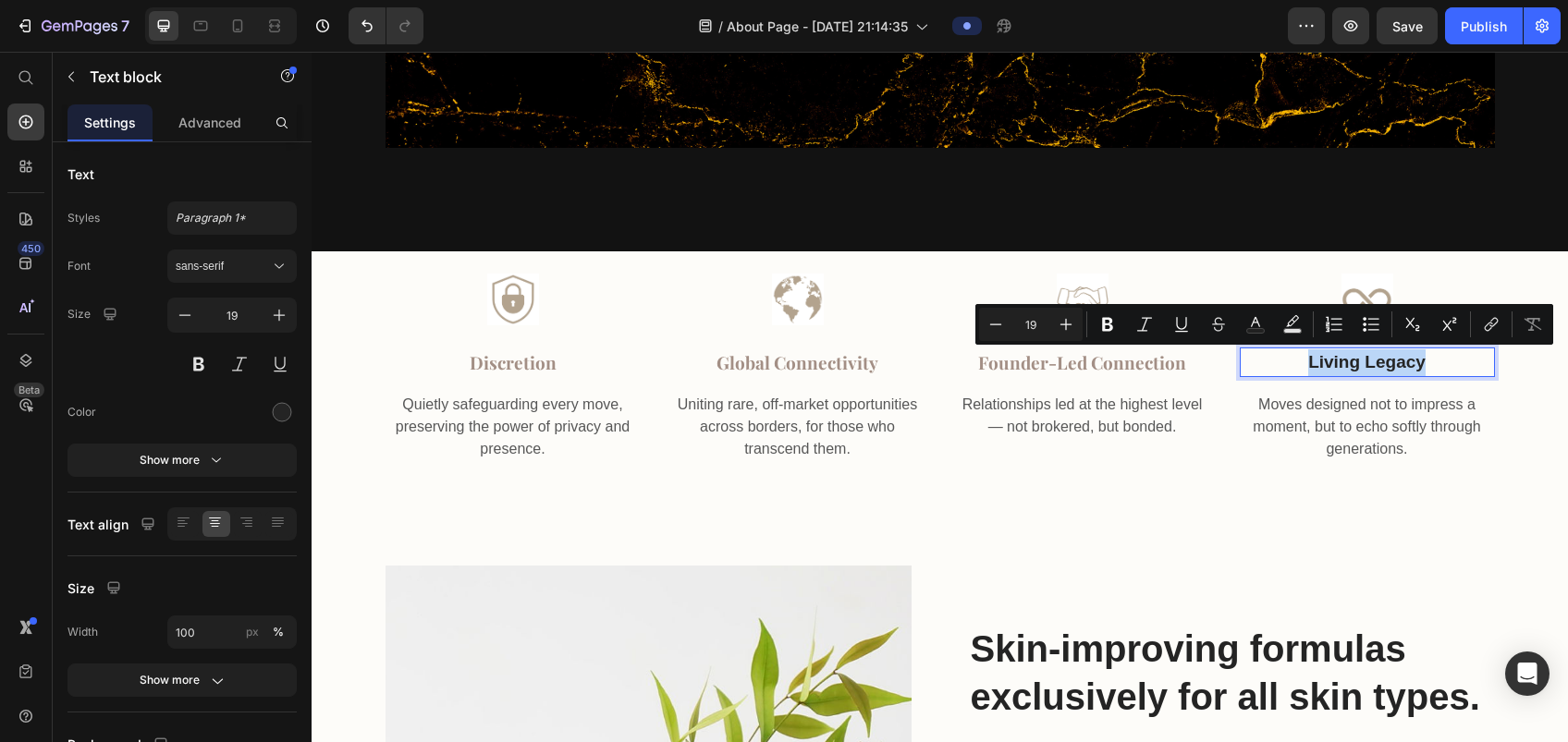 drag, startPoint x: 1426, startPoint y: 364, endPoint x: 1279, endPoint y: 355, distance: 147.27525 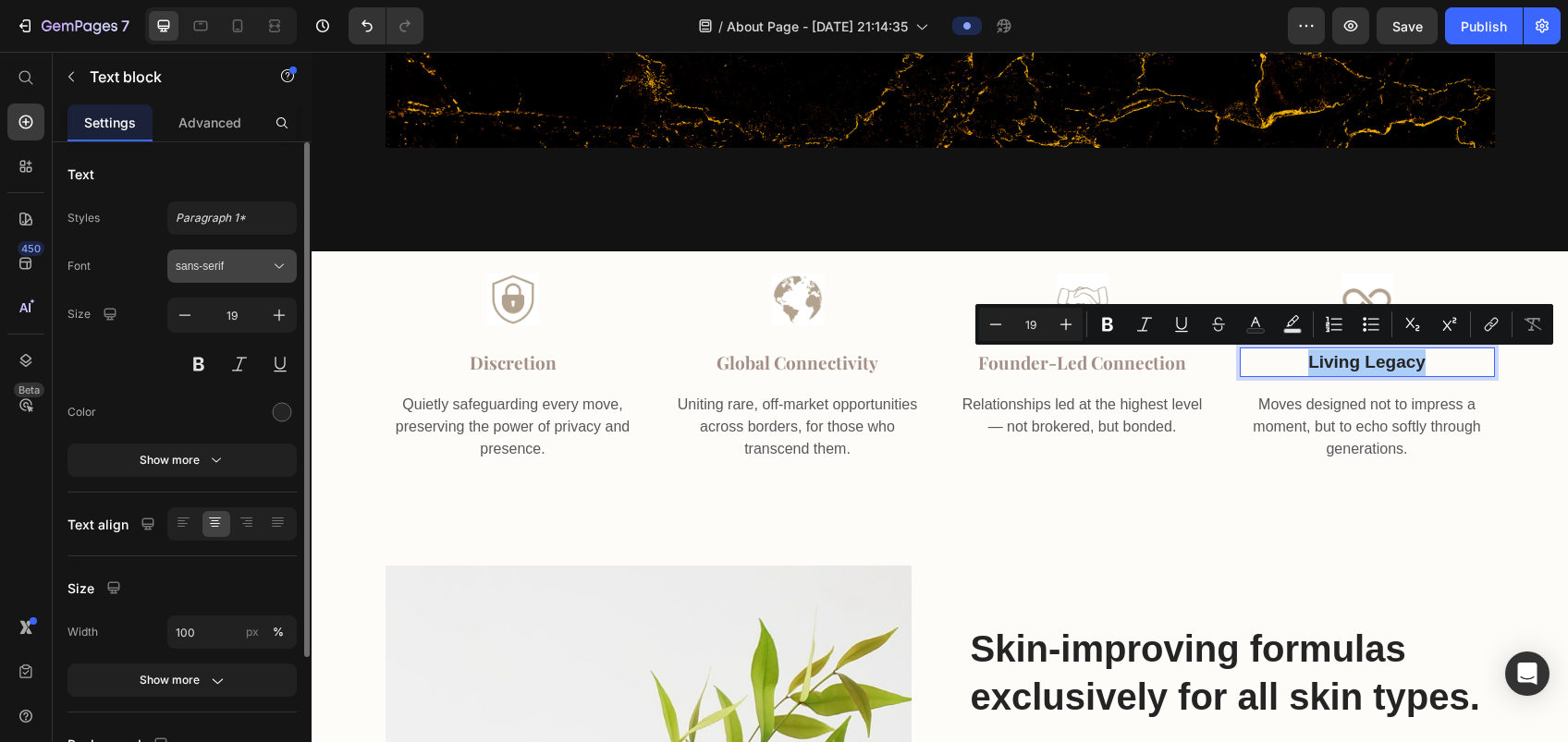 click on "sans-serif" at bounding box center [223, 266] 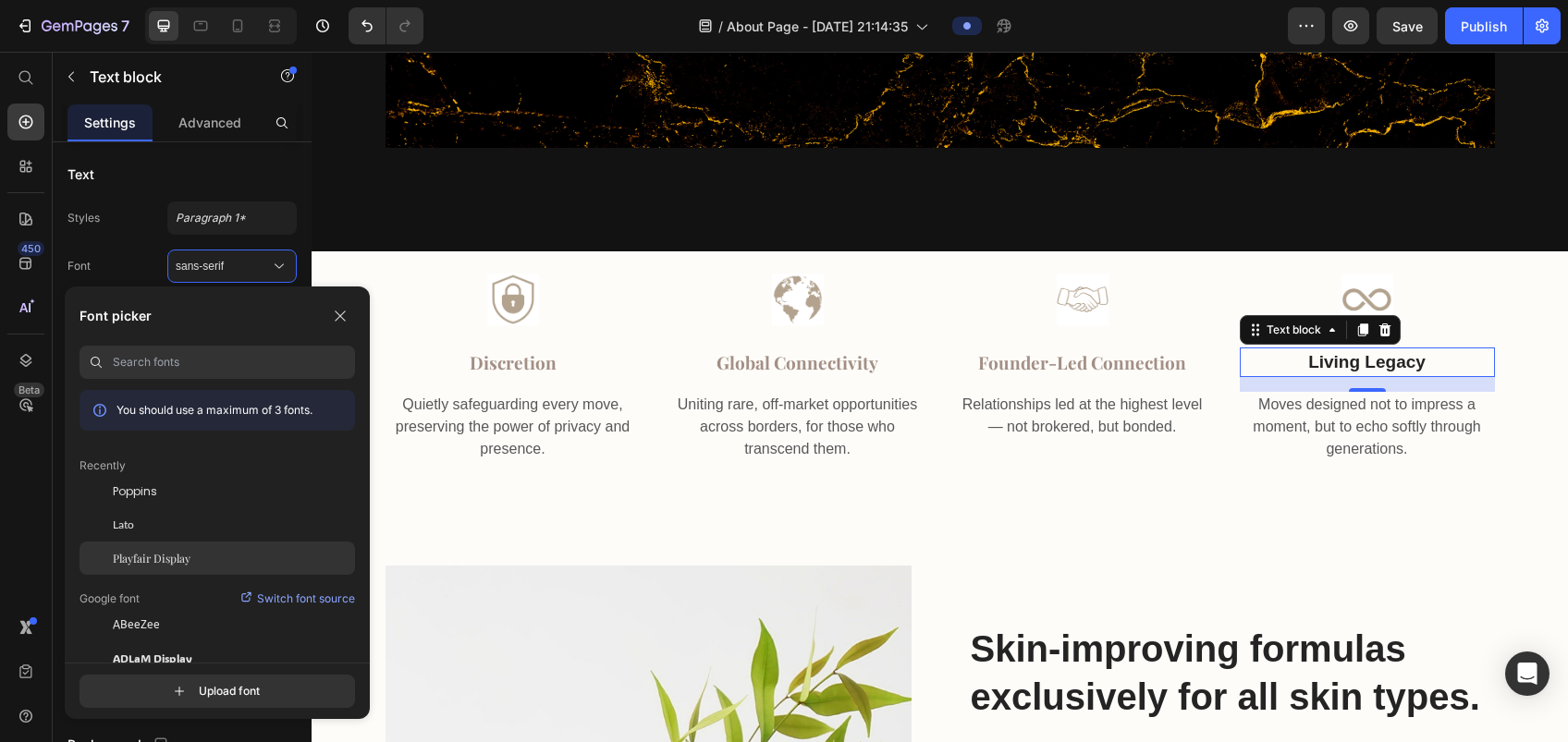 click on "Playfair Display" 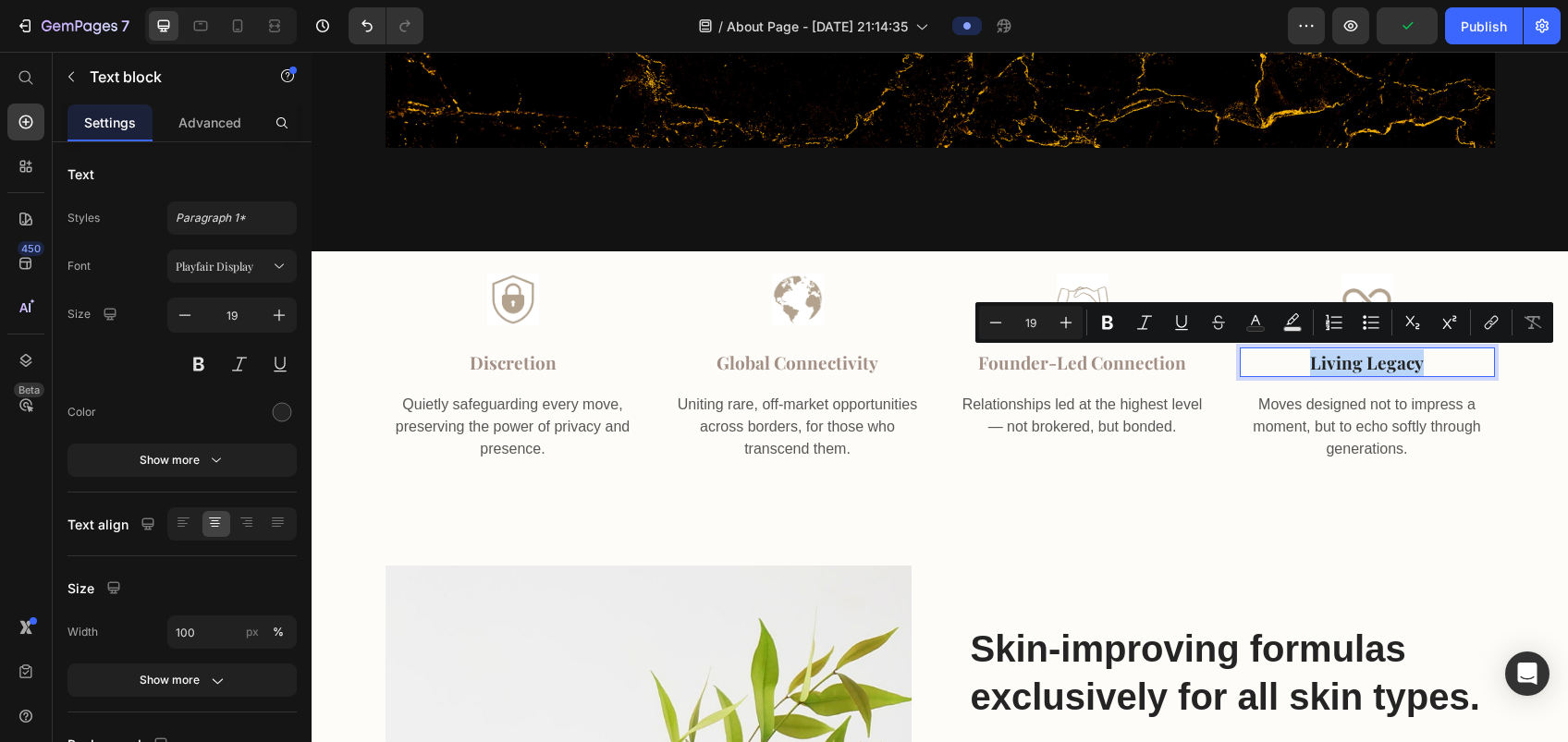 drag, startPoint x: 1432, startPoint y: 358, endPoint x: 1268, endPoint y: 350, distance: 164.19501 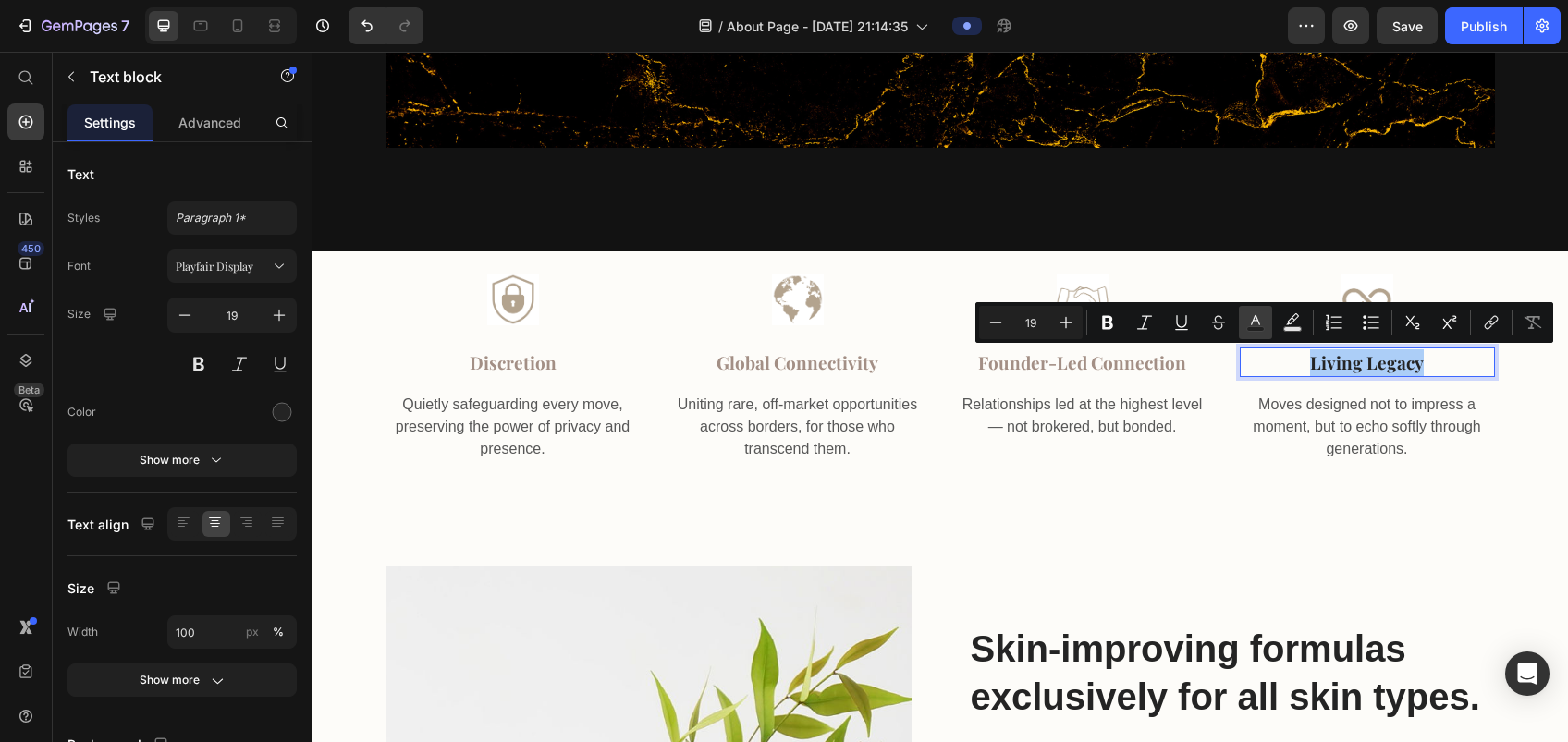 click on "Text Color" at bounding box center (1256, 322) 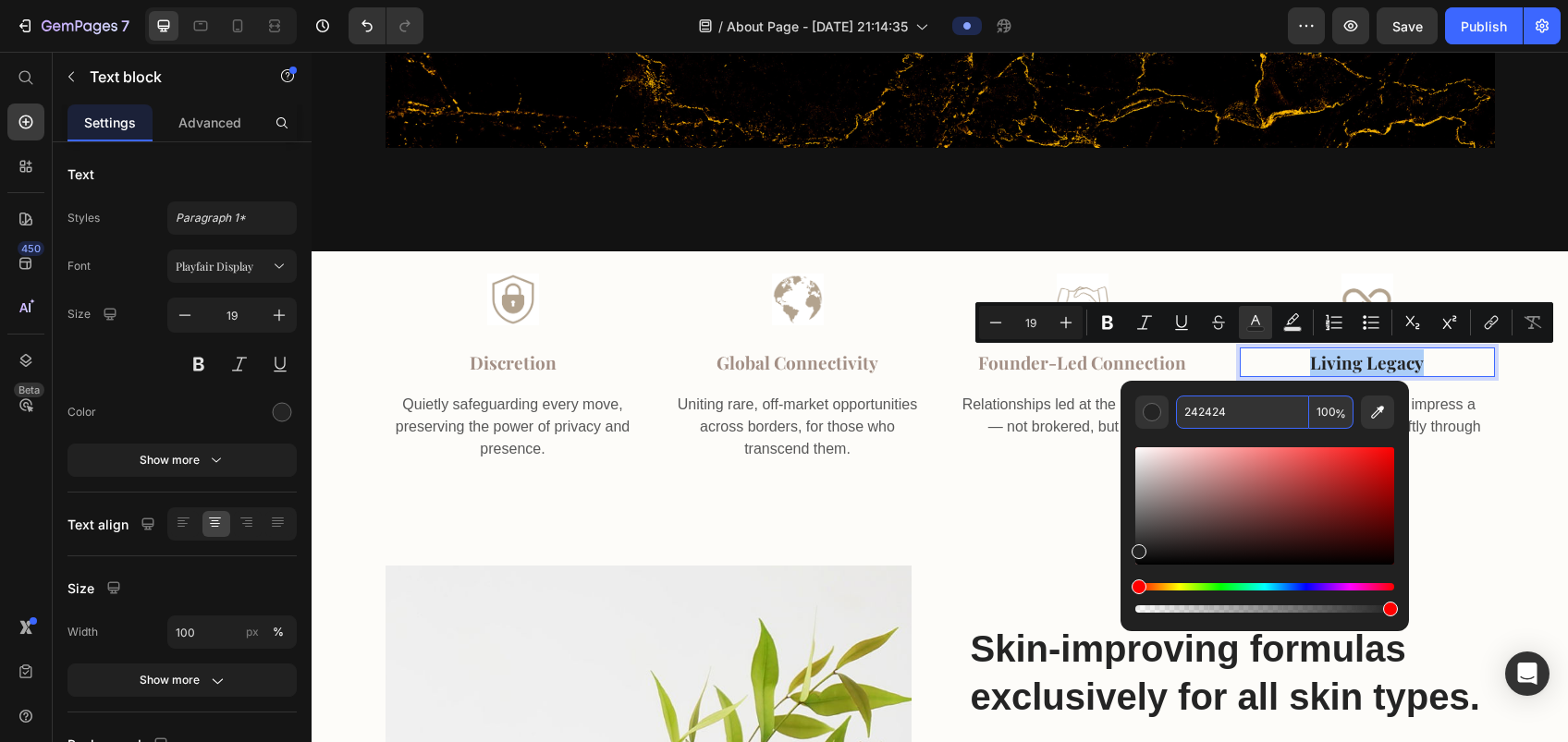 click on "242424" at bounding box center (1243, 412) 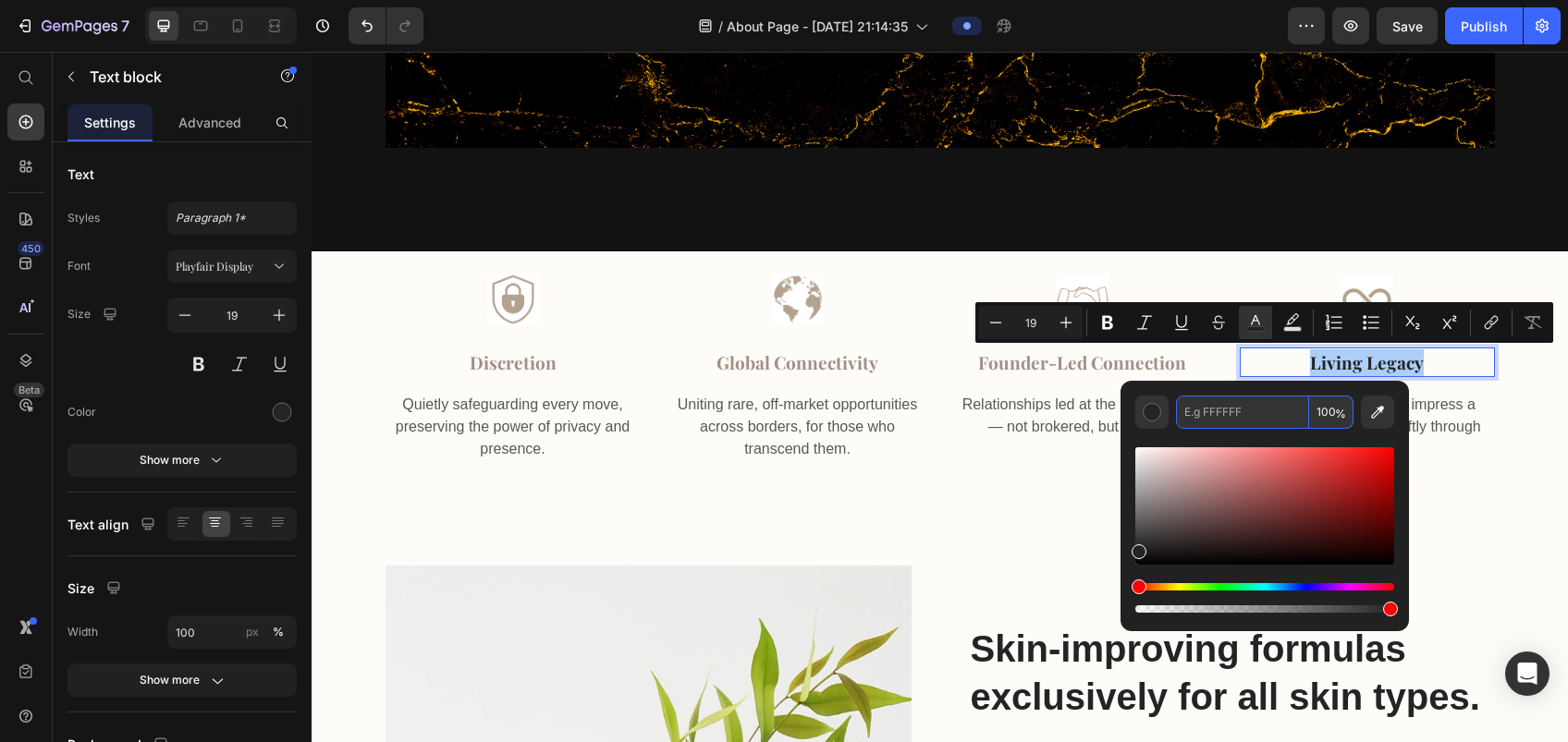 paste on "A38F85" 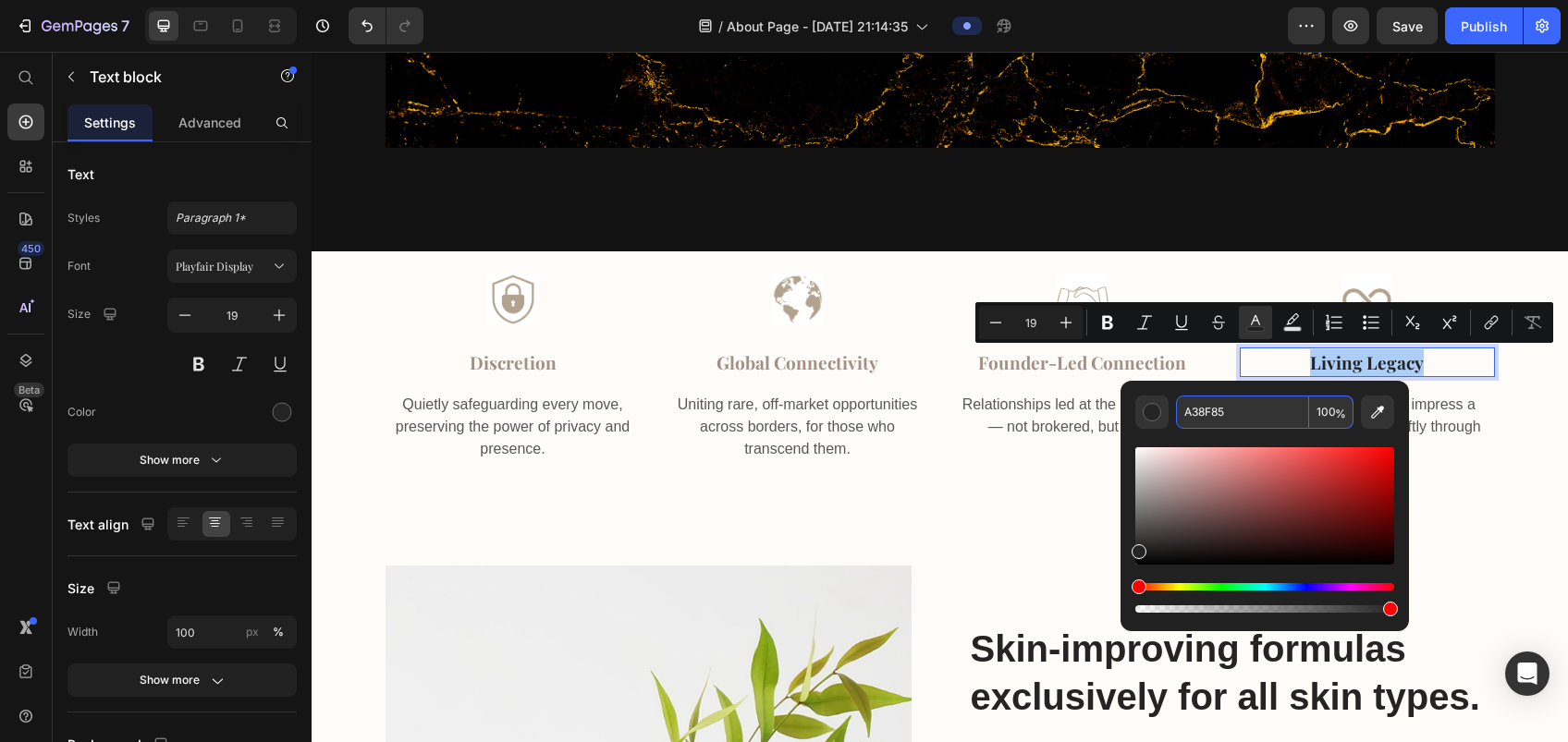 type on "A38F85" 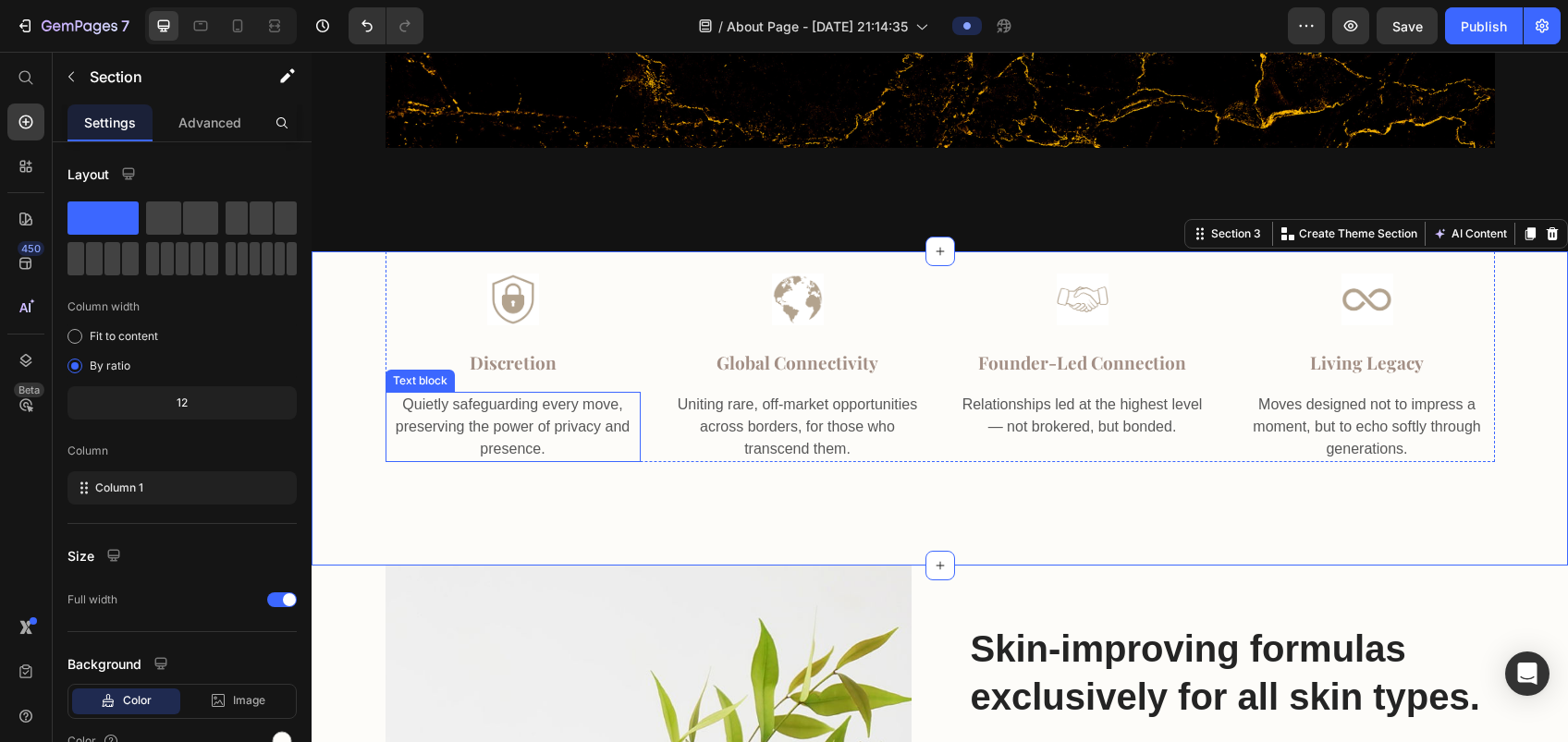 click on "Quietly safeguarding every move, preserving the power of privacy and presence." at bounding box center (513, 427) 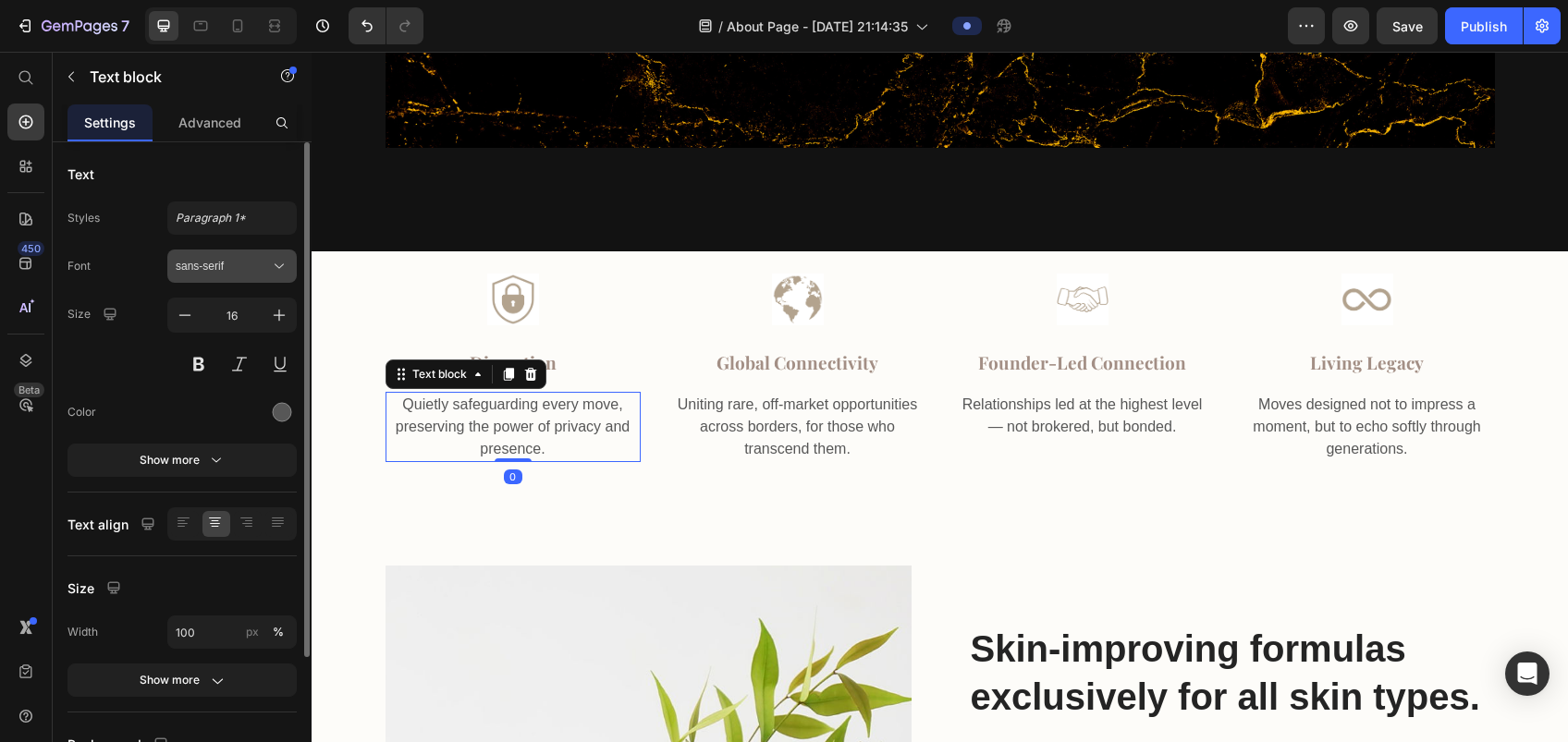 click on "sans-serif" at bounding box center [223, 266] 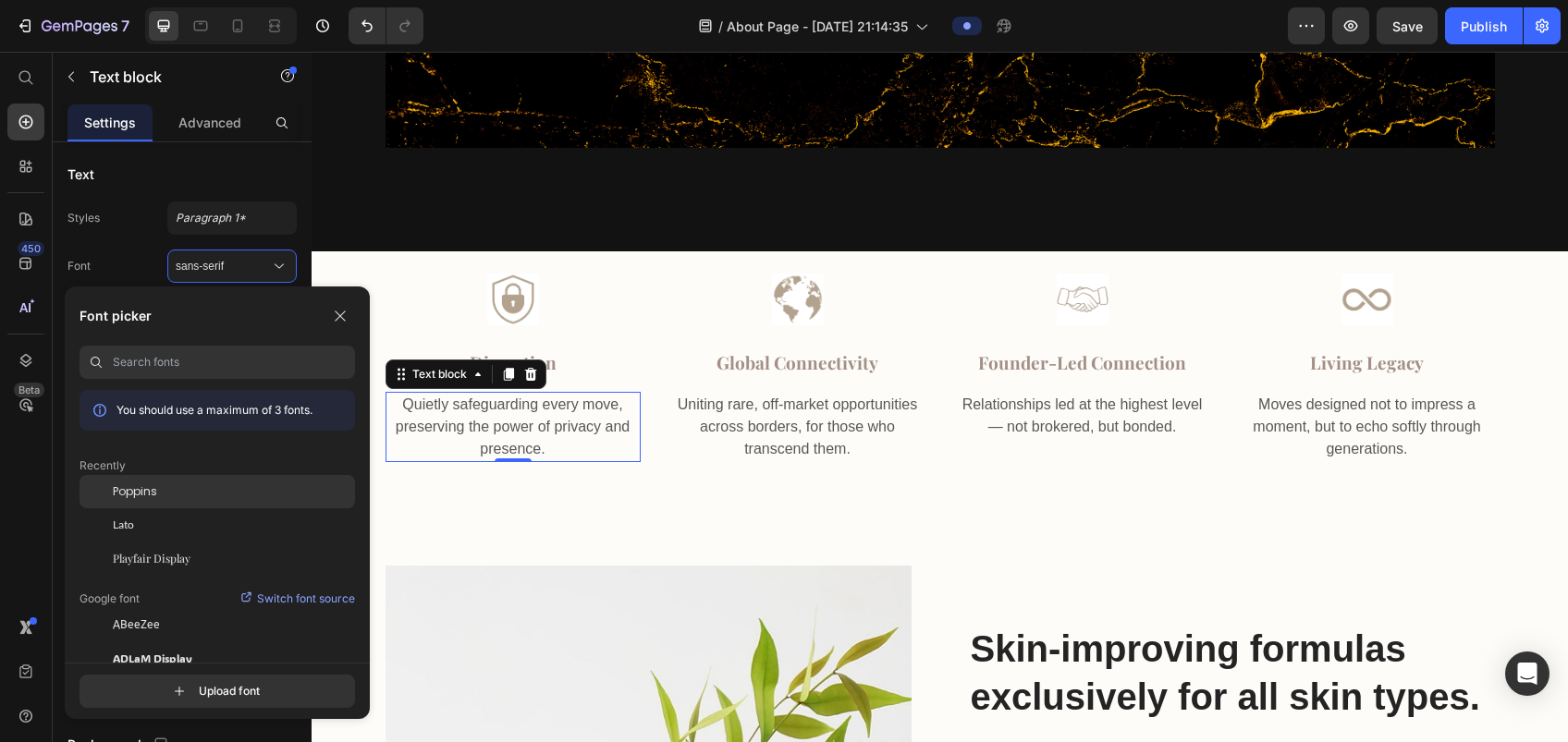 click on "Poppins" 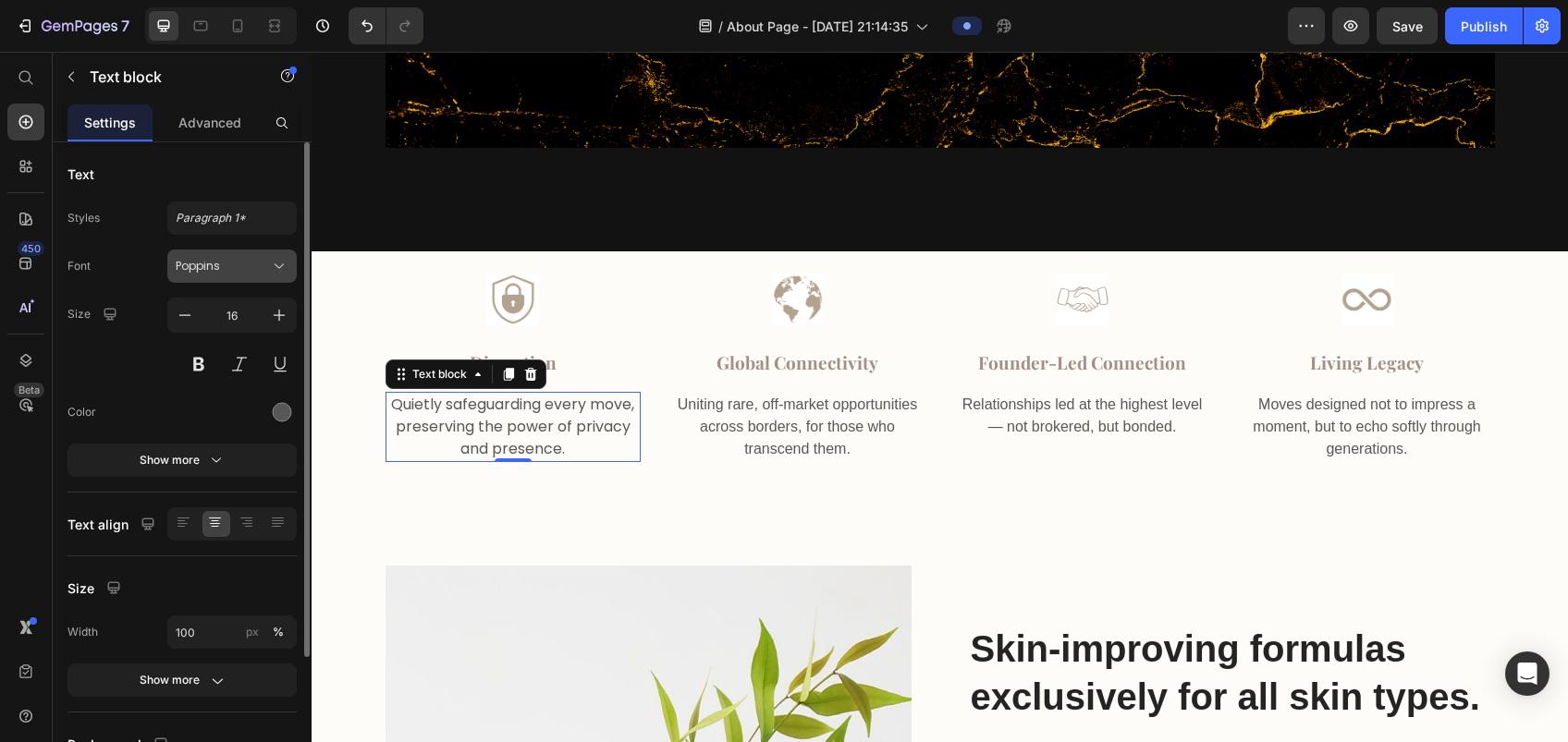 click on "Poppins" at bounding box center [232, 266] 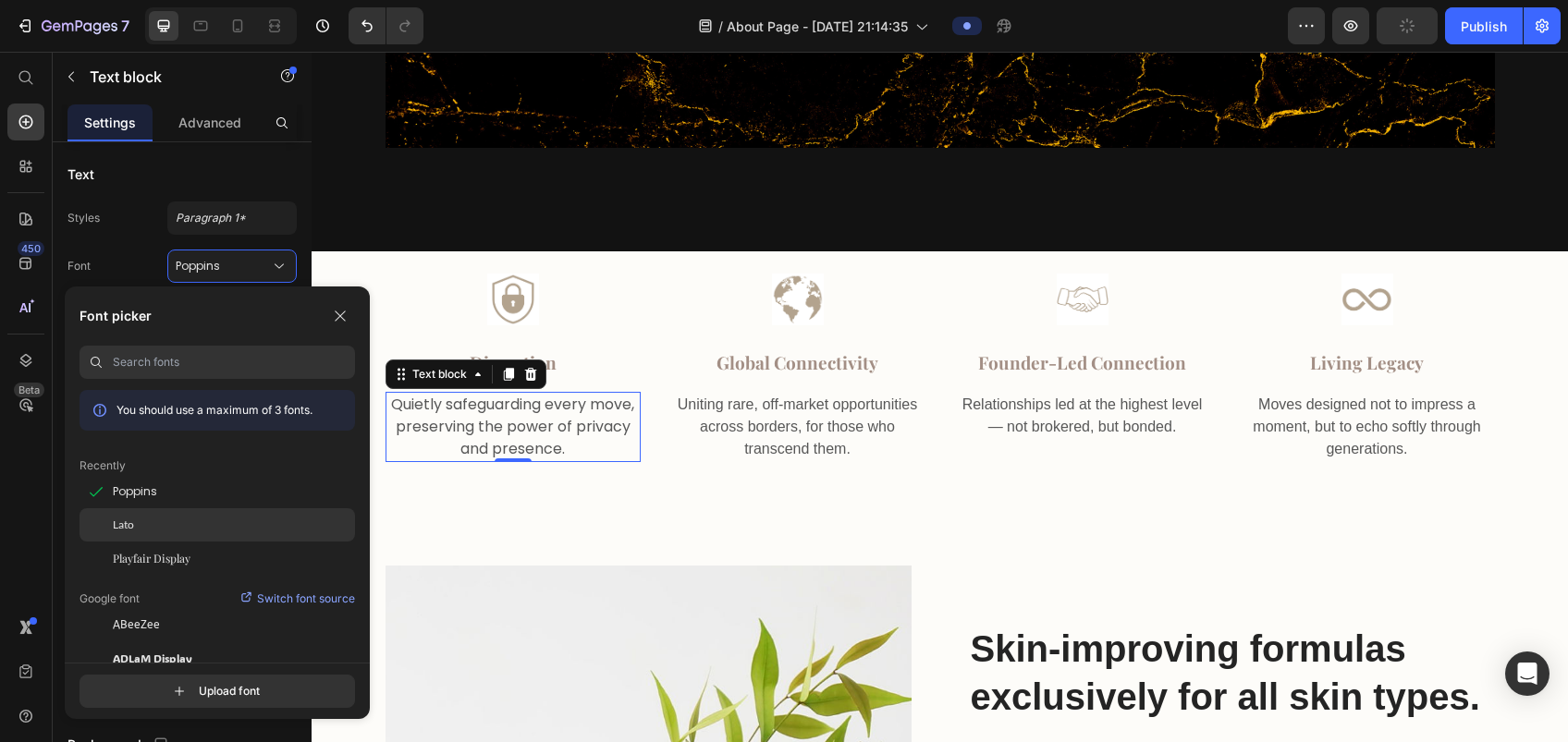click on "Lato" 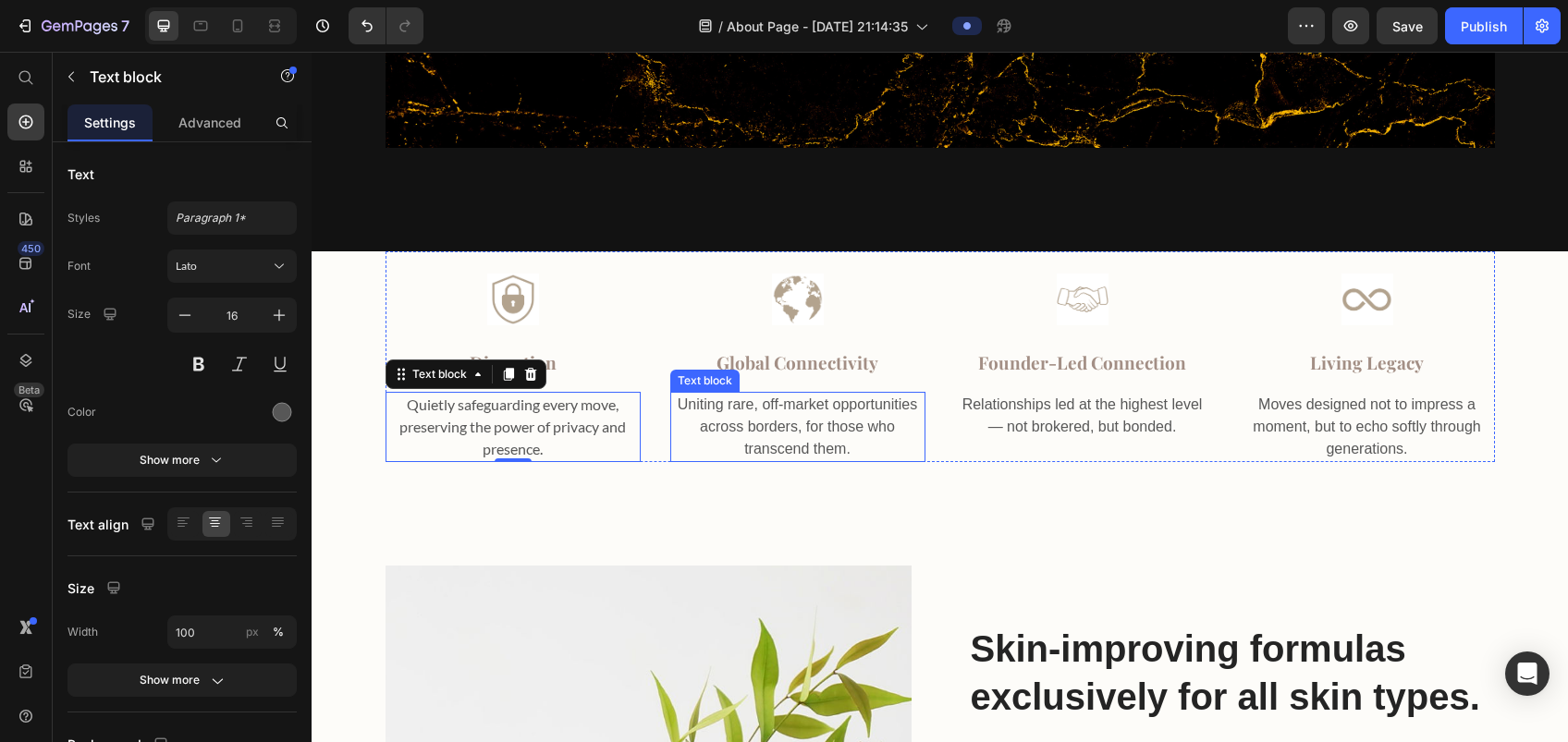click on "Uniting rare, off-market opportunities across borders, for those who transcend them." at bounding box center (798, 427) 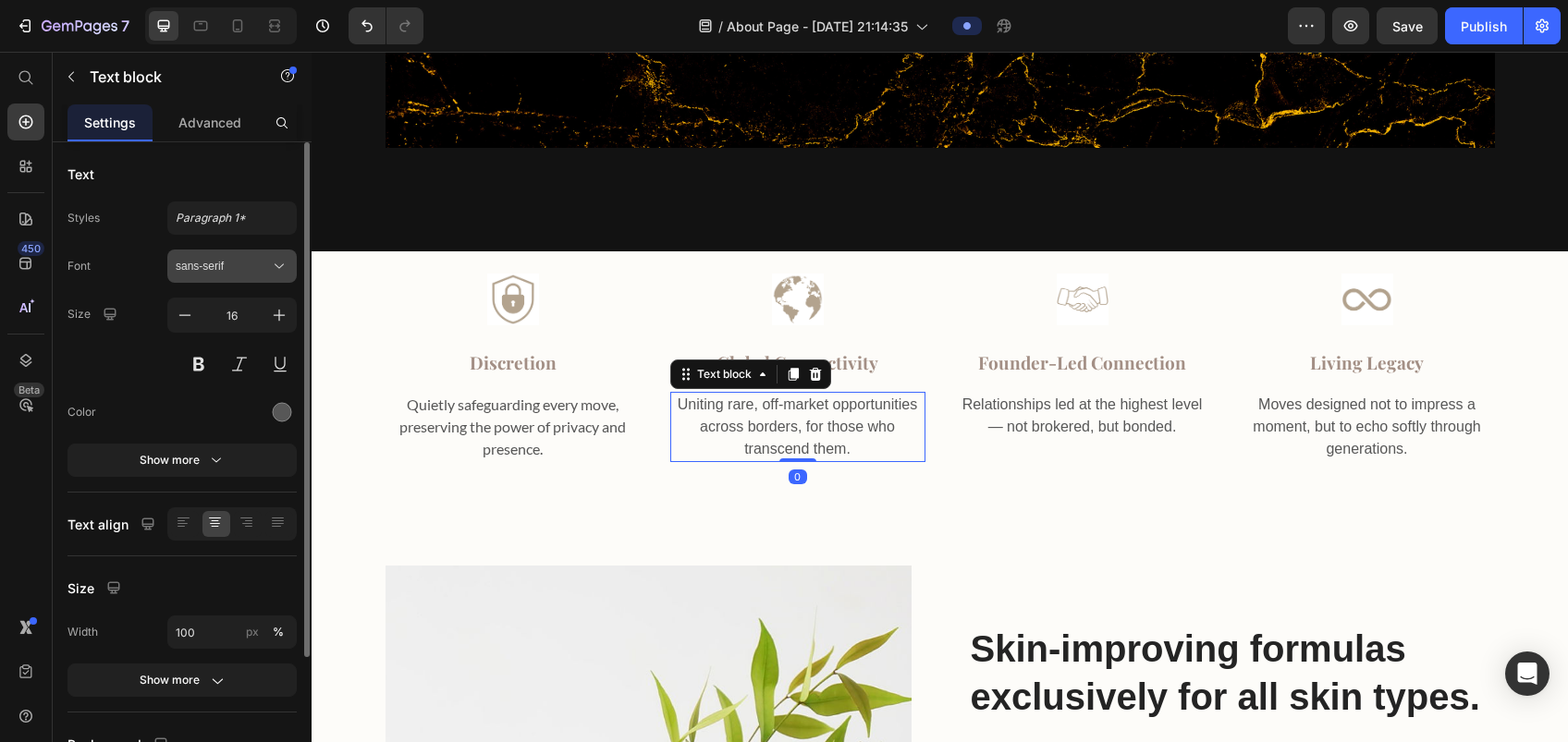 click on "sans-serif" at bounding box center [223, 266] 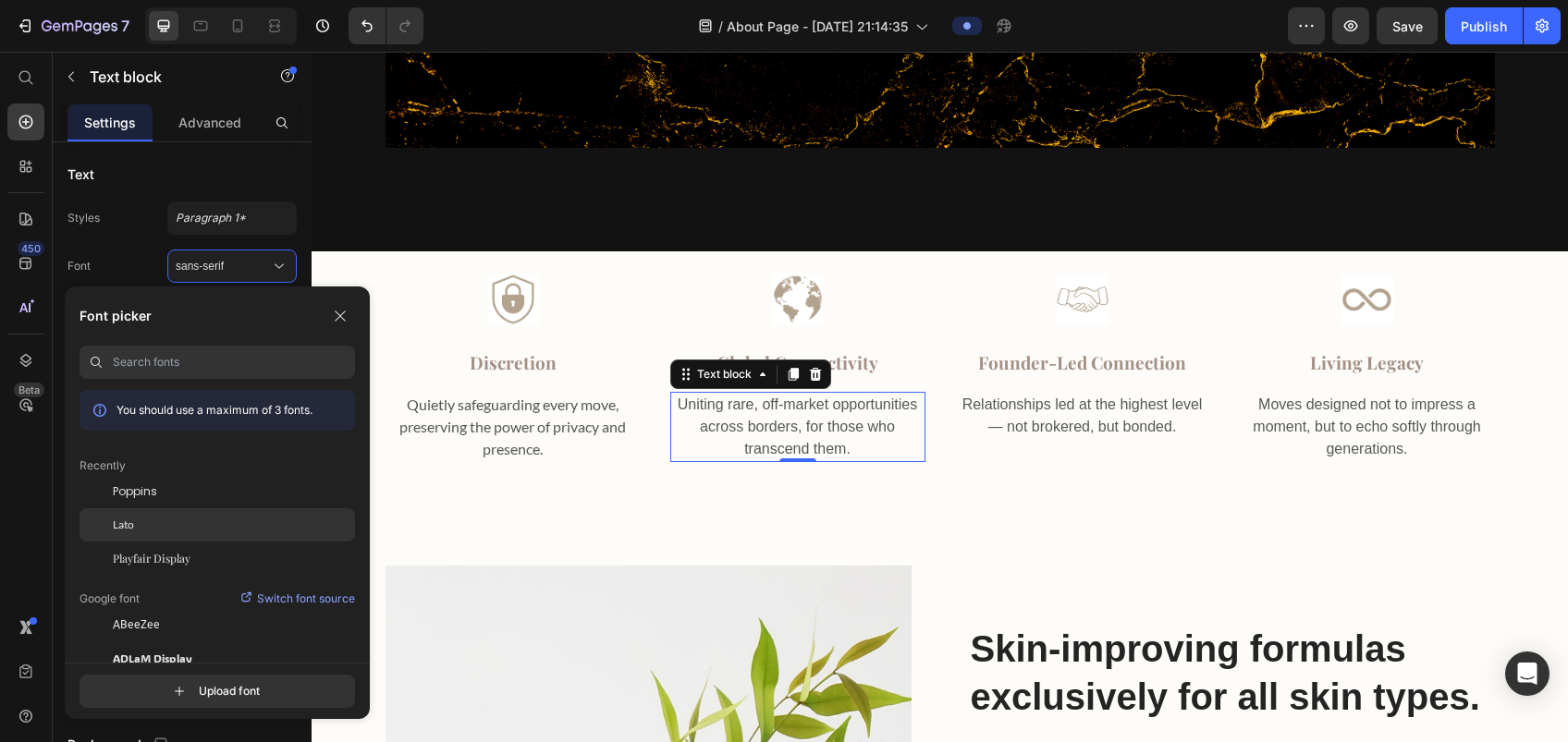 click on "Lato" 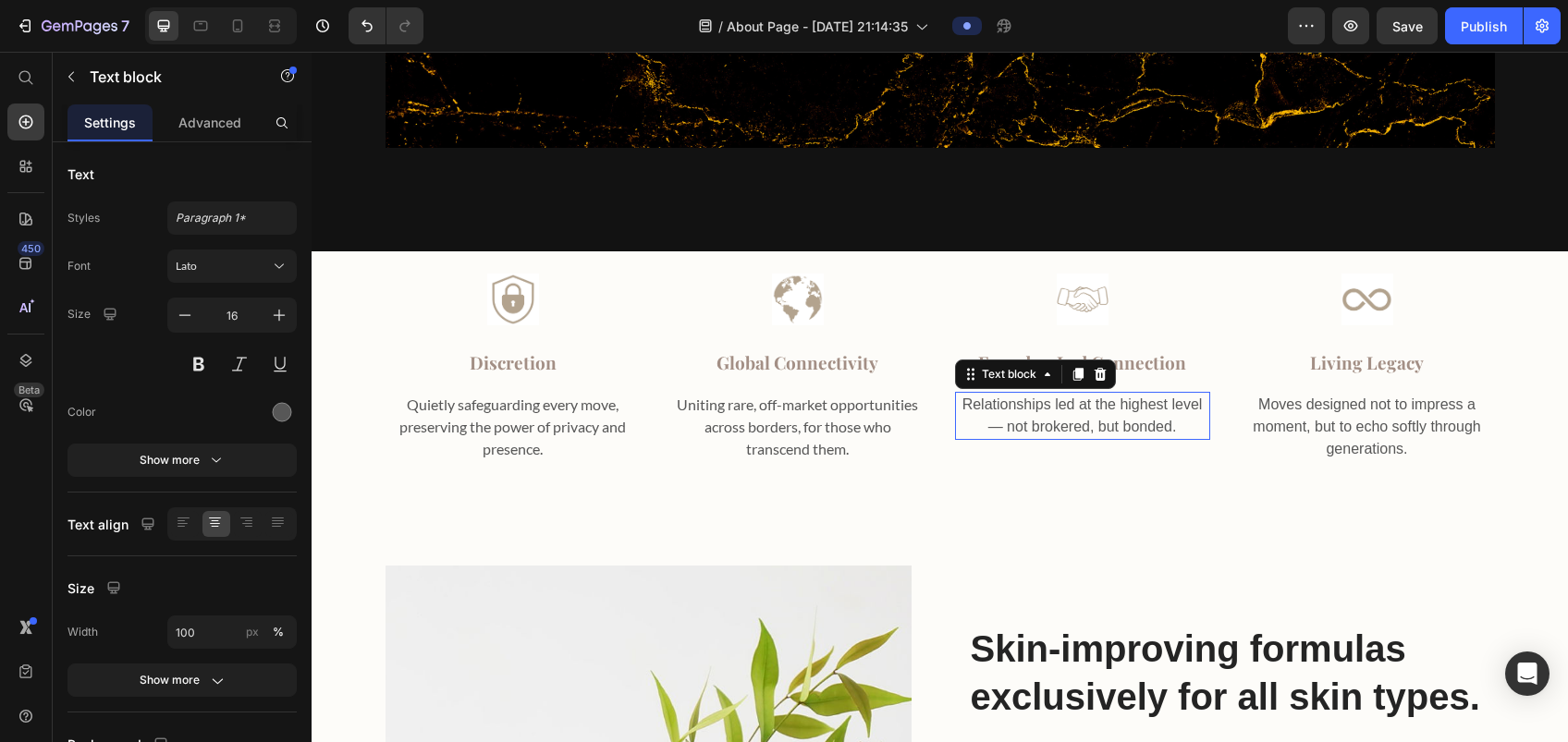 click on "Relationships led at the highest level — not brokered, but bonded." at bounding box center (1083, 416) 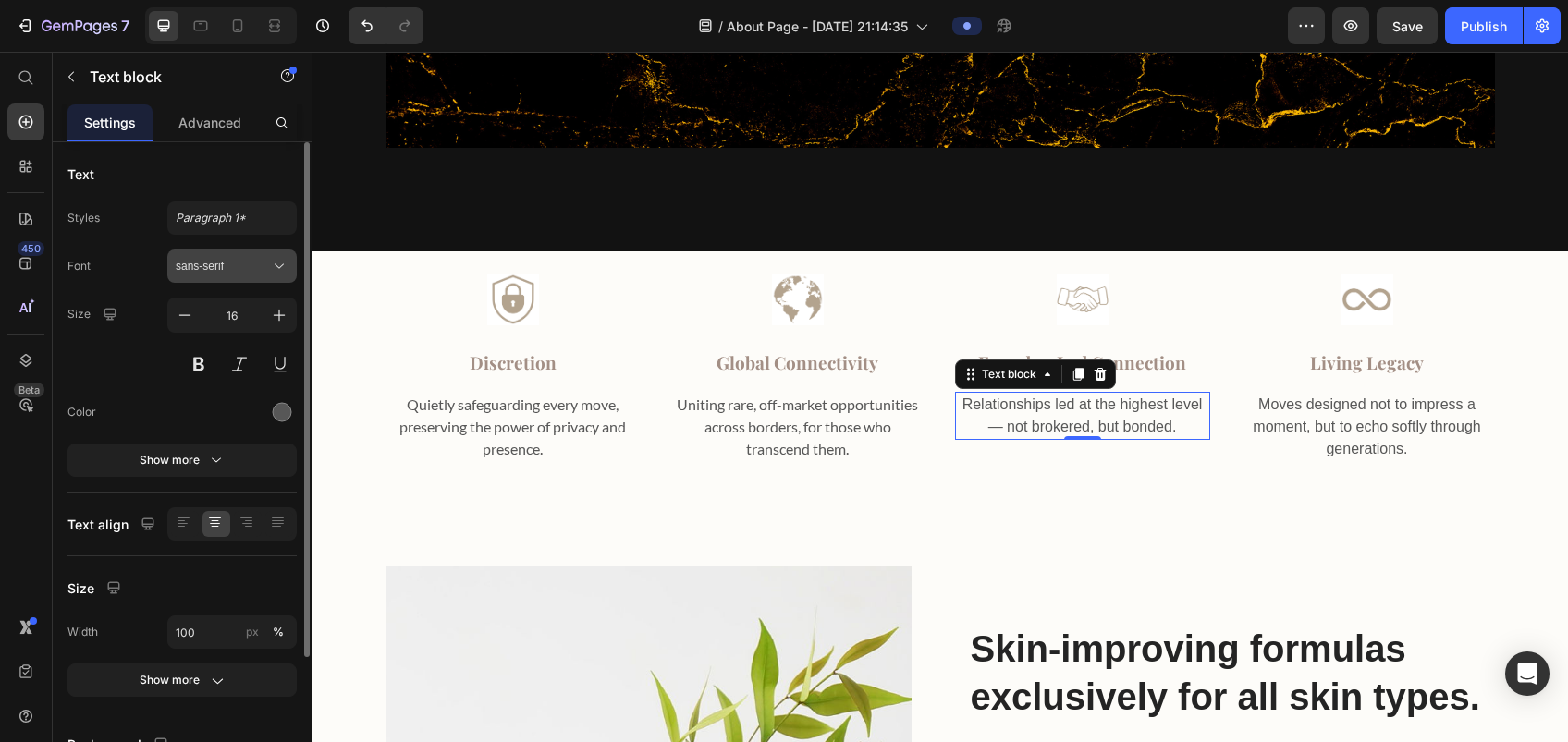 click on "sans-serif" at bounding box center [232, 266] 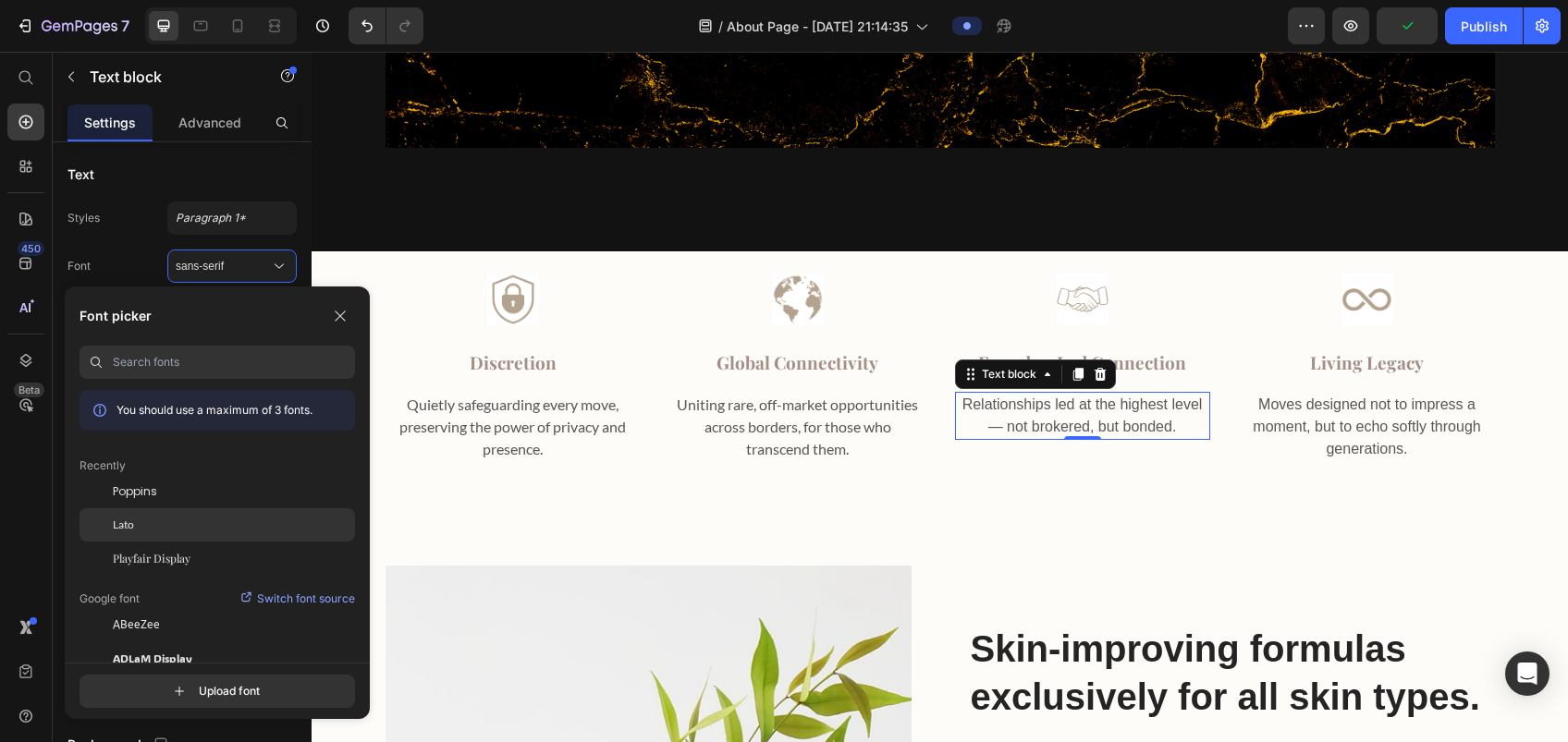 click on "Lato" 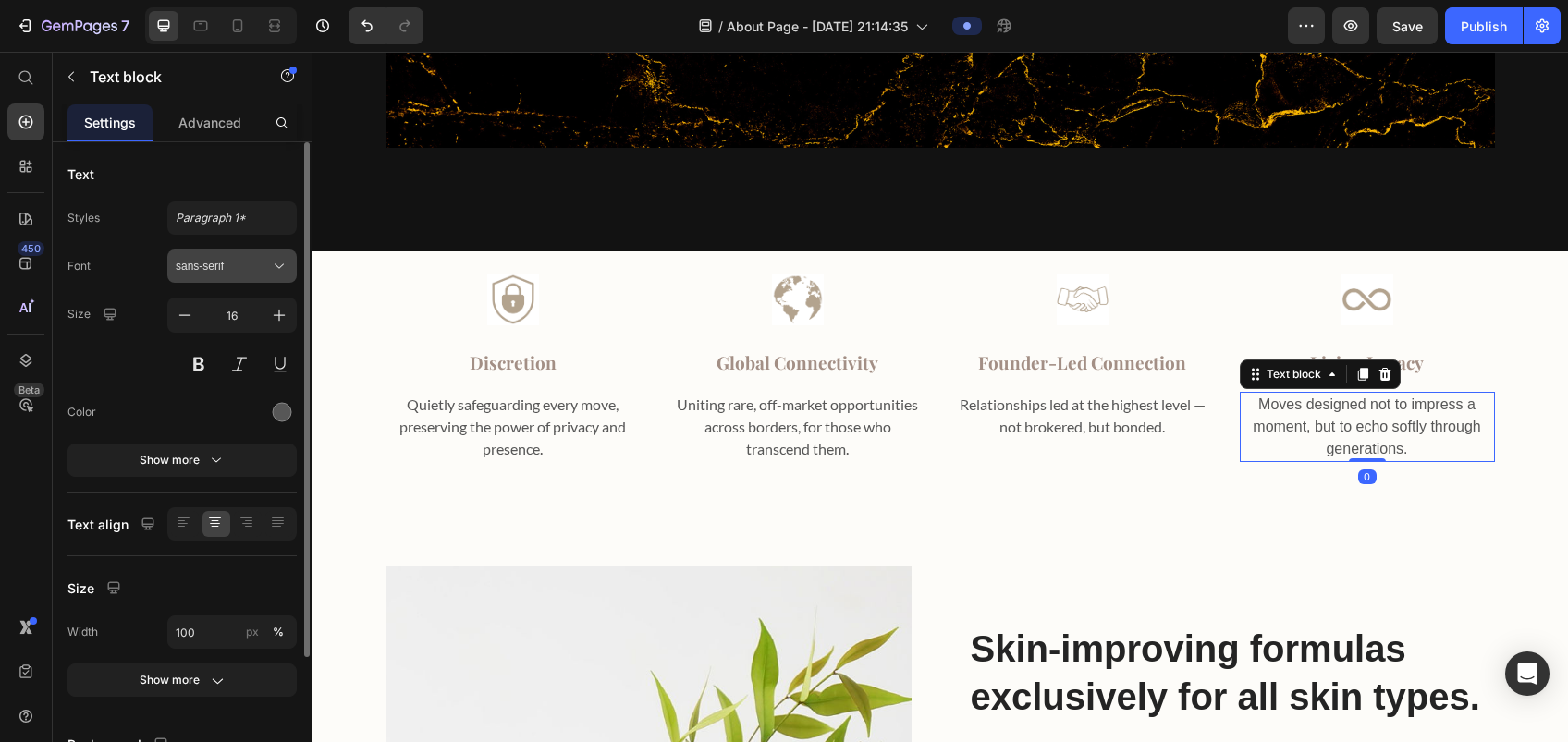 click on "sans-serif" at bounding box center (223, 266) 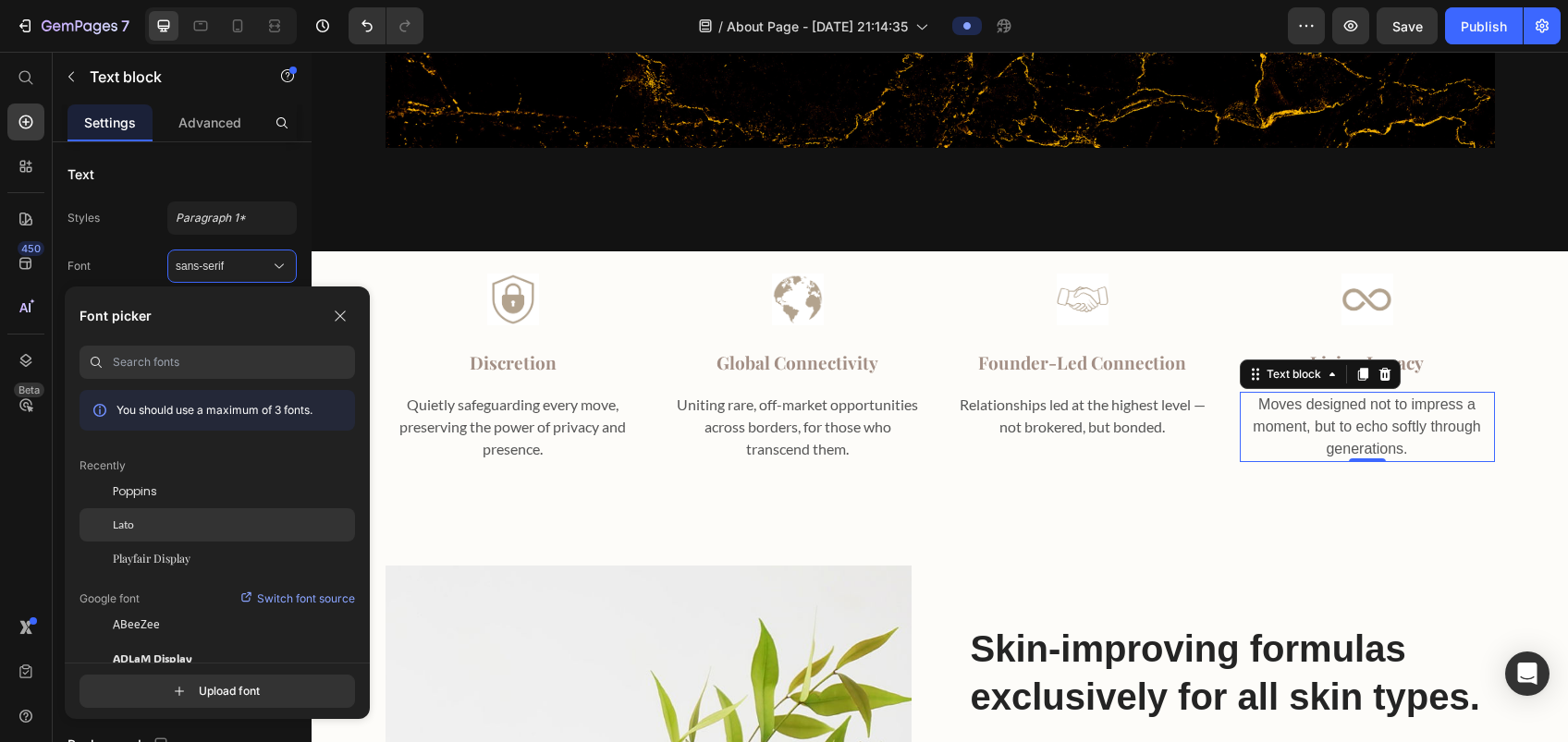 click on "Lato" 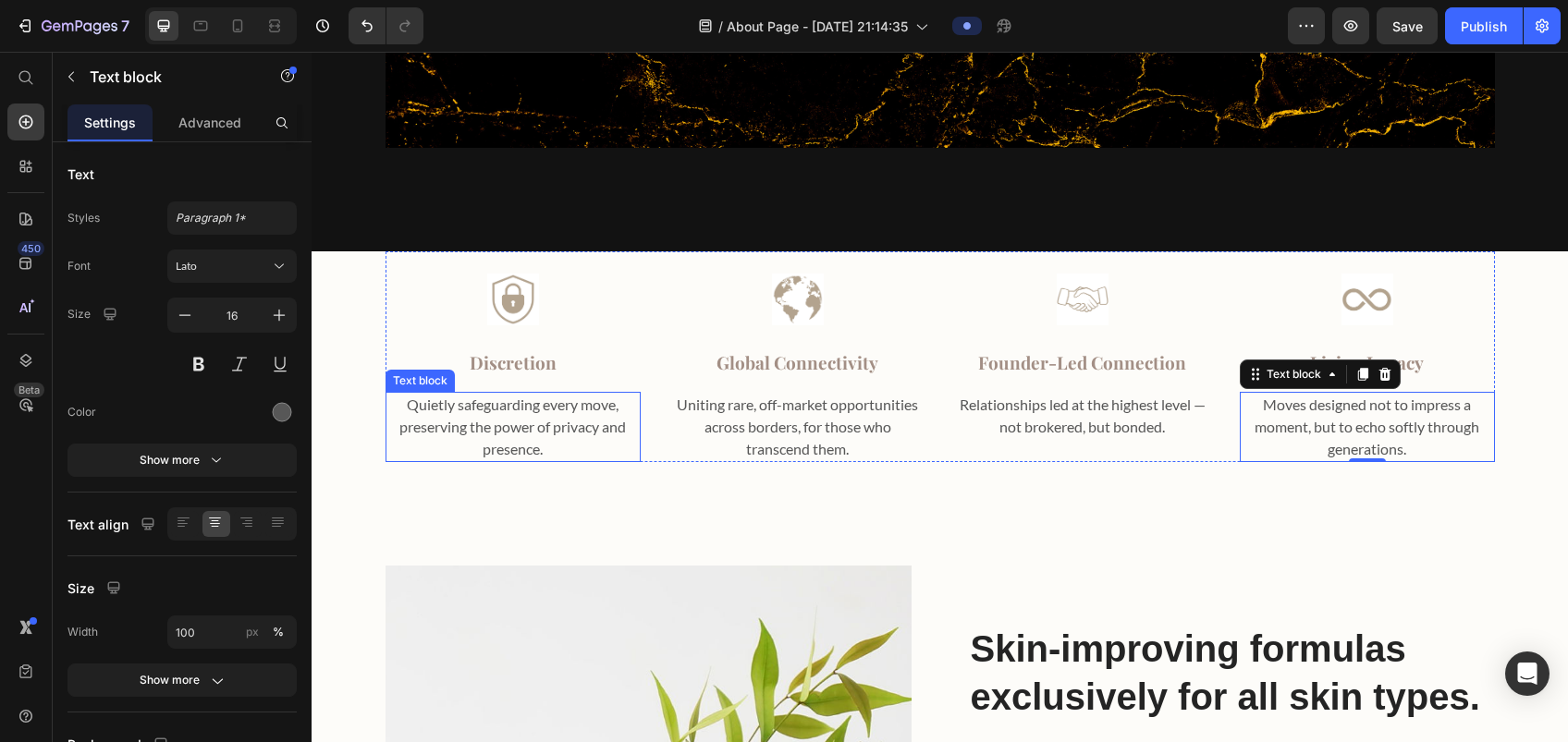click on "Quietly safeguarding every move, preserving the power of privacy and presence." at bounding box center (513, 427) 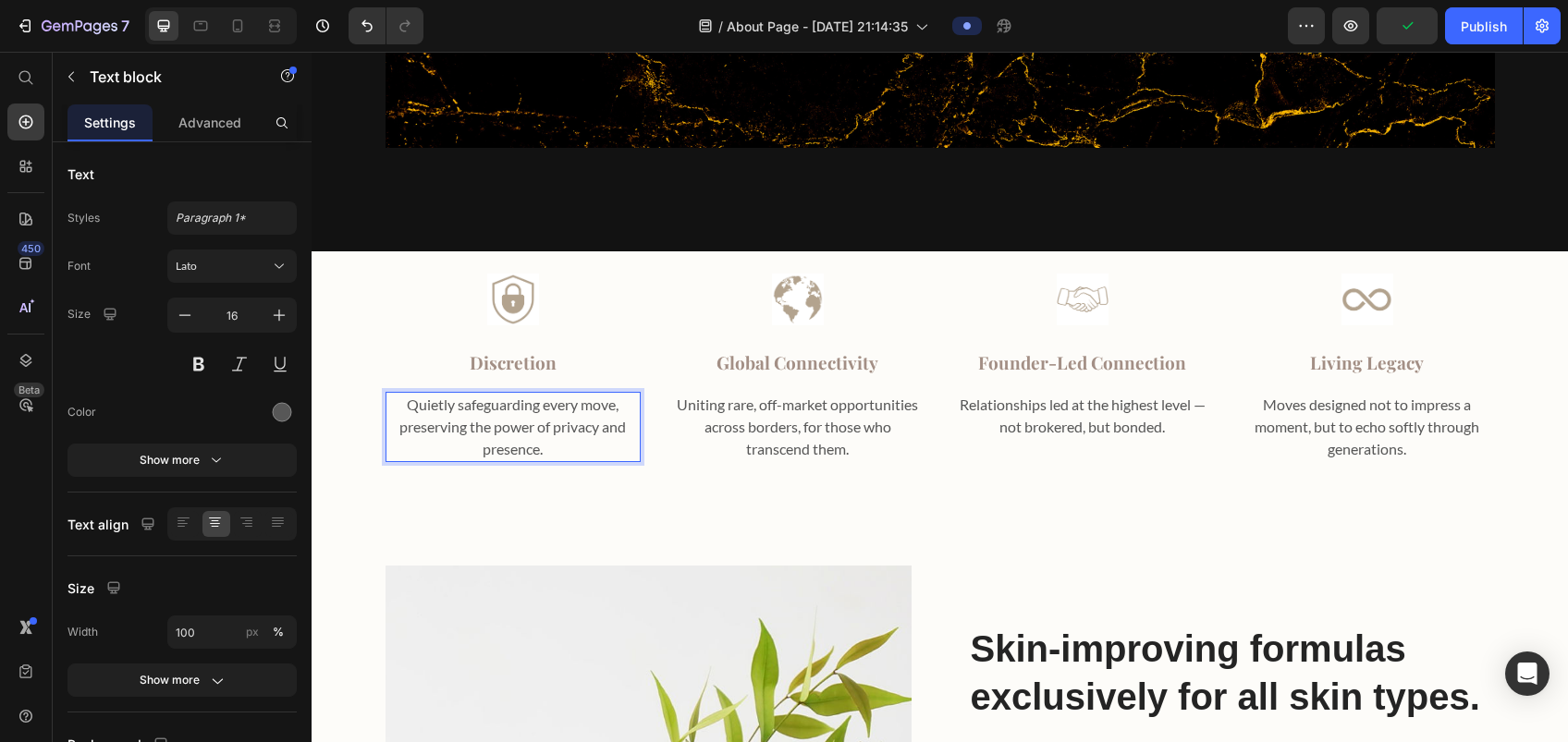 click on "Quietly safeguarding every move, preserving the power of privacy and presence." at bounding box center (513, 427) 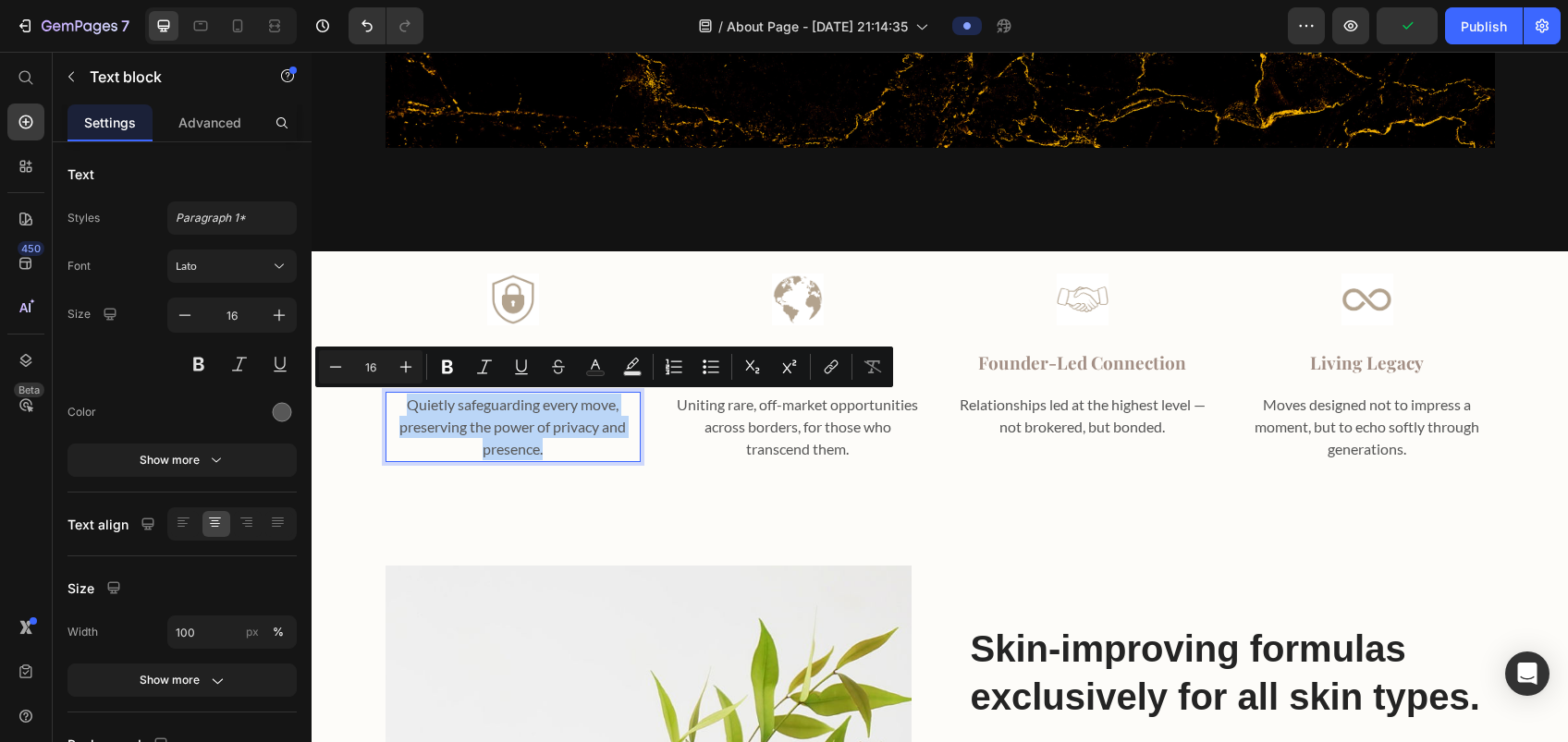 drag, startPoint x: 540, startPoint y: 451, endPoint x: 415, endPoint y: 404, distance: 133.544 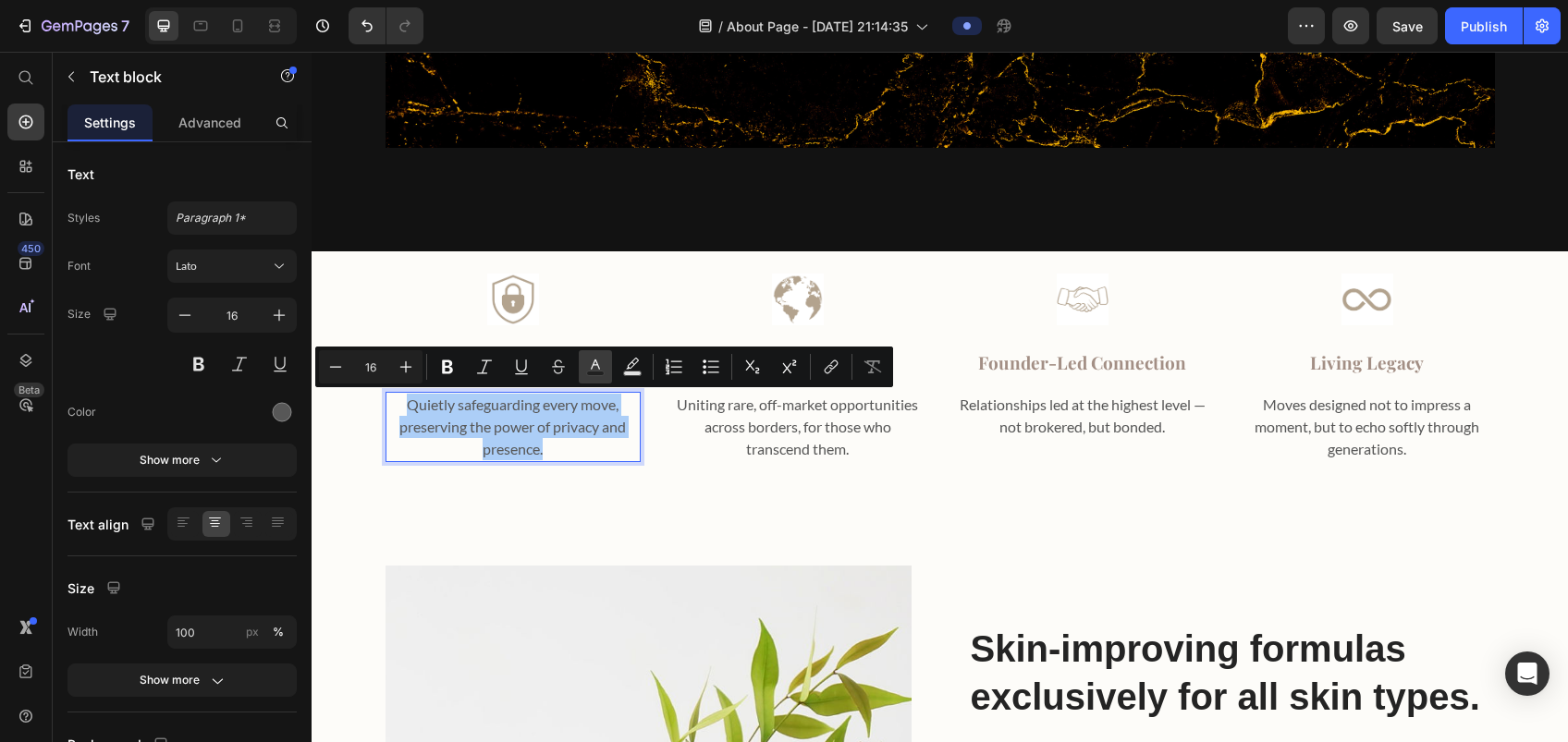 click 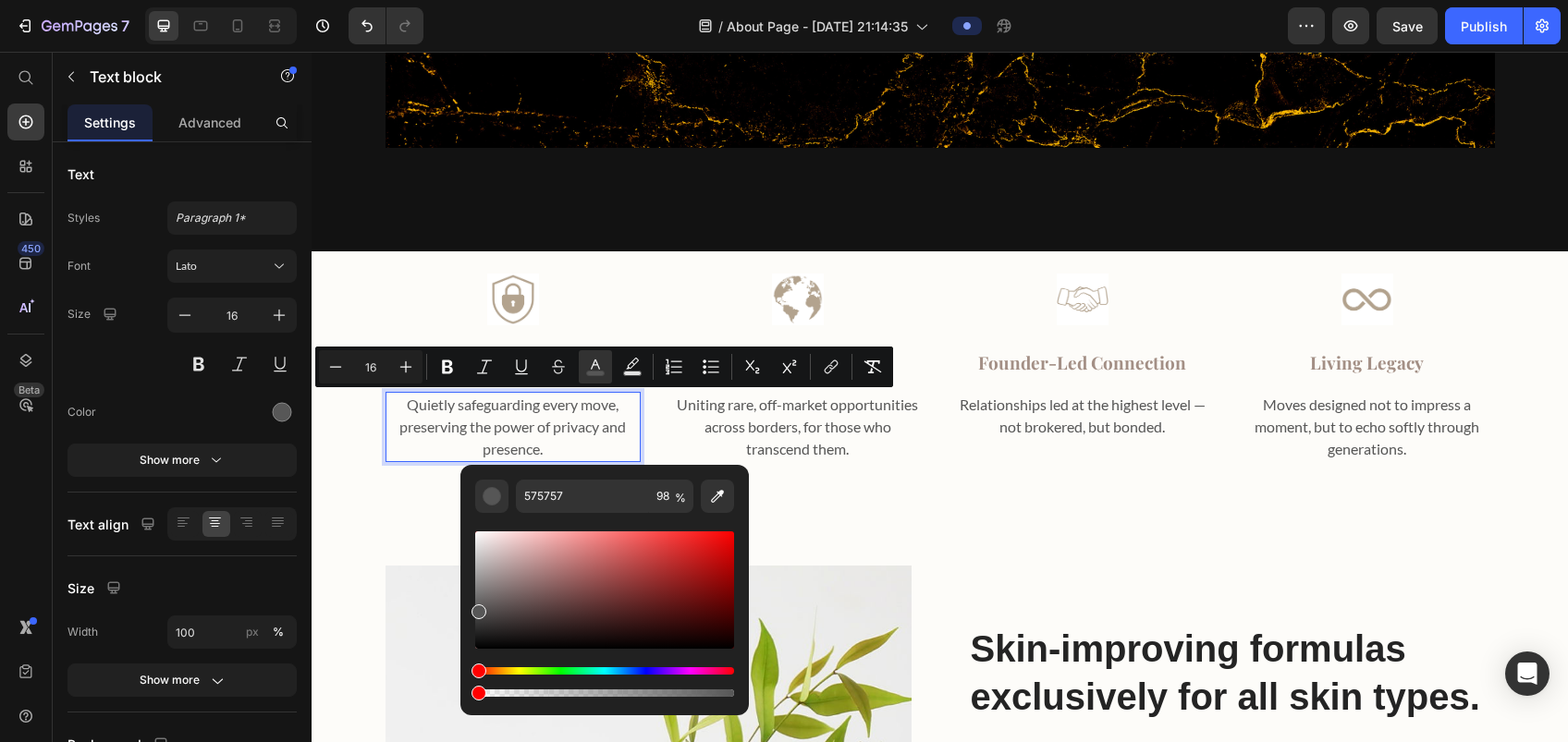 type on "0" 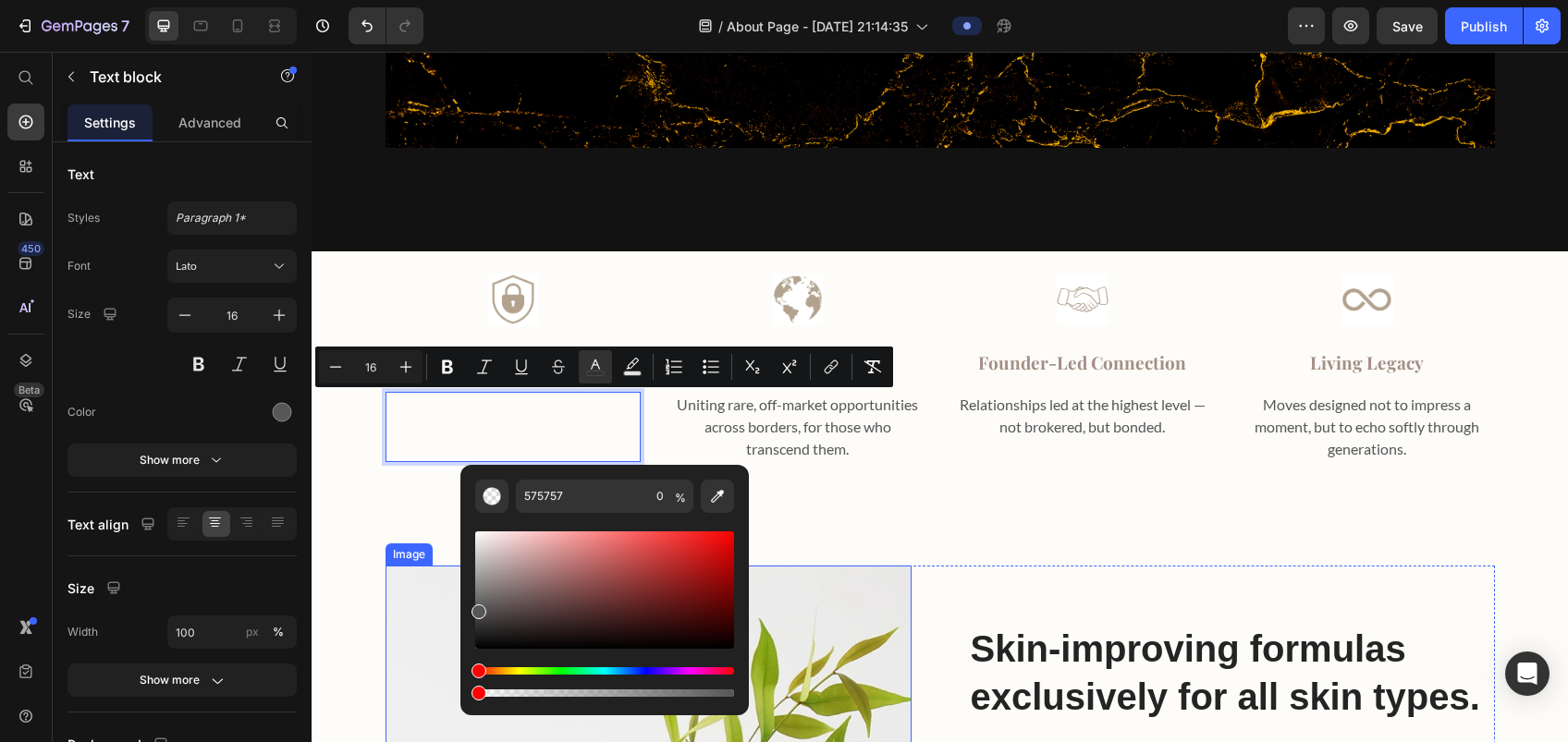 drag, startPoint x: 1039, startPoint y: 743, endPoint x: 441, endPoint y: 699, distance: 599.61654 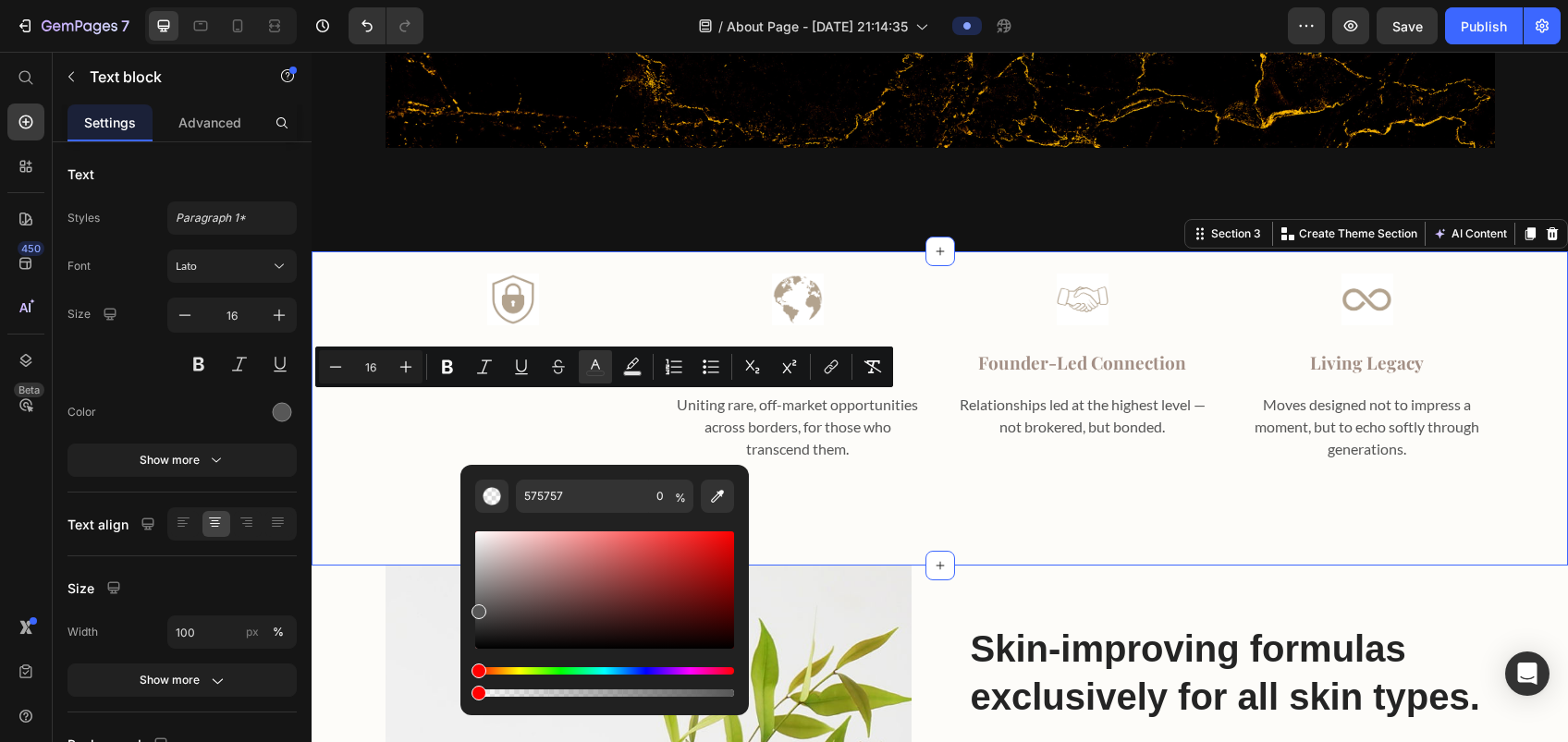 click on "Image Discretion Text block Quietly safeguarding every move, preserving the power of privacy and presence. Text block Image Global Connectivity Text block Uniting rare, off-market opportunities across borders, for those who transcend them. Text block Image Founder-Led Connection Text block Relationships led at the highest level — not brokered, but bonded. Text block Image Living Legacy Text block Moves designed not to impress a moment, but to echo softly through generations. Text block Row Section 3   You can create reusable sections Create Theme Section AI Content Write with GemAI What would you like to describe here? Tone and Voice Persuasive Product Show more Generate" at bounding box center [939, 408] 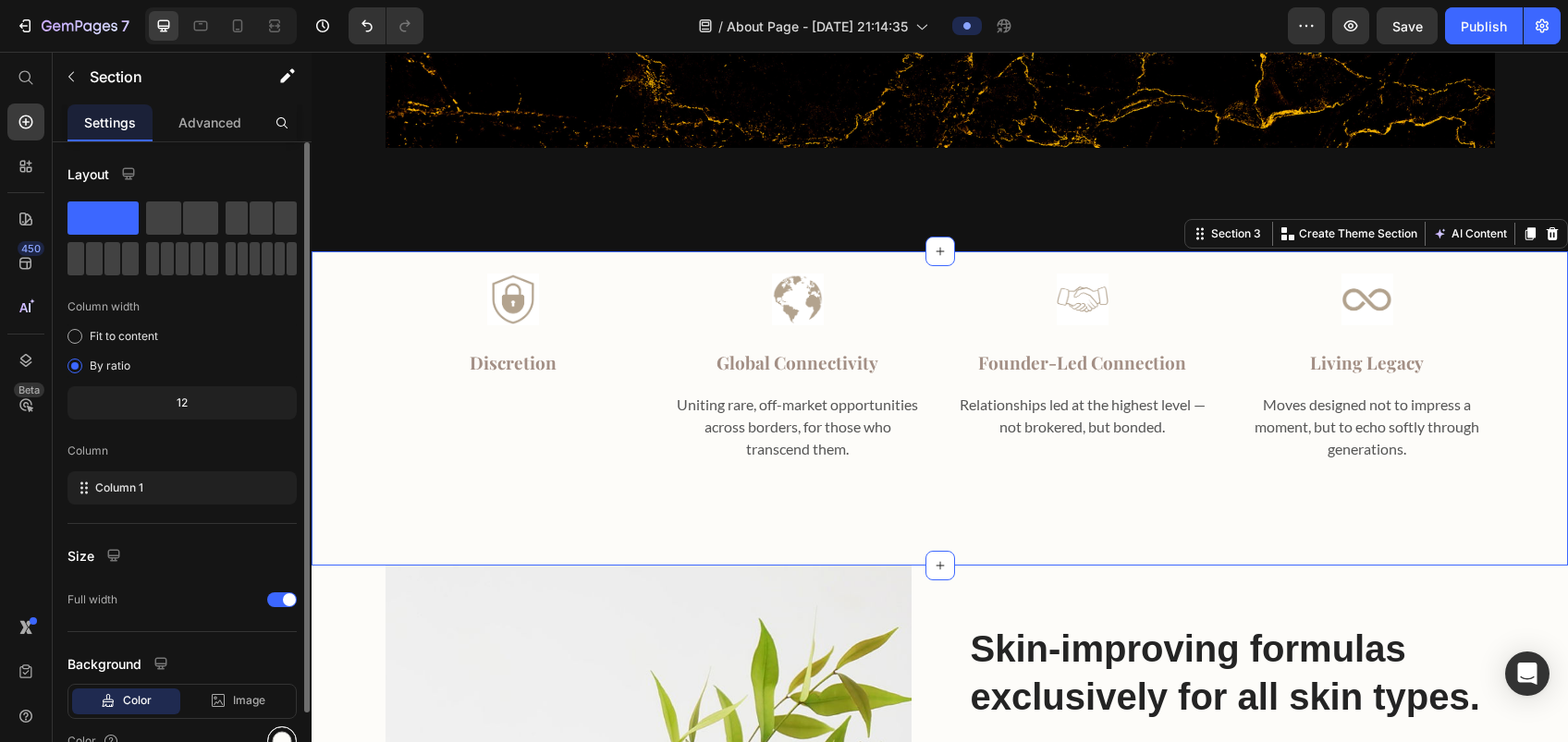 click at bounding box center [282, 741] 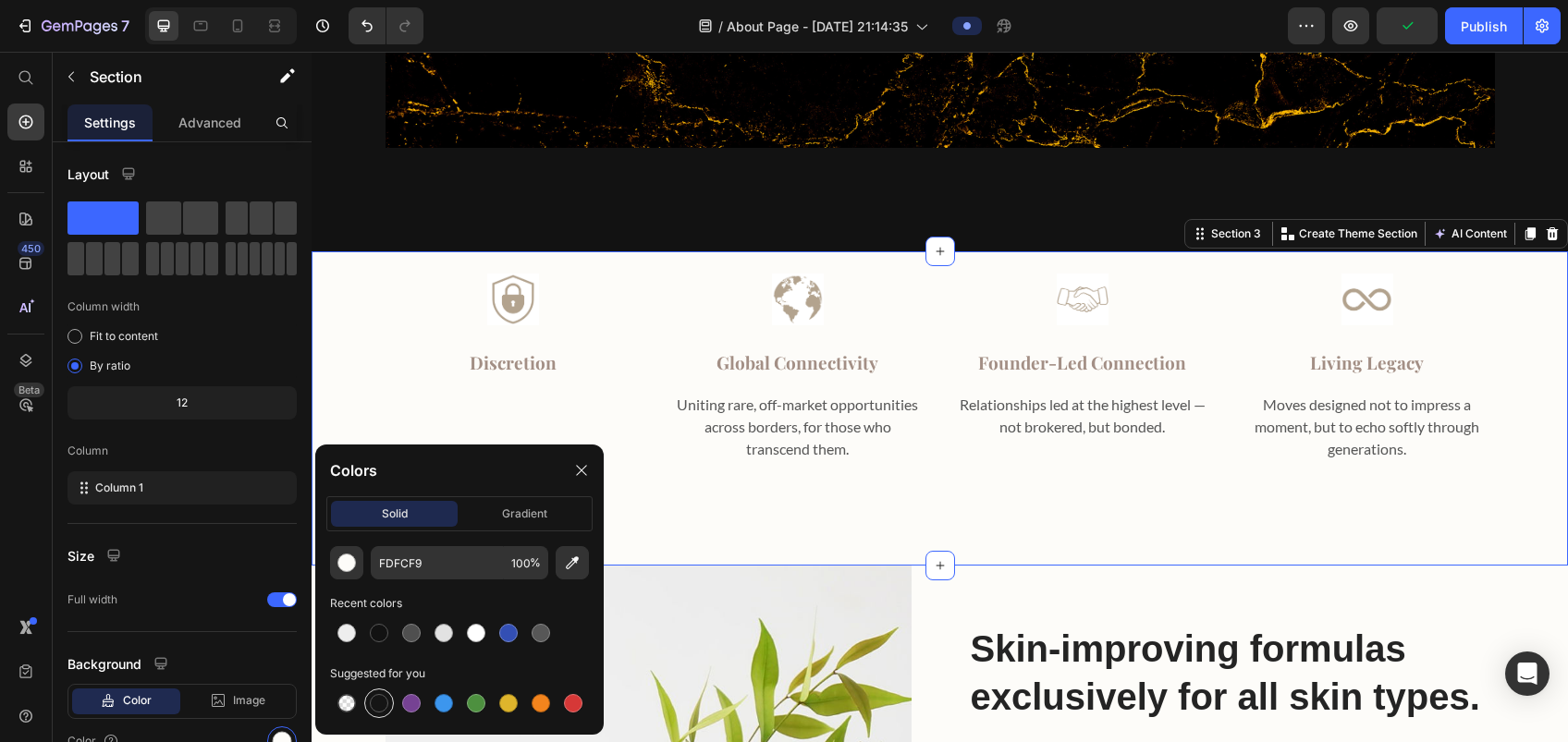 click at bounding box center [379, 703] 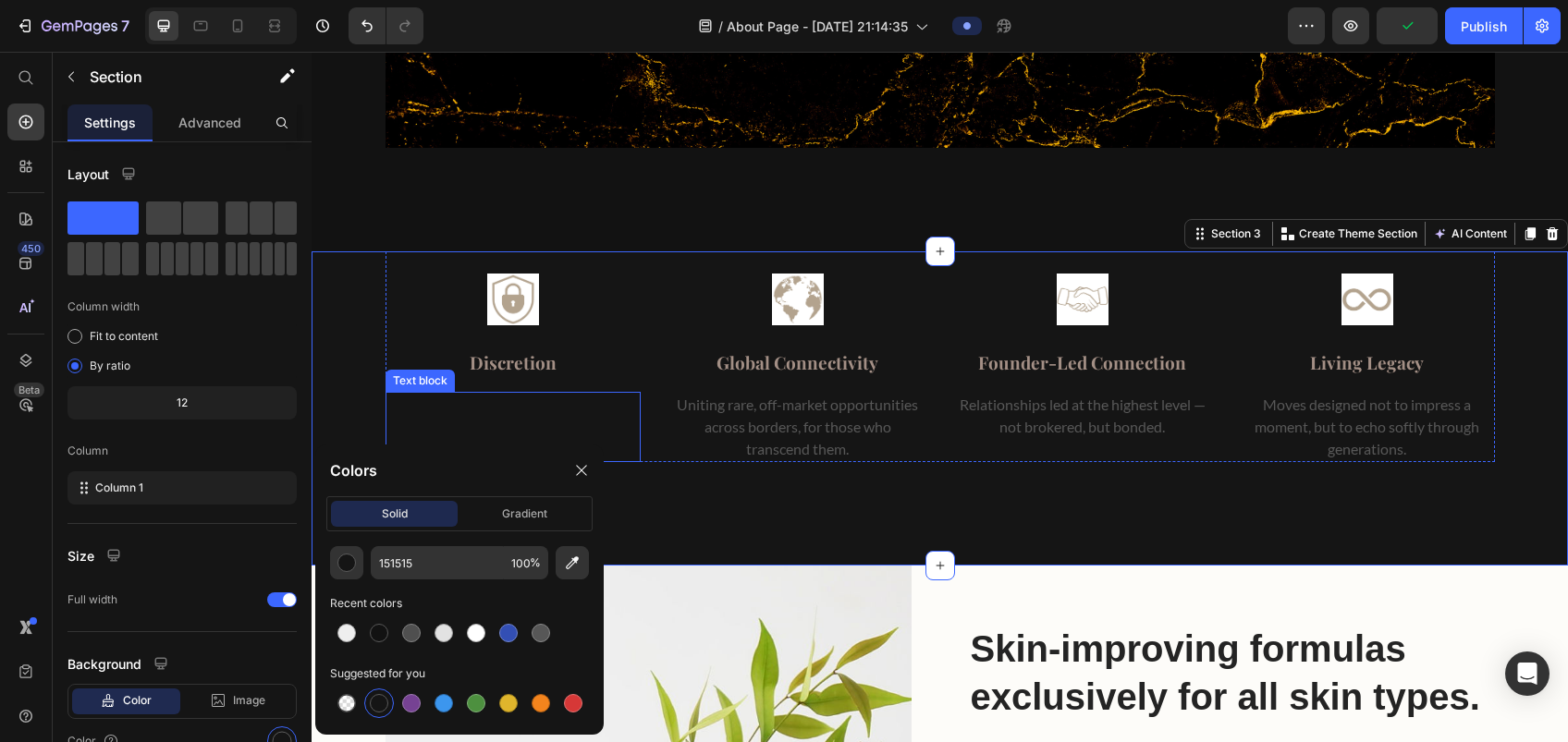 click on "Quietly safeguarding every move, preserving the power of privacy and presence." at bounding box center [512, 426] 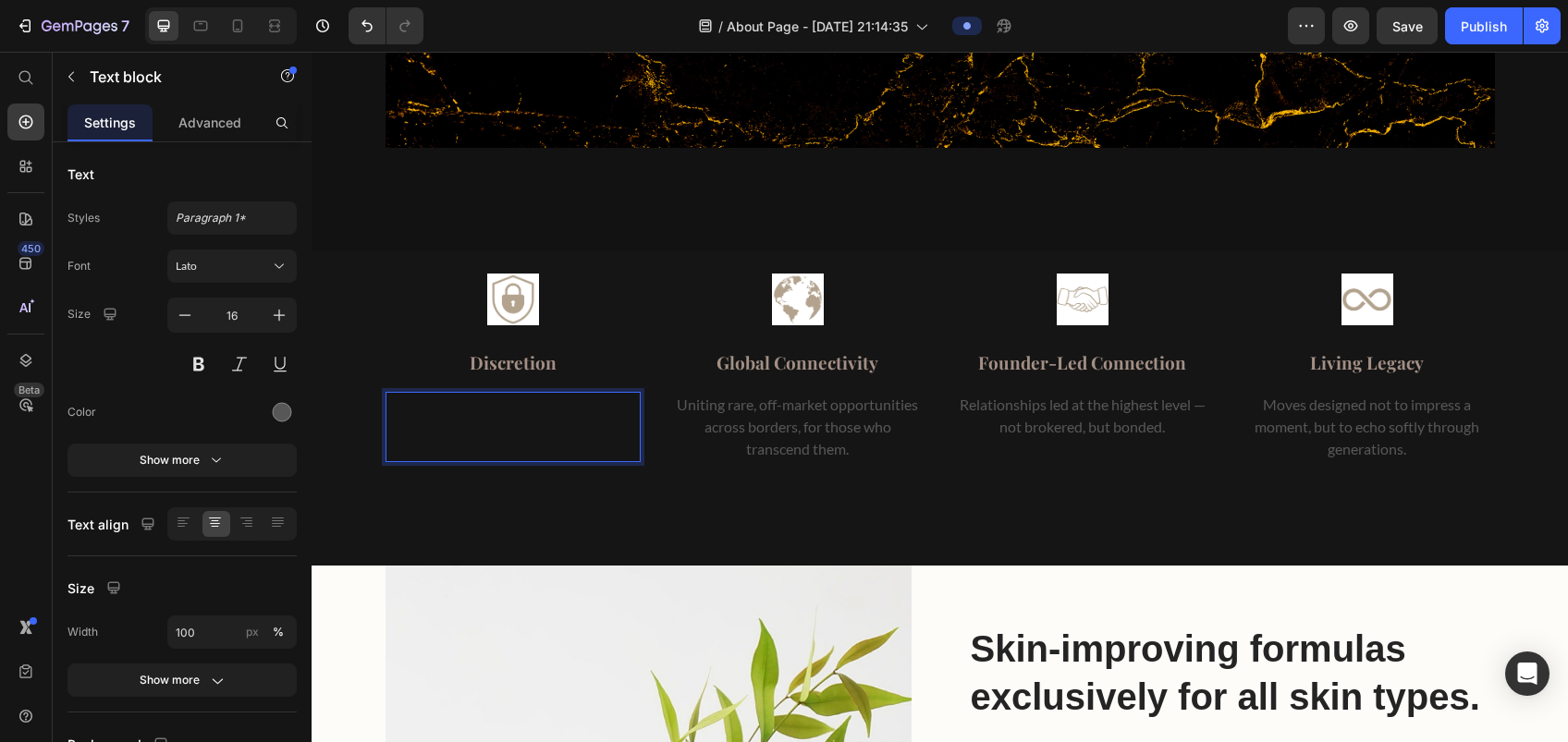 click on "Quietly safeguarding every move, preserving the power of privacy and presence." at bounding box center [513, 427] 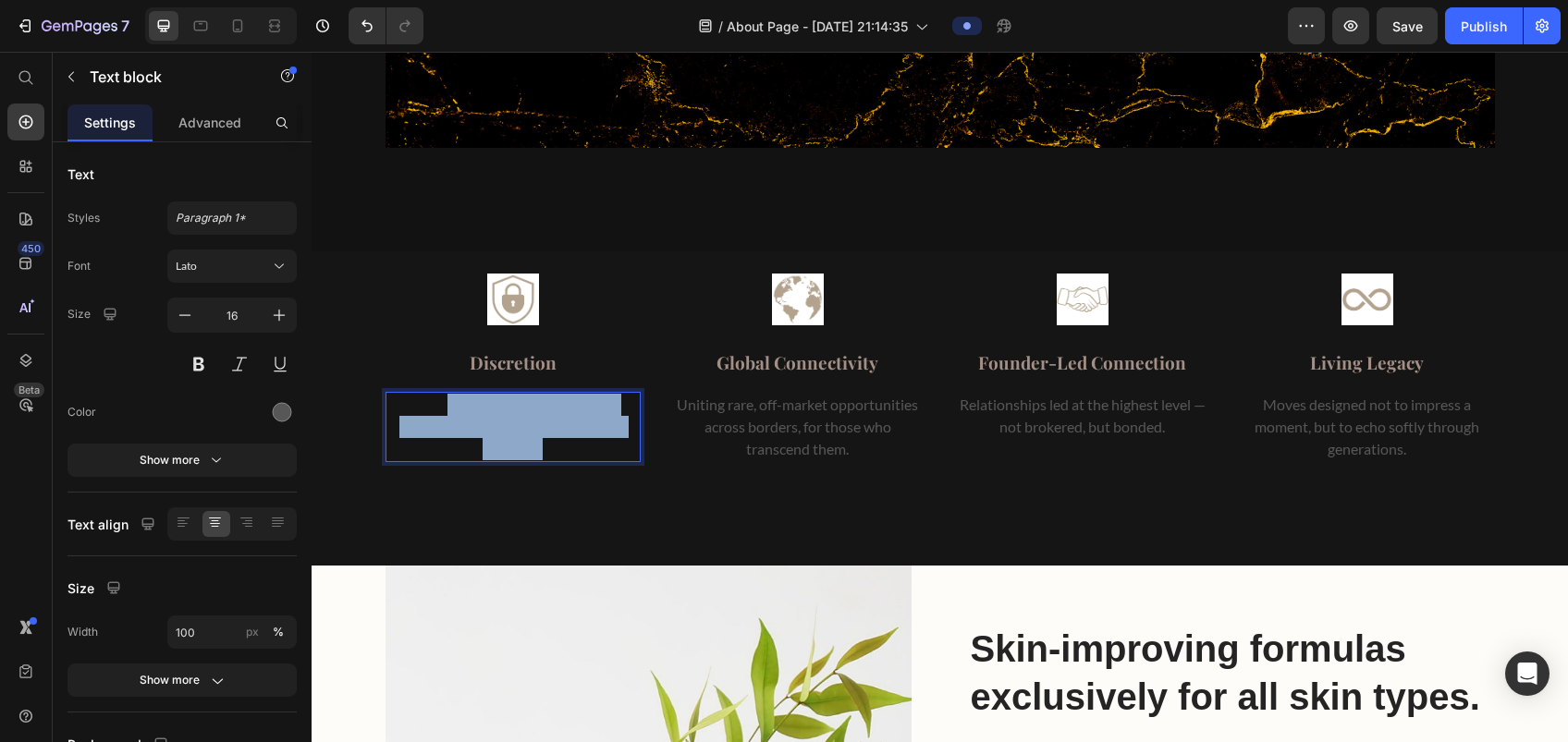 drag, startPoint x: 610, startPoint y: 449, endPoint x: 434, endPoint y: 407, distance: 180.94198 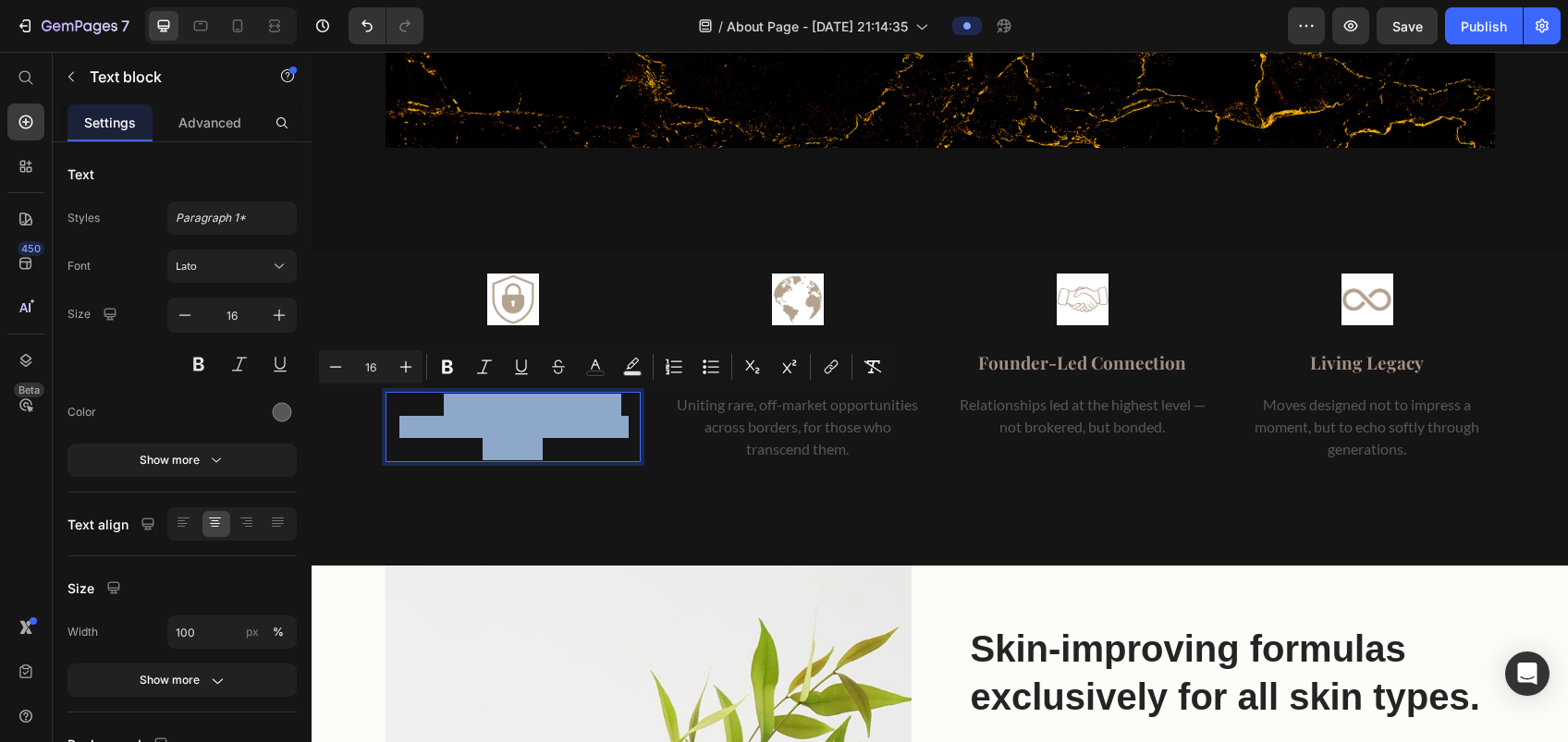click on "Quietly safeguarding every move, preserving the power of privacy and presence." at bounding box center (513, 427) 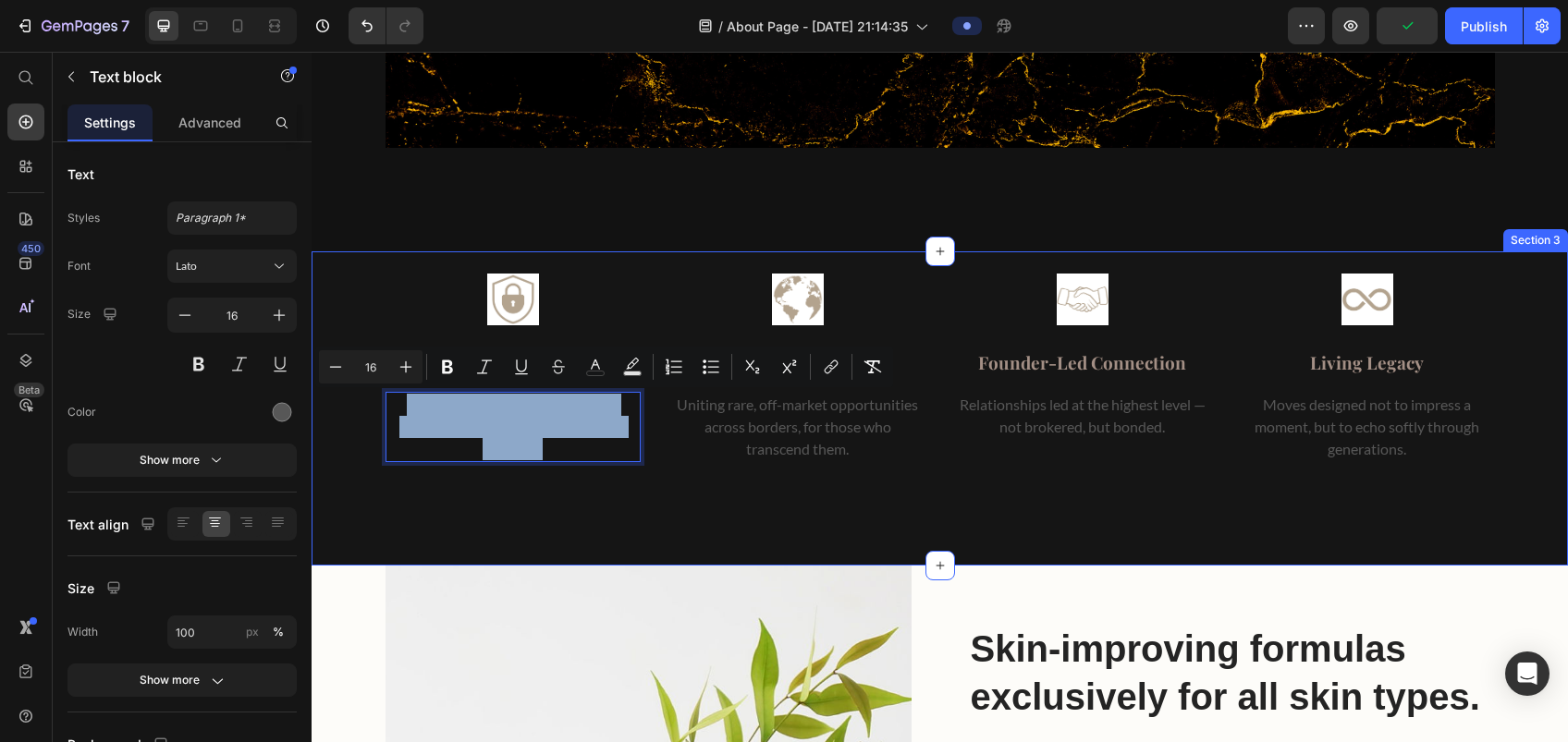 drag, startPoint x: 597, startPoint y: 456, endPoint x: 370, endPoint y: 396, distance: 234.79566 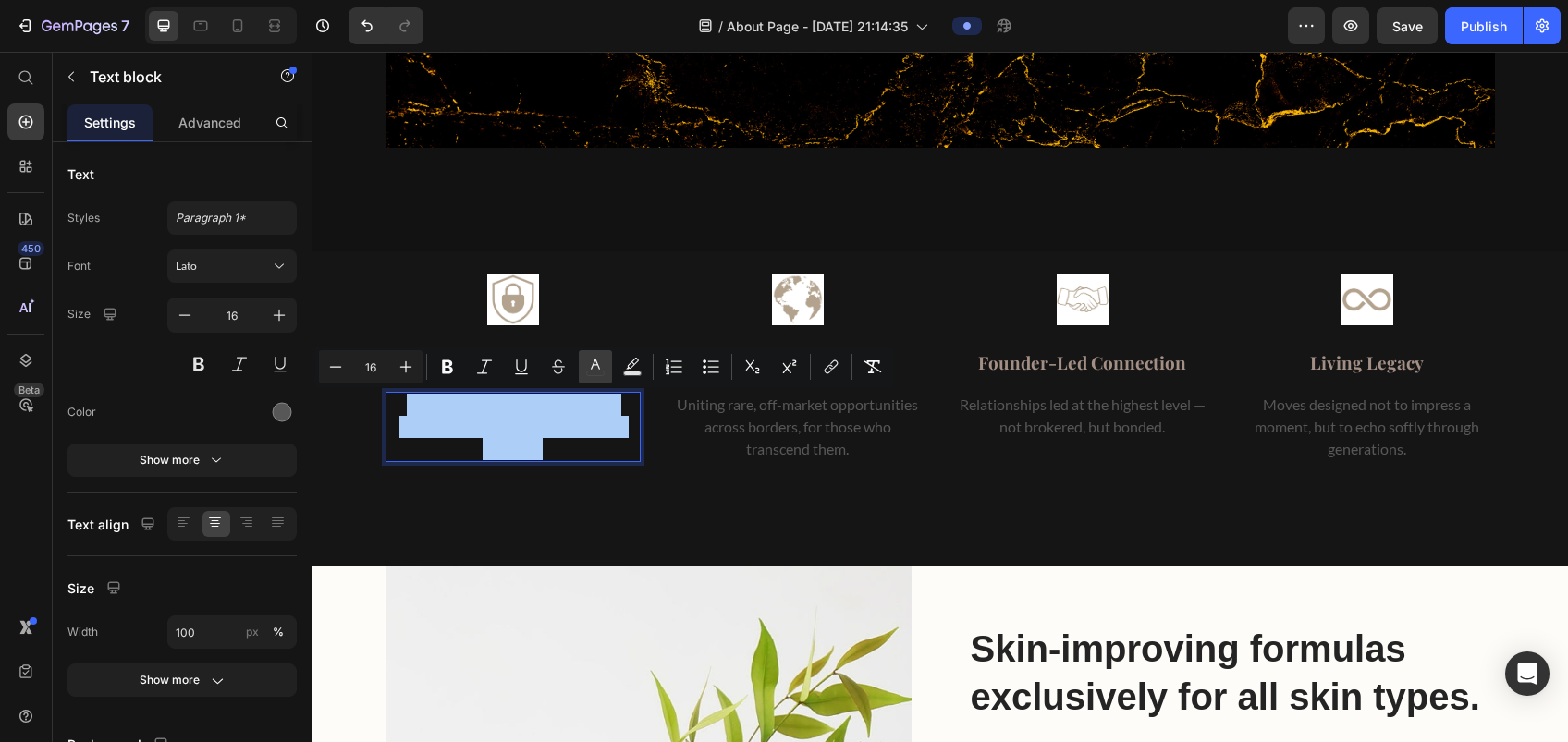 click on "color" at bounding box center (595, 367) 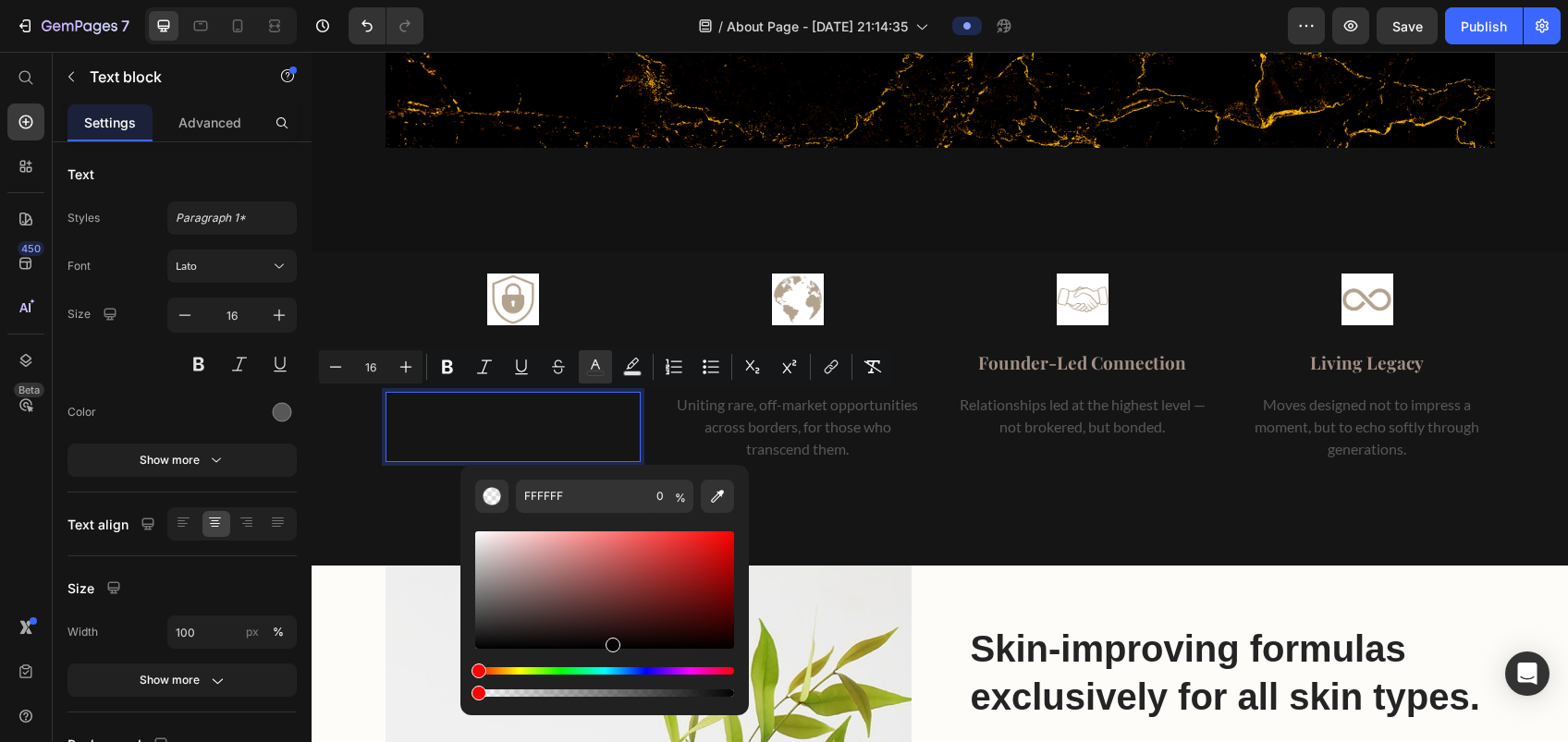 drag, startPoint x: 487, startPoint y: 597, endPoint x: 606, endPoint y: 647, distance: 129.0775 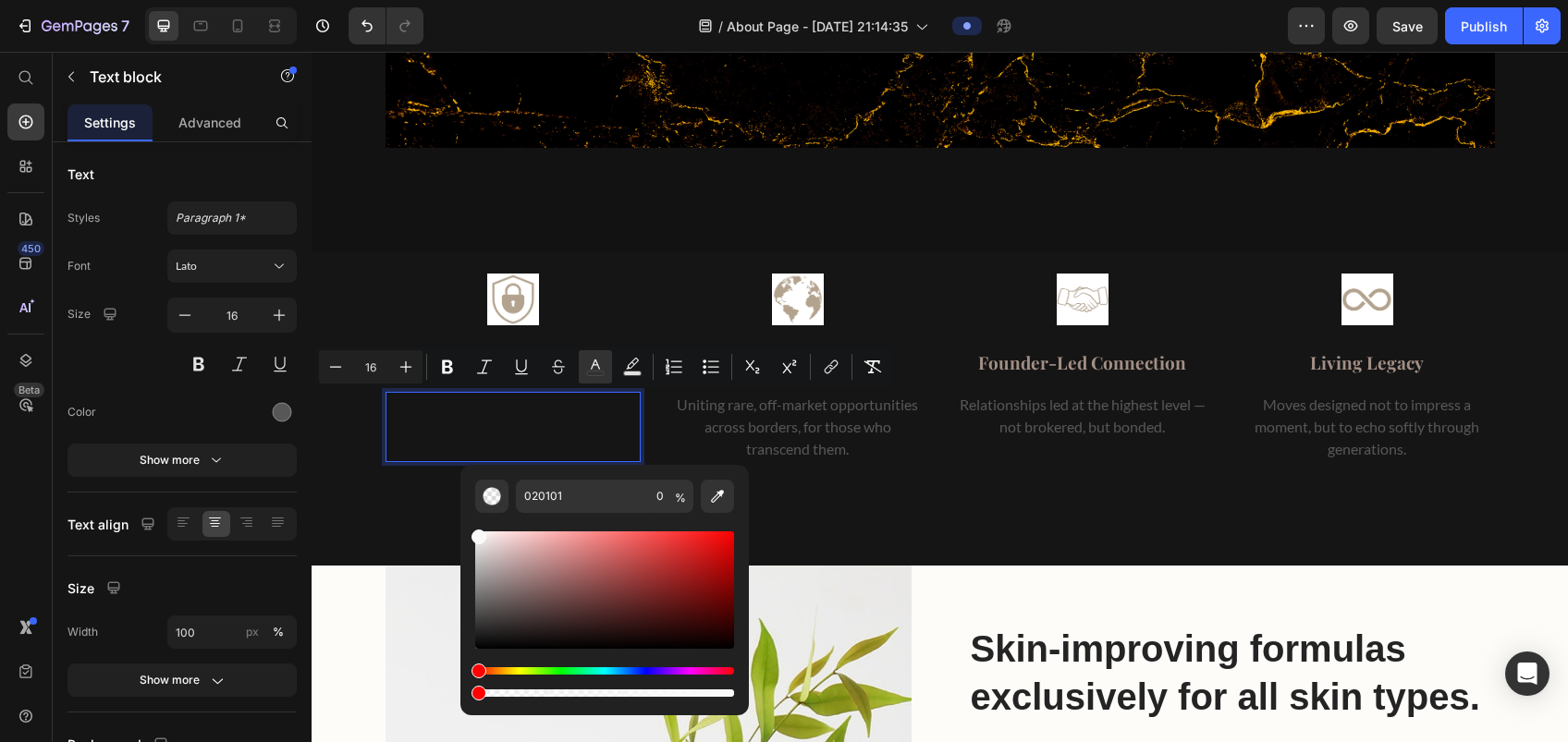 click at bounding box center (605, 590) 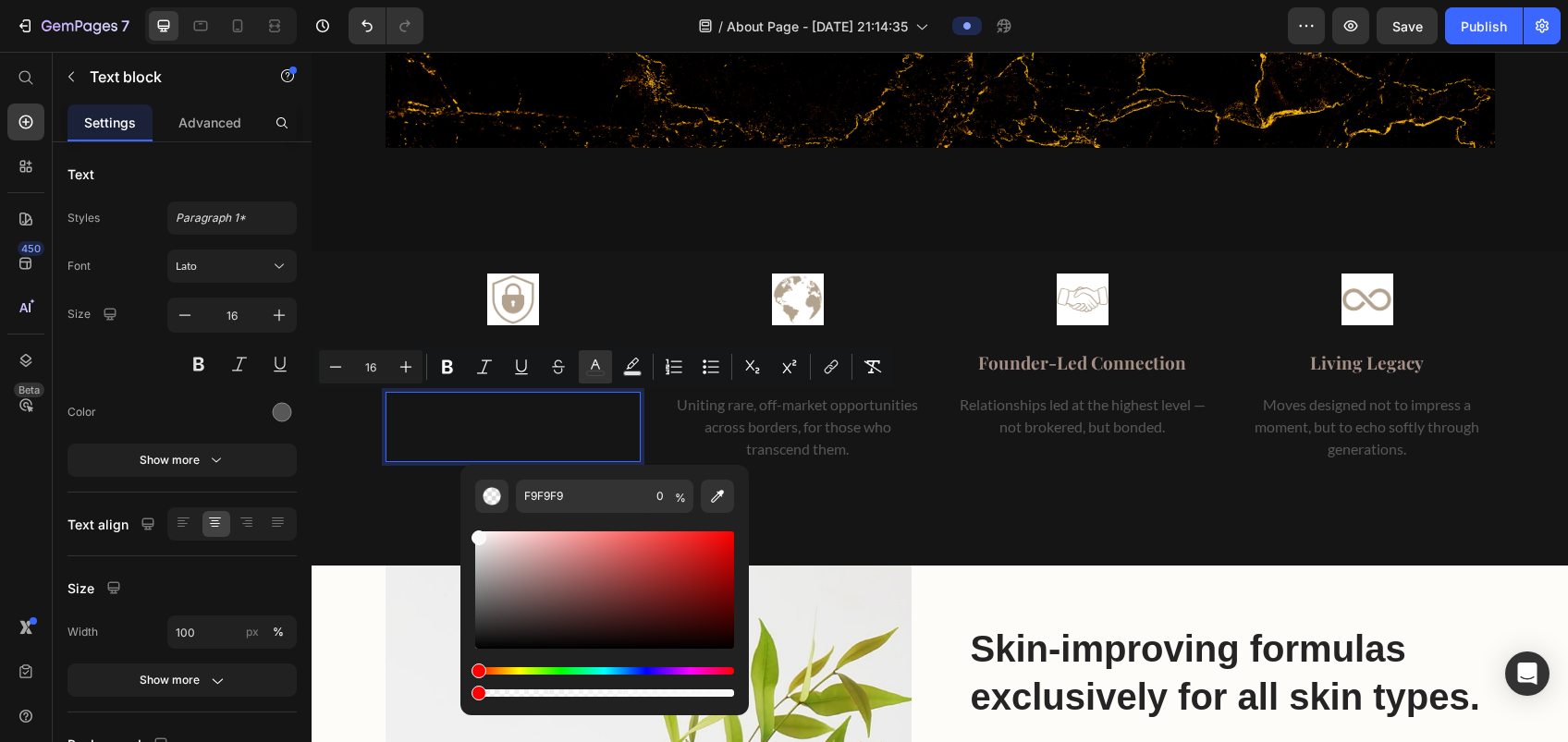 click at bounding box center (479, 538) 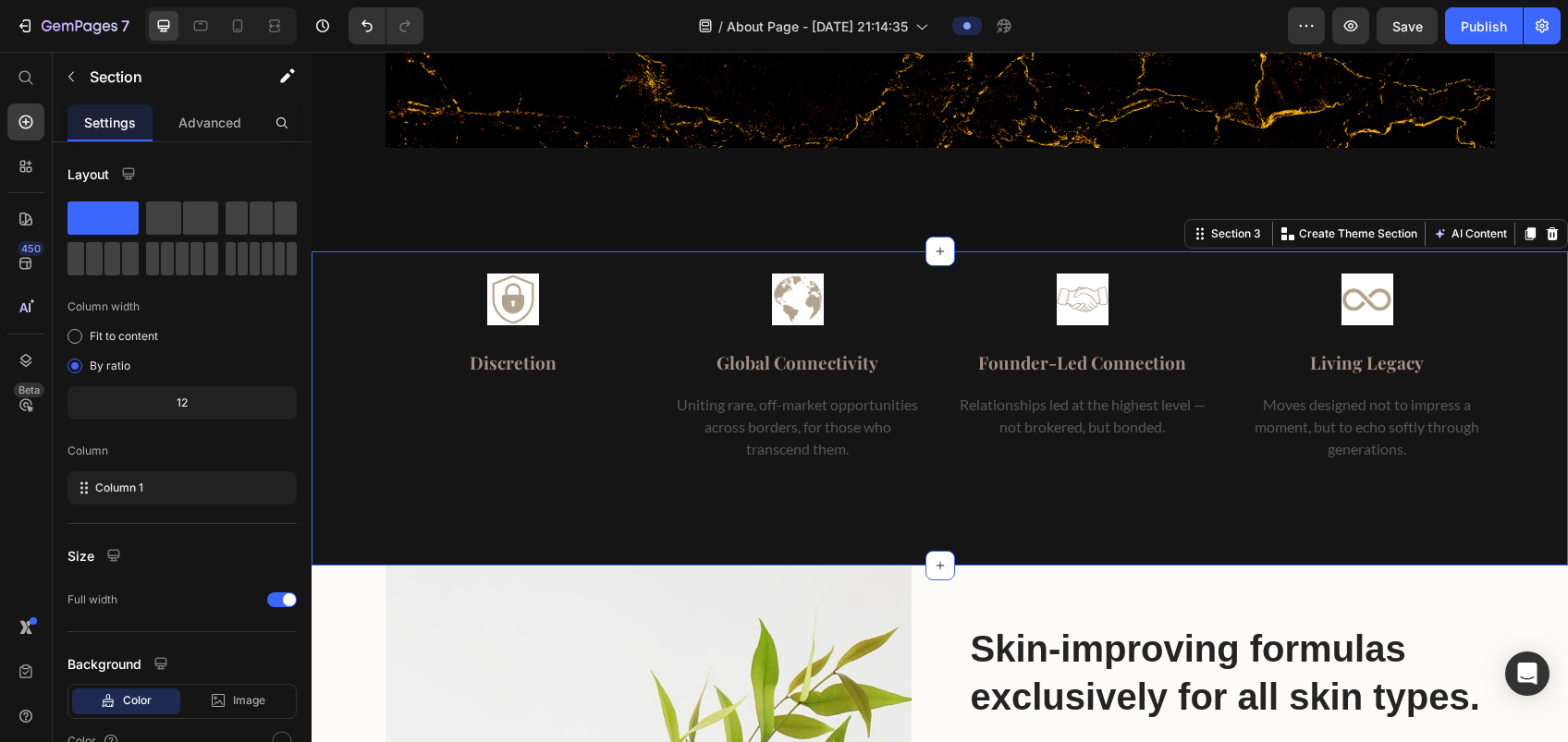 click on "Image Discretion Text block Quietly safeguarding every move, preserving the power of privacy and presence. Text block Image Global Connectivity Text block Uniting rare, off-market opportunities across borders, for those who transcend them. Text block Image Founder-Led Connection Text block Relationships led at the highest level — not brokered, but bonded. Text block Image Living Legacy Text block Moves designed not to impress a moment, but to echo softly through generations. Text block Row Section 3   You can create reusable sections Create Theme Section AI Content Write with GemAI What would you like to describe here? Tone and Voice Persuasive Product Show more Generate" at bounding box center [939, 408] 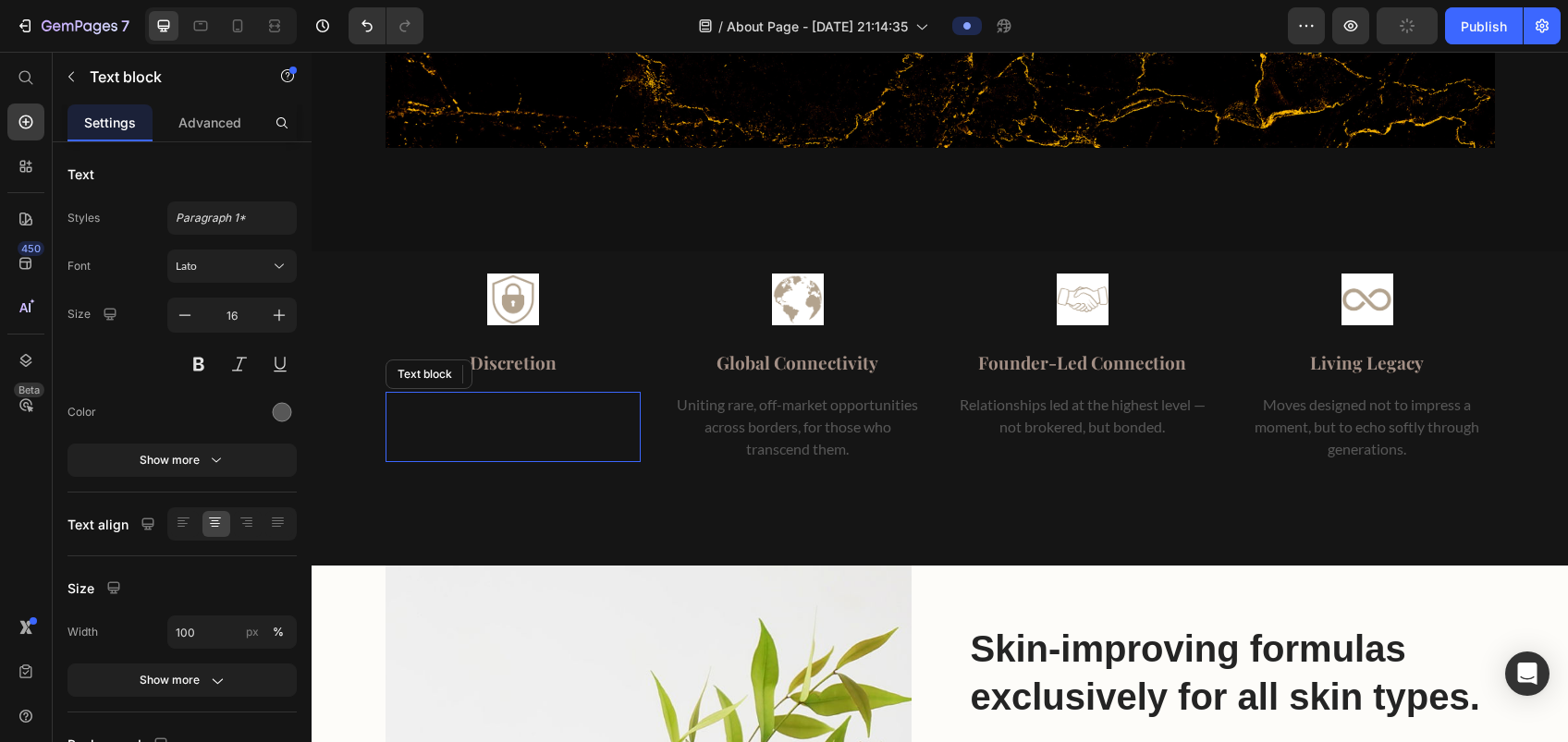 click on "Quietly safeguarding every move, preserving the power of privacy and presence." at bounding box center [513, 427] 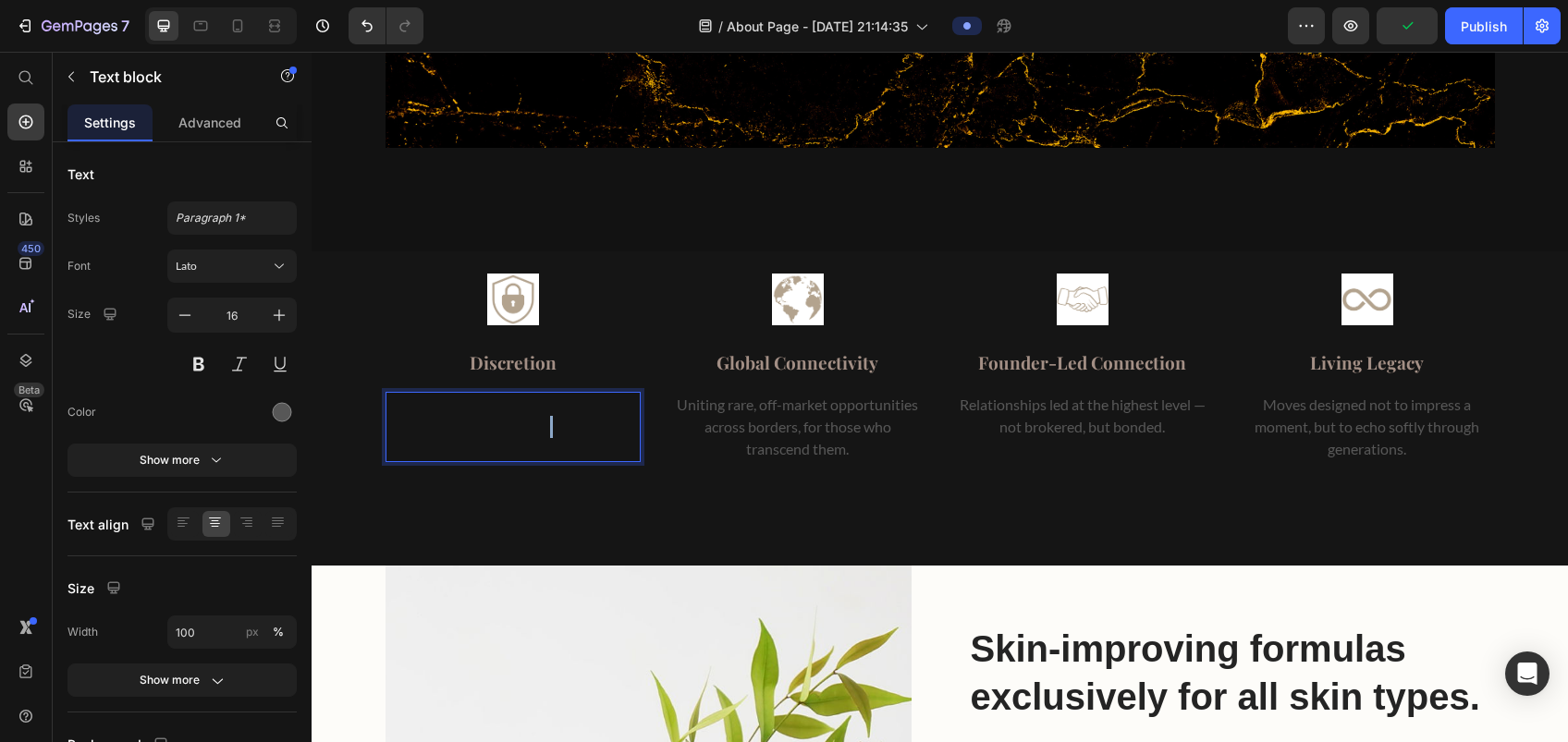click on "Quietly safeguarding every move, preserving the power of privacy and presence." at bounding box center (512, 426) 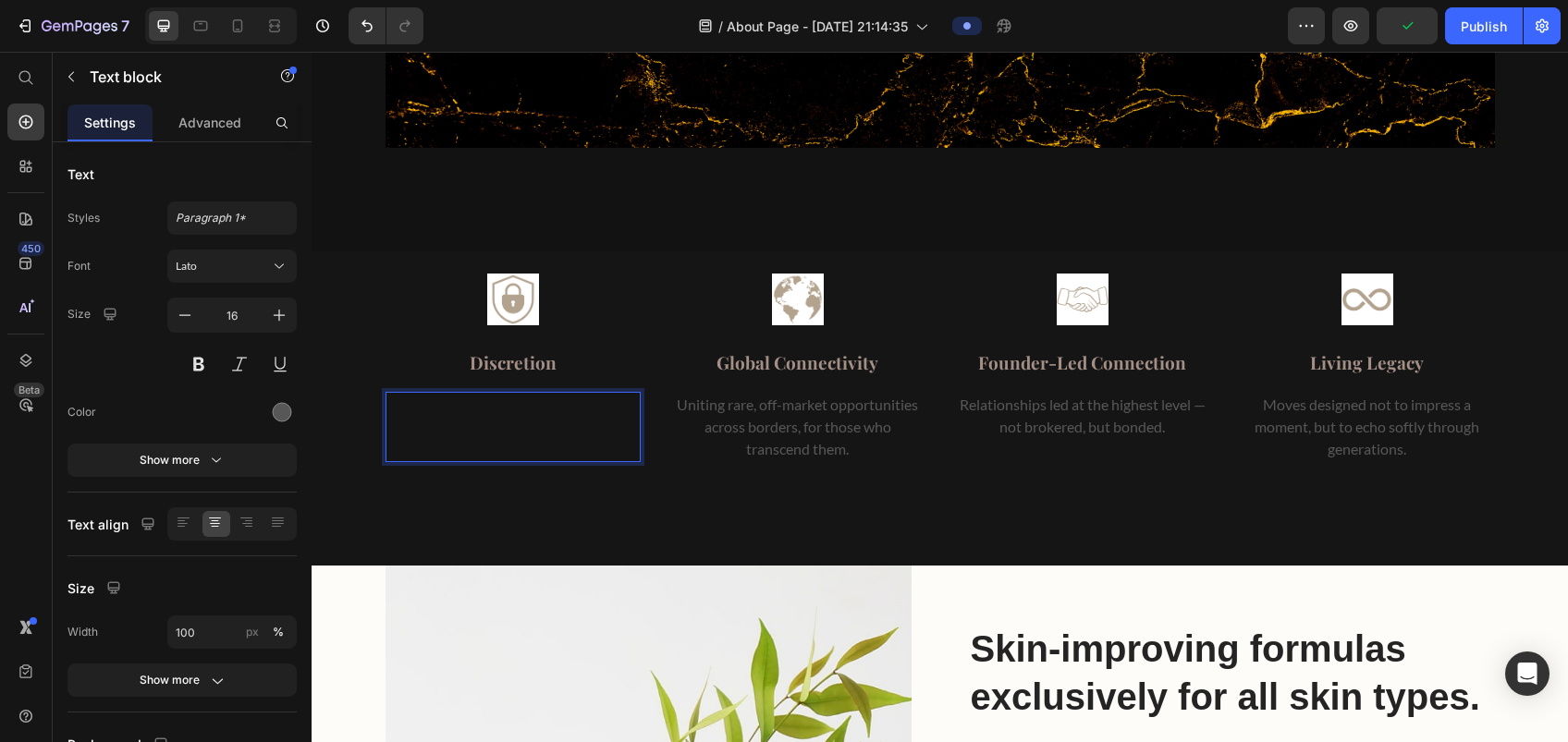 click on "Quietly safeguarding every move, preserving the power of privacy and presence." at bounding box center (513, 427) 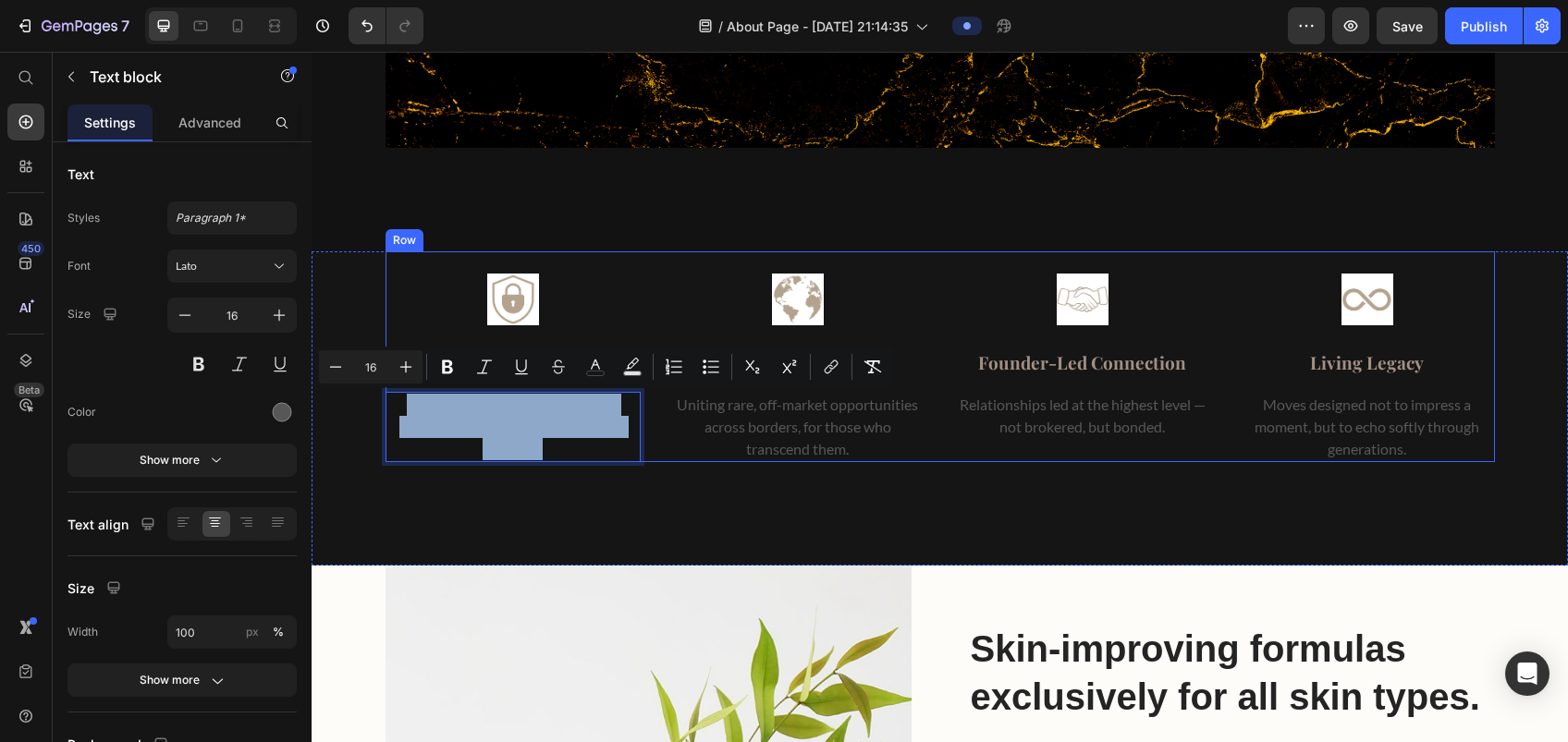 drag, startPoint x: 553, startPoint y: 450, endPoint x: 393, endPoint y: 381, distance: 174.24408 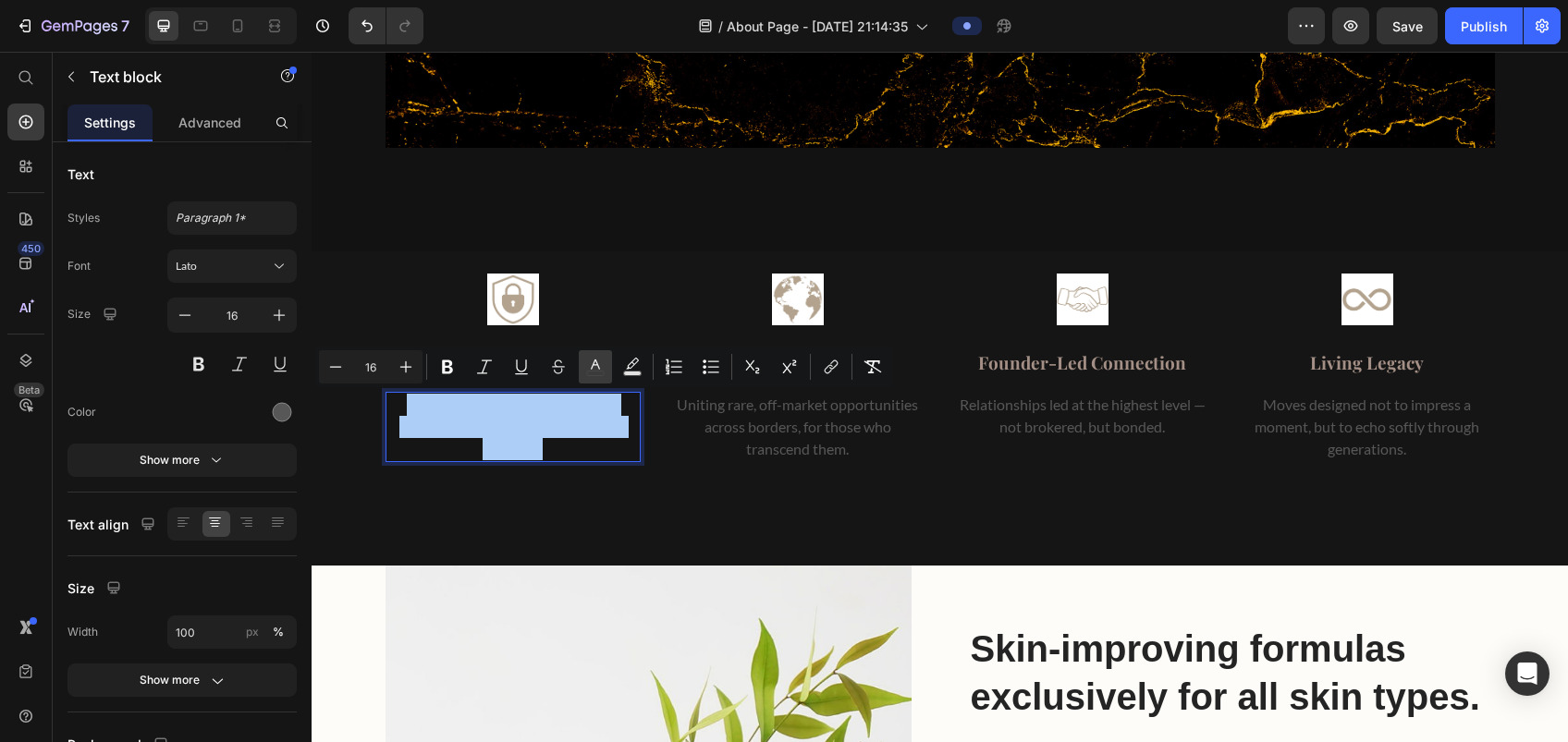 click 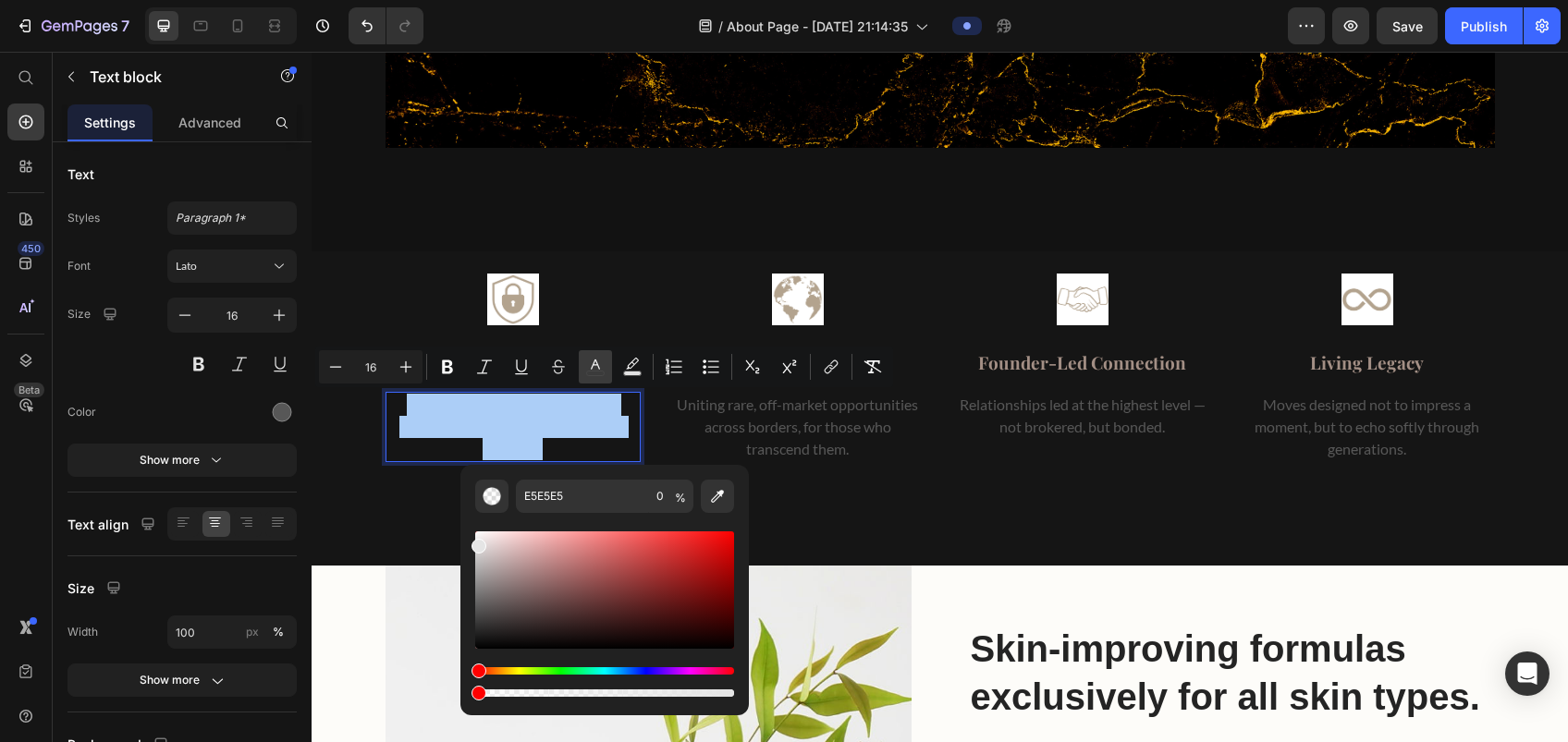 type 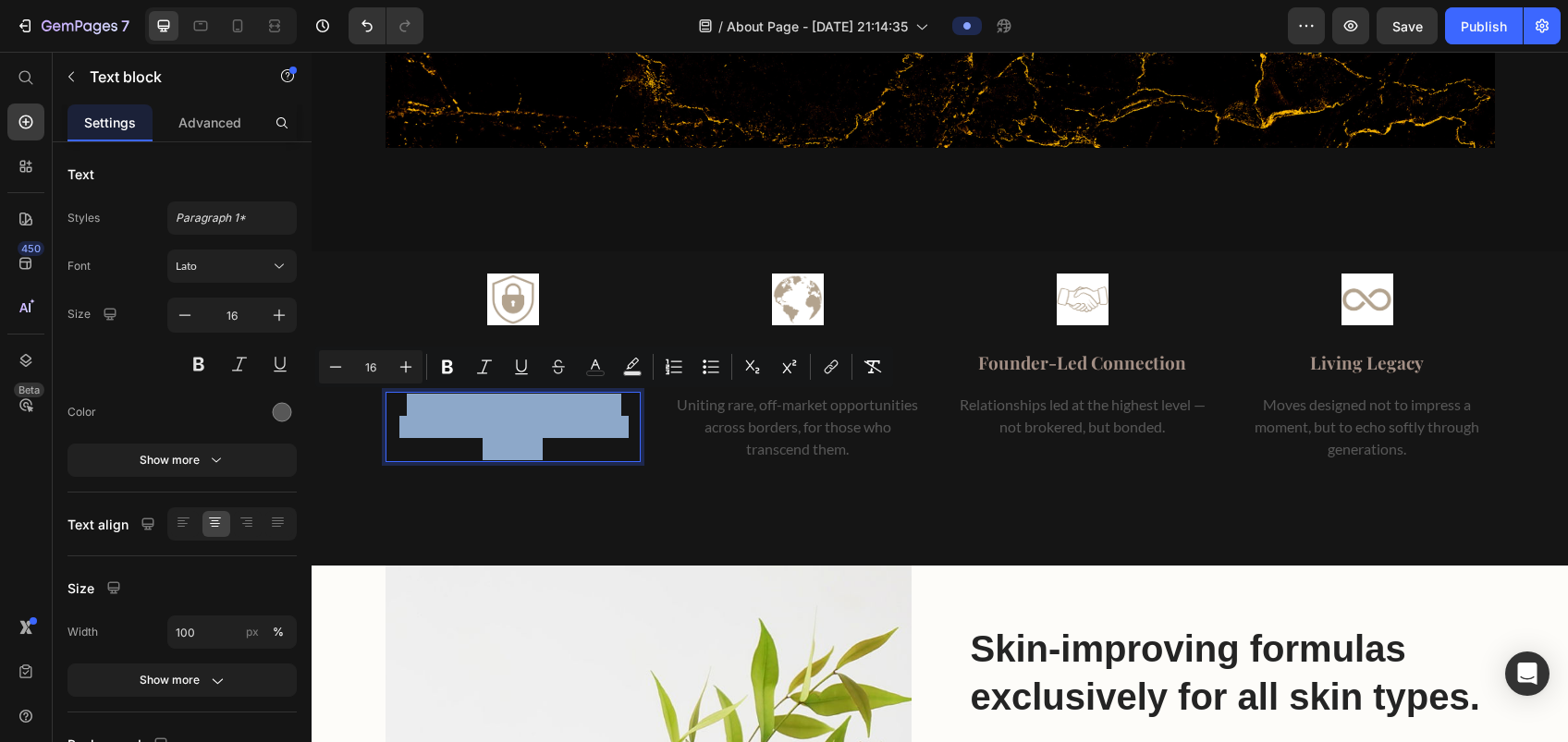 click on "Quietly safeguarding every move, preserving the power of privacy and presence." at bounding box center [513, 427] 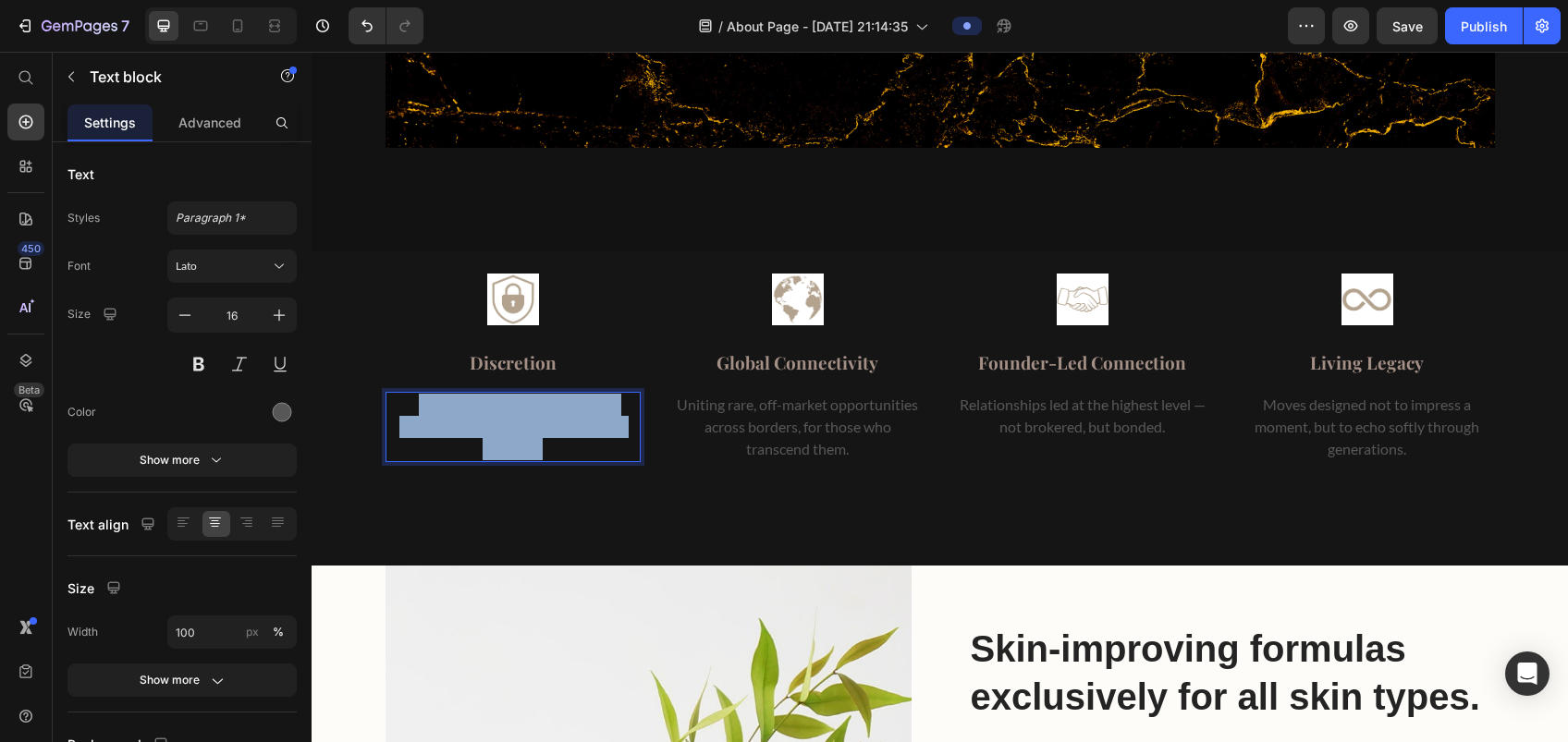 drag, startPoint x: 561, startPoint y: 452, endPoint x: 410, endPoint y: 392, distance: 162.4838 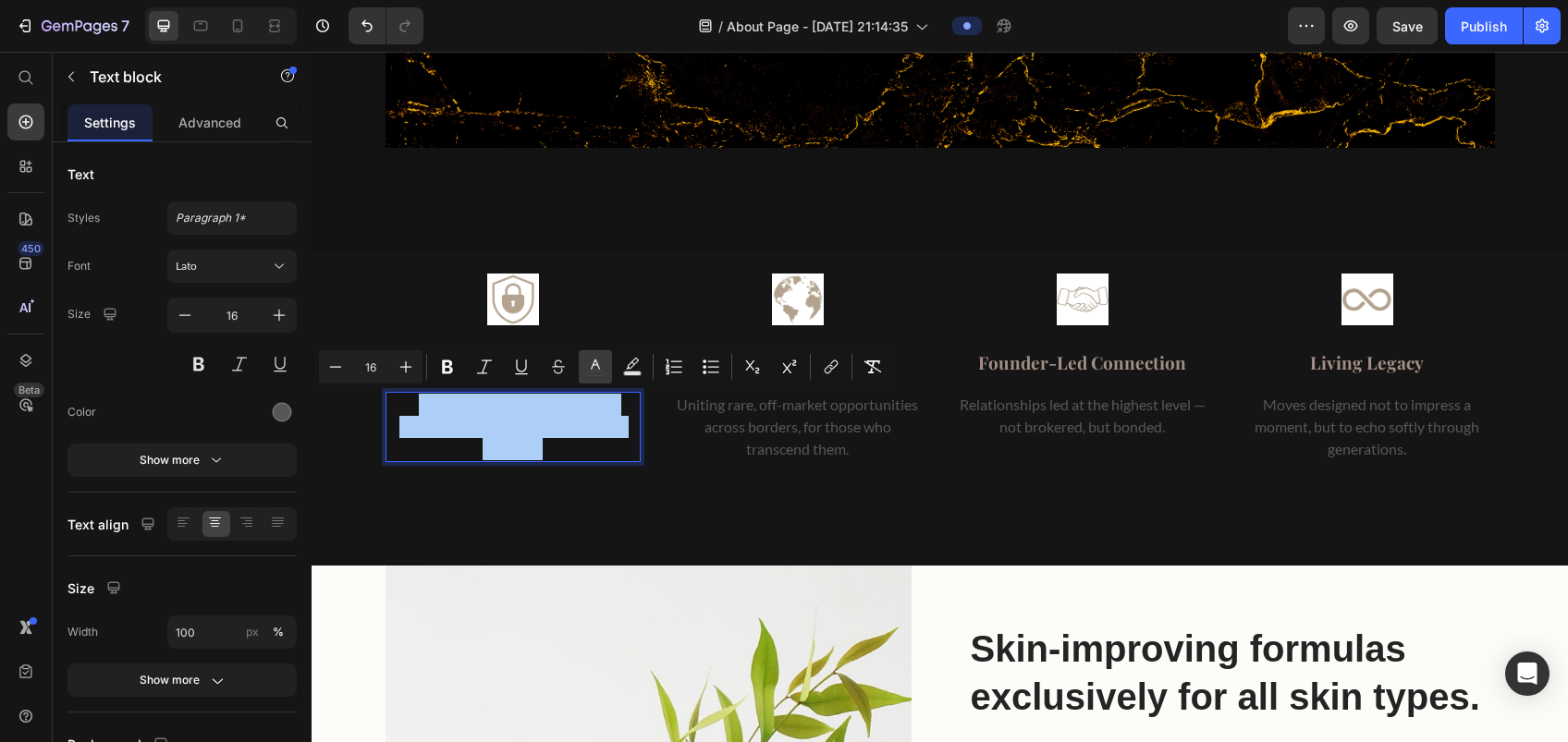 click 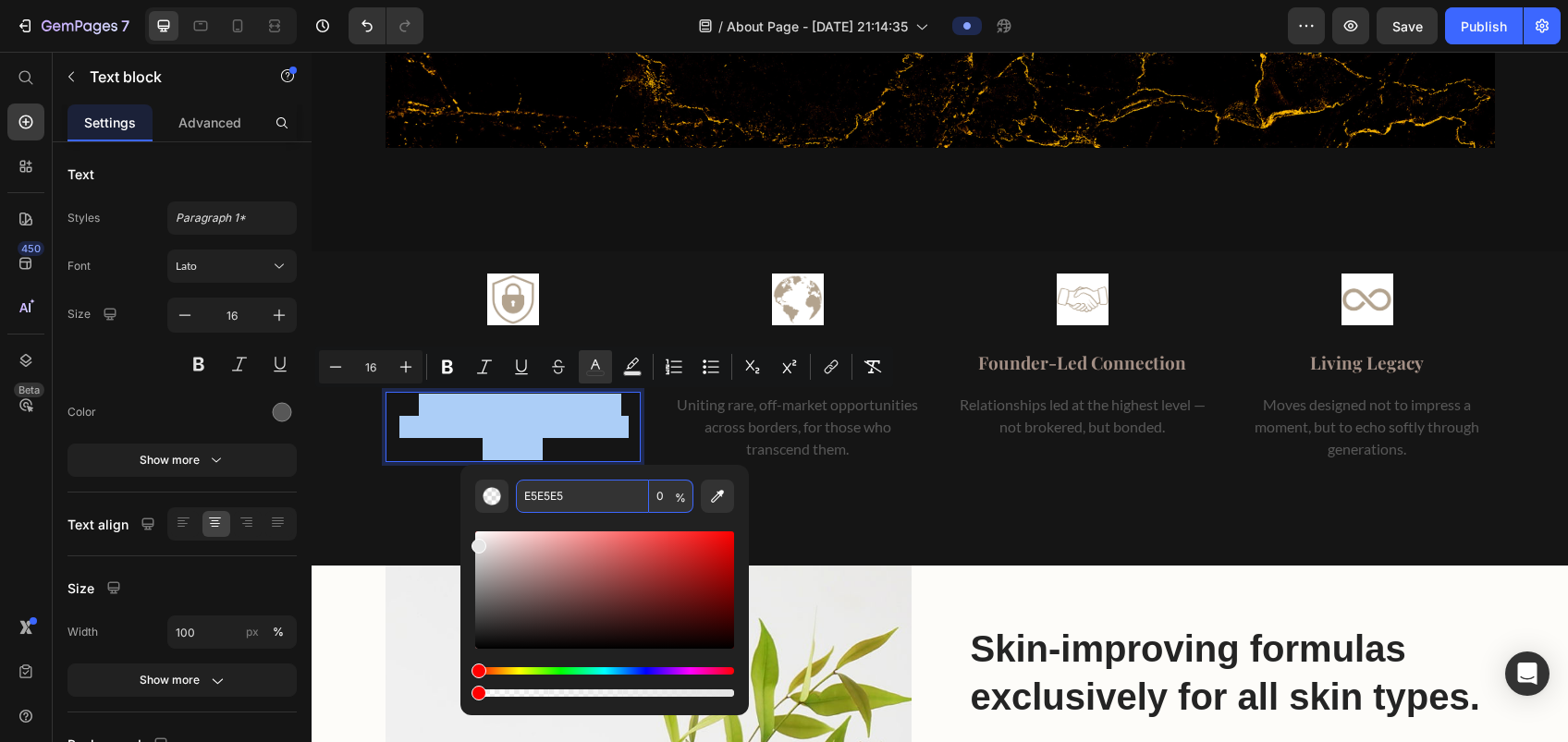 click on "E5E5E5" at bounding box center (582, 496) 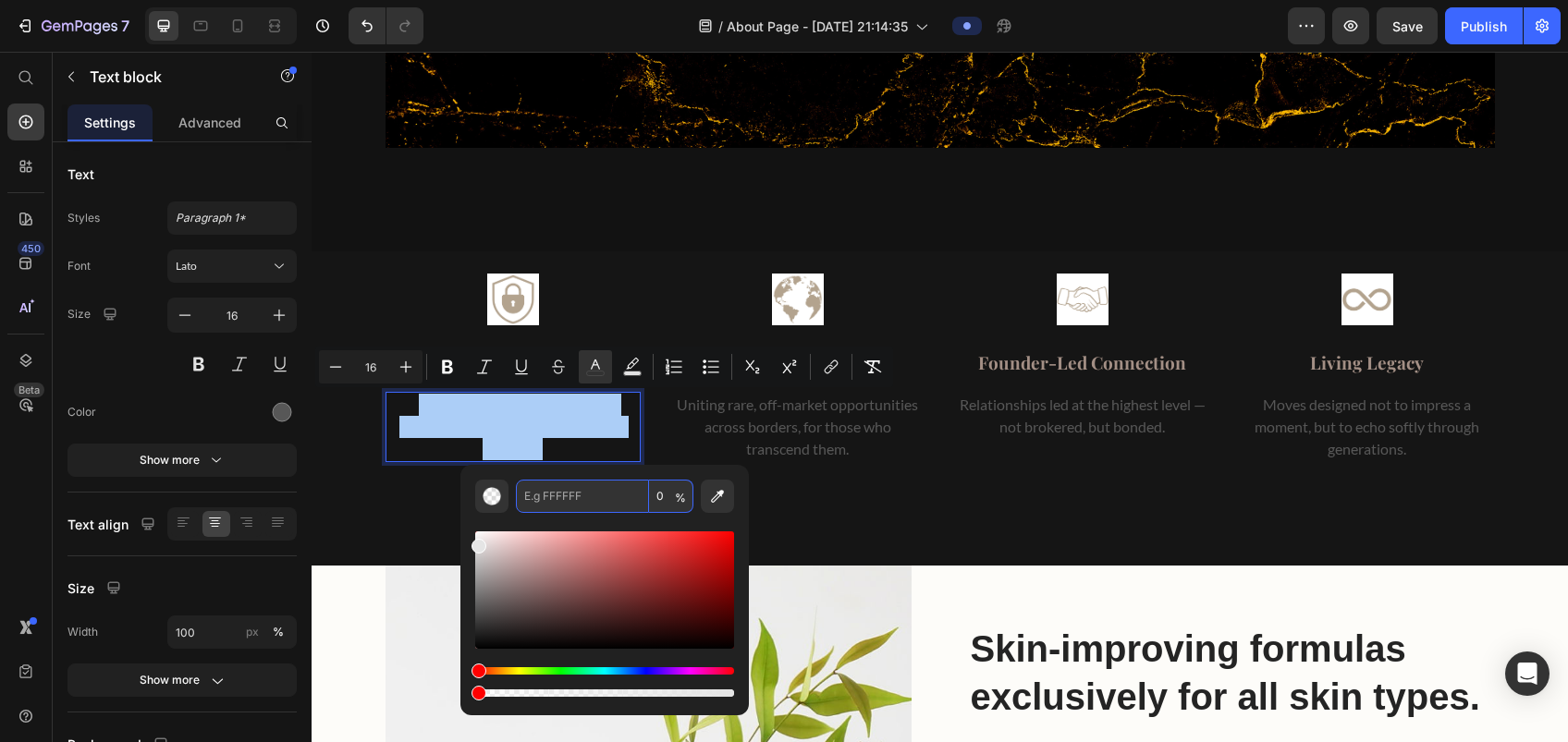 paste on "FFFFFF" 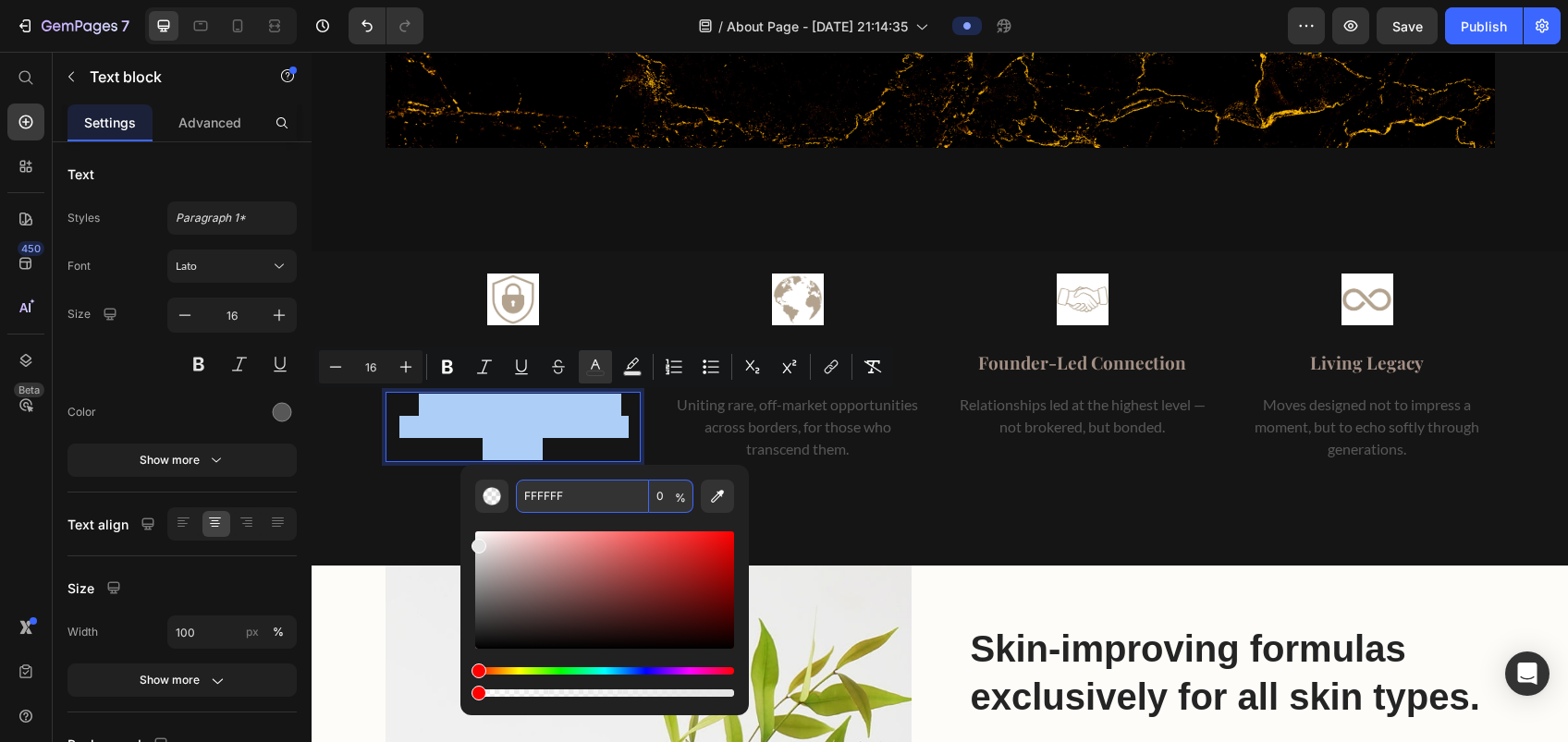 type on "FFFFFF" 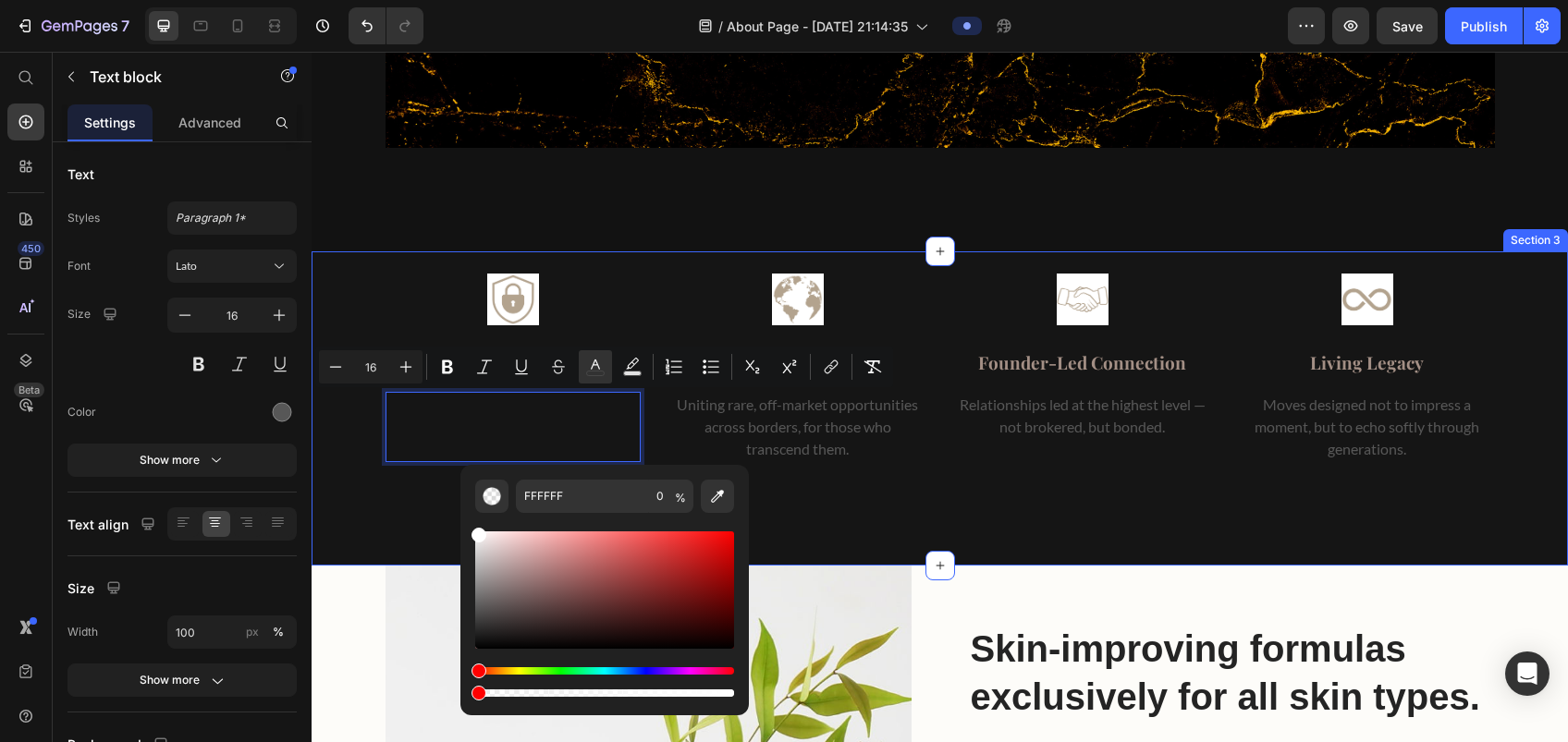 click on "Image Discretion Text block Q uietly safeguarding every move, preserving the power of privacy and presence. Text block   0 Image Global Connectivity Text block Uniting rare, off-market opportunities across borders, for those who transcend them. Text block Image Founder-Led Connection Text block Relationships led at the highest level — not brokered, but bonded. Text block Image Living Legacy Text block Moves designed not to impress a moment, but to echo softly through generations. Text block Row Section 3" at bounding box center [939, 408] 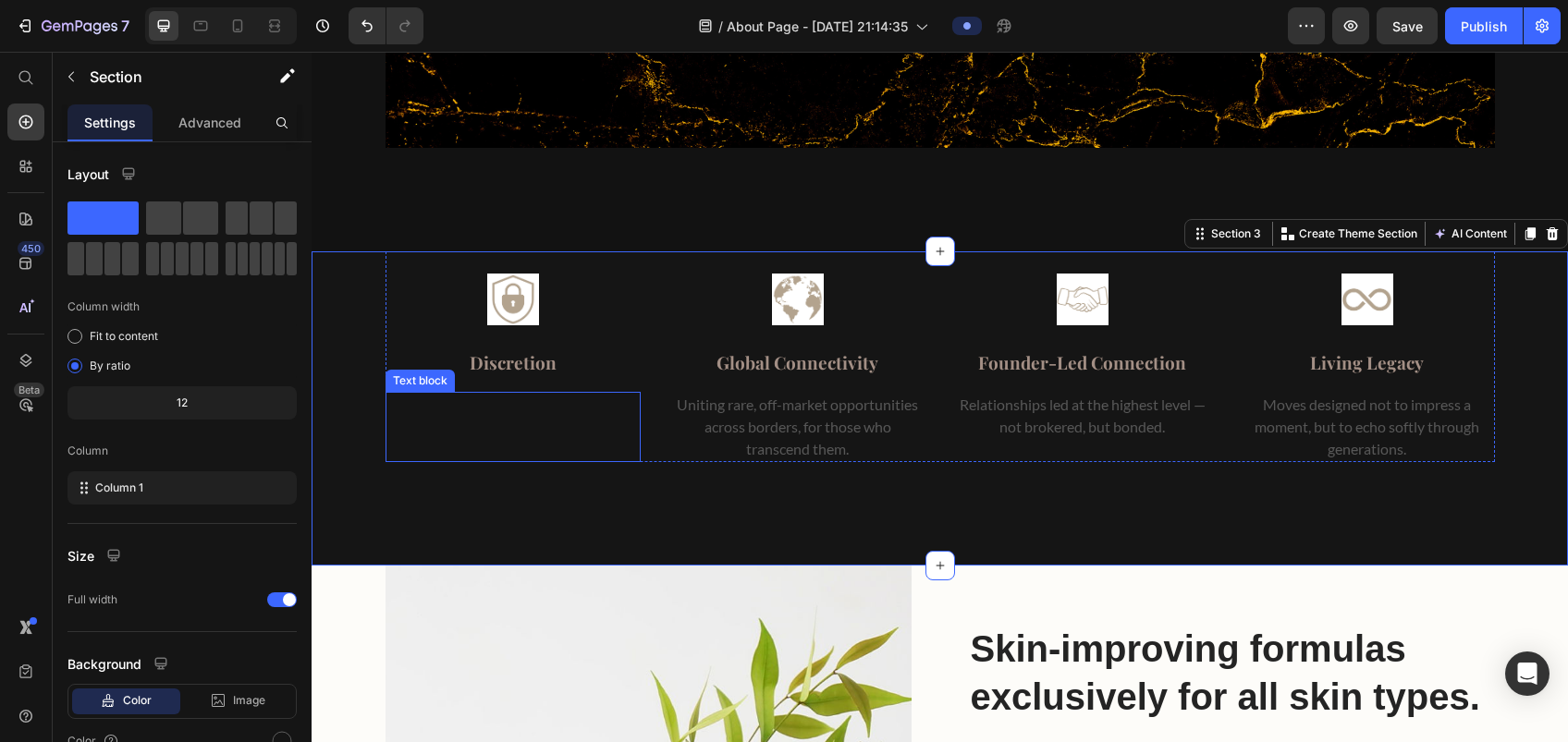 click on "uietly safeguarding every move, preserving the power of privacy and presence." at bounding box center [512, 426] 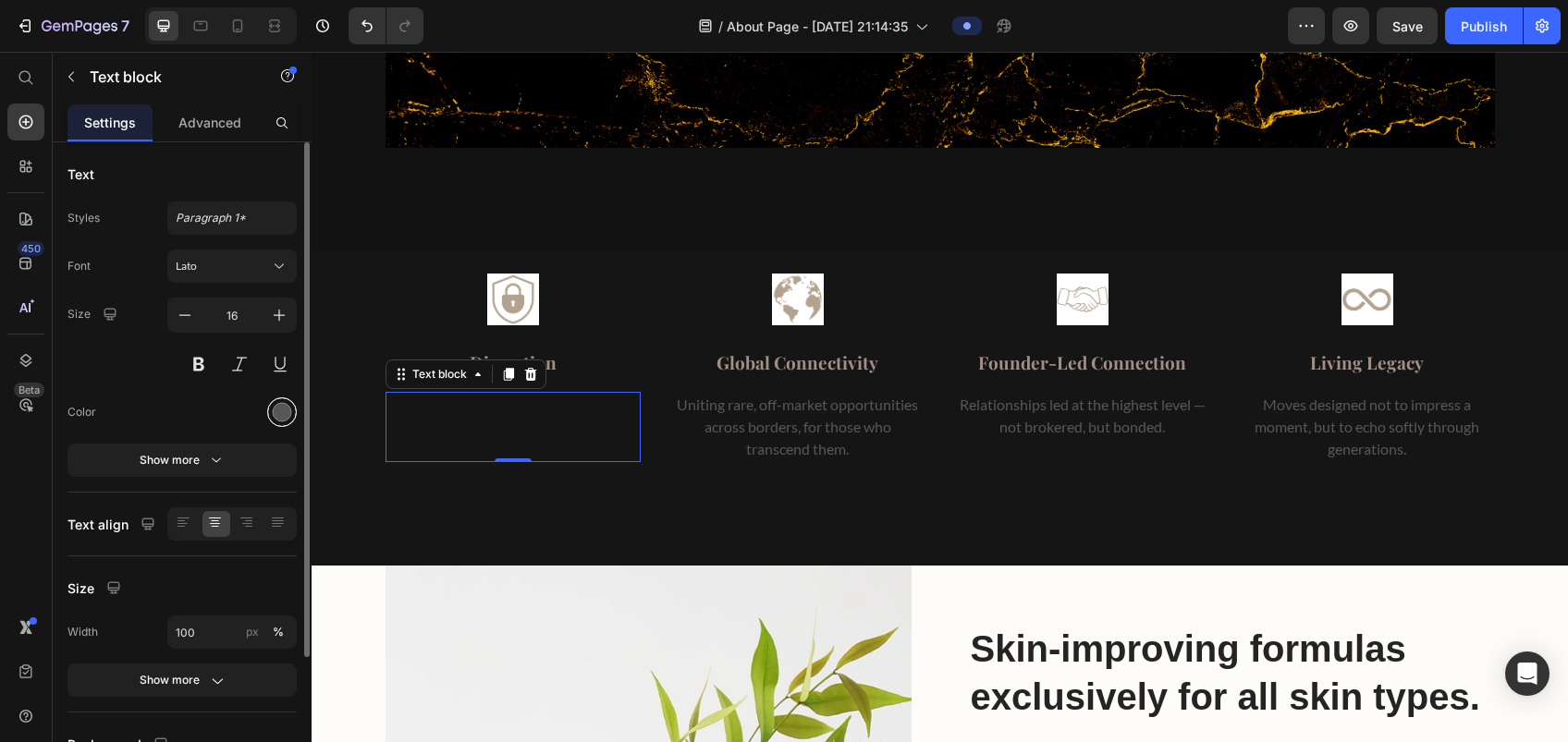 click at bounding box center (282, 412) 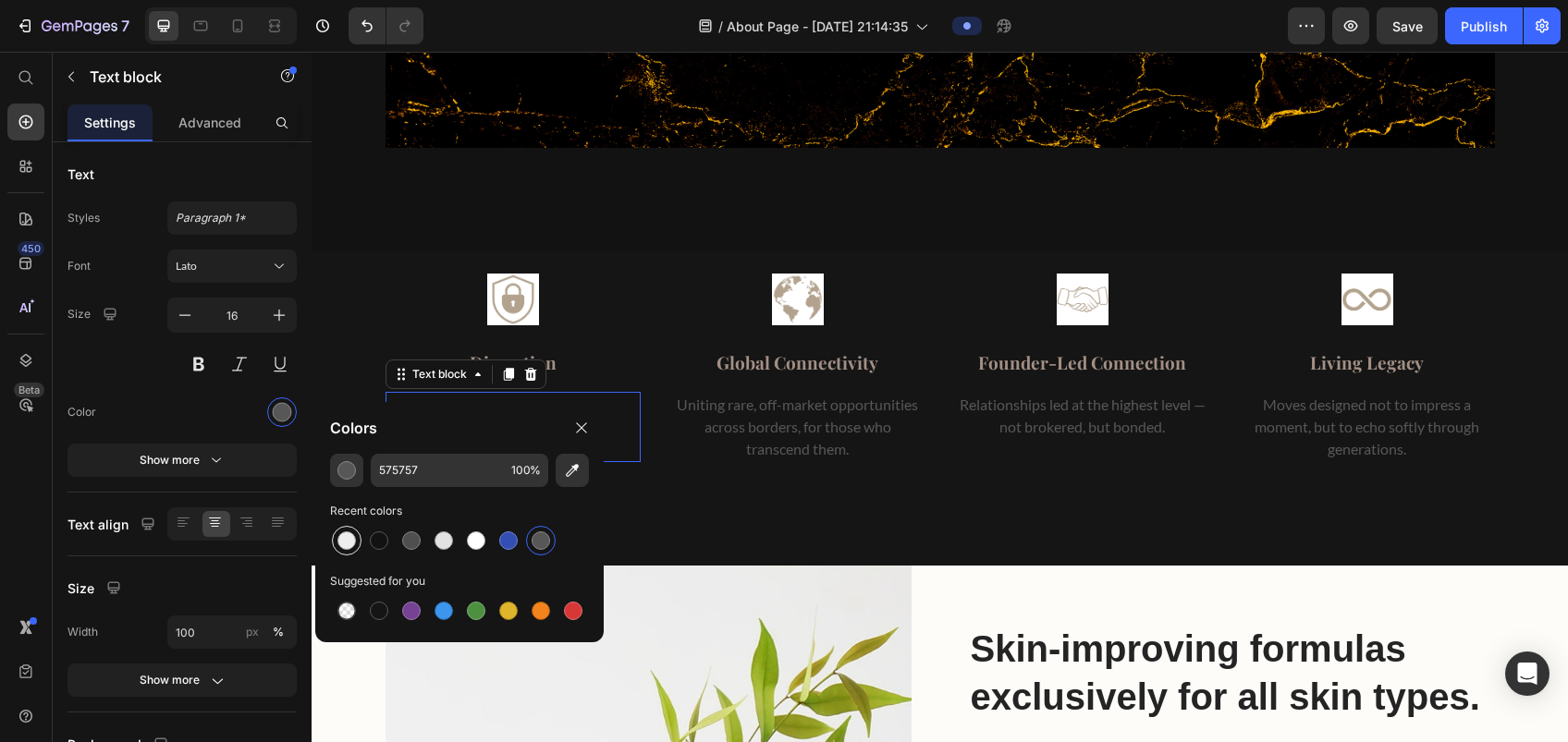 click at bounding box center [347, 541] 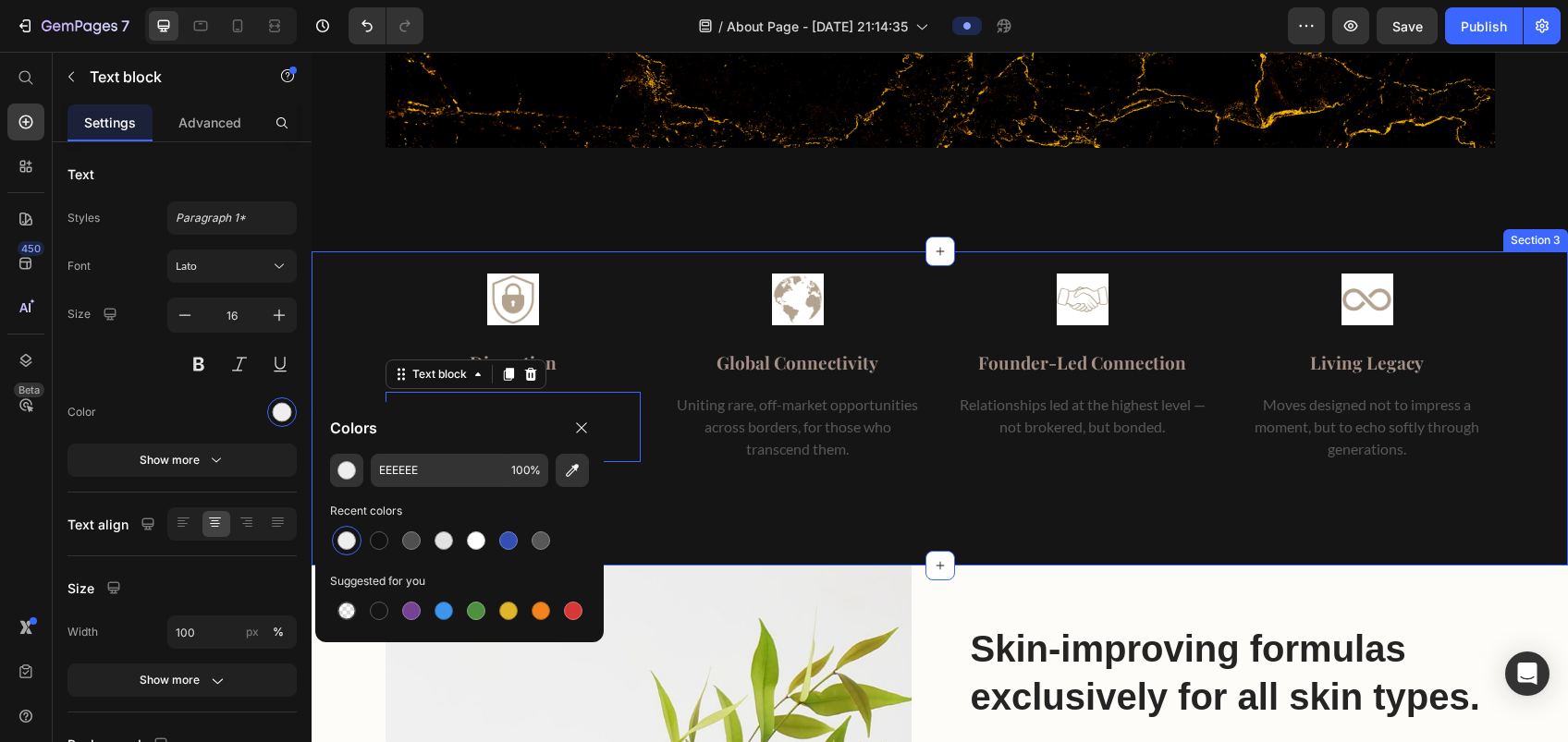 click on "Image Discretion Text block Q uietly safeguarding every move, preserving the power of privacy and presence. Text block   0 Image Global Connectivity Text block Uniting rare, off-market opportunities across borders, for those who transcend them. Text block Image Founder-Led Connection Text block Relationships led at the highest level — not brokered, but bonded. Text block Image Living Legacy Text block Moves designed not to impress a moment, but to echo softly through generations. Text block Row Section 3" at bounding box center [939, 408] 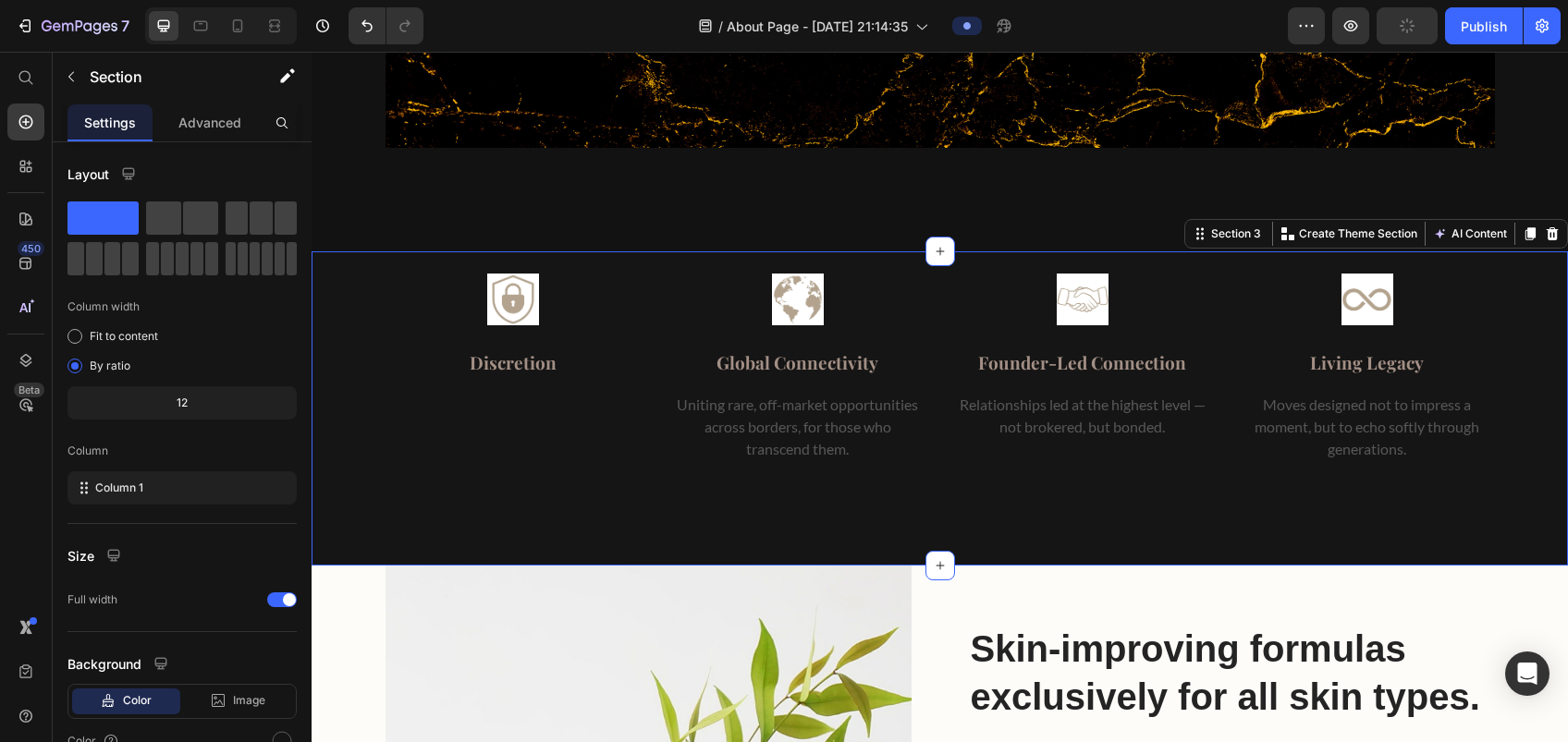 click on "Image Discretion Text block Q uietly safeguarding every move, preserving the power of privacy and presence. Text block Image Global Connectivity Text block Uniting rare, off-market opportunities across borders, for those who transcend them. Text block Image Founder-Led Connection Text block Relationships led at the highest level — not brokered, but bonded. Text block Image Living Legacy Text block Moves designed not to impress a moment, but to echo softly through generations. Text block Row Section 3   You can create reusable sections Create Theme Section AI Content Write with GemAI What would you like to describe here? Tone and Voice Persuasive Product Show more Generate" at bounding box center [939, 408] 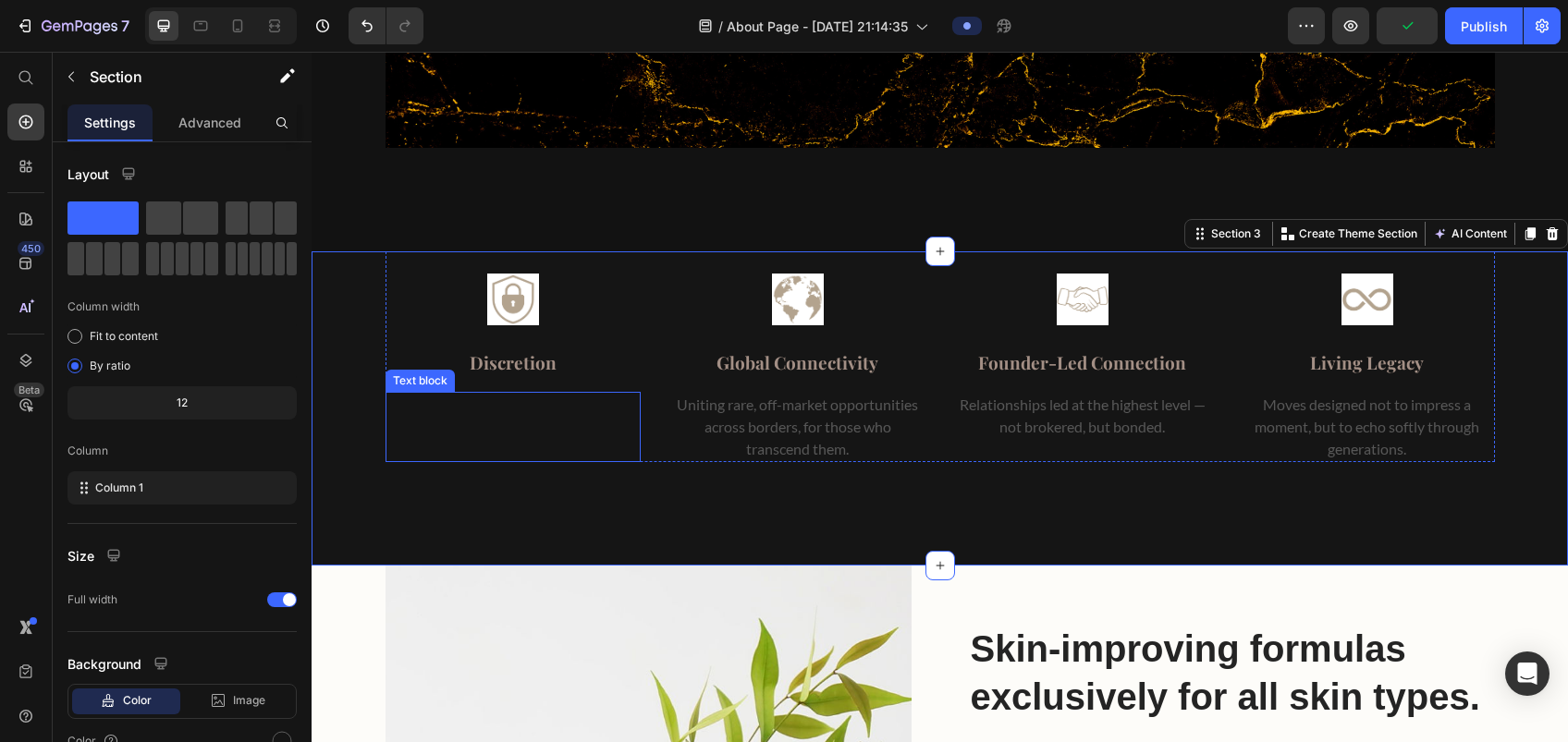 click on "uietly safeguarding every move, preserving the power of privacy and presence." at bounding box center [512, 426] 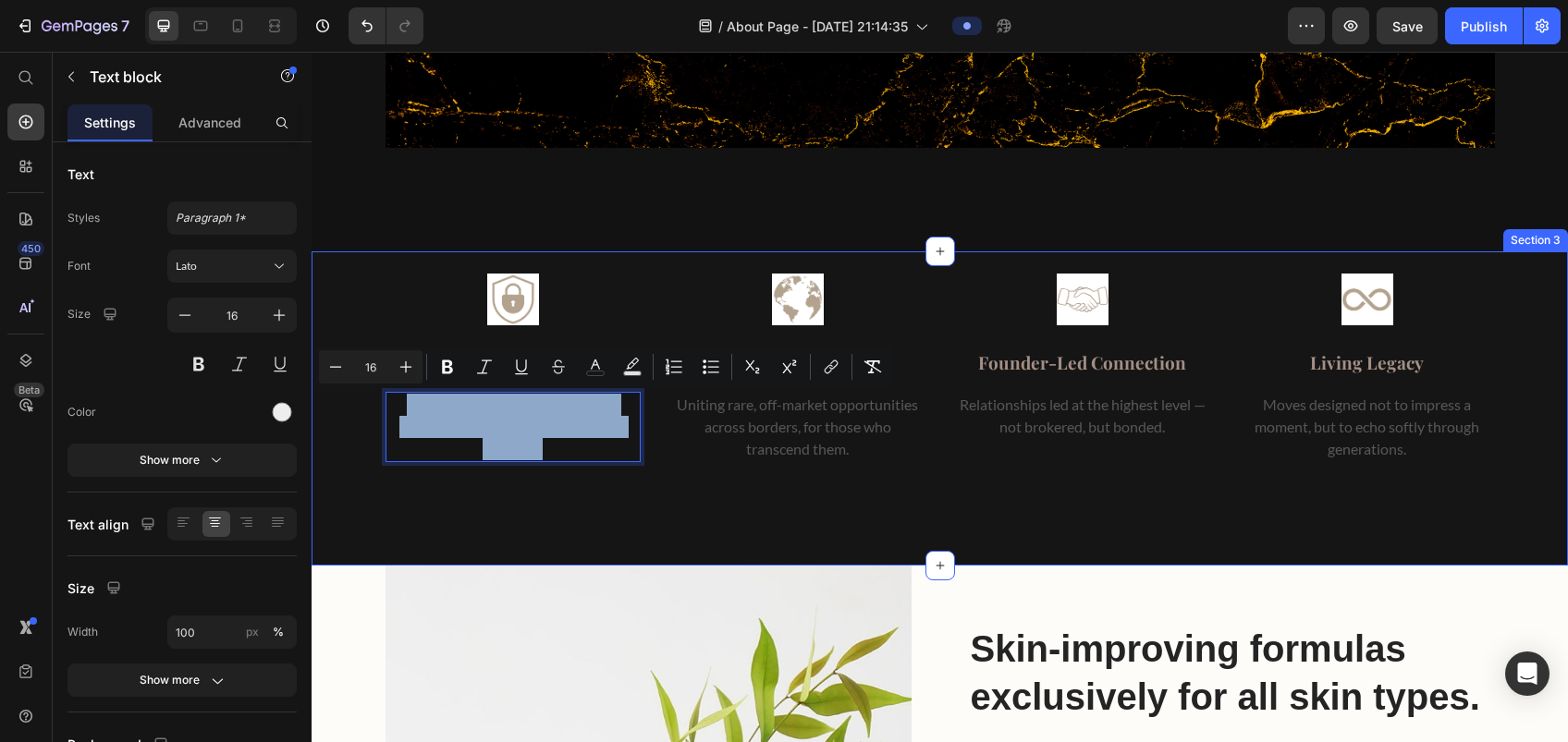 drag, startPoint x: 563, startPoint y: 446, endPoint x: 374, endPoint y: 381, distance: 199.86495 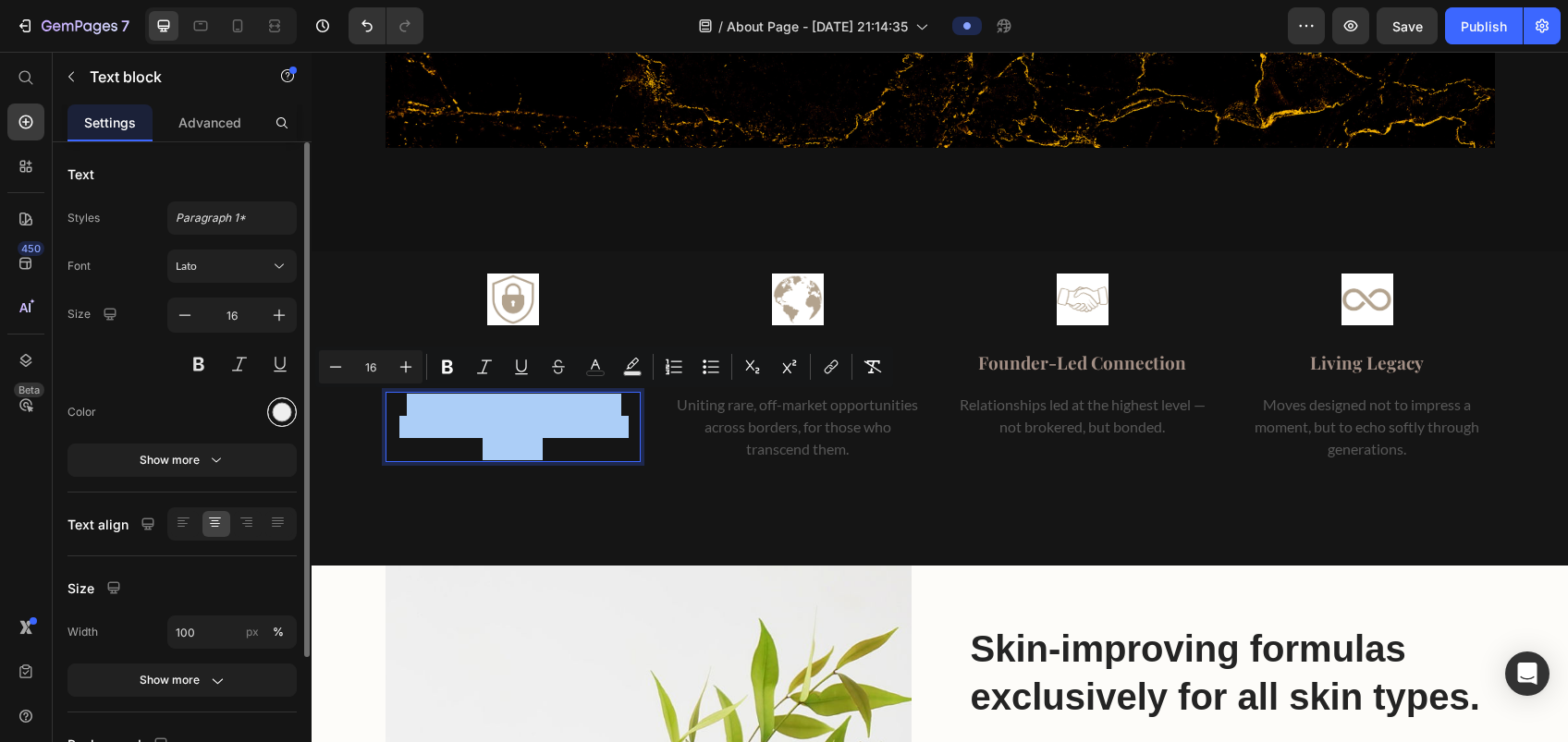 click at bounding box center [282, 412] 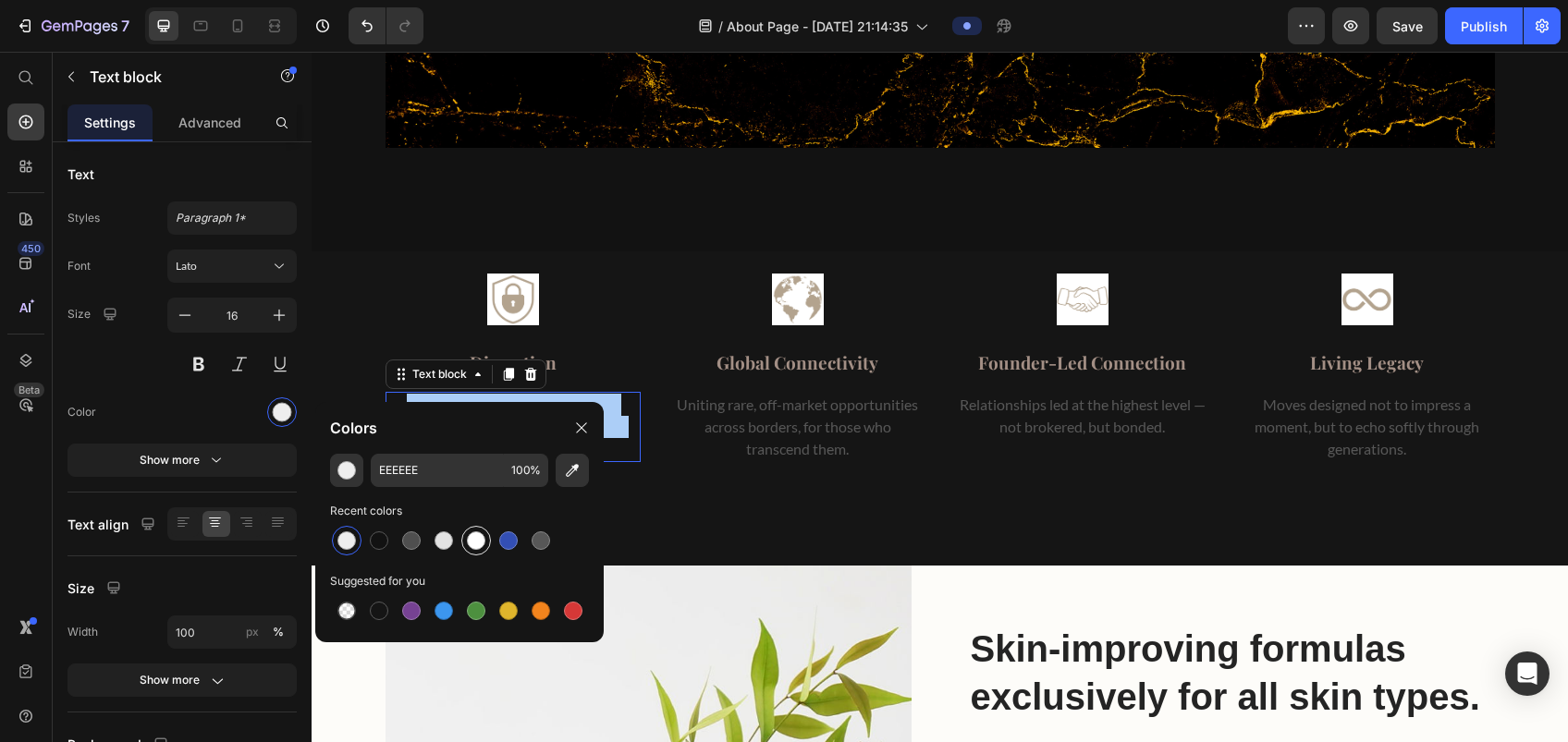 click at bounding box center [476, 541] 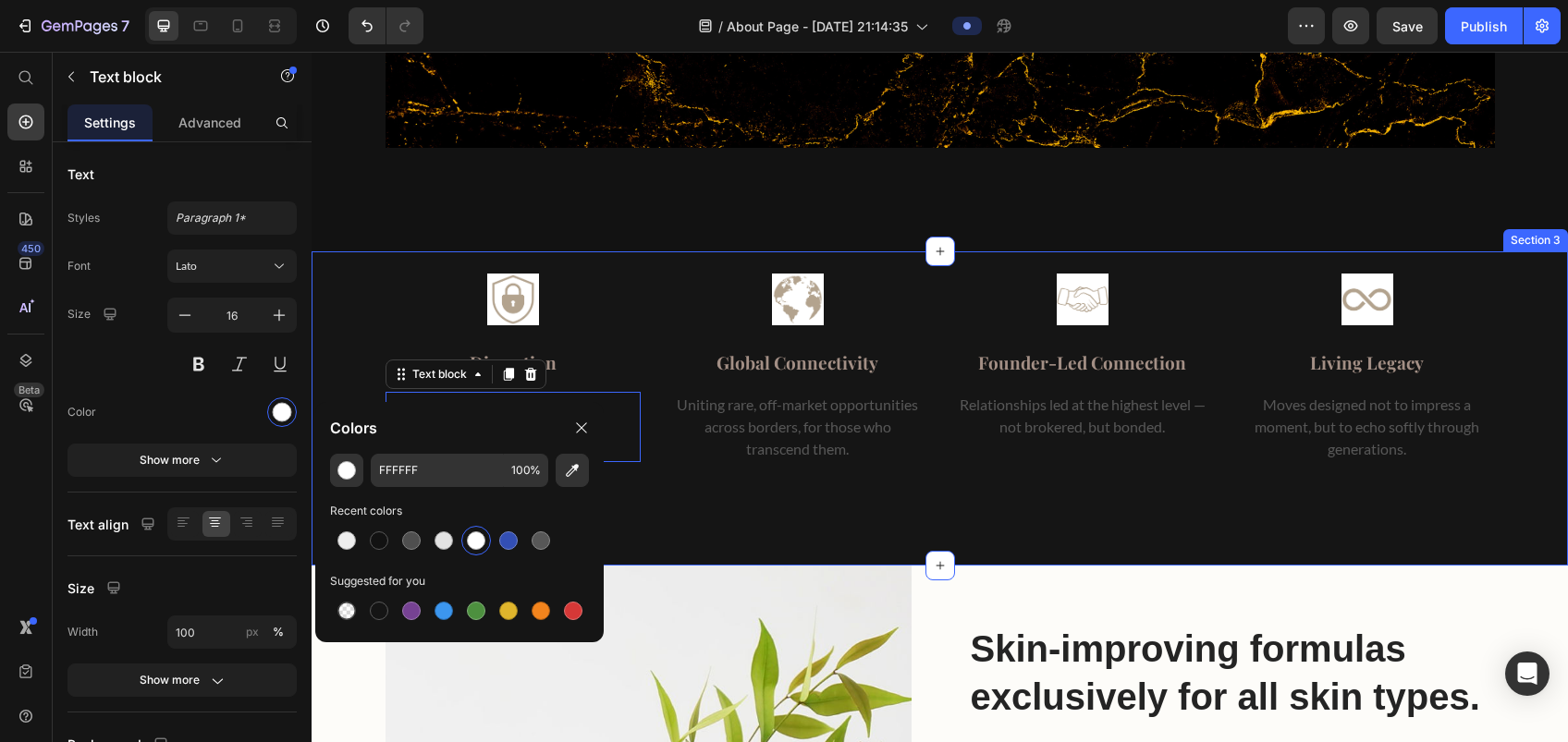 click on "Image Discretion Text block Q uietly safeguarding every move, preserving the power of privacy and presence. Text block   0 Image Global Connectivity Text block Uniting rare, off-market opportunities across borders, for those who transcend them. Text block Image Founder-Led Connection Text block Relationships led at the highest level — not brokered, but bonded. Text block Image Living Legacy Text block Moves designed not to impress a moment, but to echo softly through generations. Text block Row Section 3" at bounding box center [939, 408] 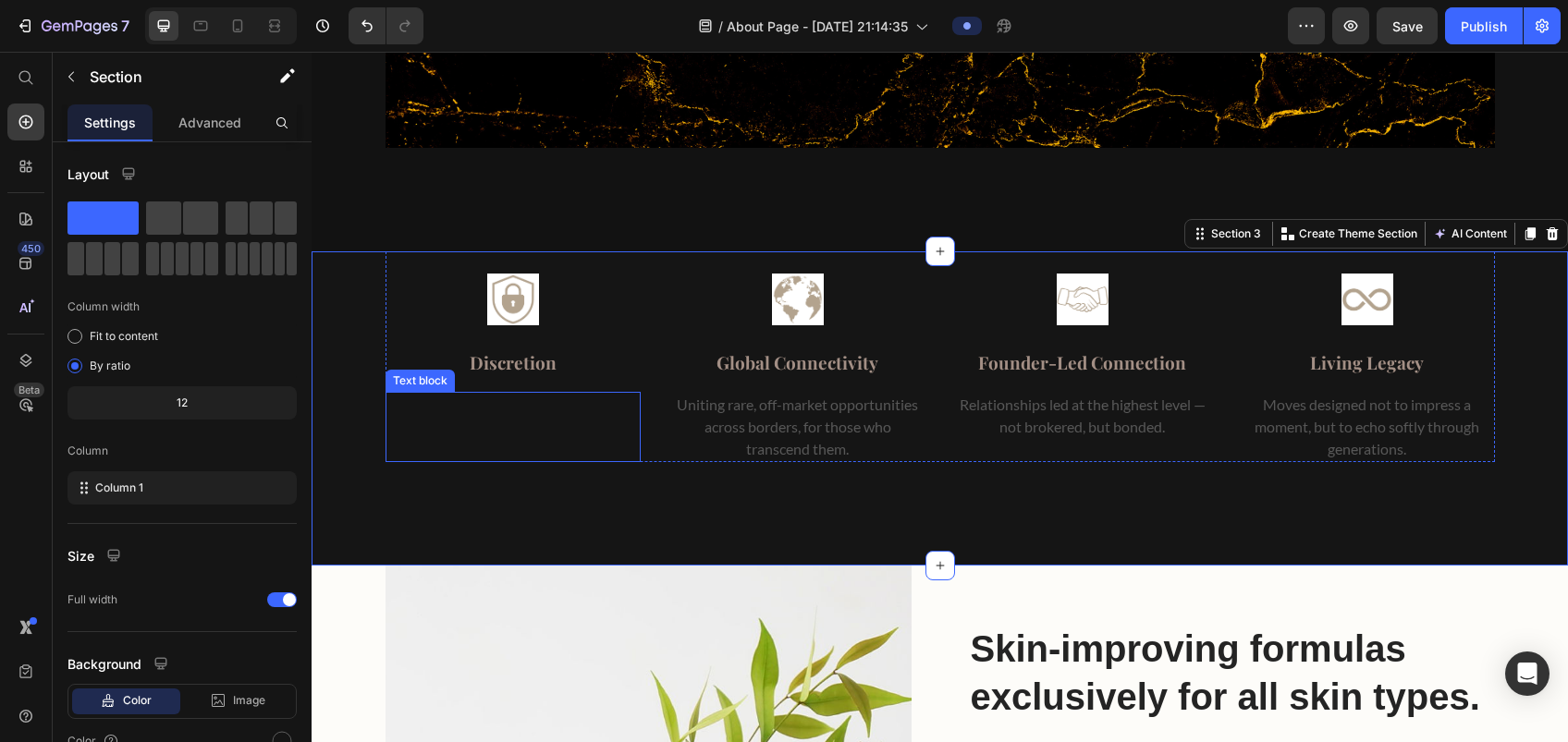 click on "uietly safeguarding every move, preserving the power of privacy and presence." at bounding box center (512, 426) 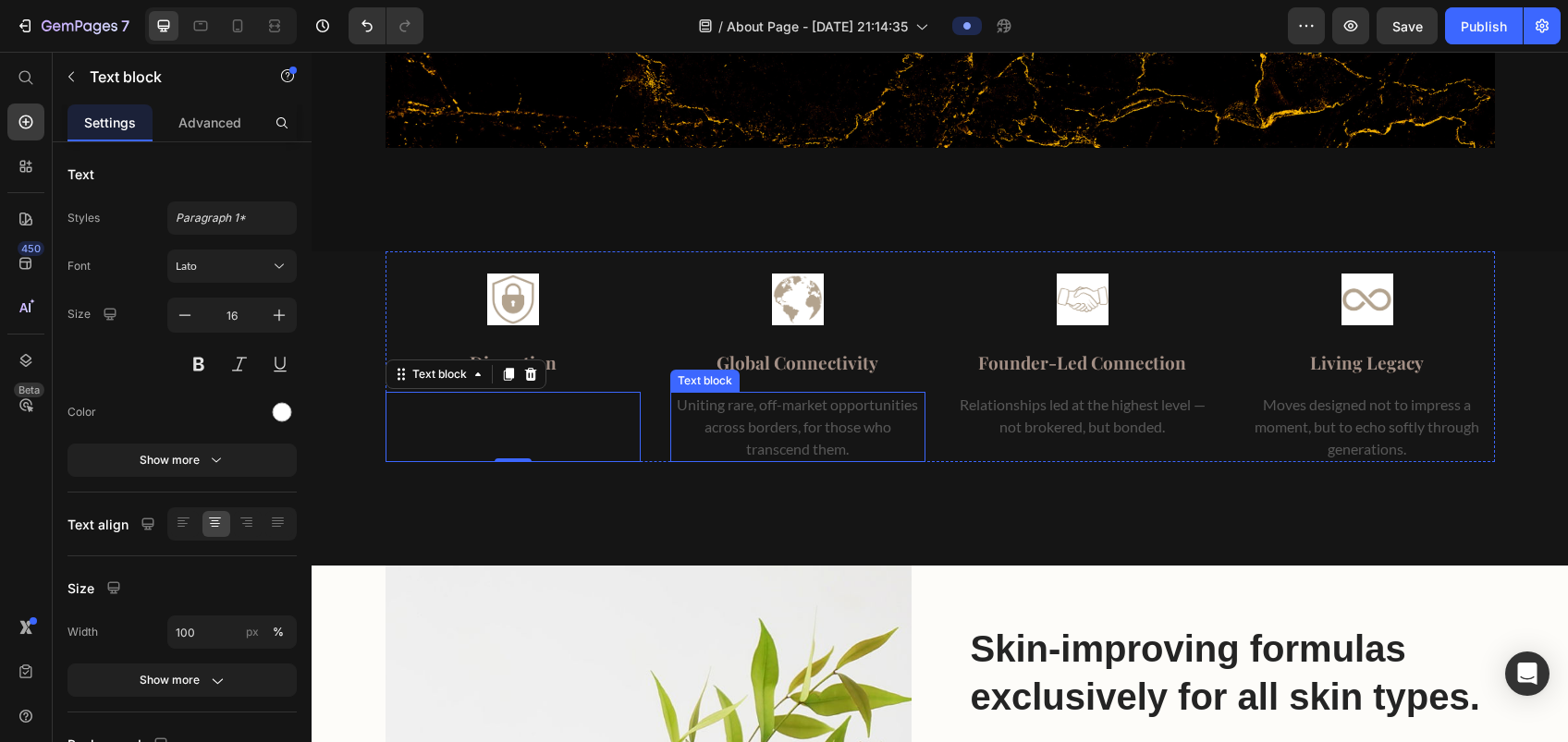 click on "Uniting rare, off-market opportunities across borders, for those who transcend them." at bounding box center (798, 427) 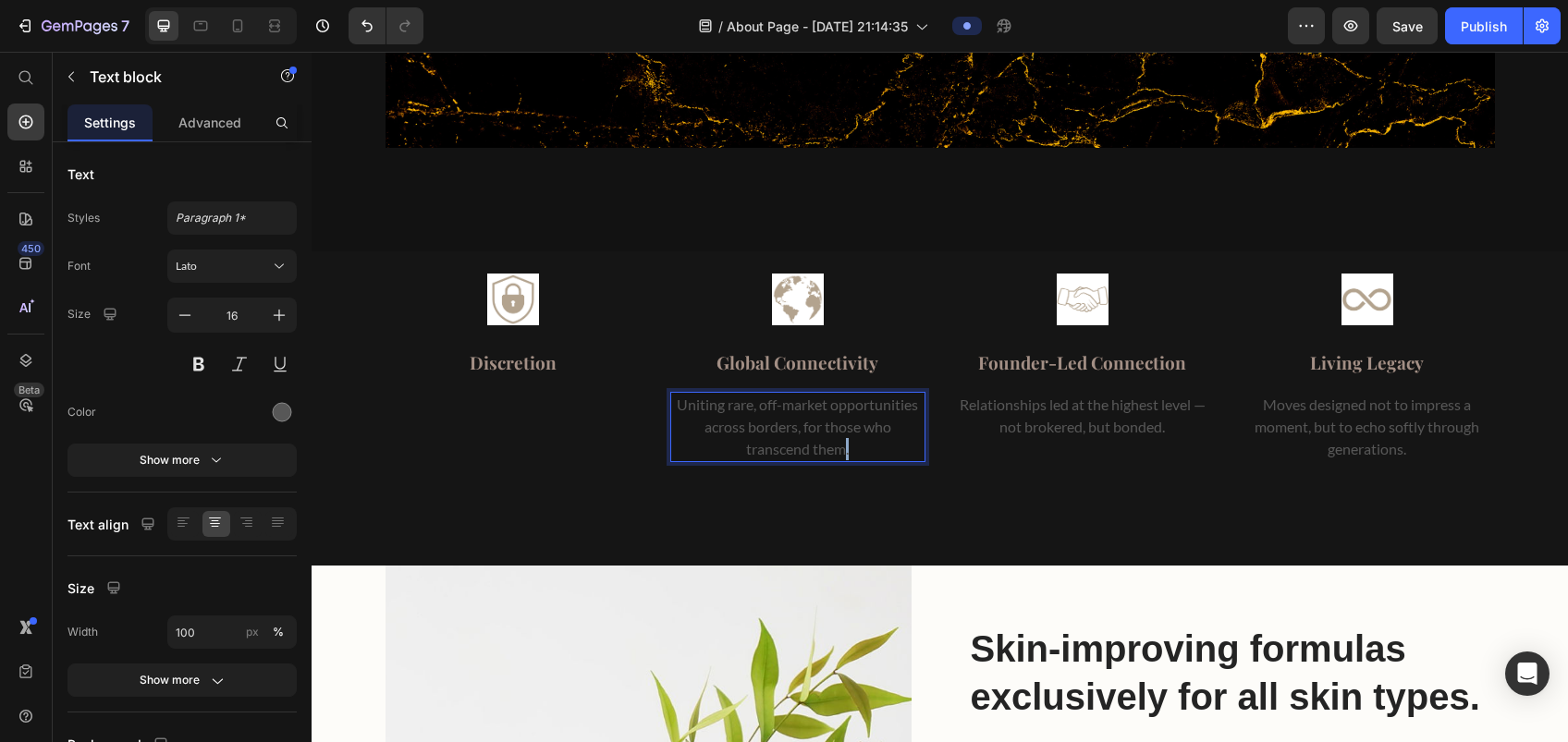 click on "Uniting rare, off-market opportunities across borders, for those who transcend them." at bounding box center (798, 427) 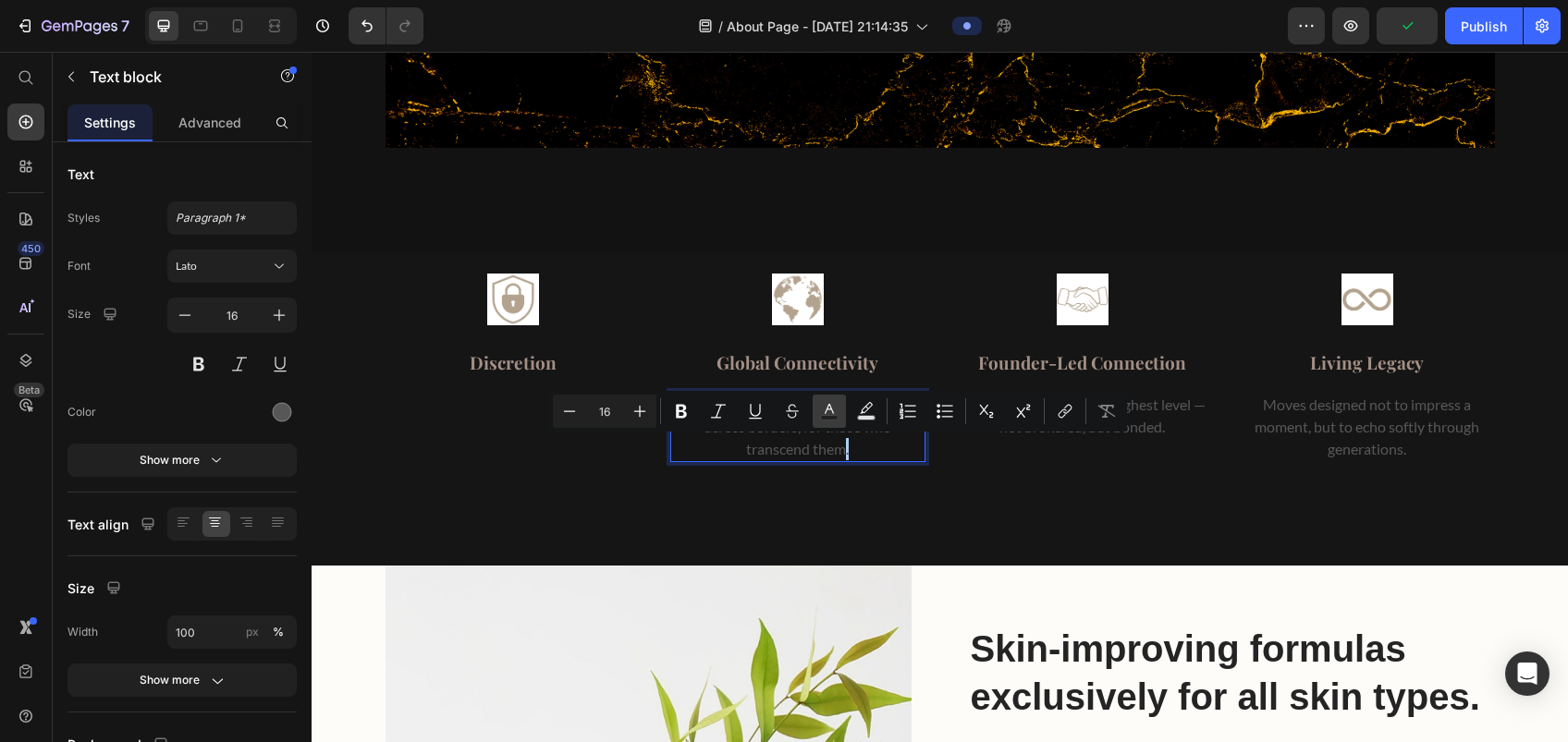 click 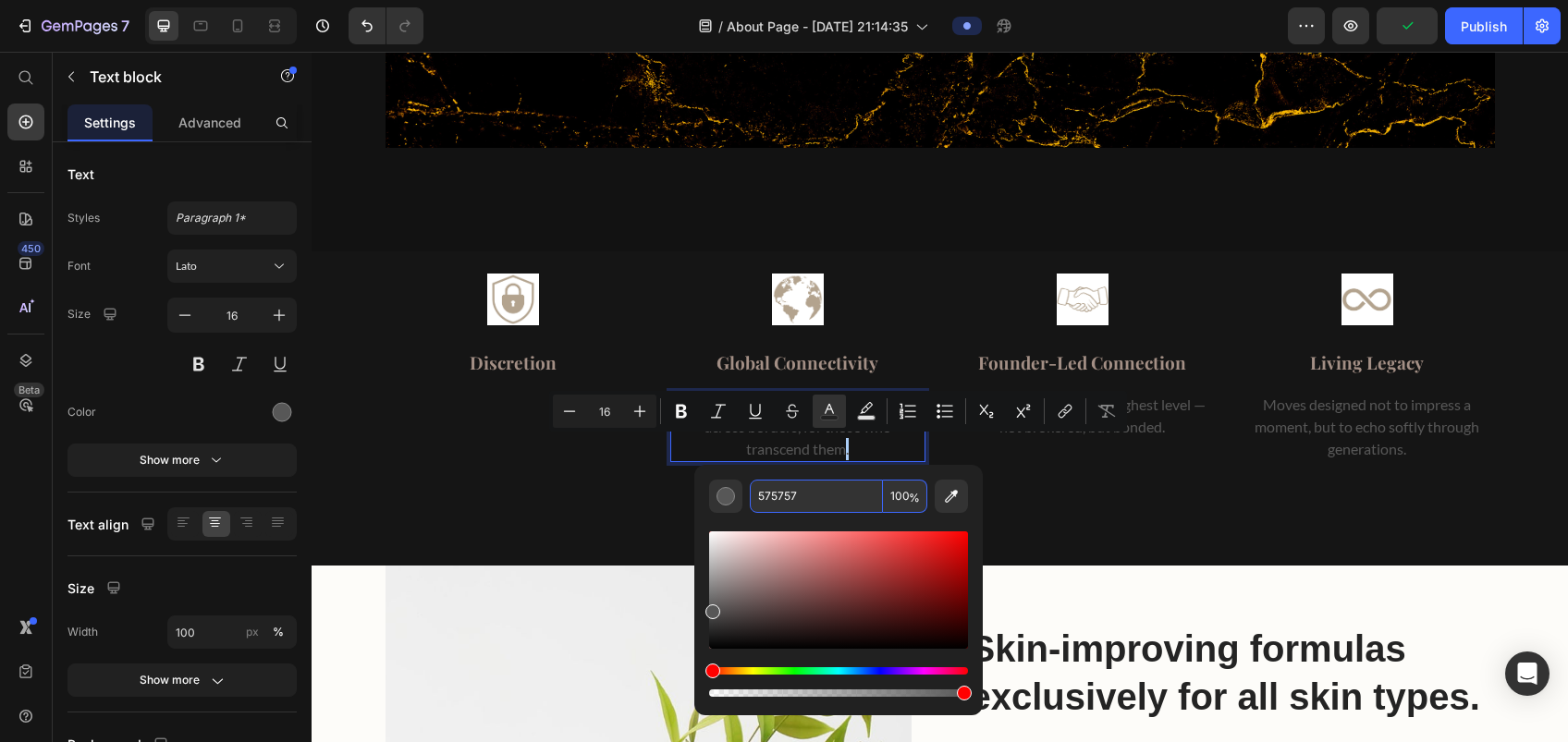 click on "575757" at bounding box center (816, 496) 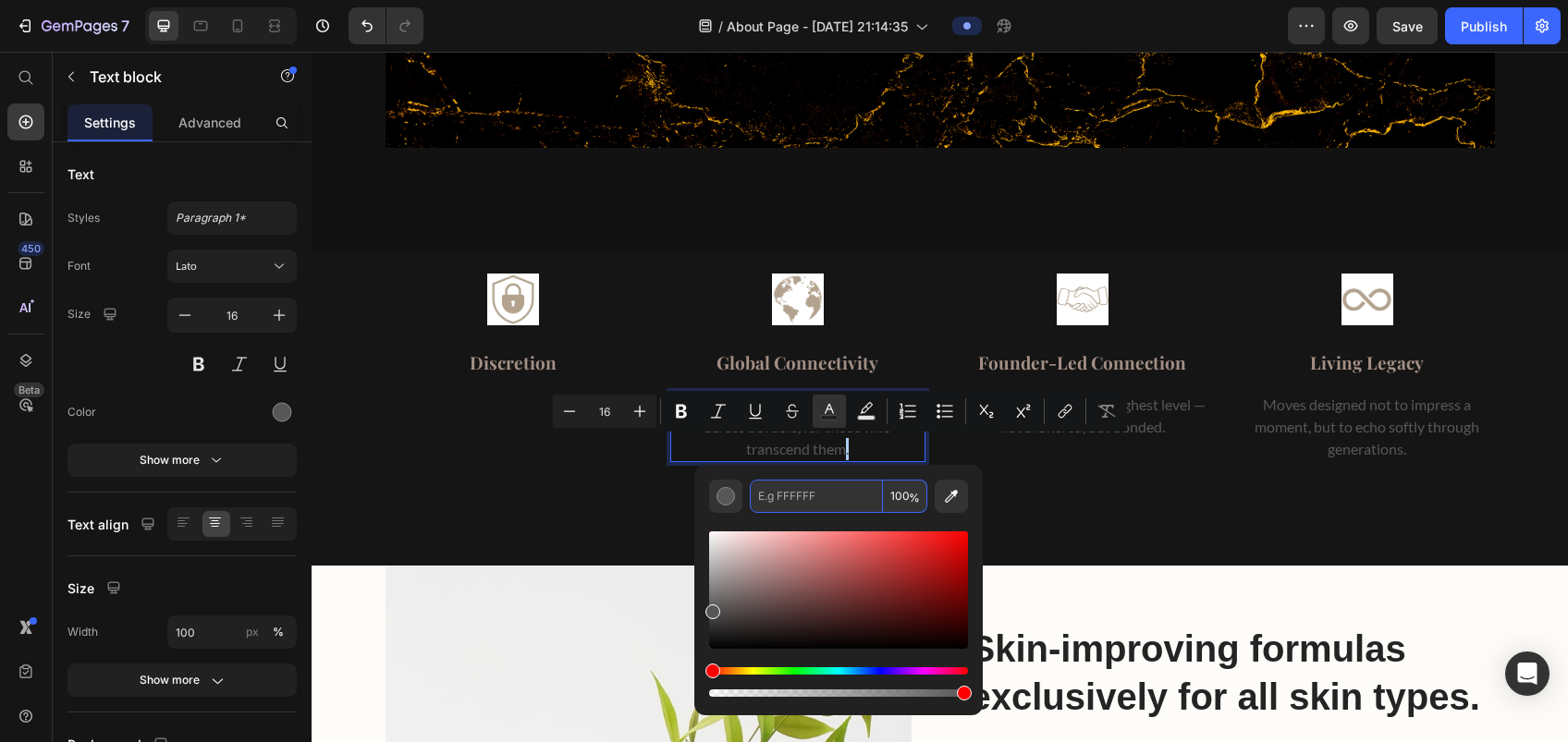 paste on "F" 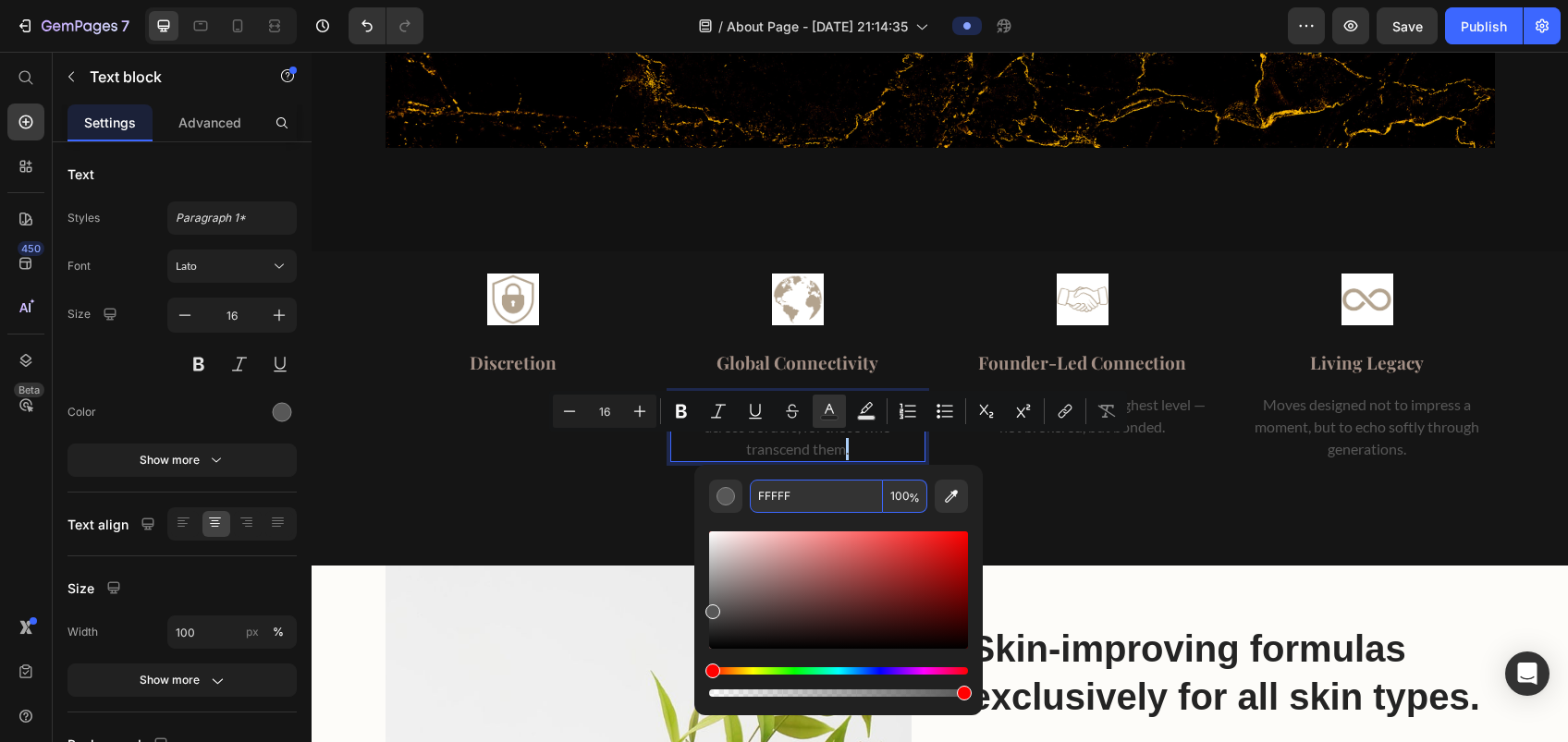 type on "FFFFF" 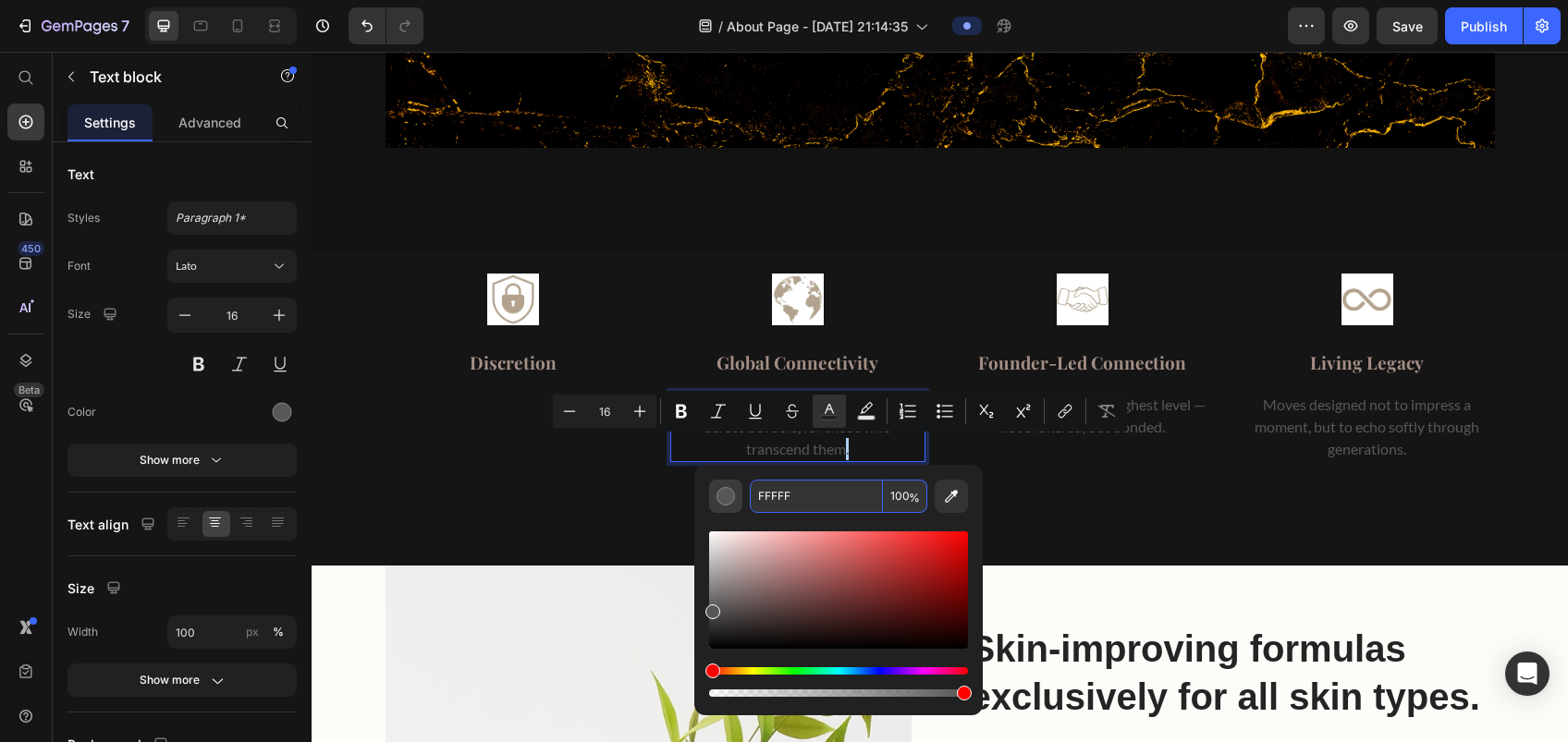 drag, startPoint x: 805, startPoint y: 487, endPoint x: 718, endPoint y: 483, distance: 87.09191 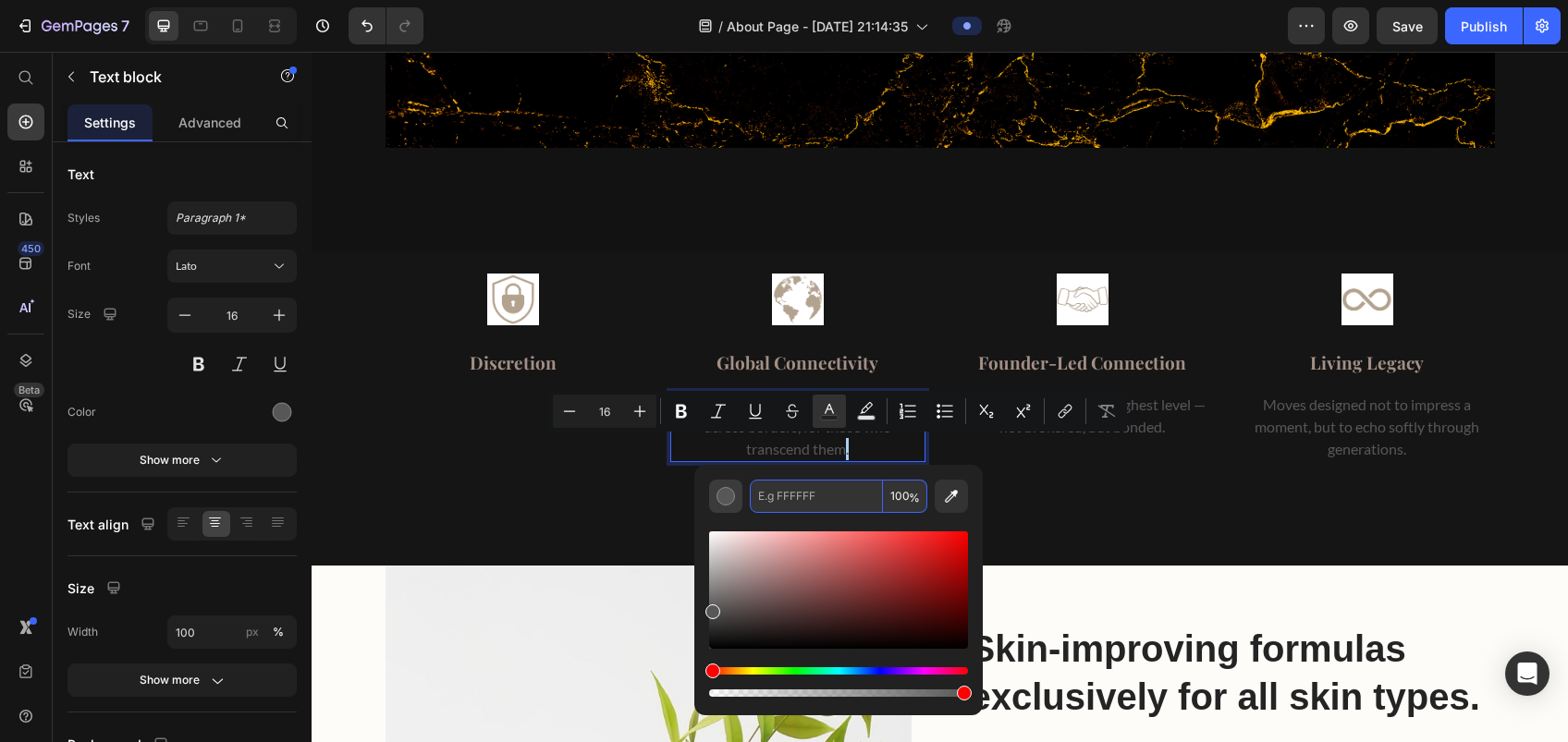paste on "f" 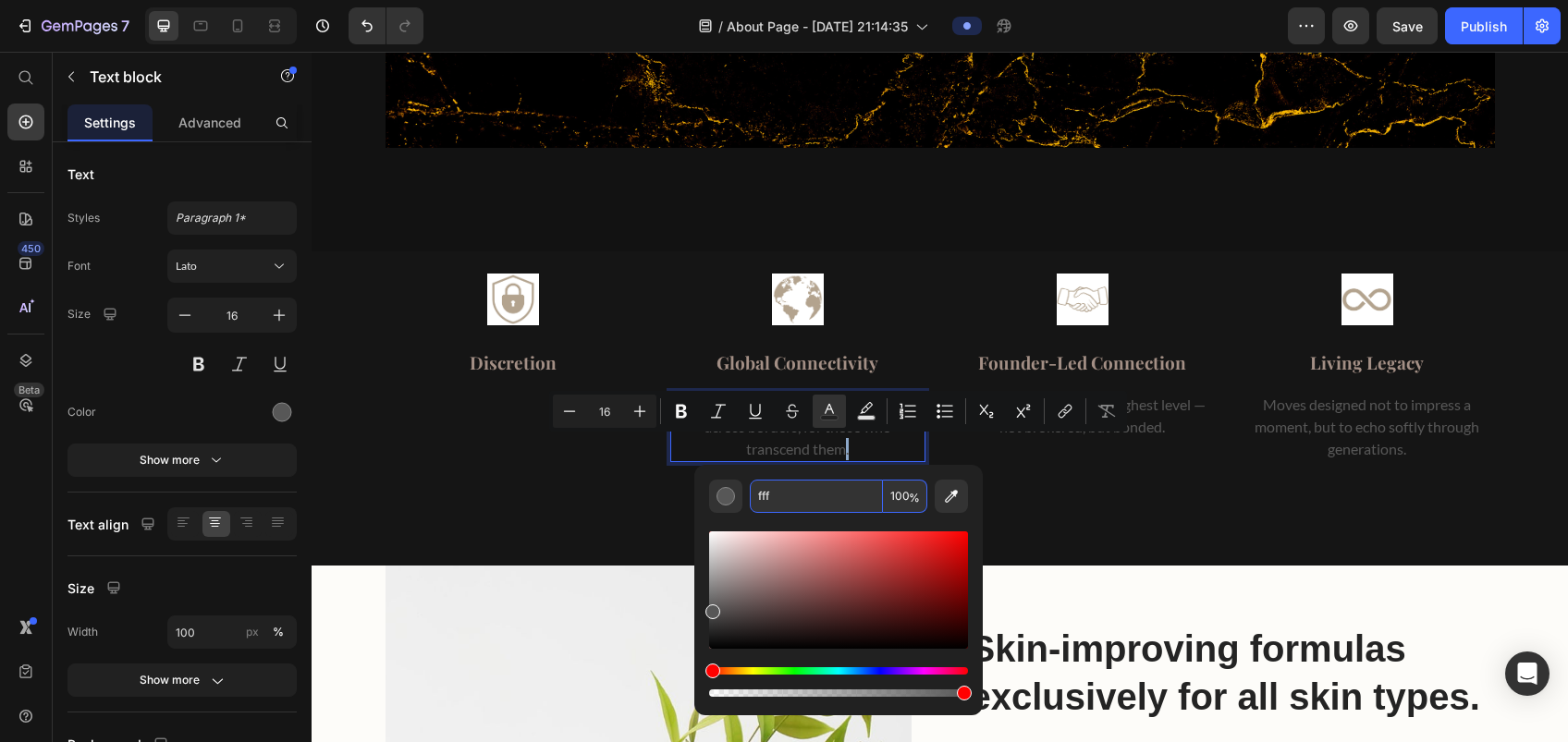 type on "FFFFFF" 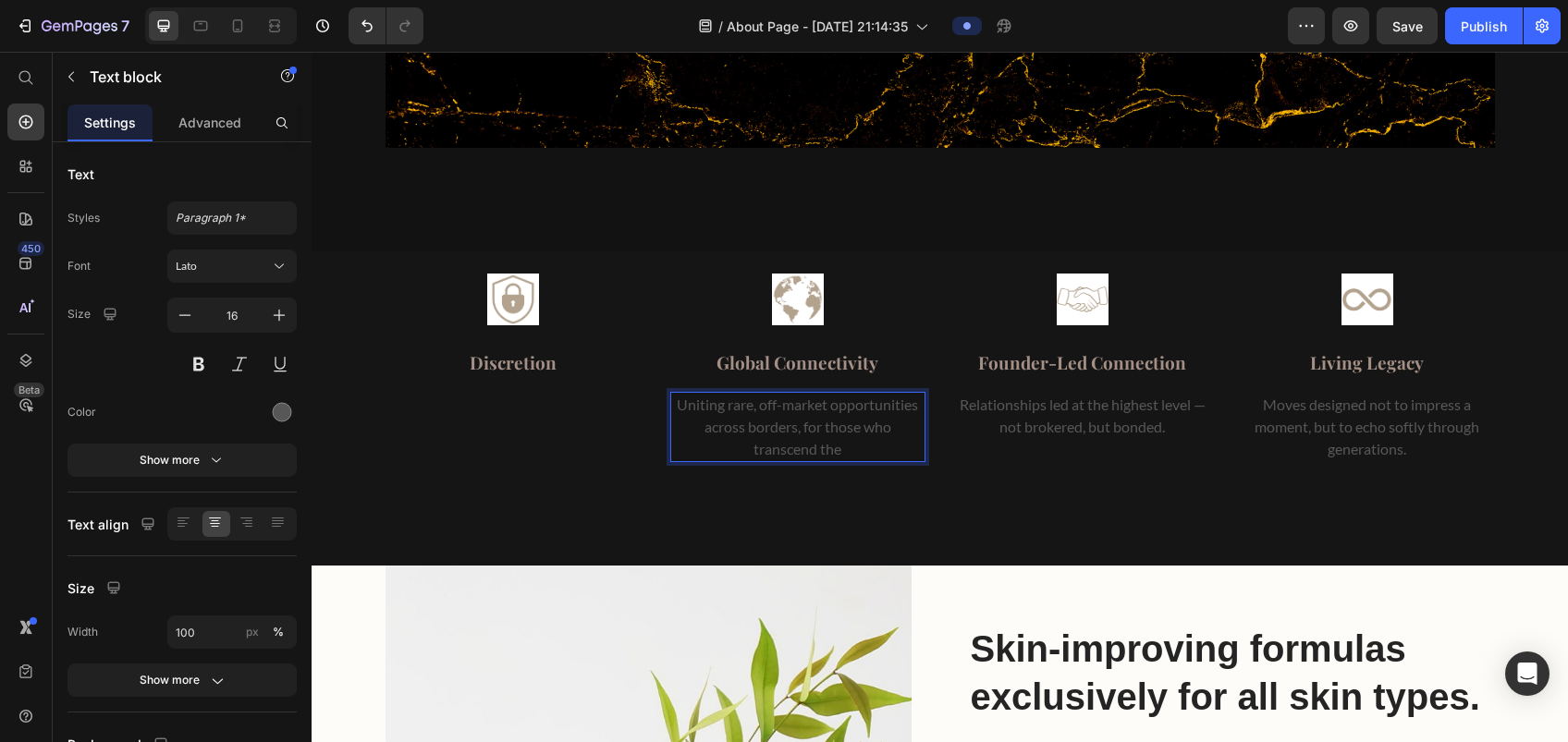 click on "Uniting rare, off-market opportunities across borders, for those who transcend the" at bounding box center (798, 427) 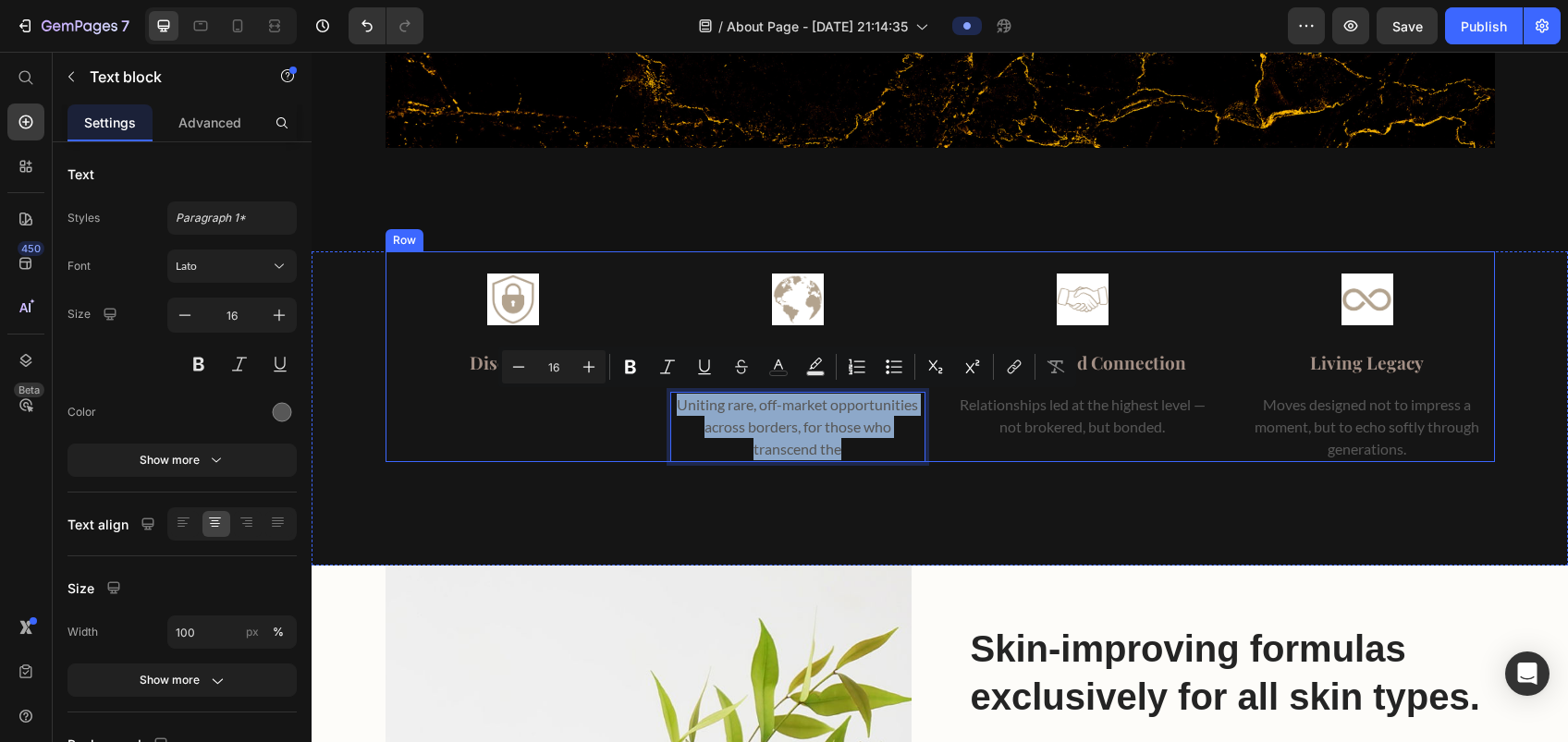 drag, startPoint x: 851, startPoint y: 447, endPoint x: 806, endPoint y: 435, distance: 46.572524 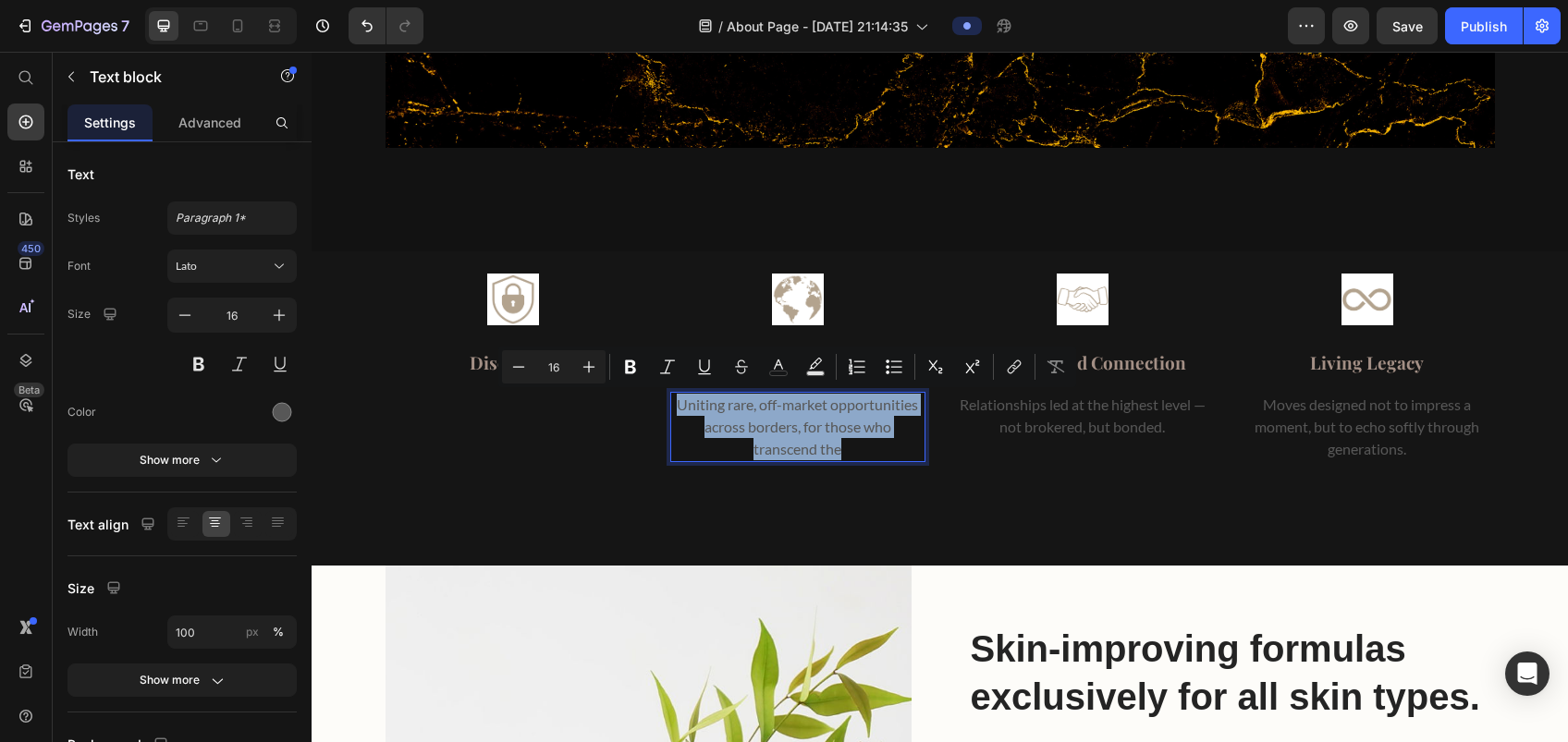 click on "Uniting rare, off-market opportunities across borders, for those who transcend the" at bounding box center (798, 427) 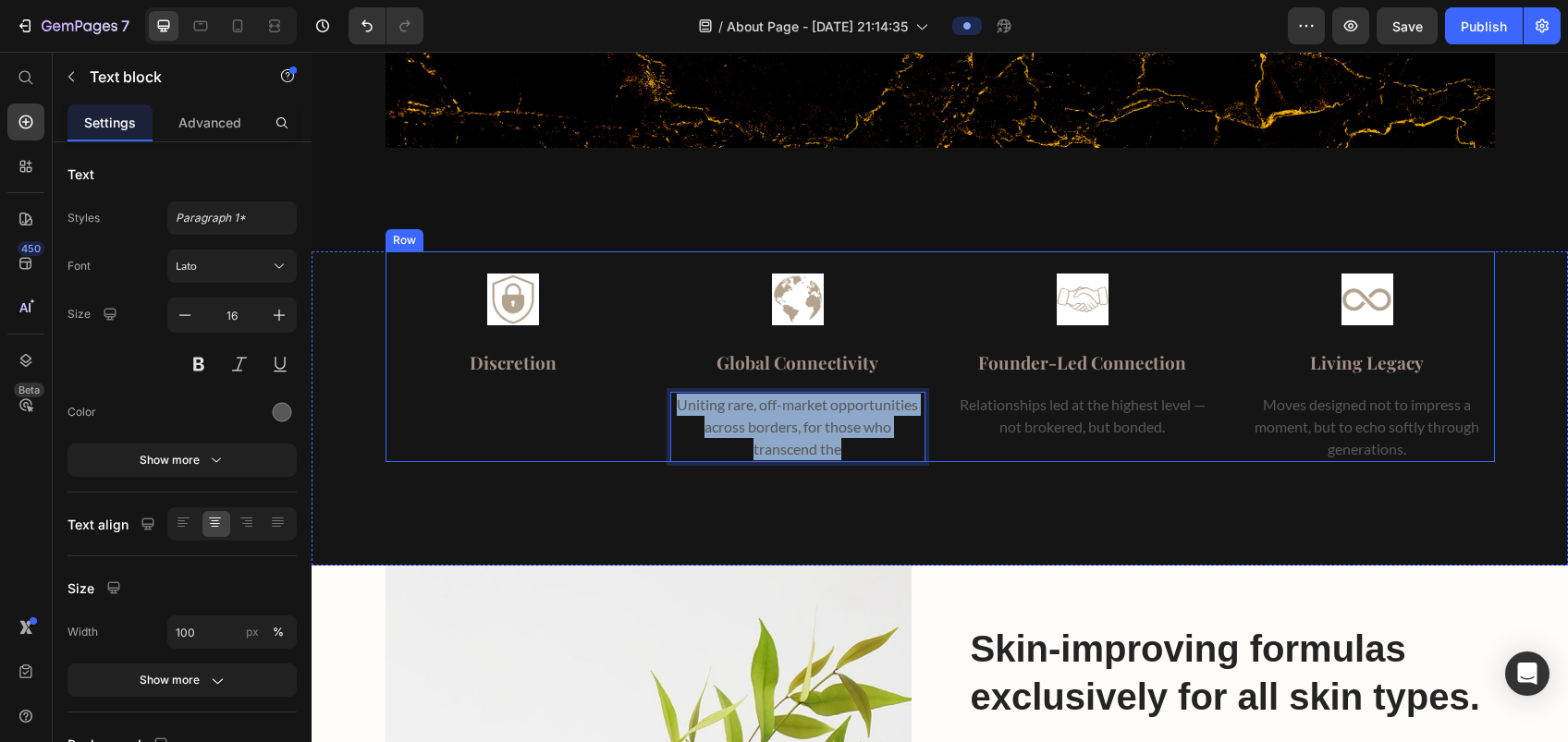 drag, startPoint x: 889, startPoint y: 453, endPoint x: 651, endPoint y: 398, distance: 244.27239 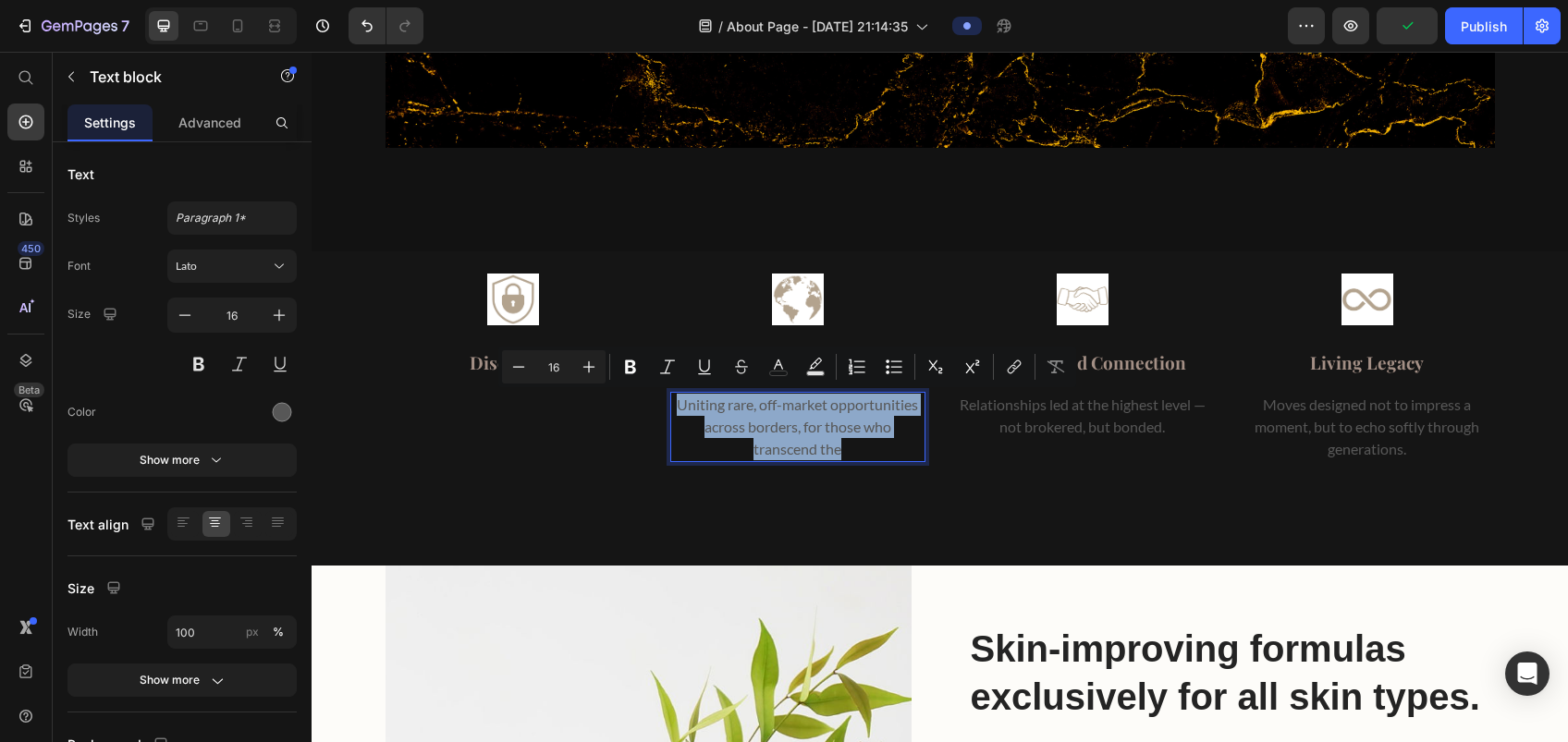 click on "Uniting rare, off-market opportunities across borders, for those who transcend the" at bounding box center [798, 427] 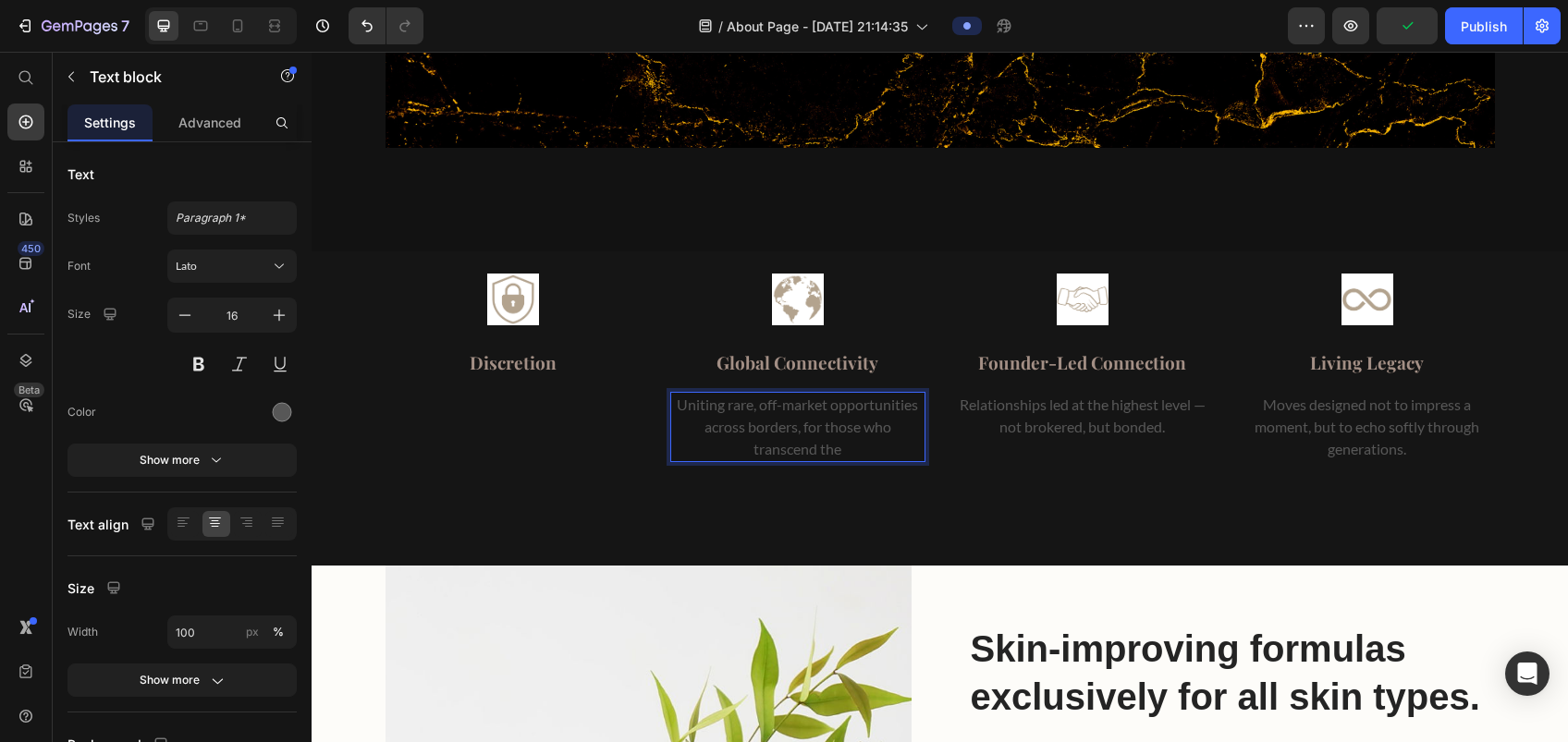 click on "Uniting rare, off-market opportunities across borders, for those who transcend the" at bounding box center (798, 427) 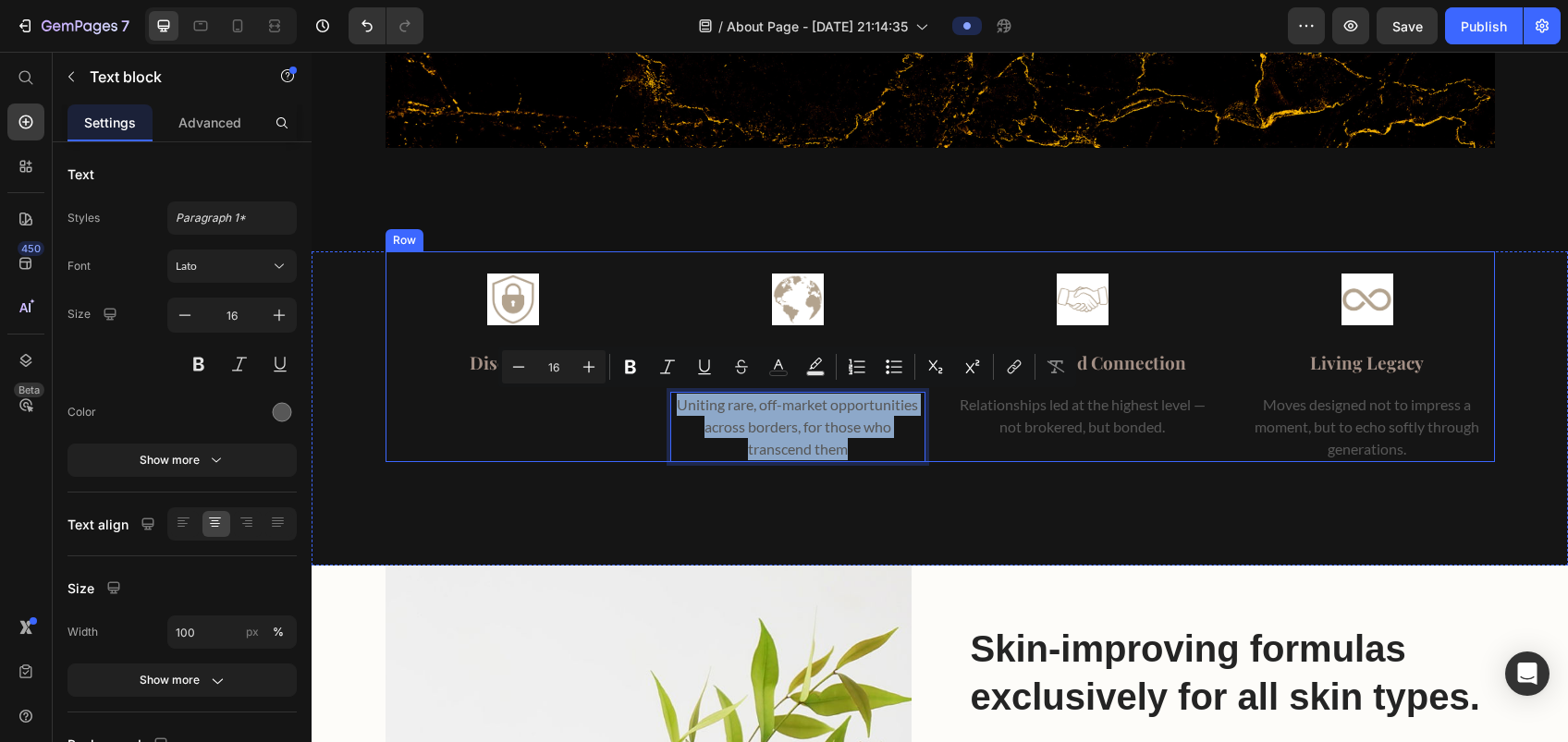 drag, startPoint x: 846, startPoint y: 444, endPoint x: 666, endPoint y: 390, distance: 187.92552 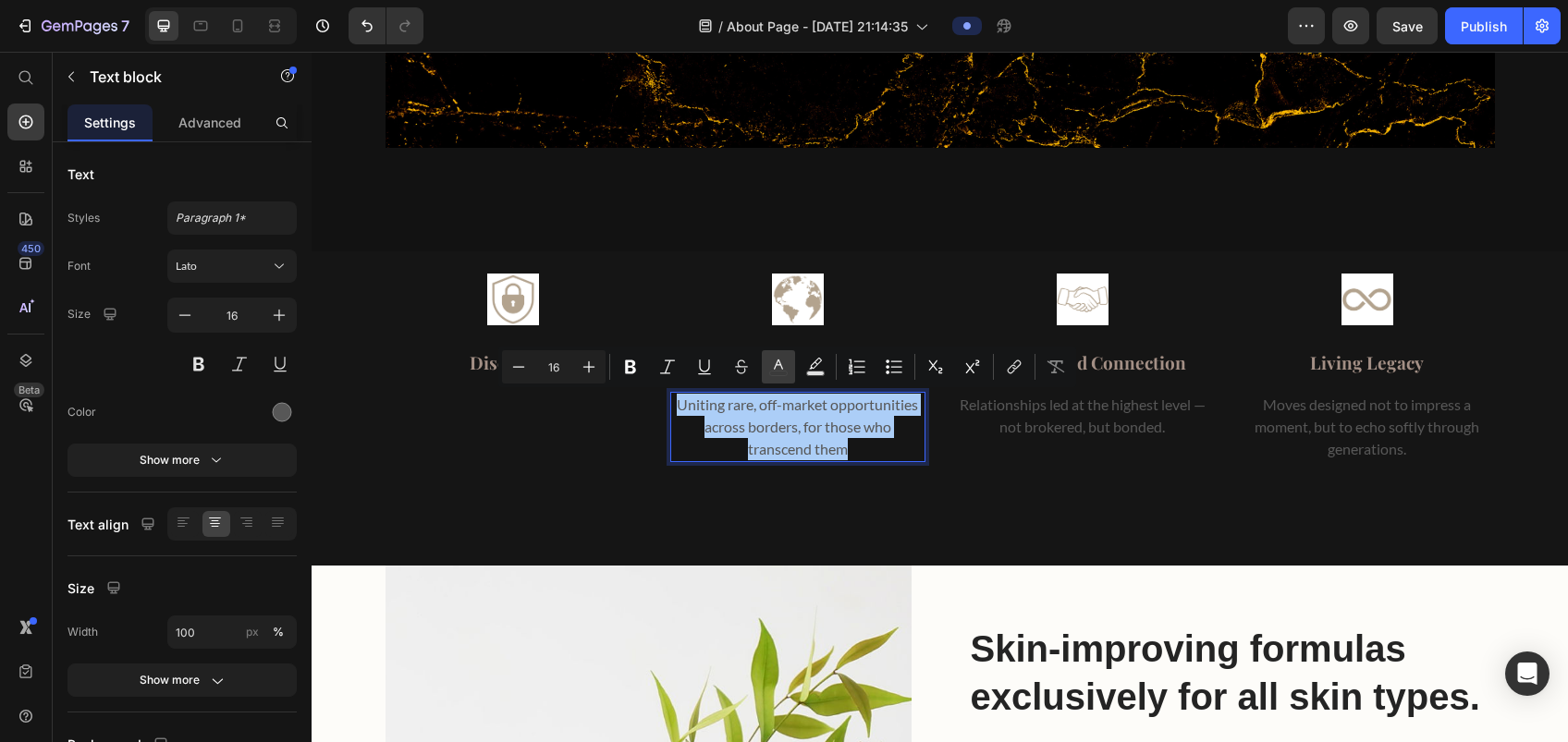 click 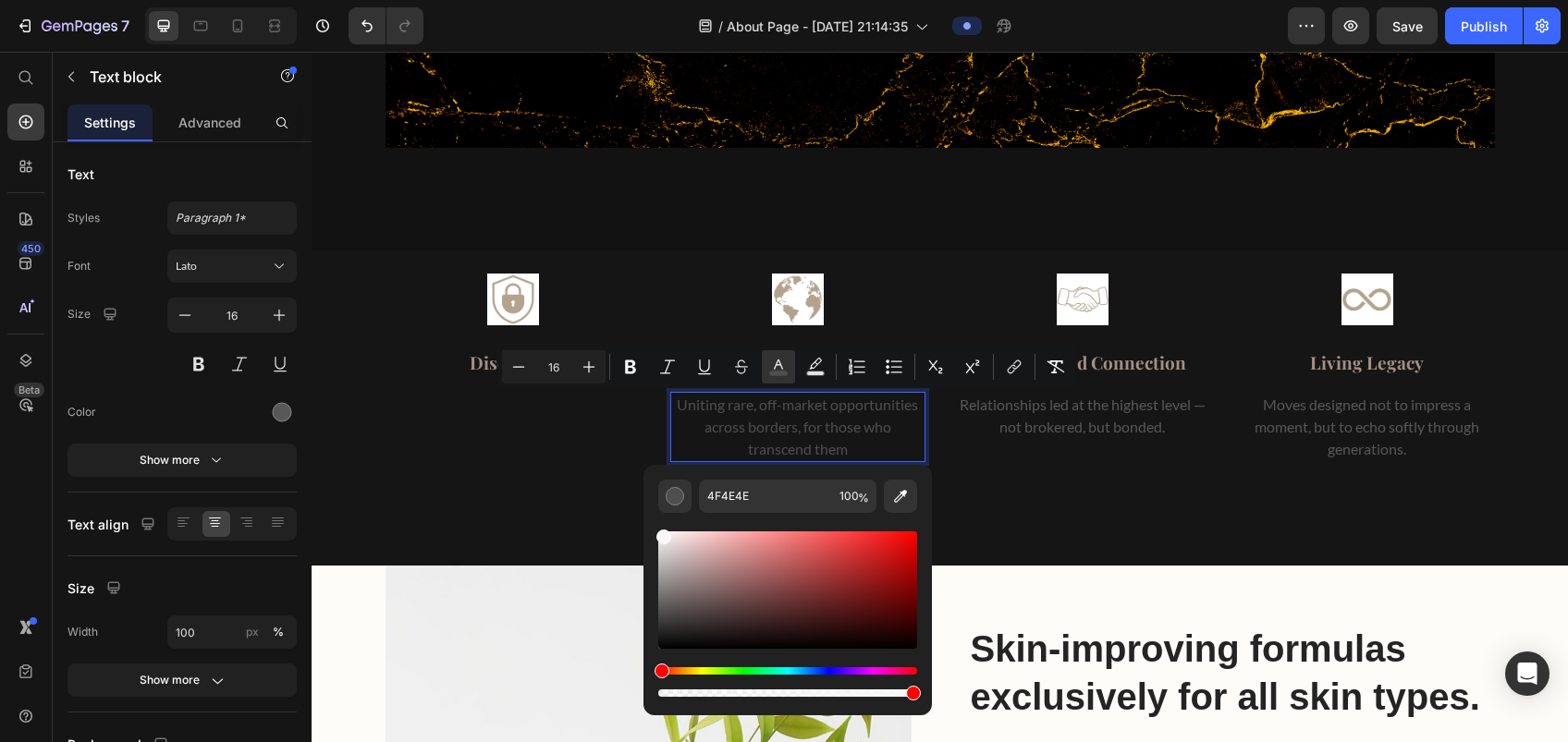 drag, startPoint x: 661, startPoint y: 611, endPoint x: 673, endPoint y: 549, distance: 63.15061 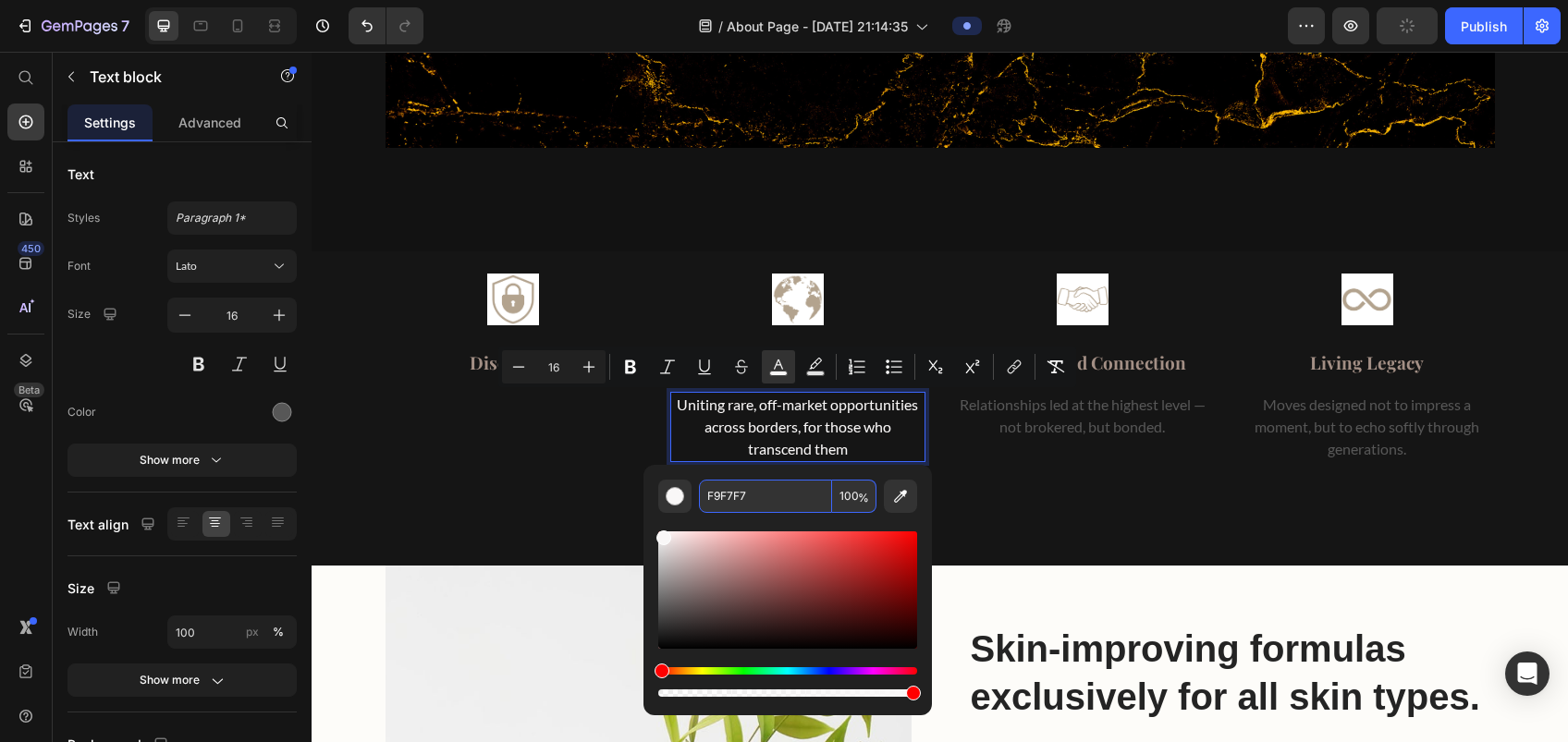 click on "F9F7F7" at bounding box center (766, 496) 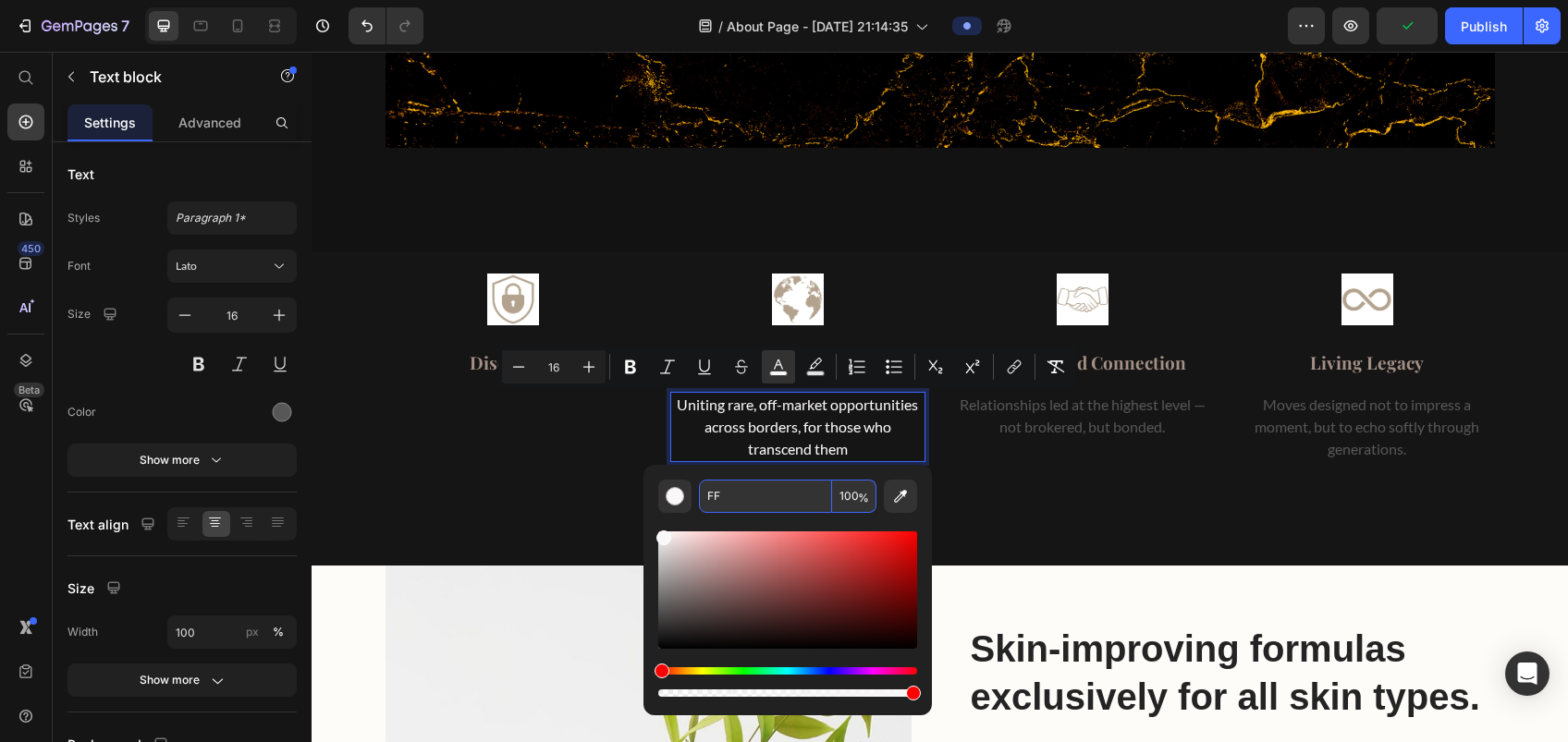 type on "FFF" 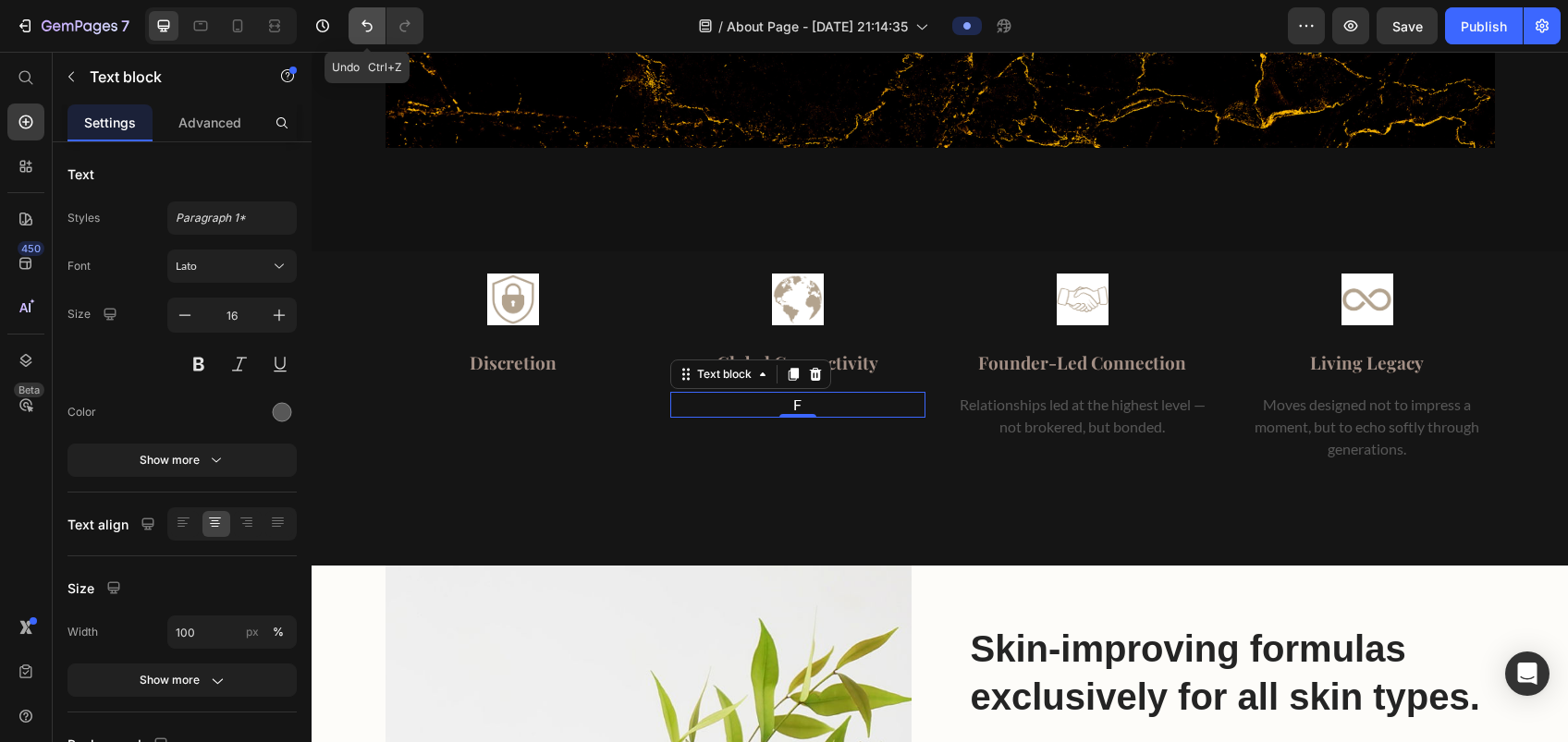 click 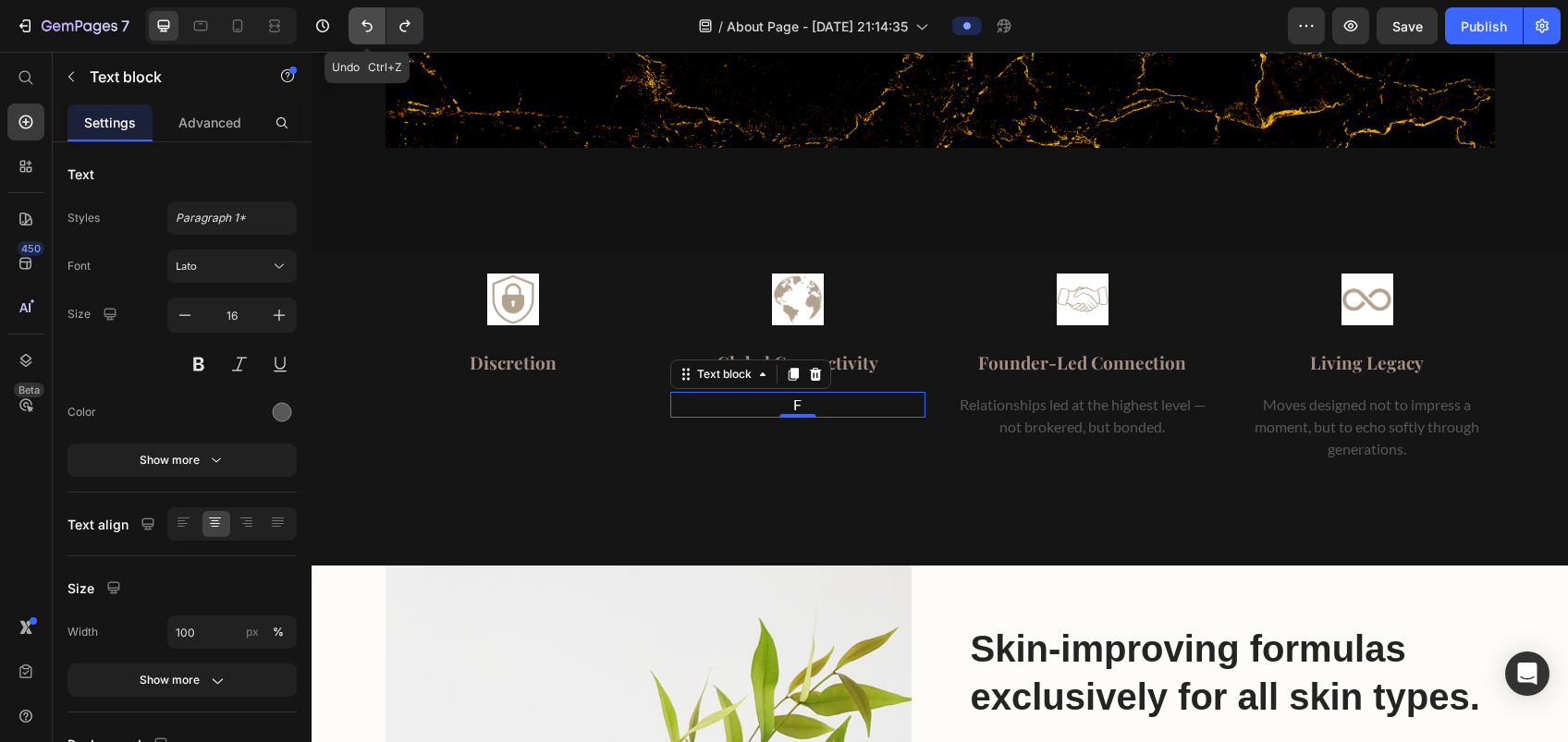 click 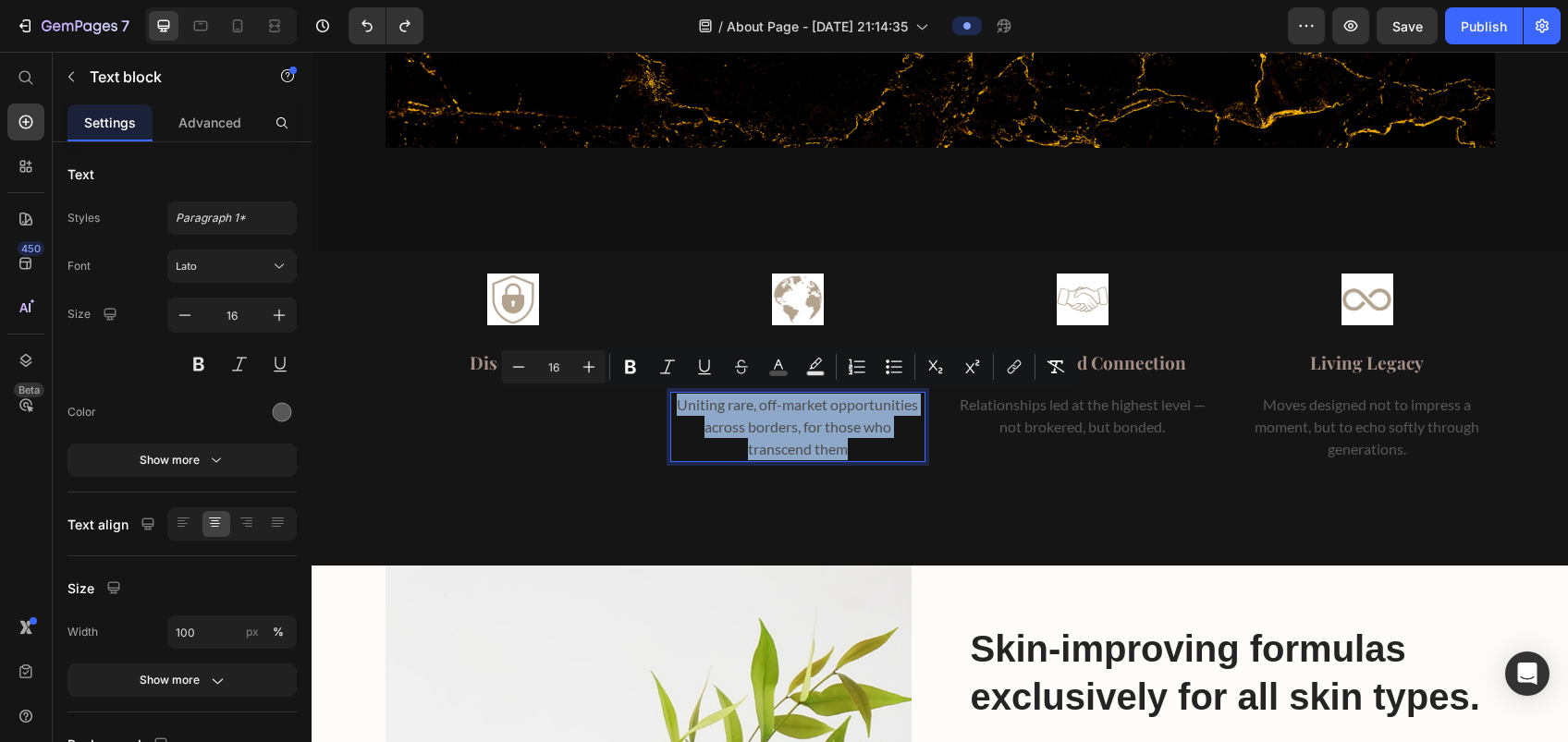 drag, startPoint x: 850, startPoint y: 452, endPoint x: 663, endPoint y: 395, distance: 195.49425 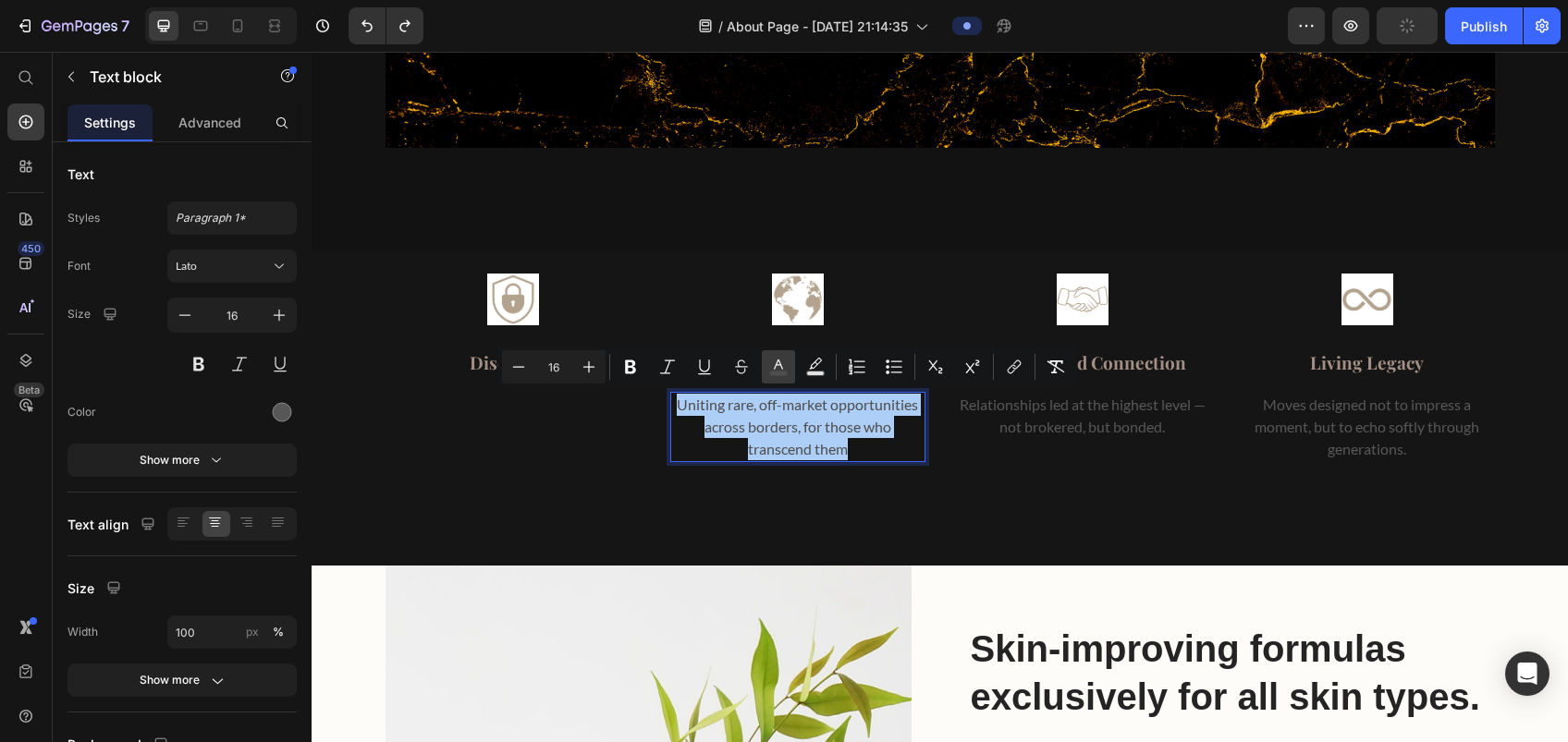 click 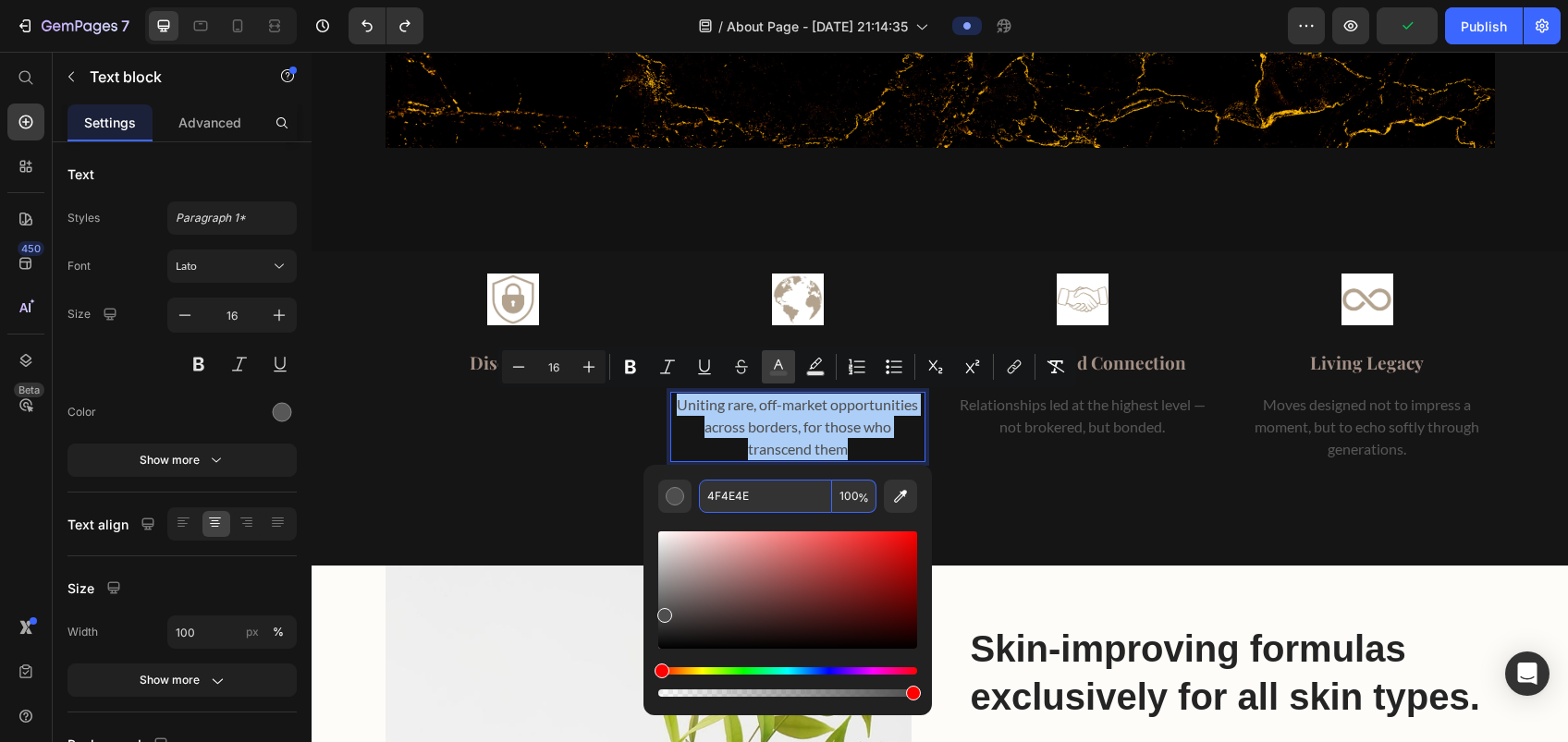 click 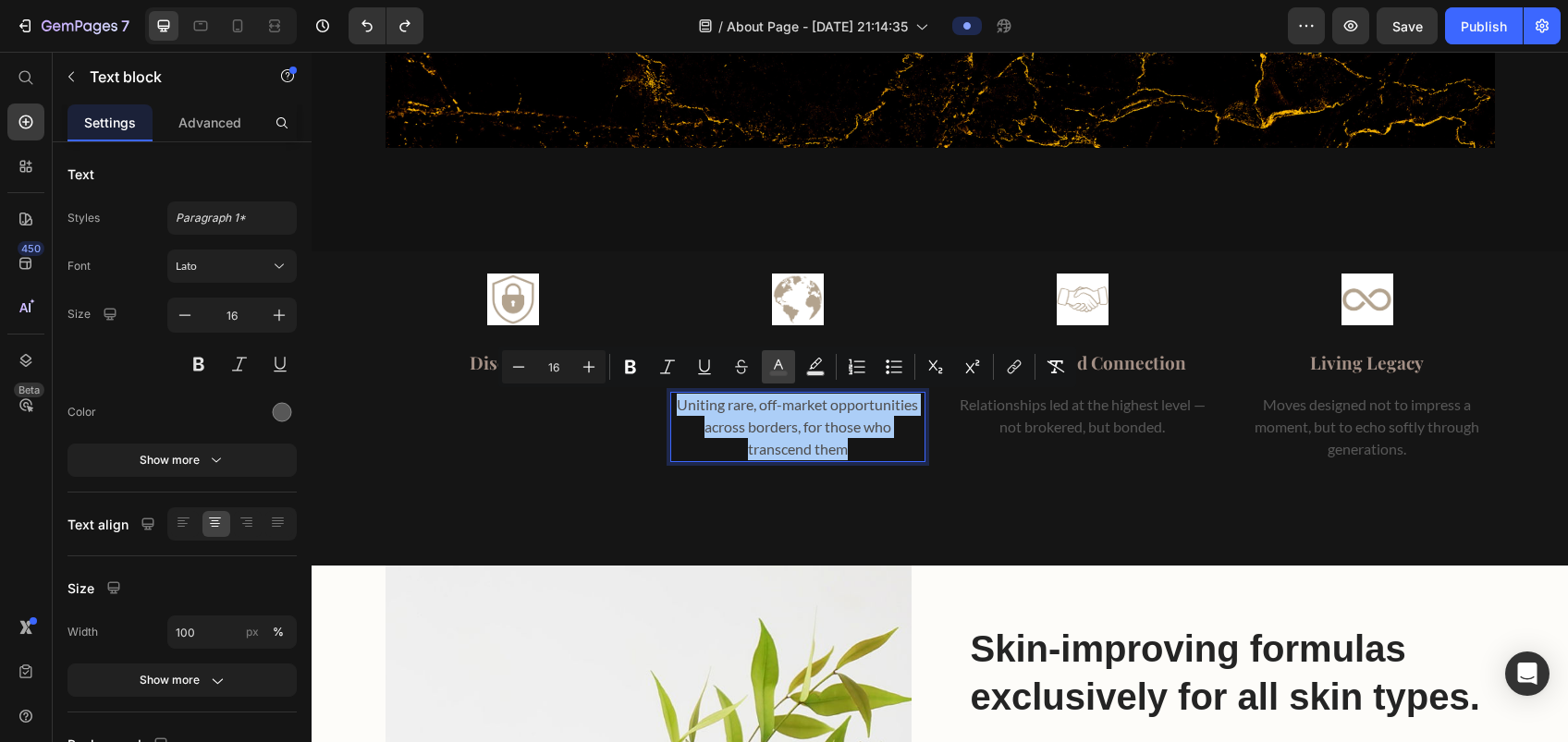 click 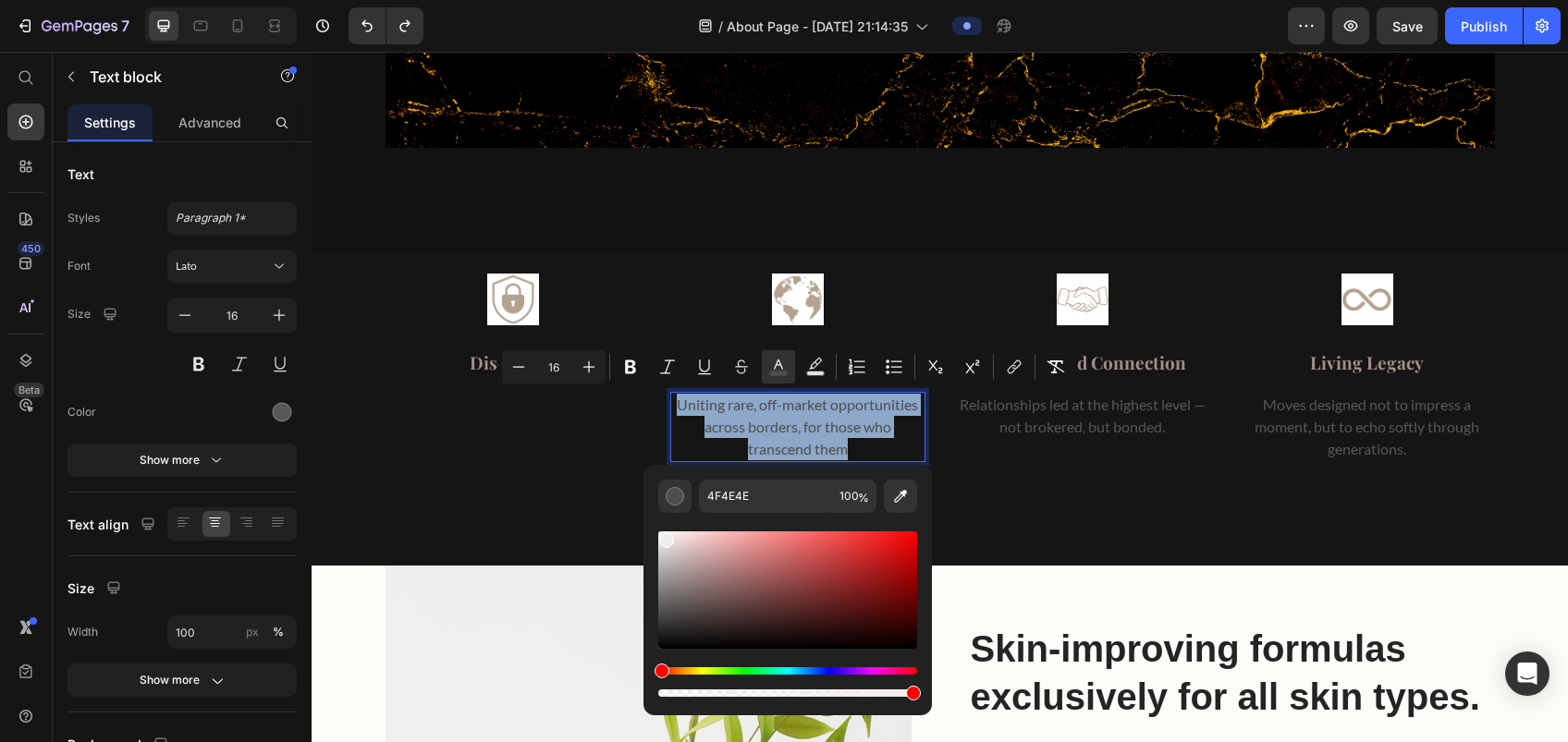 click at bounding box center (788, 590) 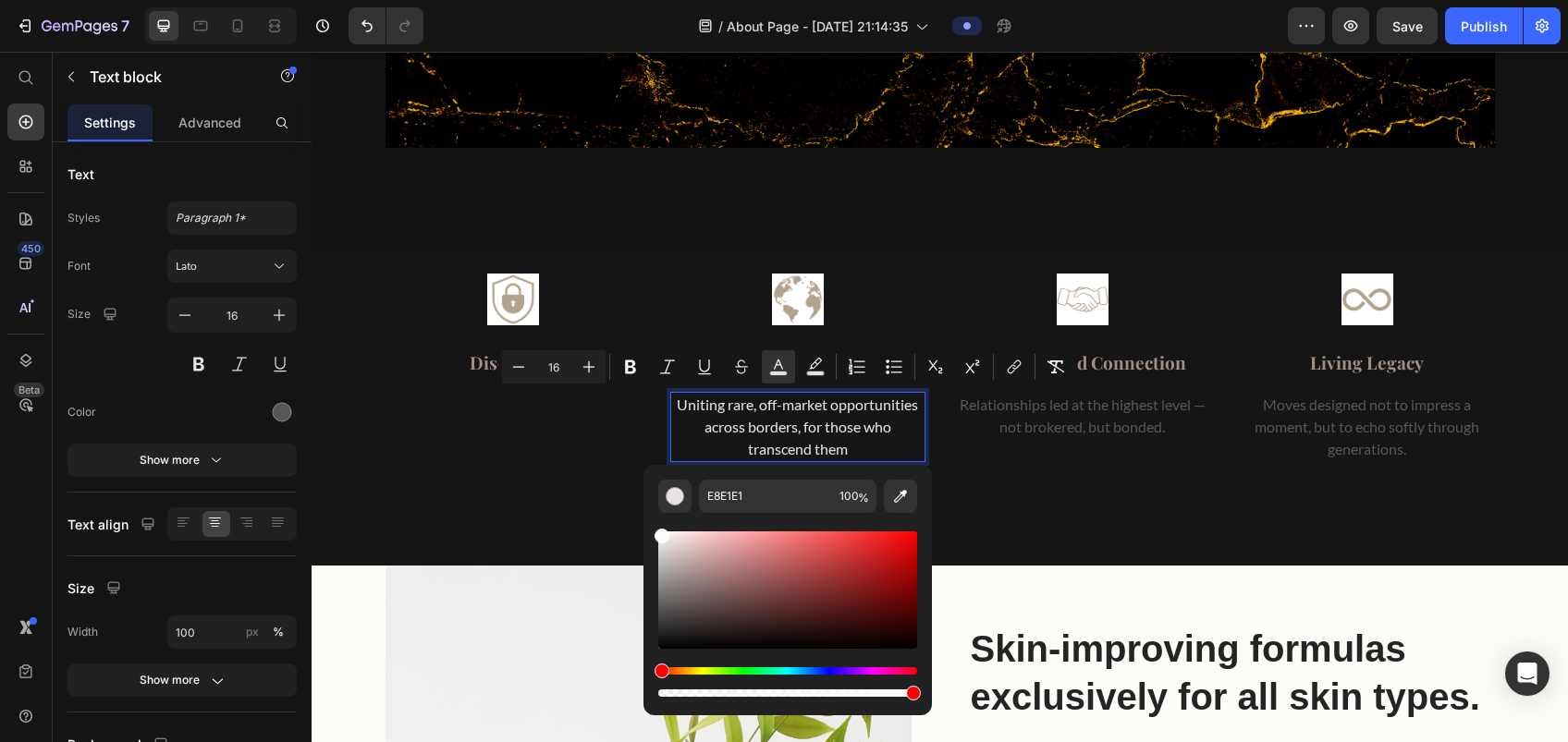 drag, startPoint x: 666, startPoint y: 541, endPoint x: 660, endPoint y: 531, distance: 11.661904 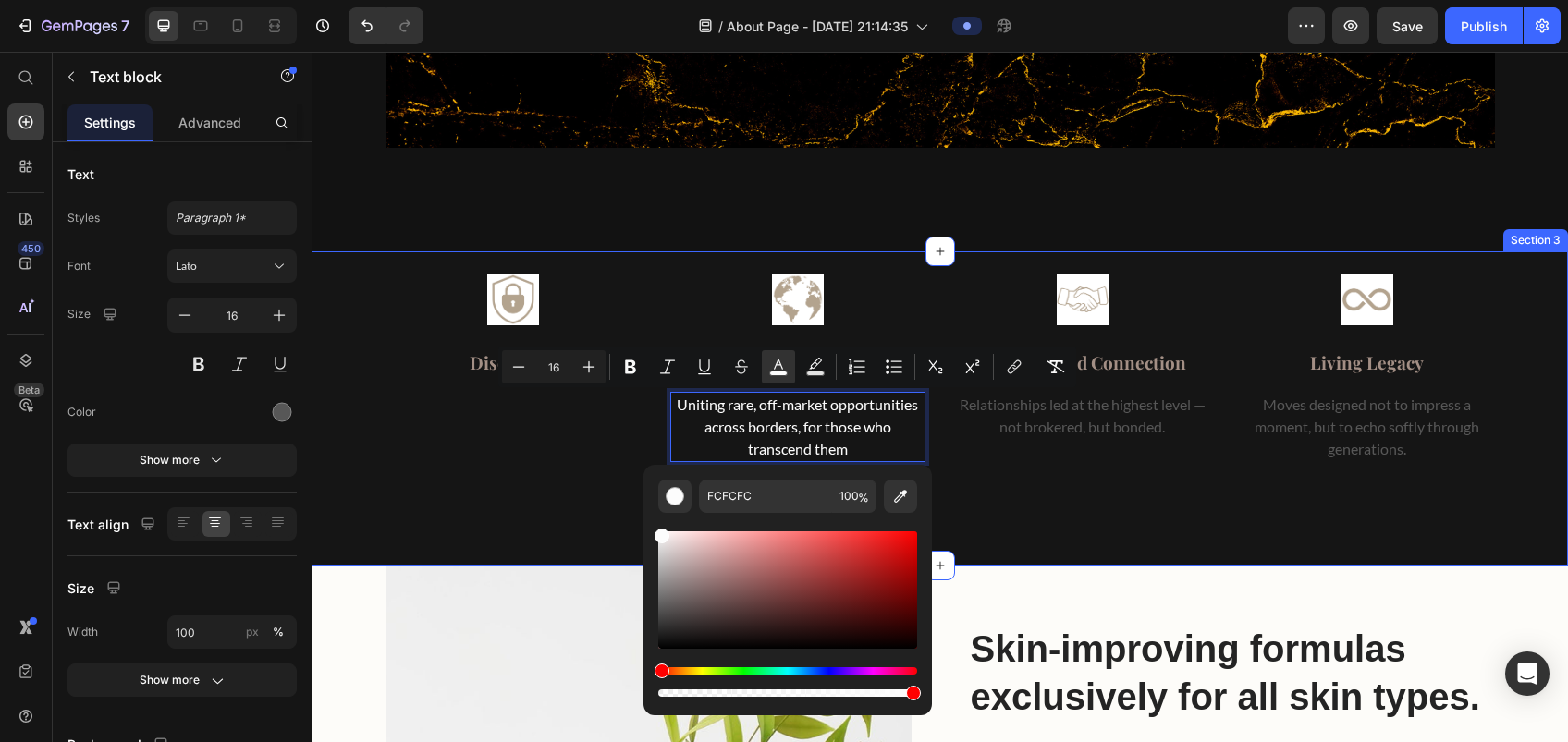 click on "Image Discretion Text block Q uietly safeguarding every move, preserving the power of privacy and presence. Text block Image Global Connectivity Text block Uniting rare, off-market opportunities across borders, for those who transcend them Text block   0 Image Founder-Led Connection Text block Relationships led at the highest level — not brokered, but bonded. Text block Image Living Legacy Text block Moves designed not to impress a moment, but to echo softly through generations. Text block Row Section 3" at bounding box center [939, 408] 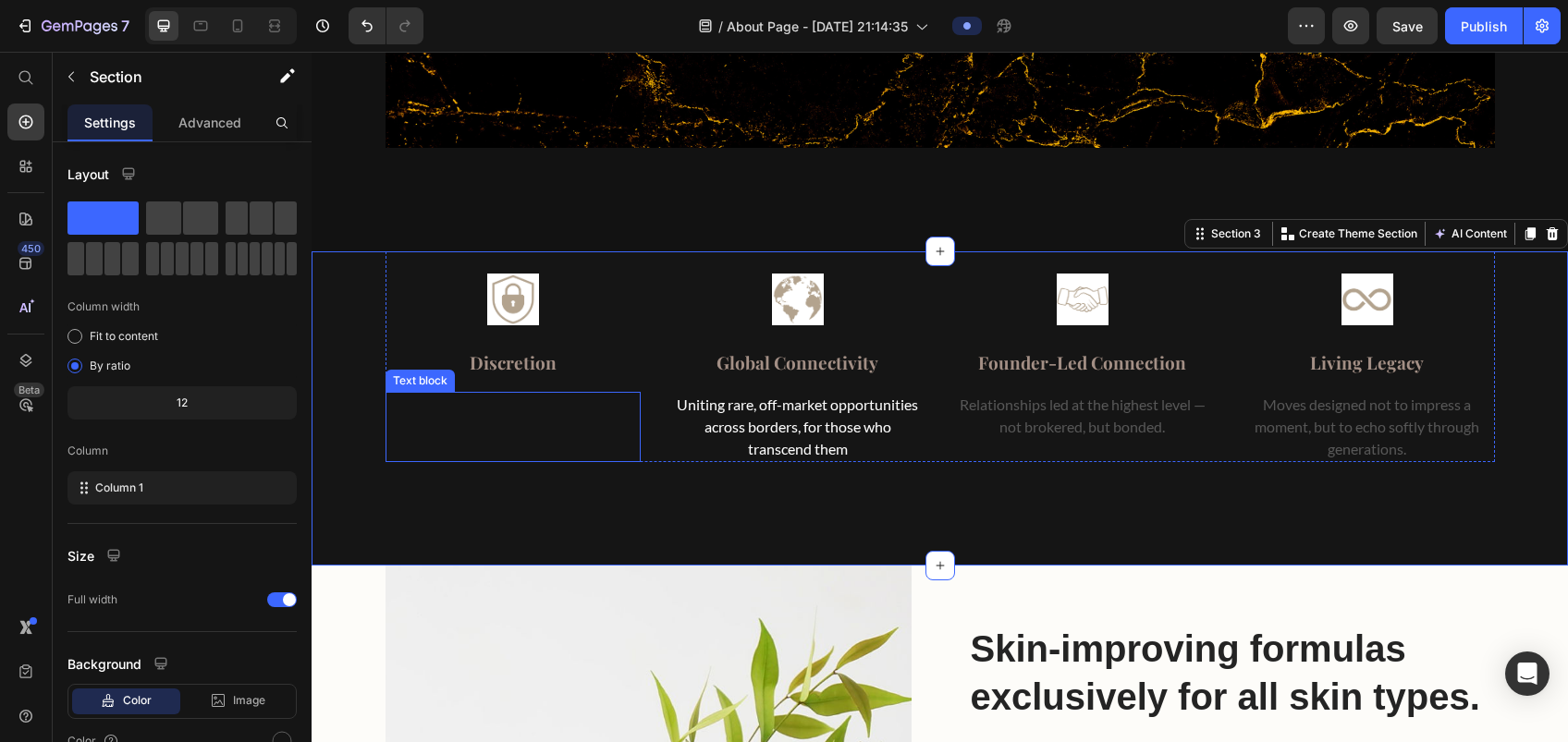 click on "uietly safeguarding every move, preserving the power of privacy and presence." at bounding box center [512, 426] 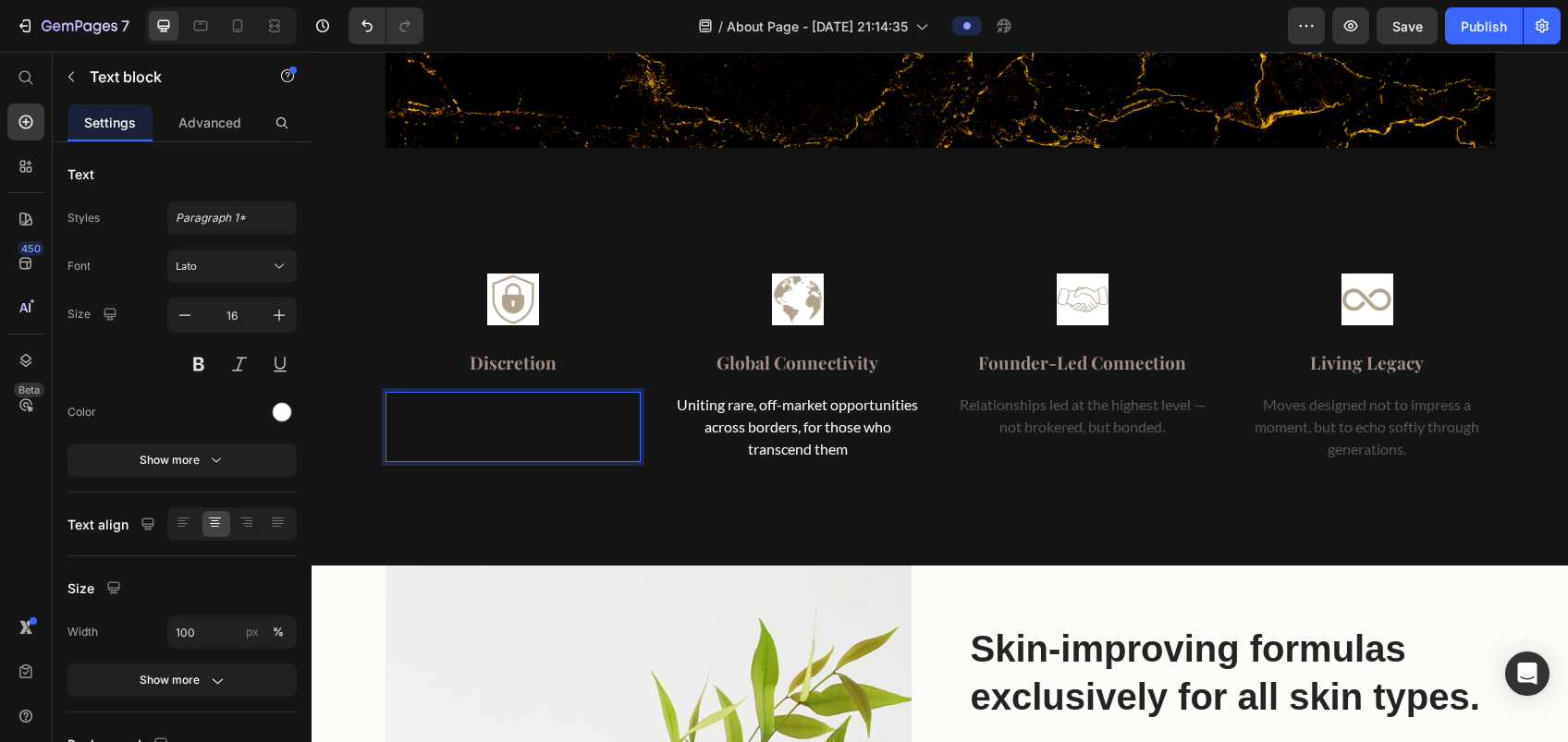 click on "Q uietly safeguarding every move, preserving the power of privacy and presence." at bounding box center [513, 427] 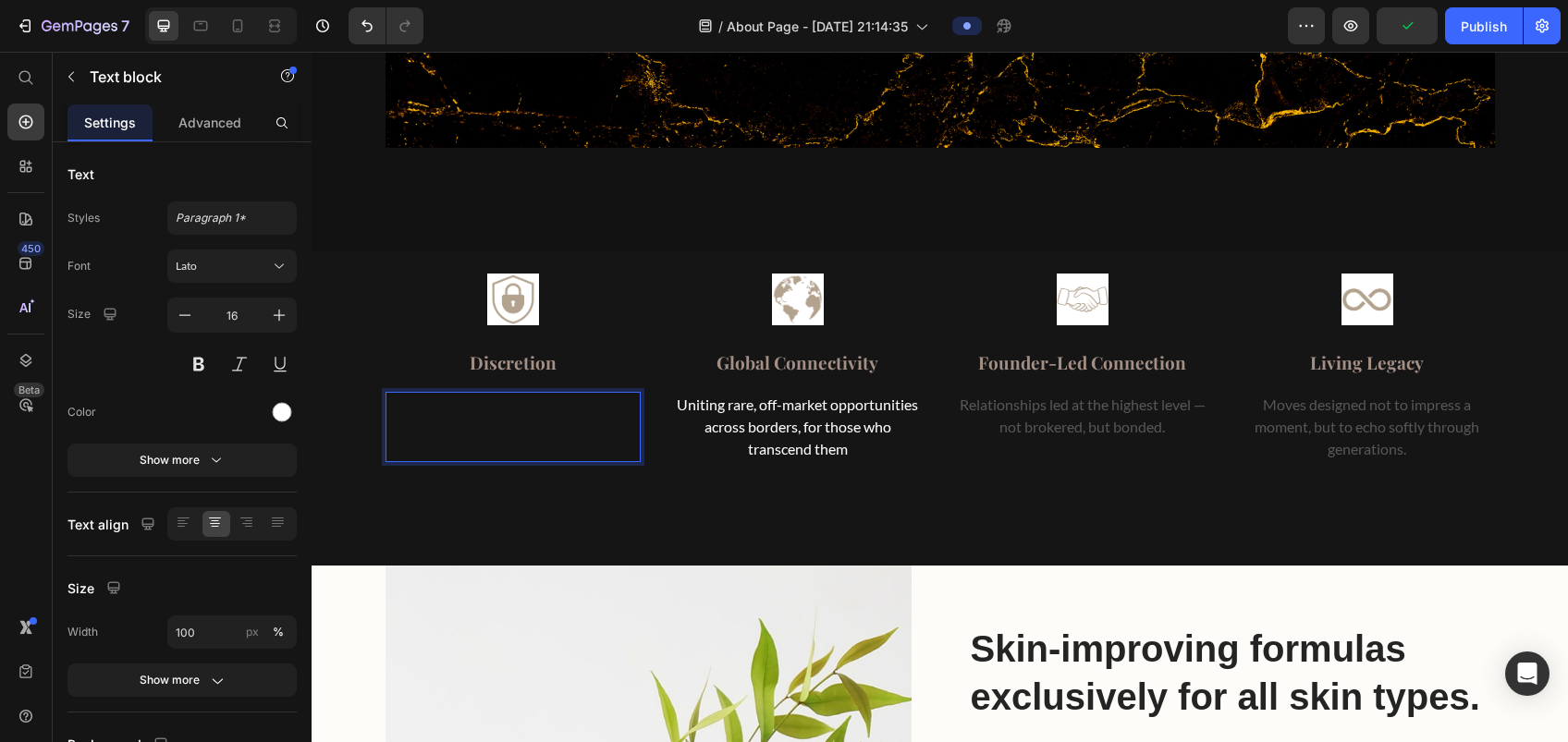 click on "Q uietly safeguarding every move, preserving the power of privacy and presence." at bounding box center (513, 427) 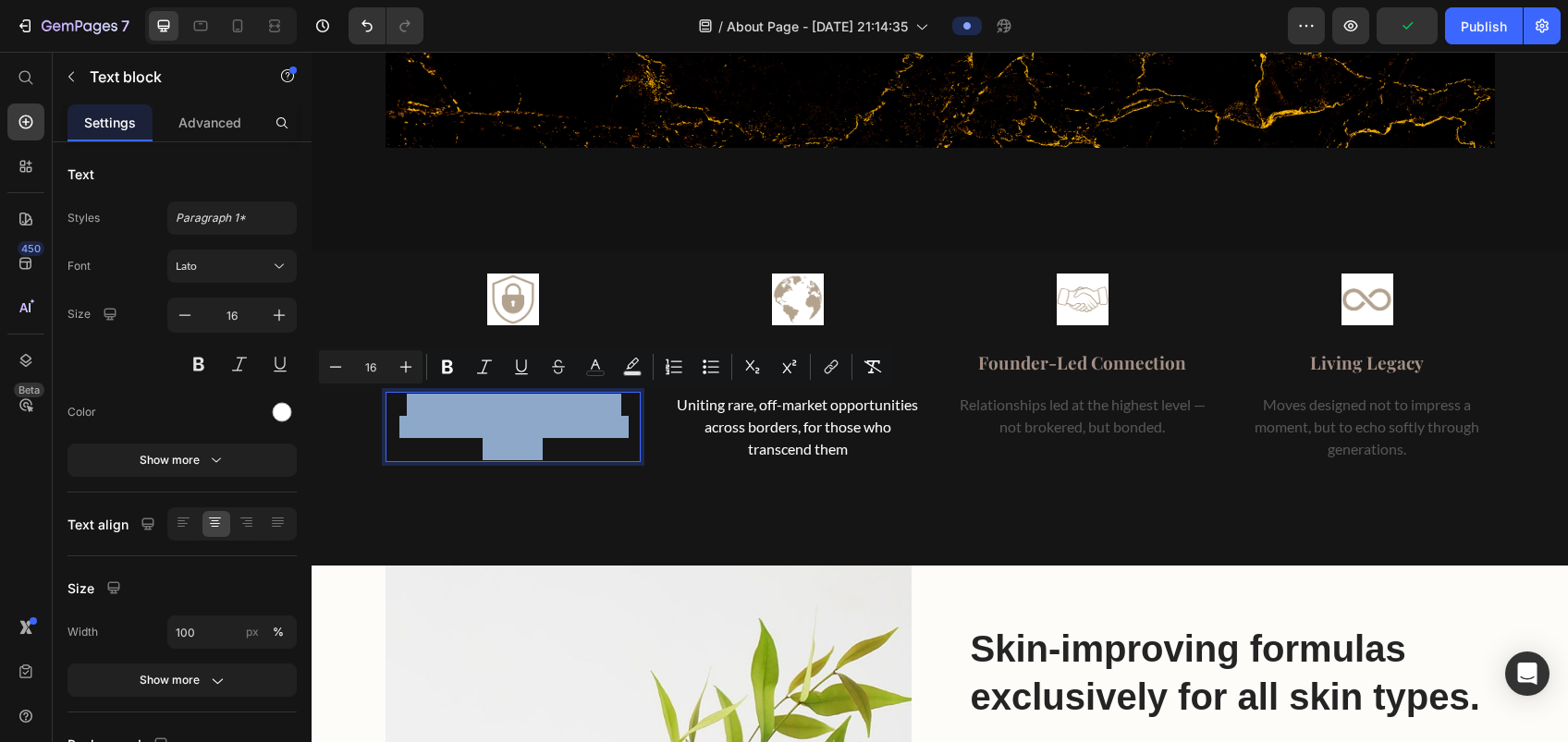 drag, startPoint x: 599, startPoint y: 451, endPoint x: 377, endPoint y: 391, distance: 229.96521 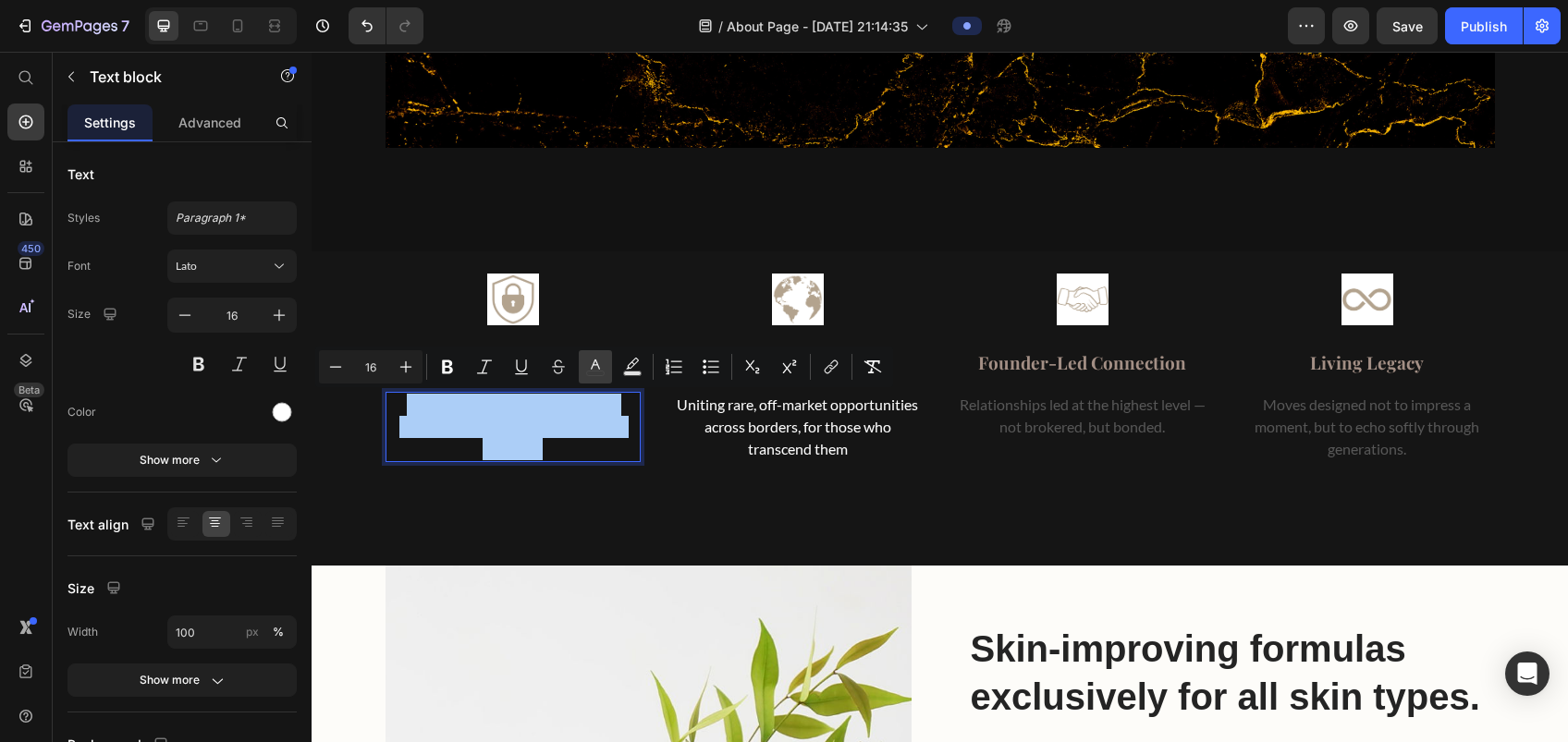 click 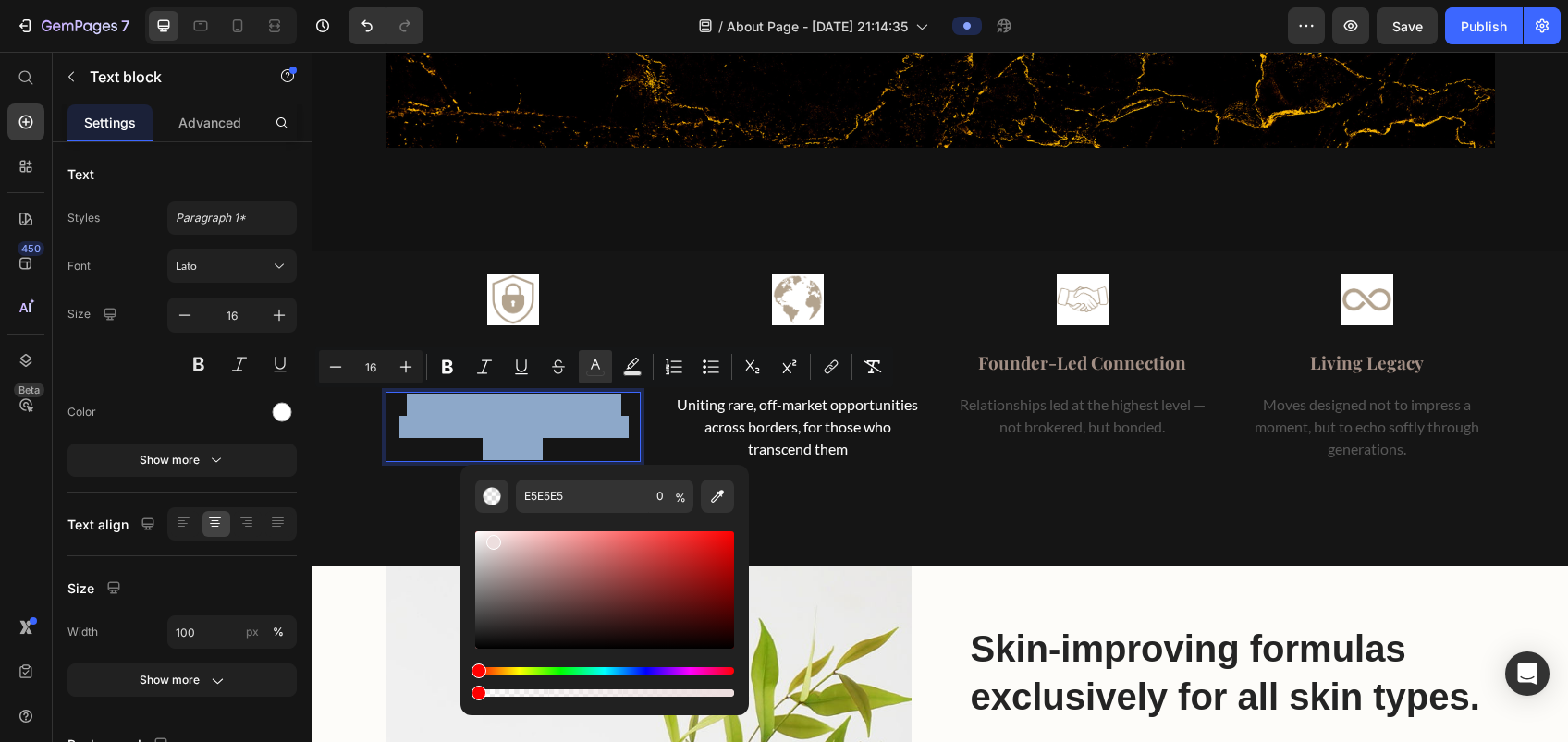 click at bounding box center [605, 590] 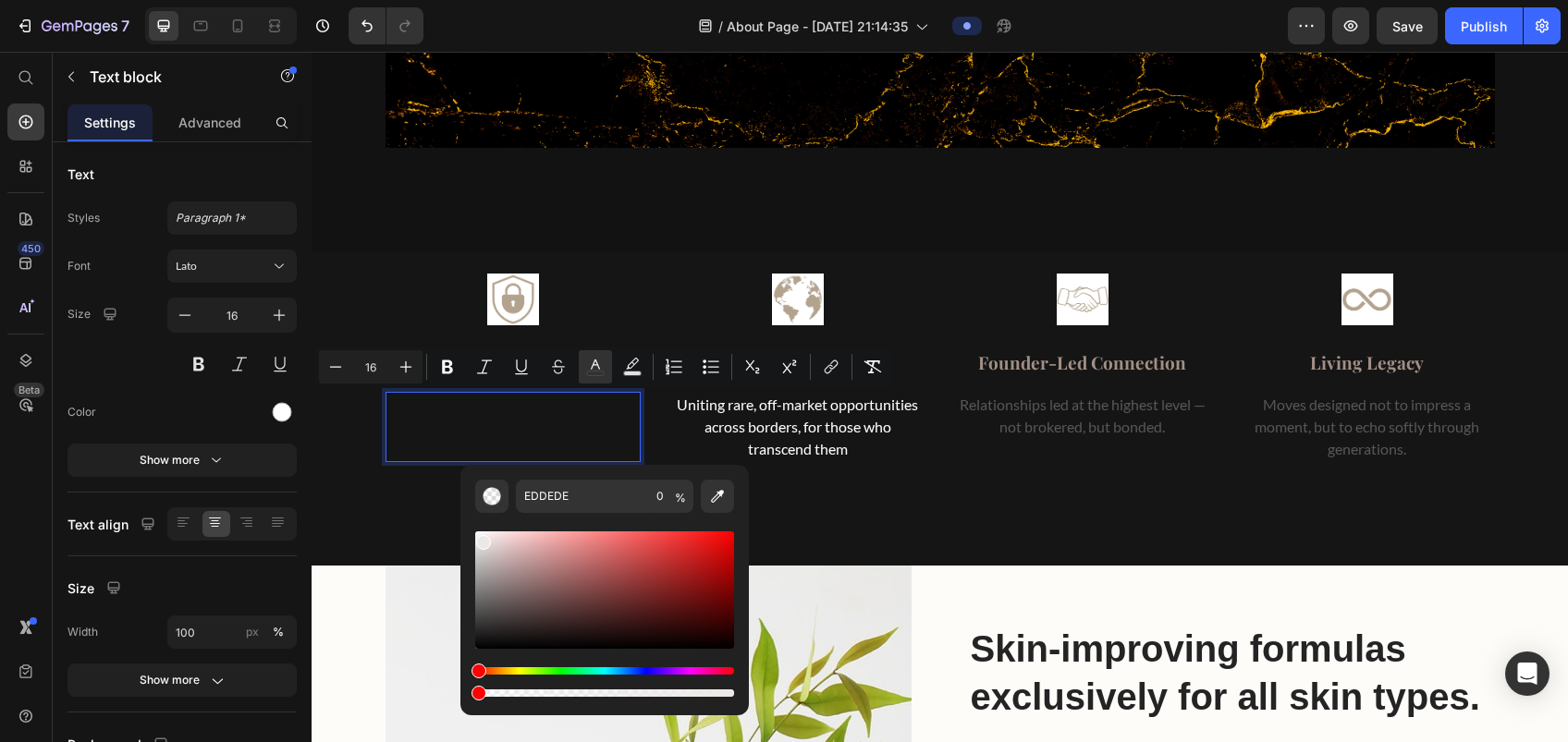 click at bounding box center [605, 590] 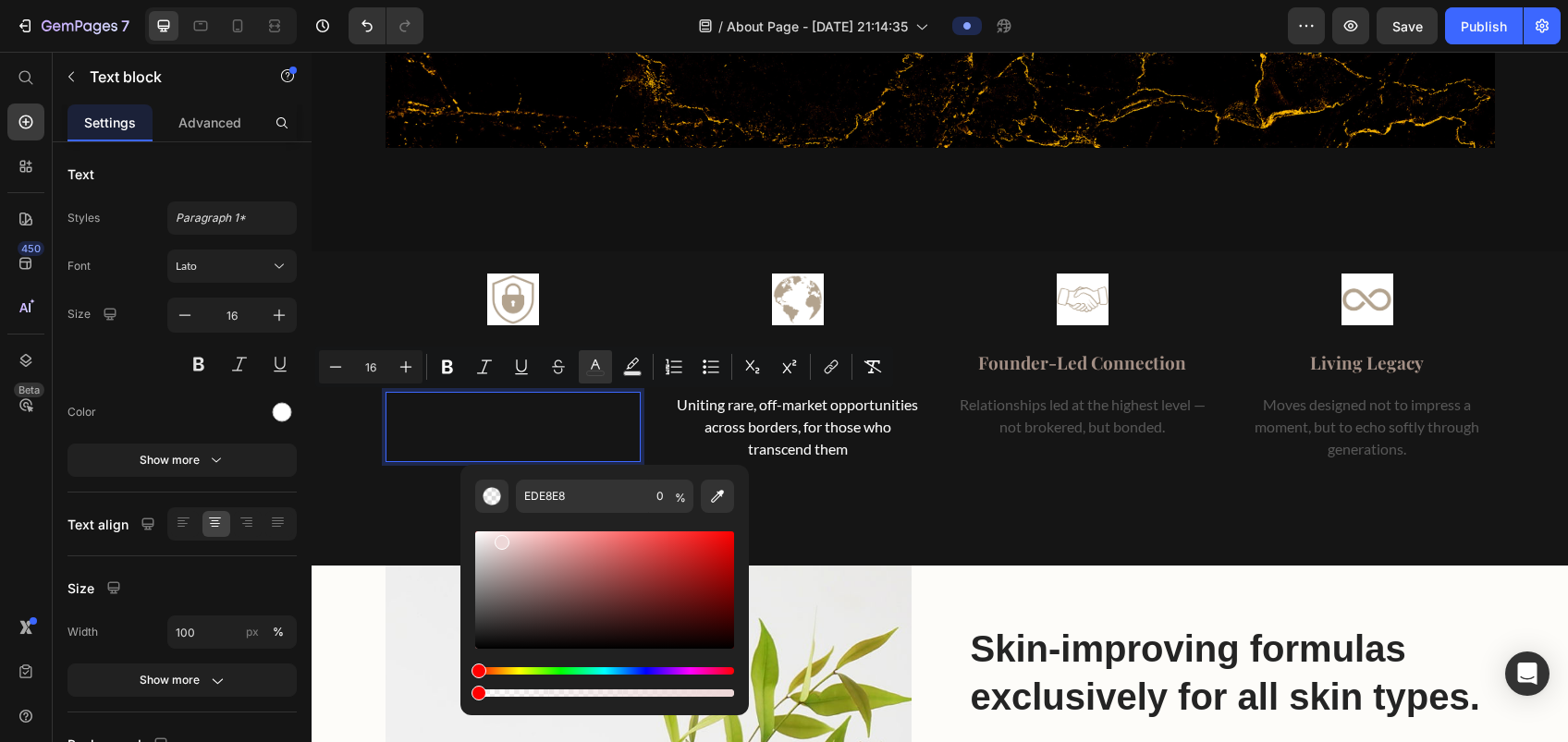 click at bounding box center [605, 590] 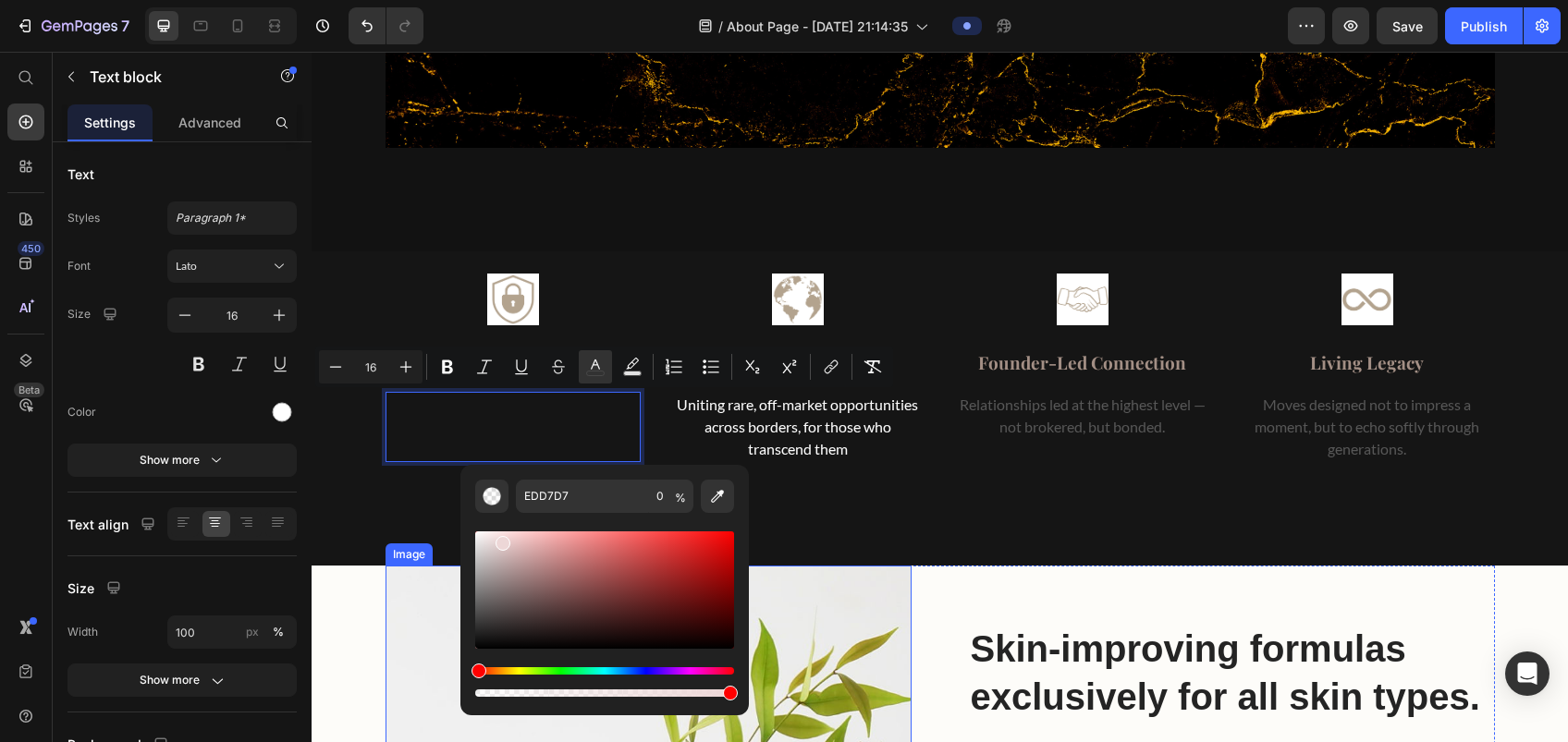 drag, startPoint x: 786, startPoint y: 737, endPoint x: 1055, endPoint y: 729, distance: 269.11893 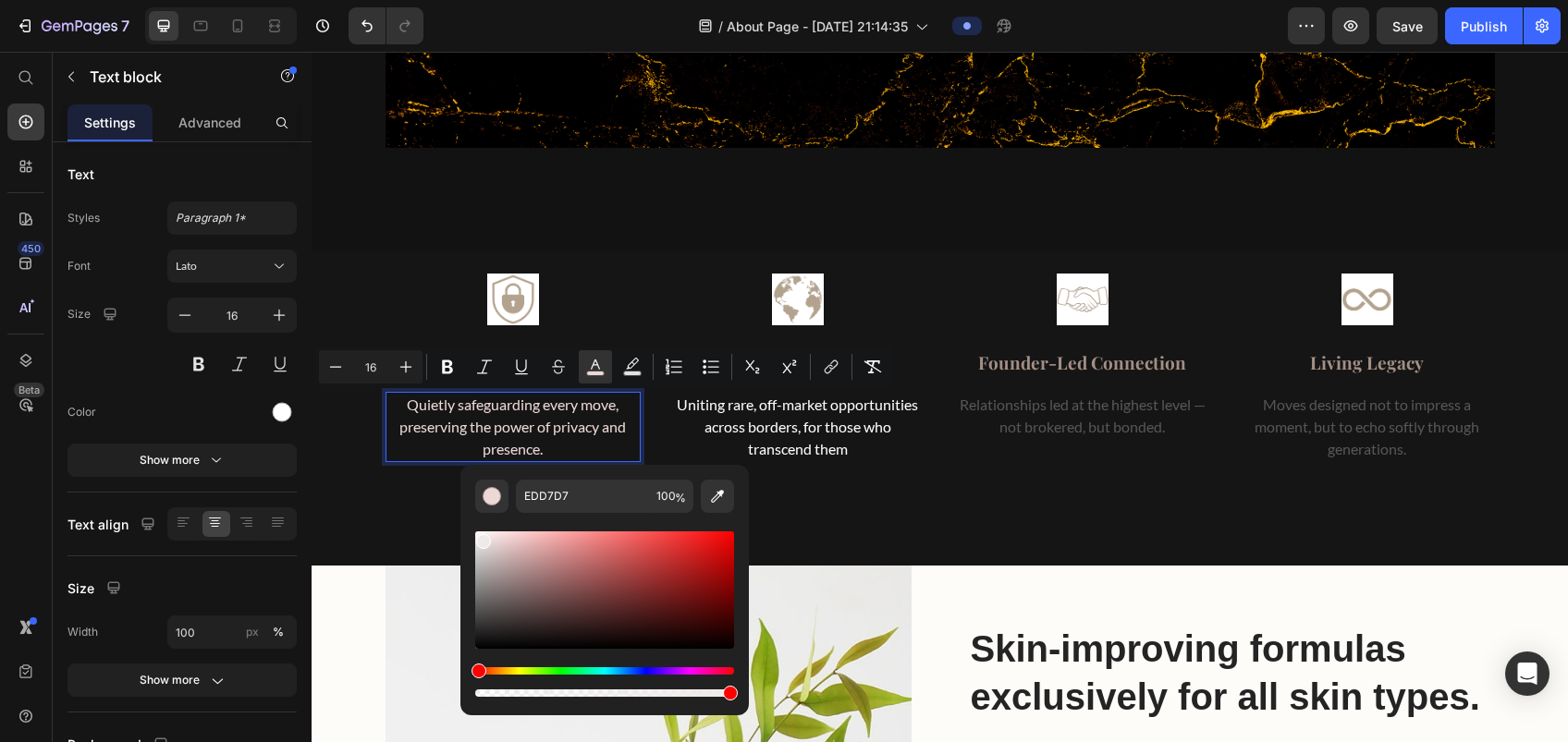 click at bounding box center (605, 590) 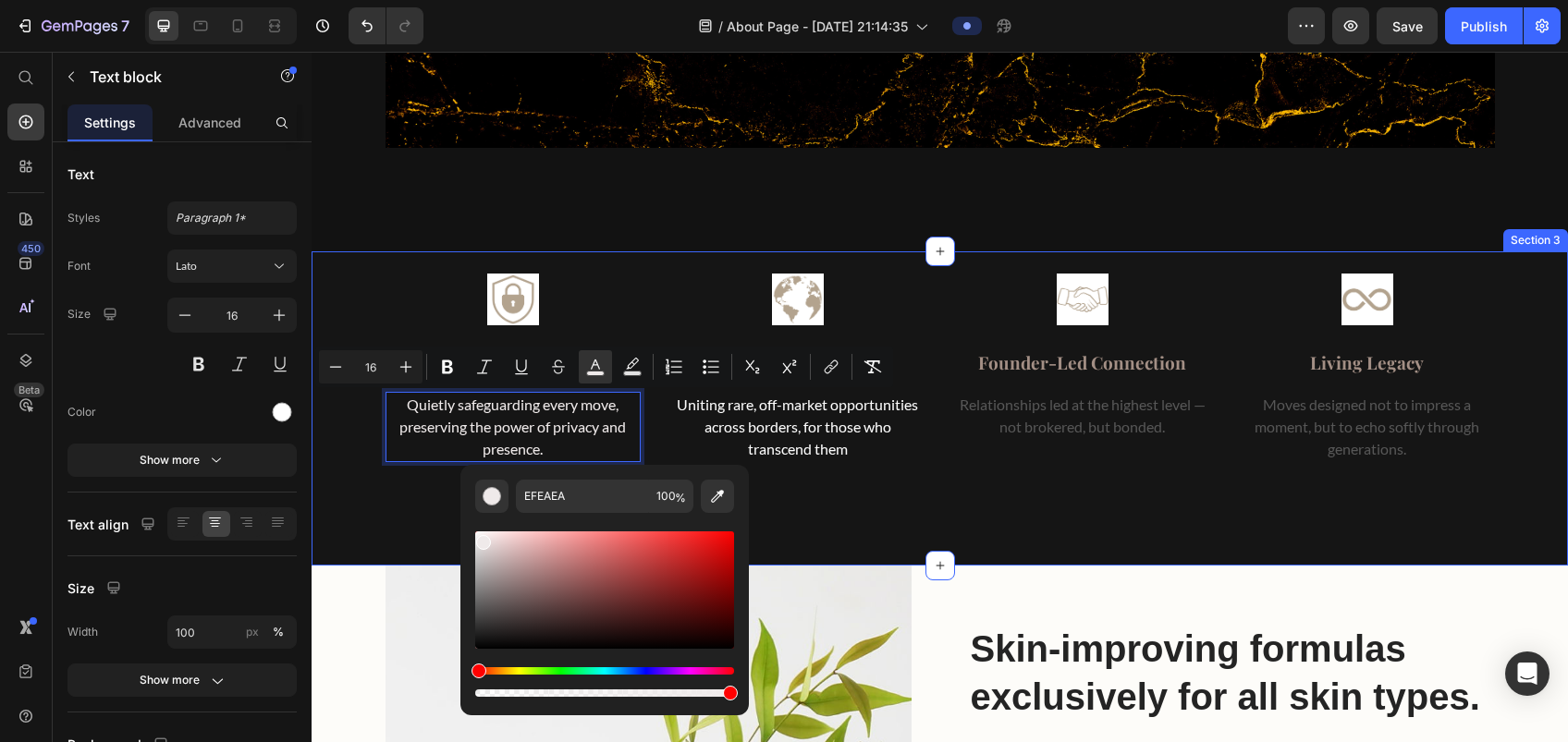 click on "Image Discretion Text block Quietly safeguarding every move, preserving the power of privacy and presence. Text block   0 Image Global Connectivity Text block Uniting rare, off-market opportunities across borders, for those who transcend them Text block Image Founder-Led Connection Text block Relationships led at the highest level — not brokered, but bonded. Text block Image Living Legacy Text block Moves designed not to impress a moment, but to echo softly through generations. Text block Row Section 3" at bounding box center (939, 408) 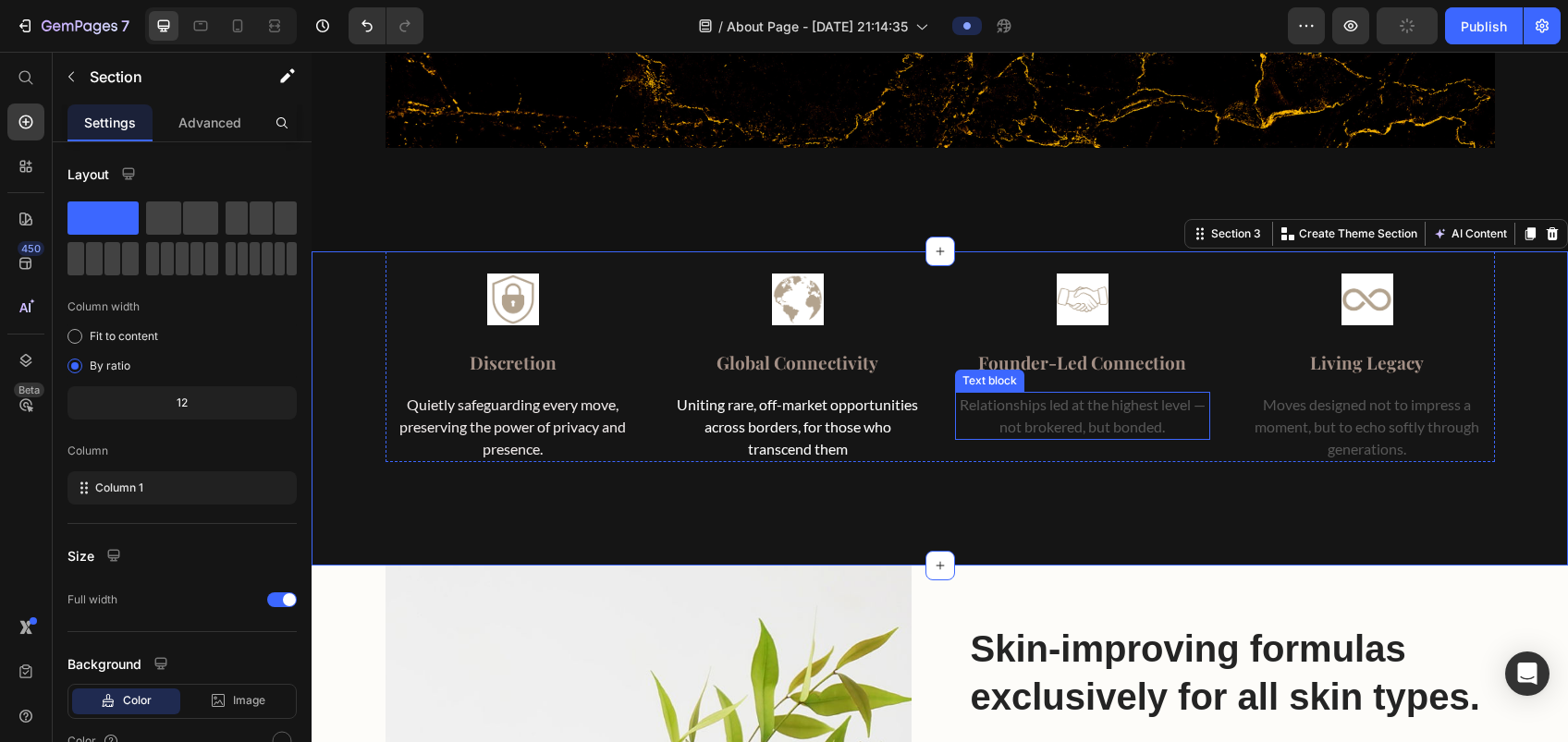 click on "Relationships led at the highest level — not brokered, but bonded." at bounding box center [1083, 416] 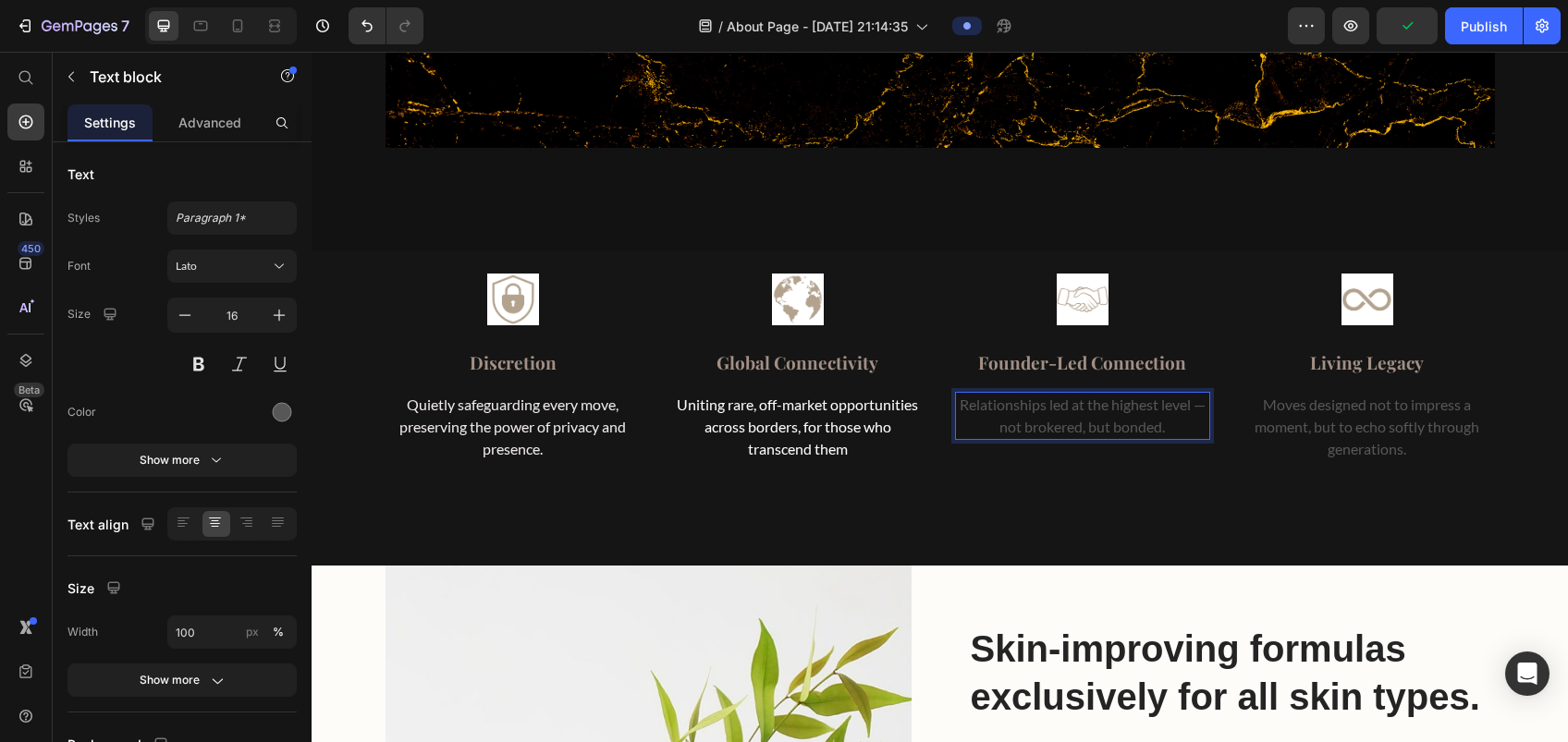 click on "Relationships led at the highest level — not brokered, but bonded." at bounding box center (1083, 416) 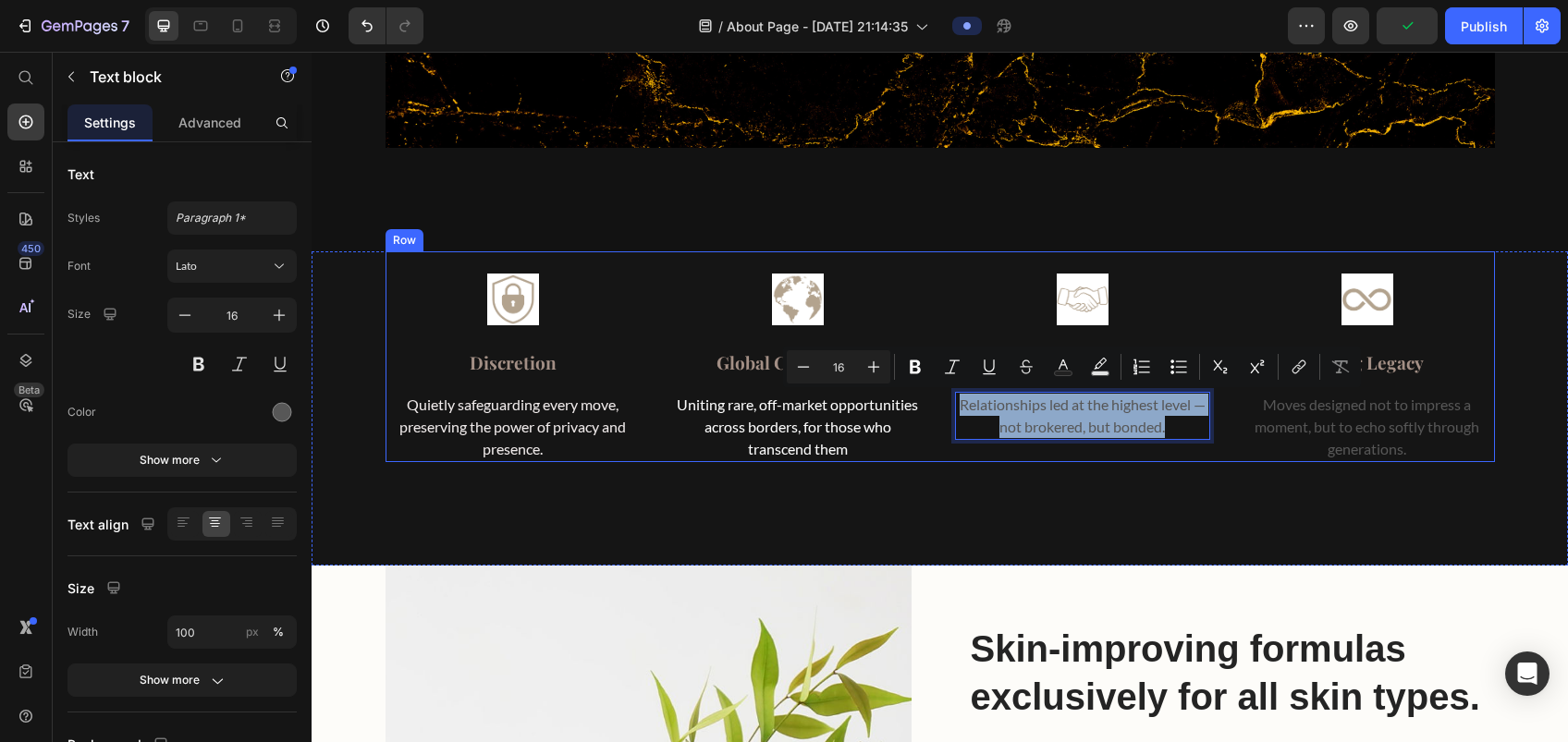 drag, startPoint x: 1173, startPoint y: 423, endPoint x: 947, endPoint y: 391, distance: 228.25424 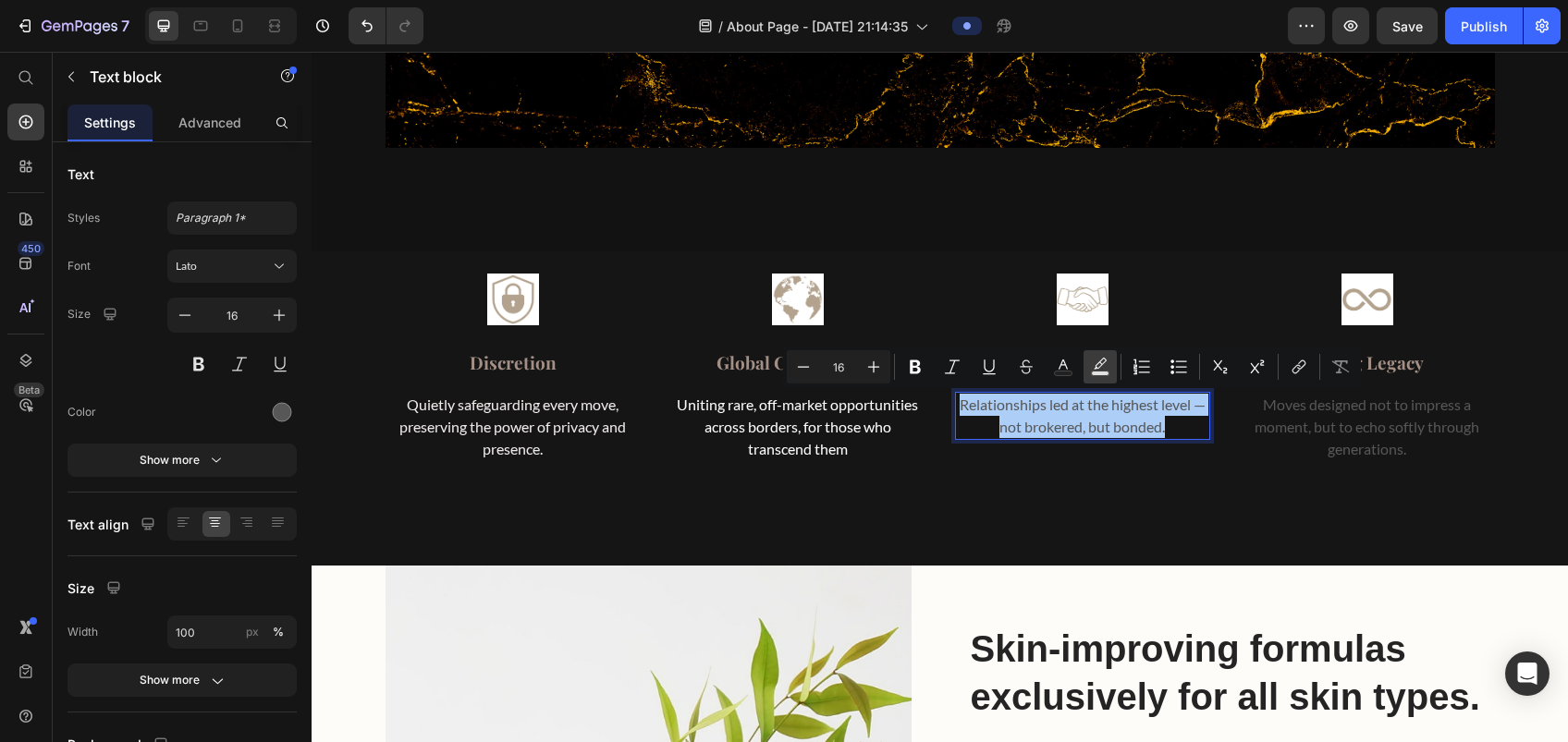 click 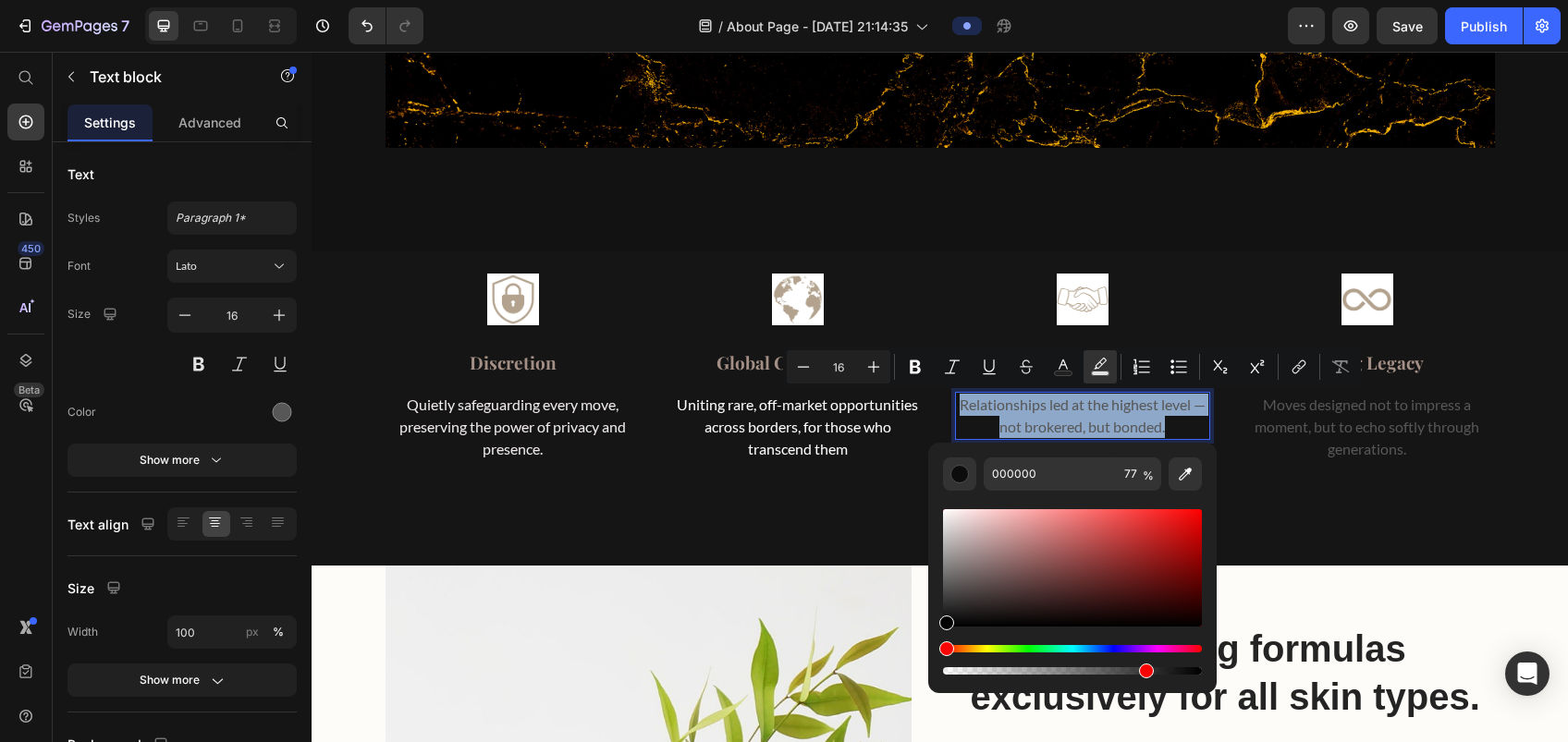 click at bounding box center [1072, 567] 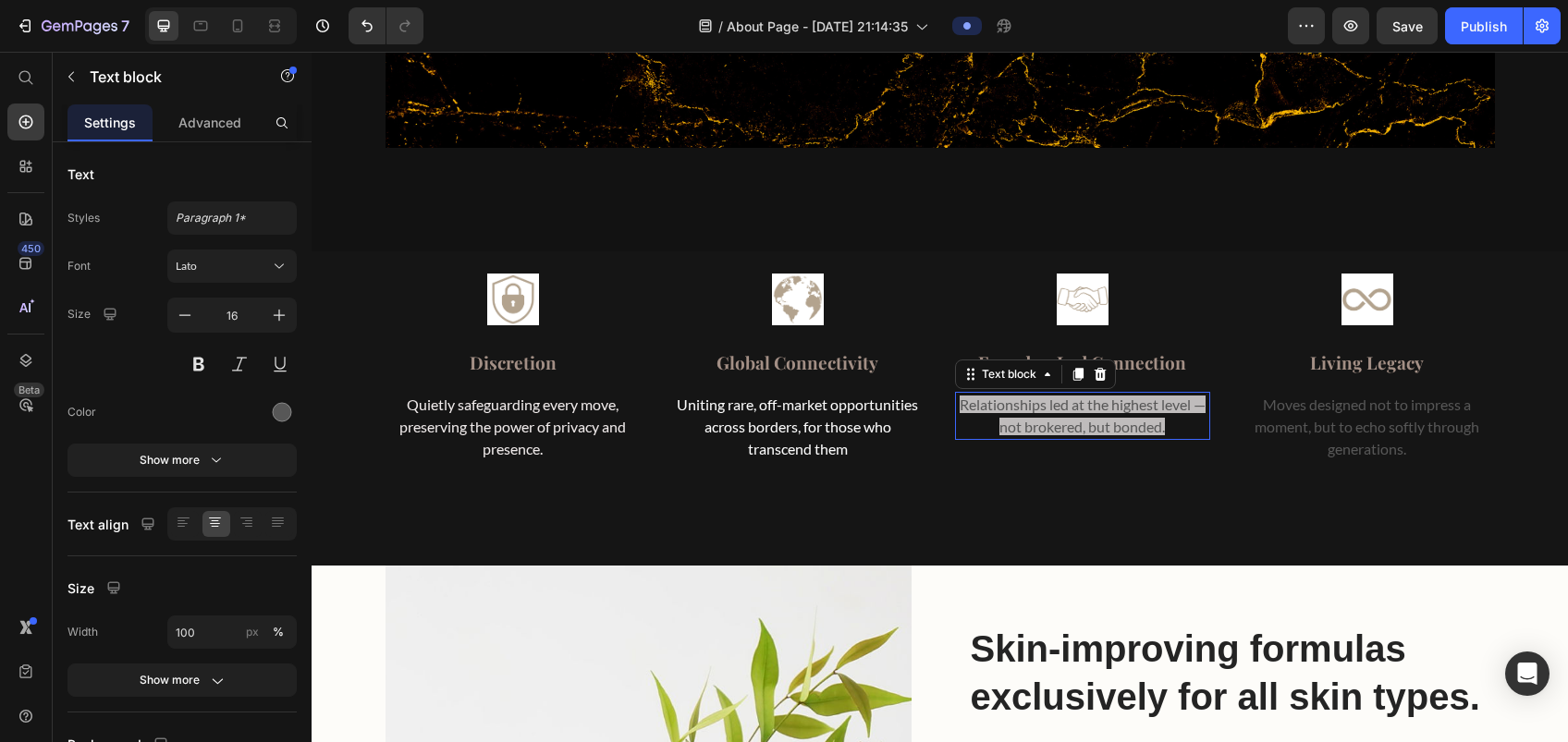 click on "Relationships led at the highest level — not brokered, but bonded." at bounding box center (1083, 415) 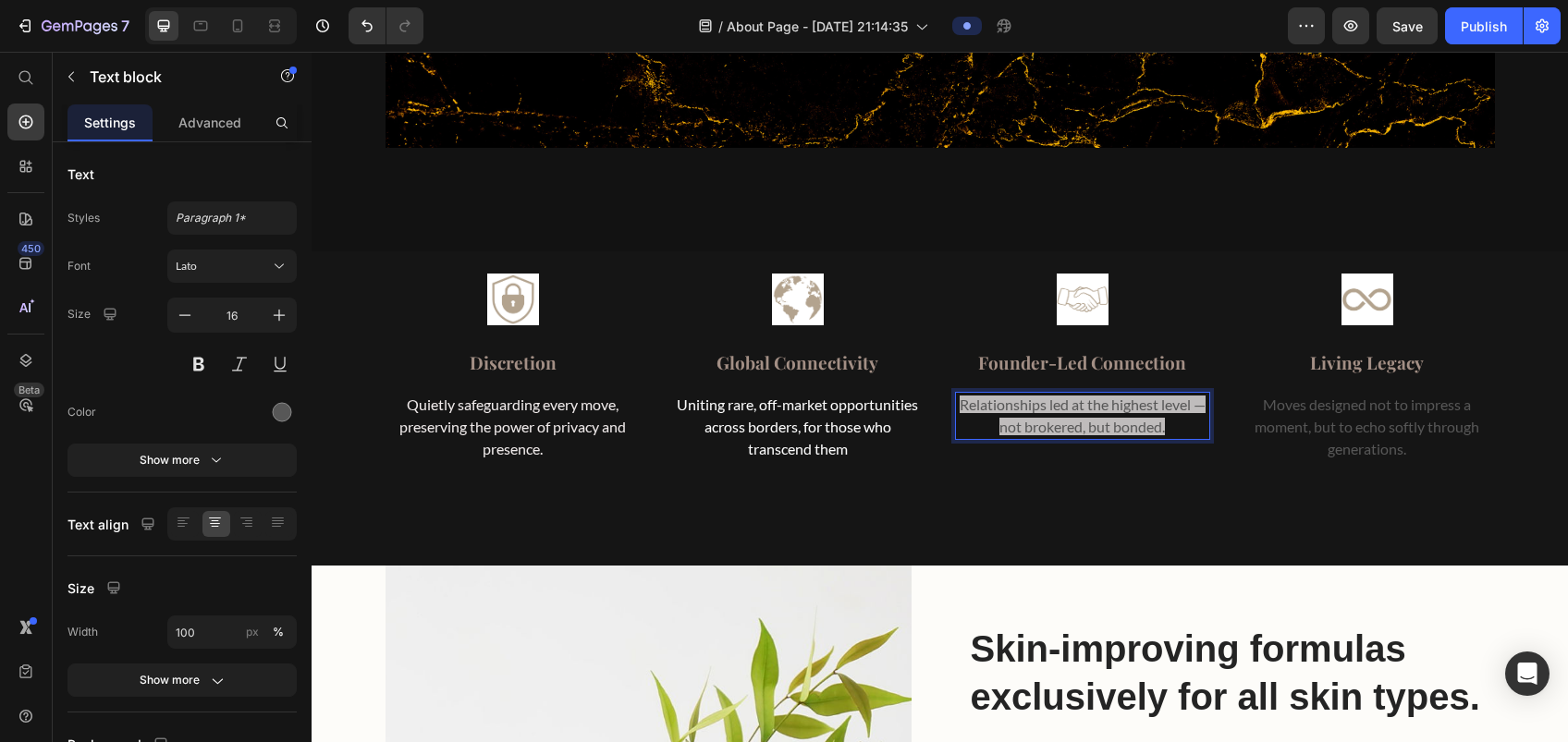 click on "Relationships led at the highest level — not brokered, but bonded." at bounding box center [1083, 416] 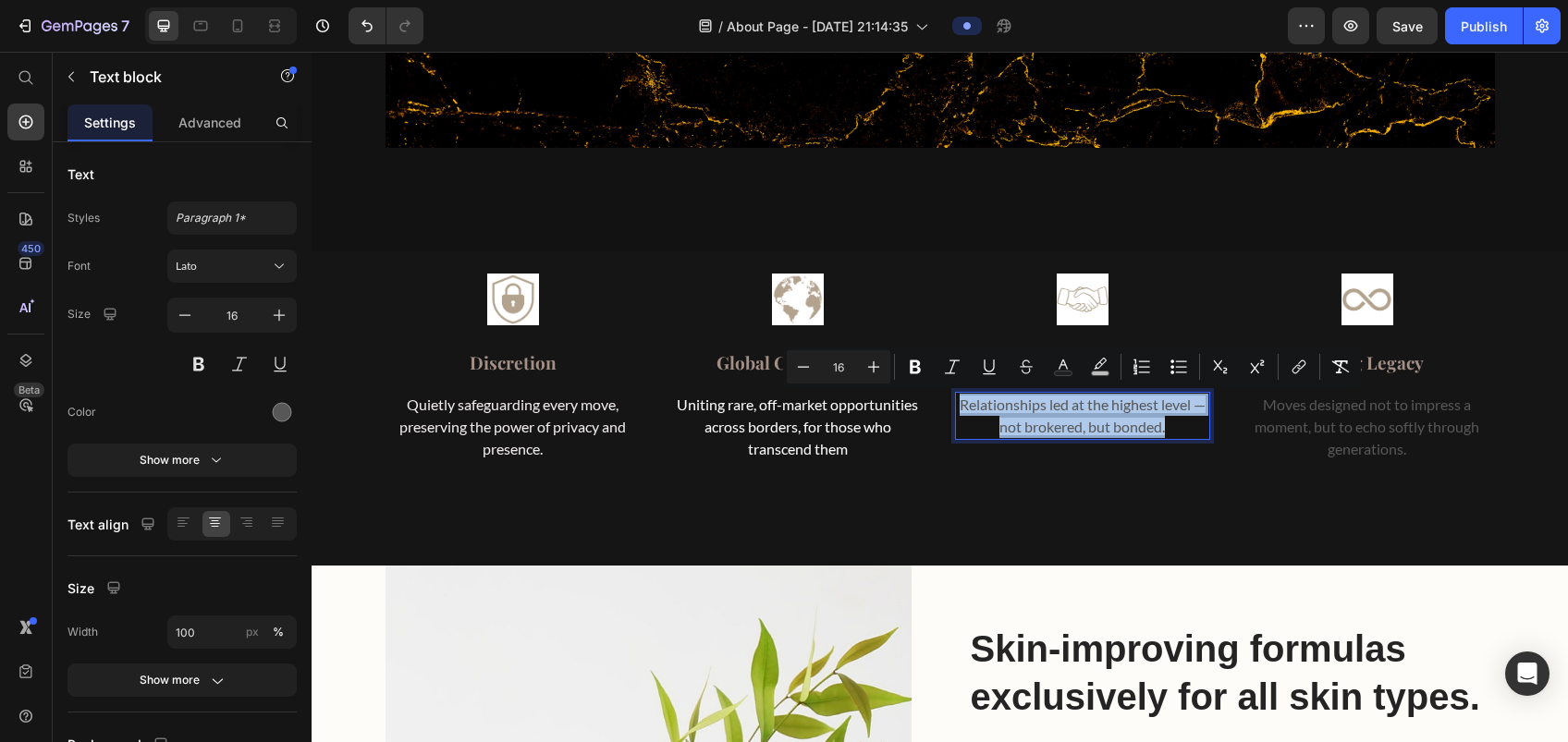 drag, startPoint x: 1158, startPoint y: 422, endPoint x: 942, endPoint y: 394, distance: 217.80725 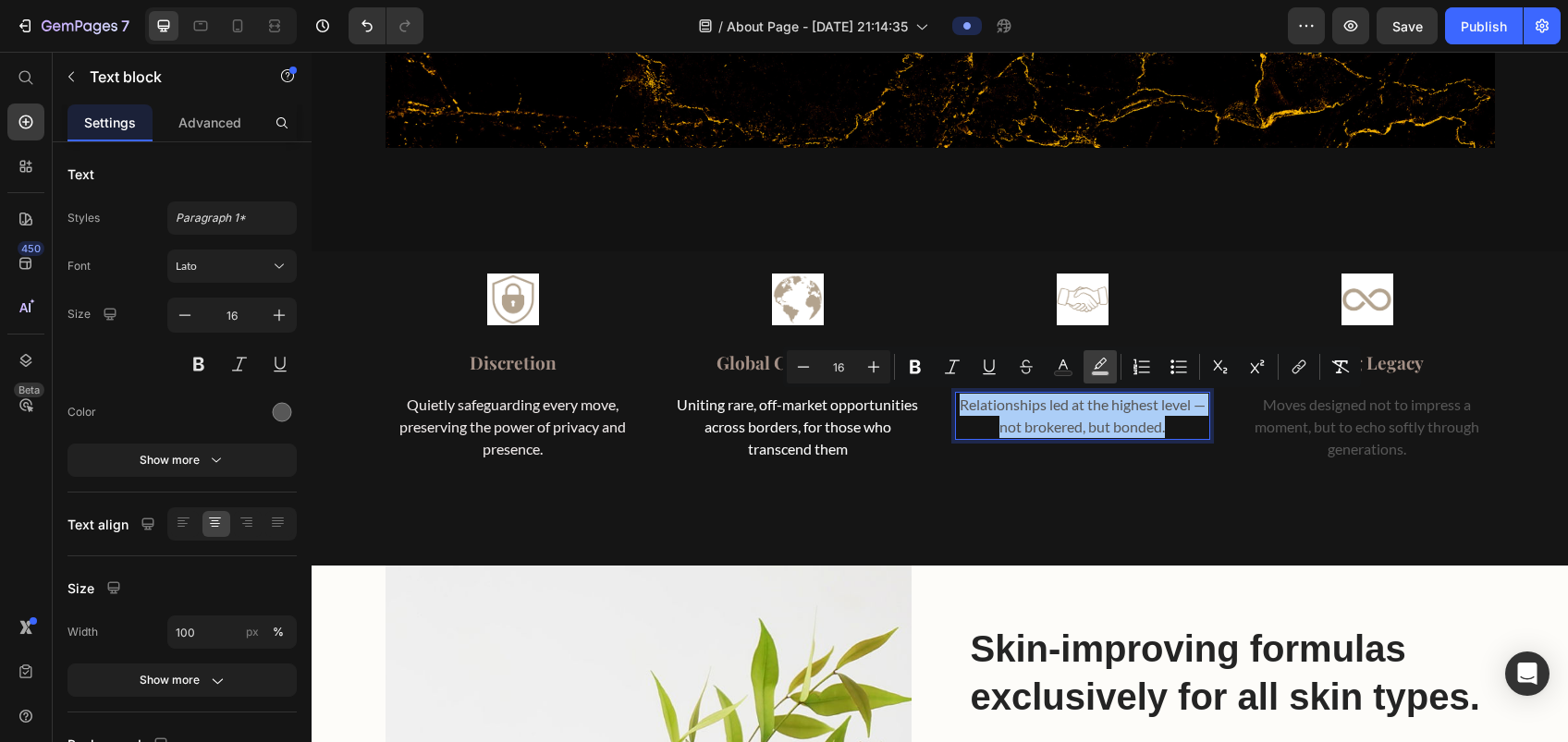 click 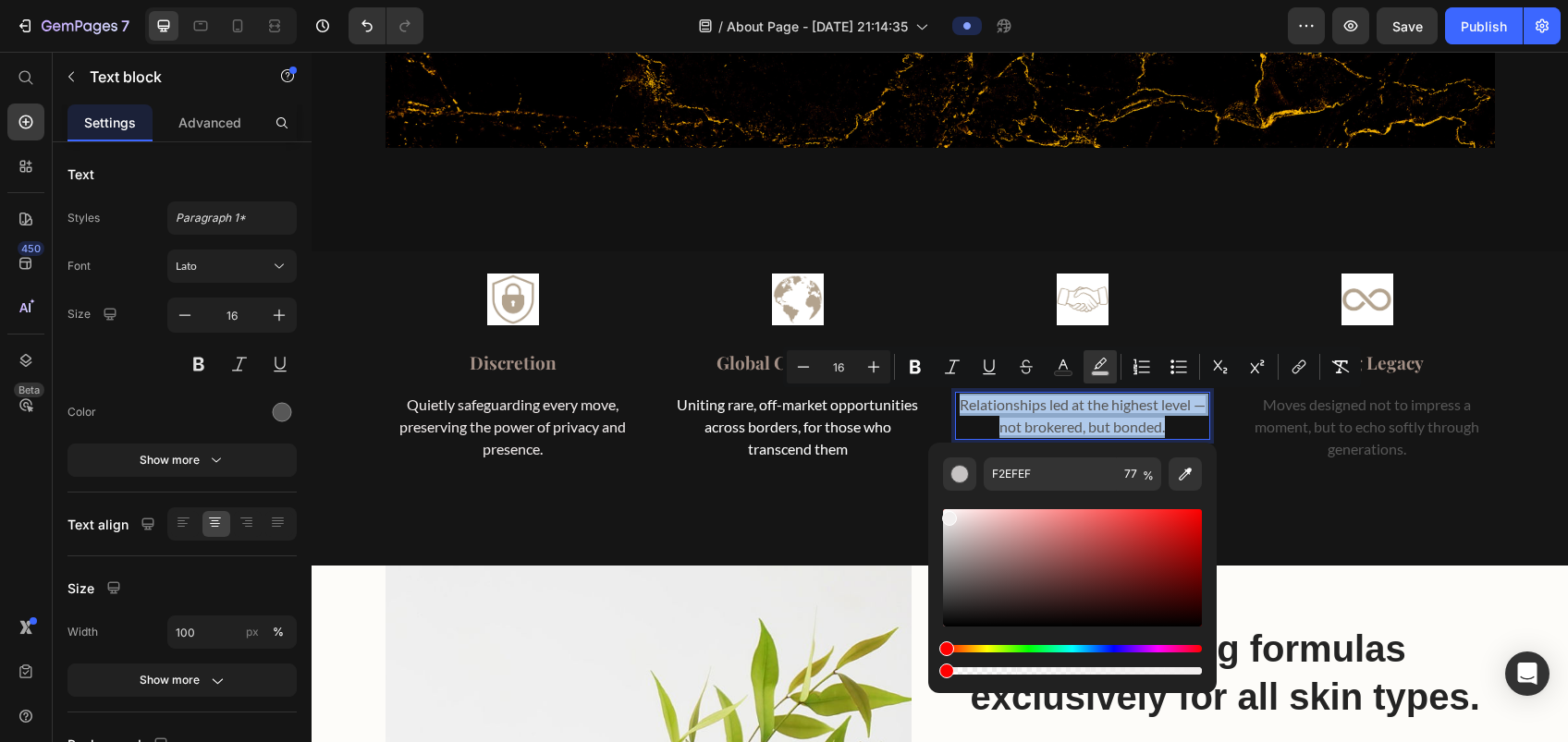 type on "0" 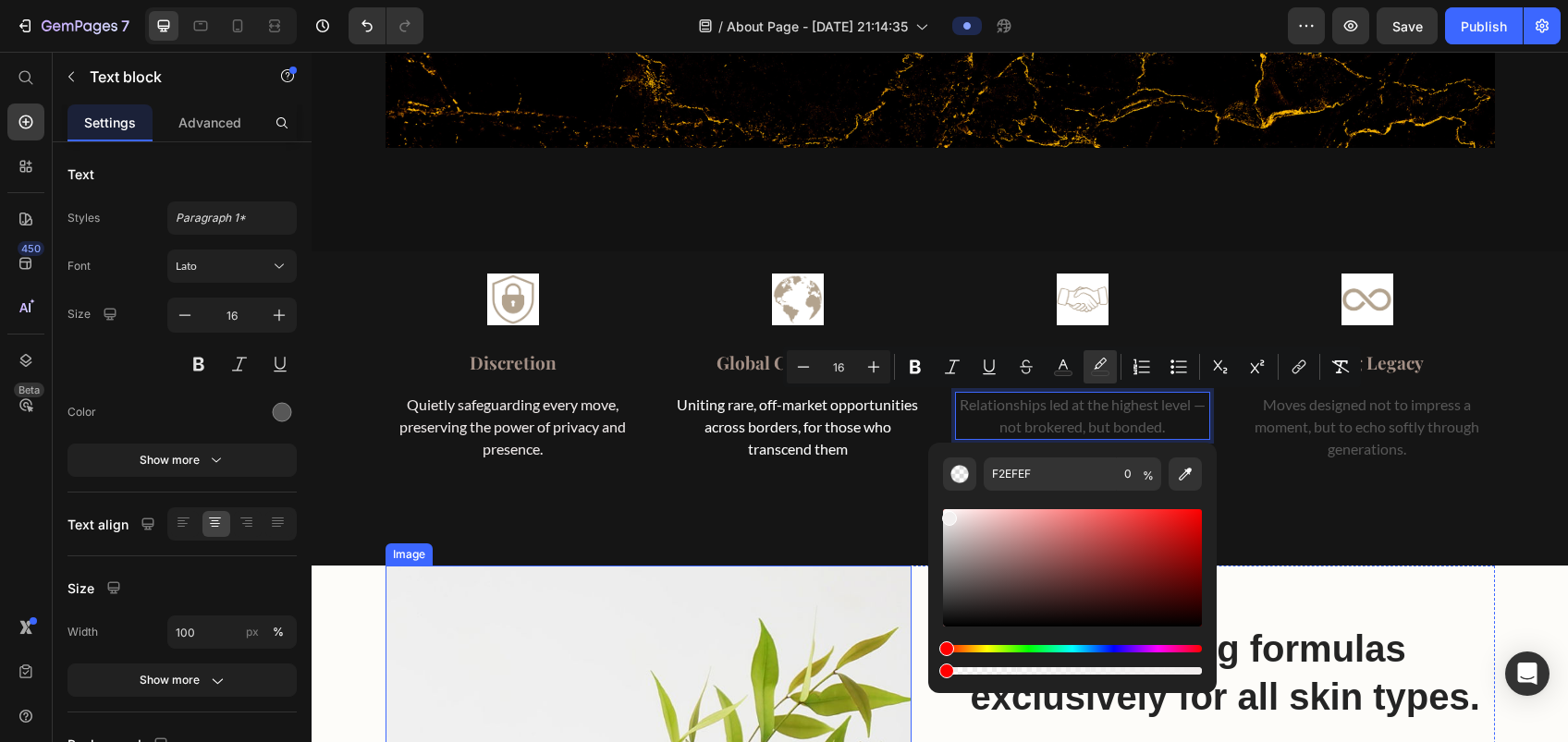 drag, startPoint x: 1456, startPoint y: 719, endPoint x: 883, endPoint y: 670, distance: 575.0913 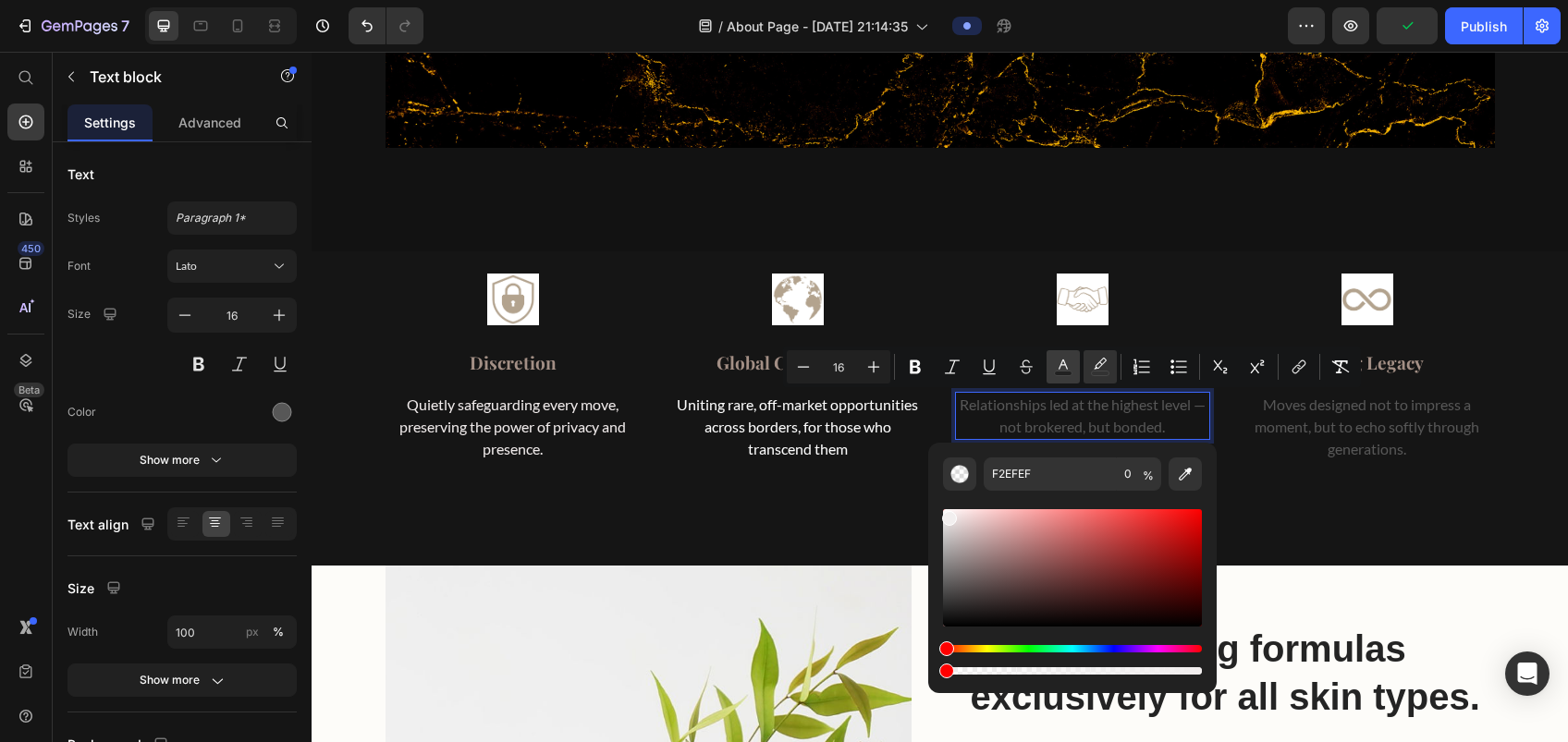 click 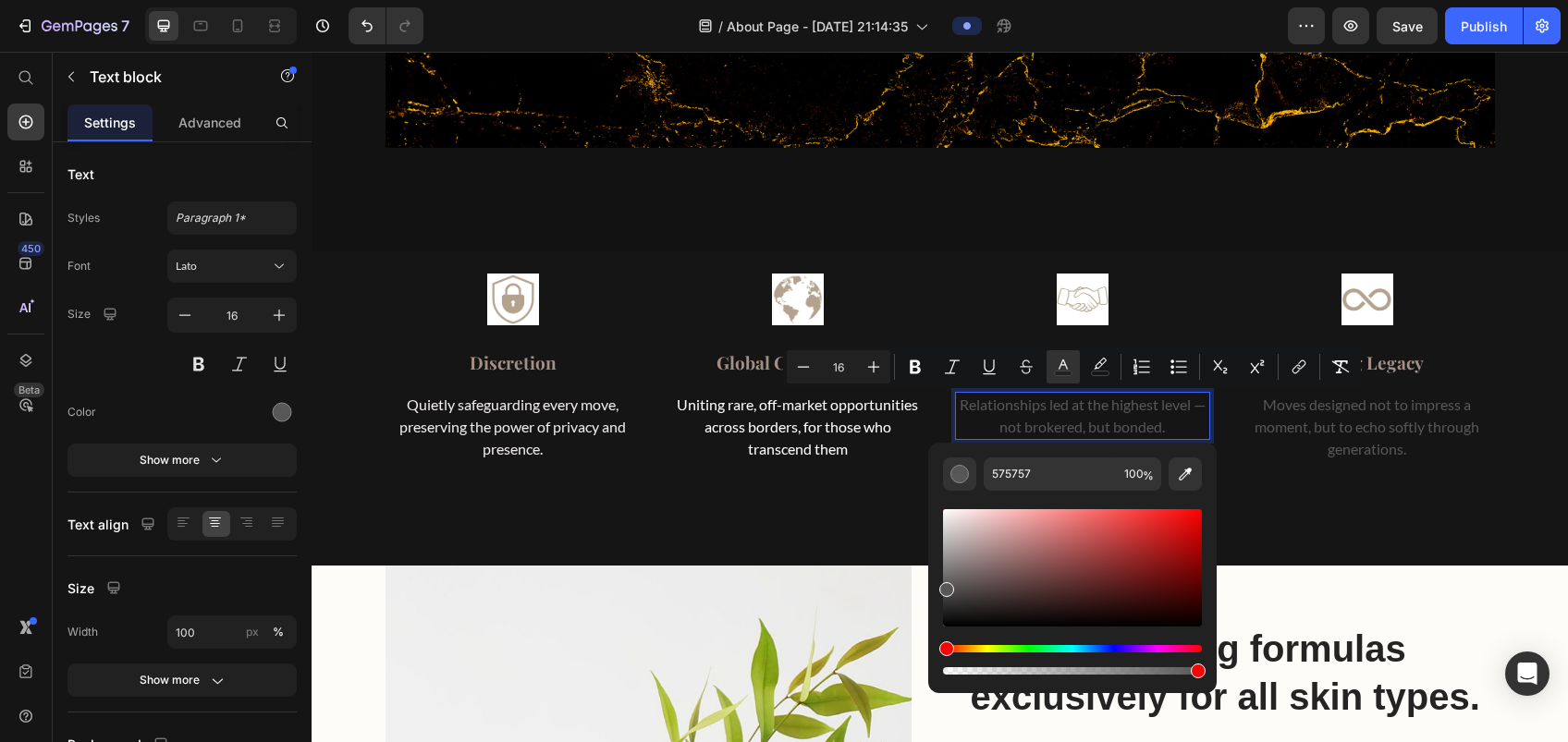 click at bounding box center [1072, 567] 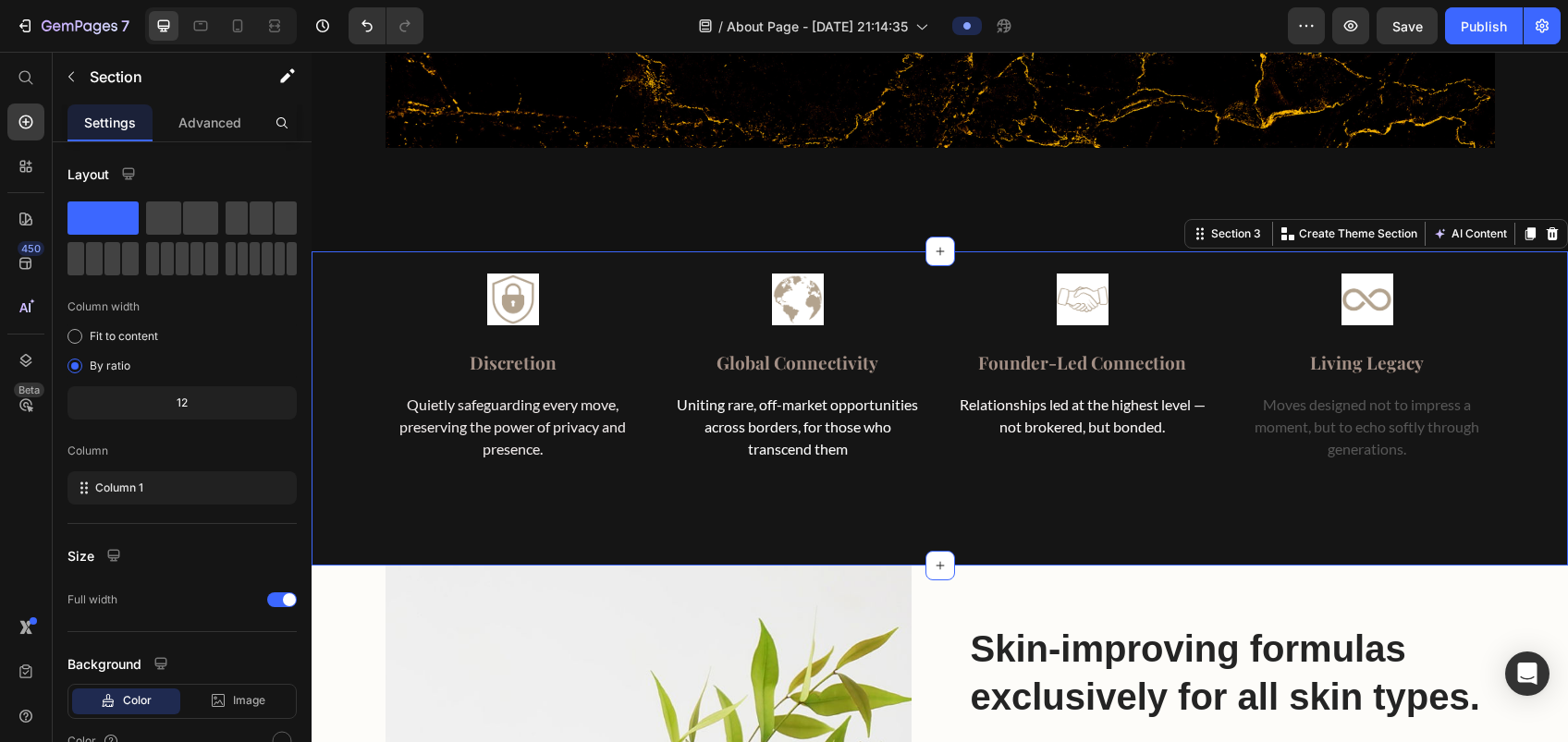 click on "Image Discretion Text block Quietly safeguarding every move, preserving the power of privacy and presence. Text block Image Global Connectivity Text block Uniting rare, off-market opportunities across borders, for those who transcend them Text block Image Founder-Led Connection Text block Relationships led at the highest level — not brokered, but bonded. Text block Image Living Legacy Text block Moves designed not to impress a moment, but to echo softly through generations. Text block Row Section 3   You can create reusable sections Create Theme Section AI Content Write with GemAI What would you like to describe here? Tone and Voice Persuasive Product Show more Generate" at bounding box center (939, 408) 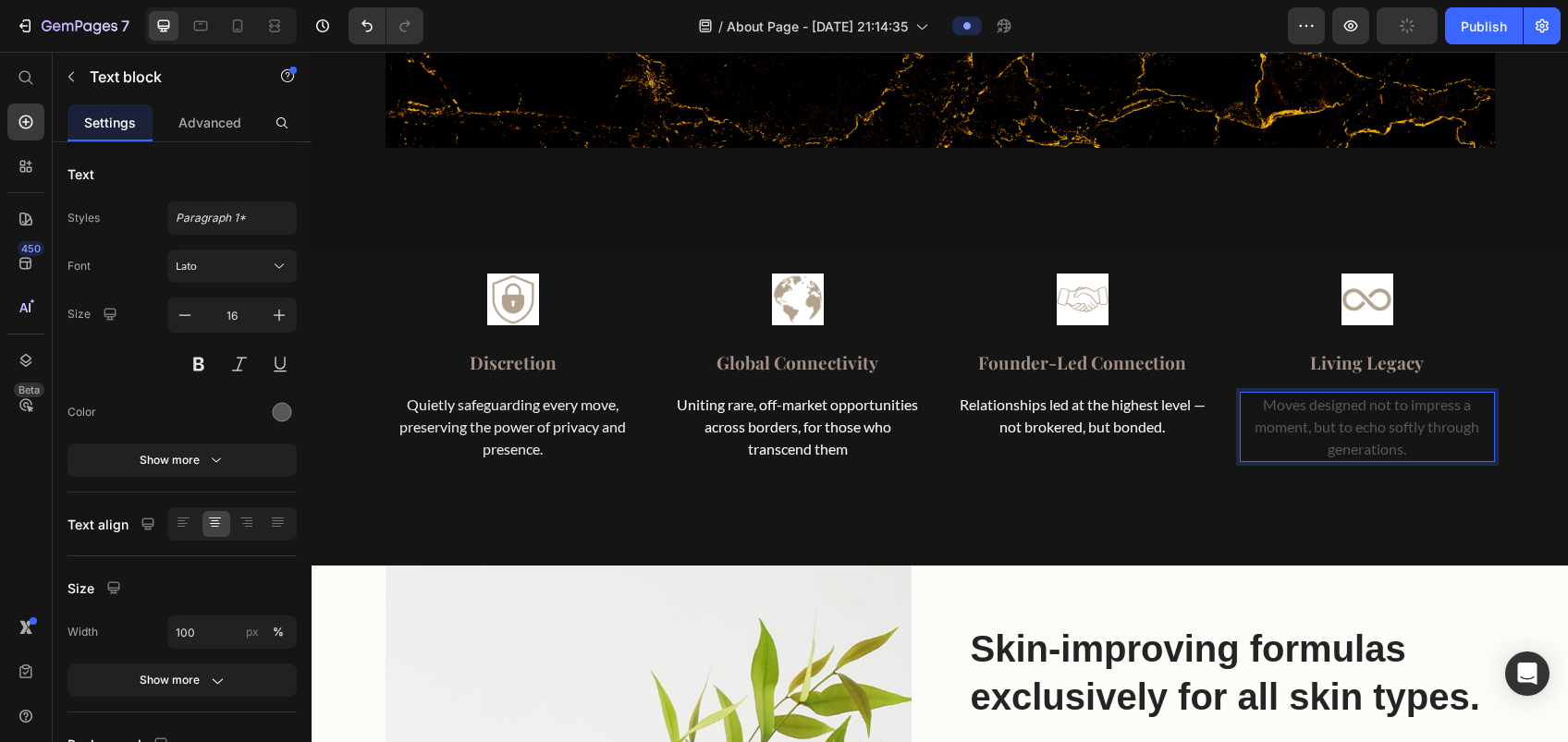 click on "Moves designed not to impress a moment, but to echo softly through generations." at bounding box center (1367, 427) 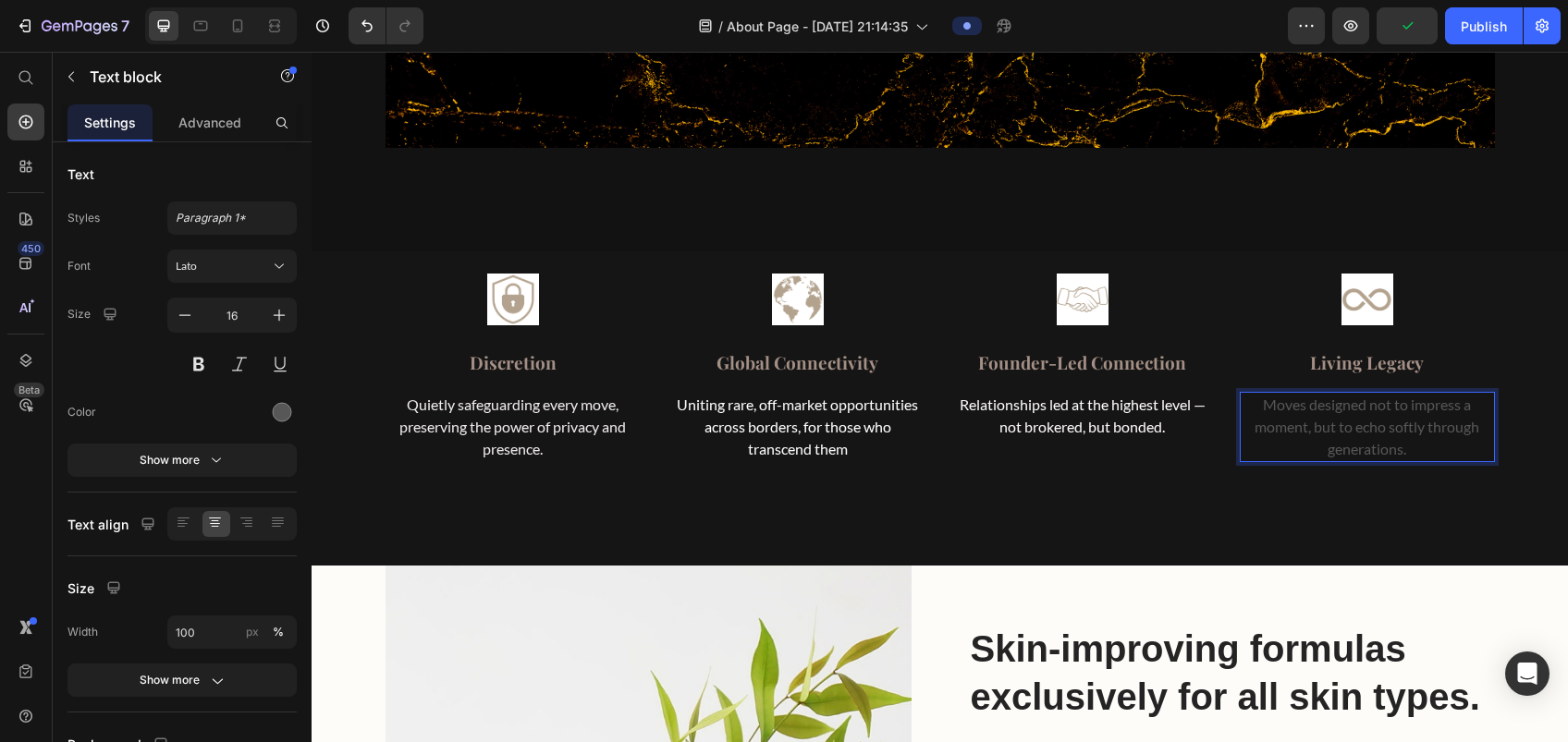 click on "Moves designed not to impress a moment, but to echo softly through generations." at bounding box center [1367, 427] 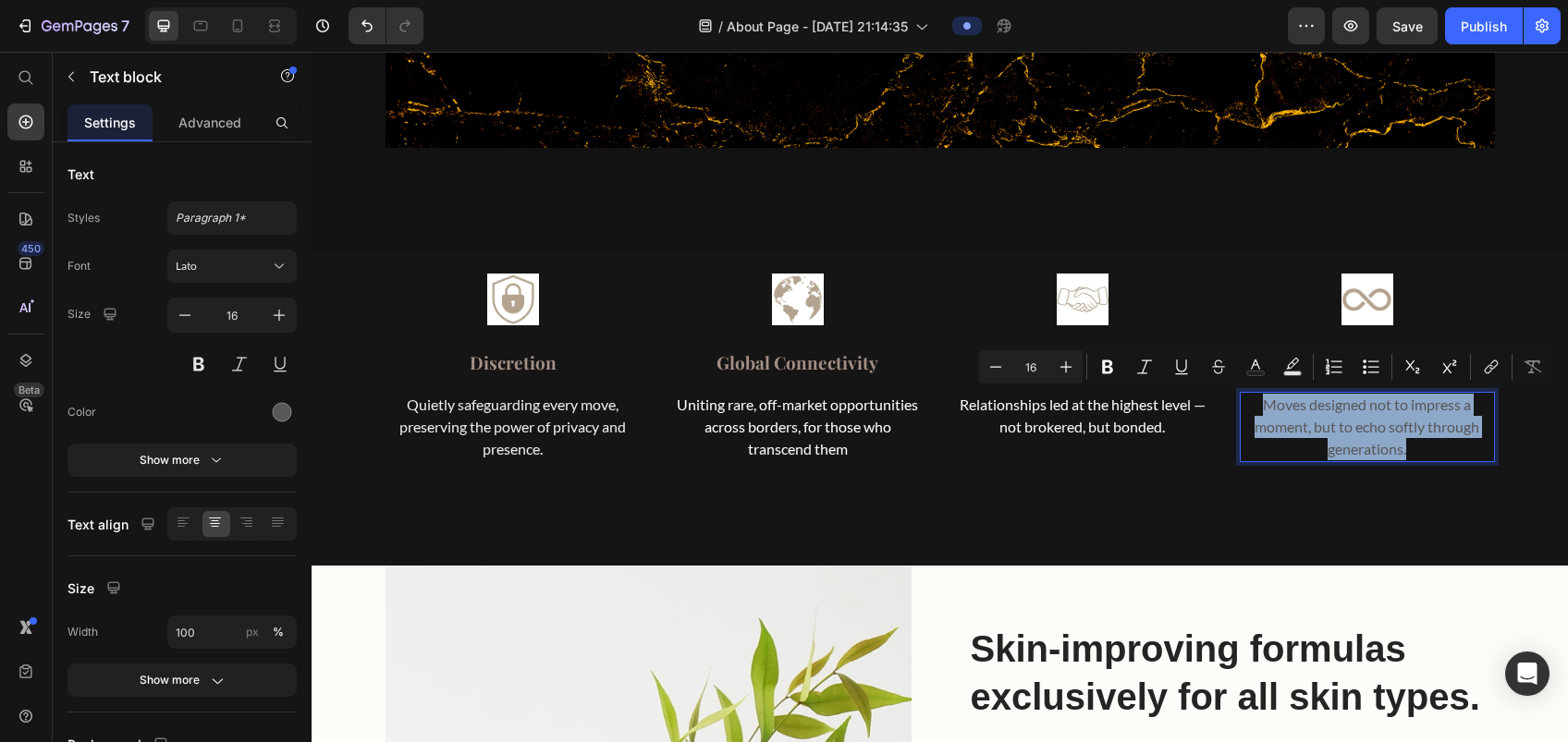 drag, startPoint x: 1404, startPoint y: 449, endPoint x: 1238, endPoint y: 397, distance: 173.95402 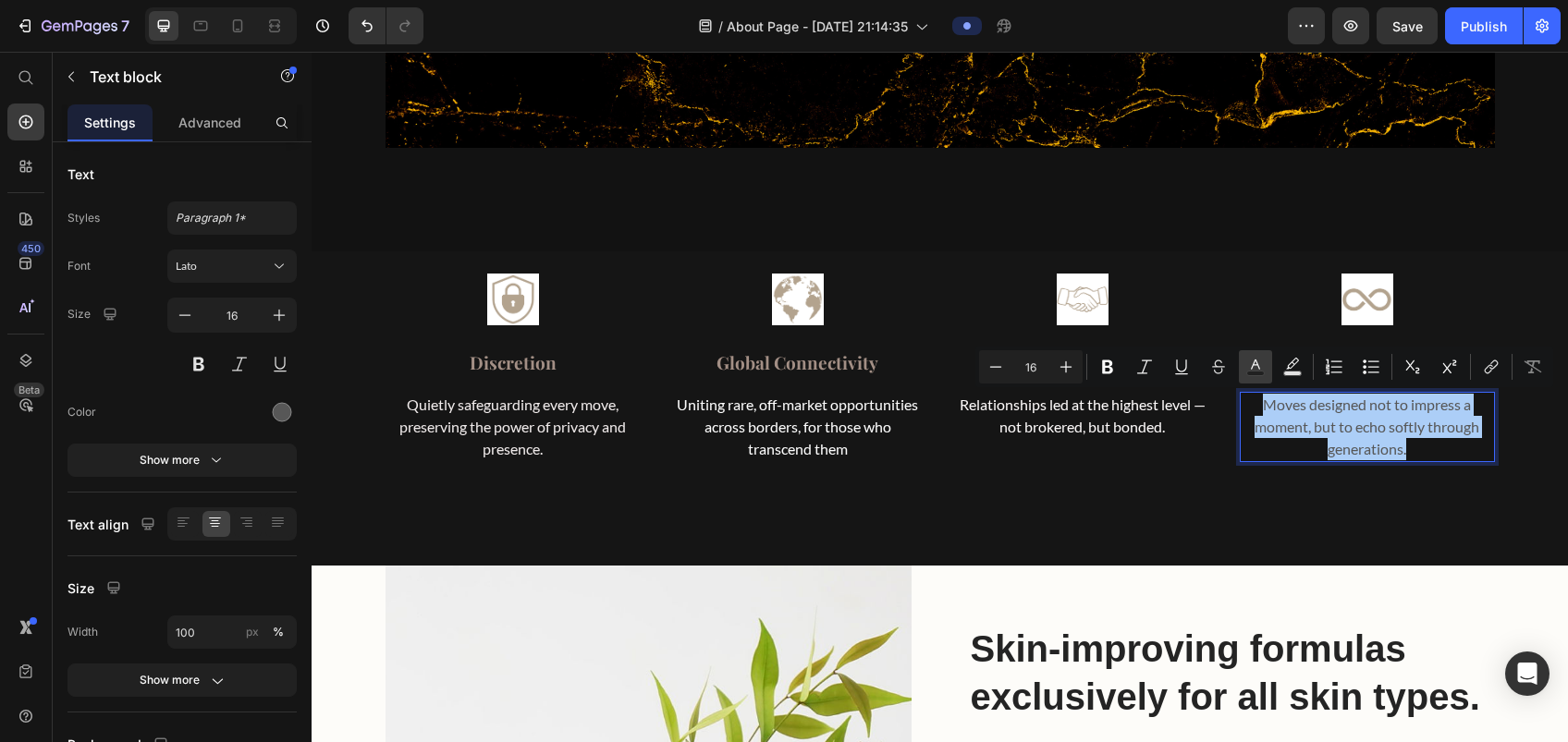 click 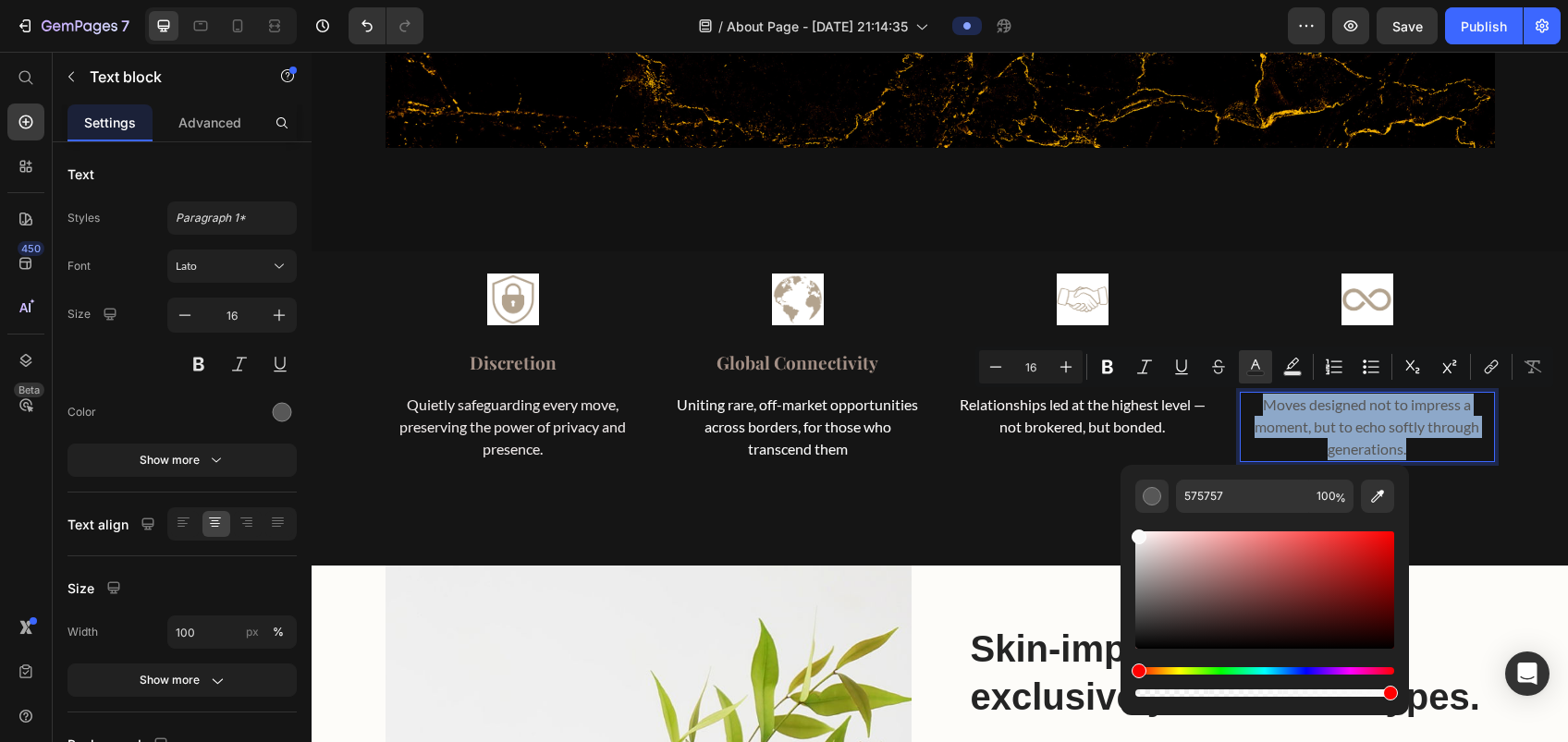 click at bounding box center (1265, 590) 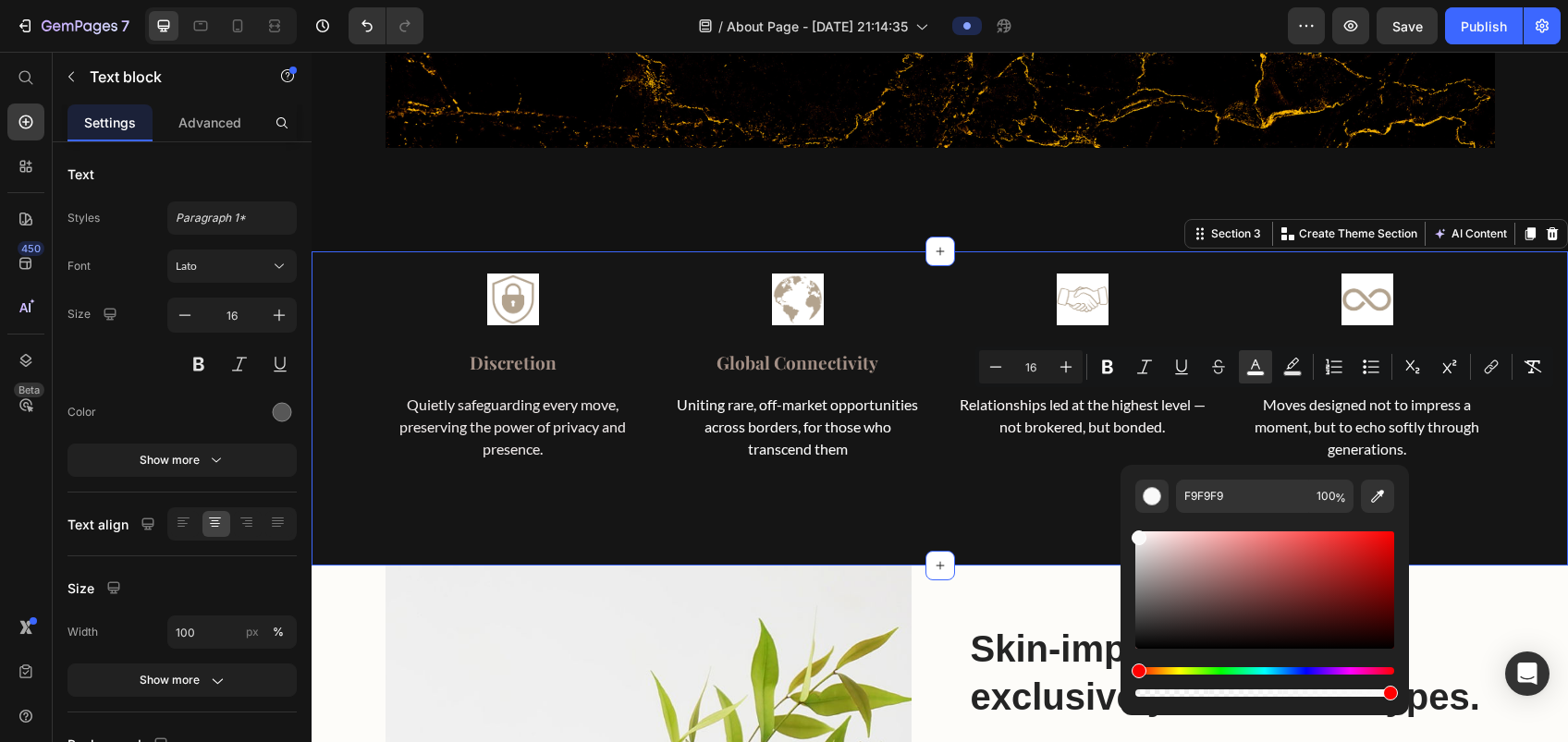 click on "Image Discretion Text block Quietly safeguarding every move, preserving the power of privacy and presence. Text block Image Global Connectivity Text block Uniting rare, off-market opportunities across borders, for those who transcend them Text block Image Founder-Led Connection Text block Relationships led at the highest level — not brokered, but bonded. Text block Image Living Legacy Text block Moves designed not to impress a moment, but to echo softly through generations. Text block Row Section 3   You can create reusable sections Create Theme Section AI Content Write with GemAI What would you like to describe here? Tone and Voice Persuasive Product Show more Generate" at bounding box center [939, 408] 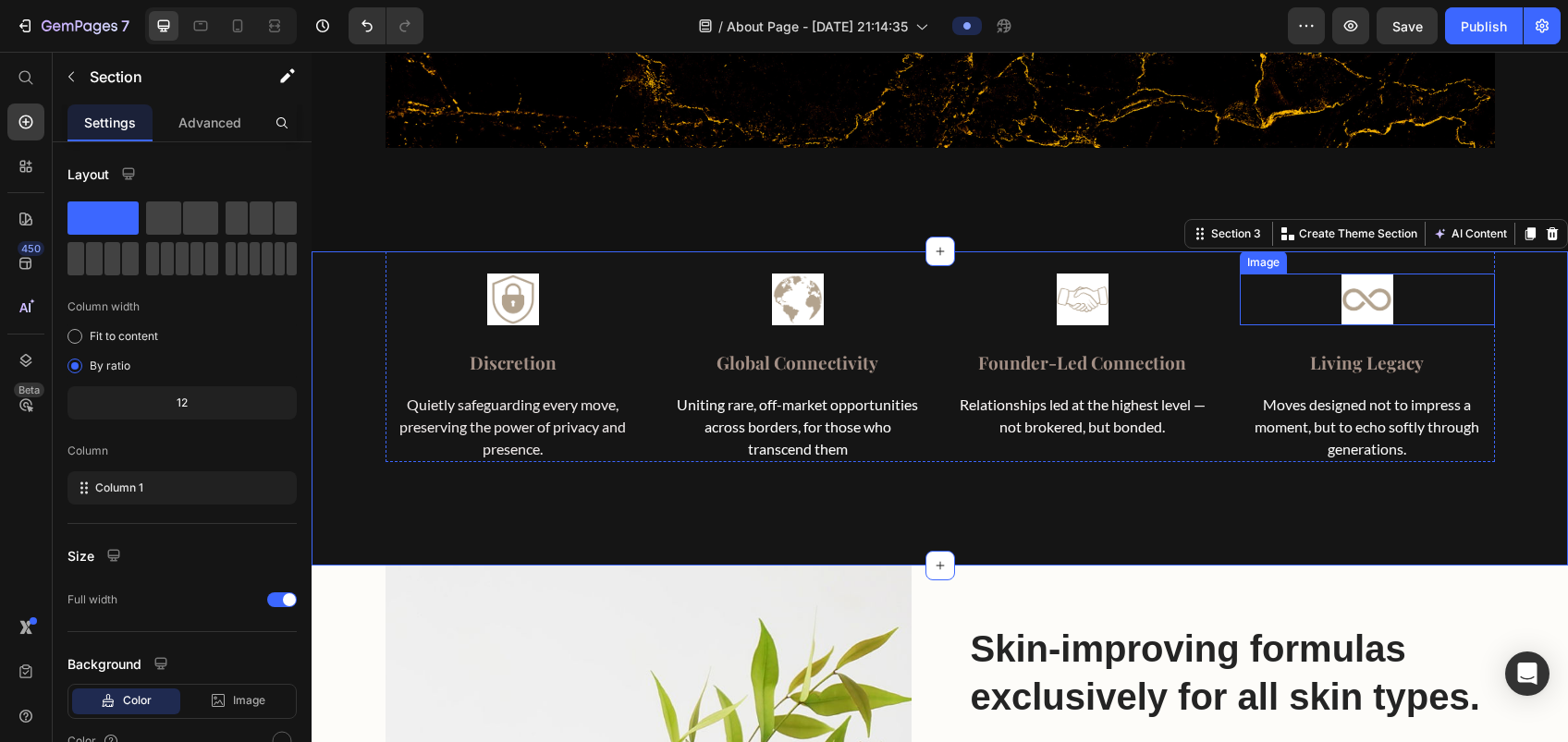 click at bounding box center (1367, 299) 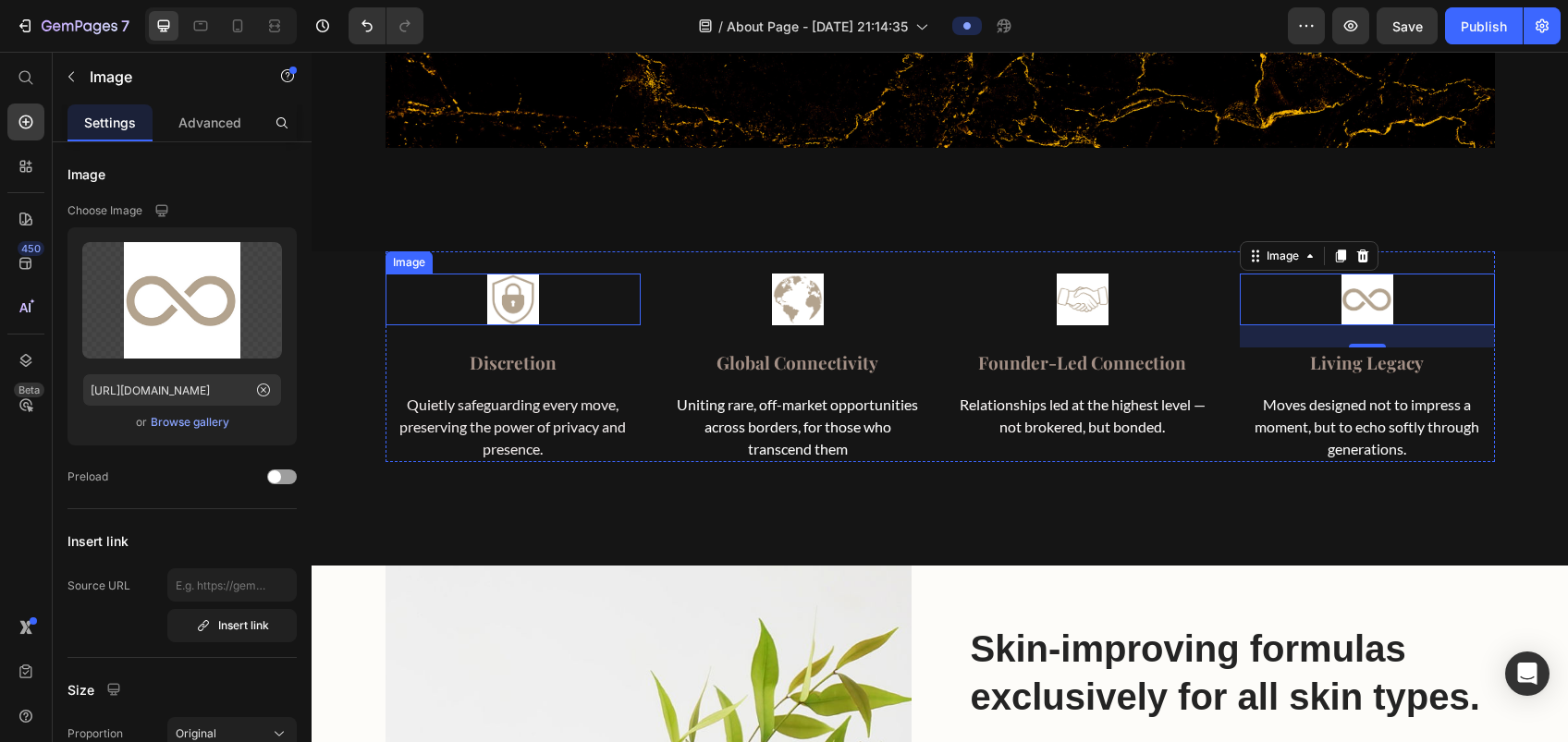click at bounding box center (513, 299) 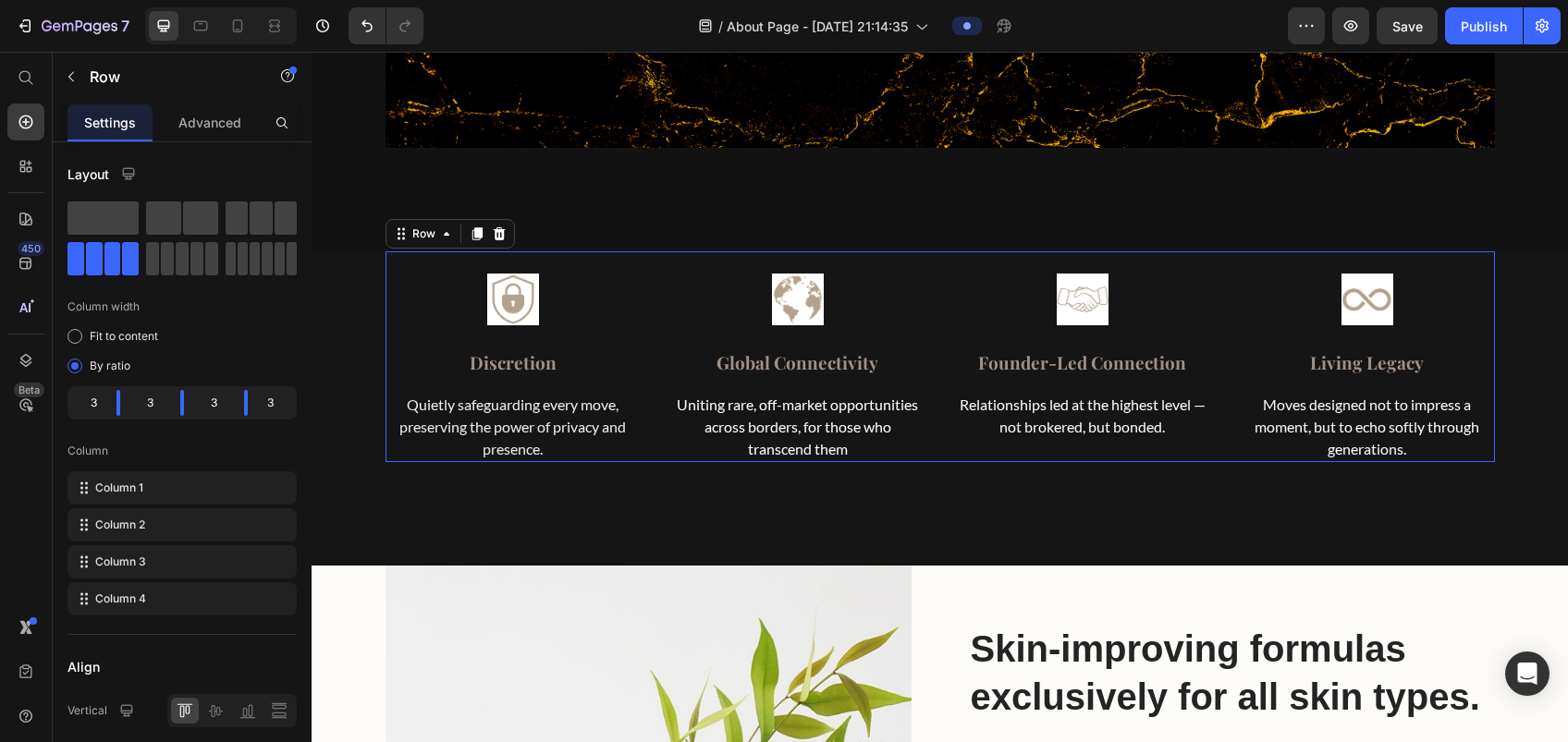 click on "Image Living Legacy Text block Moves designed not to impress a moment, but to echo softly through generations. Text block" at bounding box center [1367, 357] 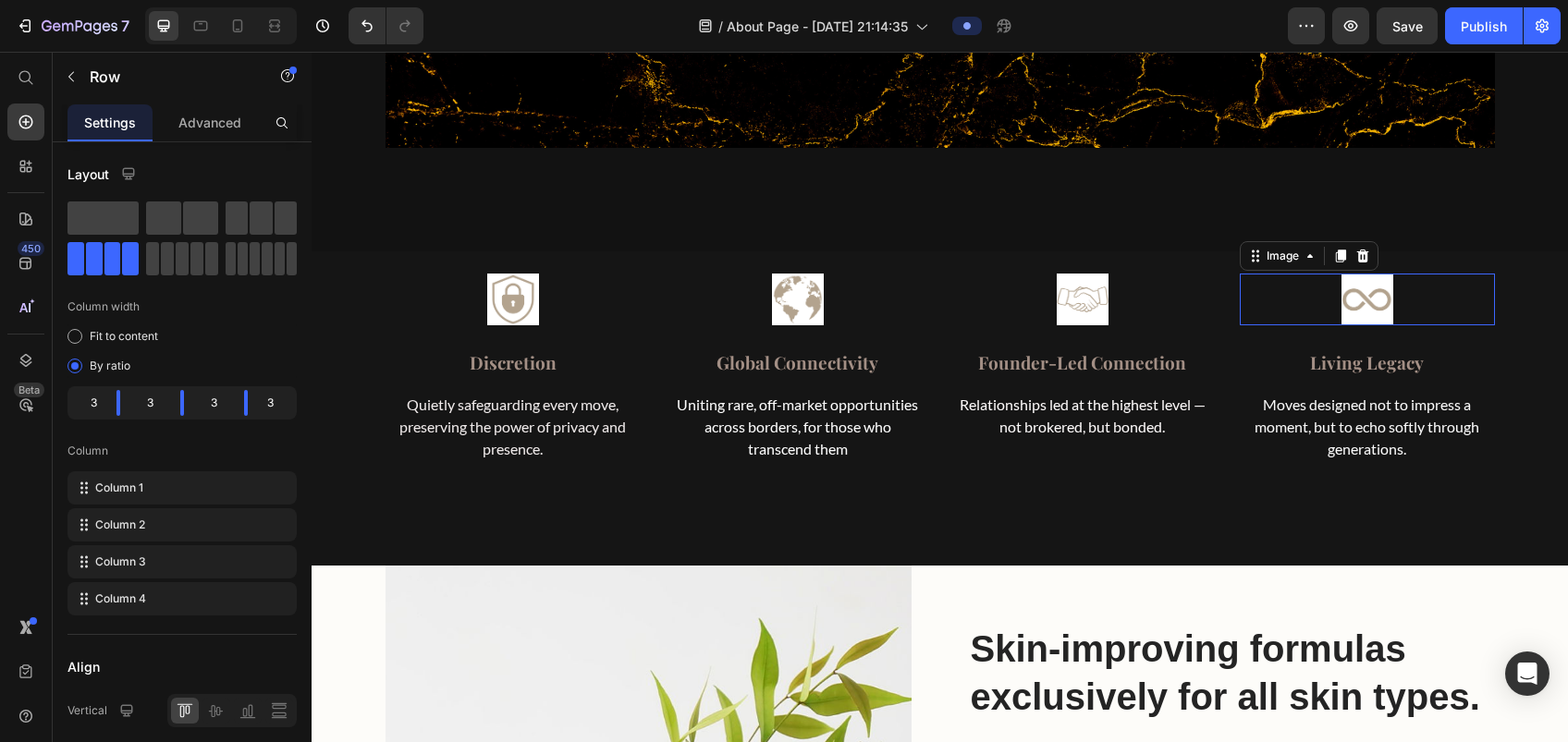 click at bounding box center (1367, 299) 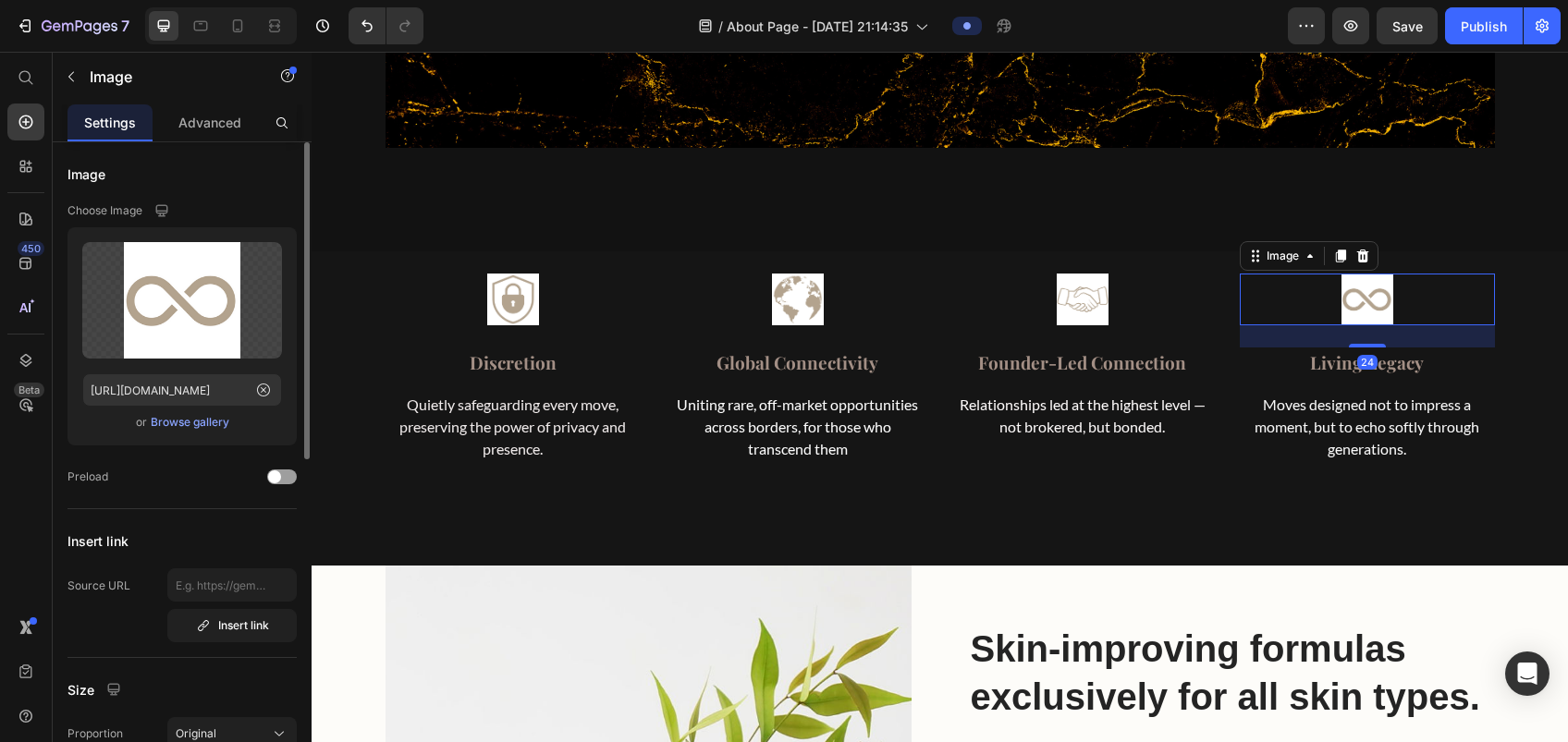 click on "Browse gallery" at bounding box center (190, 422) 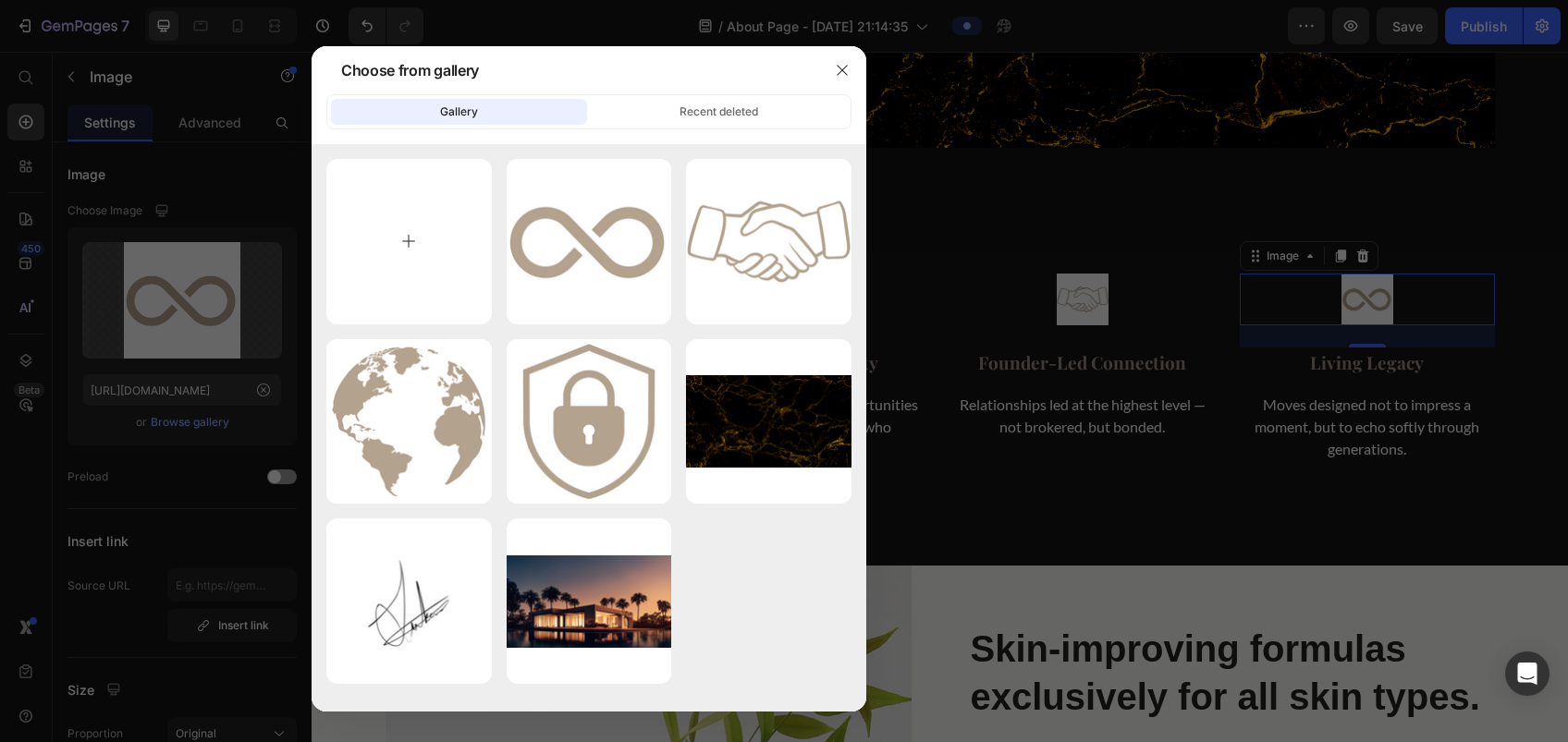 click at bounding box center (409, 241) 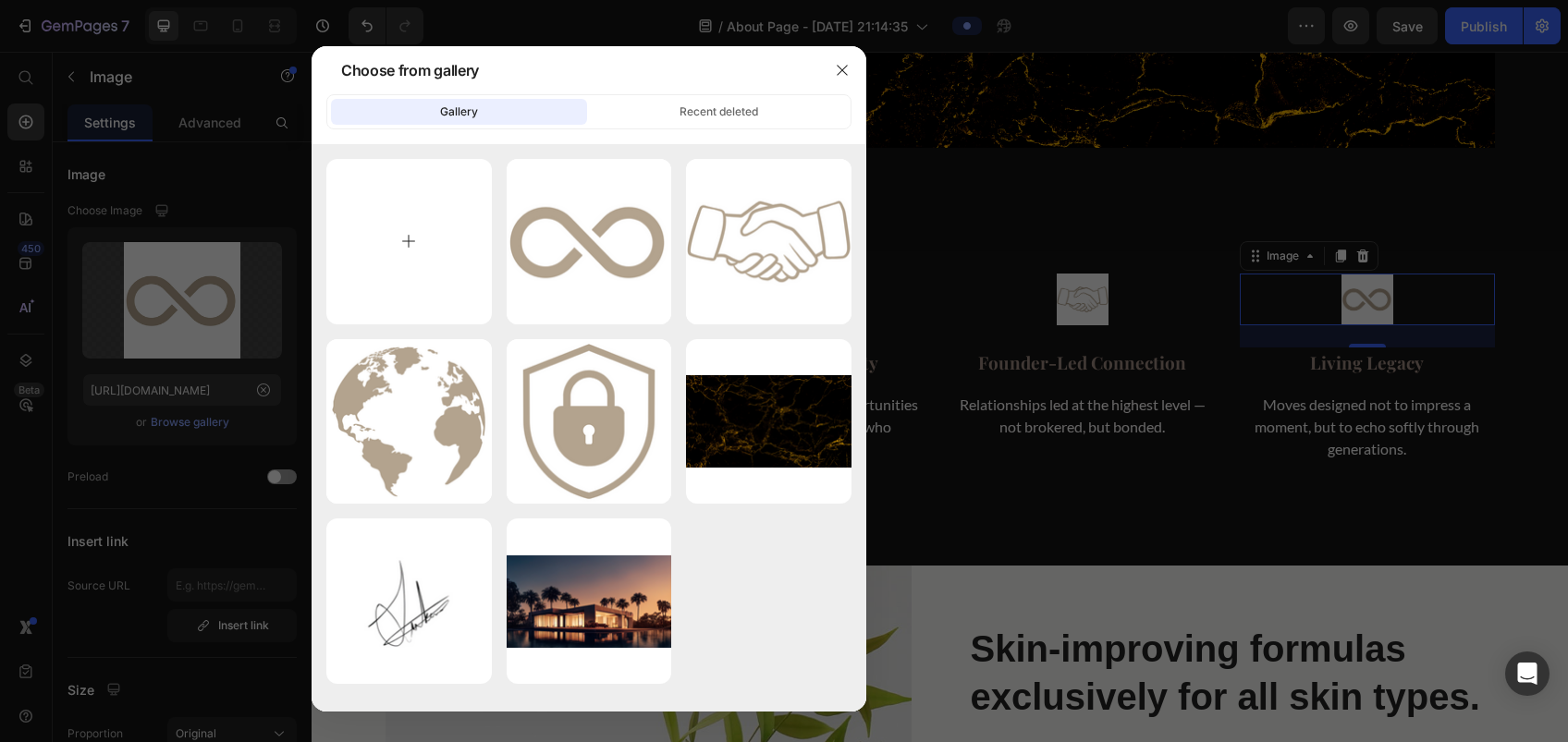 type on "C:\fakepath\Untitled (500 x 500 px) (4).png" 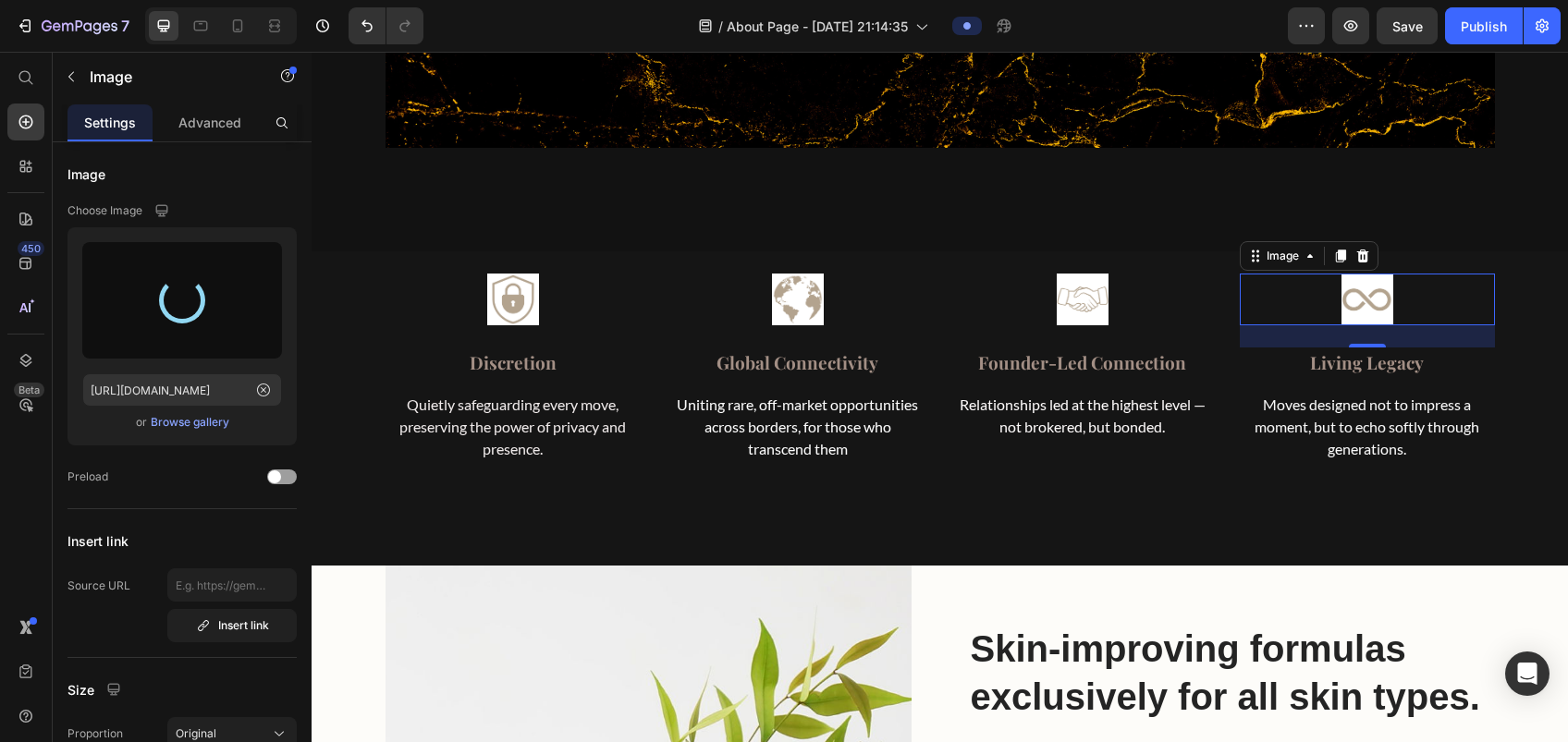 type on "[URL][DOMAIN_NAME]" 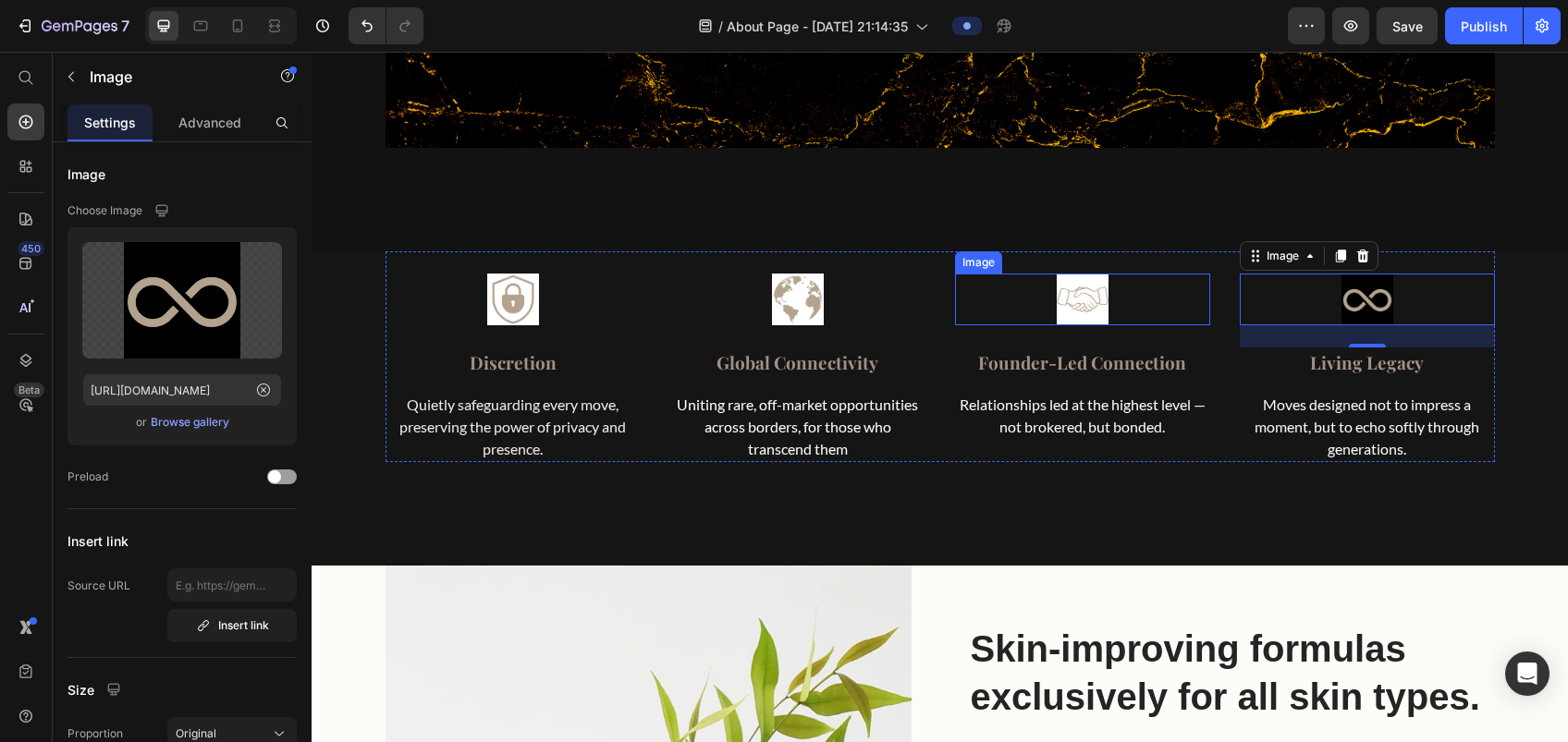click at bounding box center (1083, 299) 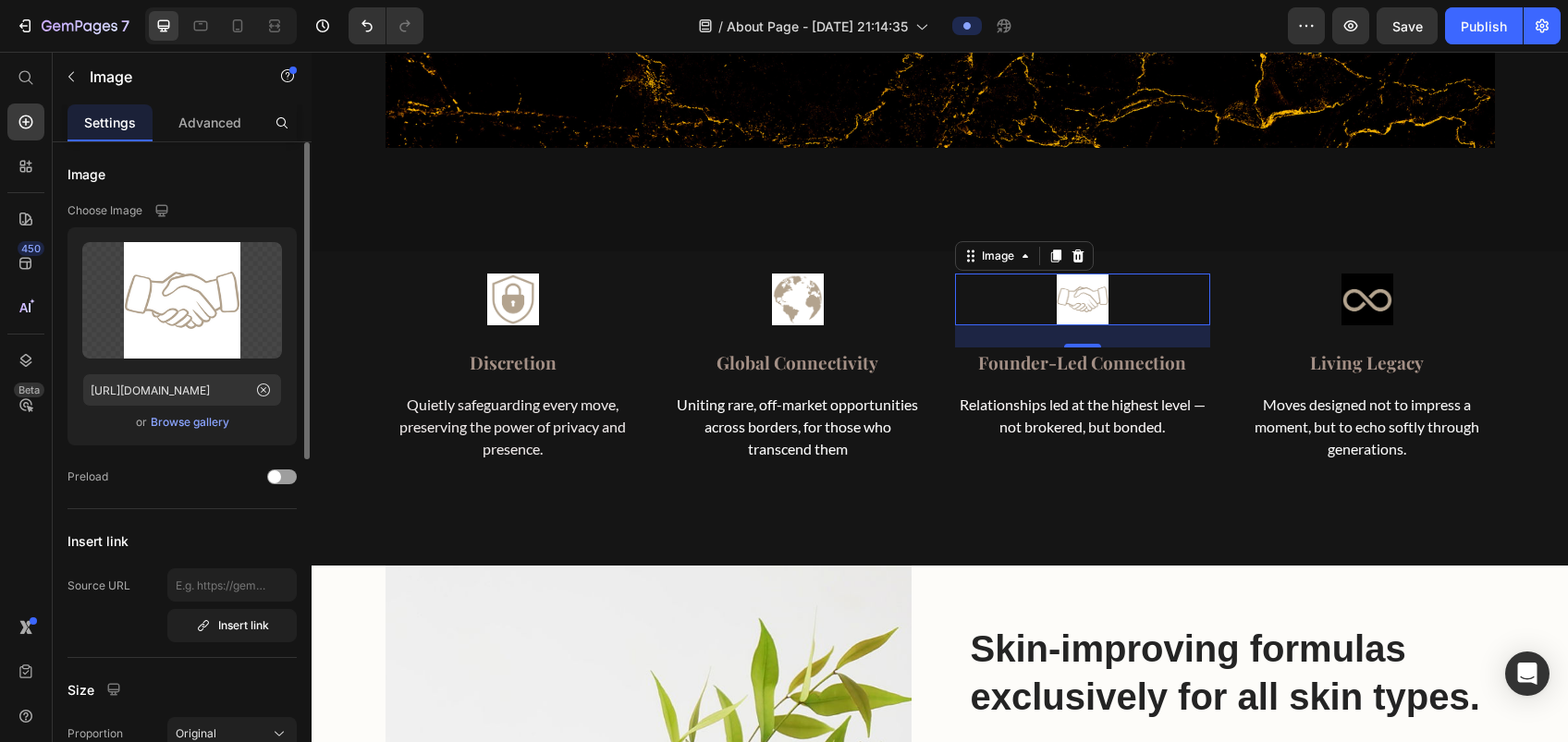click on "Browse gallery" at bounding box center [190, 422] 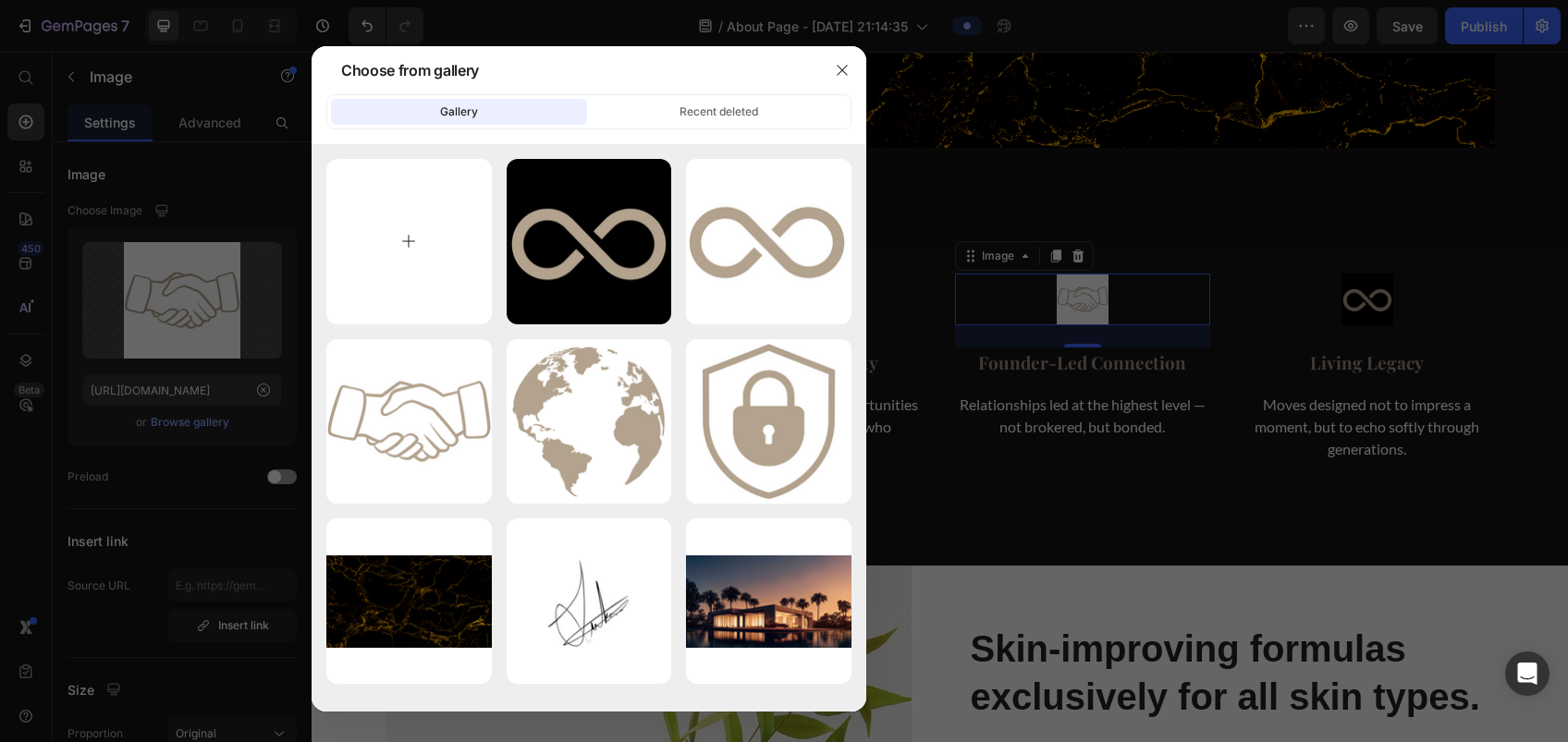 click at bounding box center (409, 241) 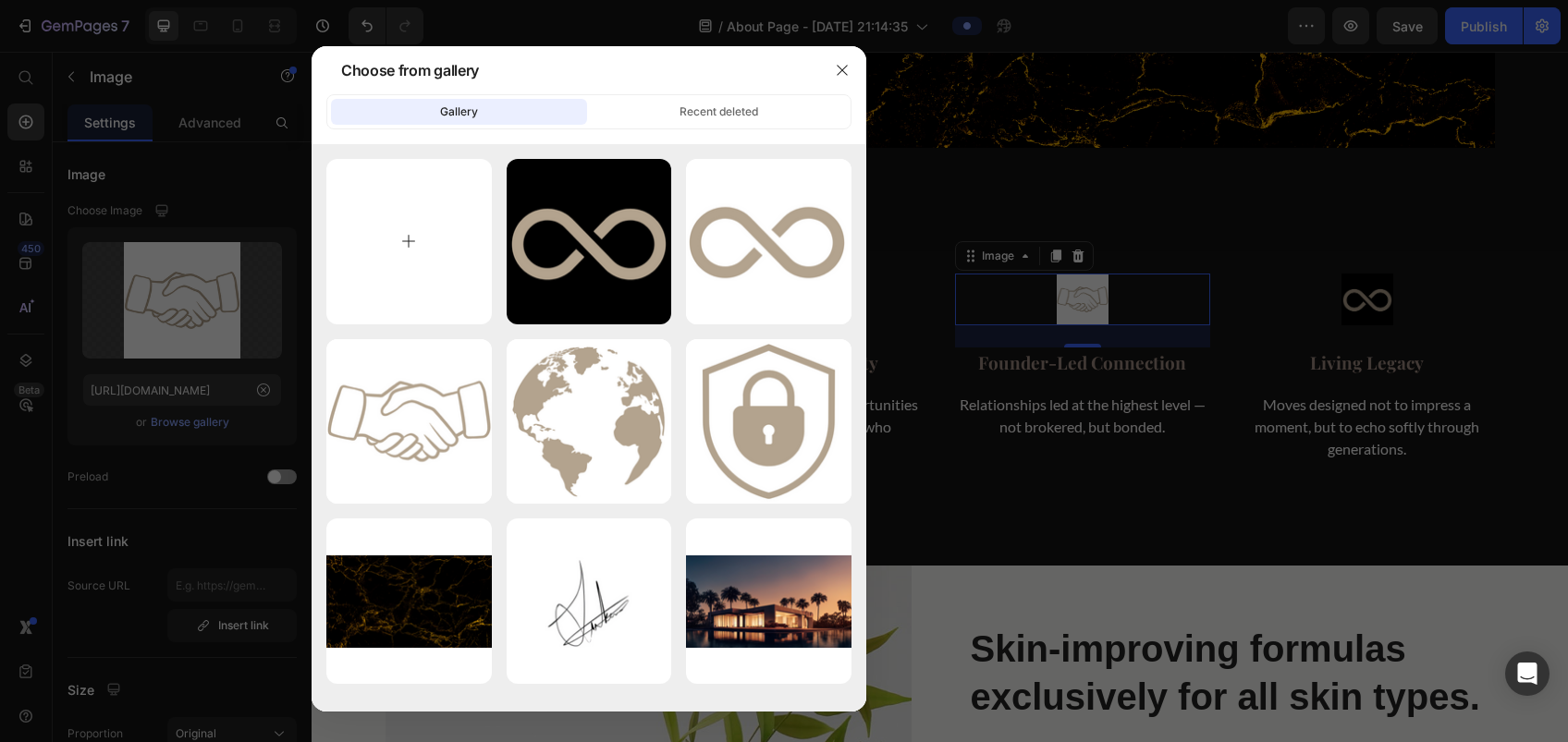 type on "C:\fakepath\Untitled (500 x 500 px) (5).png" 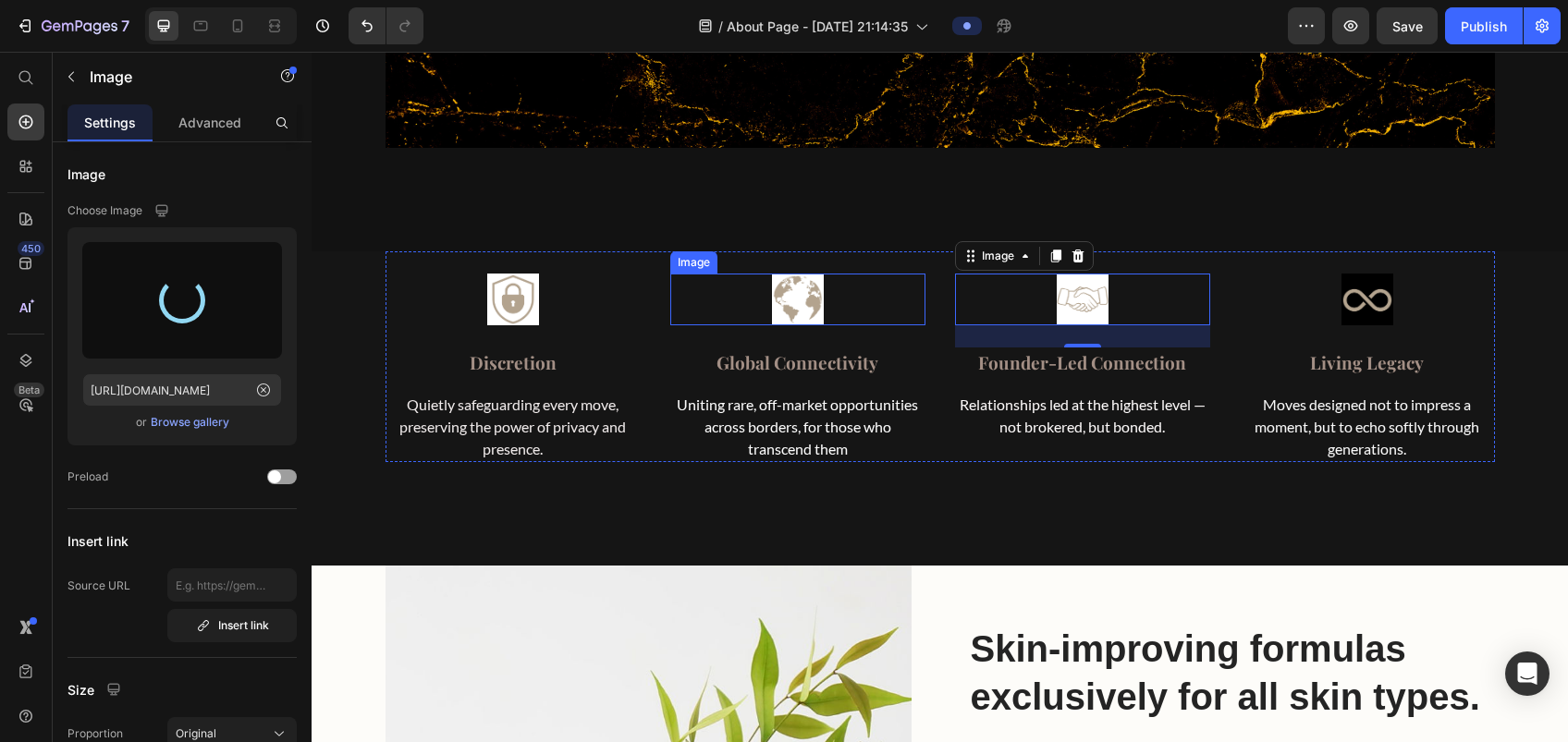 type on "[URL][DOMAIN_NAME]" 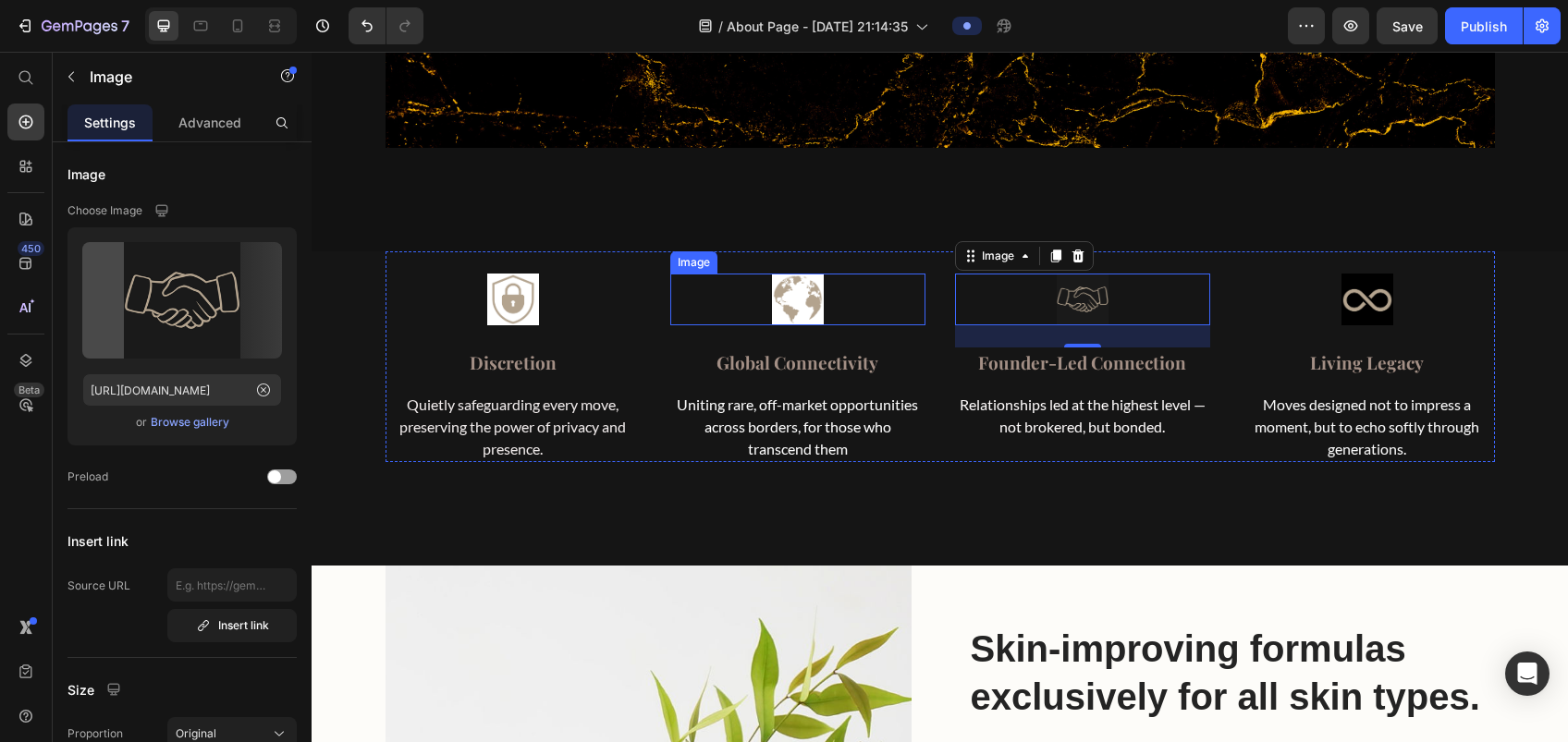 click at bounding box center [798, 299] 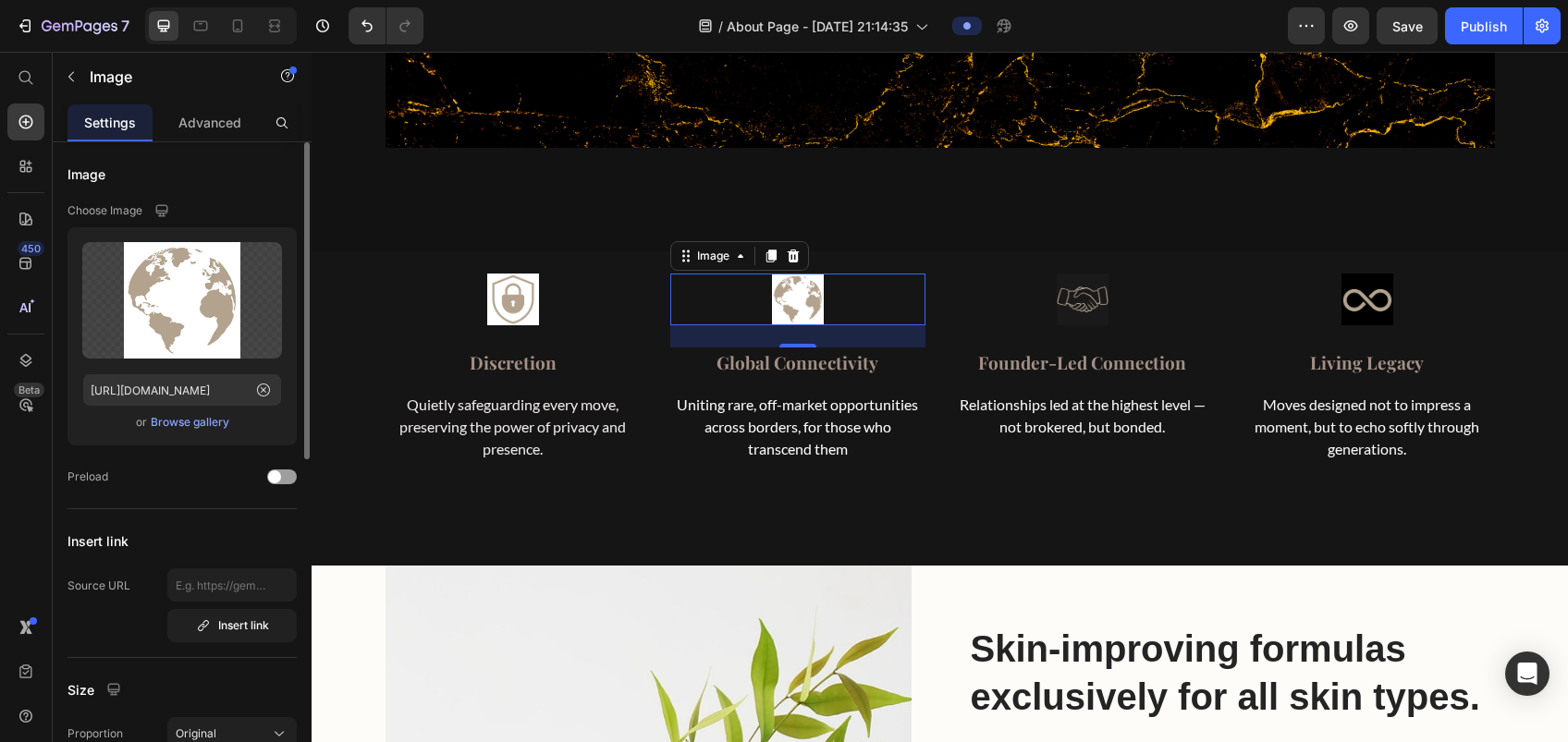 click on "Browse gallery" at bounding box center [190, 422] 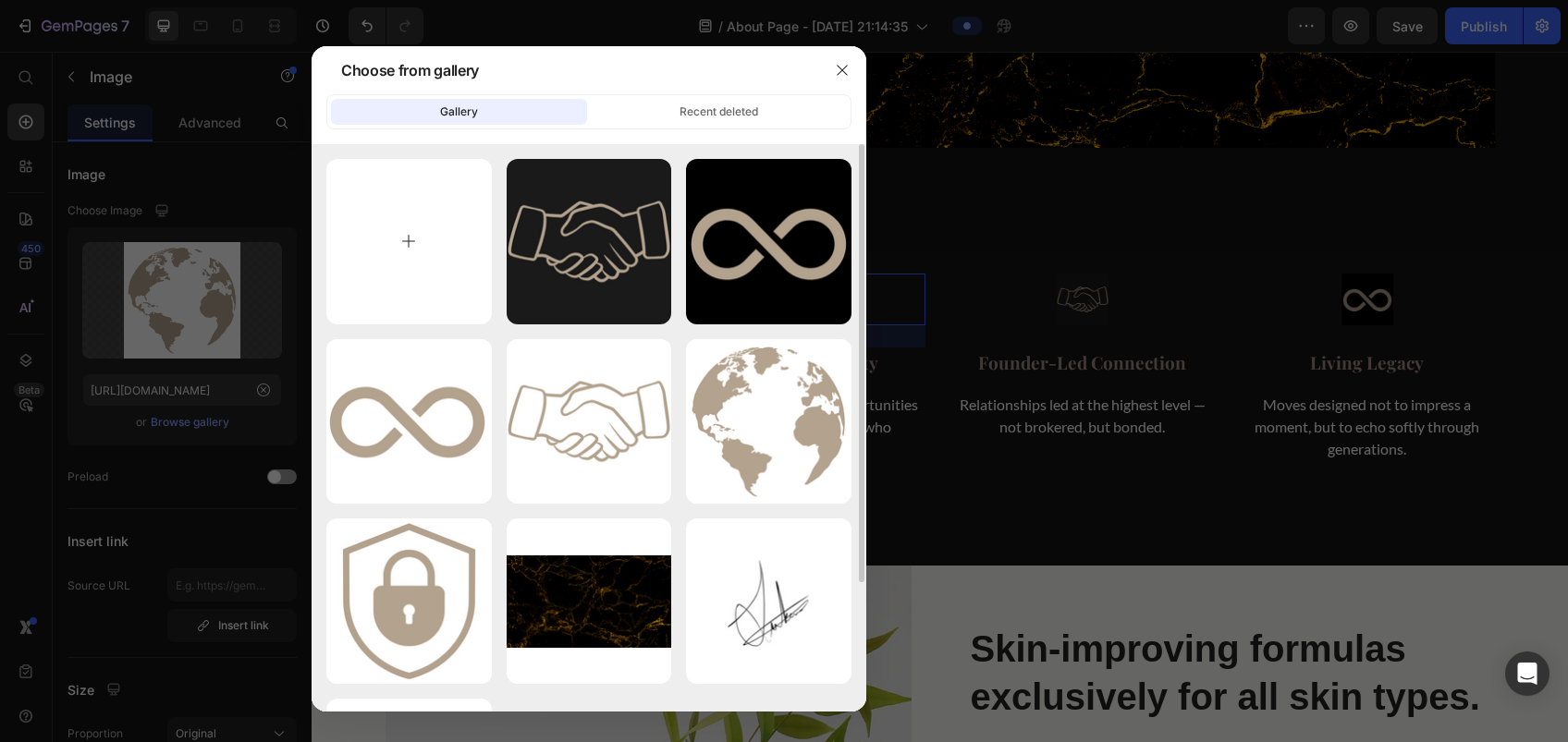 click at bounding box center [409, 241] 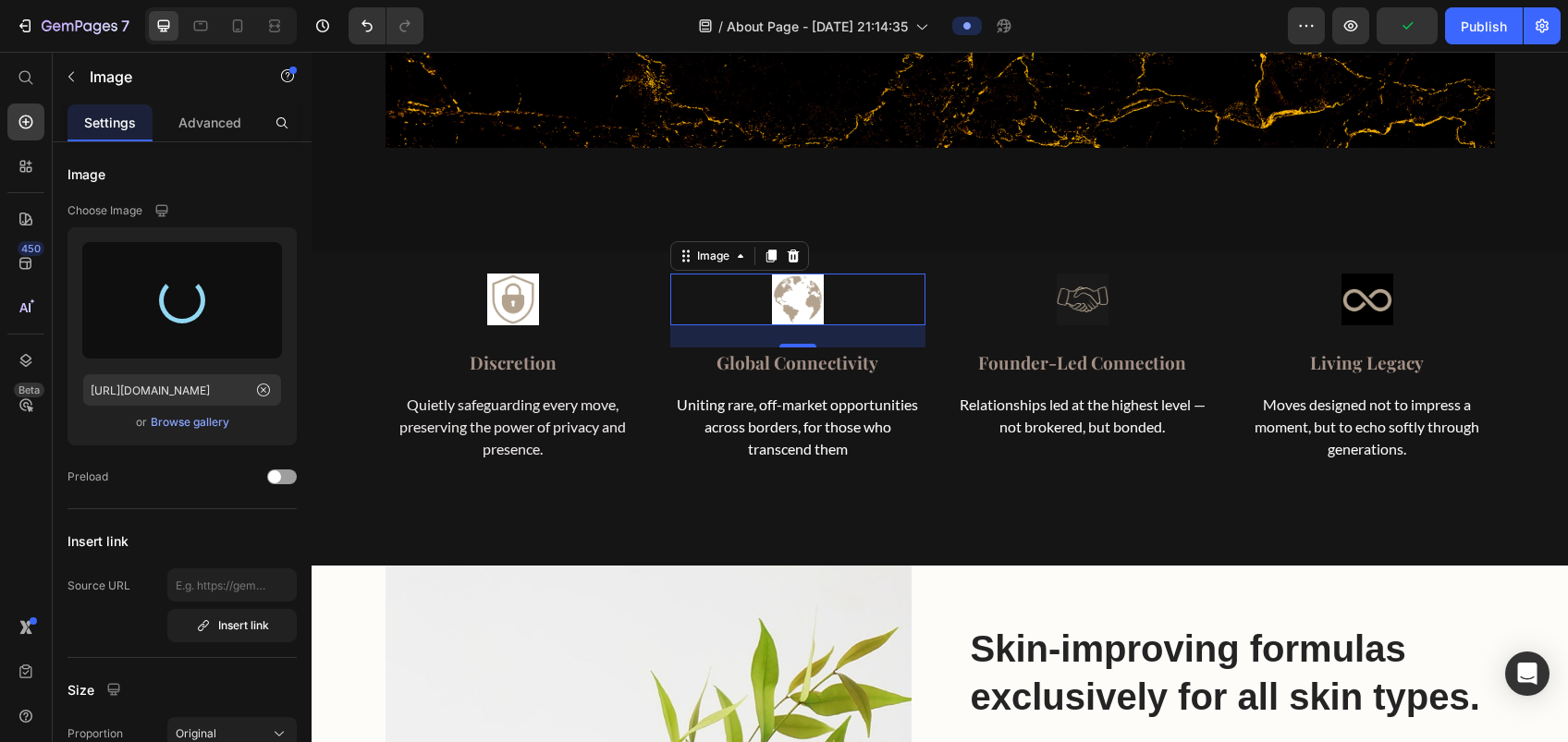 type on "[URL][DOMAIN_NAME]" 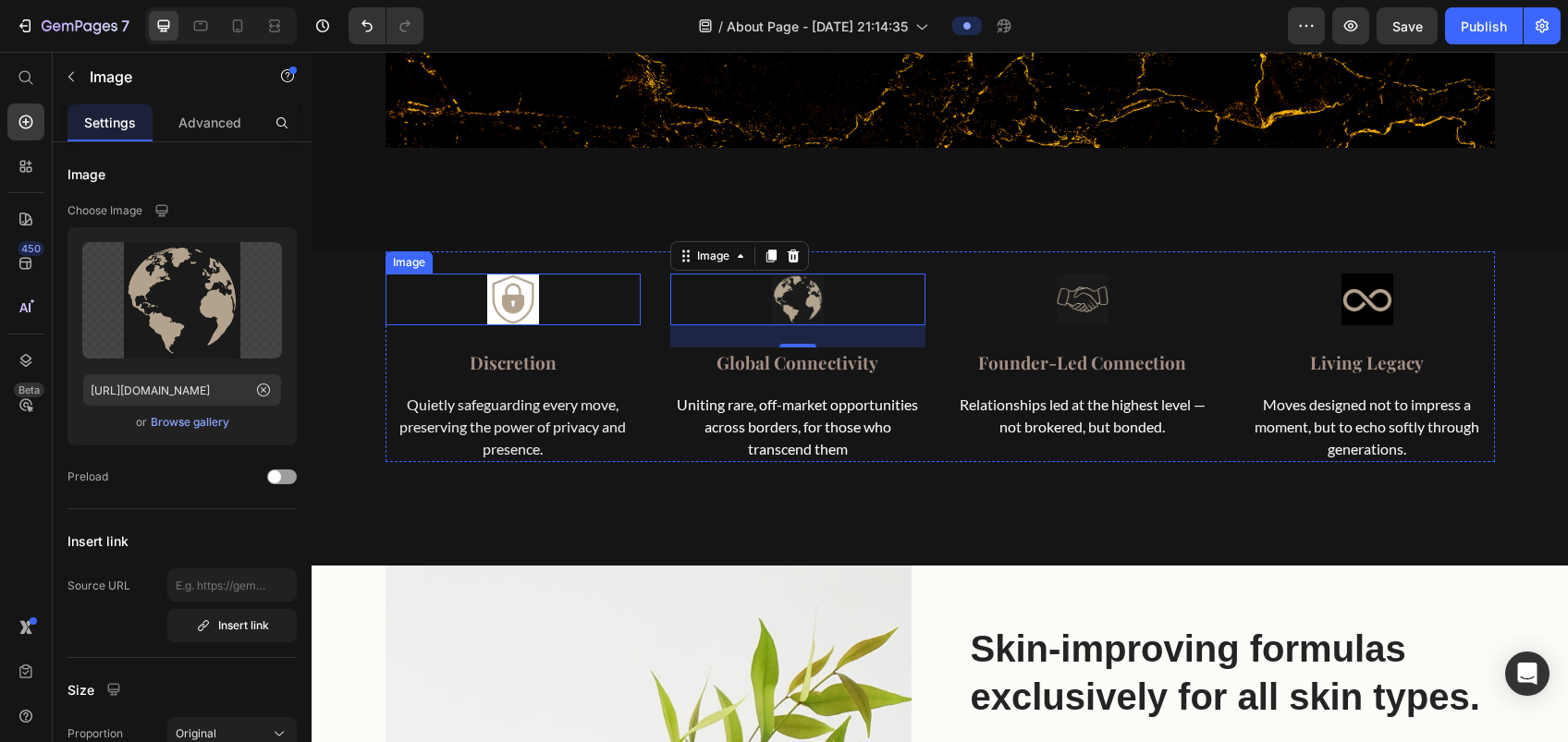 click at bounding box center [513, 299] 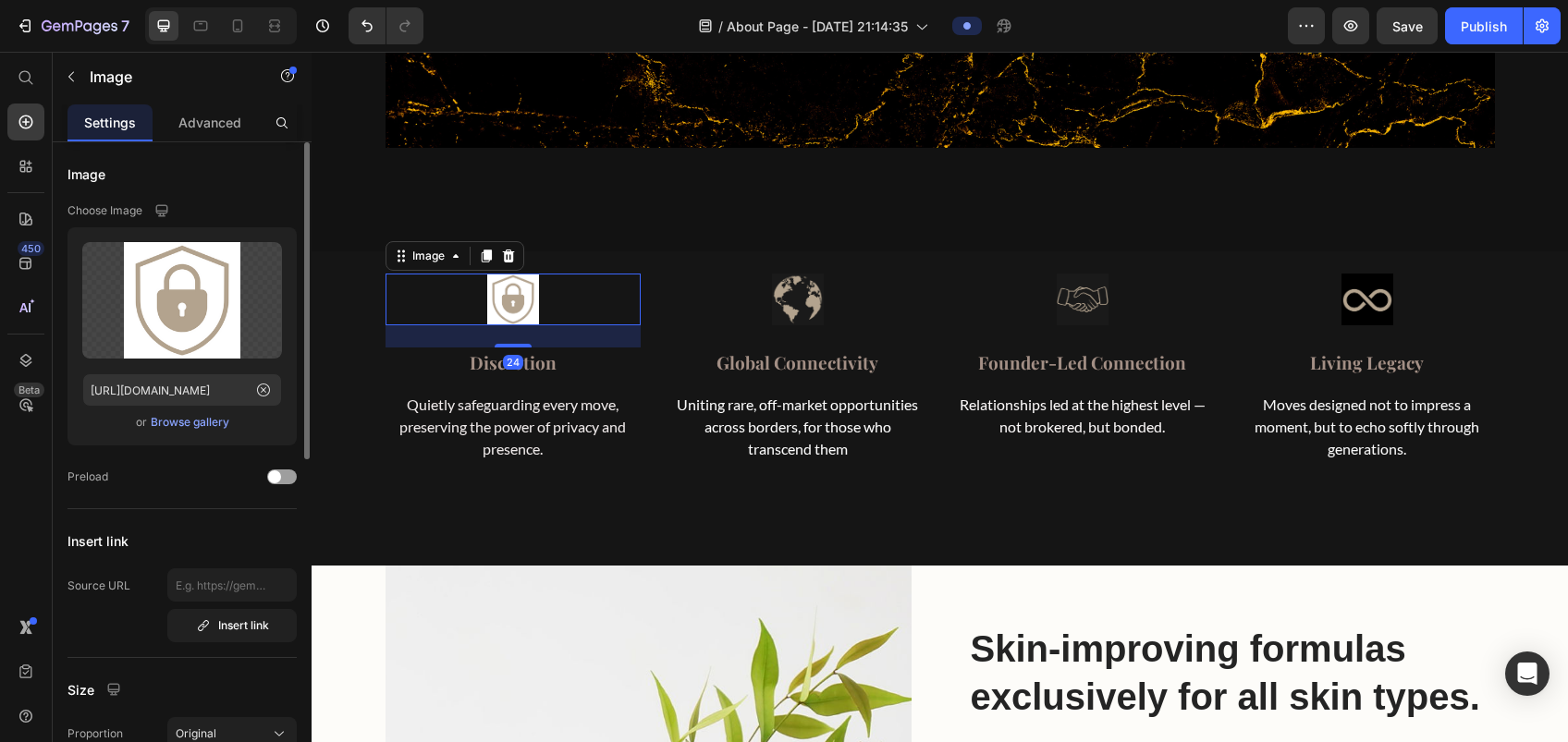 click on "Browse gallery" at bounding box center (190, 422) 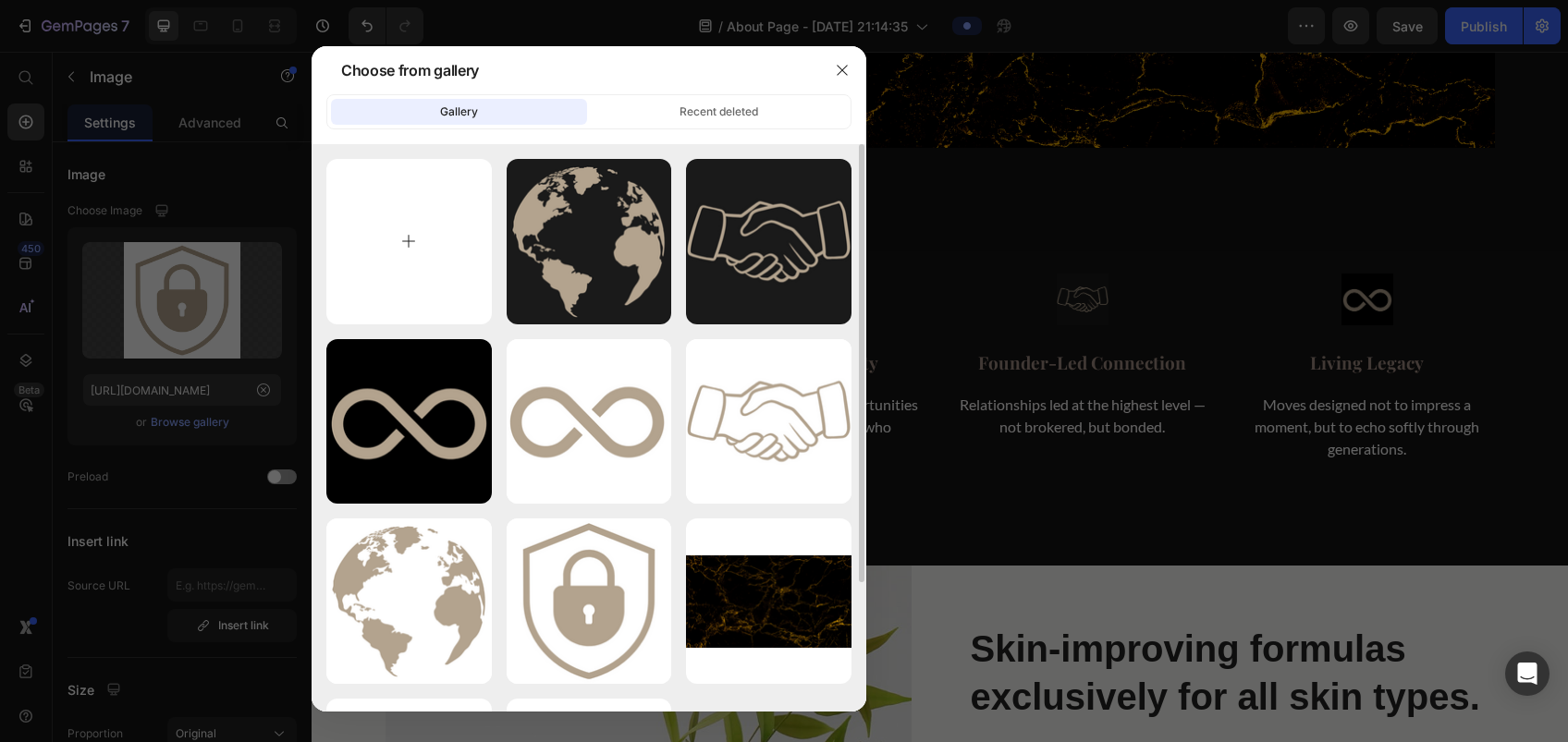 click at bounding box center [409, 241] 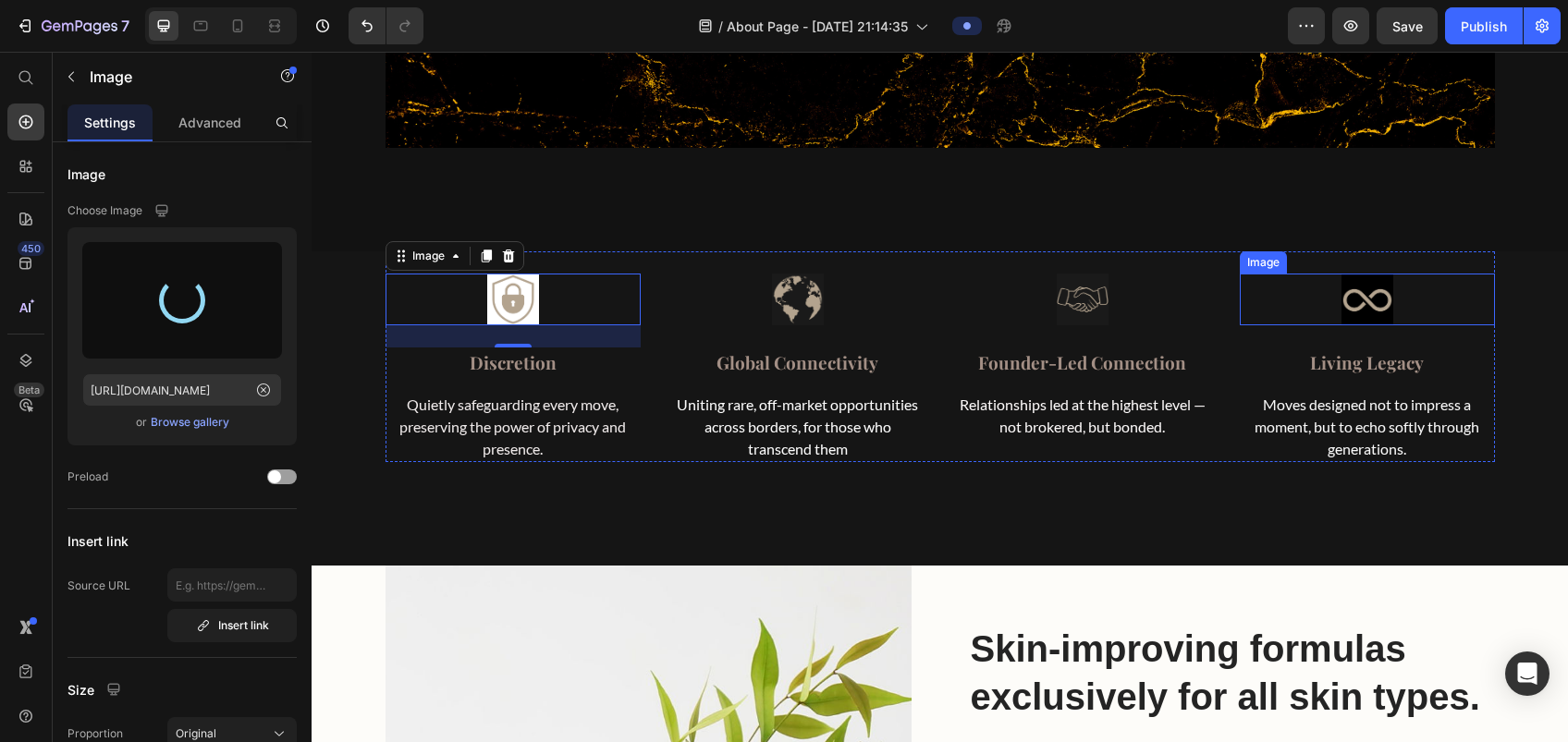 type on "[URL][DOMAIN_NAME]" 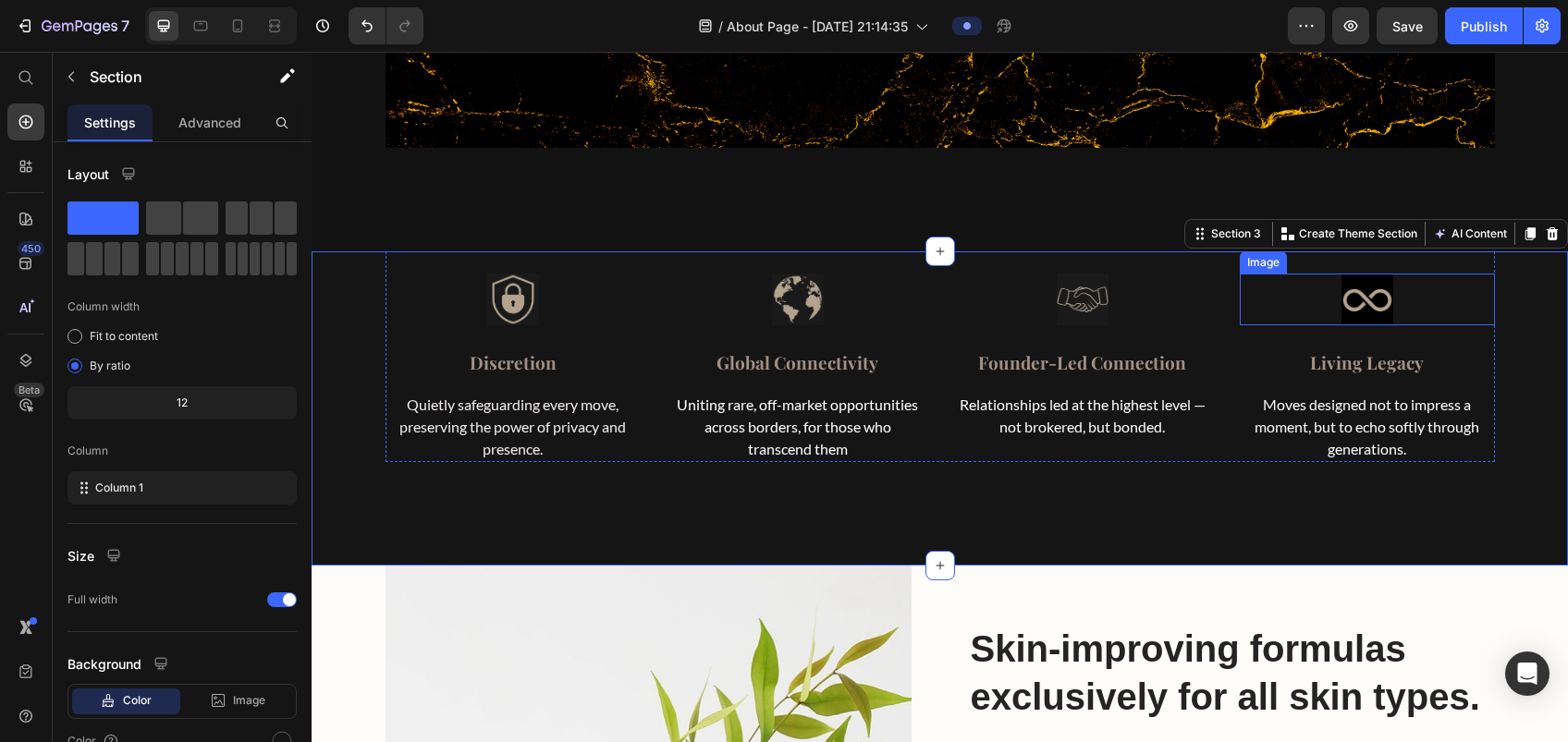 click at bounding box center (1367, 299) 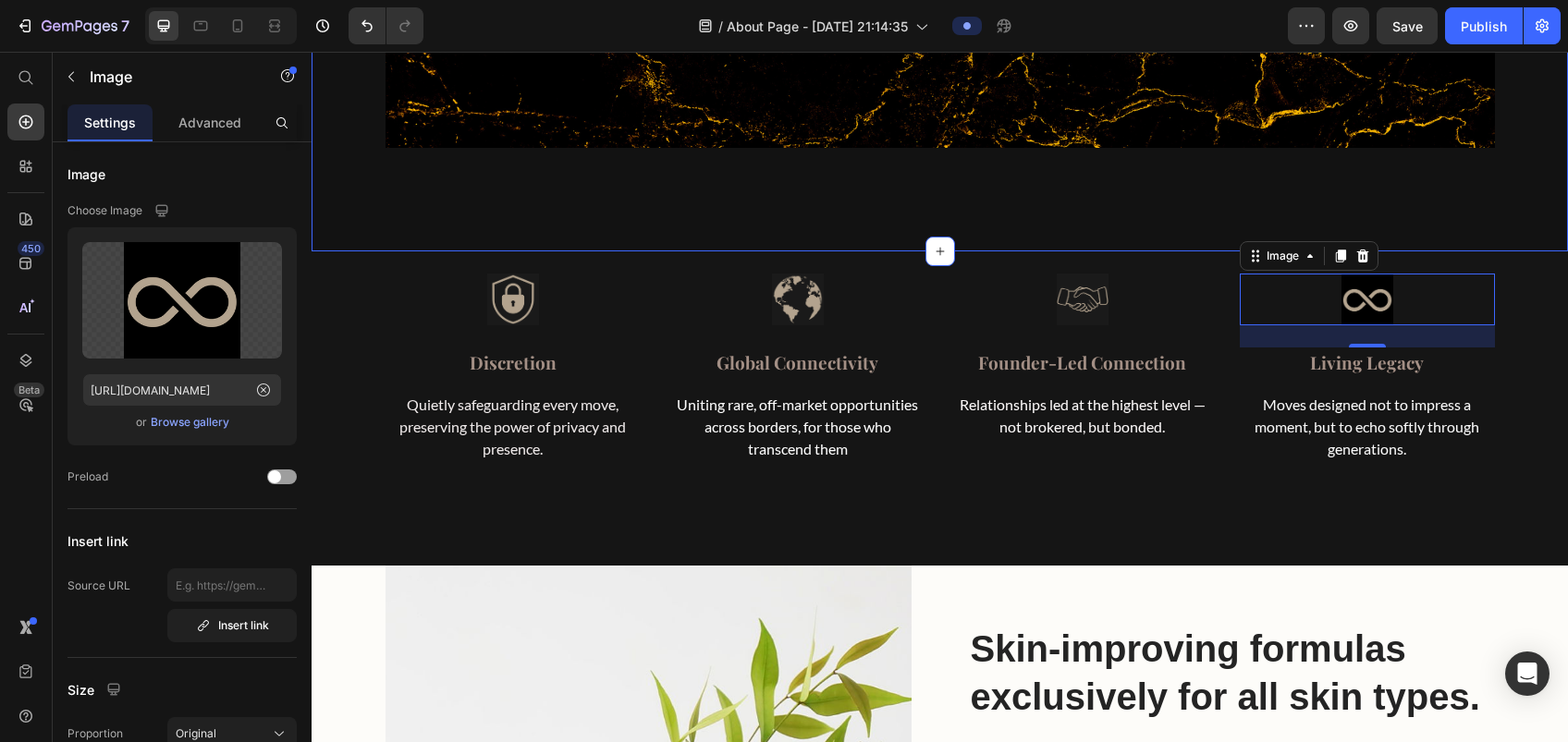 click on "Above the market. Beyond the moment. Aligned for legacy. Heading Divine Estates was founded on the belief that the most significant opportunities are never announced — they are aligned quietly, with precision, among those whose choices shape markets and generations.   We curate an exceptional circle of global acquisitions, private mandates, and elite developments, each selected with uncompromising discernment. Every relationship is personally led at the highest level, offering a concierge partnership defined not by volume, but by vision, discretion, and enduring impact.   More than transactional, every move is crafted to elevate, connect, and compose legacy. Text block Image [PERSON_NAME] / Founder Text block Row Image Row Section 2" at bounding box center (939, -78) 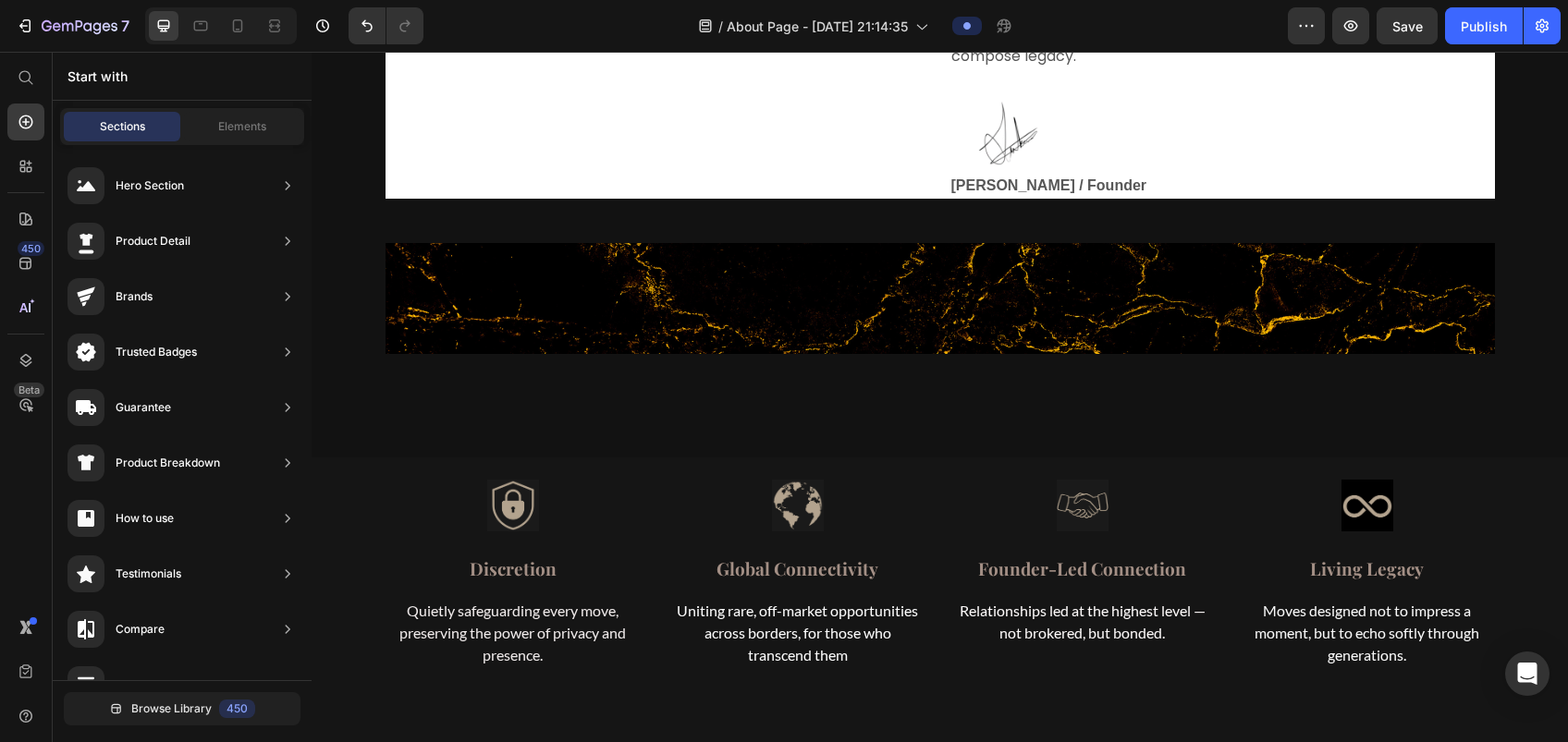 scroll, scrollTop: 790, scrollLeft: 0, axis: vertical 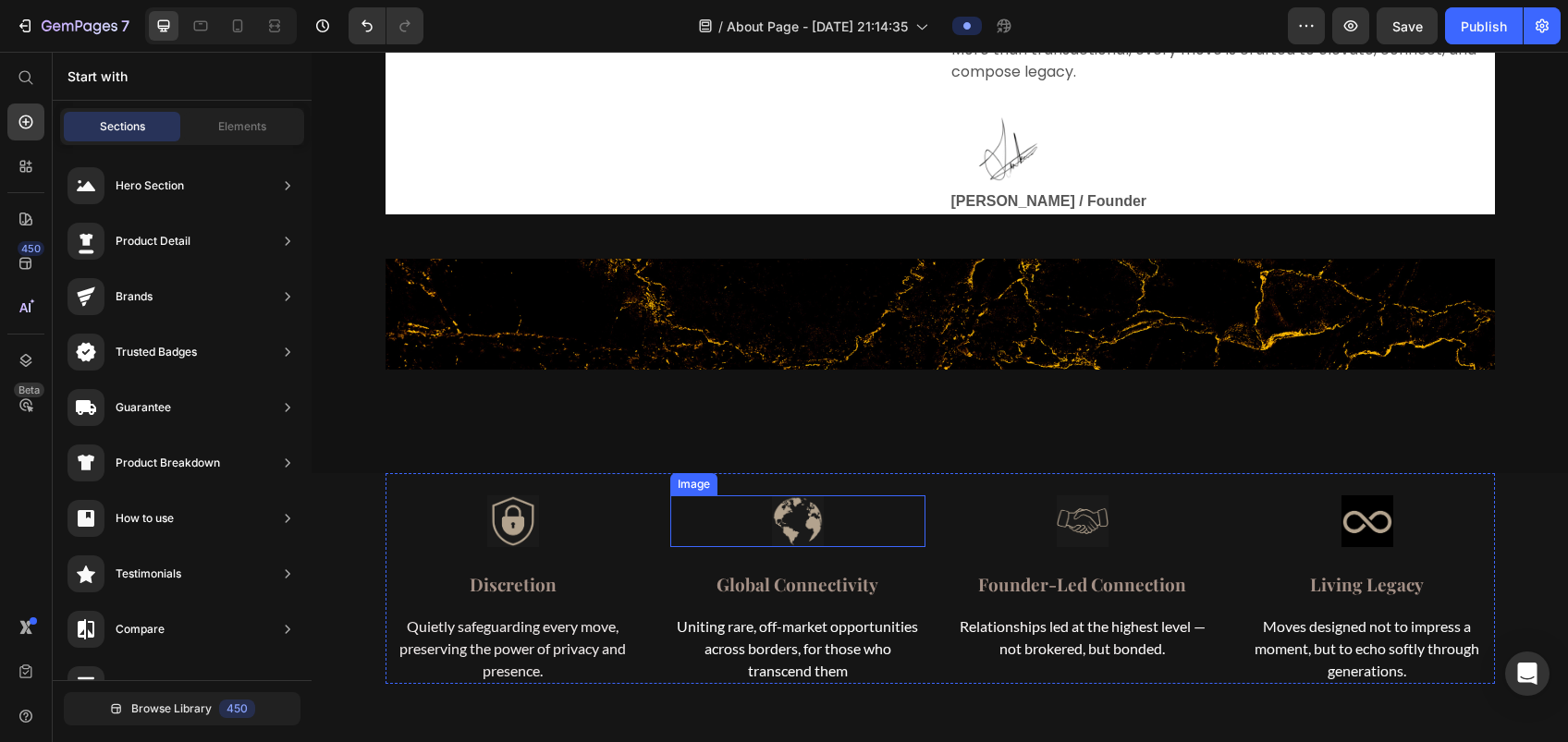 click at bounding box center [798, 521] 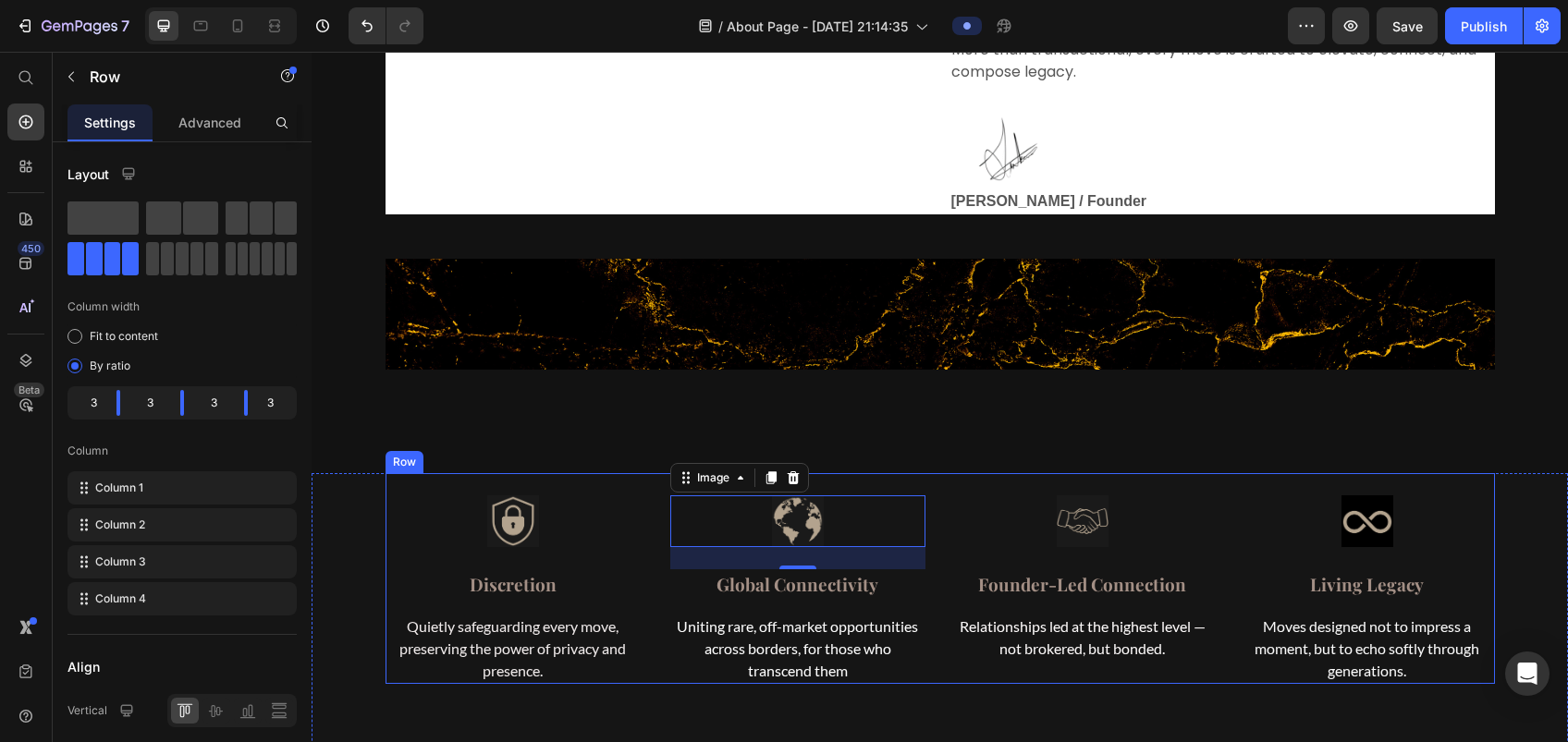 click on "Image Discretion Text block Quietly safeguarding every move, preserving the power of privacy and presence. Text block Image   24 Global Connectivity Text block Uniting rare, off-market opportunities across borders, for those who transcend them Text block Image Founder-Led Connection Text block Relationships led at the highest level — not brokered, but bonded. Text block Image Living Legacy Text block Moves designed not to impress a moment, but to echo softly through generations. Text block Row" at bounding box center [940, 578] 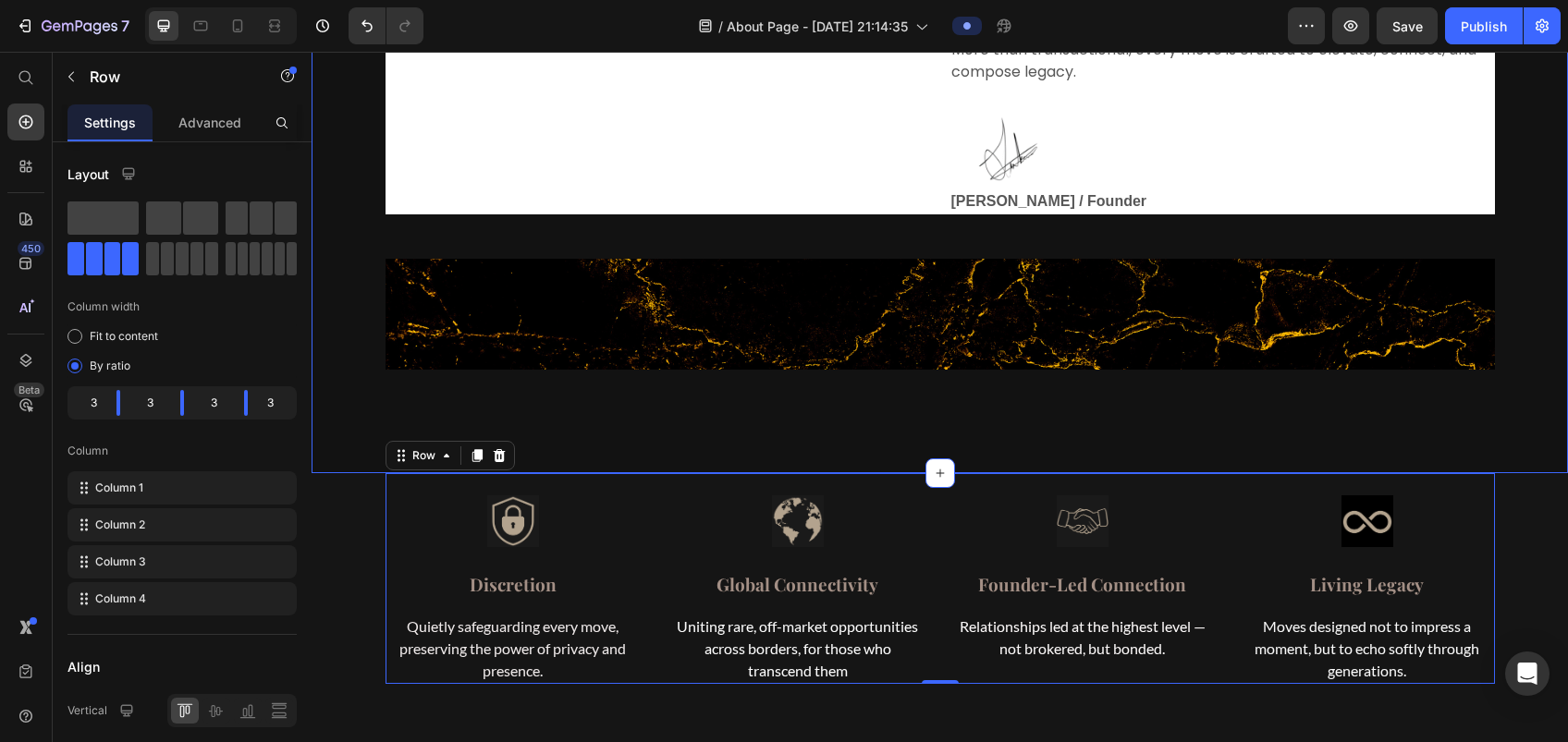 click on "Above the market. Beyond the moment. Aligned for legacy. Heading Divine Estates was founded on the belief that the most significant opportunities are never announced — they are aligned quietly, with precision, among those whose choices shape markets and generations.   We curate an exceptional circle of global acquisitions, private mandates, and elite developments, each selected with uncompromising discernment. Every relationship is personally led at the highest level, offering a concierge partnership defined not by volume, but by vision, discretion, and enduring impact.   More than transactional, every move is crafted to elevate, connect, and compose legacy. Text block Image [PERSON_NAME] / Founder Text block Row Image Row Section 2" at bounding box center (939, 144) 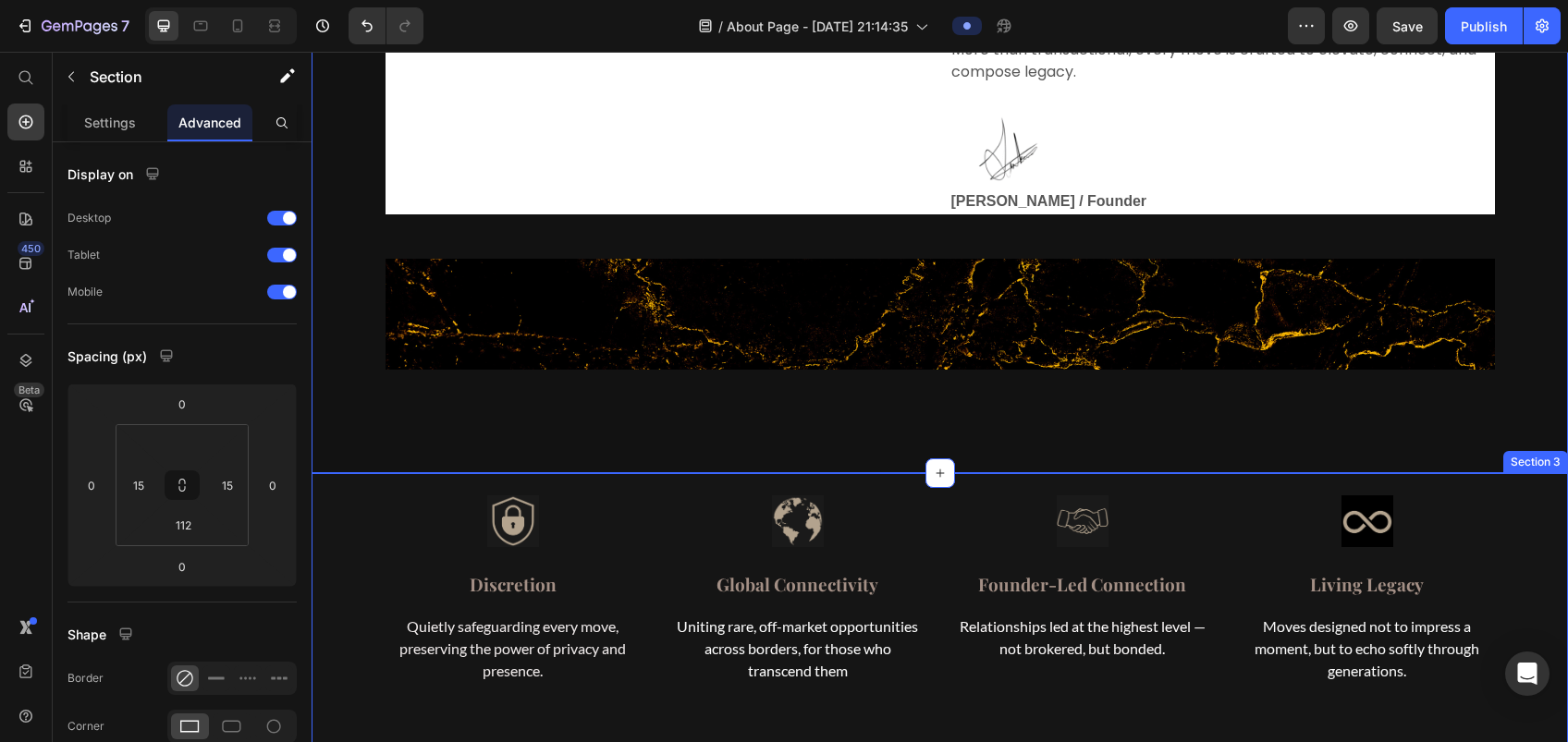 click on "Image Discretion Text block Quietly safeguarding every move, preserving the power of privacy and presence. Text block Image Global Connectivity Text block Uniting rare, off-market opportunities across borders, for those who transcend them Text block Image Founder-Led Connection Text block Relationships led at the highest level — not brokered, but bonded. Text block Image Living Legacy Text block Moves designed not to impress a moment, but to echo softly through generations. Text block Row" at bounding box center [939, 578] 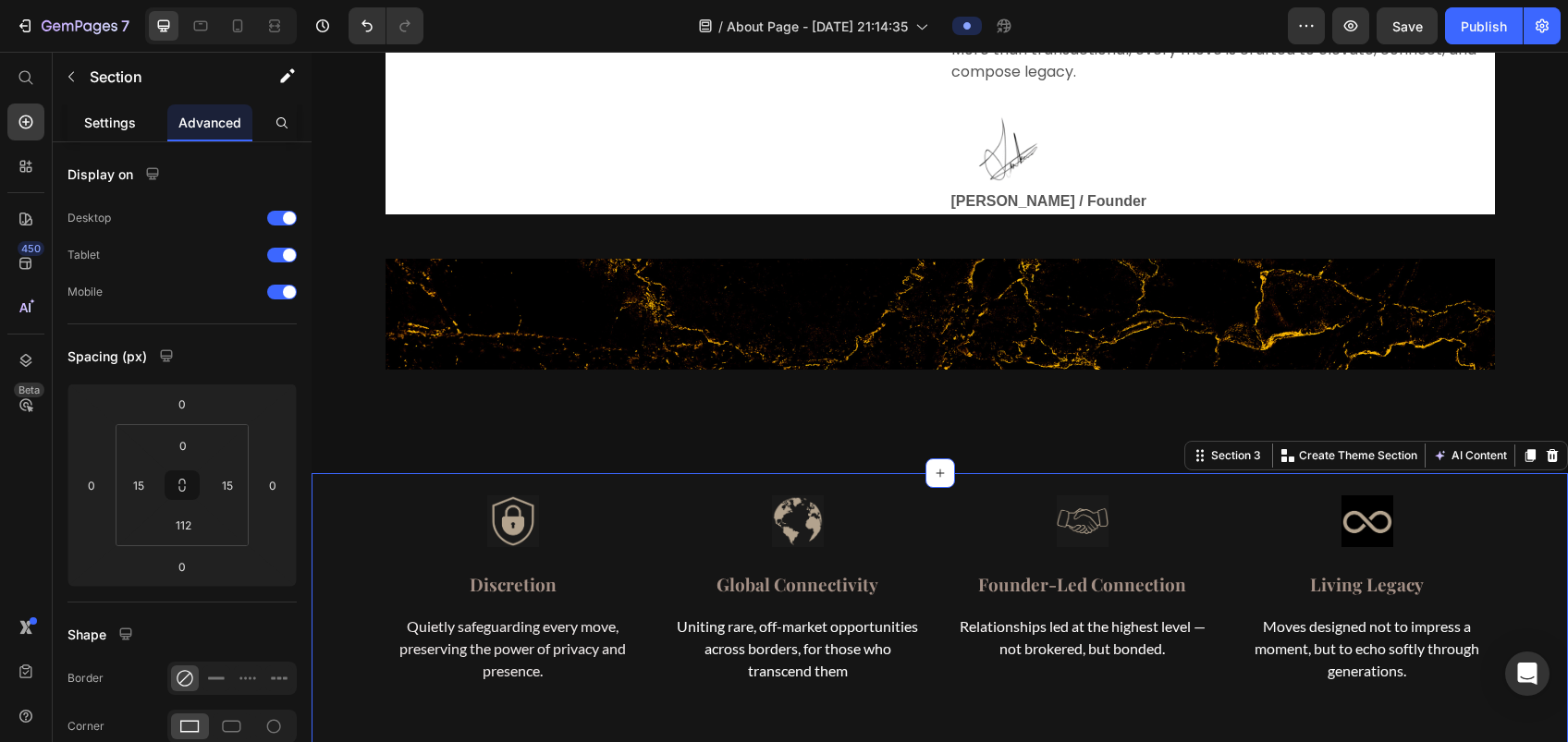 click on "Settings" at bounding box center (110, 122) 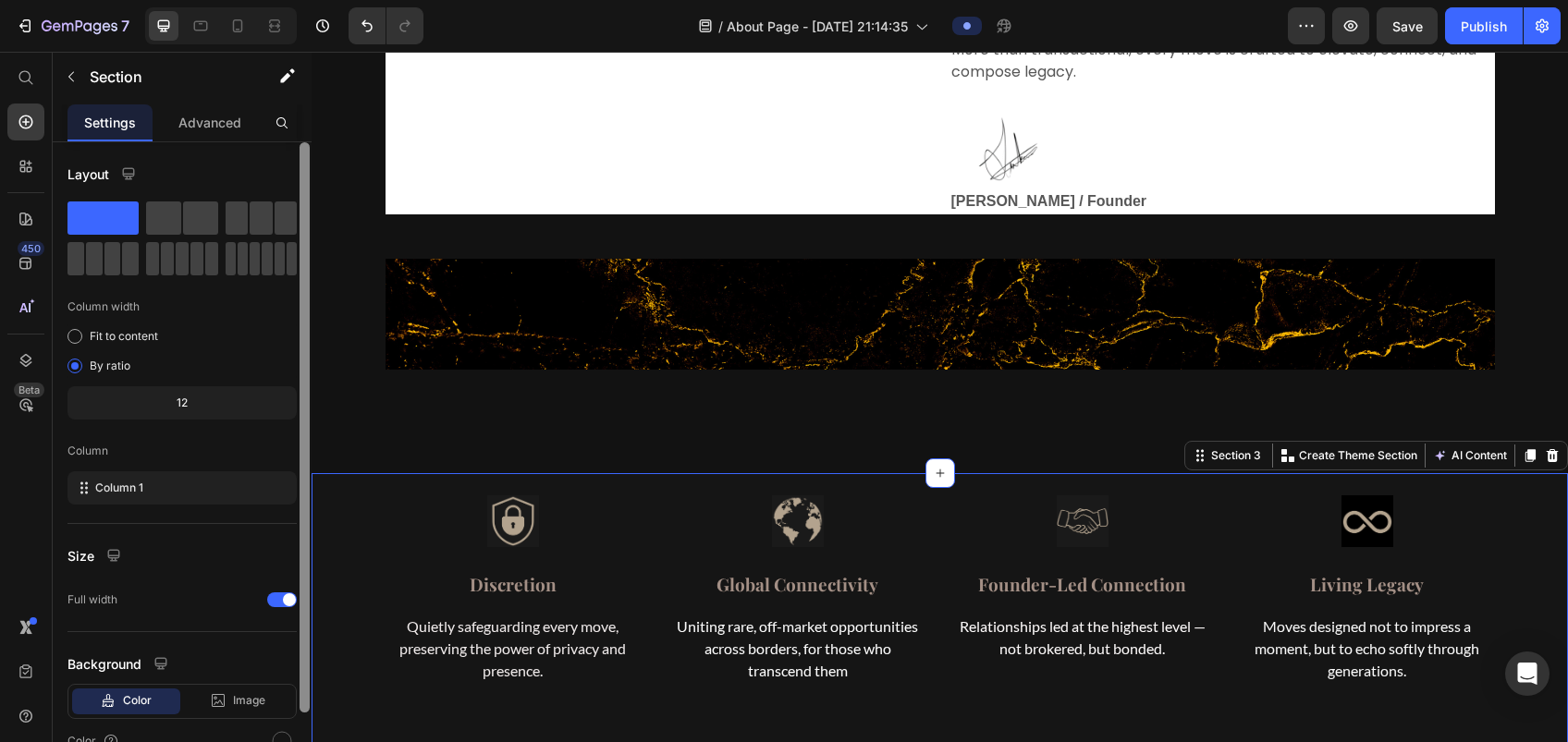 scroll, scrollTop: 93, scrollLeft: 0, axis: vertical 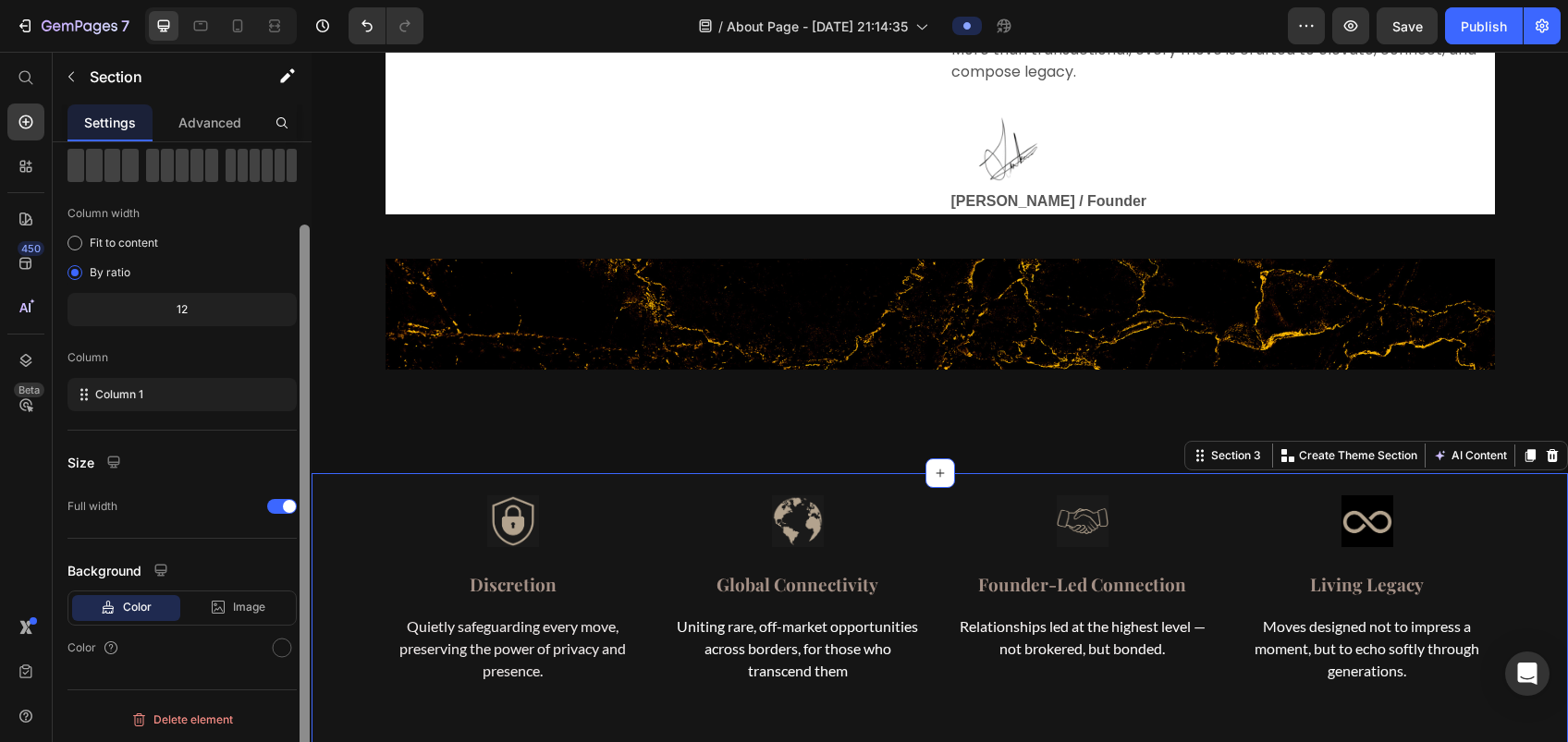 drag, startPoint x: 619, startPoint y: 351, endPoint x: 319, endPoint y: 523, distance: 345.8092 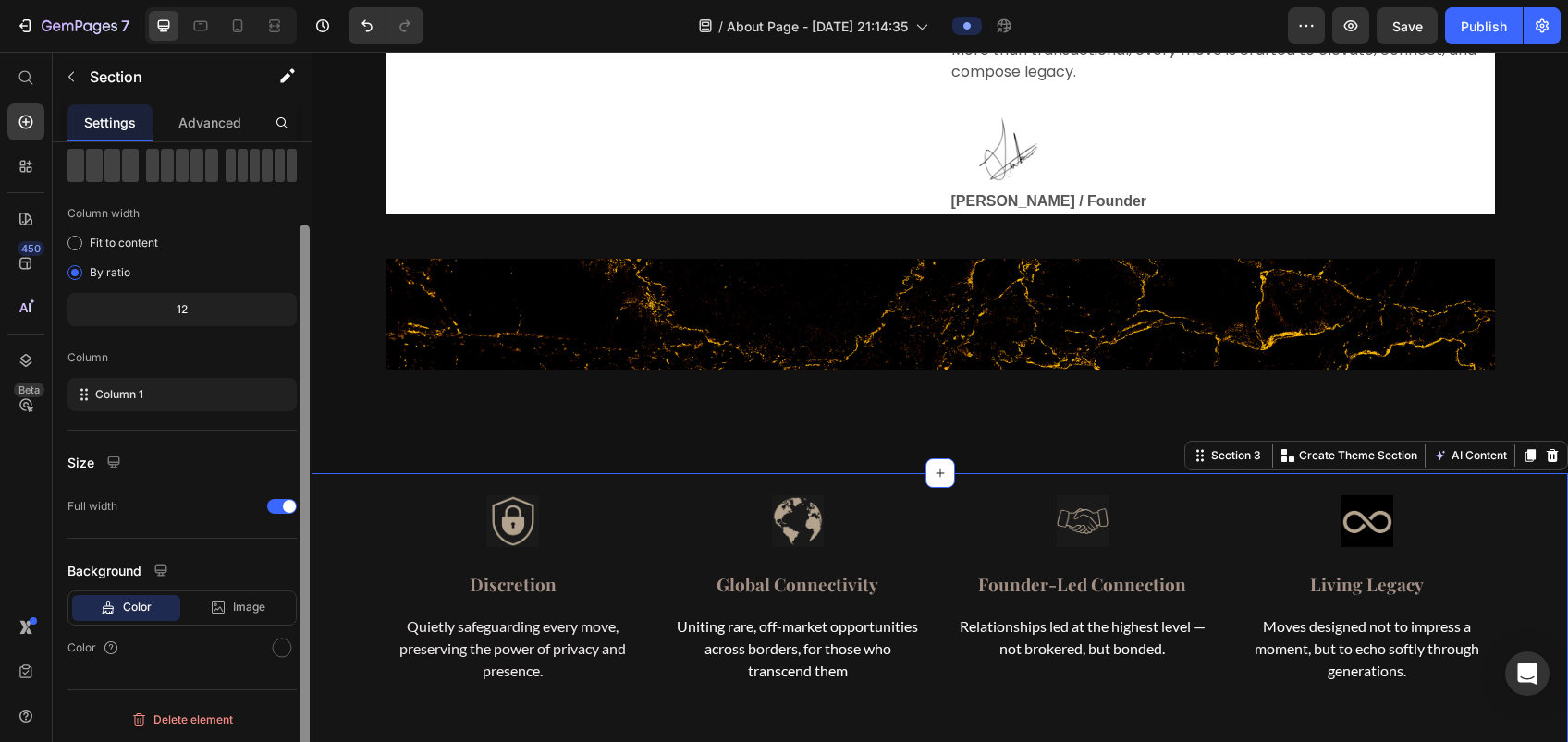 click on "Color" at bounding box center [137, 607] 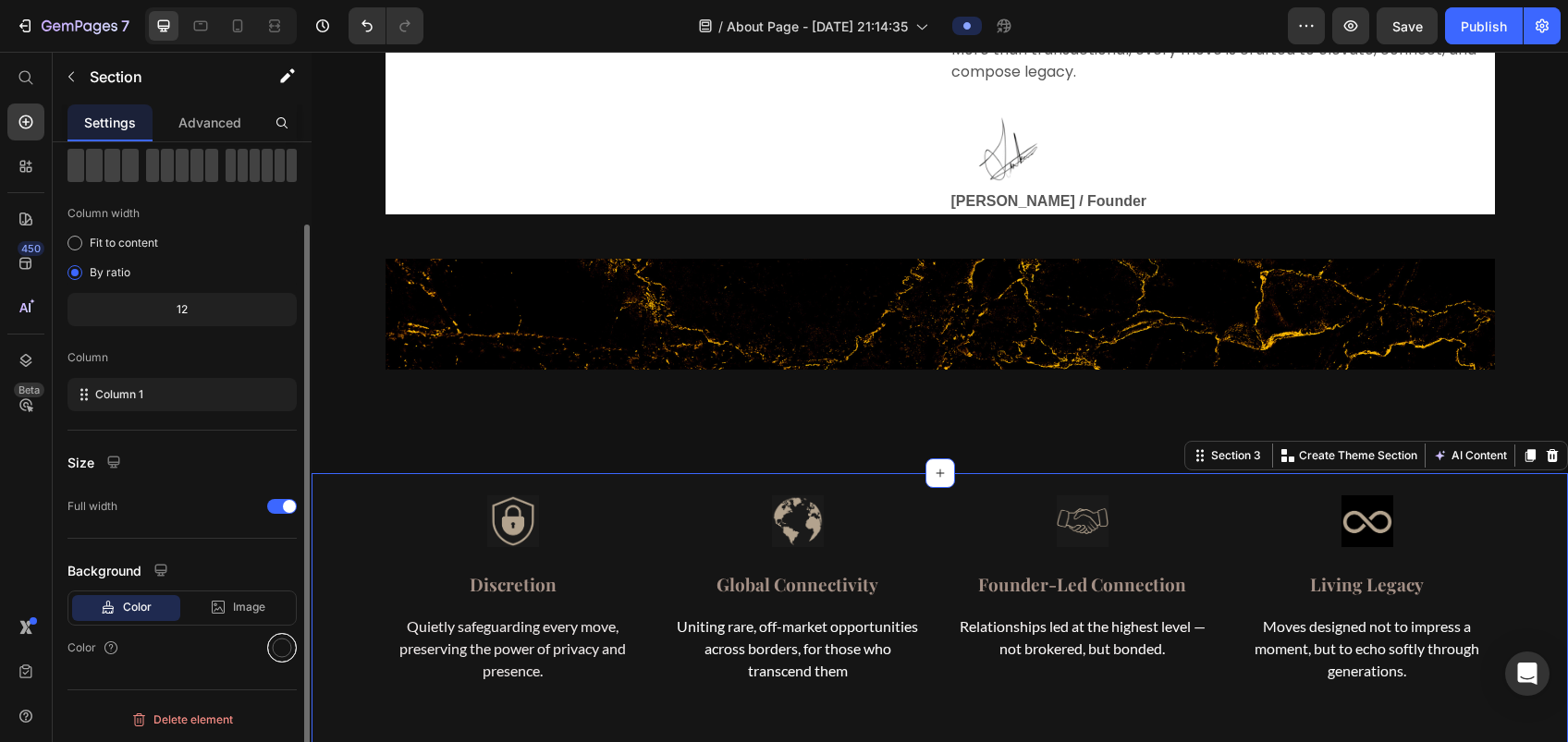 click at bounding box center (282, 648) 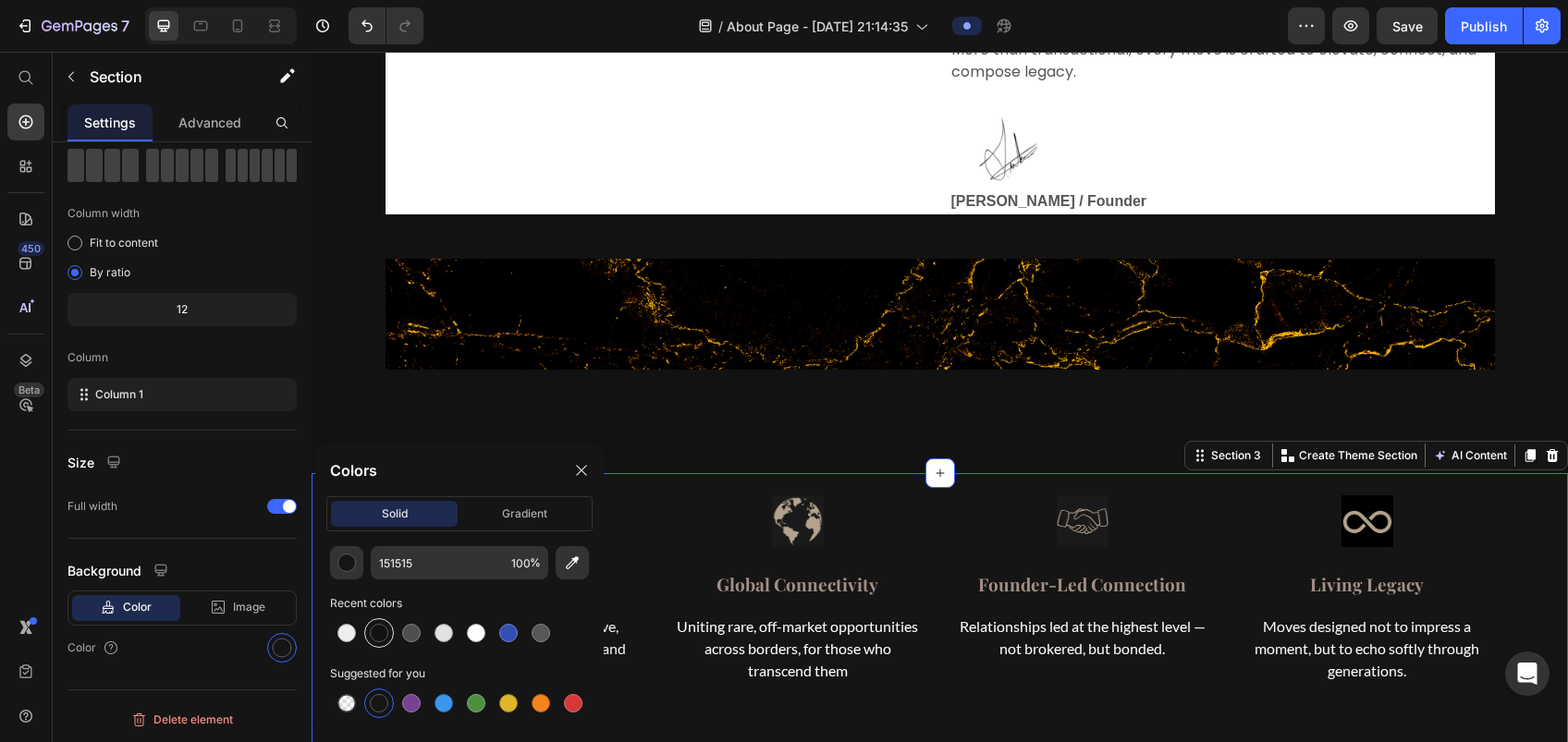 click at bounding box center [379, 633] 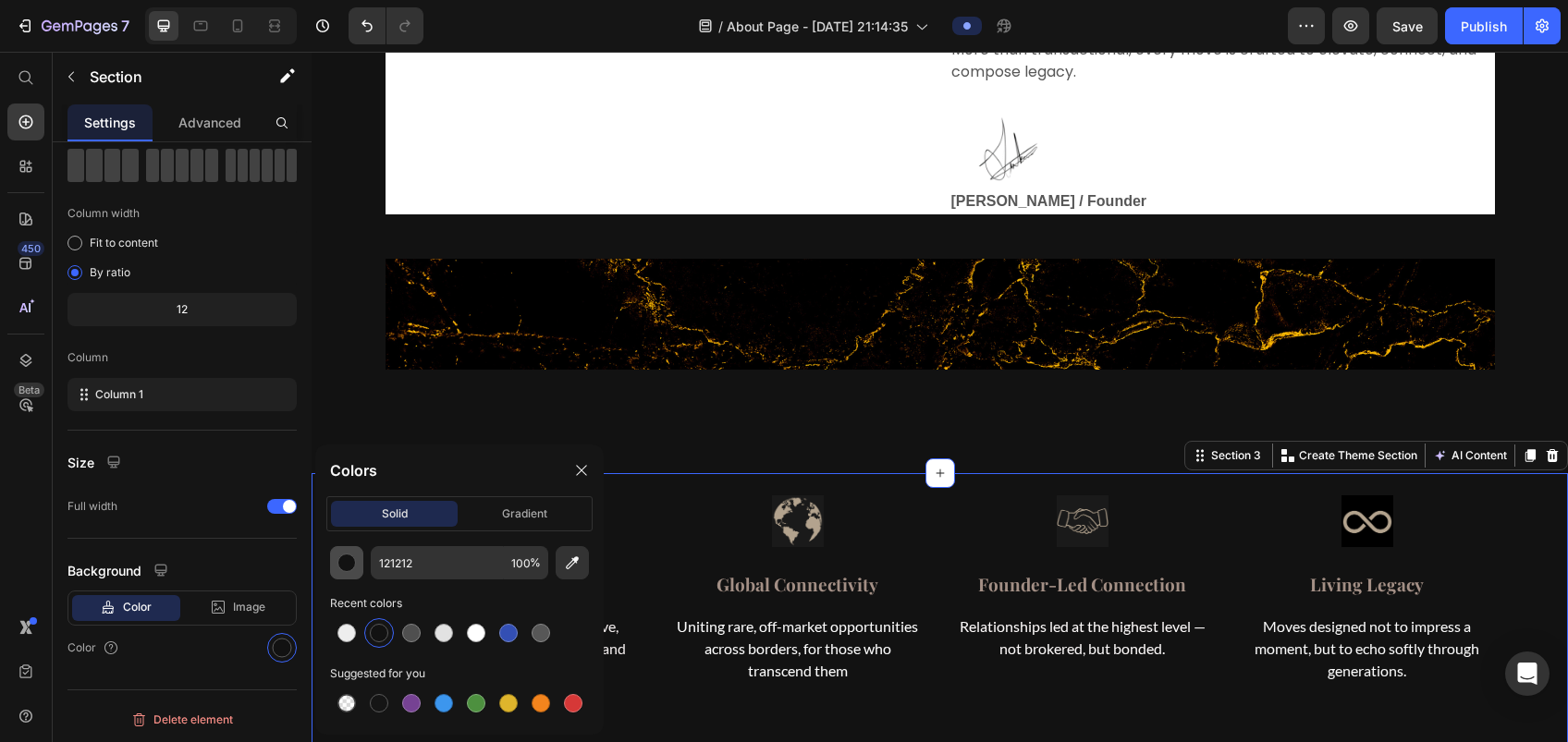 click at bounding box center [347, 563] 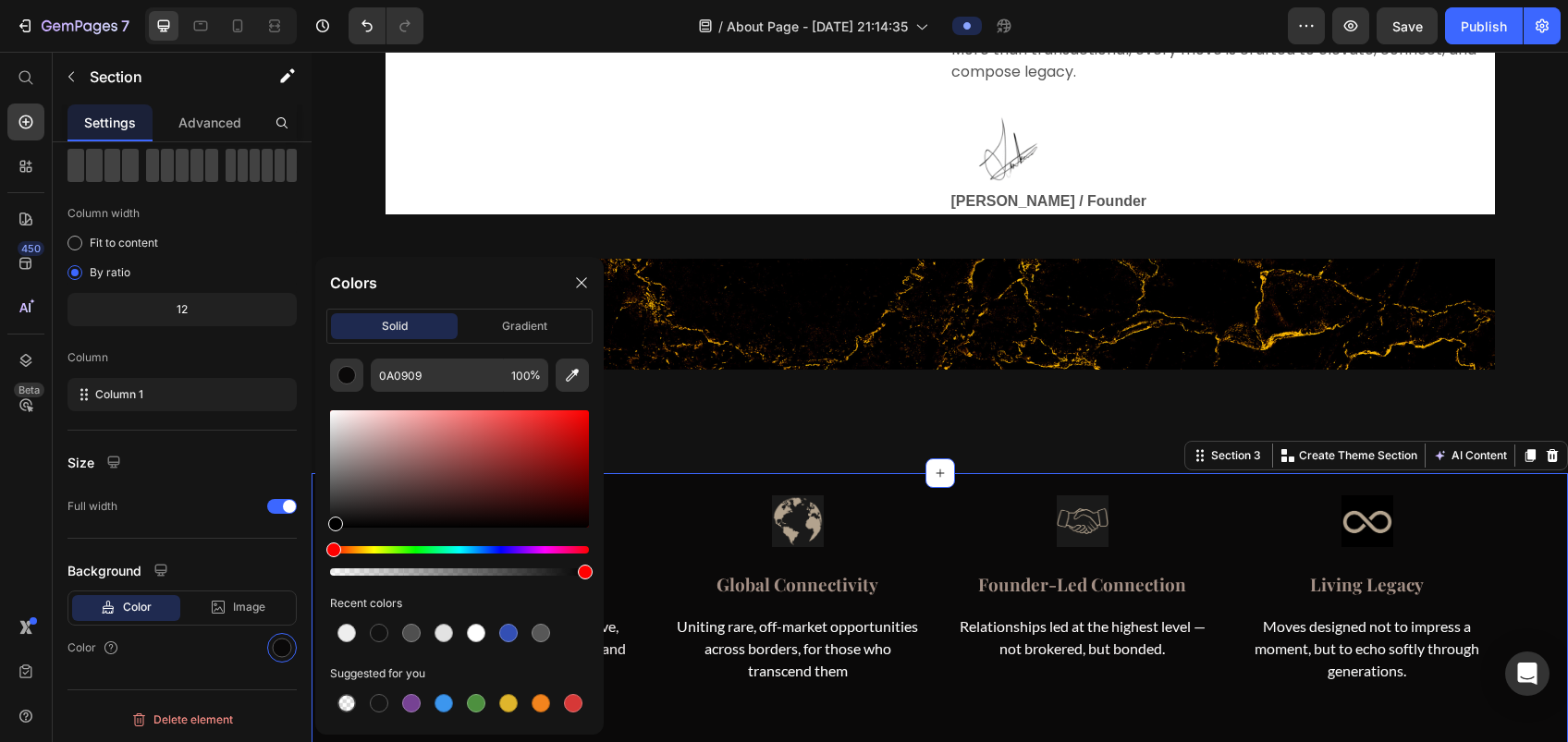 drag, startPoint x: 336, startPoint y: 522, endPoint x: 333, endPoint y: 541, distance: 19.235384 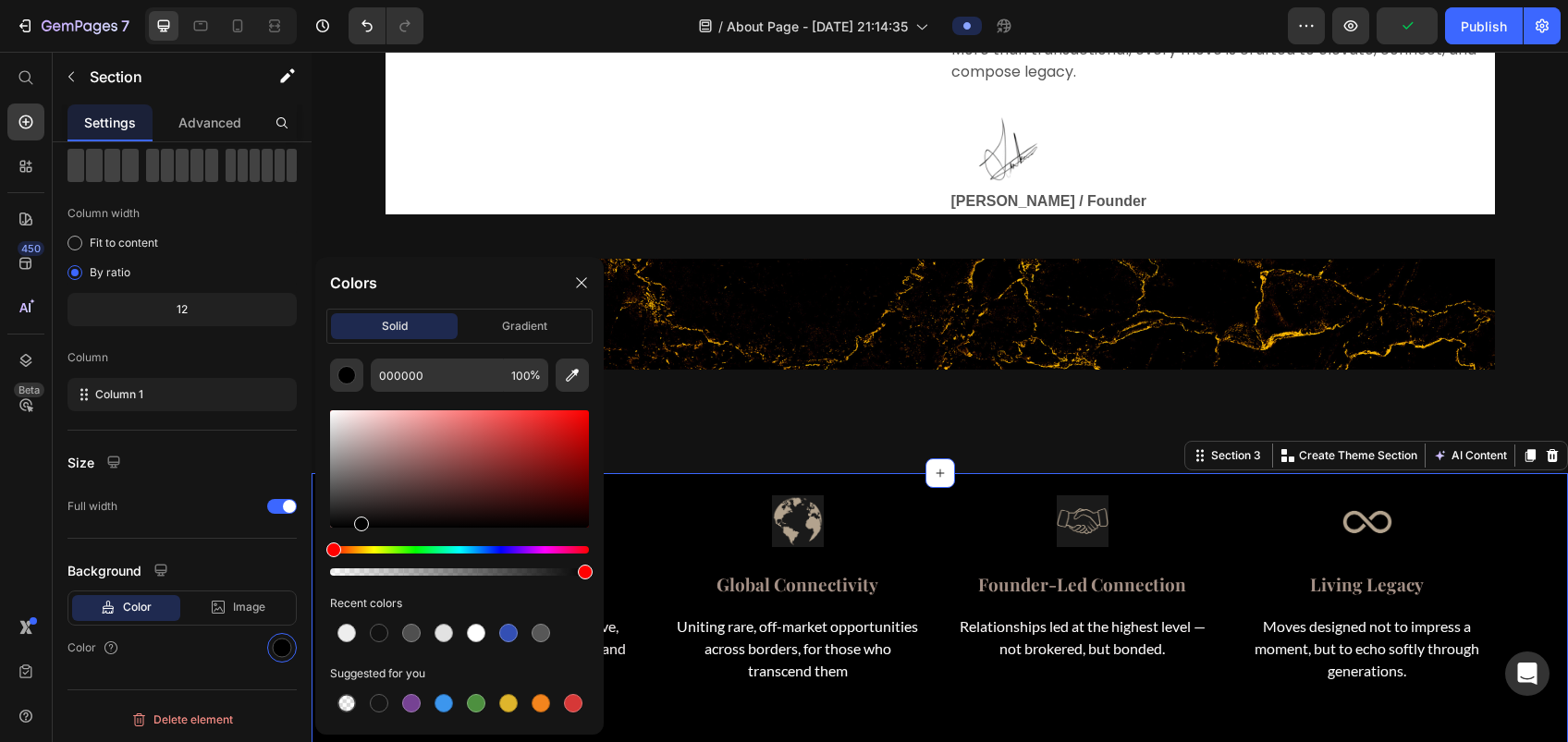 click at bounding box center [459, 468] 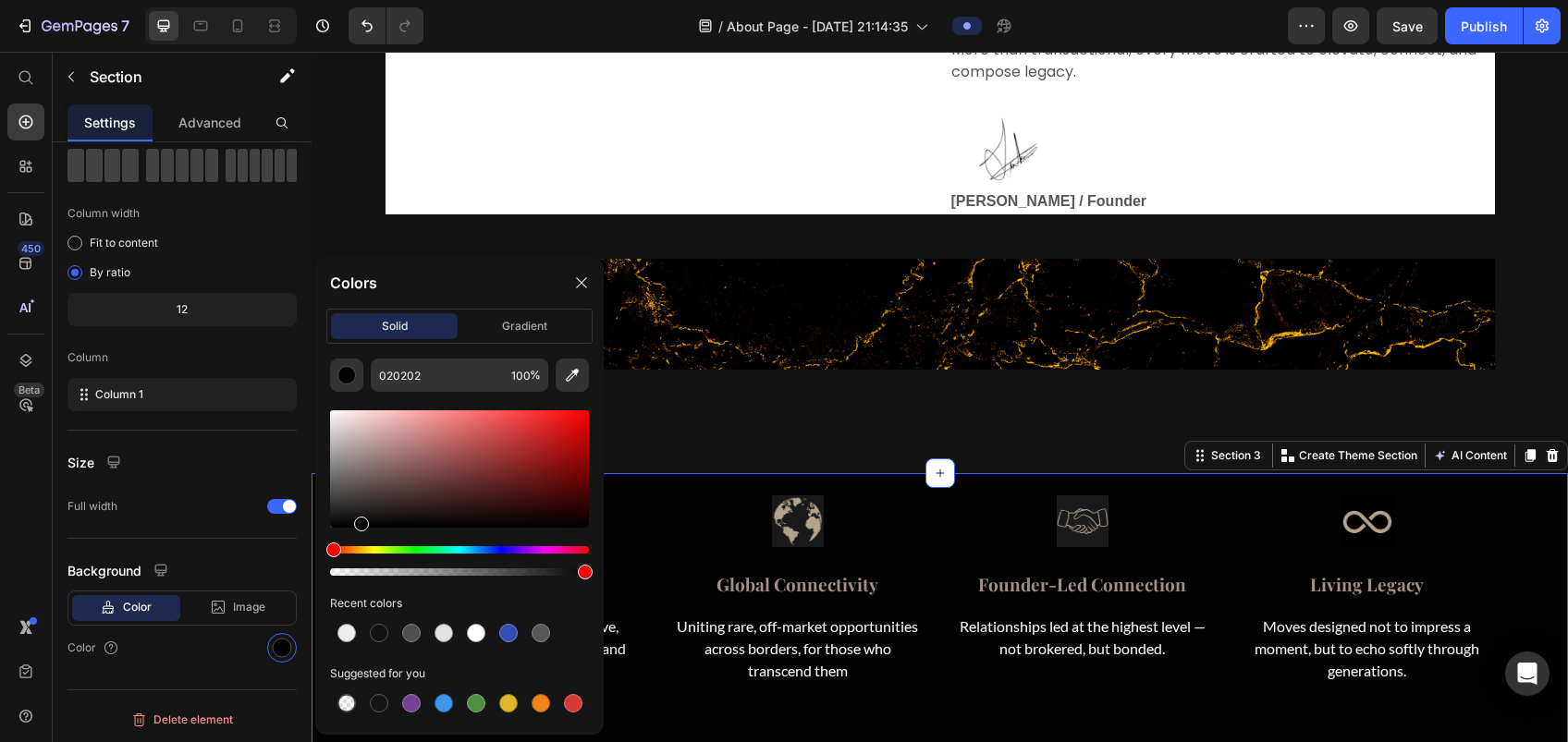 click at bounding box center [459, 468] 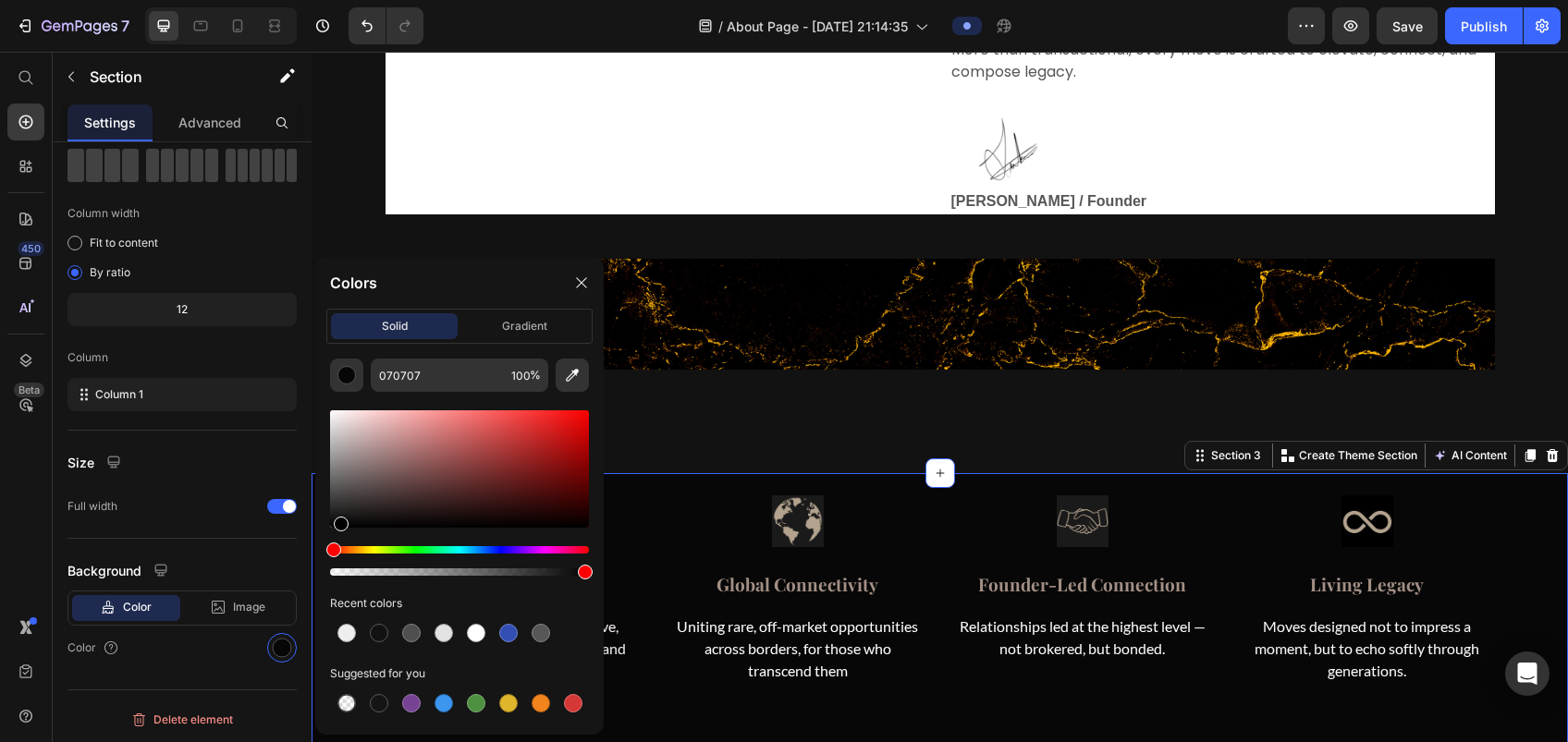 drag, startPoint x: 338, startPoint y: 523, endPoint x: 338, endPoint y: 540, distance: 17 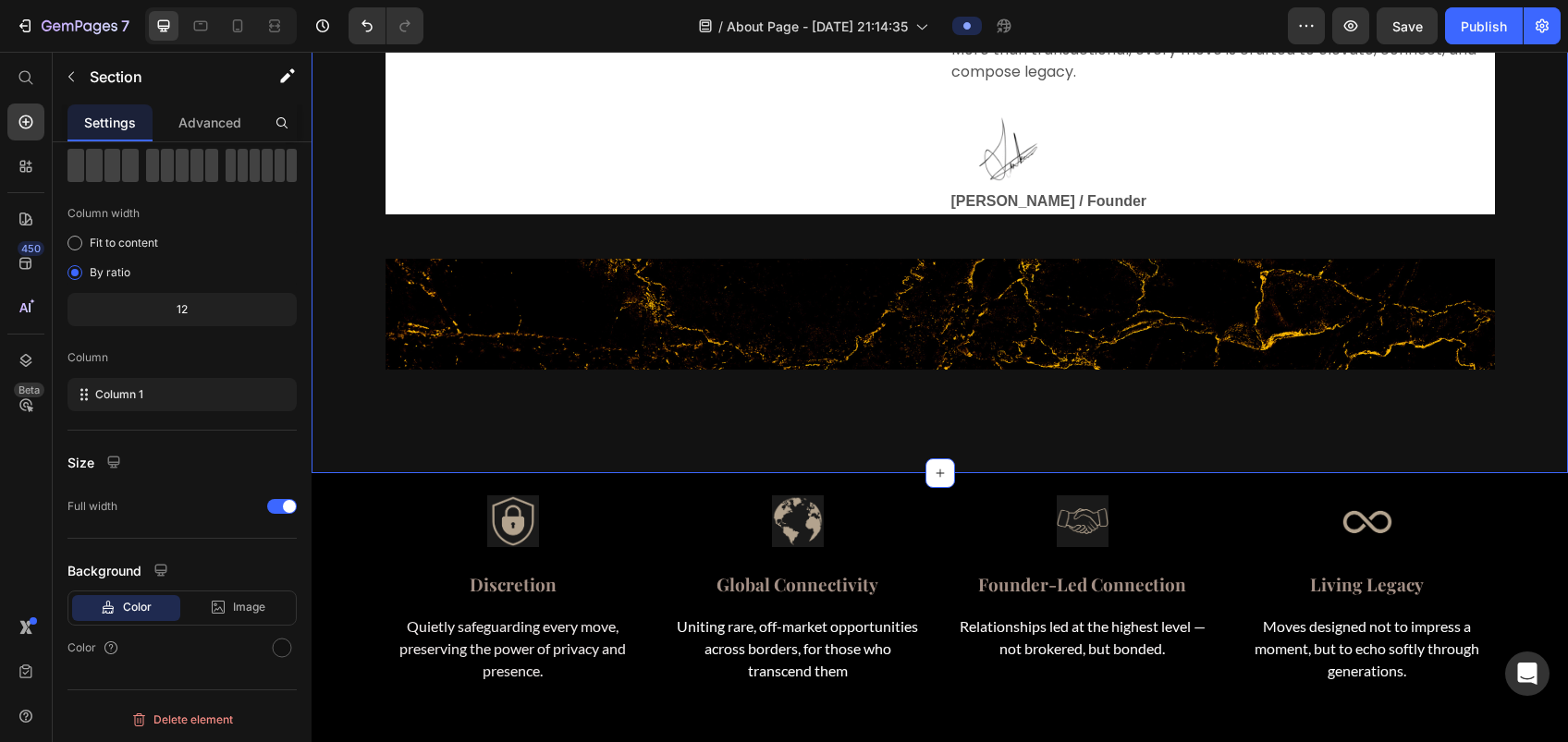 click on "Above the market. Beyond the moment. Aligned for legacy. Heading Divine Estates was founded on the belief that the most significant opportunities are never announced — they are aligned quietly, with precision, among those whose choices shape markets and generations.   We curate an exceptional circle of global acquisitions, private mandates, and elite developments, each selected with uncompromising discernment. Every relationship is personally led at the highest level, offering a concierge partnership defined not by volume, but by vision, discretion, and enduring impact.   More than transactional, every move is crafted to elevate, connect, and compose legacy. Text block Image [PERSON_NAME] / Founder Text block Row Image Row Section 2   You can create reusable sections Create Theme Section AI Content Write with GemAI What would you like to describe here? Tone and Voice Persuasive Product Show more Generate" at bounding box center (939, 144) 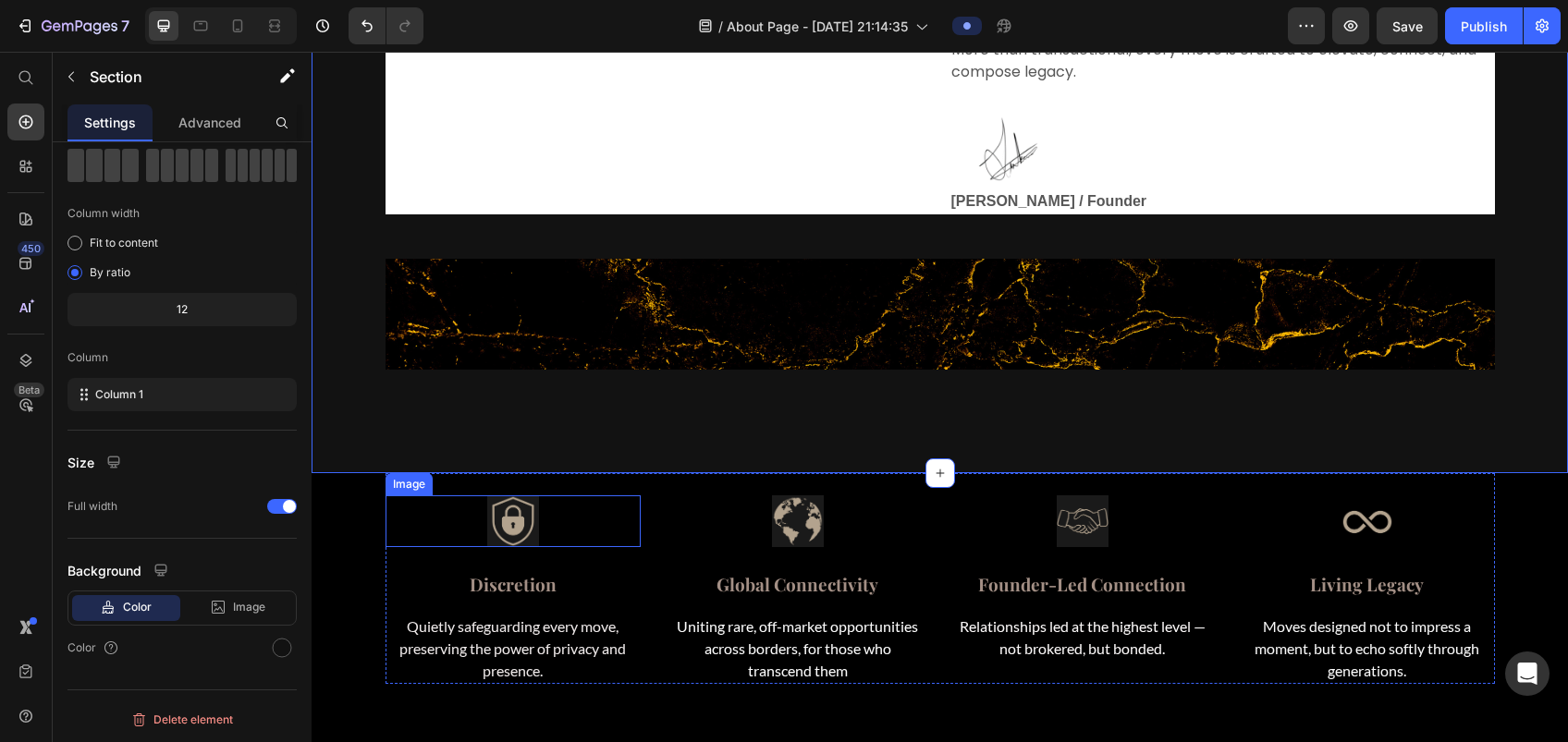 click at bounding box center [513, 521] 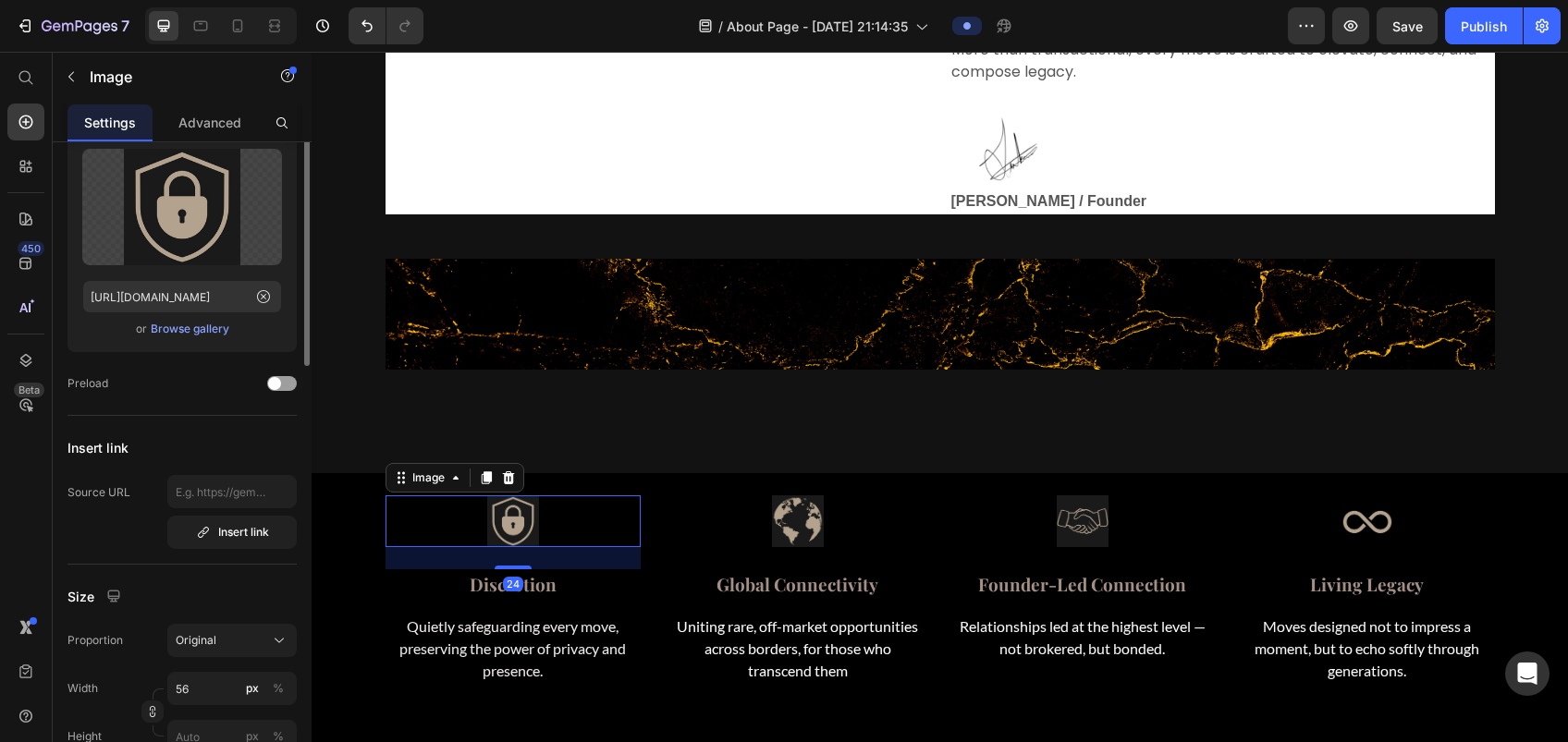 scroll, scrollTop: 0, scrollLeft: 0, axis: both 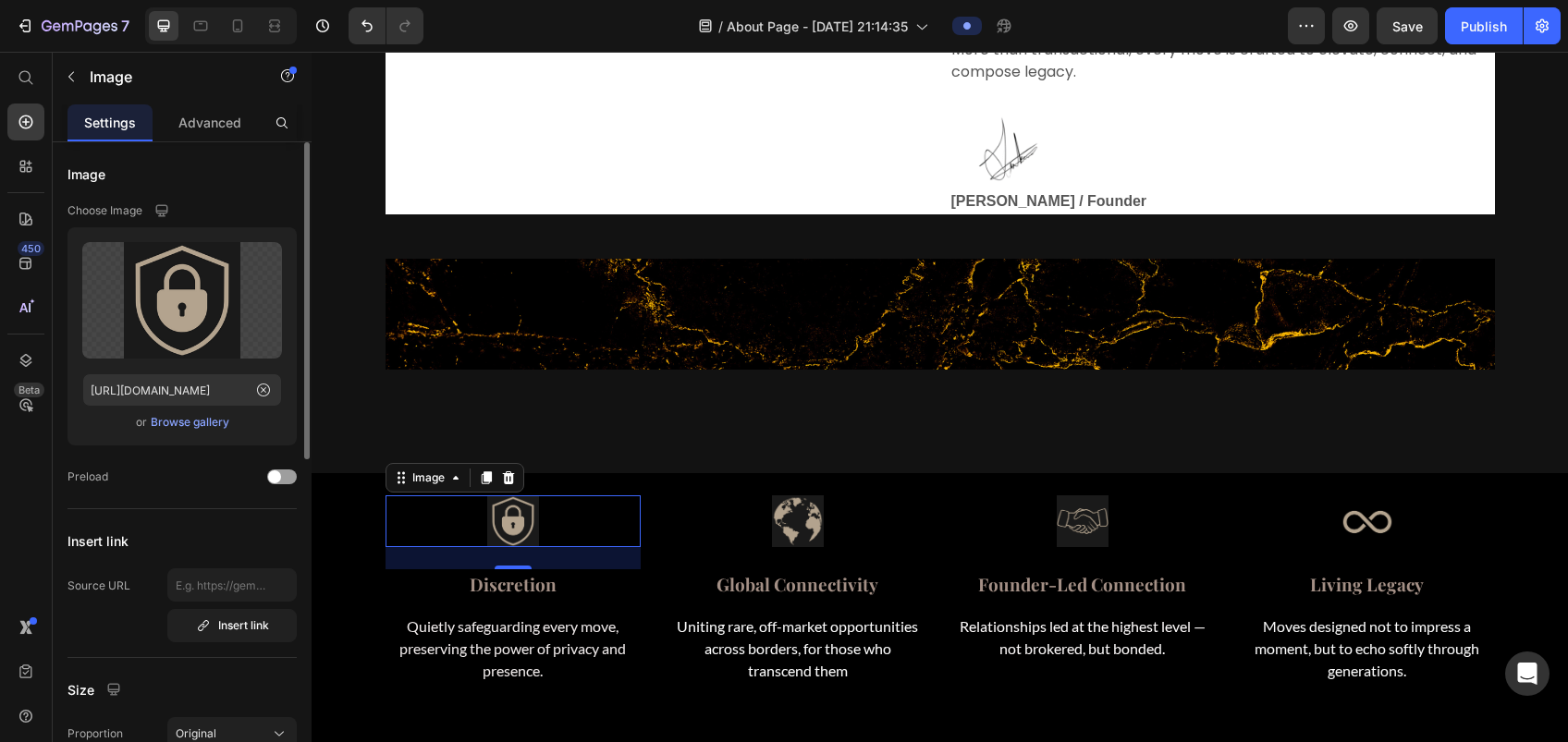 click on "Browse gallery" at bounding box center [190, 422] 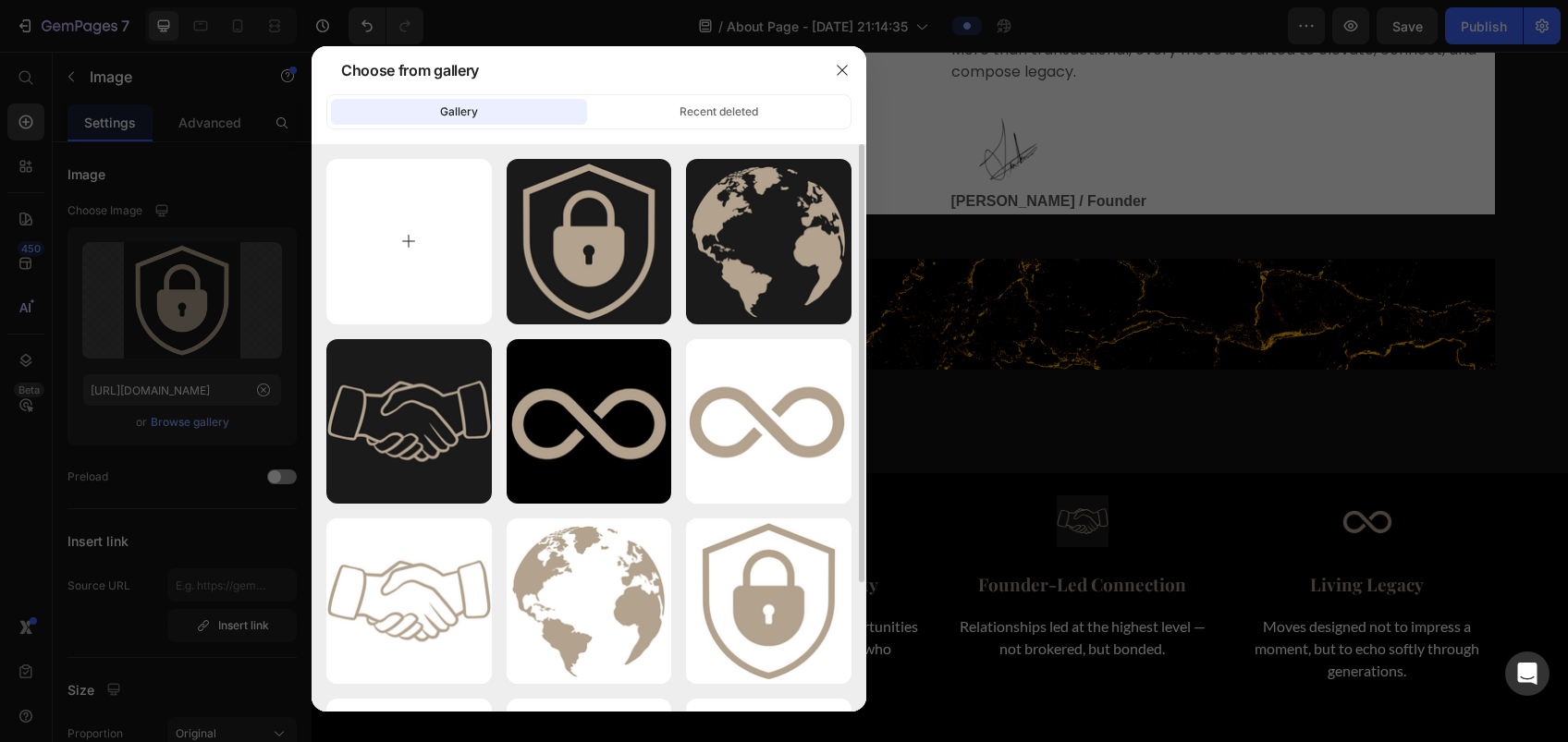 click at bounding box center (409, 241) 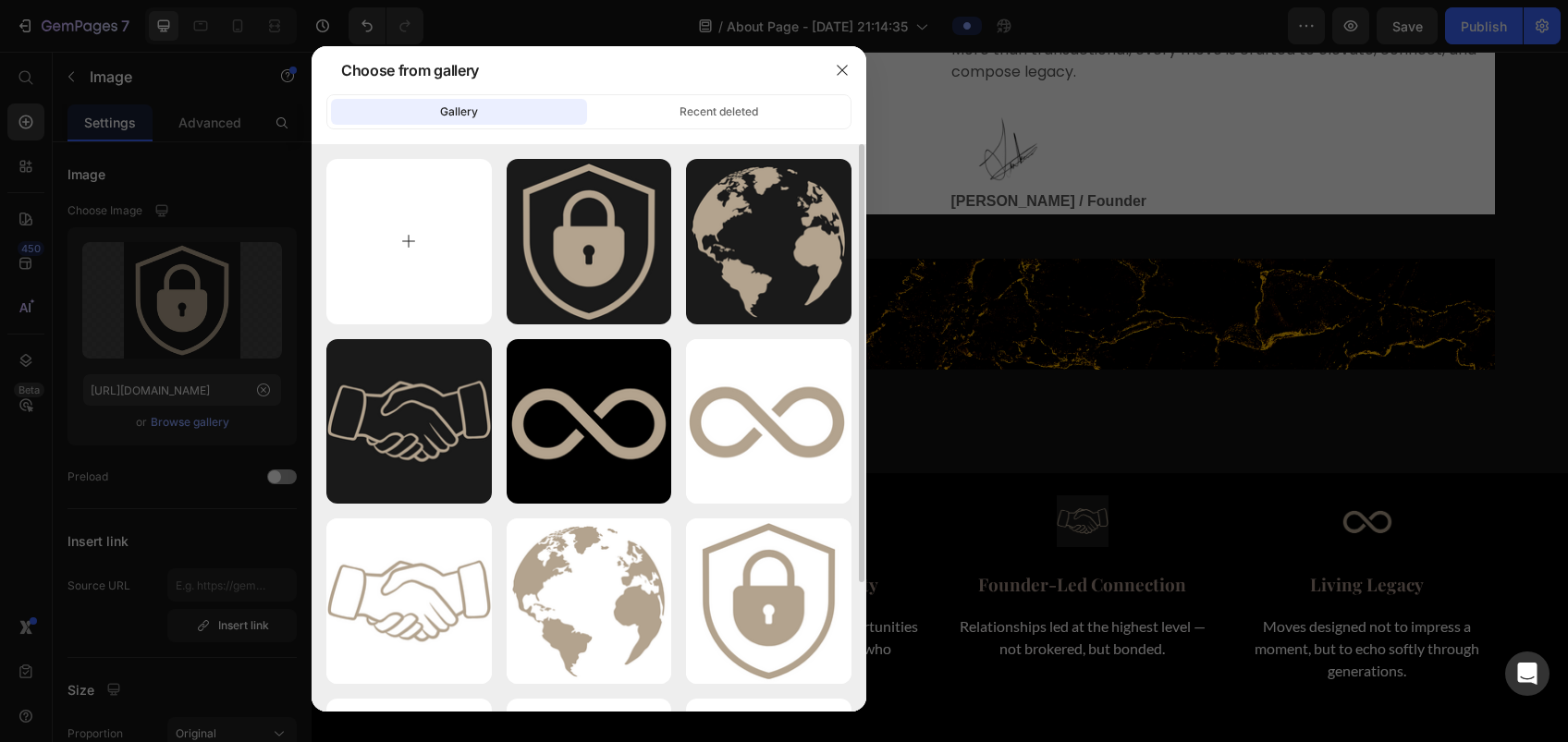type on "C:\fakepath\Untitled (500 x 500 px) (8).png" 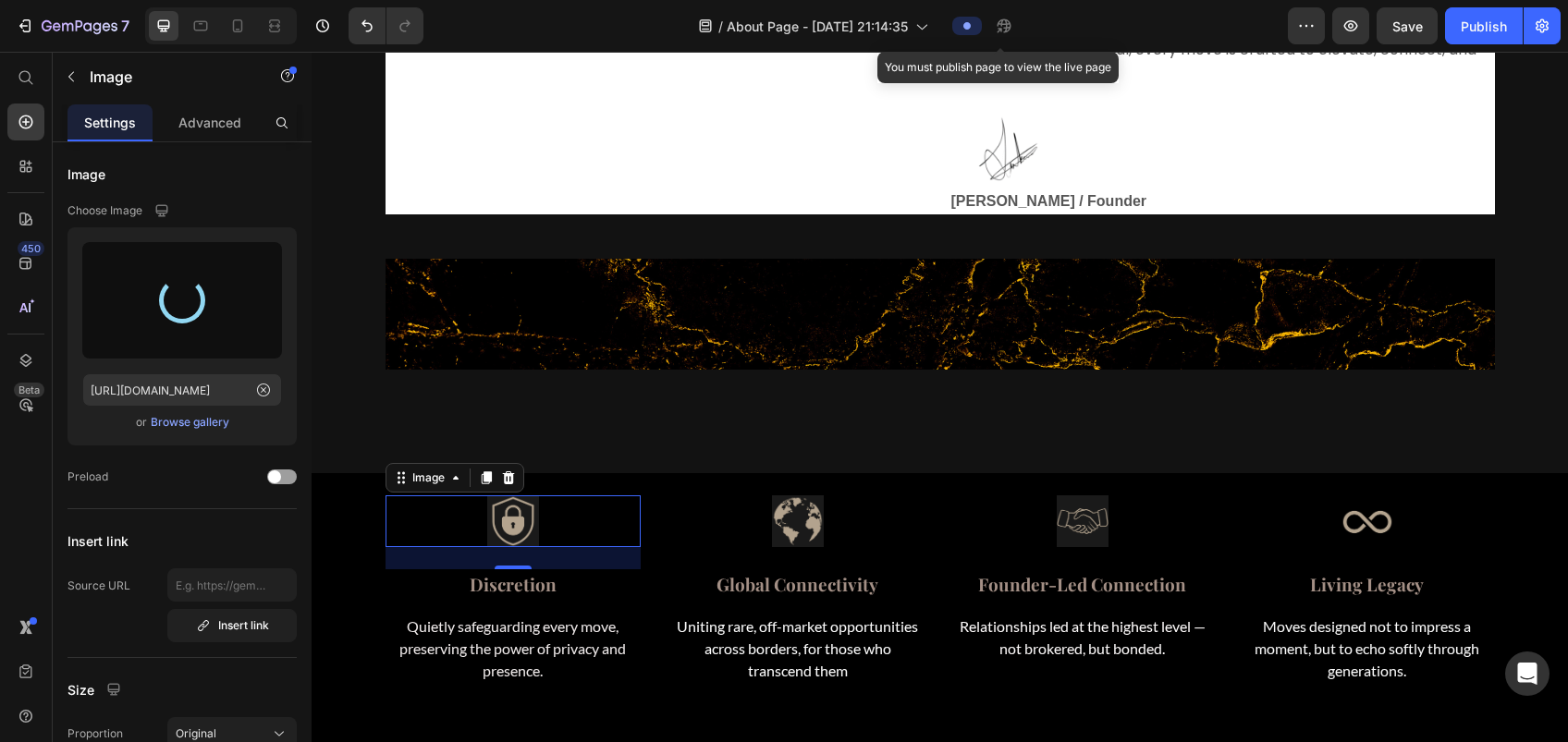 type on "[URL][DOMAIN_NAME]" 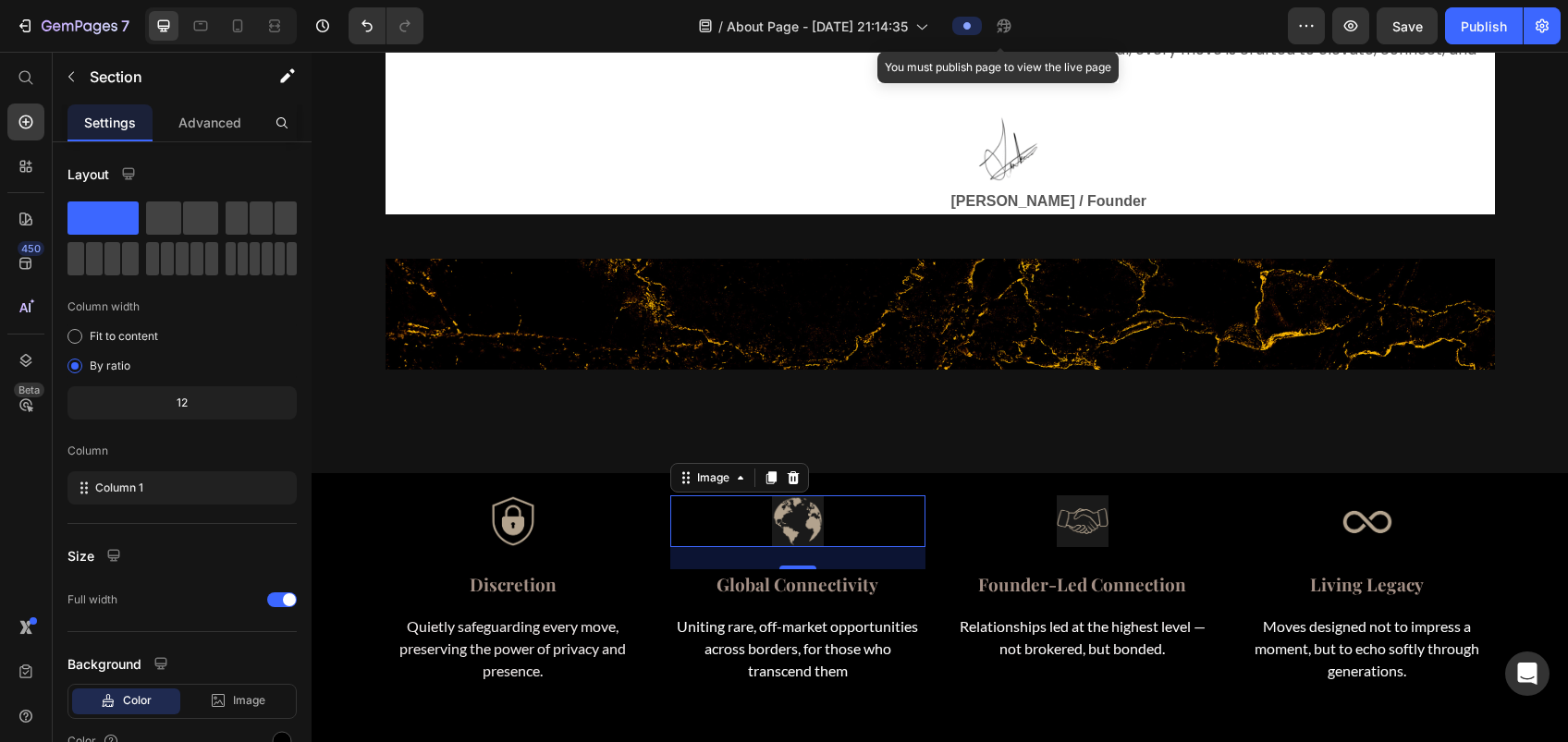 click at bounding box center [798, 521] 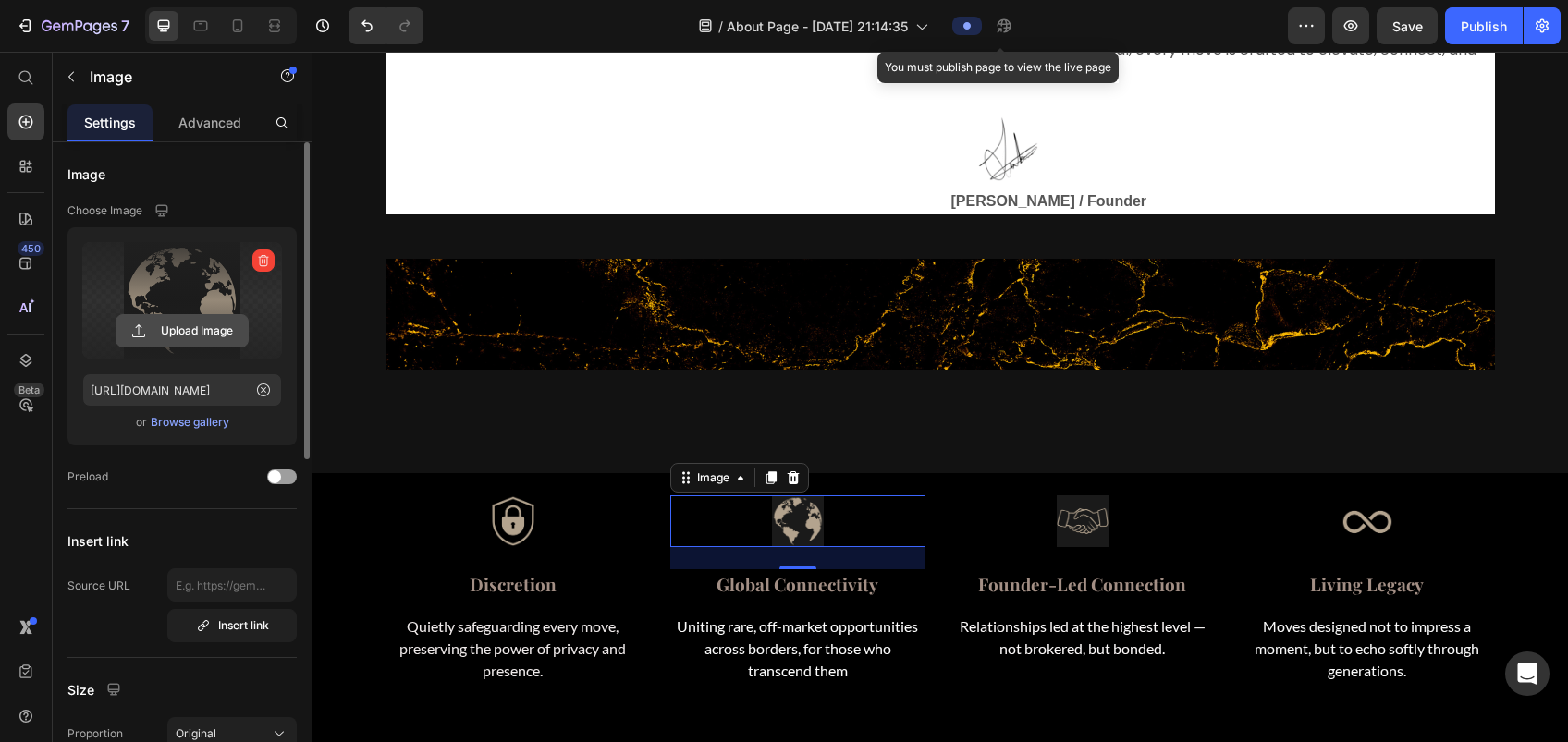 click 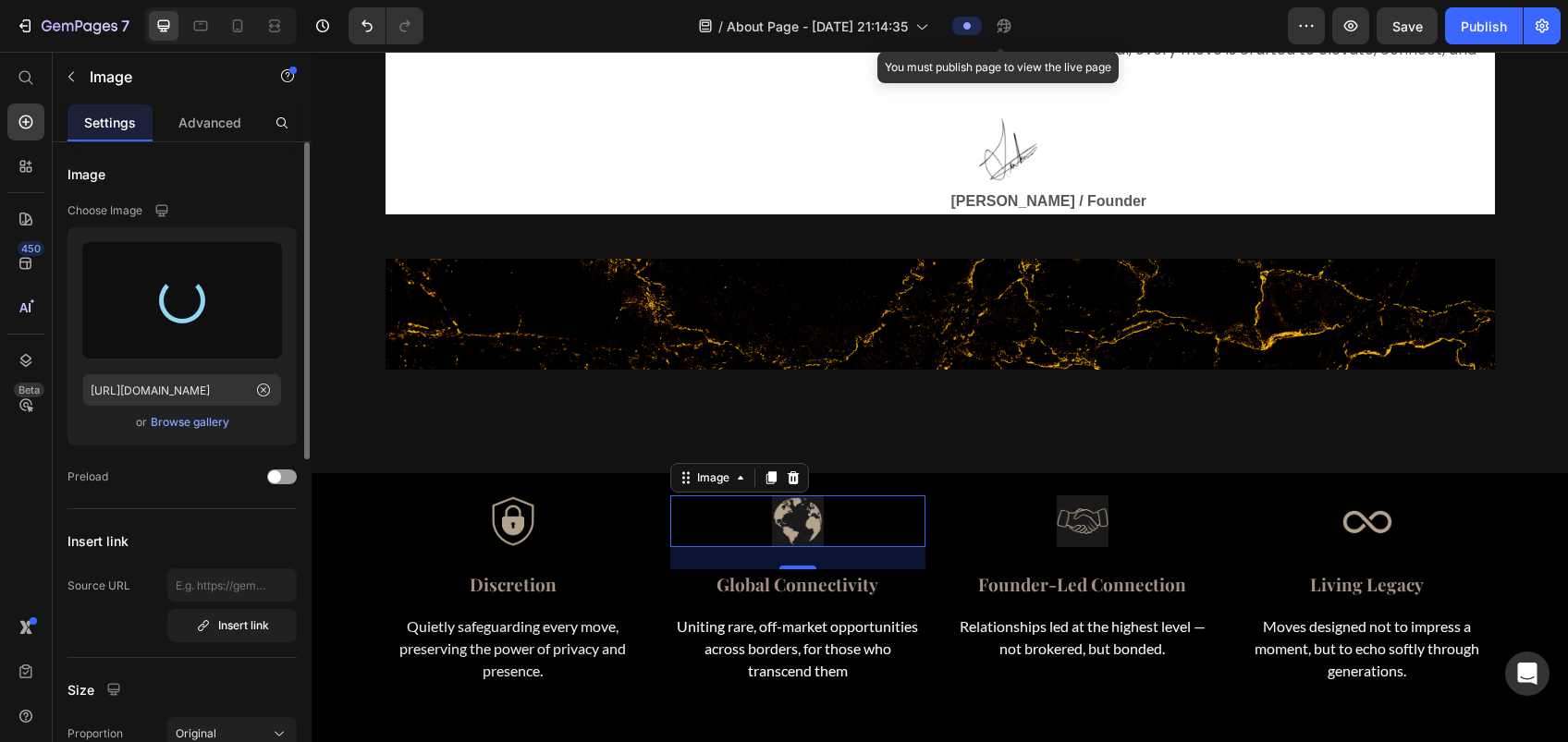 type on "[URL][DOMAIN_NAME]" 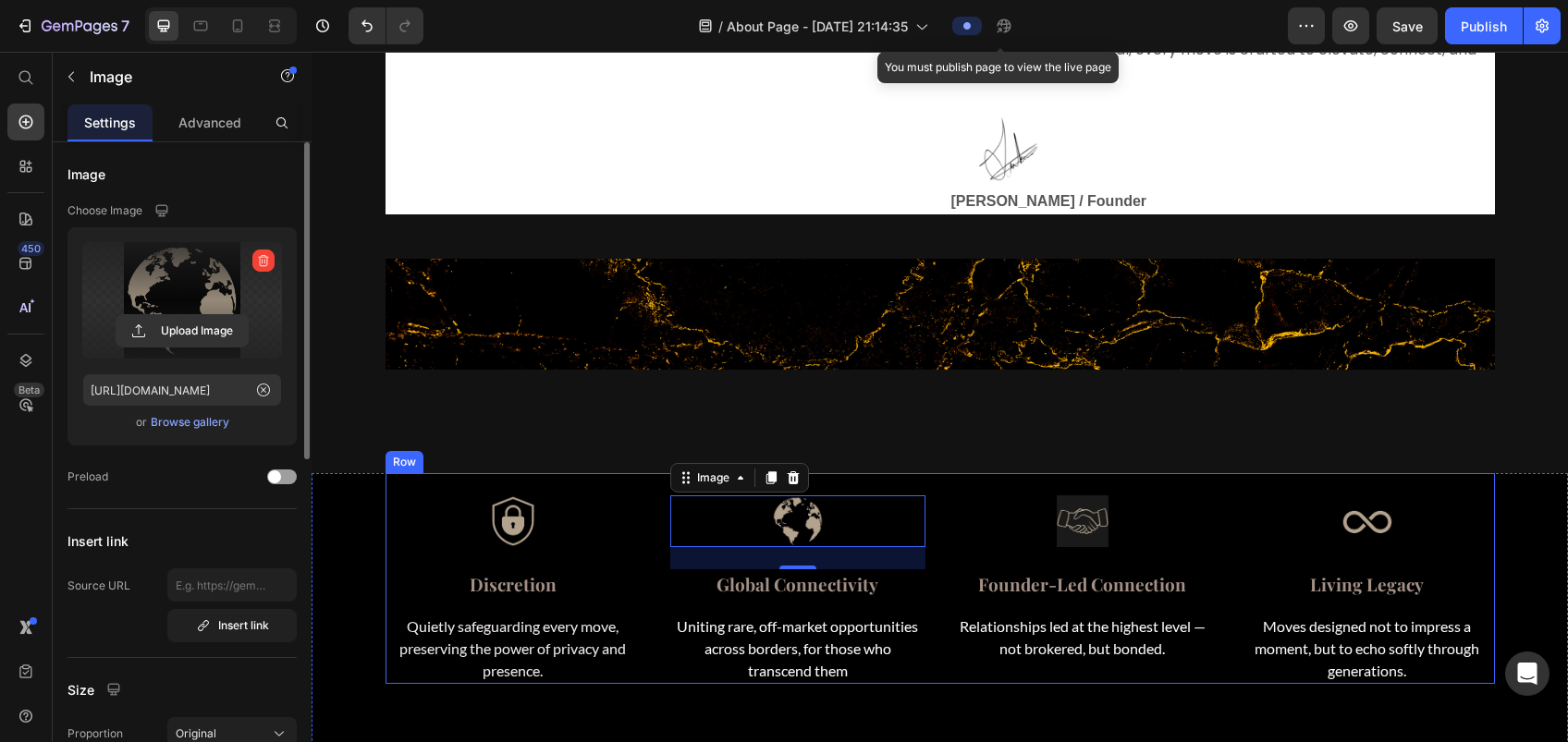 click on "Image Living Legacy Text block Moves designed not to impress a moment, but to echo softly through generations. Text block" at bounding box center [1367, 578] 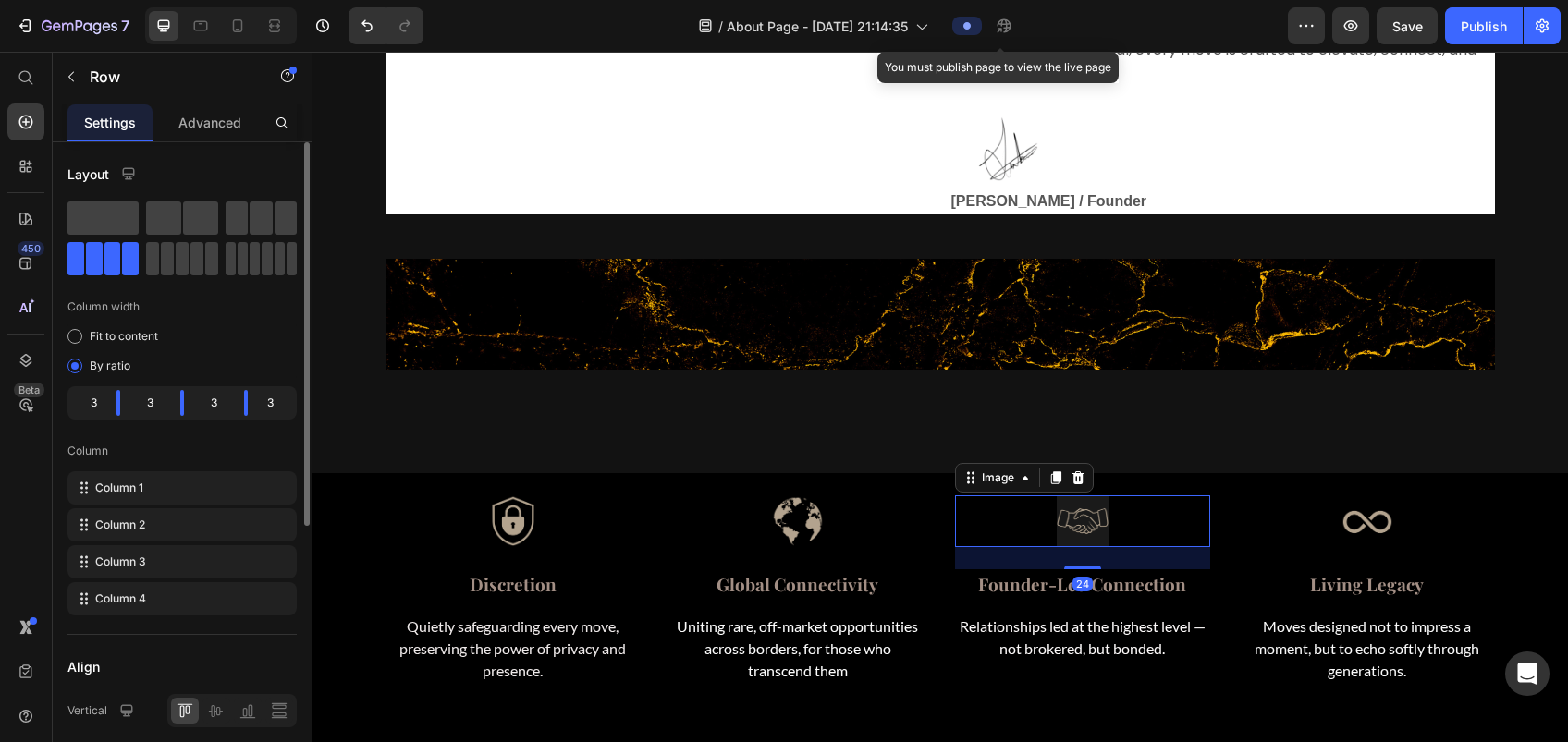 click at bounding box center (1083, 521) 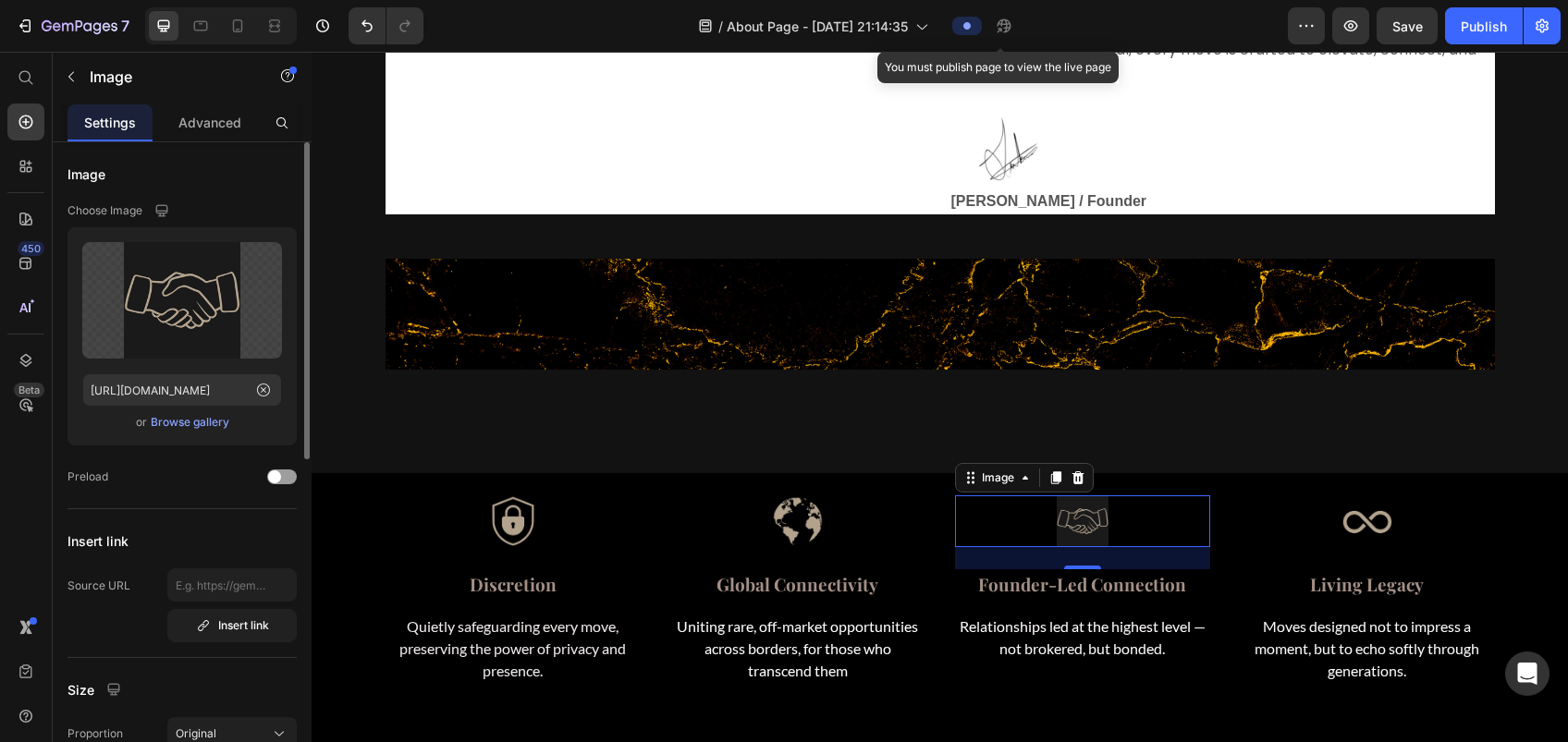 click on "Upload Image [URL][DOMAIN_NAME]  or   Browse gallery" at bounding box center (182, 336) 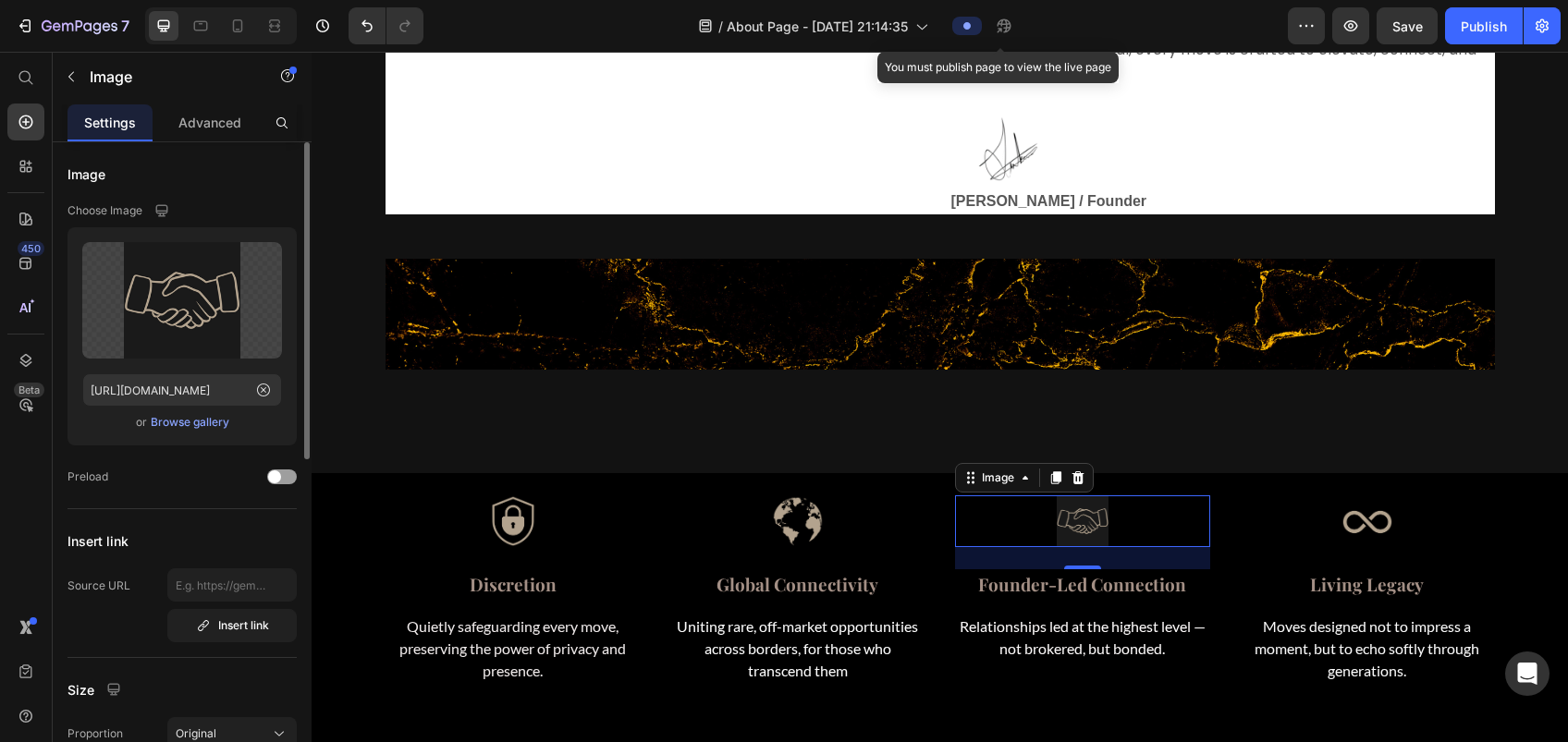 click on "Browse gallery" at bounding box center [190, 422] 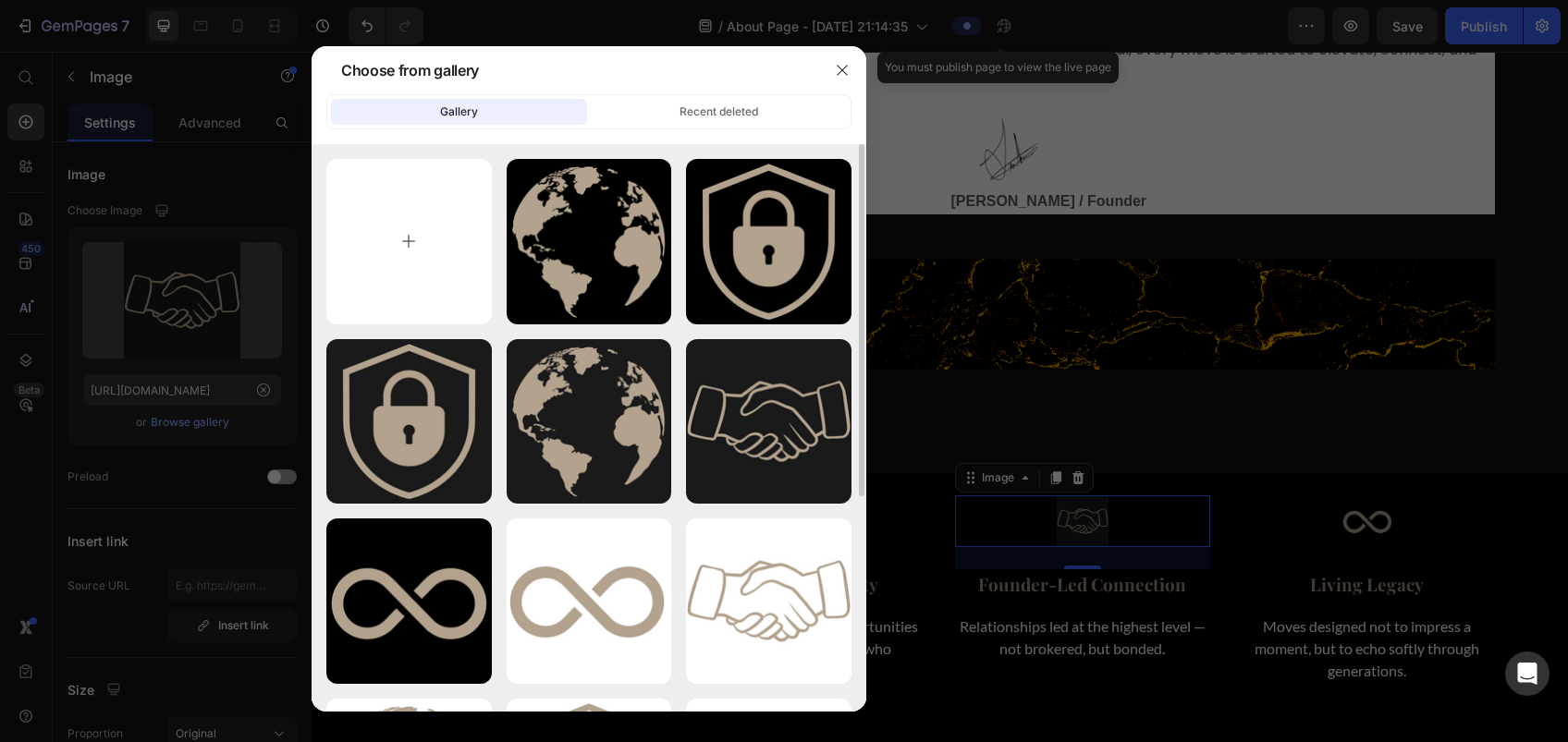 click at bounding box center (409, 241) 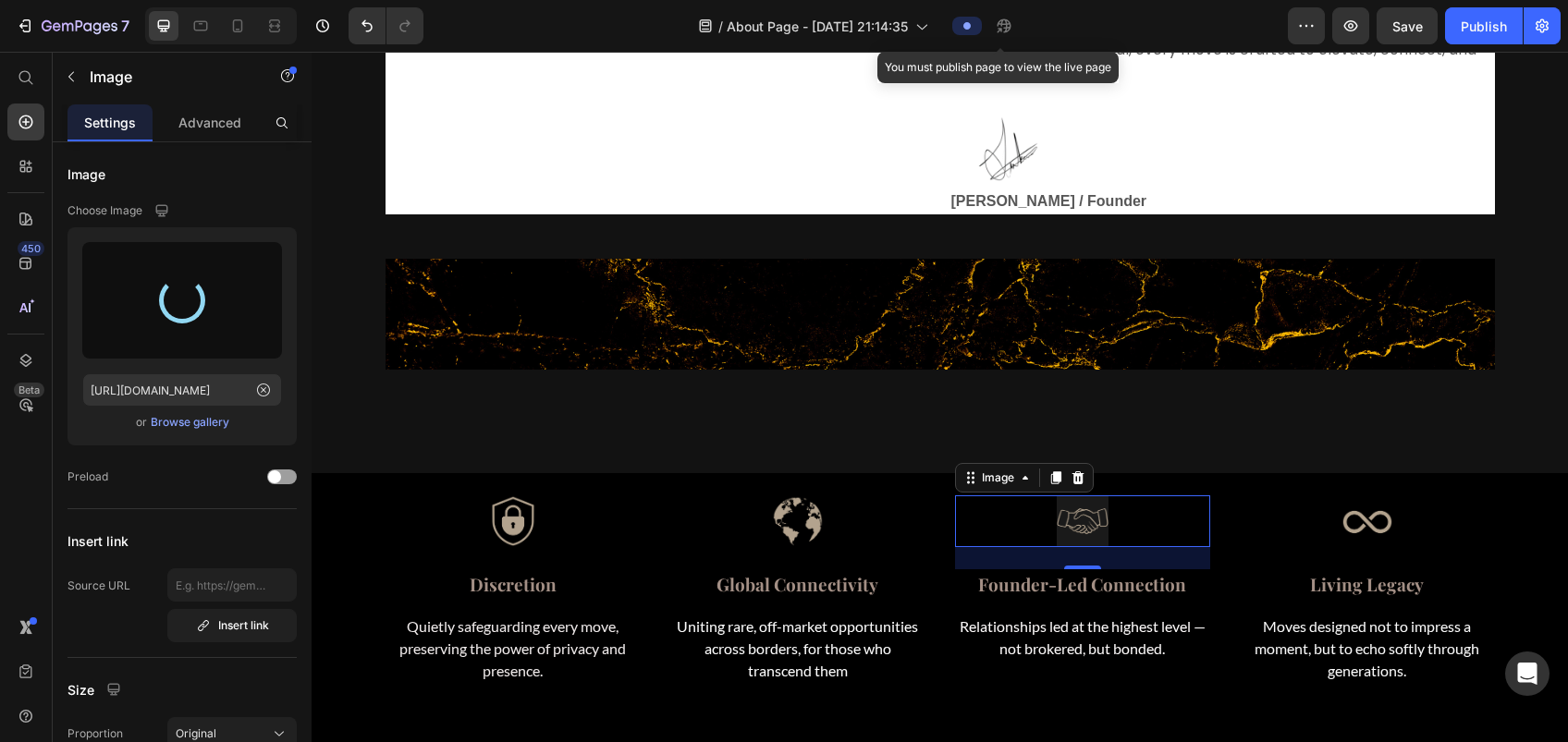 type on "[URL][DOMAIN_NAME]" 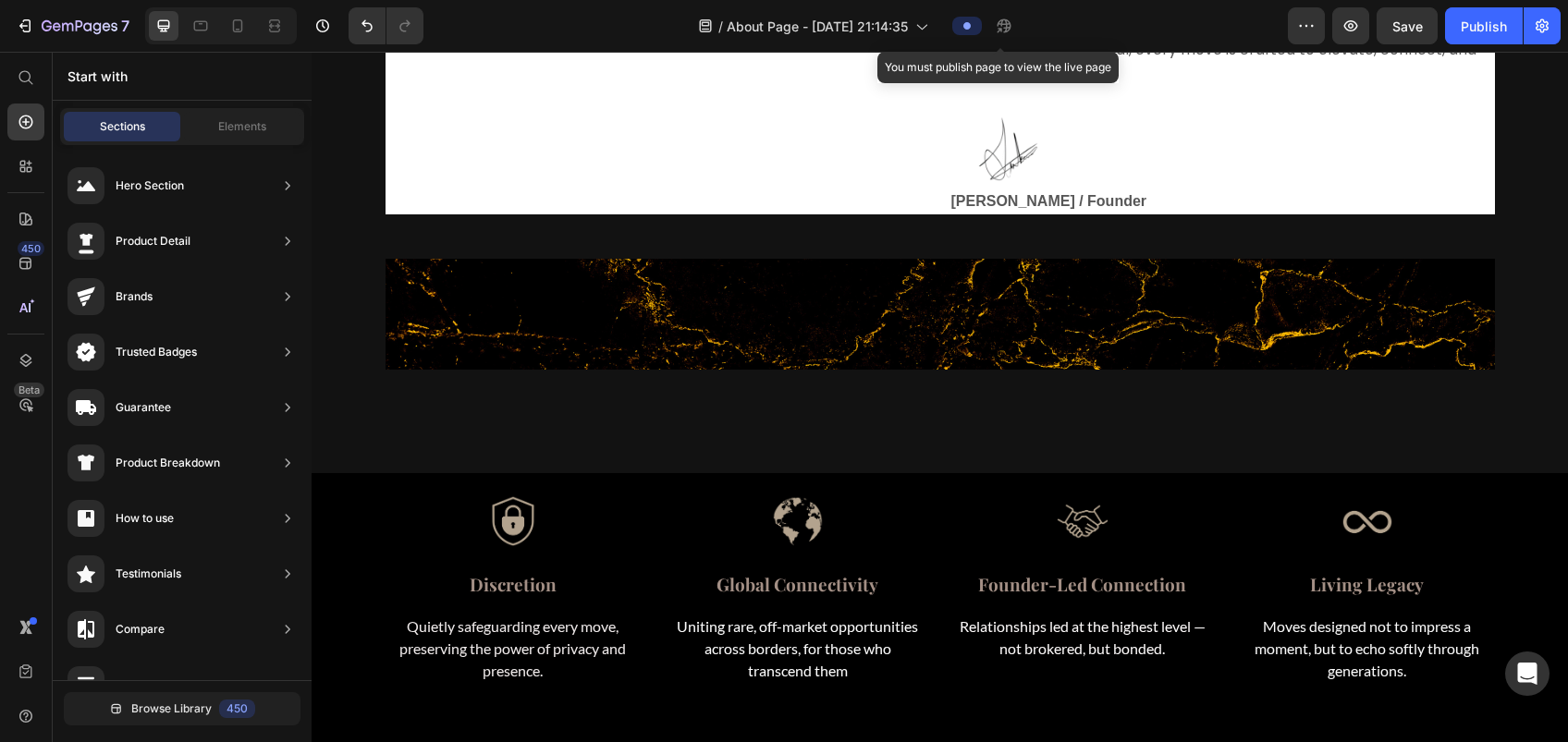 scroll, scrollTop: 1087, scrollLeft: 0, axis: vertical 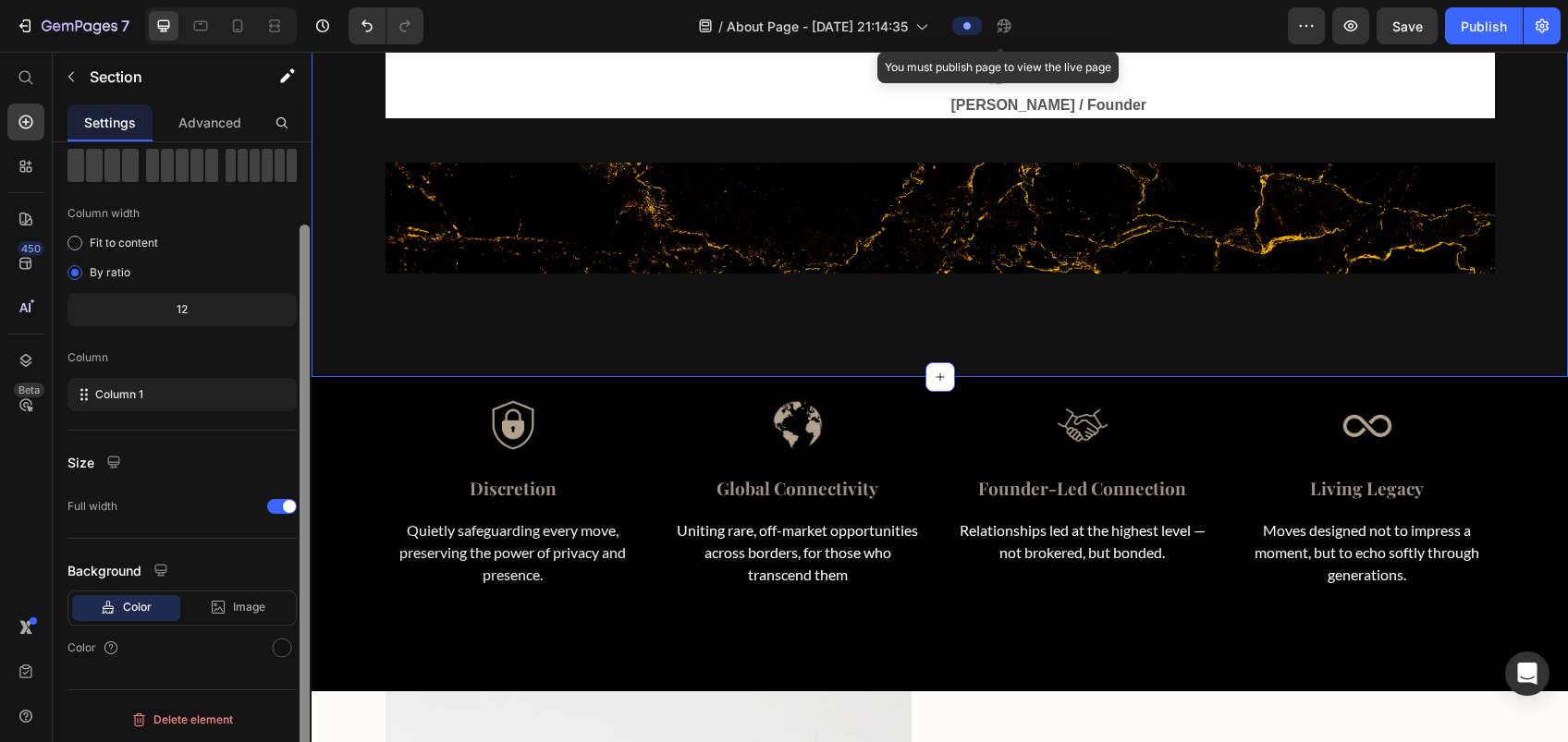 drag, startPoint x: 307, startPoint y: 403, endPoint x: 306, endPoint y: 583, distance: 180.00278 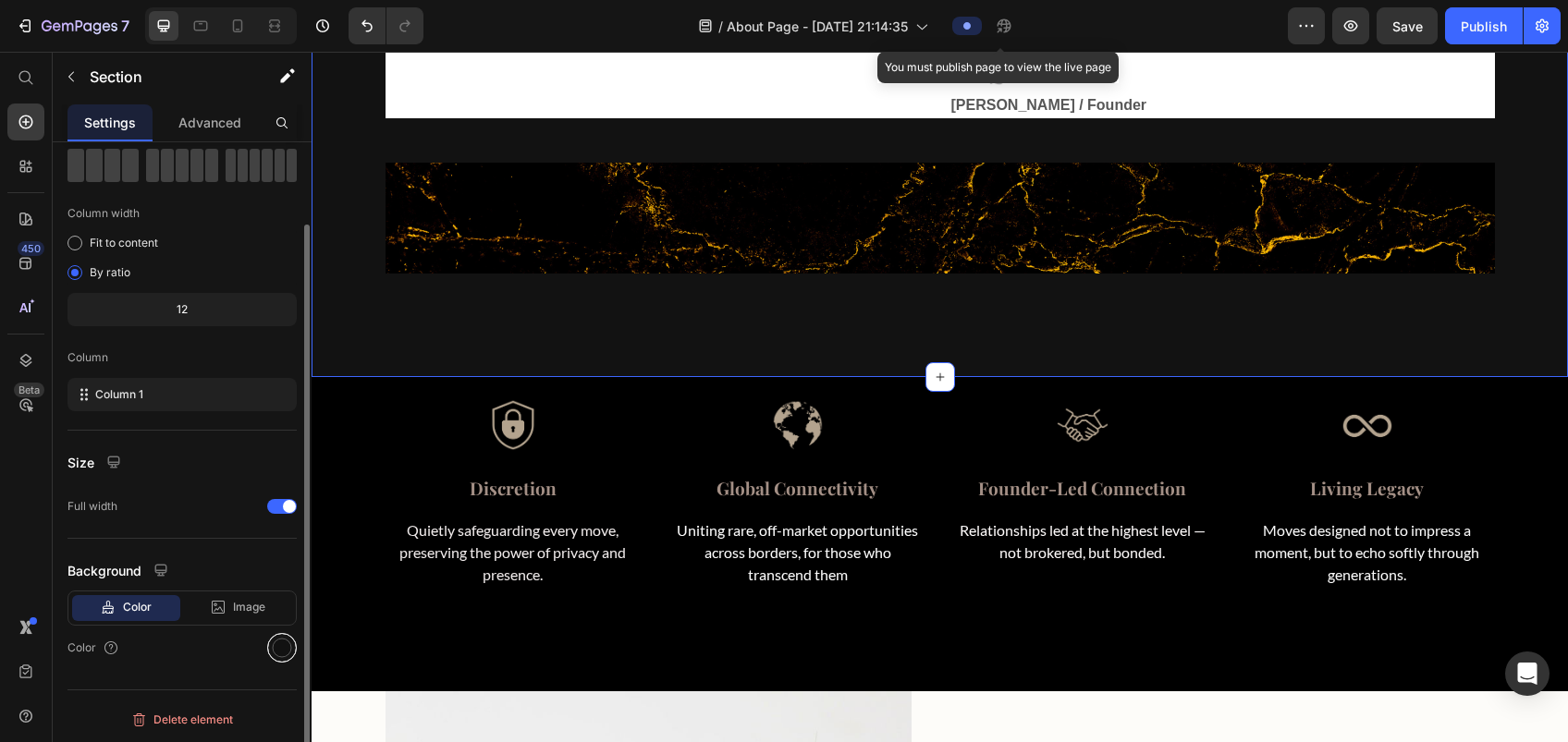click at bounding box center (282, 648) 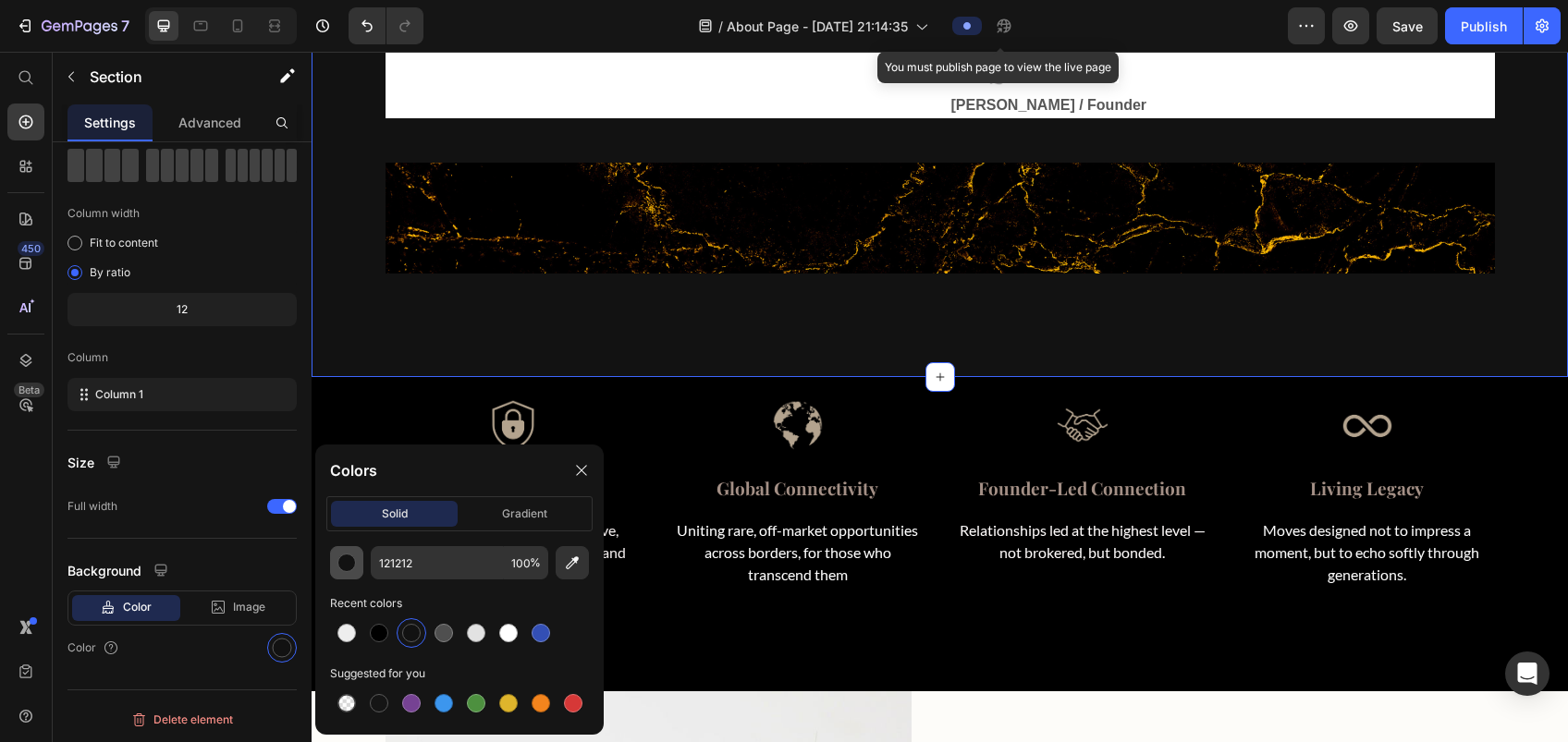 click at bounding box center (347, 563) 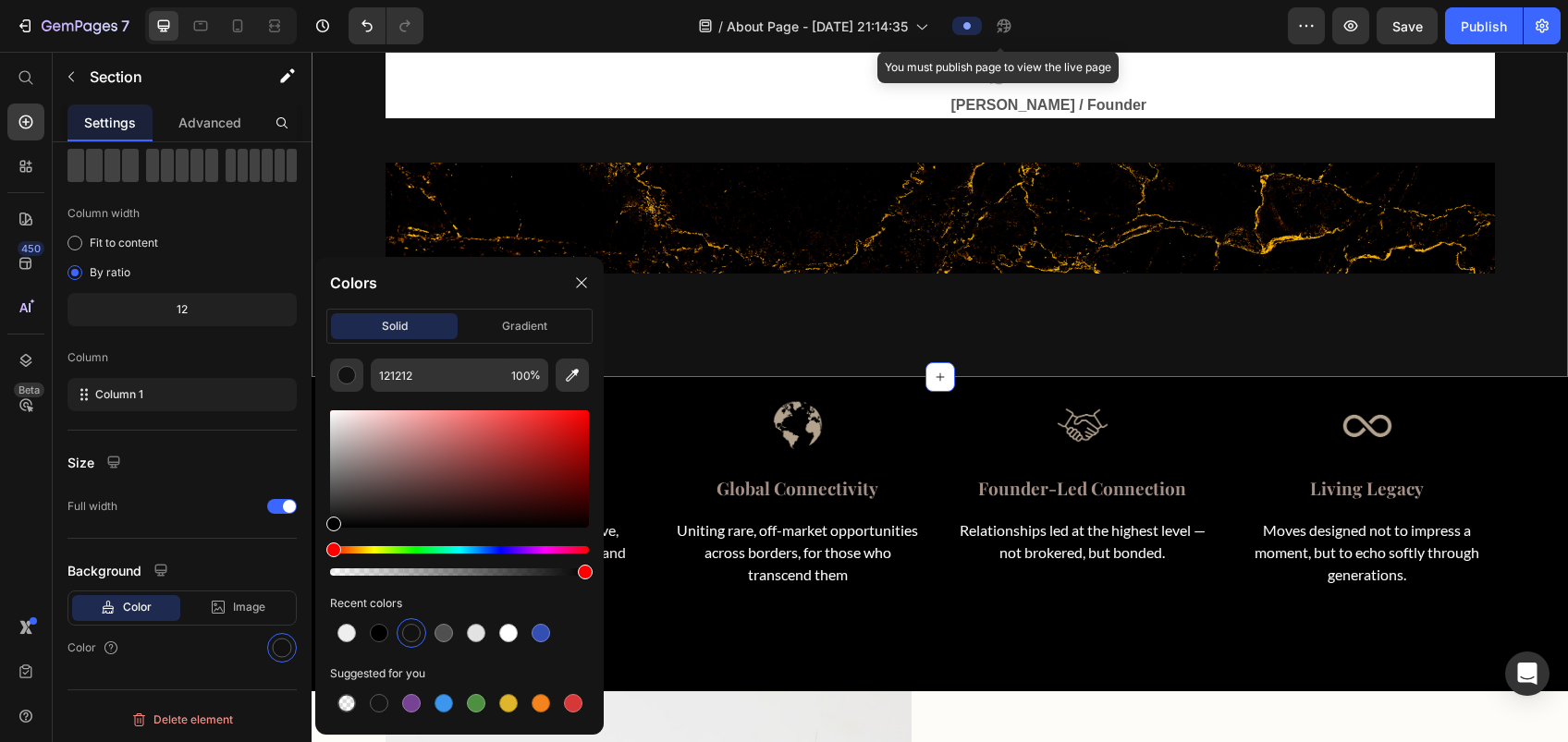 drag, startPoint x: 336, startPoint y: 517, endPoint x: 332, endPoint y: 552, distance: 35.22783 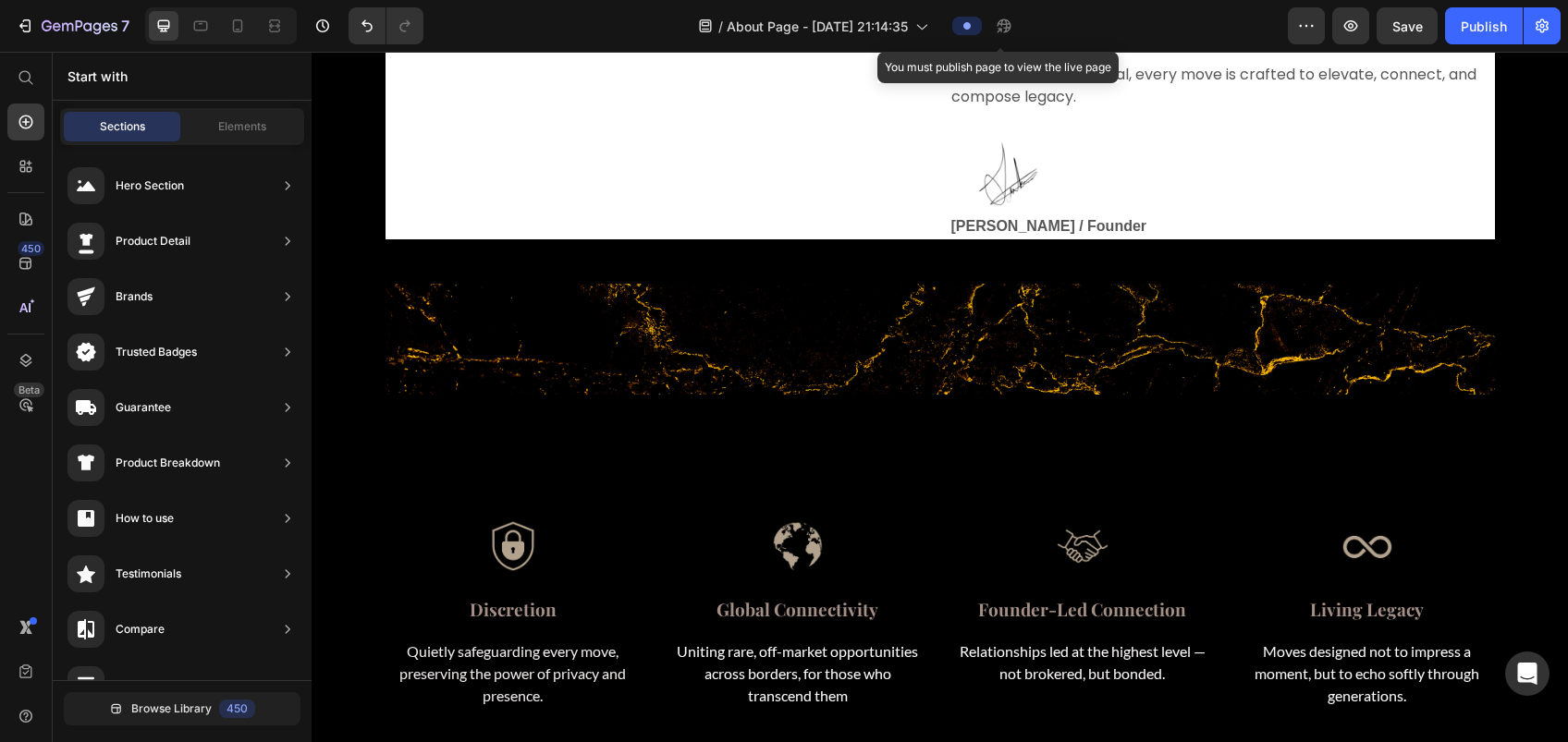scroll, scrollTop: 744, scrollLeft: 0, axis: vertical 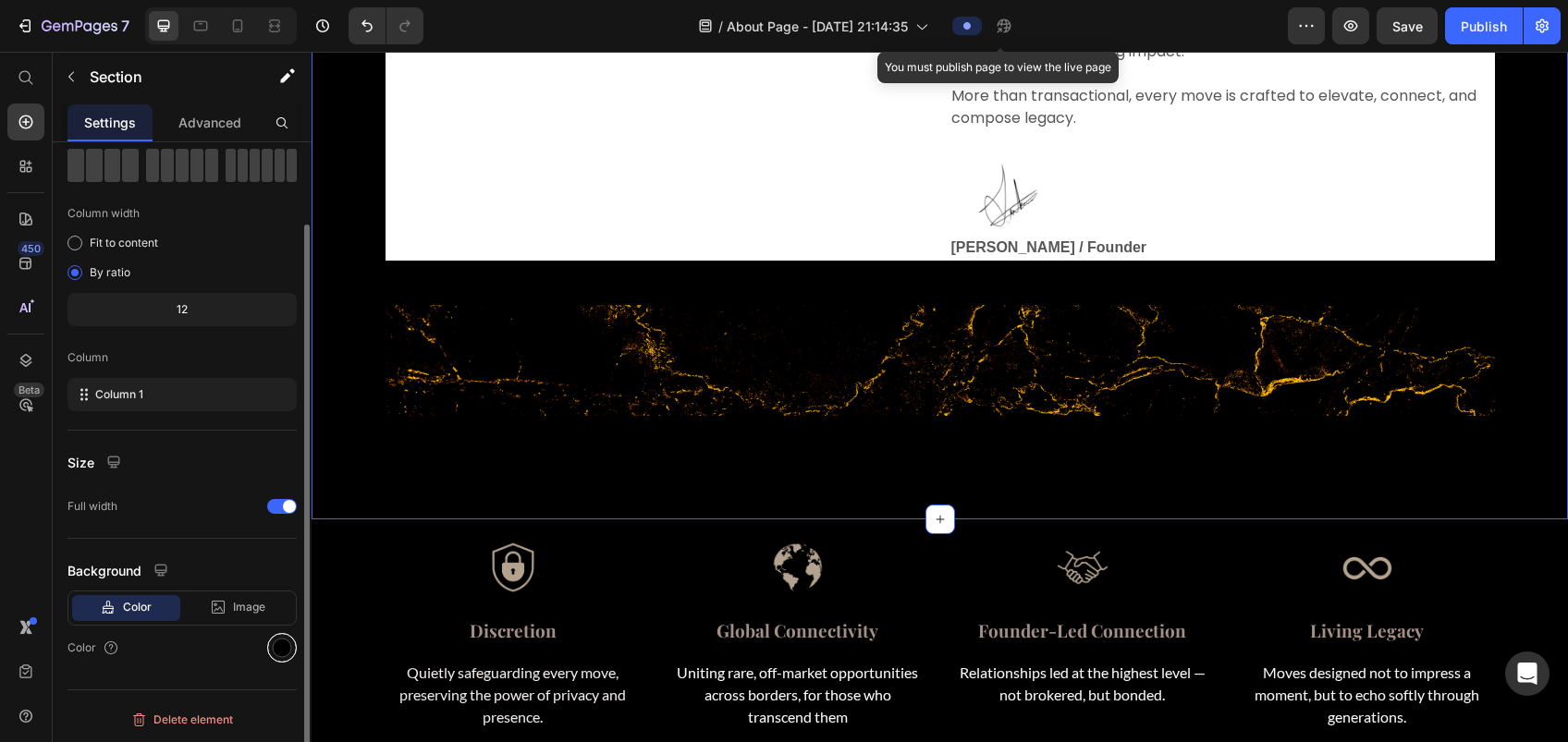 click at bounding box center (282, 648) 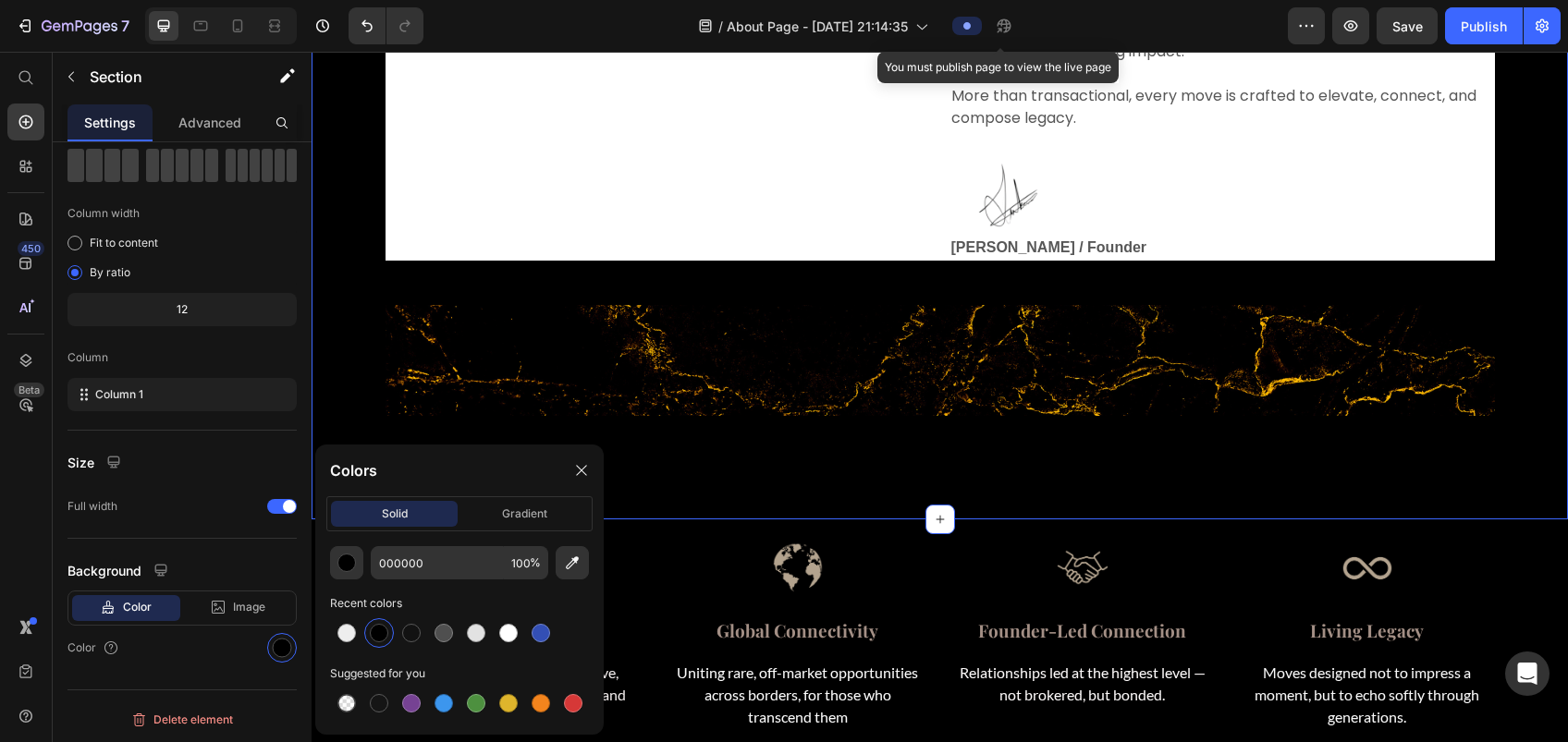click at bounding box center (379, 633) 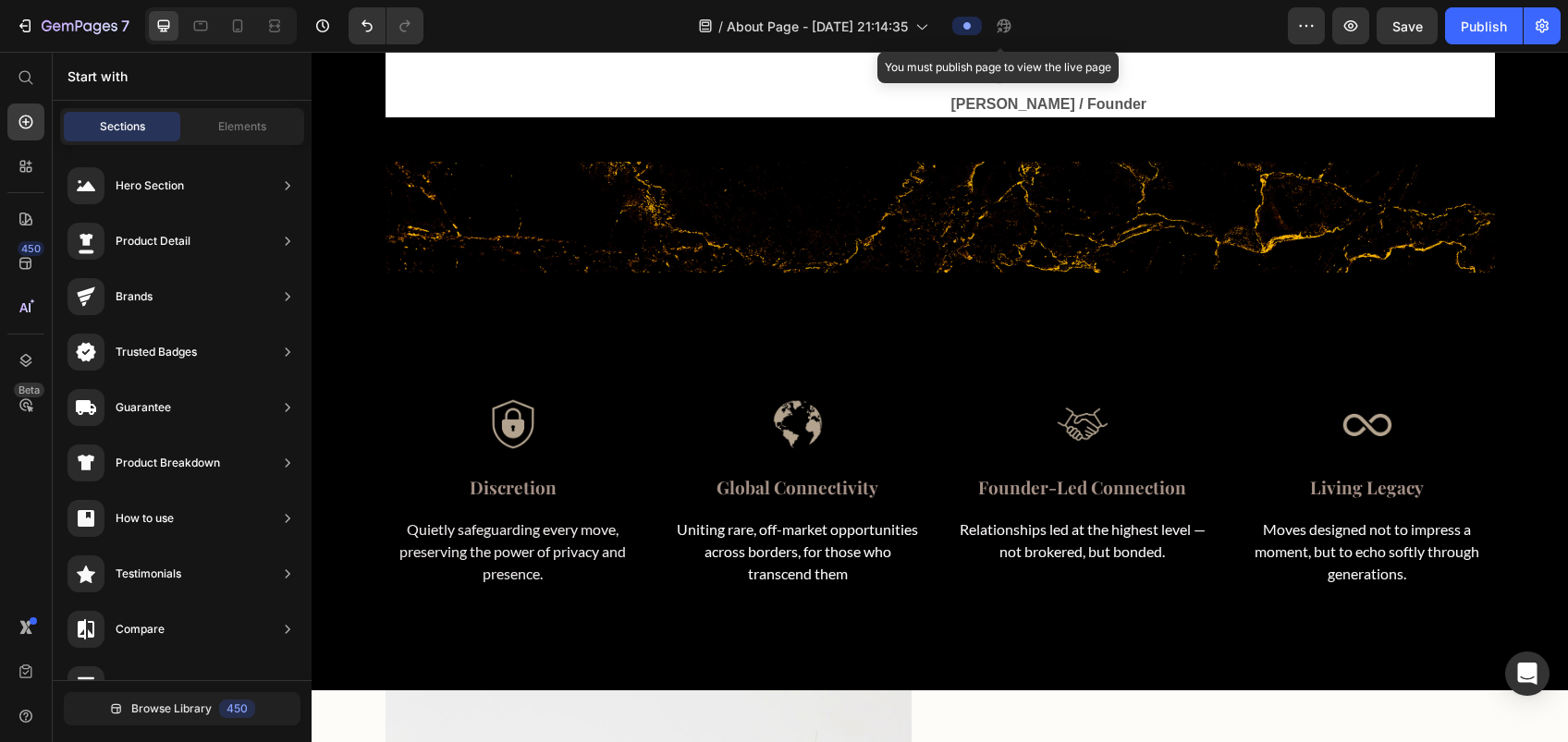 scroll, scrollTop: 882, scrollLeft: 0, axis: vertical 